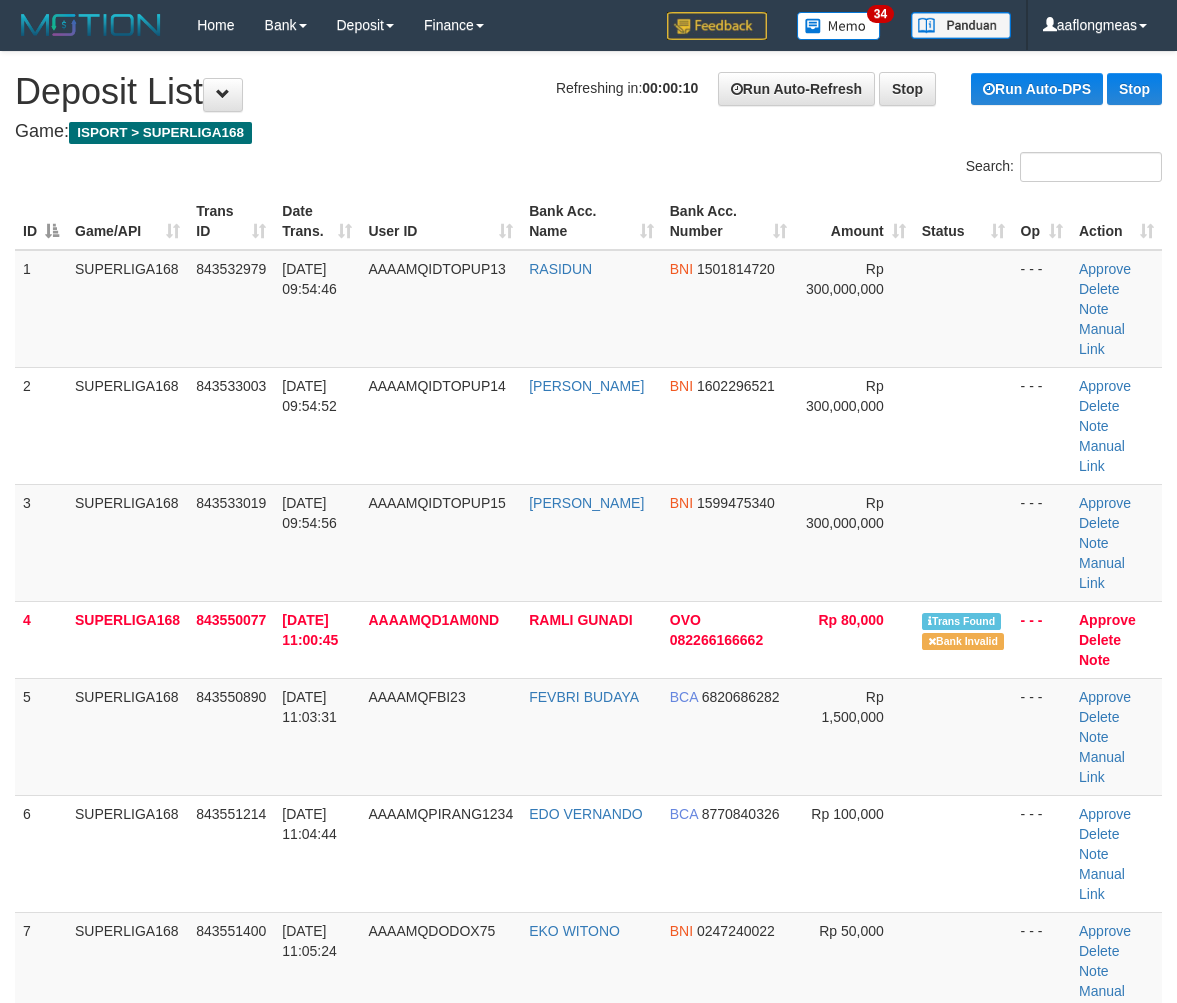 scroll, scrollTop: 0, scrollLeft: 0, axis: both 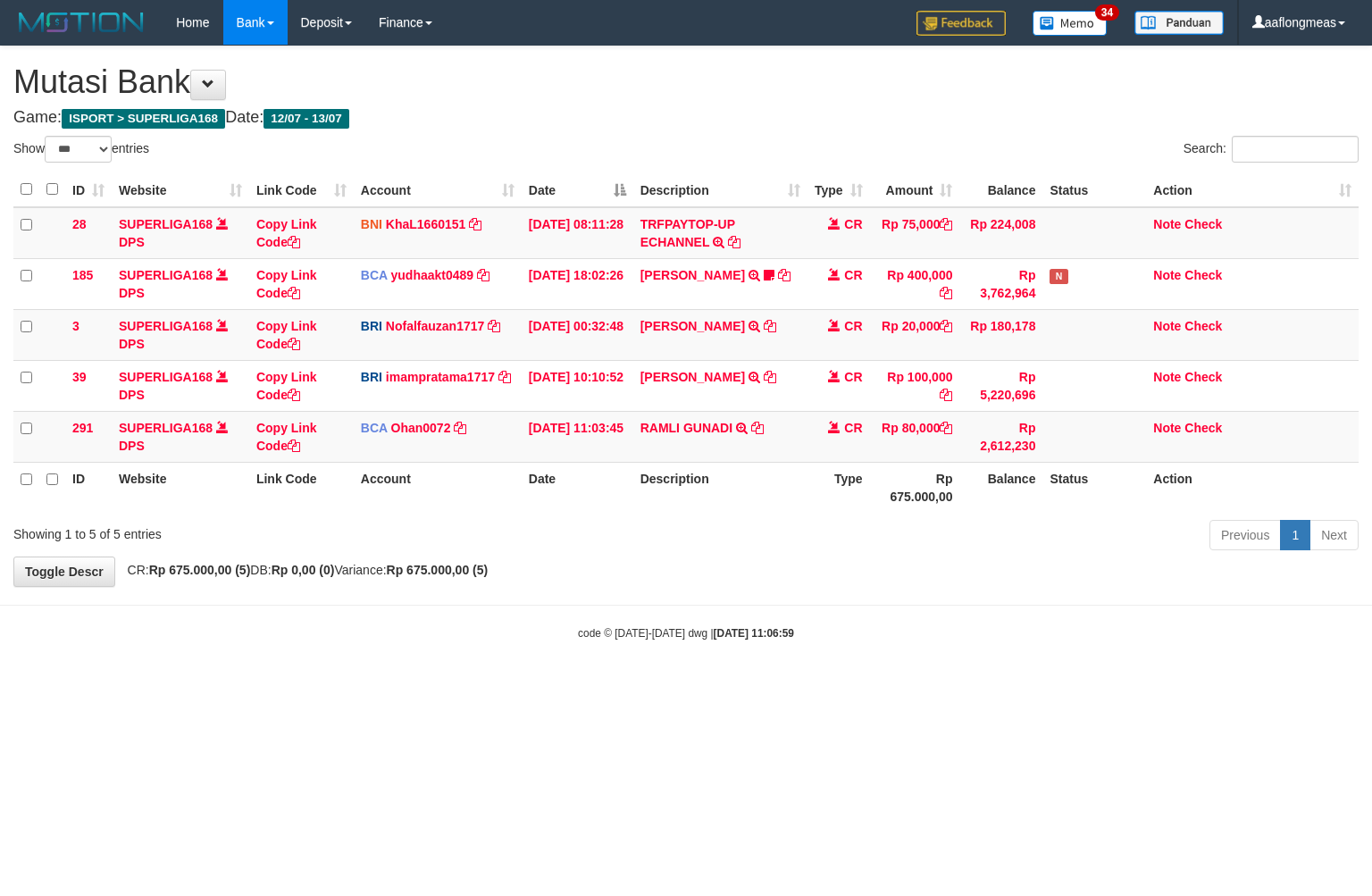 select on "***" 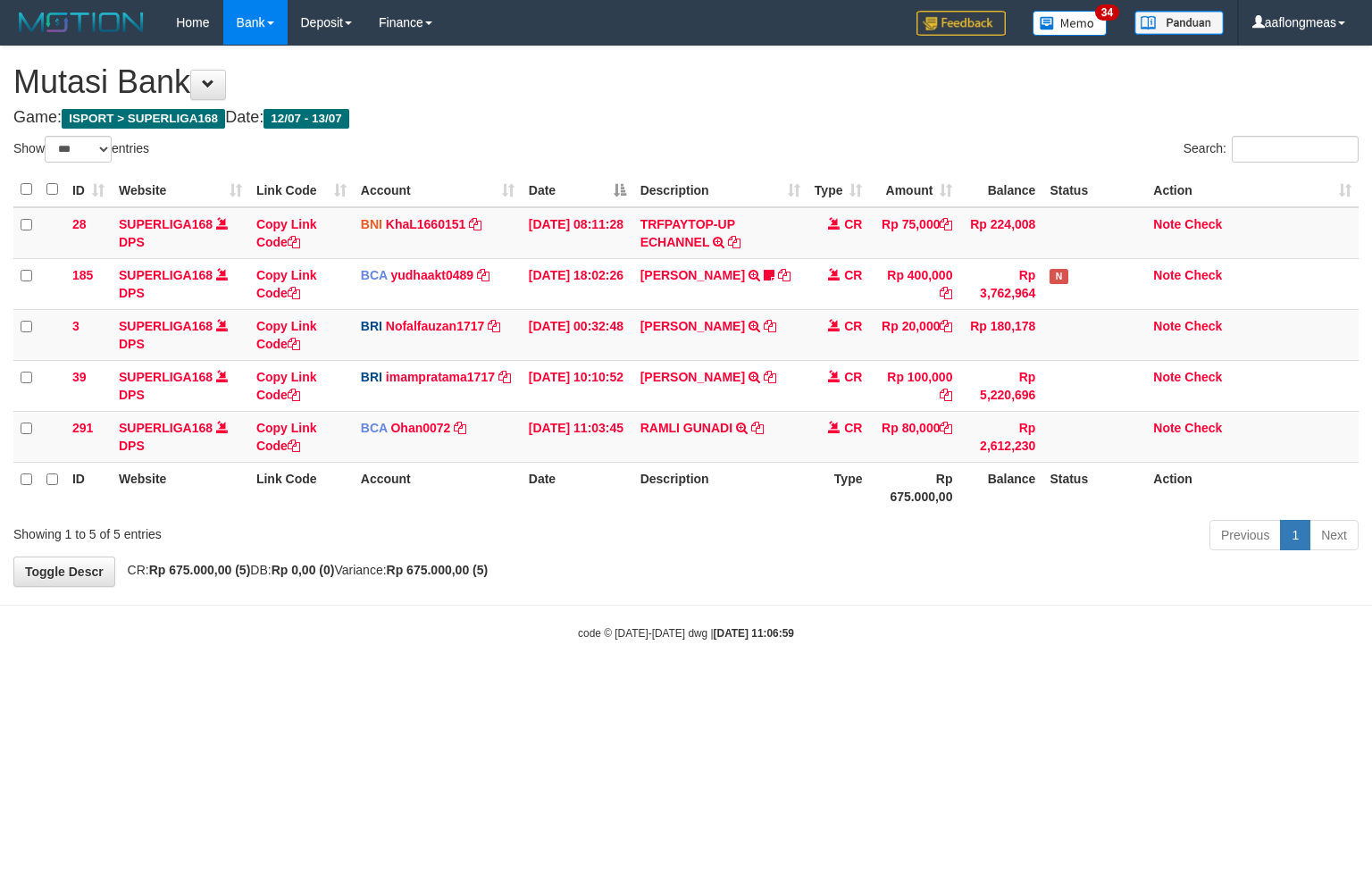 scroll, scrollTop: 0, scrollLeft: 0, axis: both 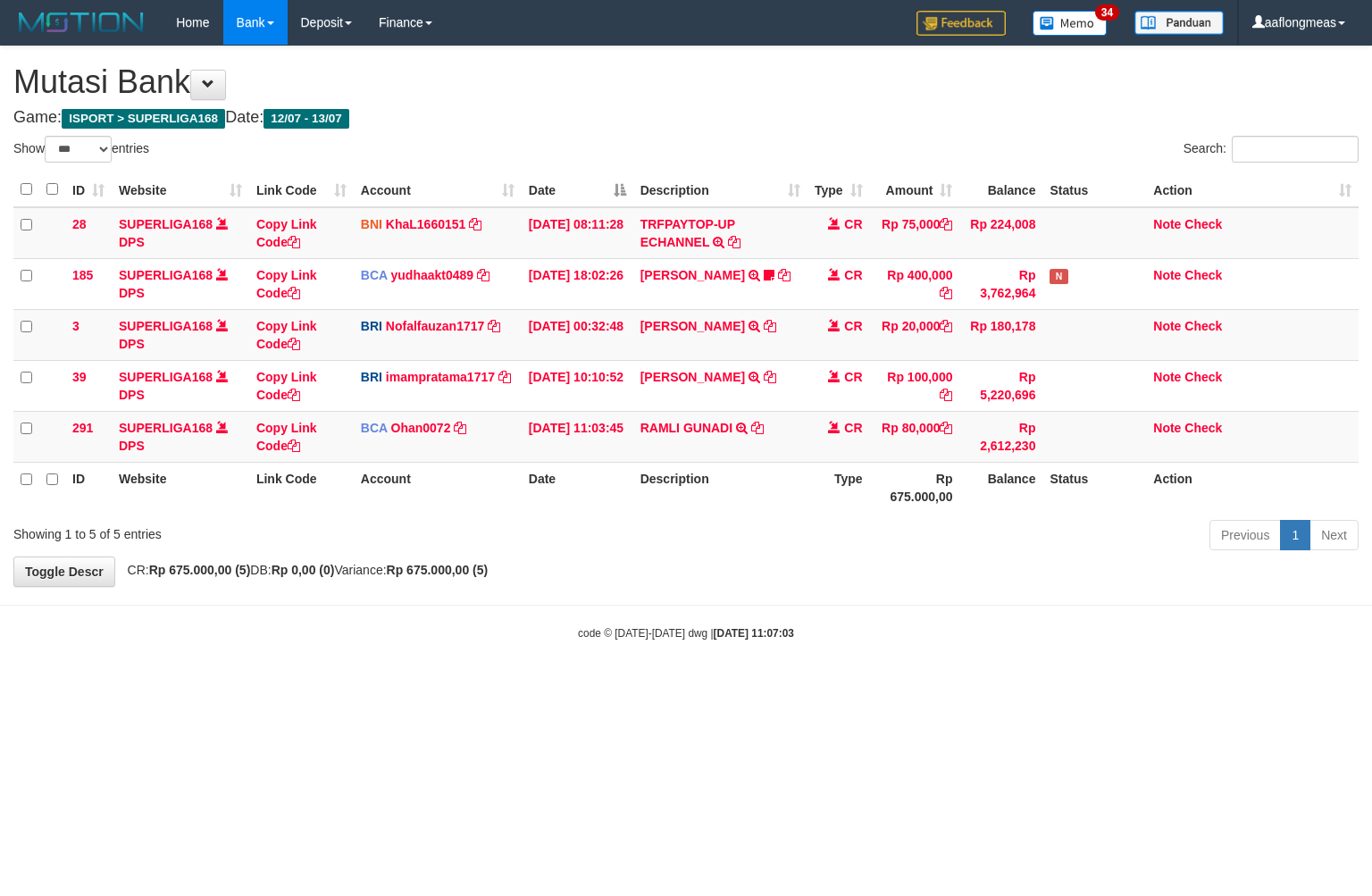 select on "***" 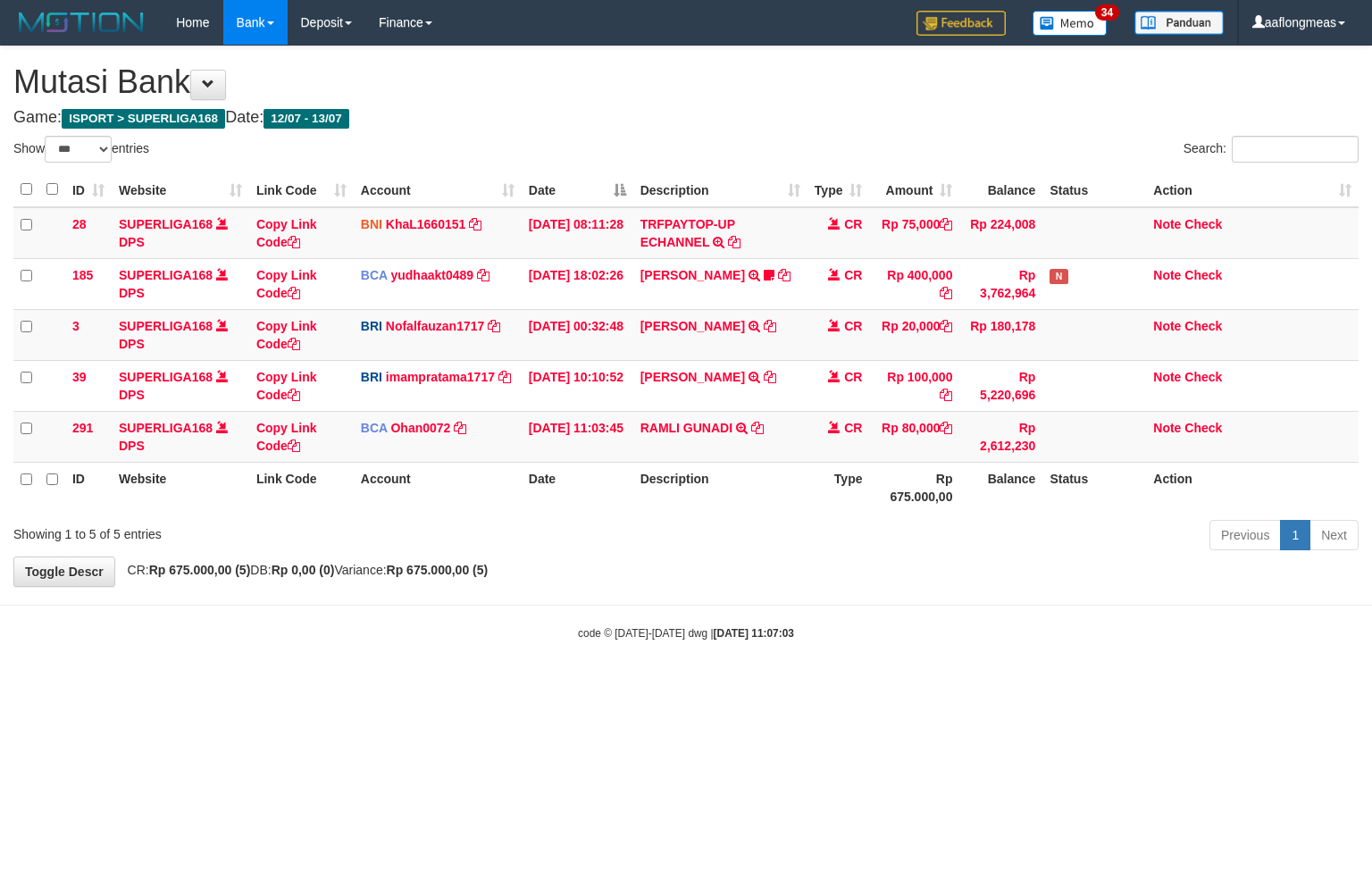 scroll, scrollTop: 0, scrollLeft: 0, axis: both 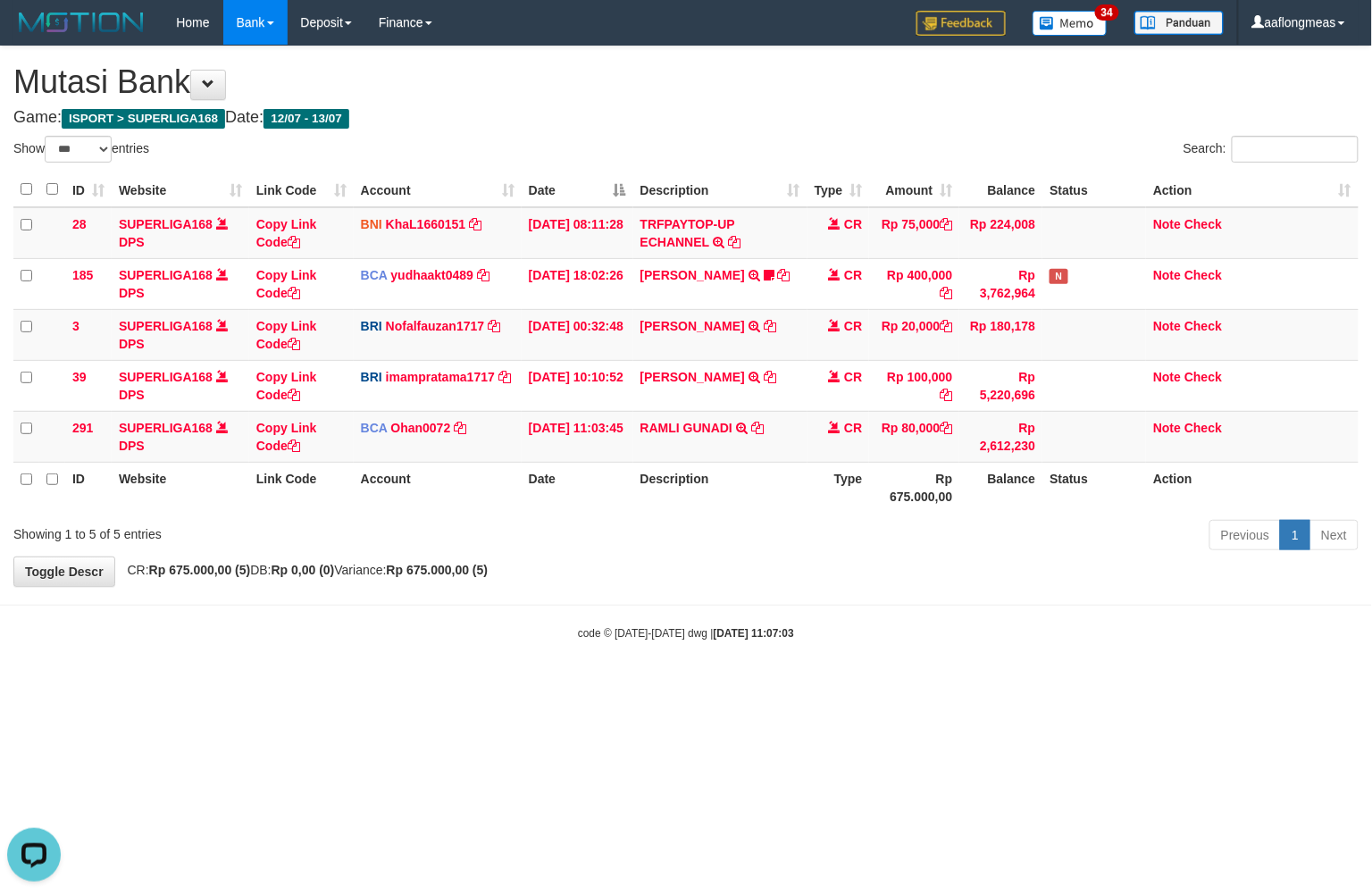 click on "**********" at bounding box center [686, 316] 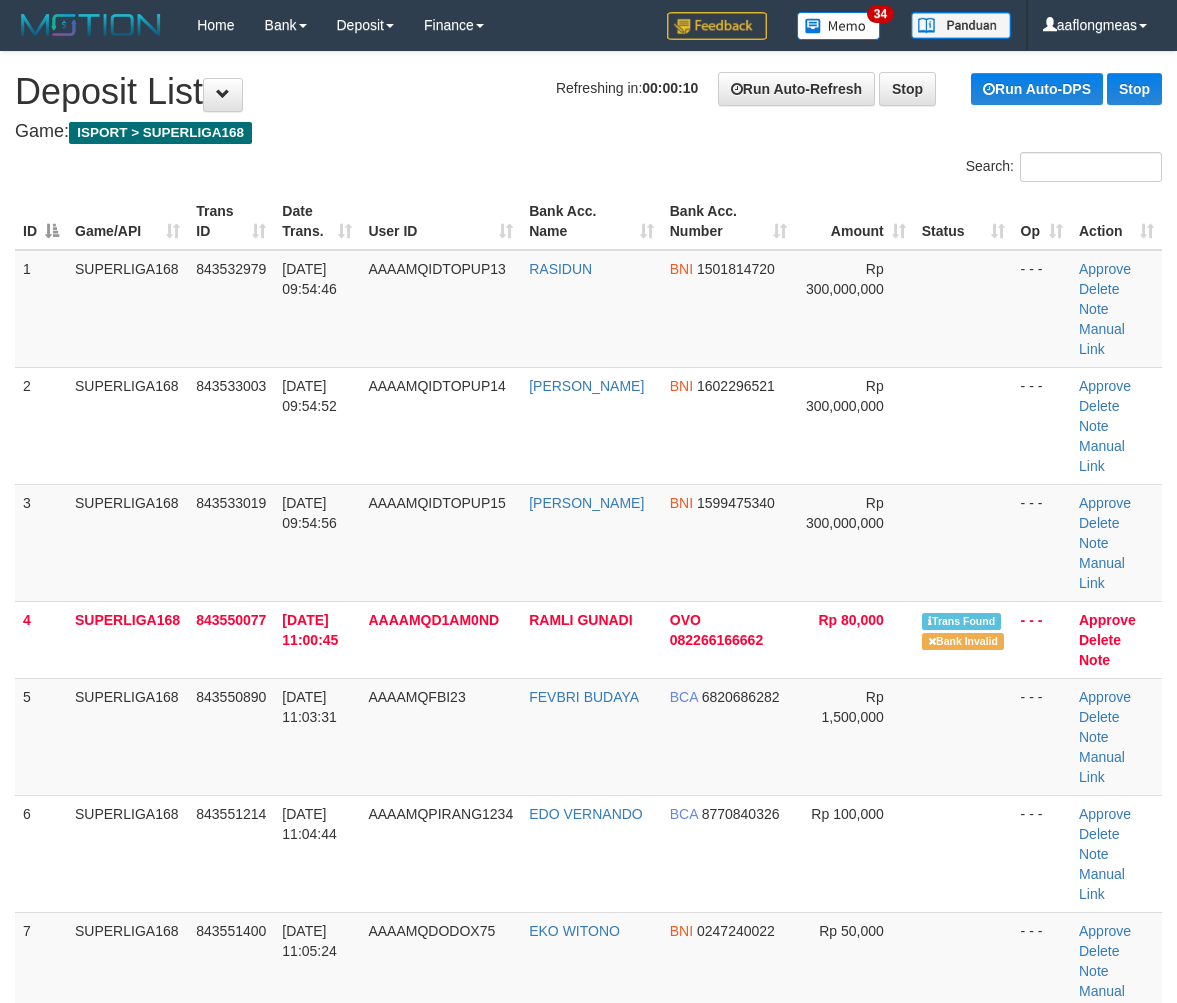 scroll, scrollTop: 0, scrollLeft: 0, axis: both 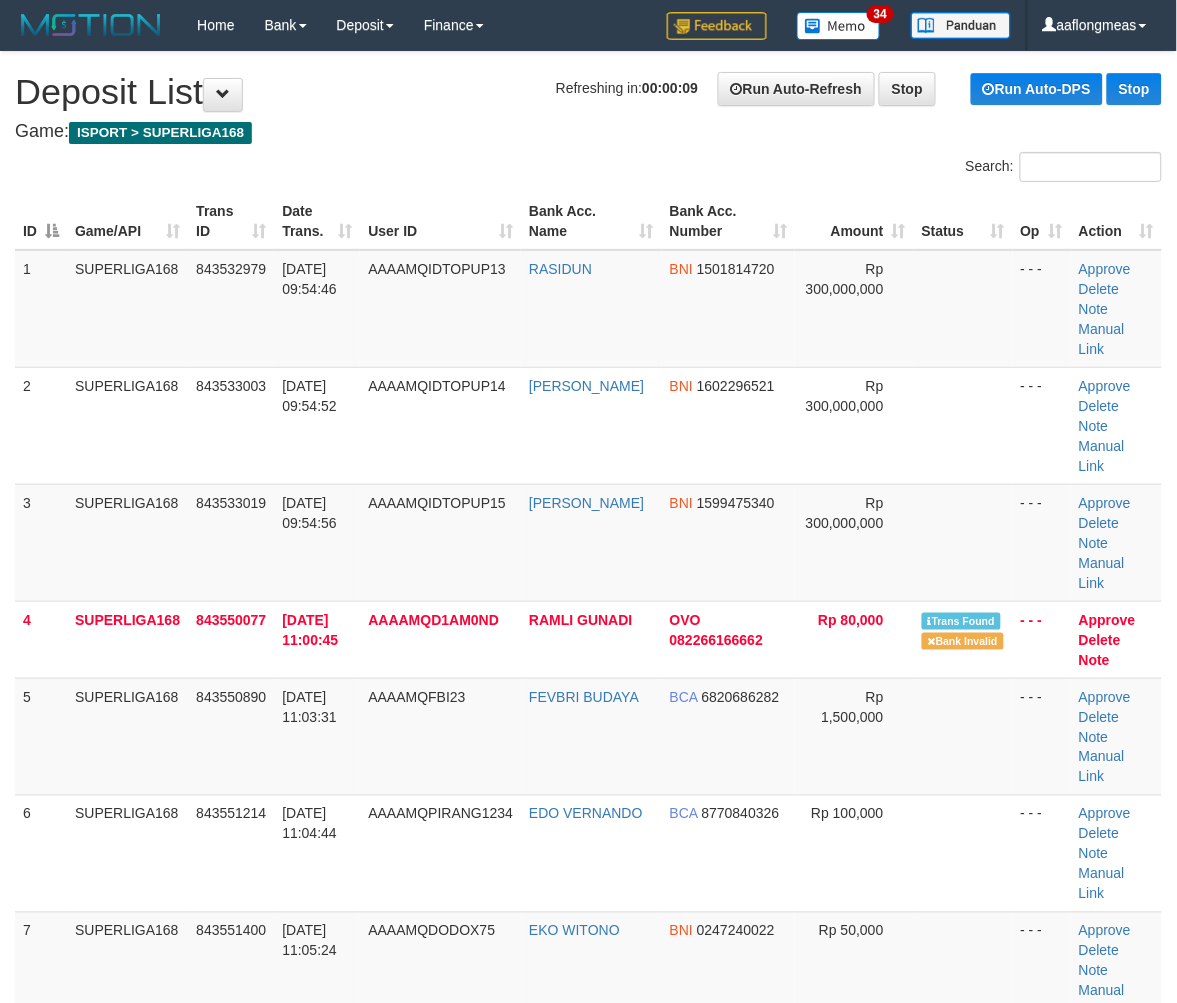 drag, startPoint x: 951, startPoint y: 677, endPoint x: 1187, endPoint y: 671, distance: 236.07626 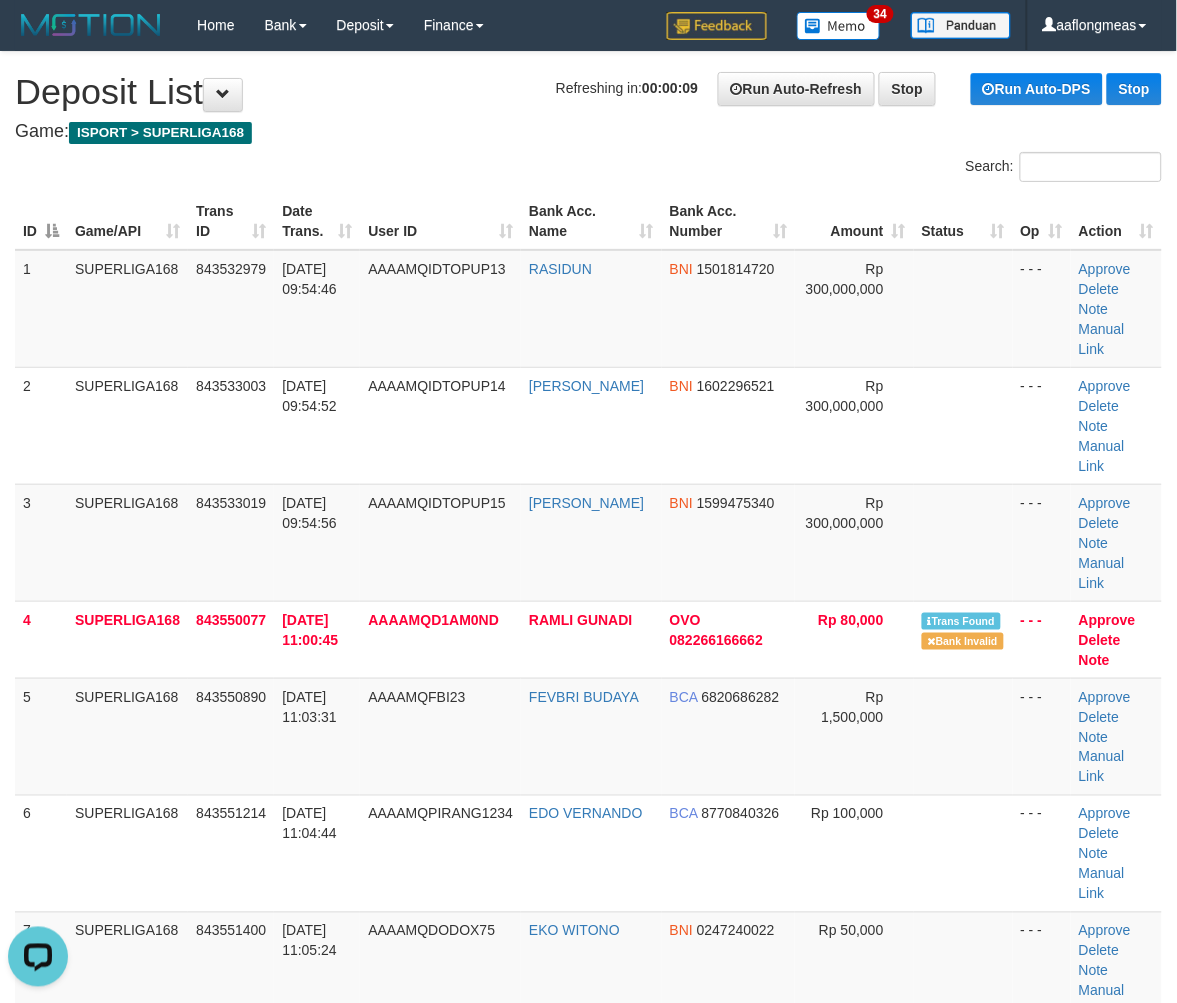scroll, scrollTop: 0, scrollLeft: 0, axis: both 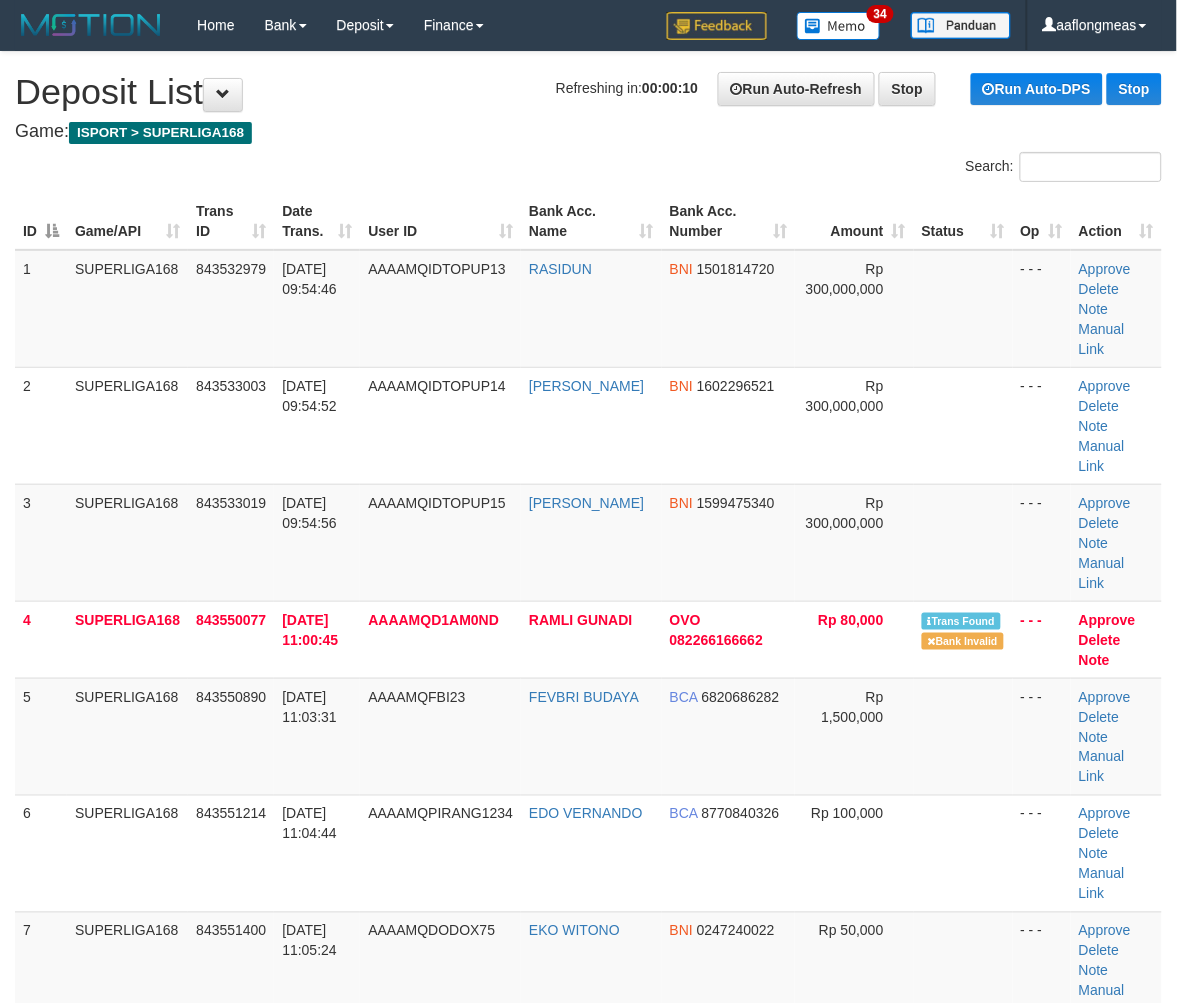 drag, startPoint x: 955, startPoint y: 587, endPoint x: 1192, endPoint y: 672, distance: 251.78165 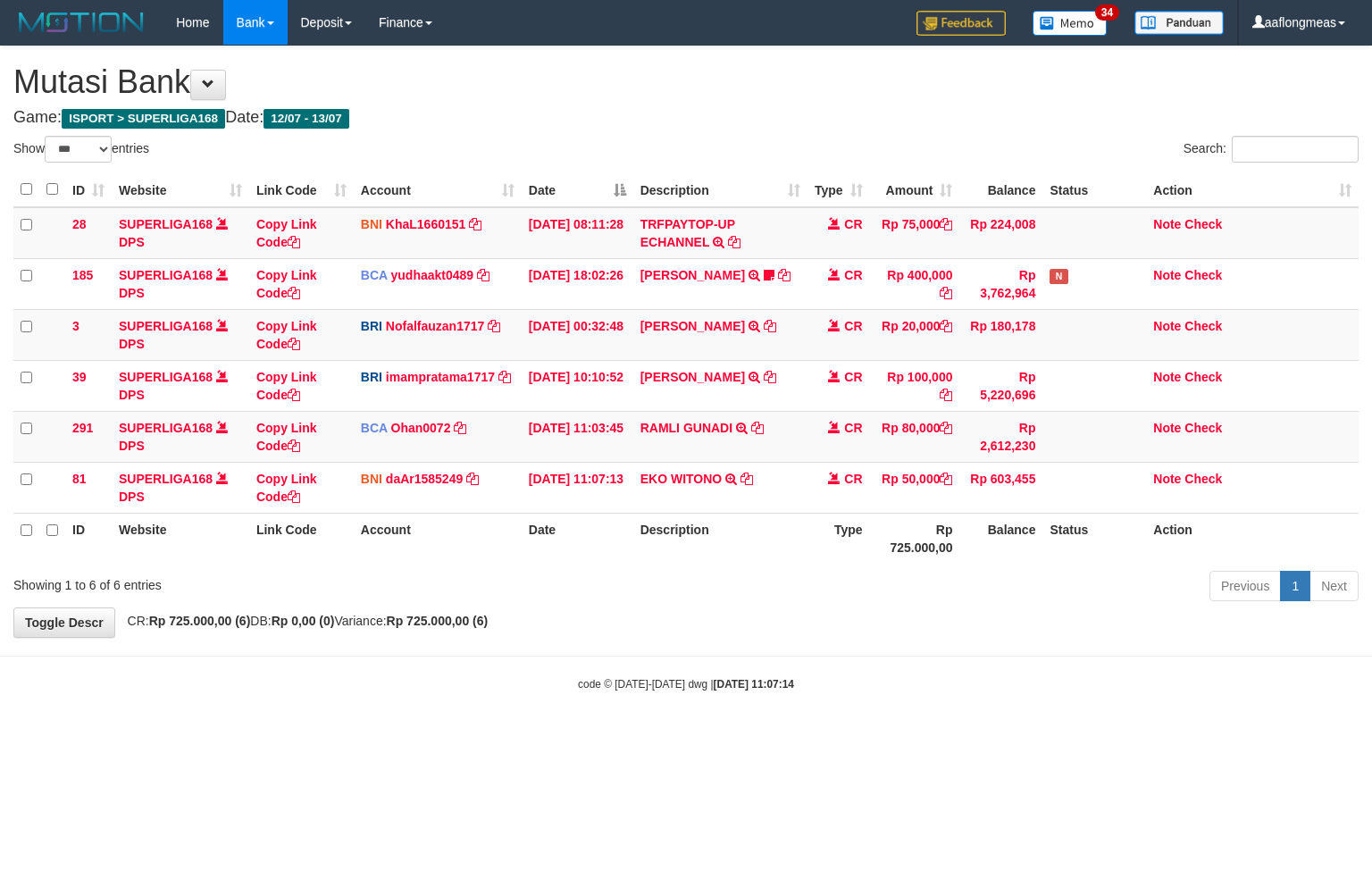 select on "***" 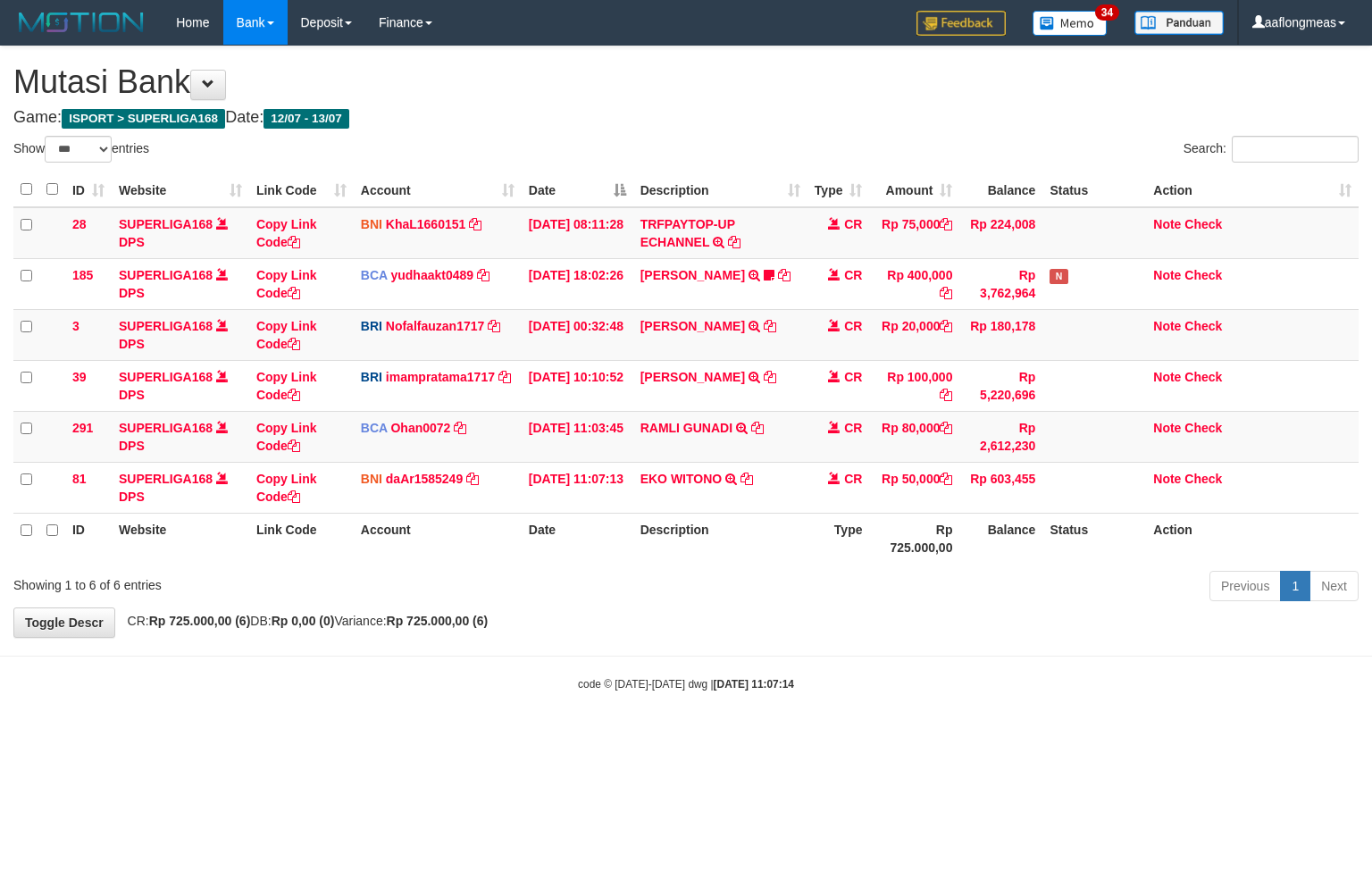 scroll, scrollTop: 0, scrollLeft: 0, axis: both 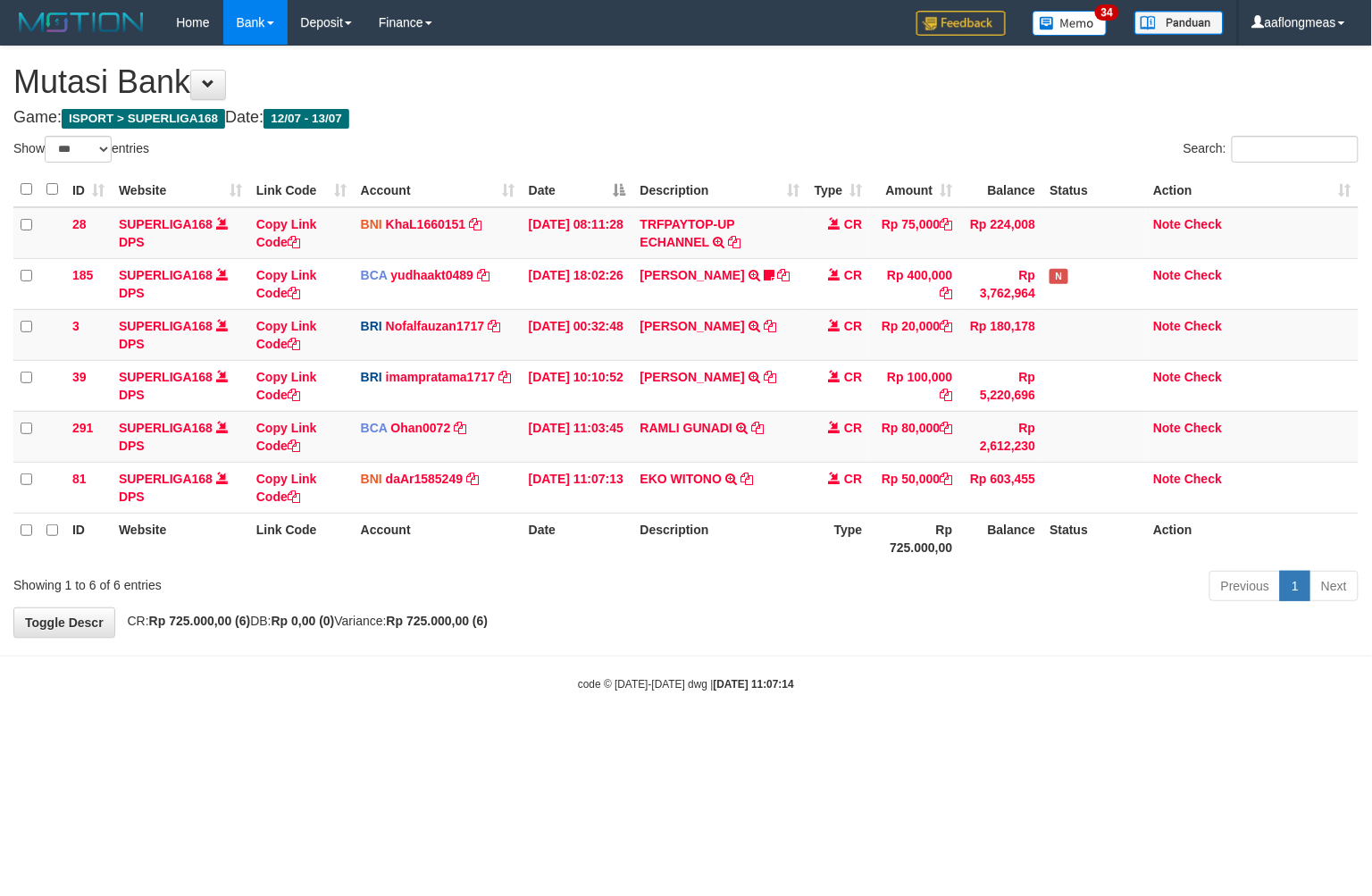 click on "**********" at bounding box center (686, 341) 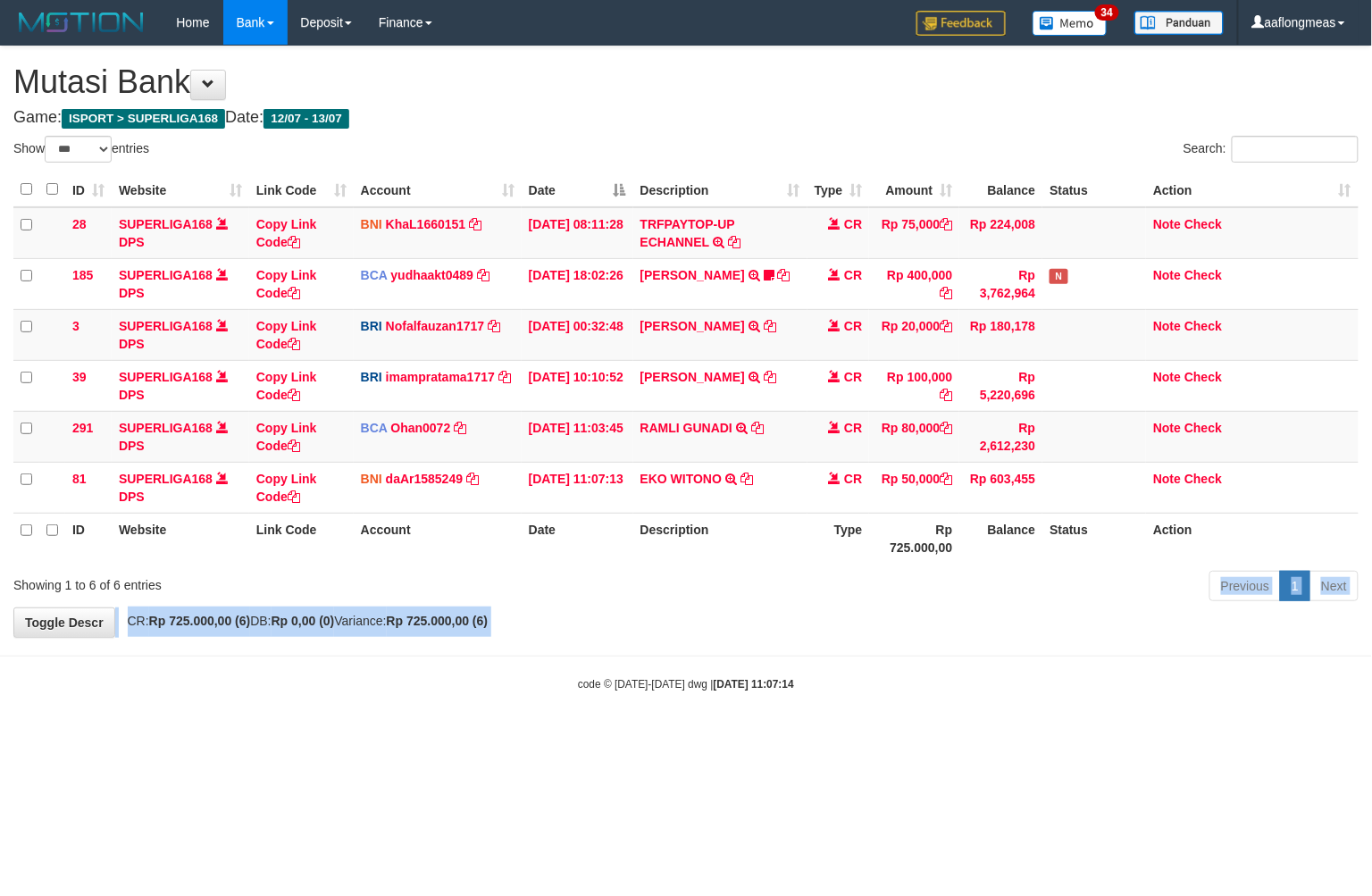 drag, startPoint x: 0, startPoint y: 0, endPoint x: 715, endPoint y: 608, distance: 938.5569 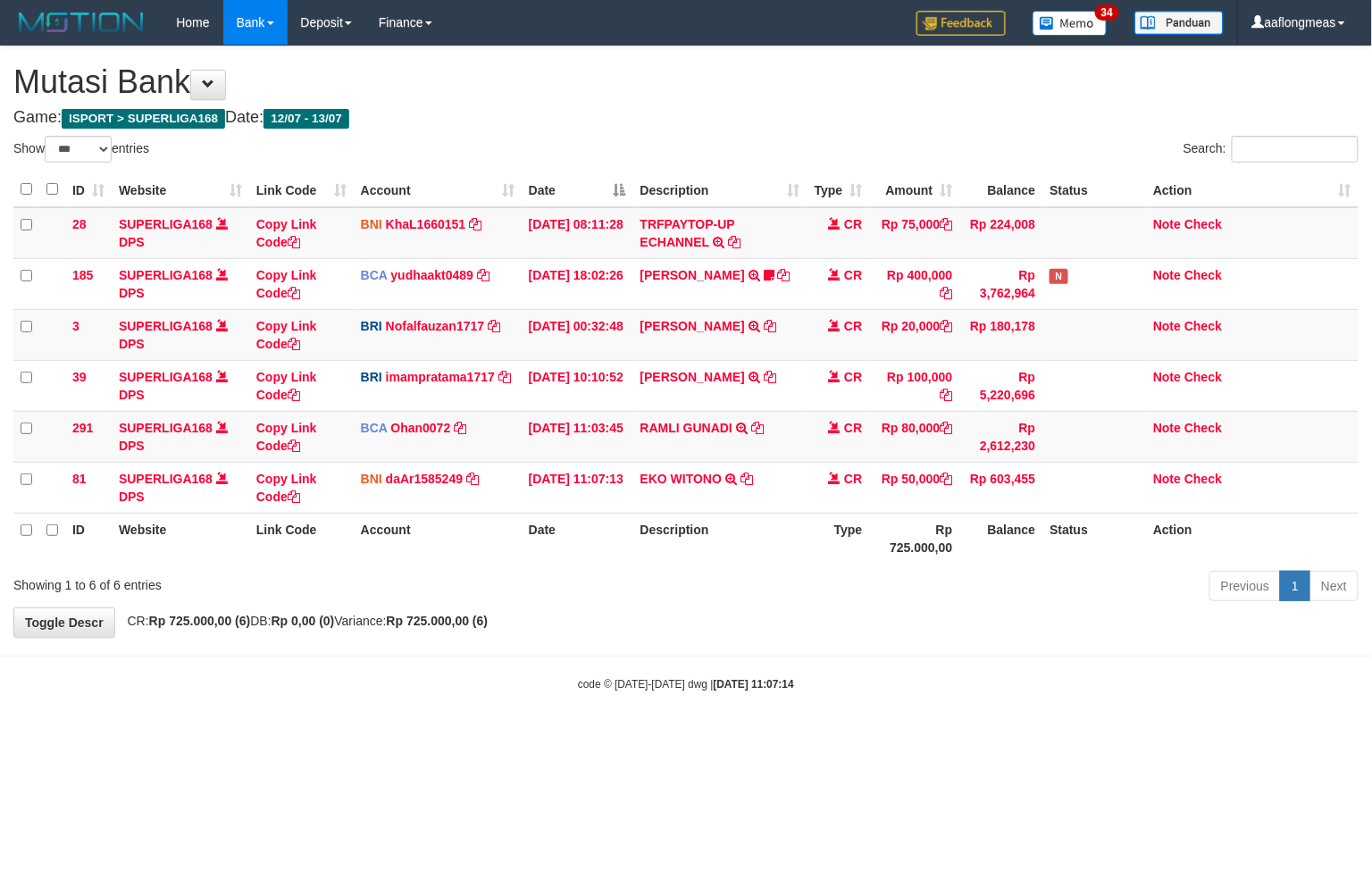 click on "Previous 1 Next" at bounding box center (972, 588) 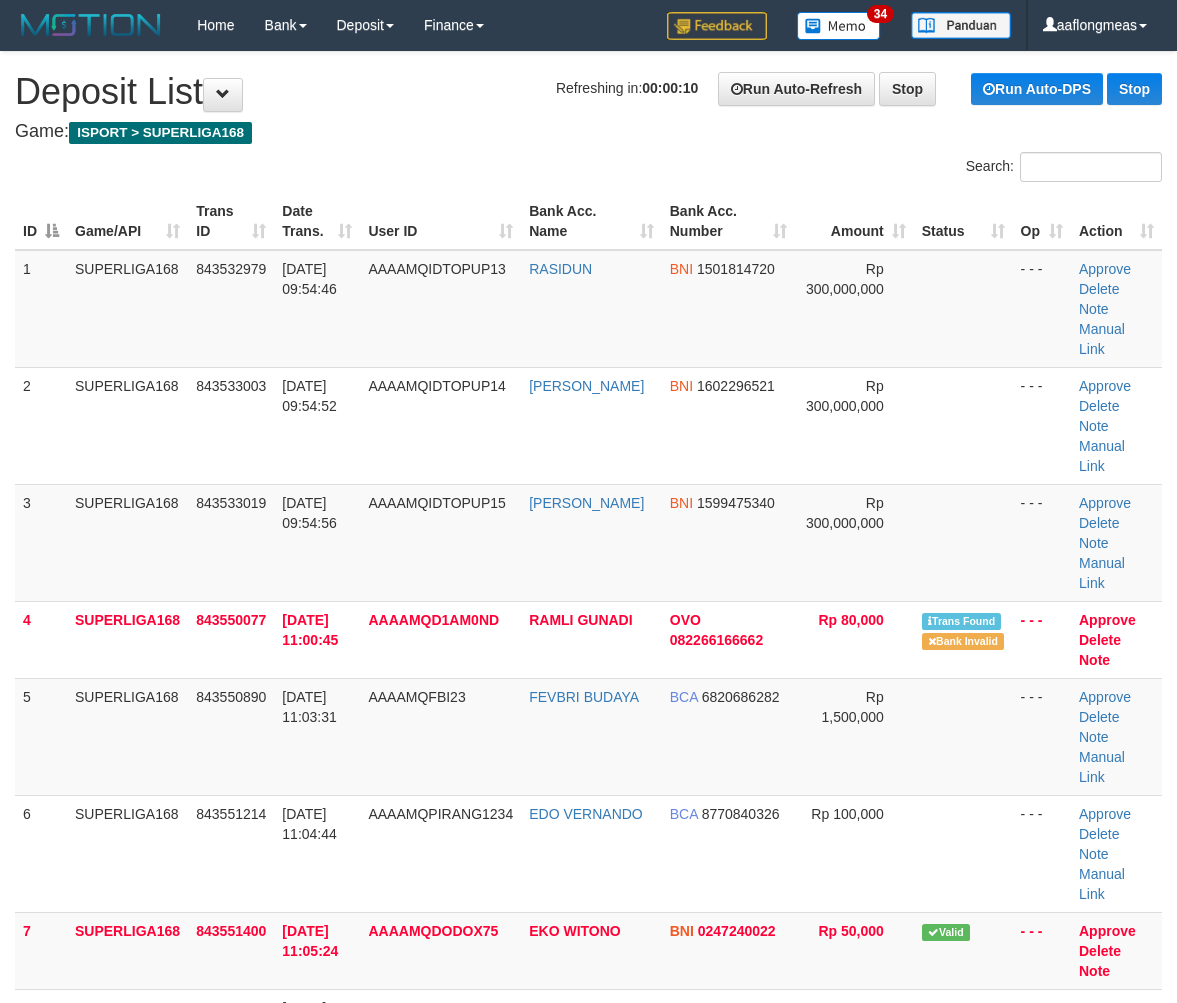 scroll, scrollTop: 0, scrollLeft: 0, axis: both 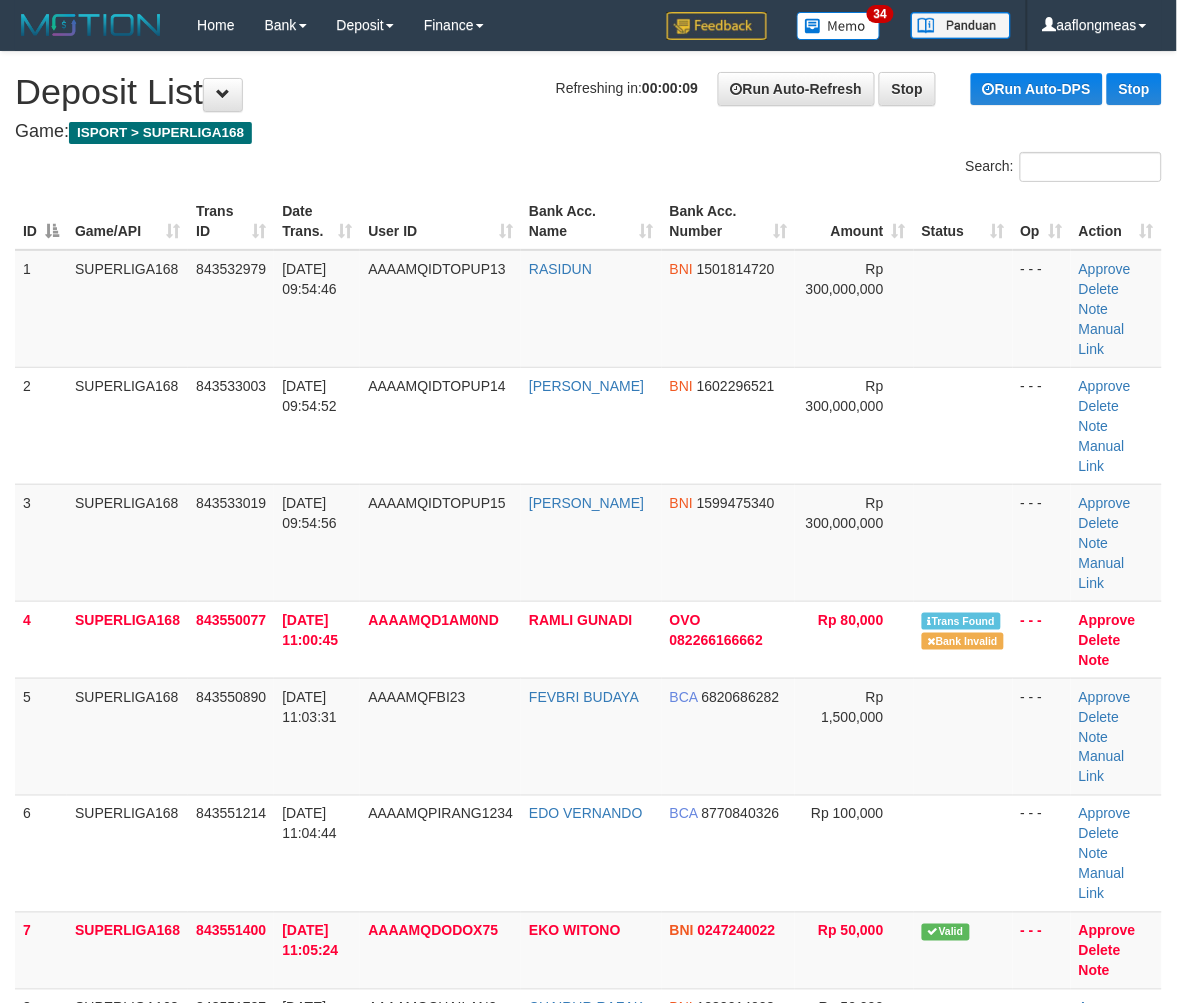 drag, startPoint x: 927, startPoint y: 733, endPoint x: 1184, endPoint y: 693, distance: 260.0942 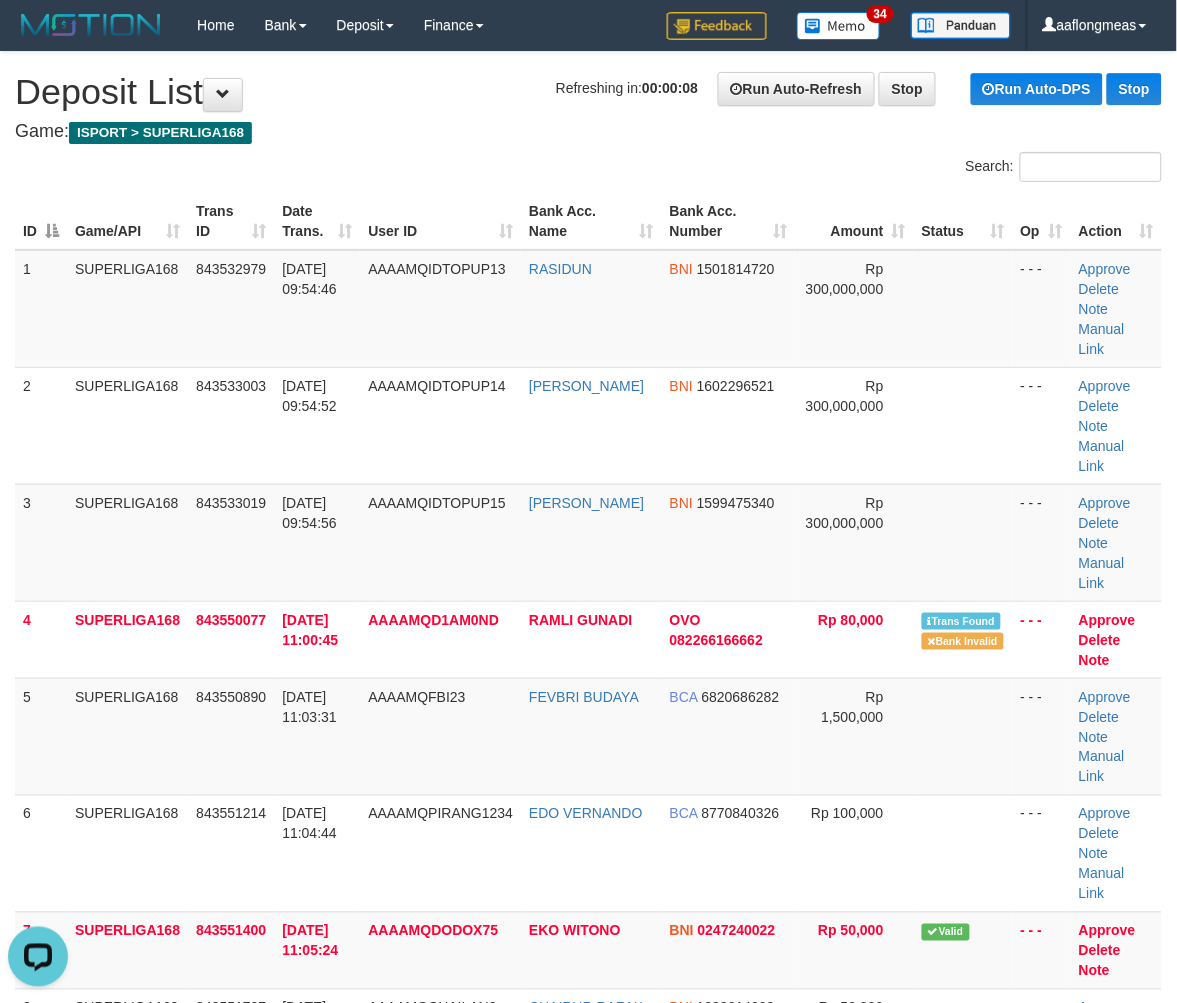 scroll, scrollTop: 0, scrollLeft: 0, axis: both 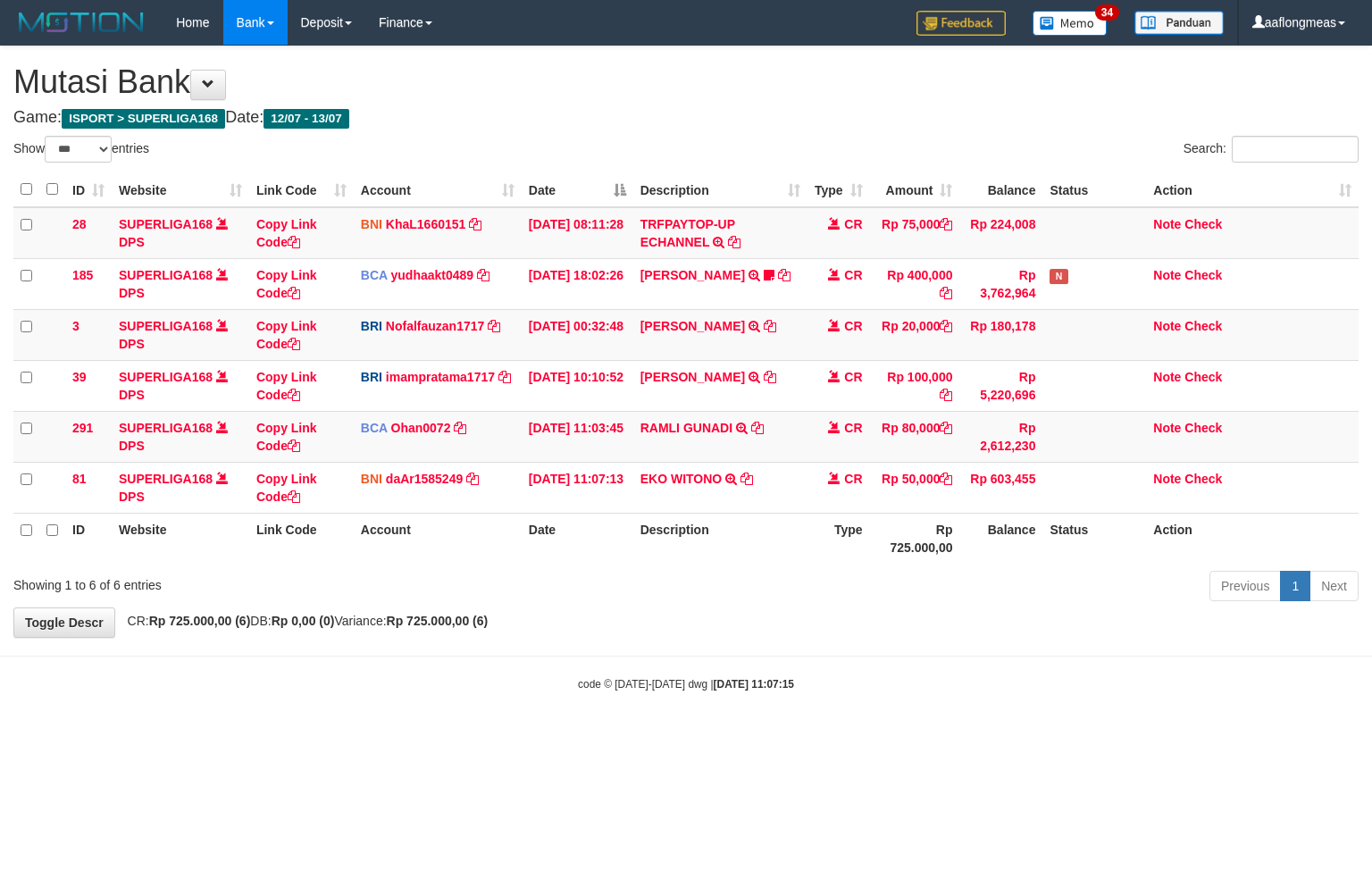 select on "***" 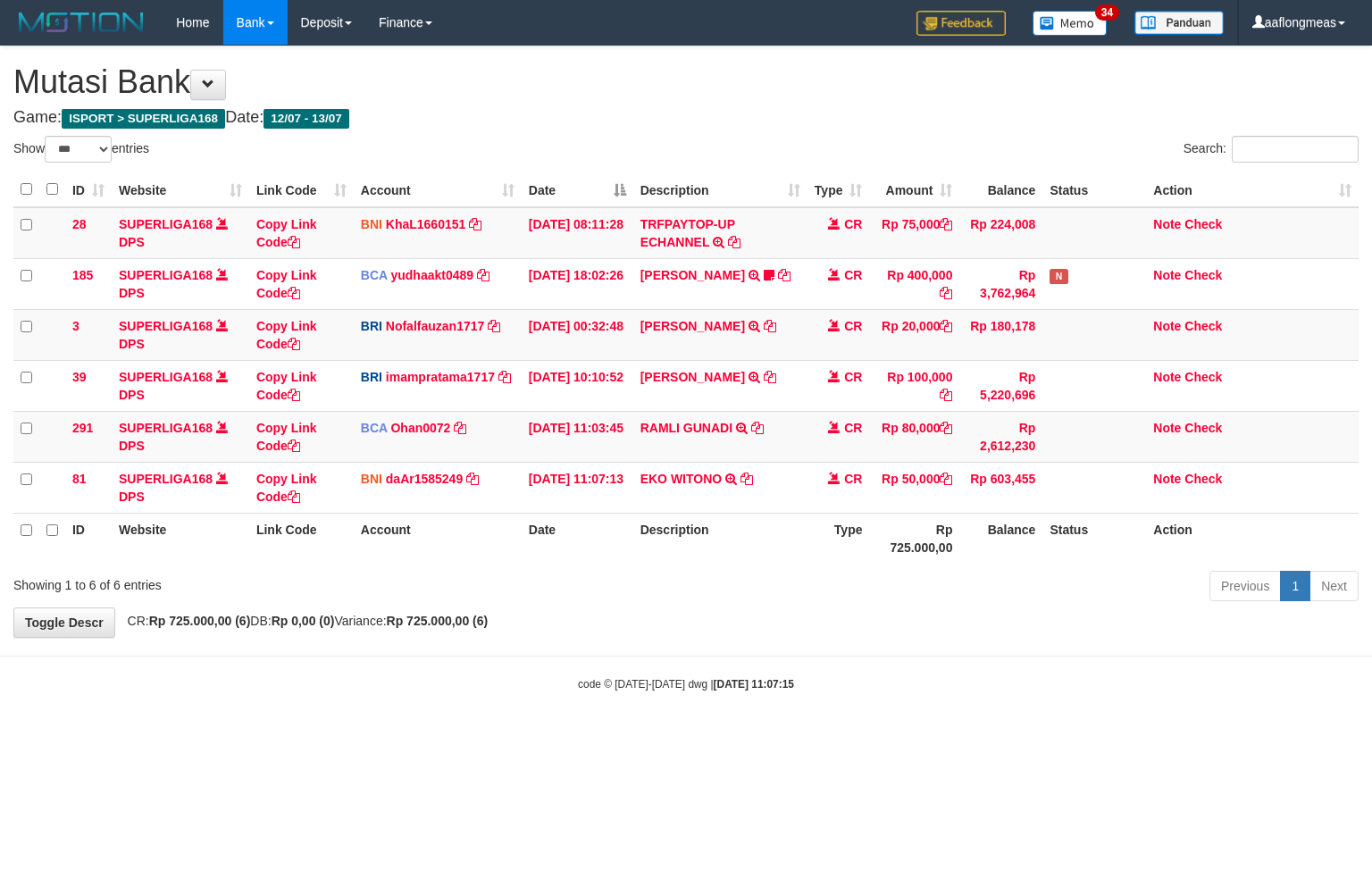 scroll, scrollTop: 0, scrollLeft: 0, axis: both 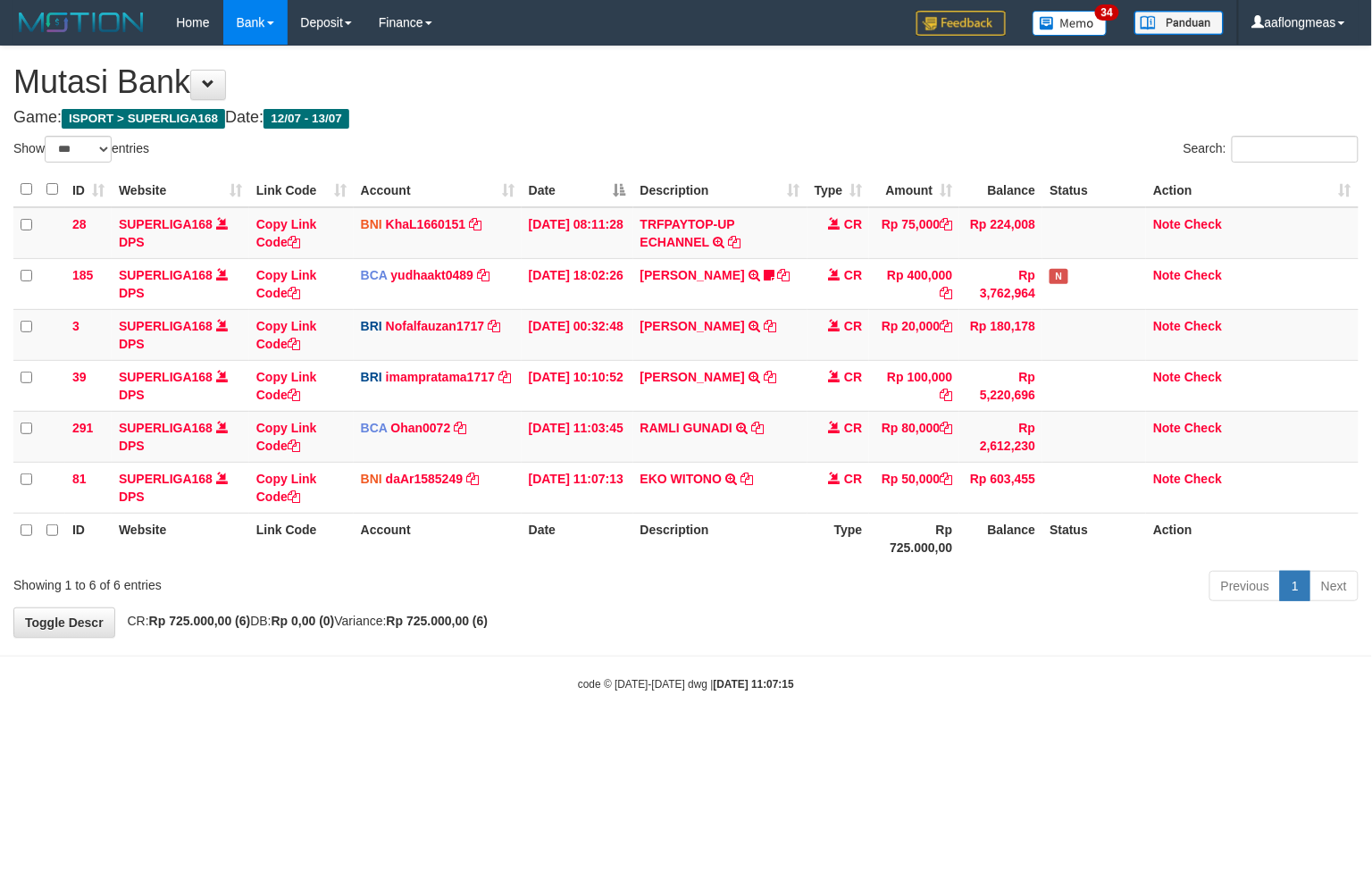 drag, startPoint x: 752, startPoint y: 565, endPoint x: 371, endPoint y: 733, distance: 416.39524 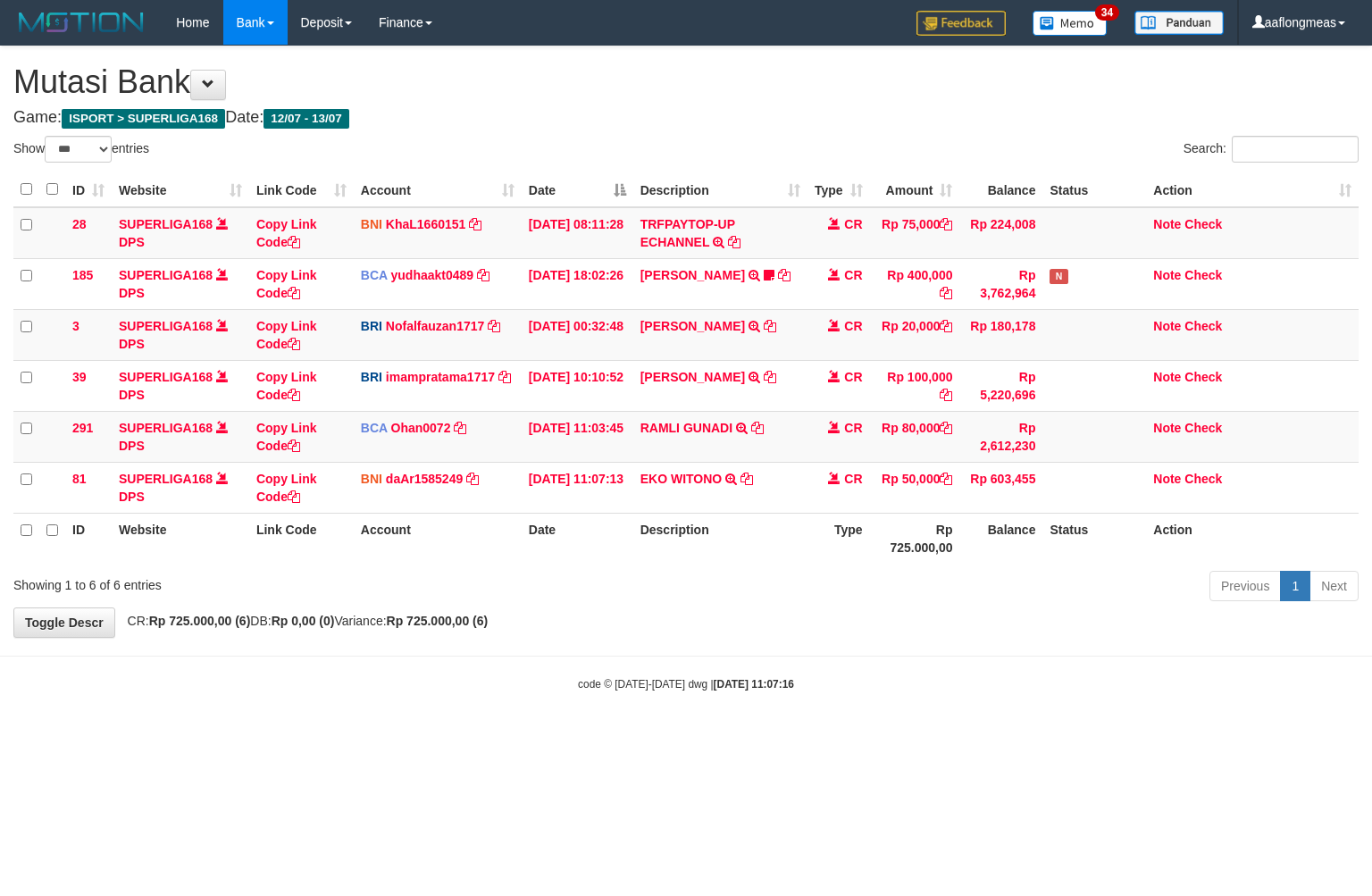 select on "***" 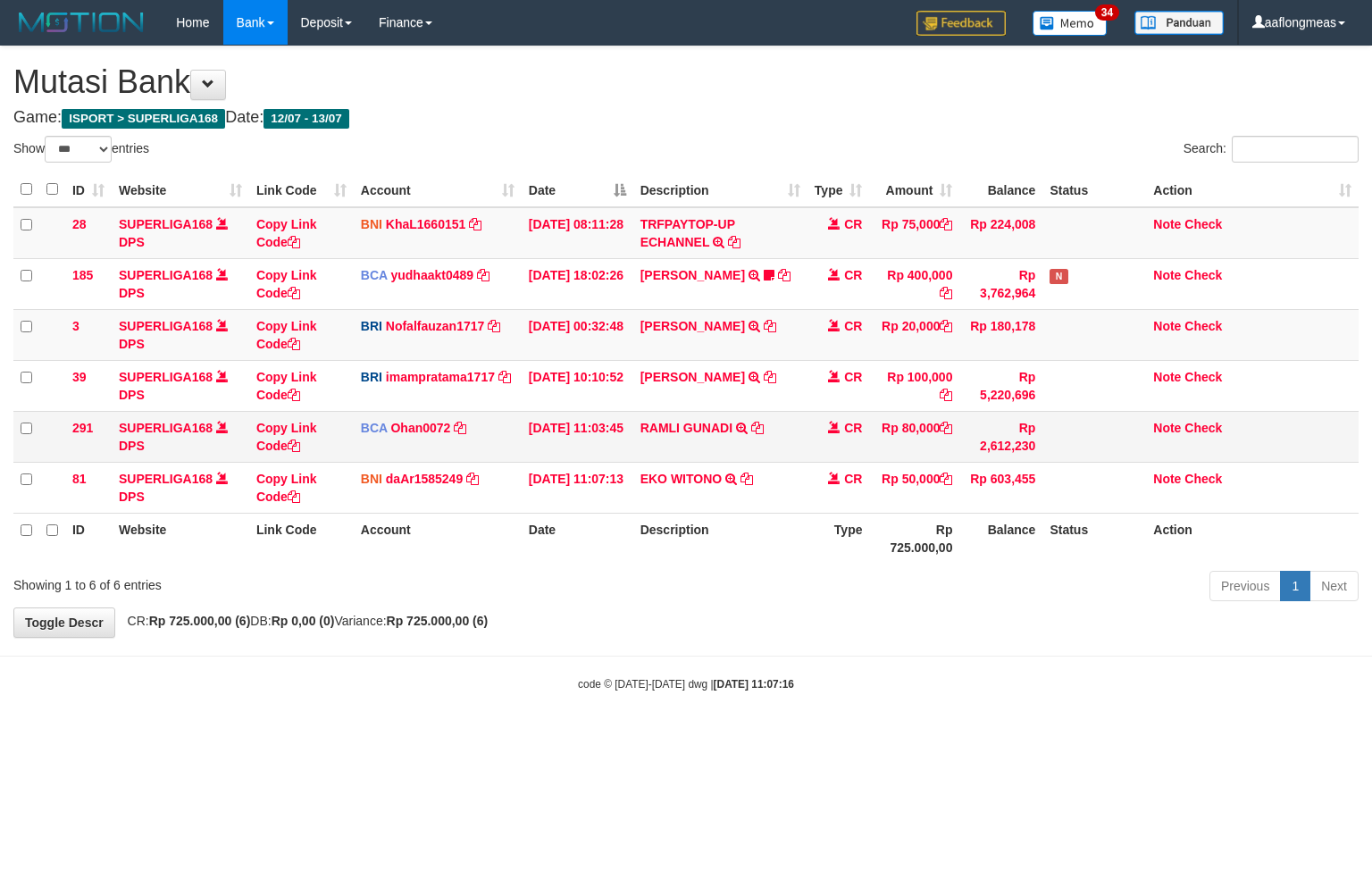 scroll, scrollTop: 0, scrollLeft: 0, axis: both 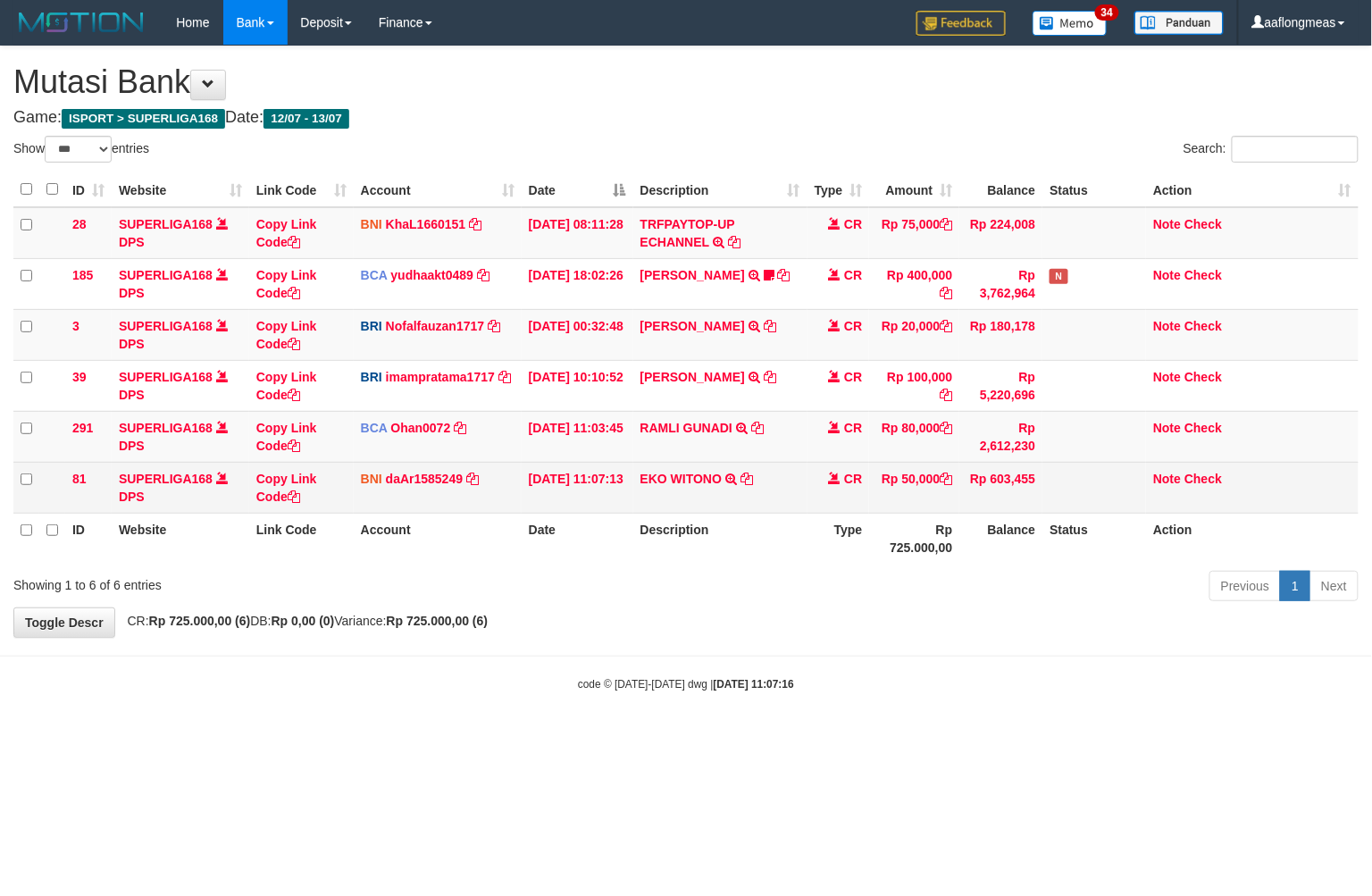 click on "[PERSON_NAME]         TRANSFER DARI BPK EKO WITONO" at bounding box center (720, 487) 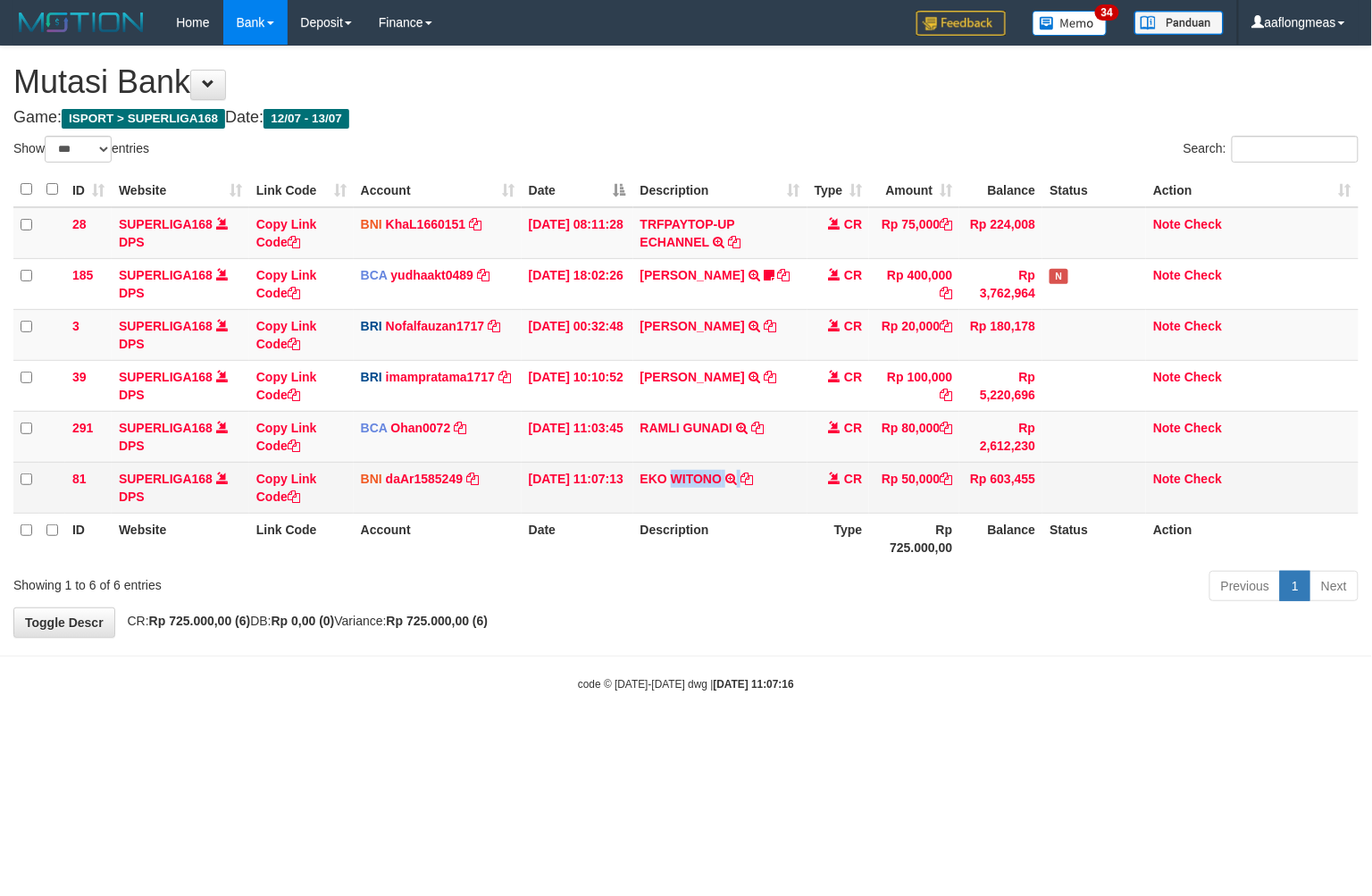 click on "EKO WITONO         TRANSFER DARI BPK EKO WITONO" at bounding box center [720, 487] 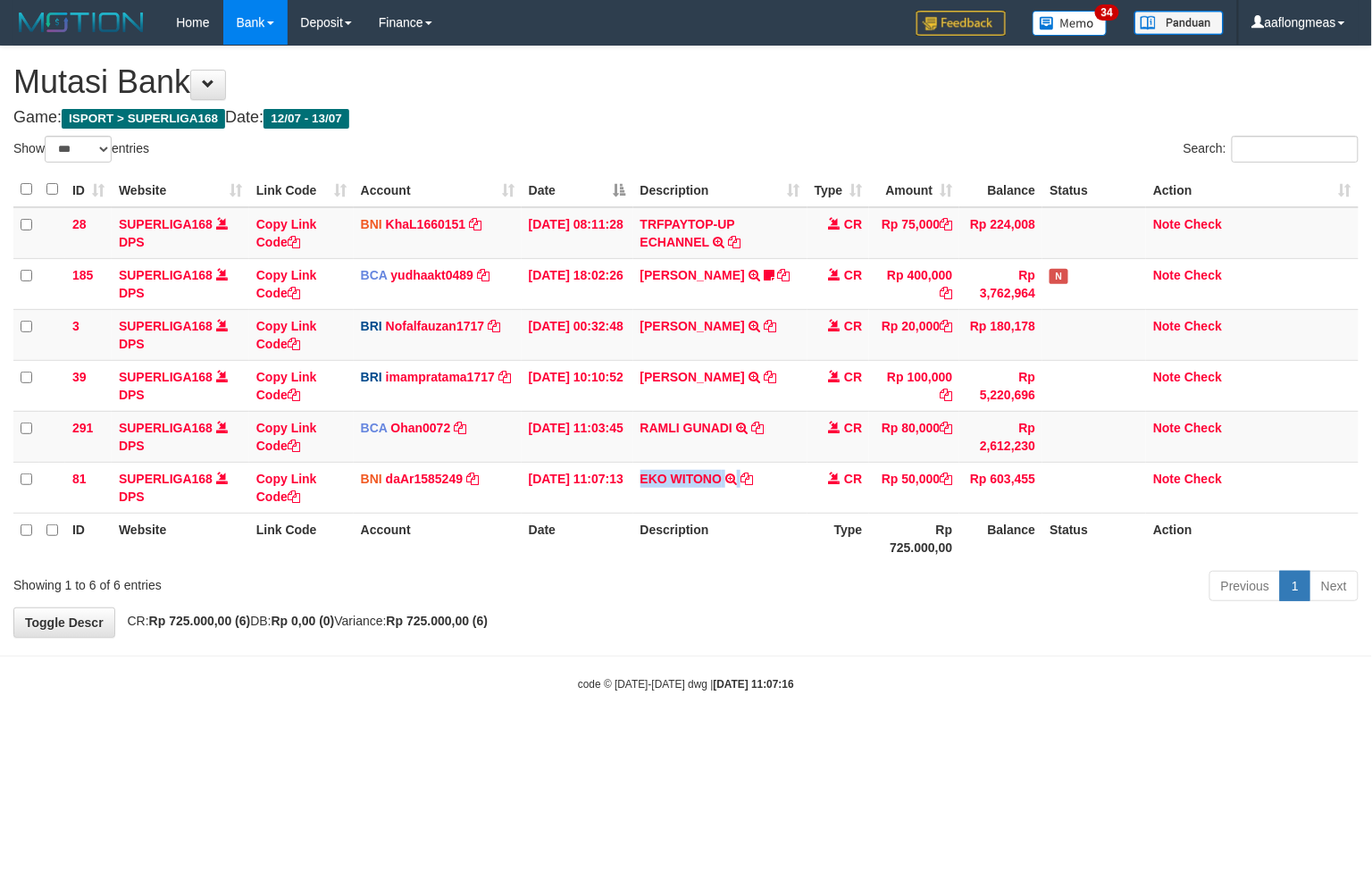 copy on "EKO WITONO" 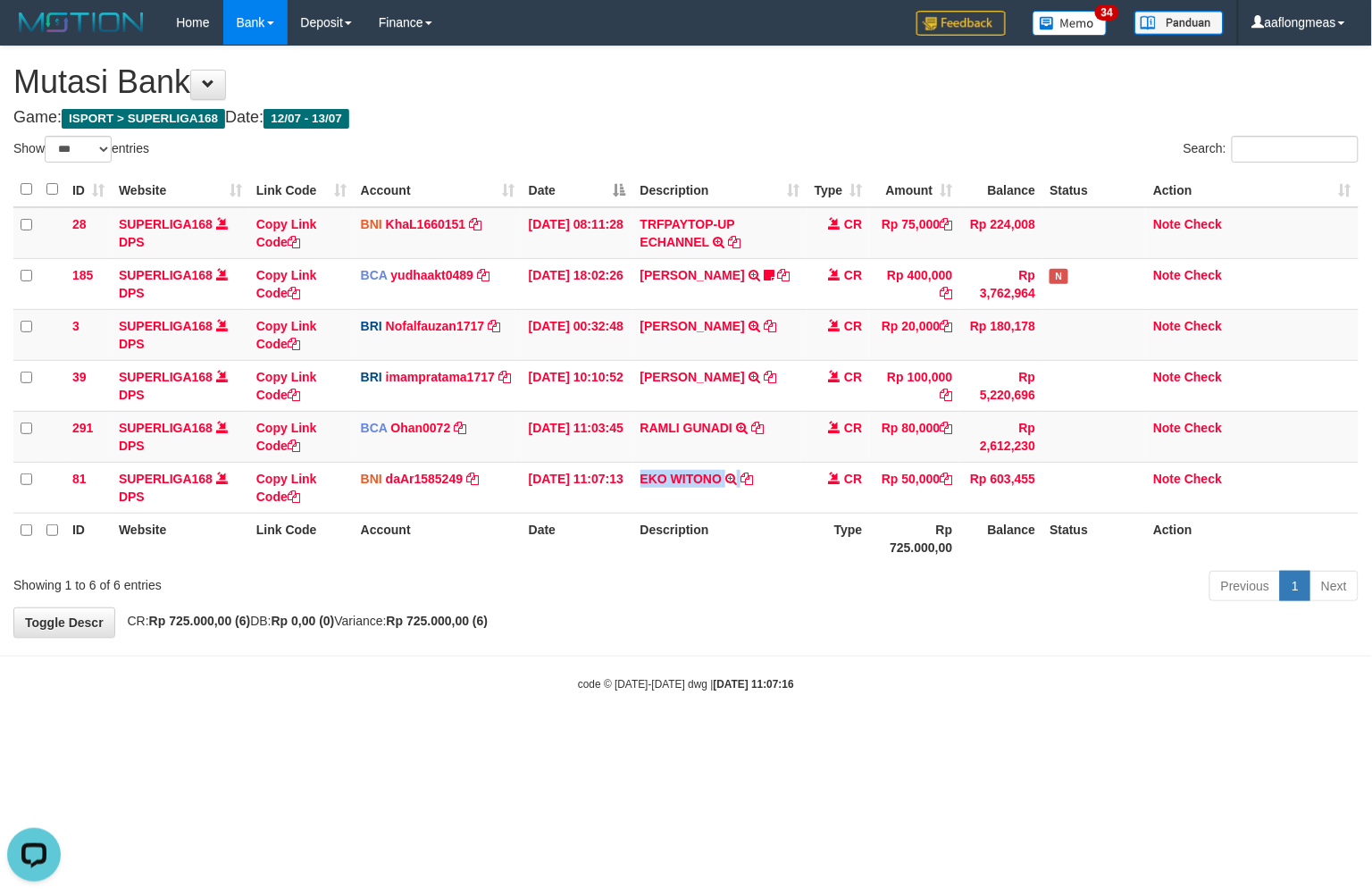 scroll, scrollTop: 0, scrollLeft: 0, axis: both 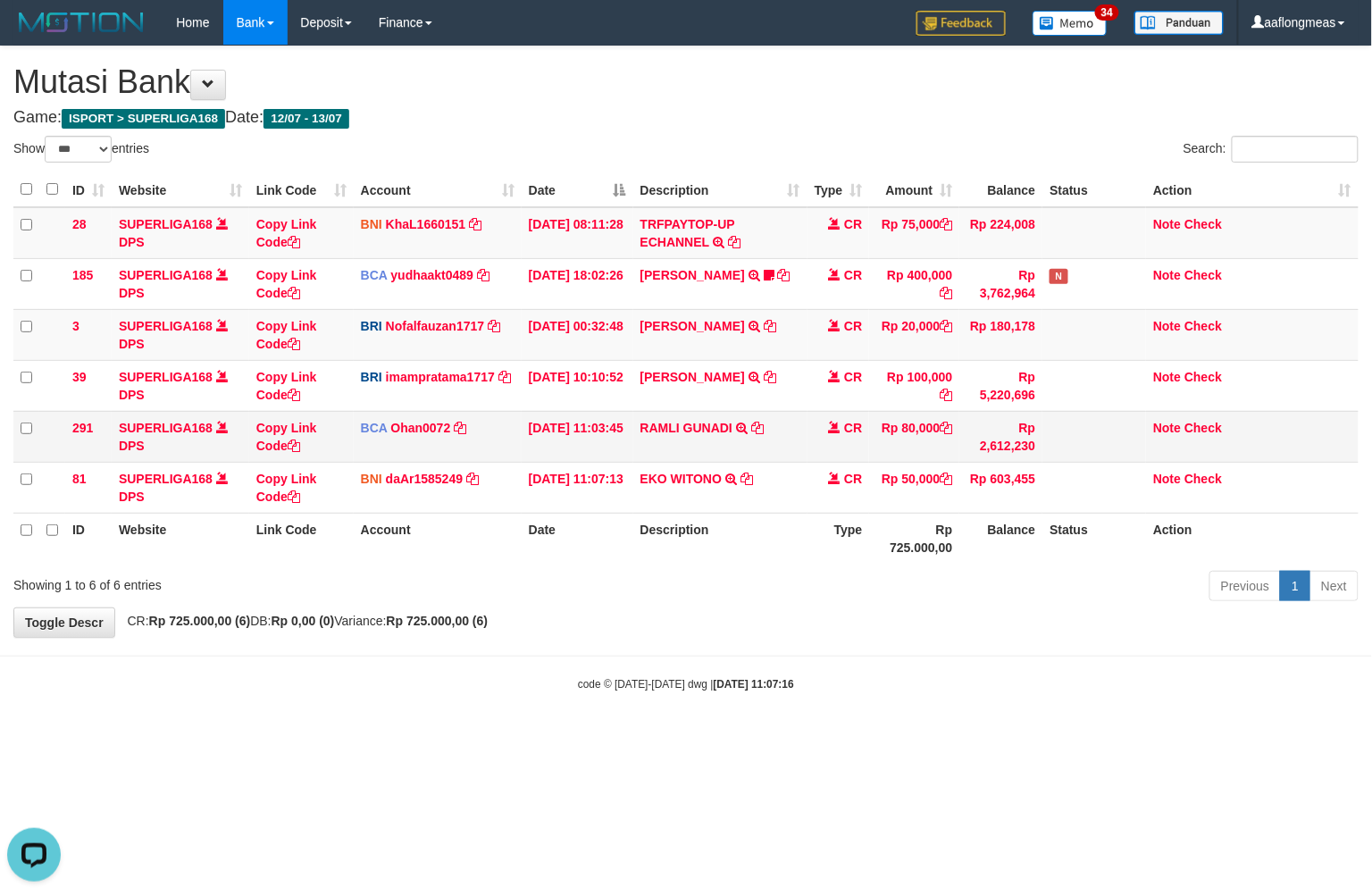 click on "RAMLI GUNADI         TRSF E-BANKING CR 1307/FTSCY/WS95031
80000.00RAMLI GUNADI" at bounding box center (720, 436) 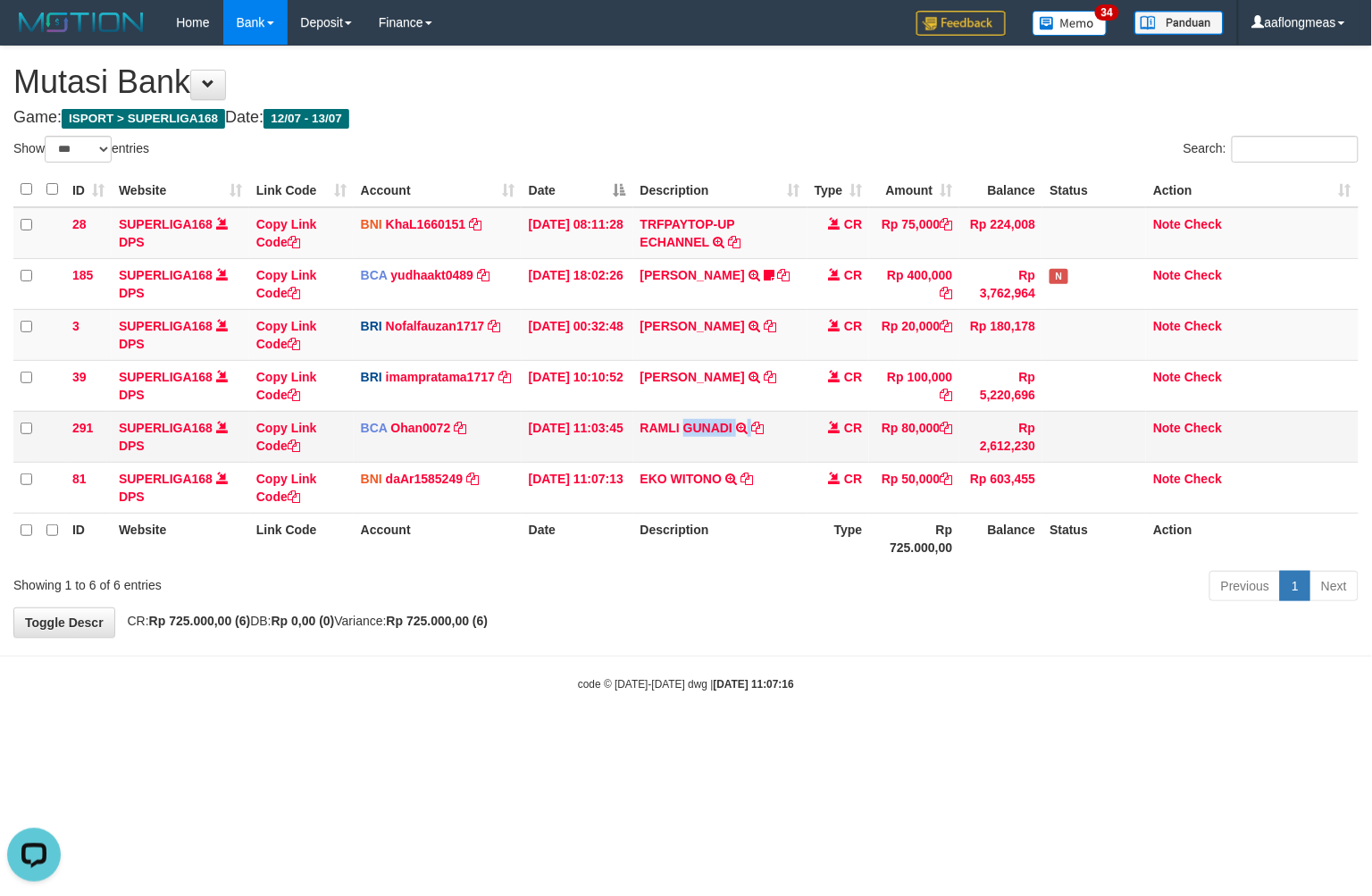 click on "RAMLI GUNADI         TRSF E-BANKING CR 1307/FTSCY/WS95031
80000.00RAMLI GUNADI" at bounding box center [720, 436] 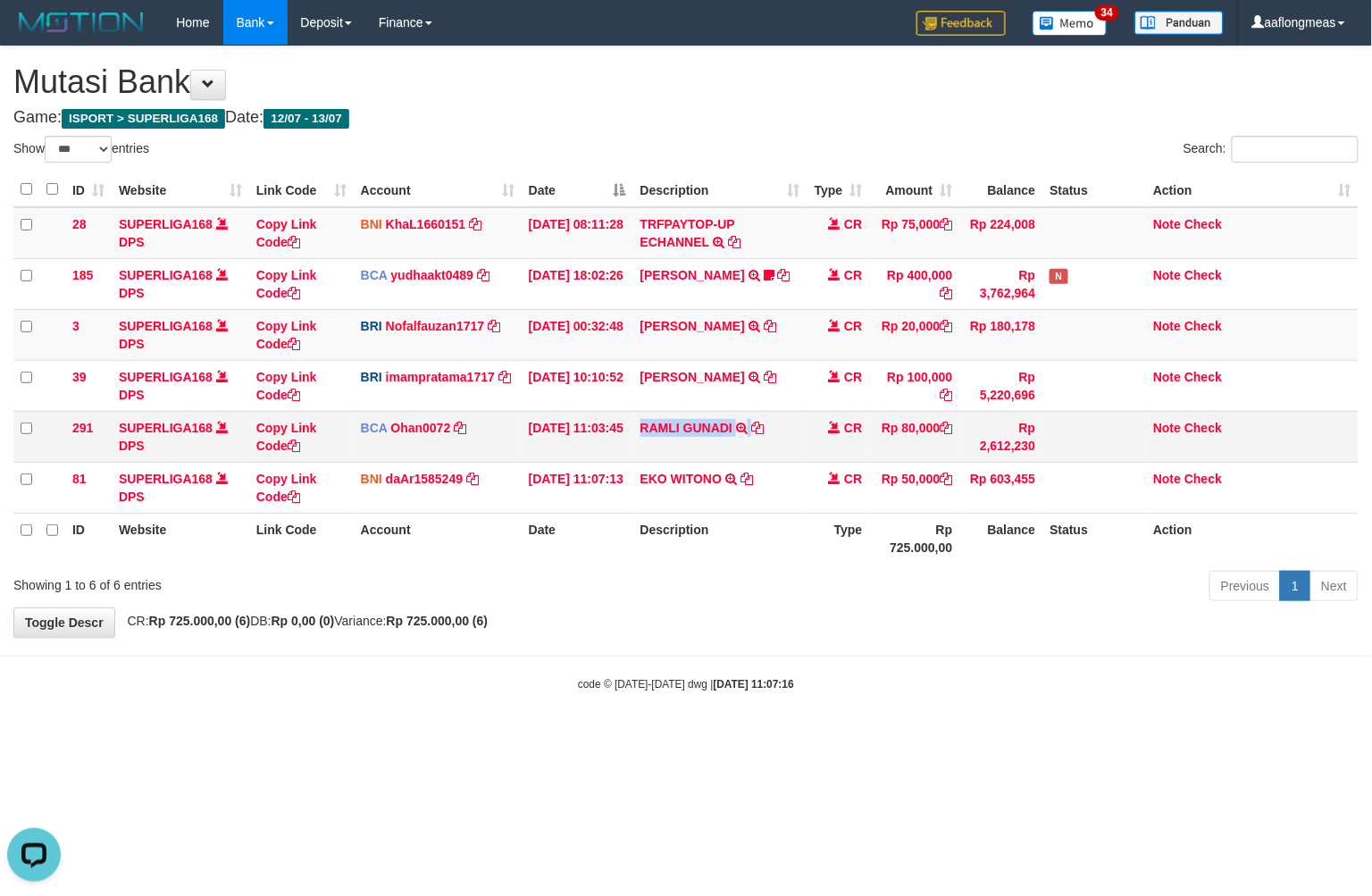 click on "RAMLI GUNADI         TRSF E-BANKING CR 1307/FTSCY/WS95031
80000.00RAMLI GUNADI" at bounding box center (720, 436) 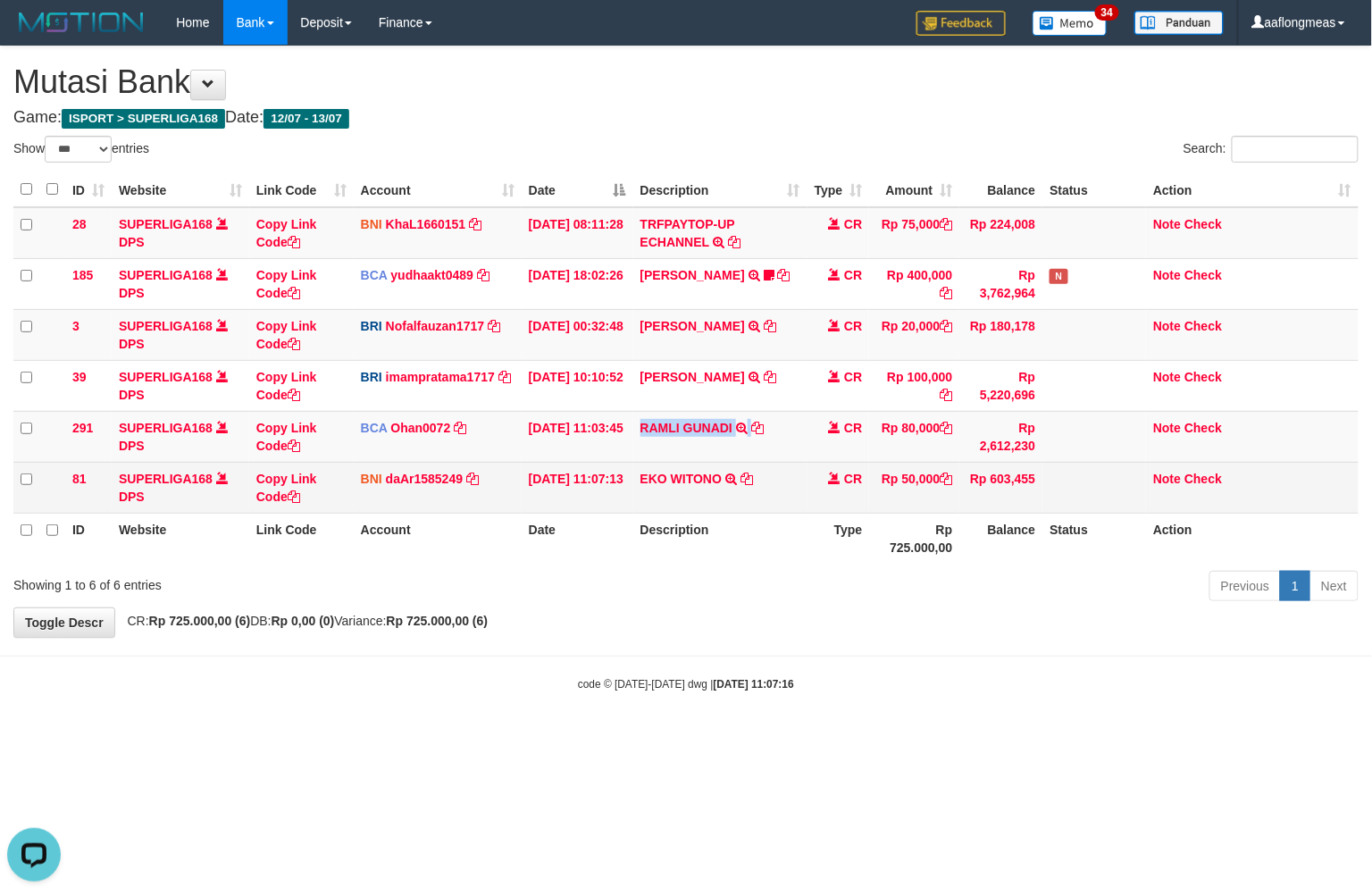 copy on "RAMLI GUNADI" 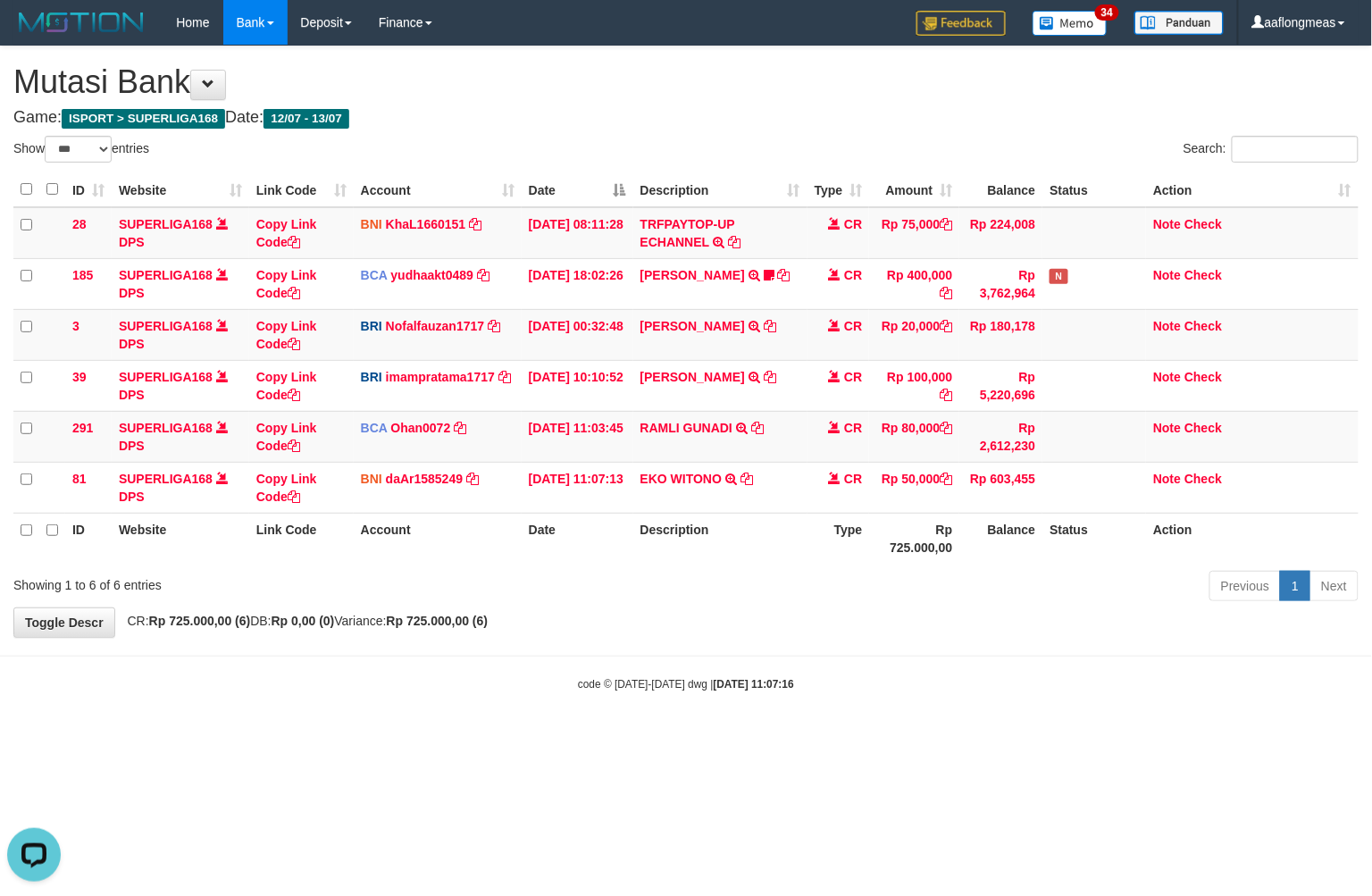 click on "**********" at bounding box center [686, 341] 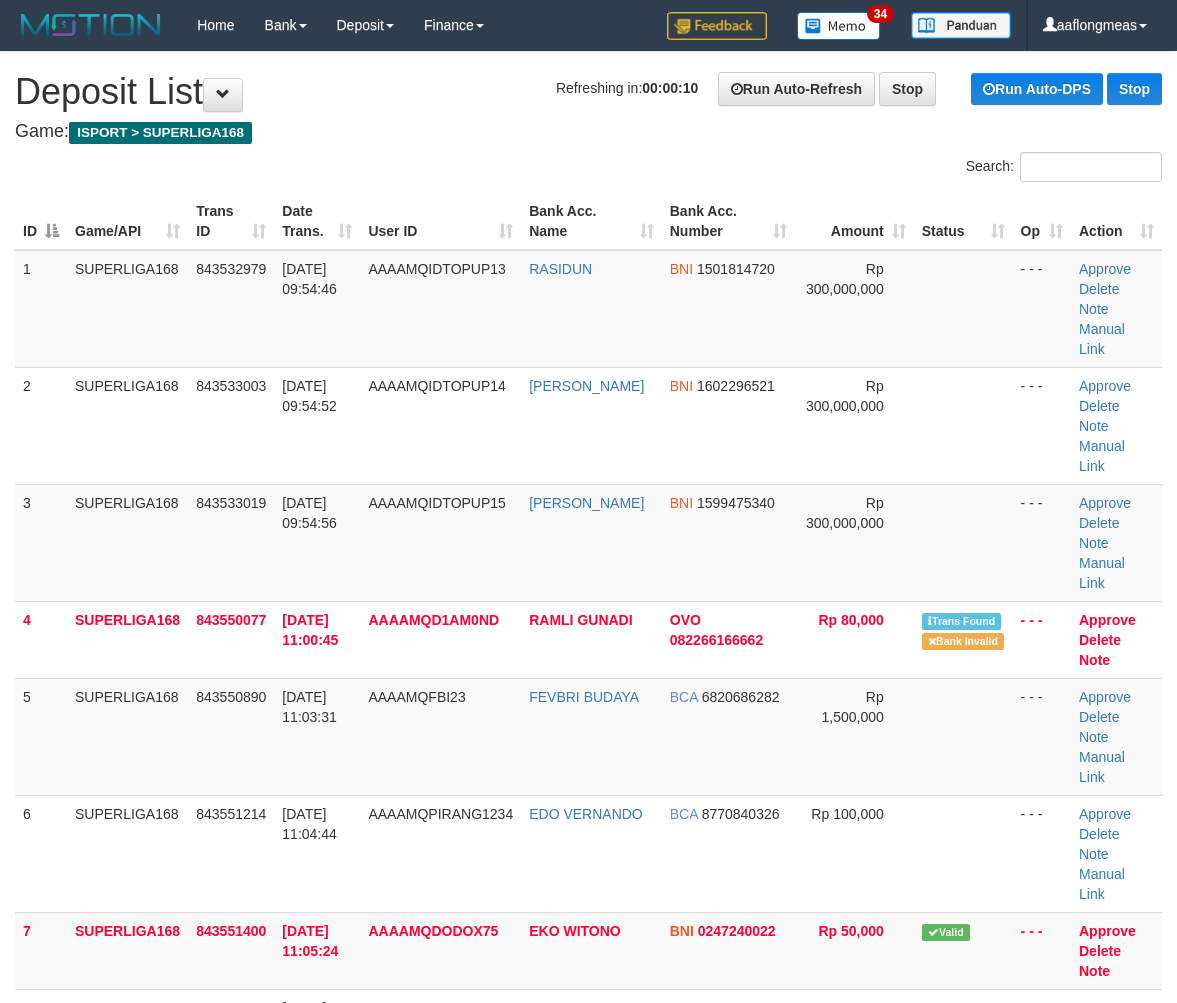 scroll, scrollTop: 0, scrollLeft: 0, axis: both 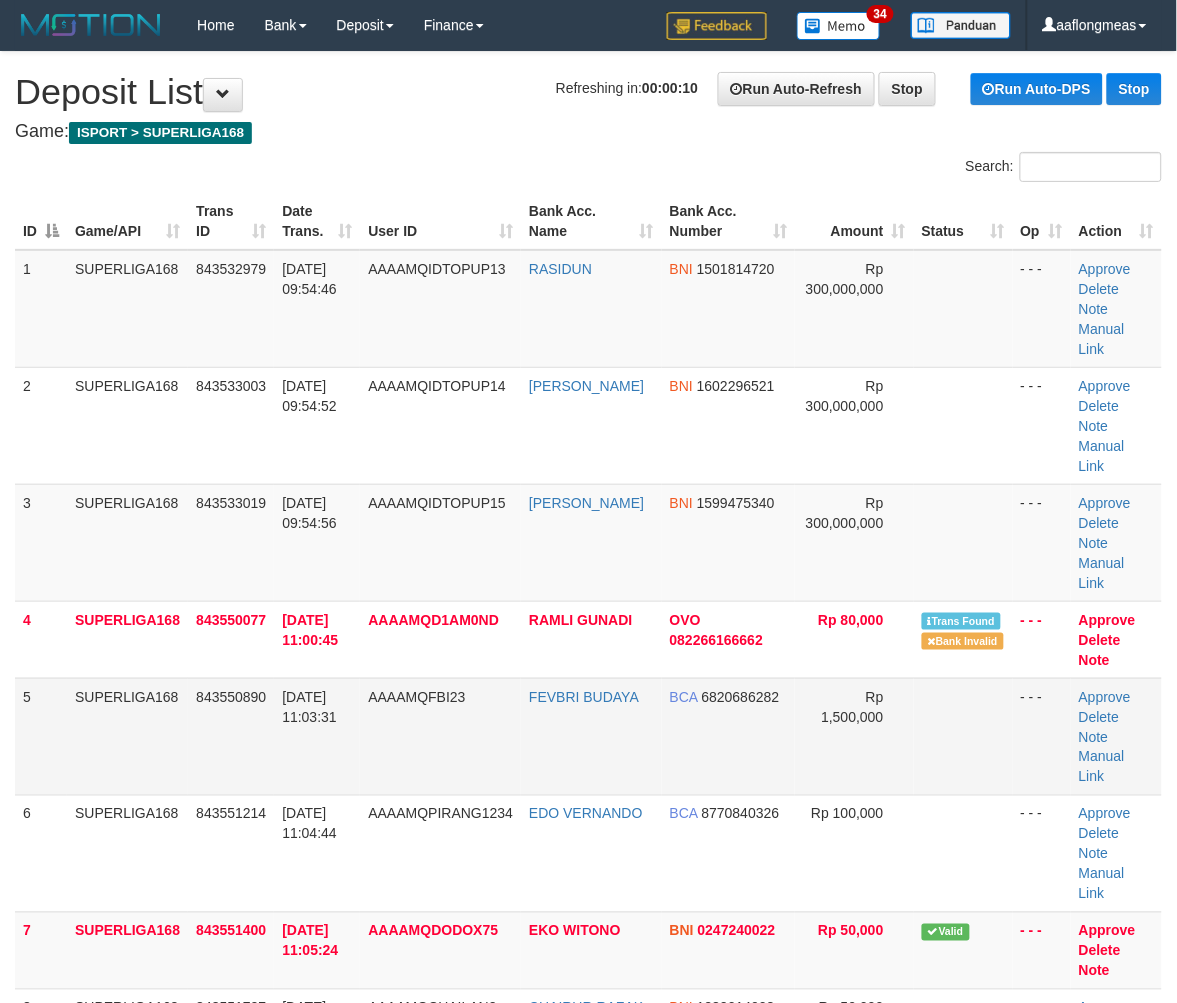drag, startPoint x: 890, startPoint y: 616, endPoint x: 940, endPoint y: 637, distance: 54.230988 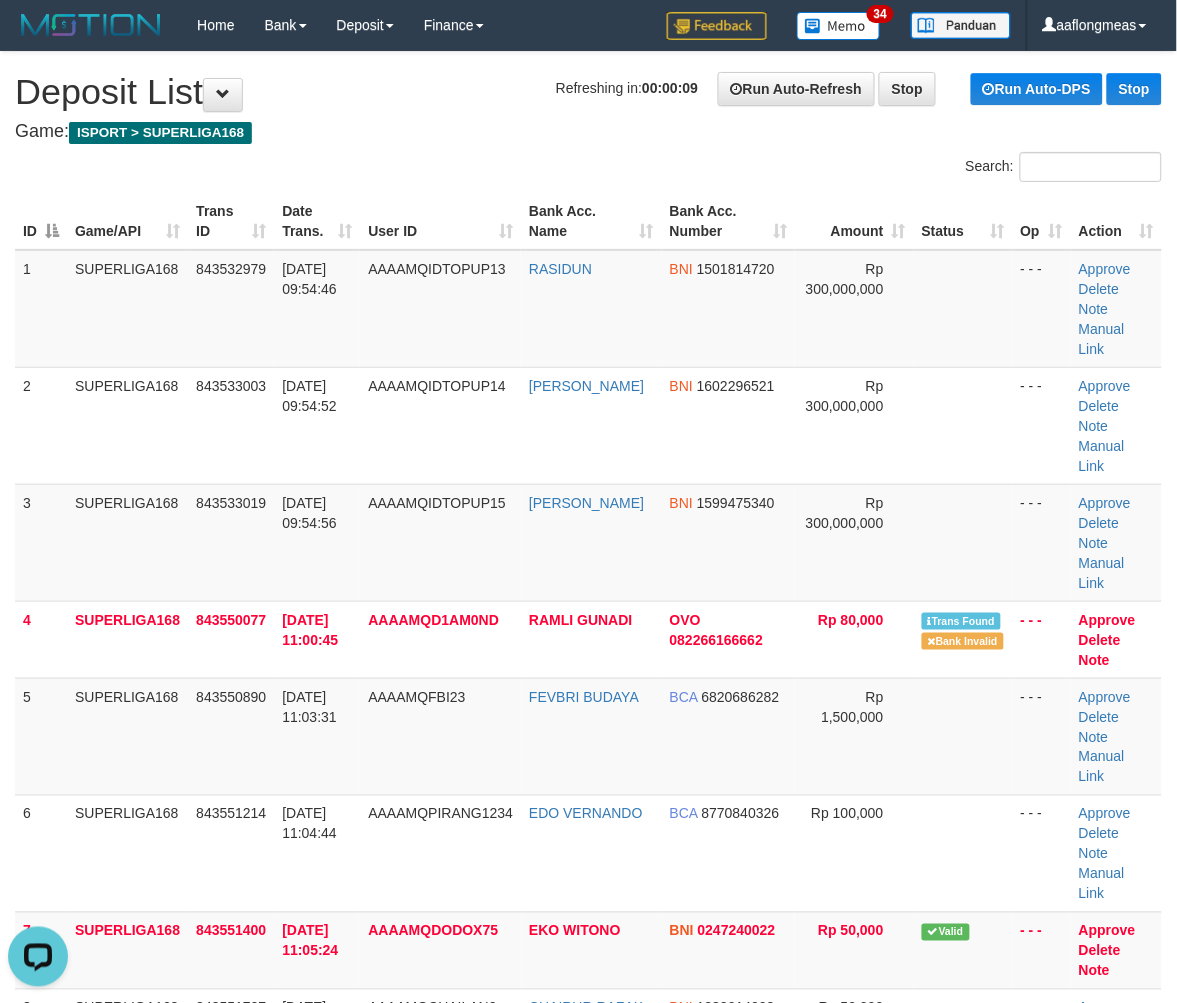 scroll, scrollTop: 0, scrollLeft: 0, axis: both 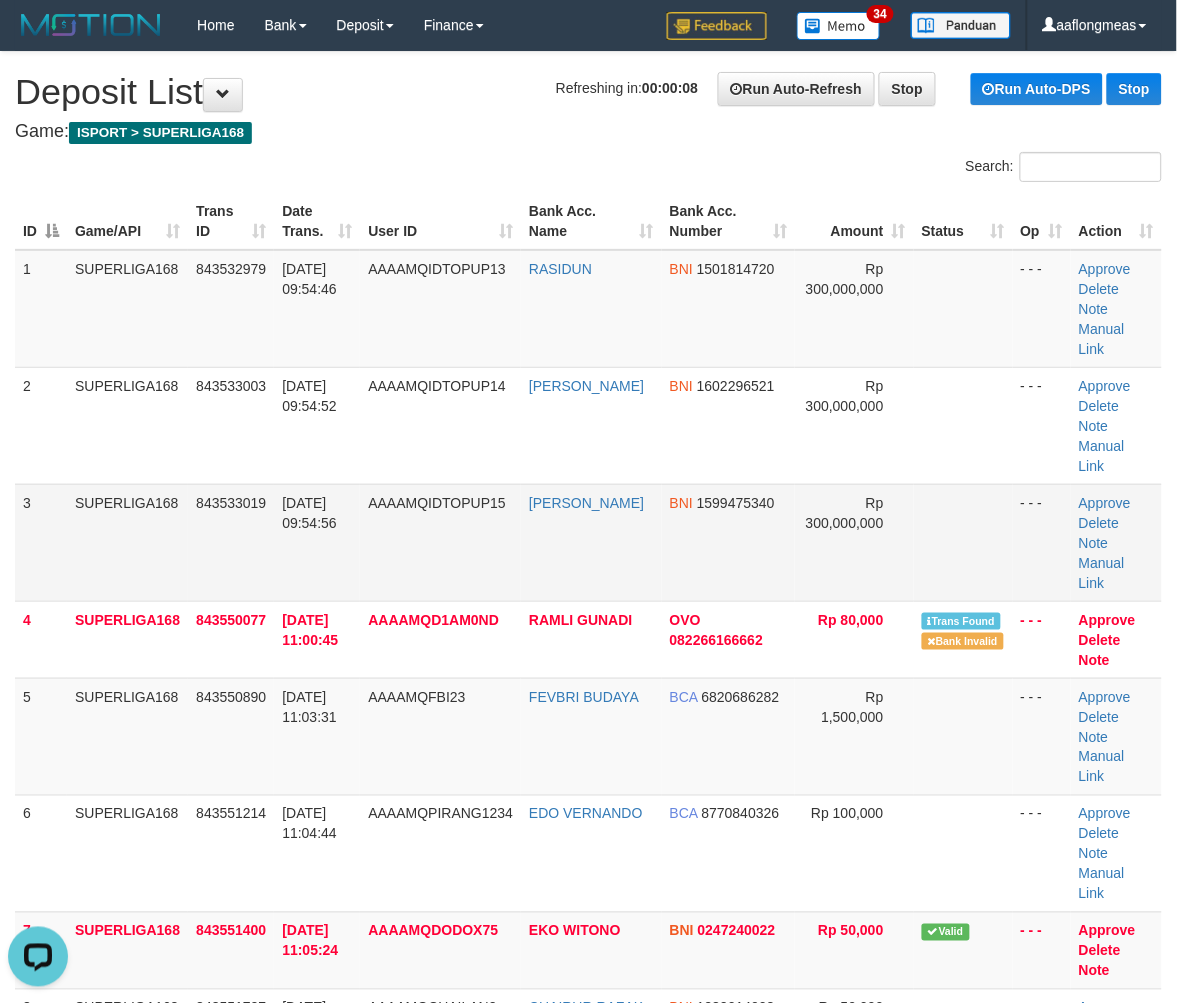 click at bounding box center (963, 542) 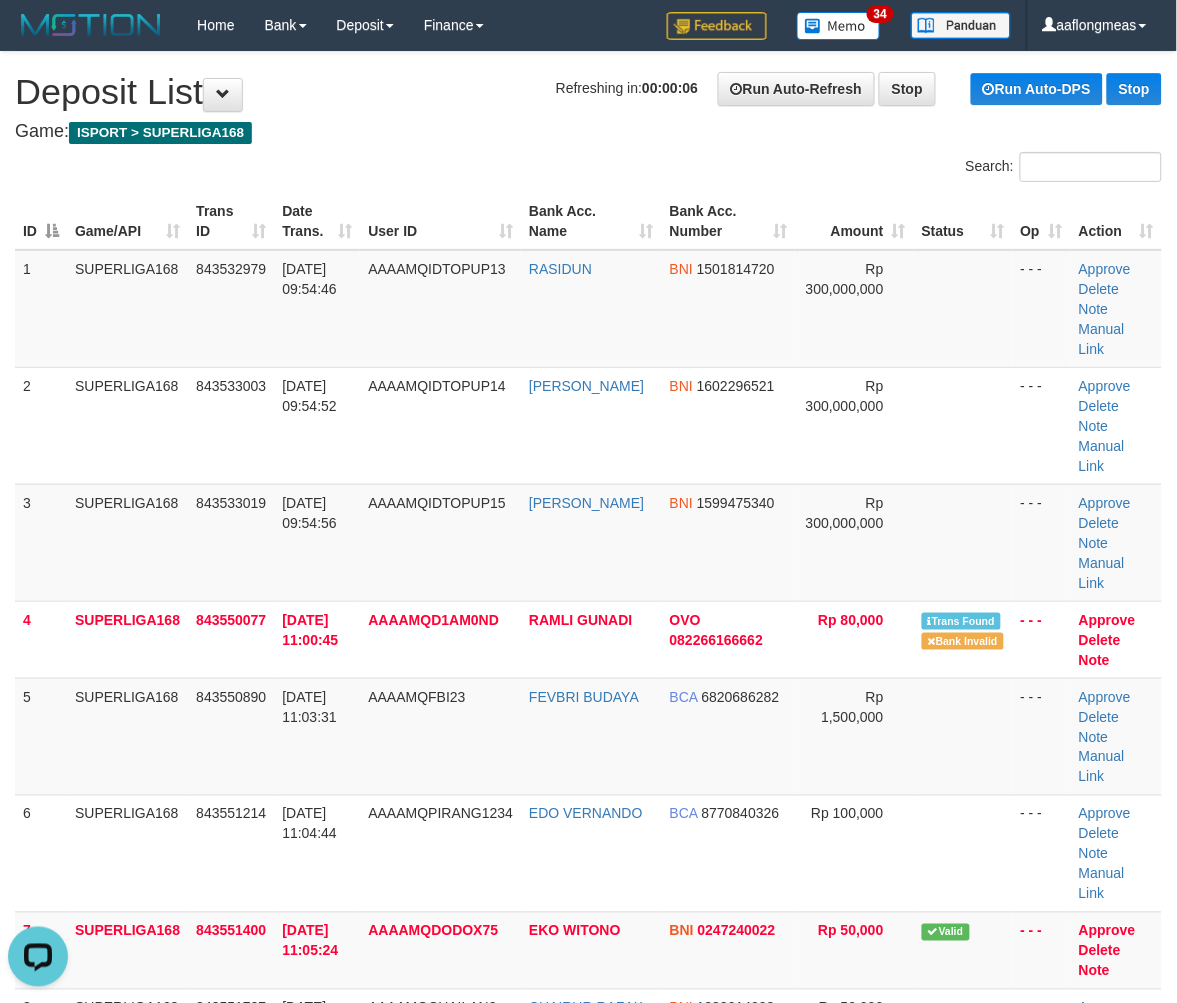 drag, startPoint x: 855, startPoint y: 440, endPoint x: 1186, endPoint y: 484, distance: 333.91165 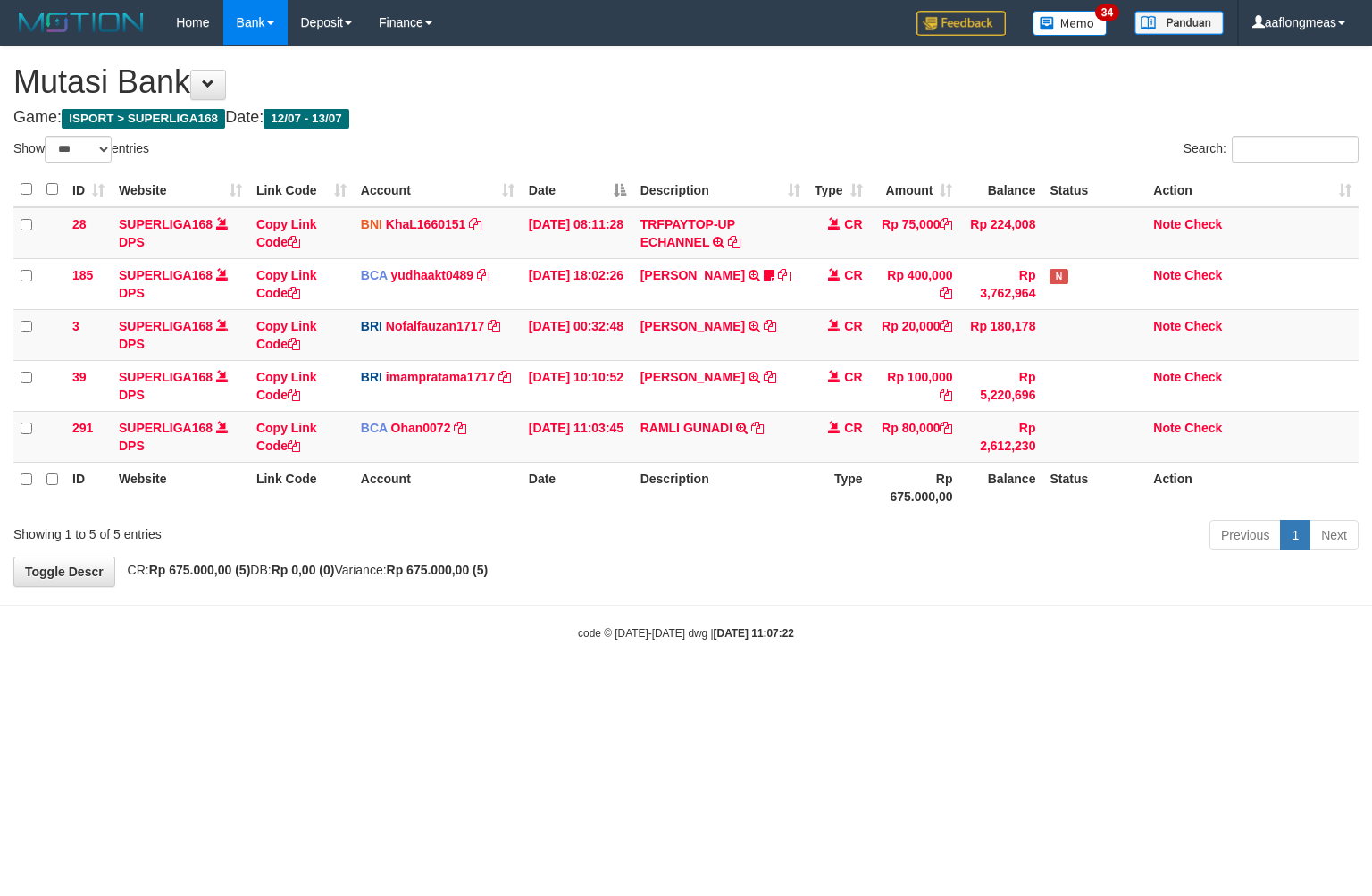 select on "***" 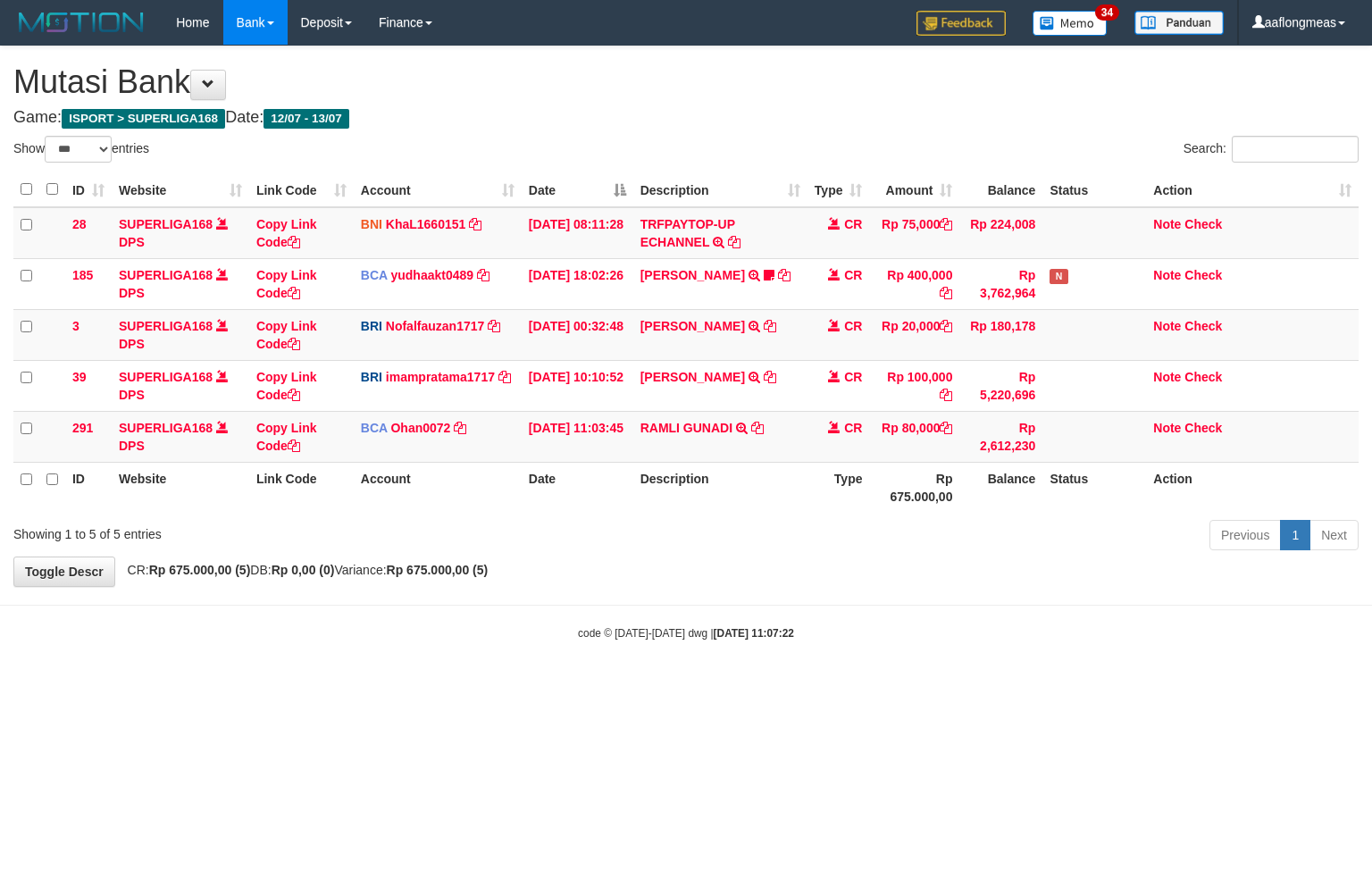 scroll, scrollTop: 0, scrollLeft: 0, axis: both 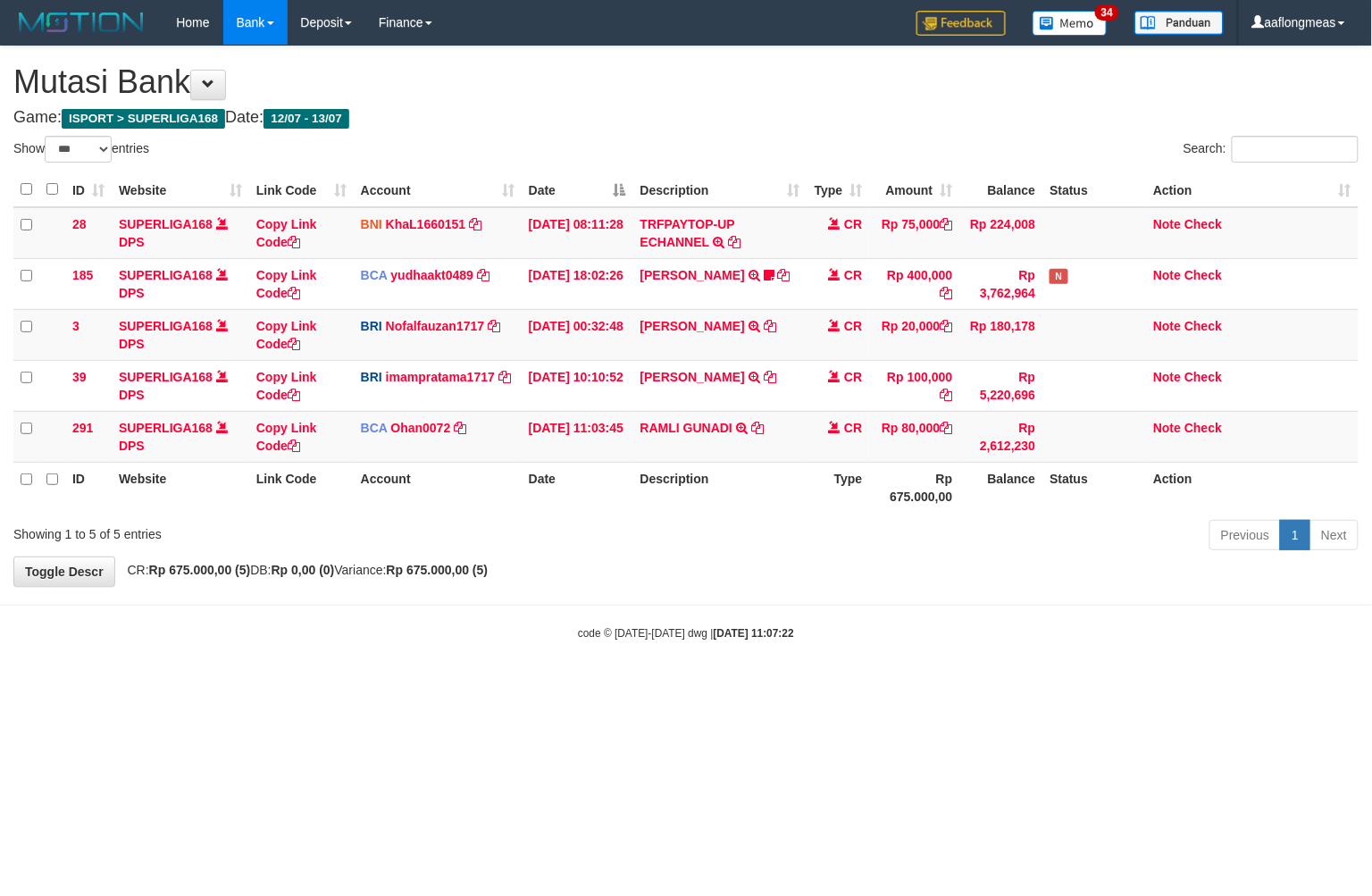 drag, startPoint x: 679, startPoint y: 586, endPoint x: 9, endPoint y: 600, distance: 670.14625 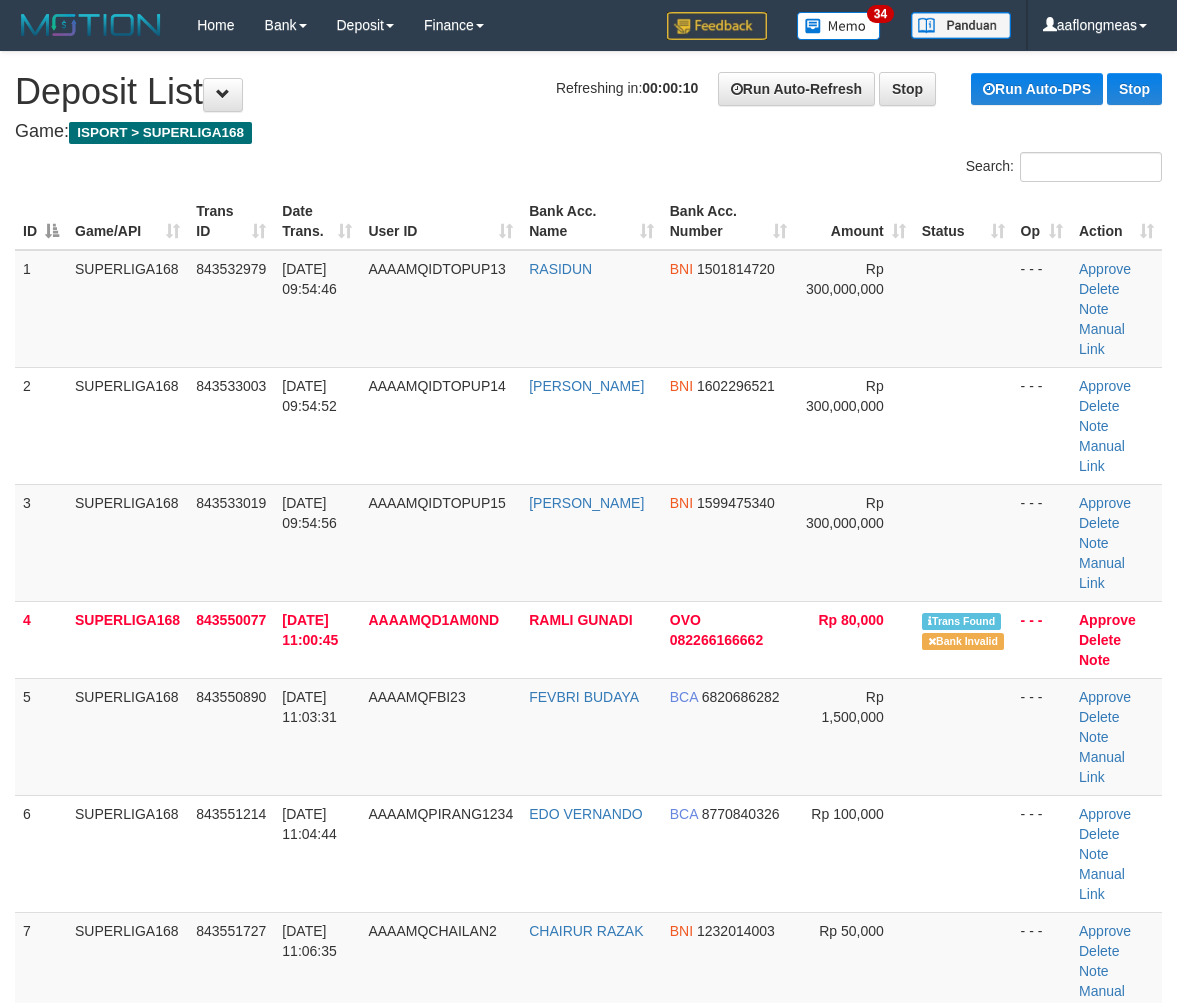 scroll, scrollTop: 0, scrollLeft: 0, axis: both 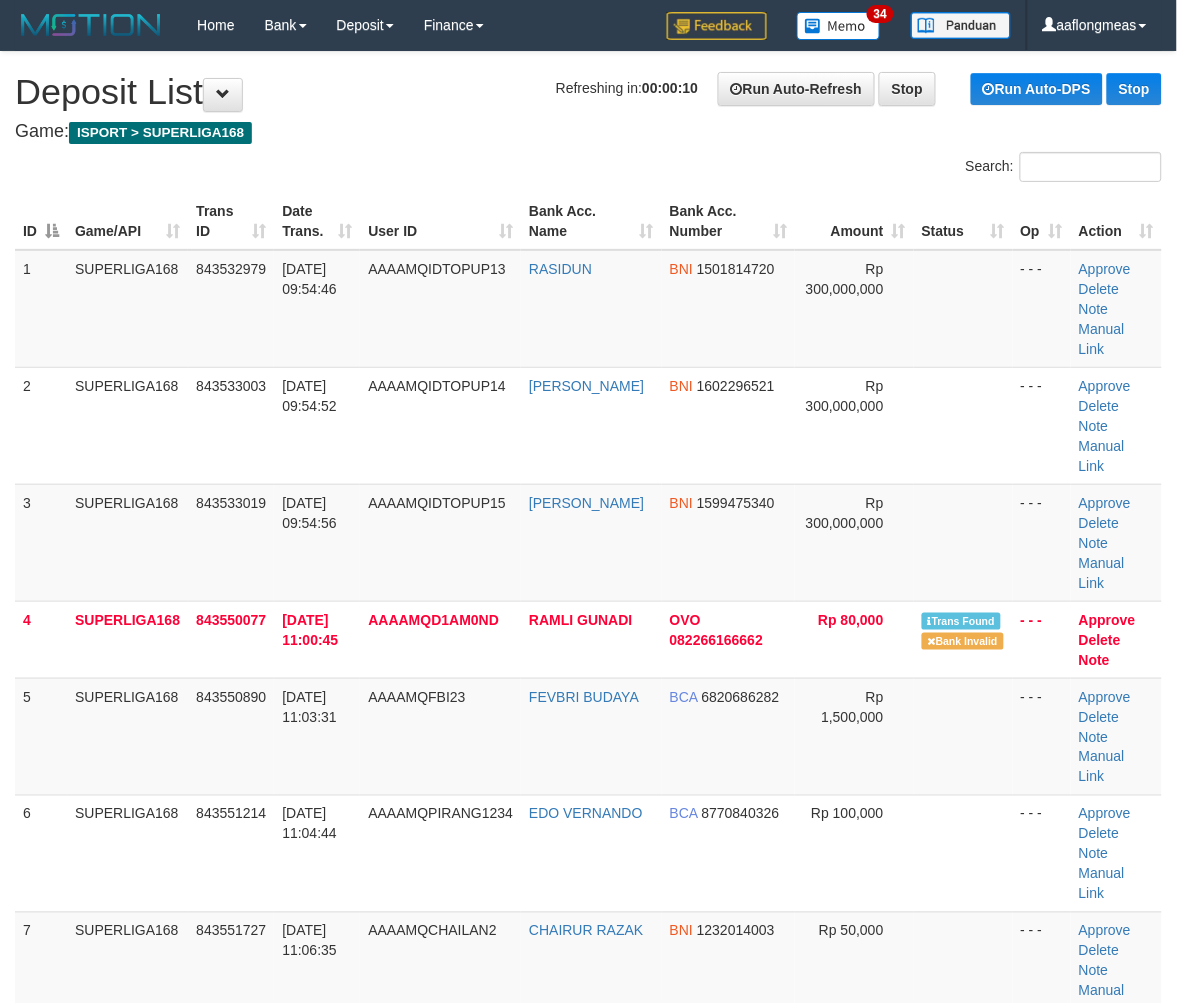click at bounding box center [963, 542] 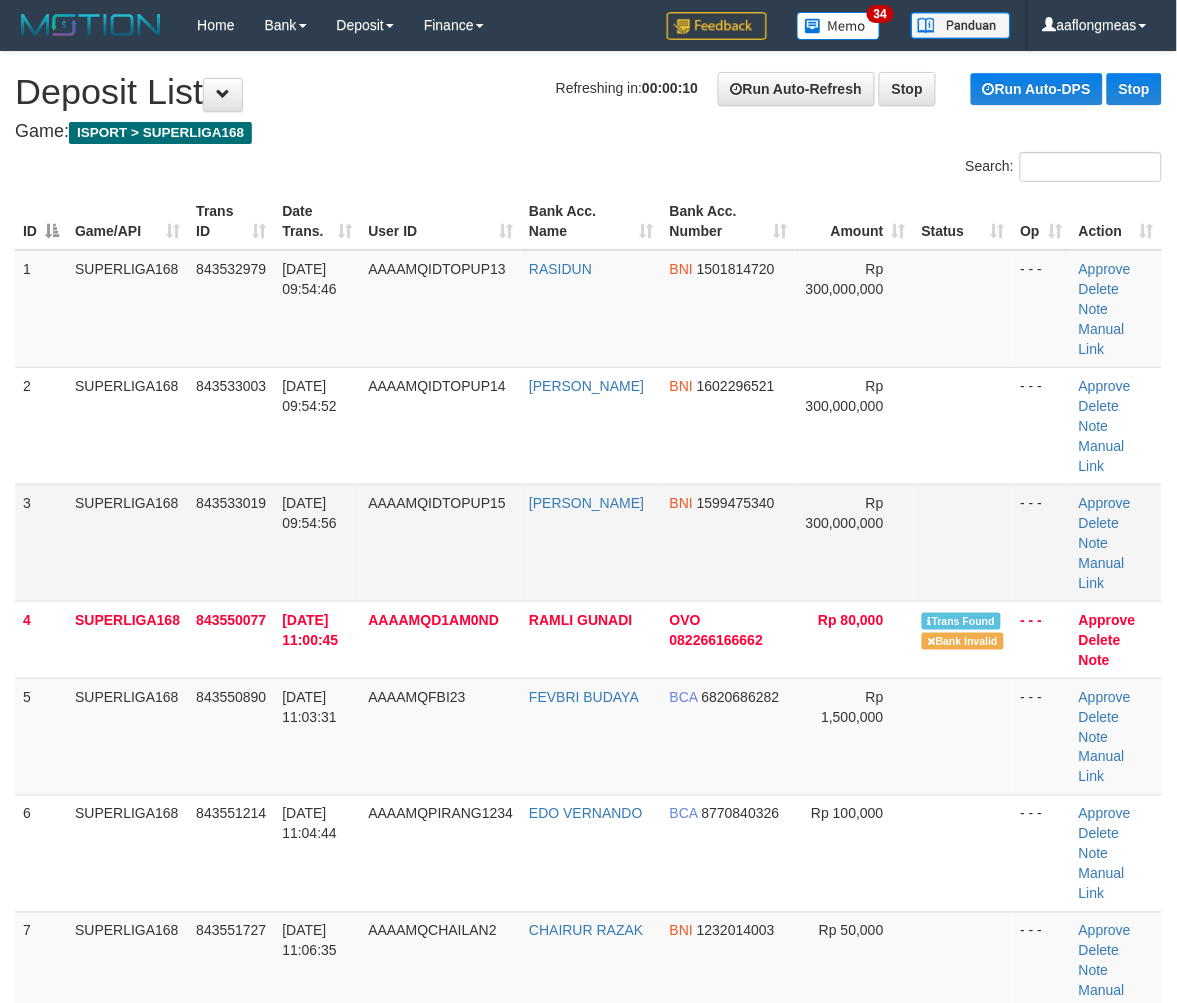 drag, startPoint x: 0, startPoint y: 0, endPoint x: 906, endPoint y: 454, distance: 1013.3864 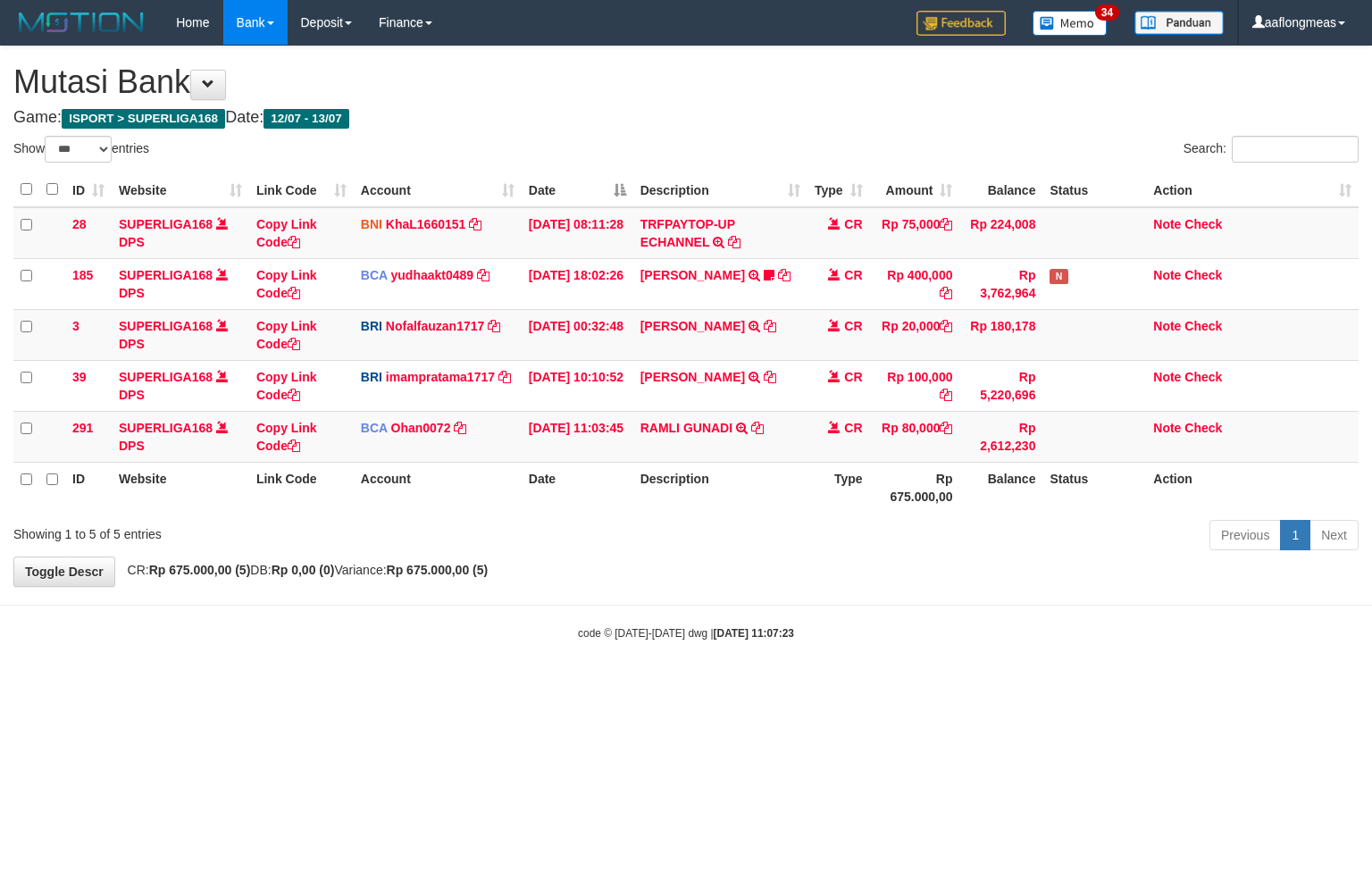 select on "***" 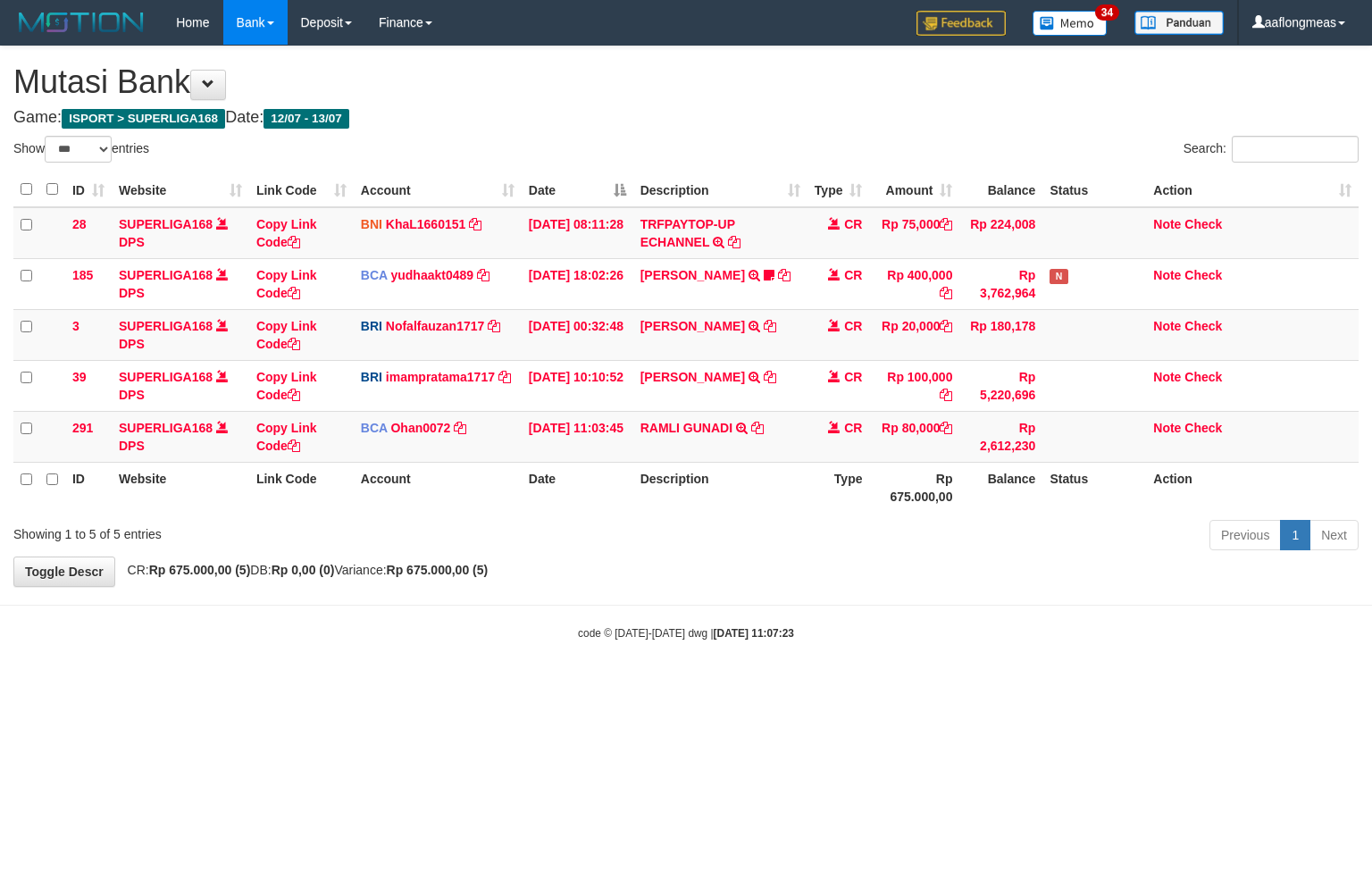 scroll, scrollTop: 0, scrollLeft: 0, axis: both 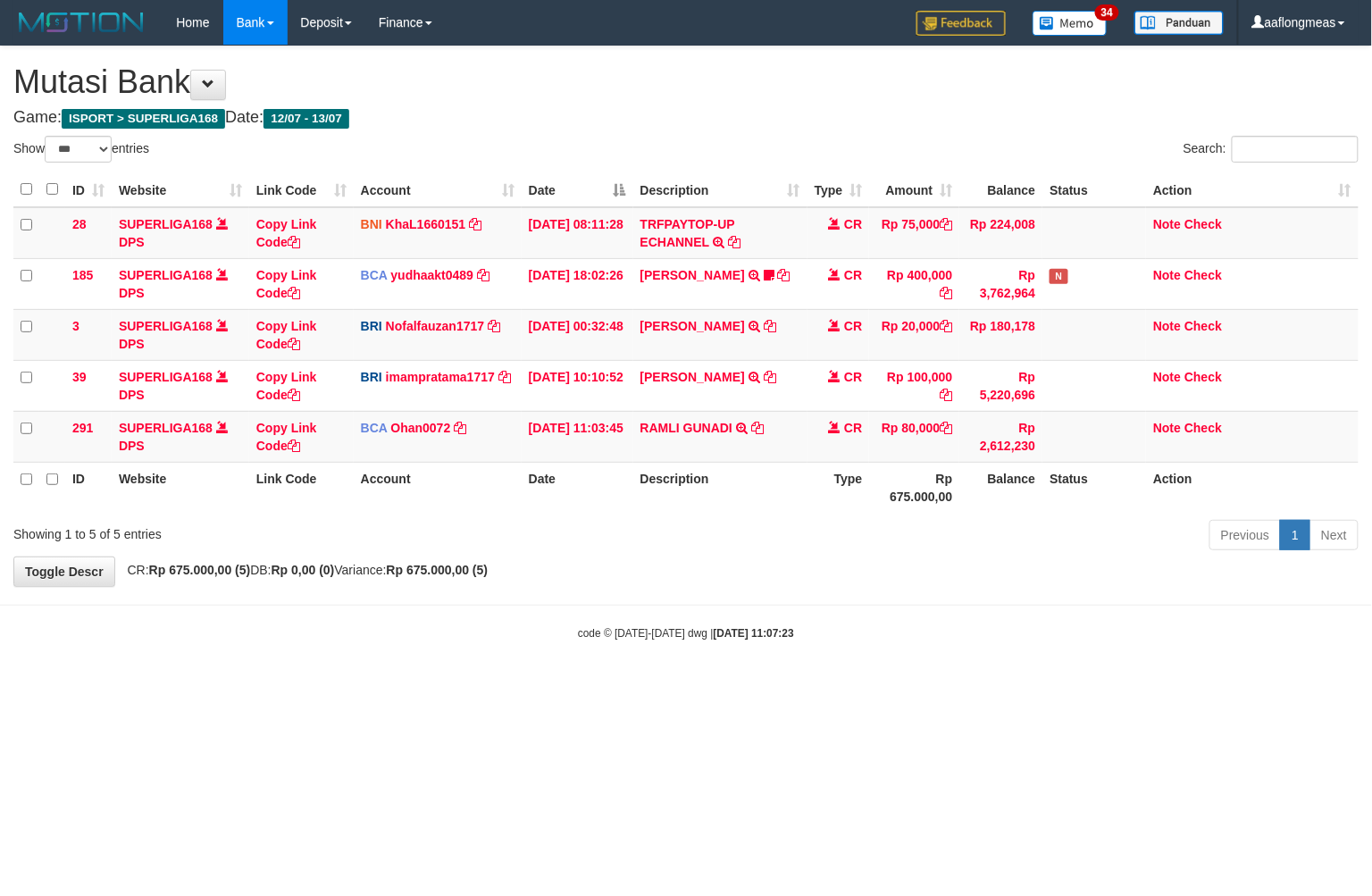 click on "**********" at bounding box center (686, 316) 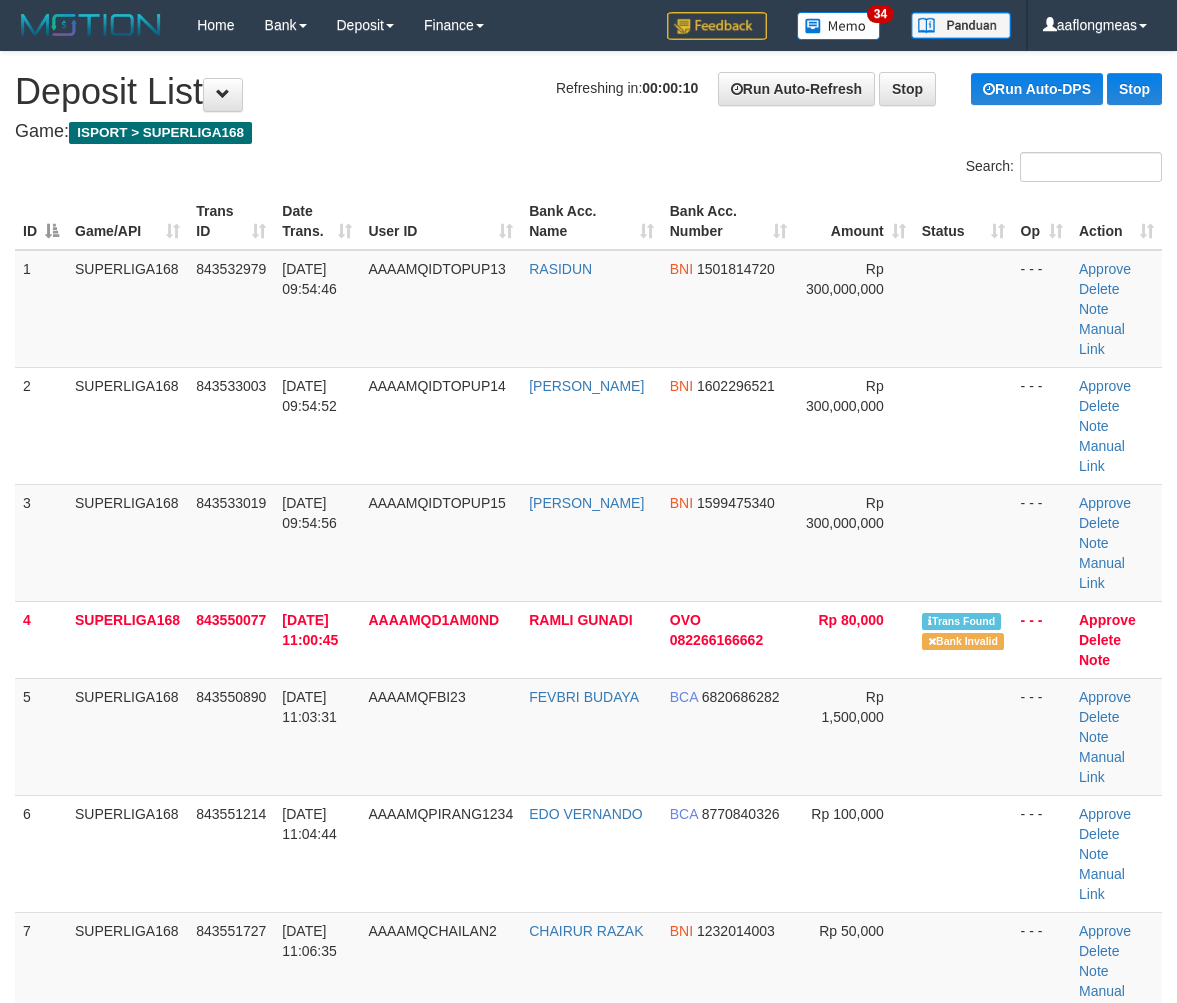 scroll, scrollTop: 0, scrollLeft: 0, axis: both 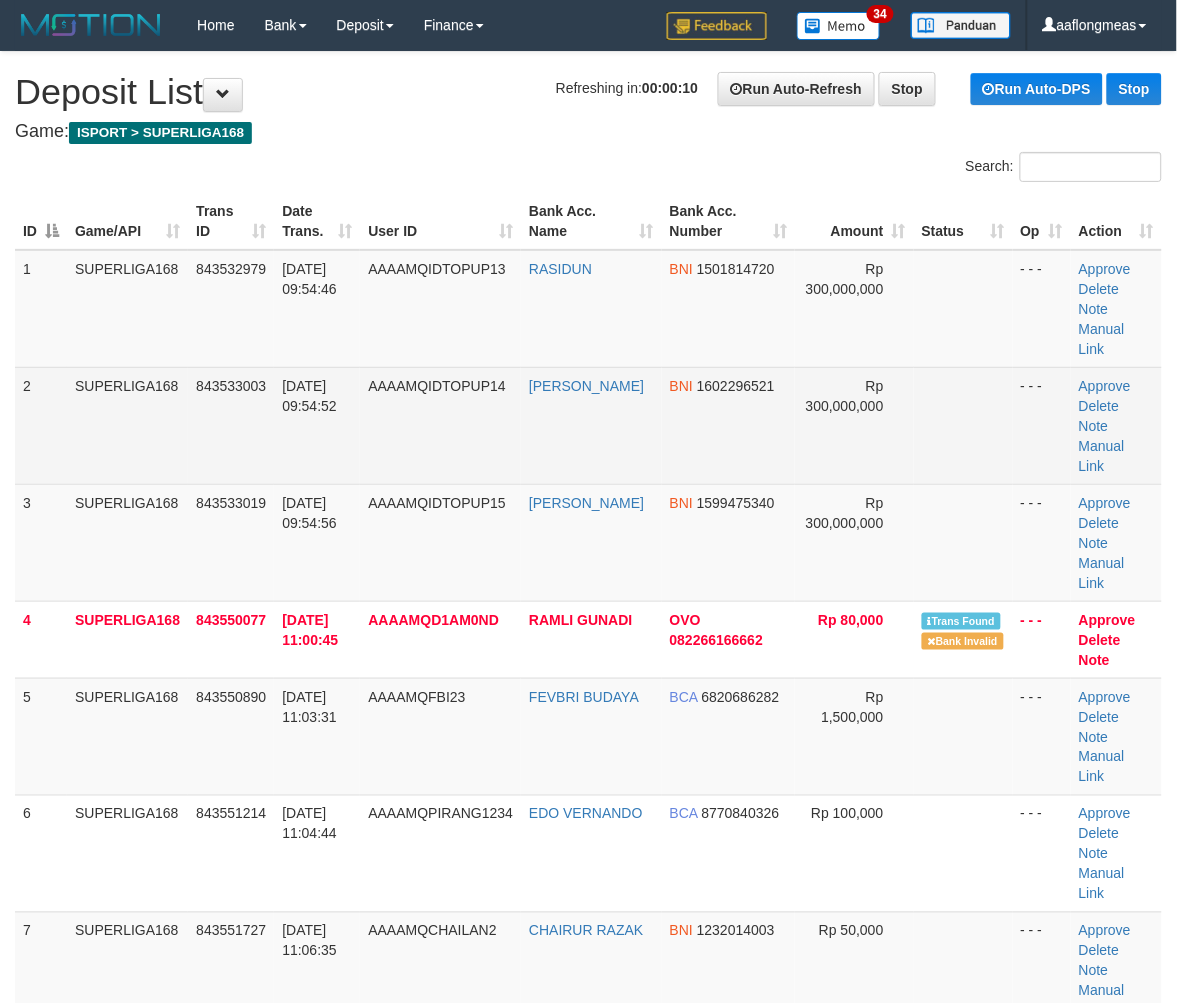 click at bounding box center [963, 425] 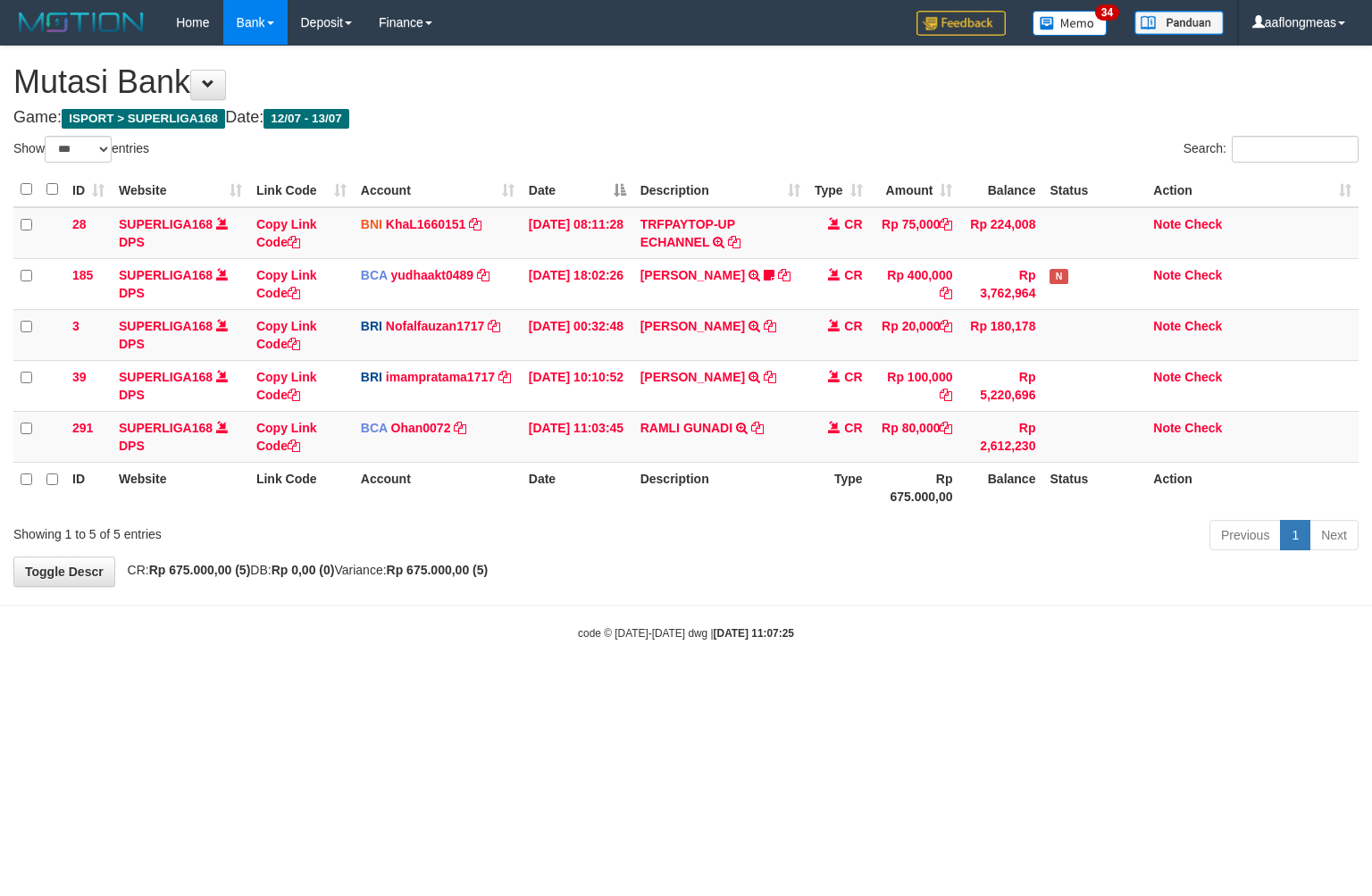 select on "***" 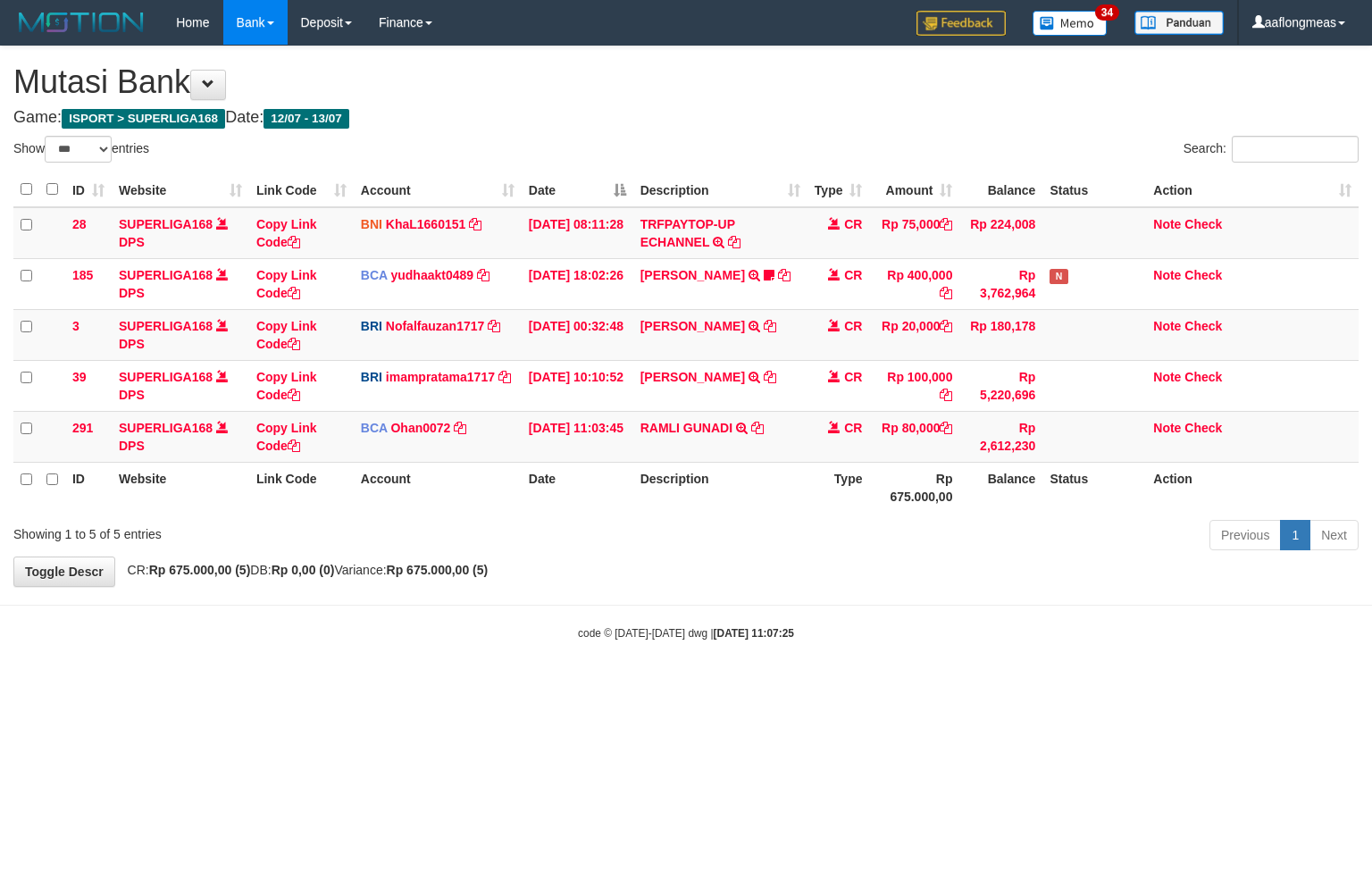 scroll, scrollTop: 0, scrollLeft: 0, axis: both 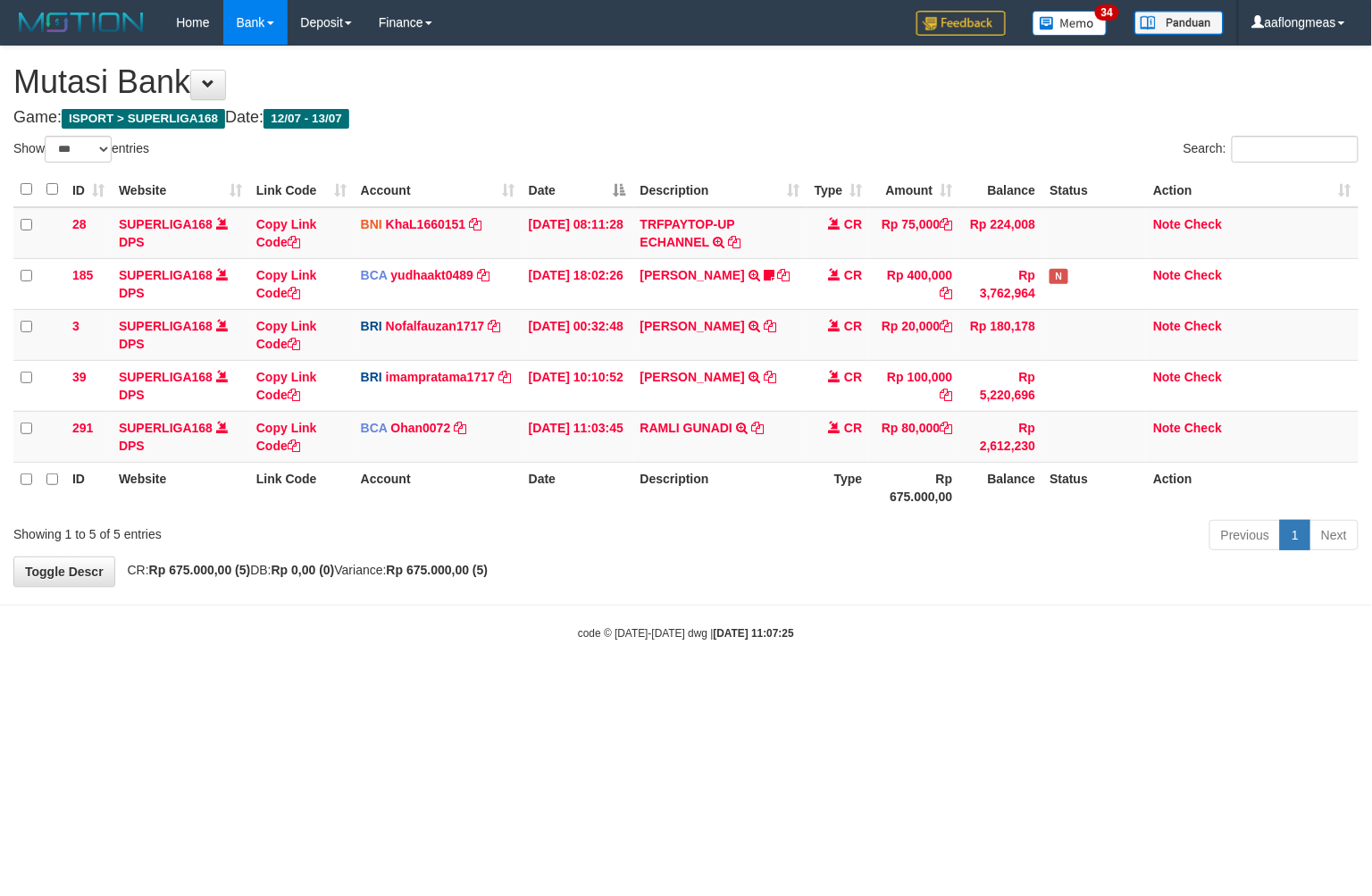 click on "Toggle navigation
Home
Bank
Account List
Load
By Website
Group
[ISPORT]													SUPERLIGA168
By Load Group (DPS)
34" at bounding box center (686, 343) 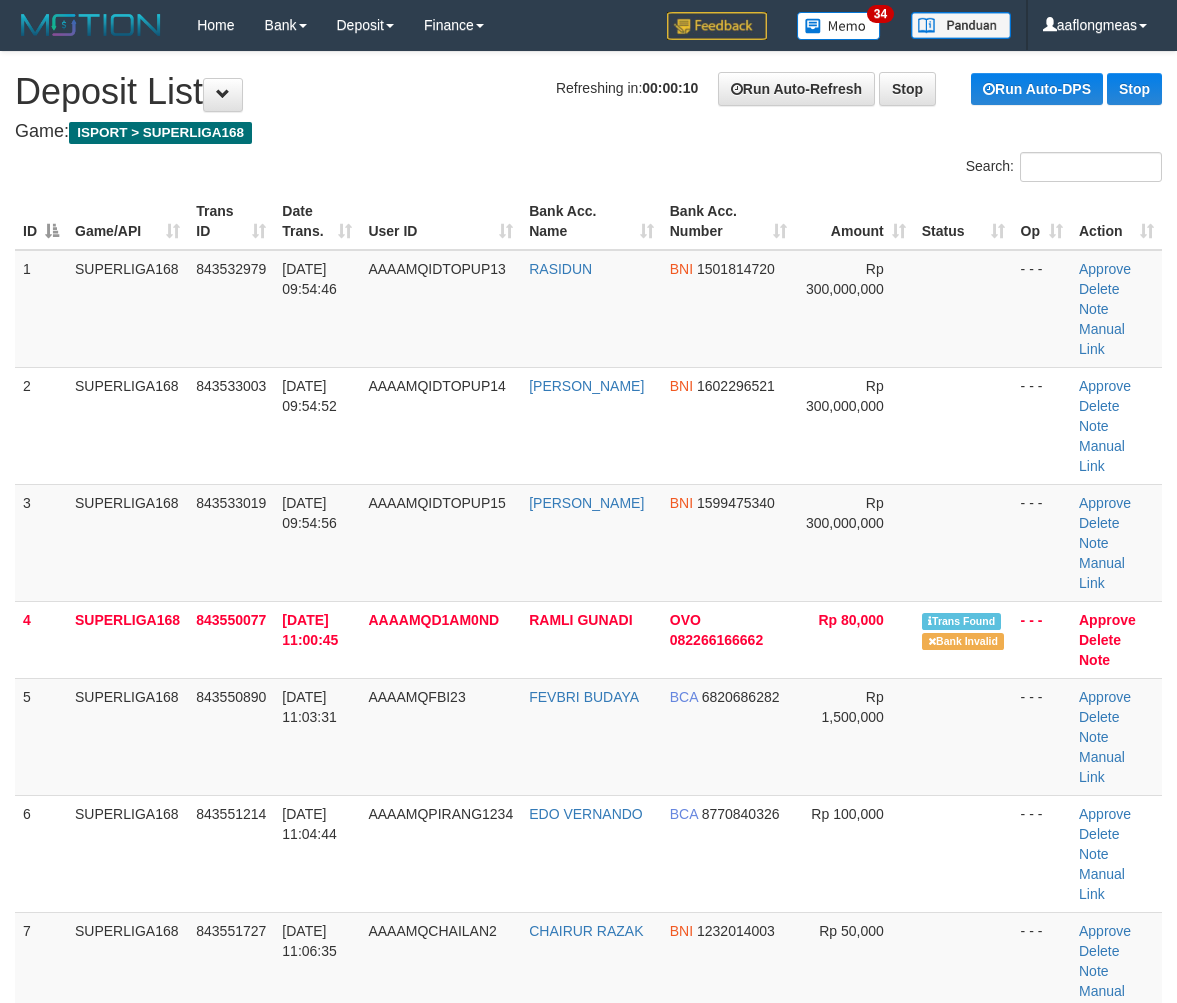 scroll, scrollTop: 0, scrollLeft: 0, axis: both 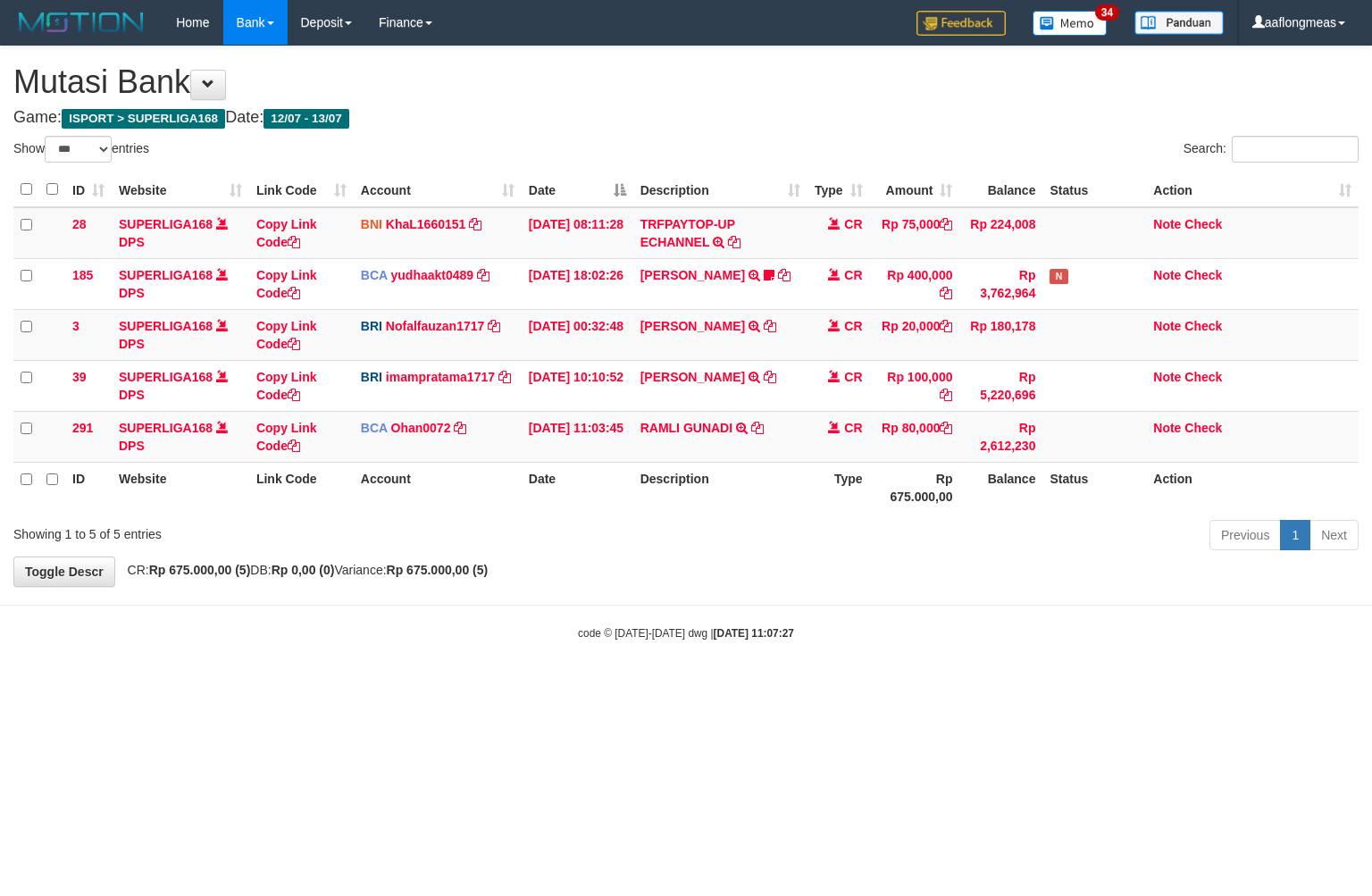 select on "***" 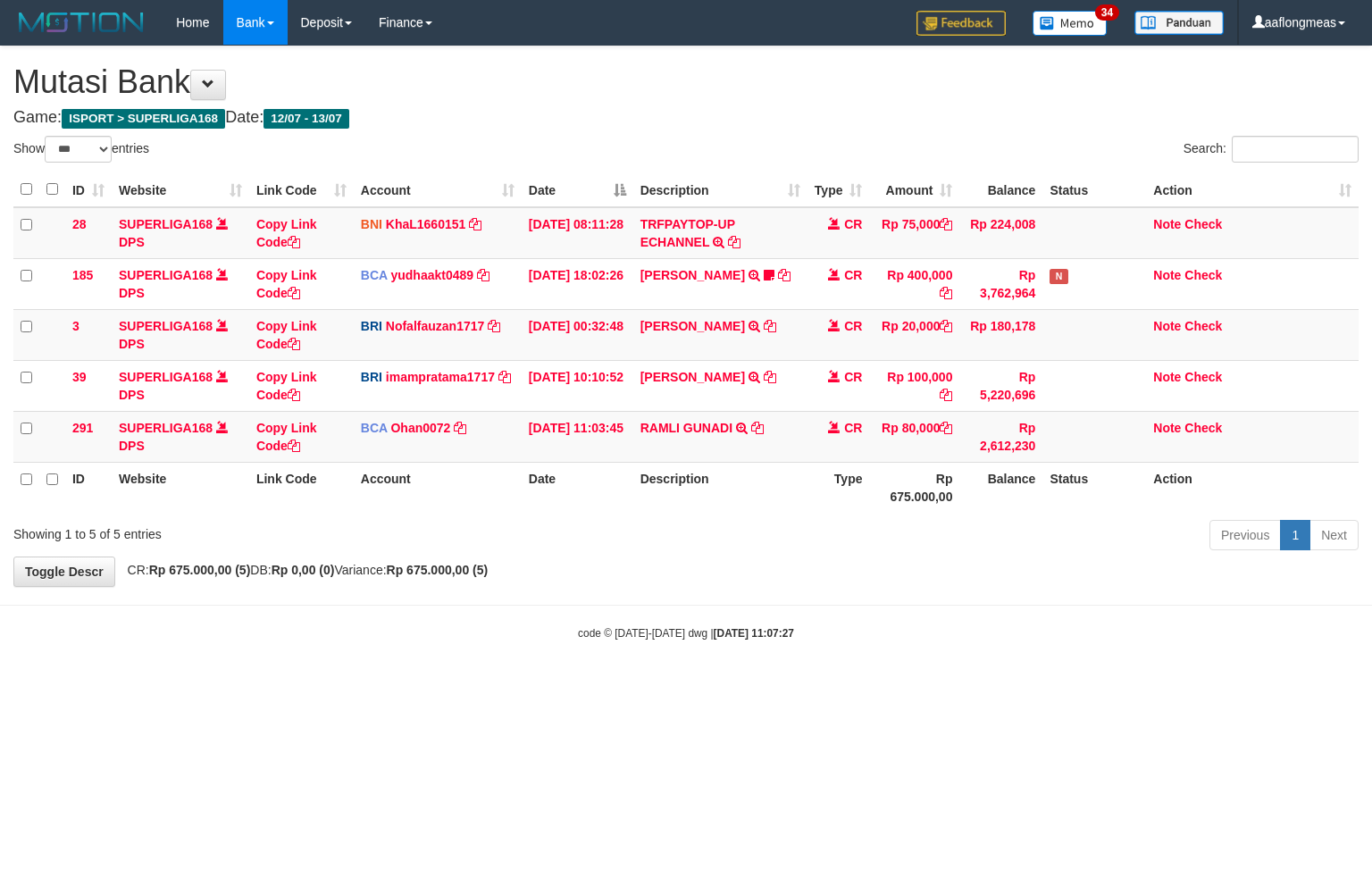 scroll, scrollTop: 0, scrollLeft: 0, axis: both 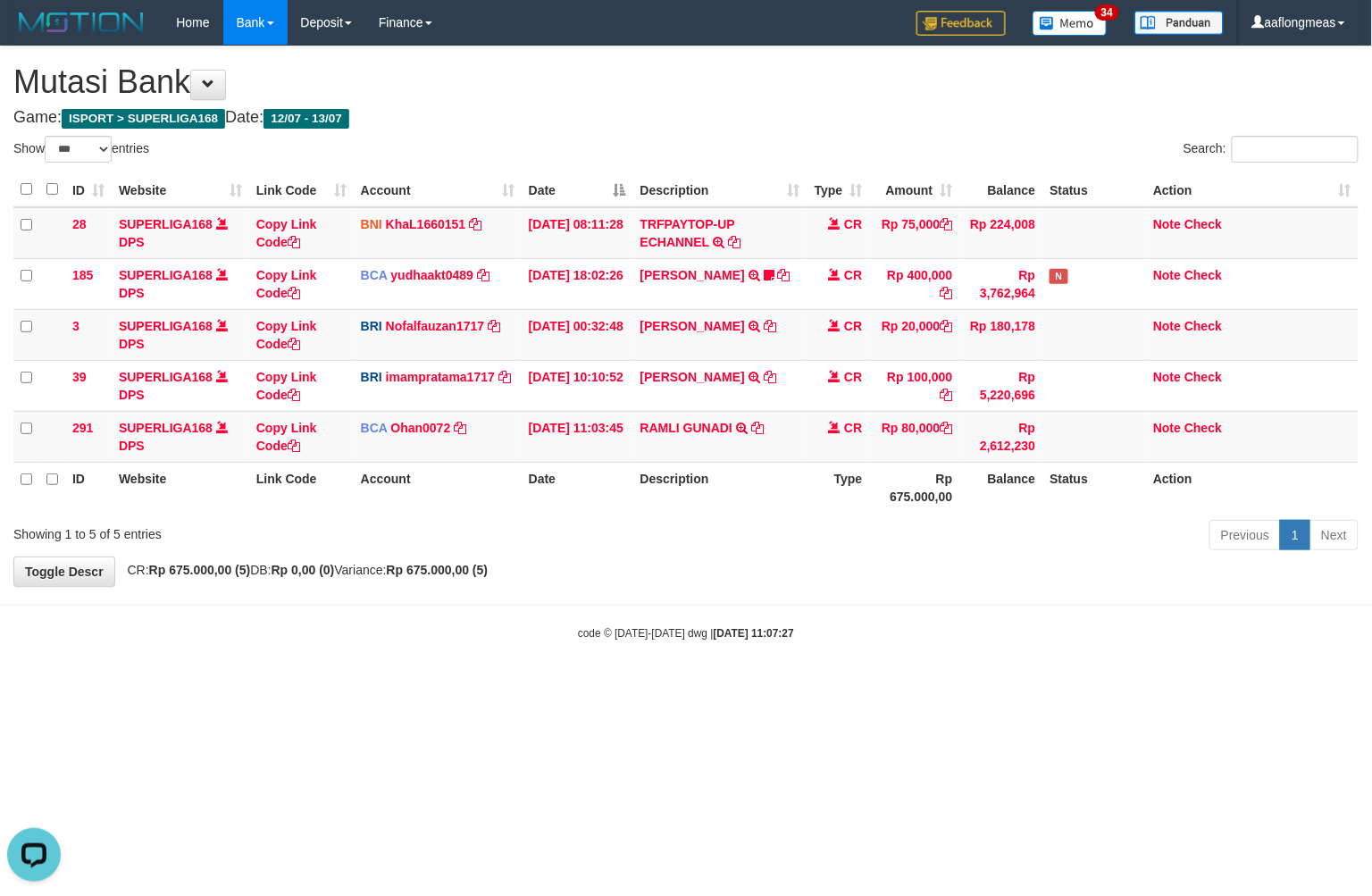 click on "Toggle navigation
Home
Bank
Account List
Load
By Website
Group
[ISPORT]													SUPERLIGA168
By Load Group (DPS)
34" at bounding box center (686, 343) 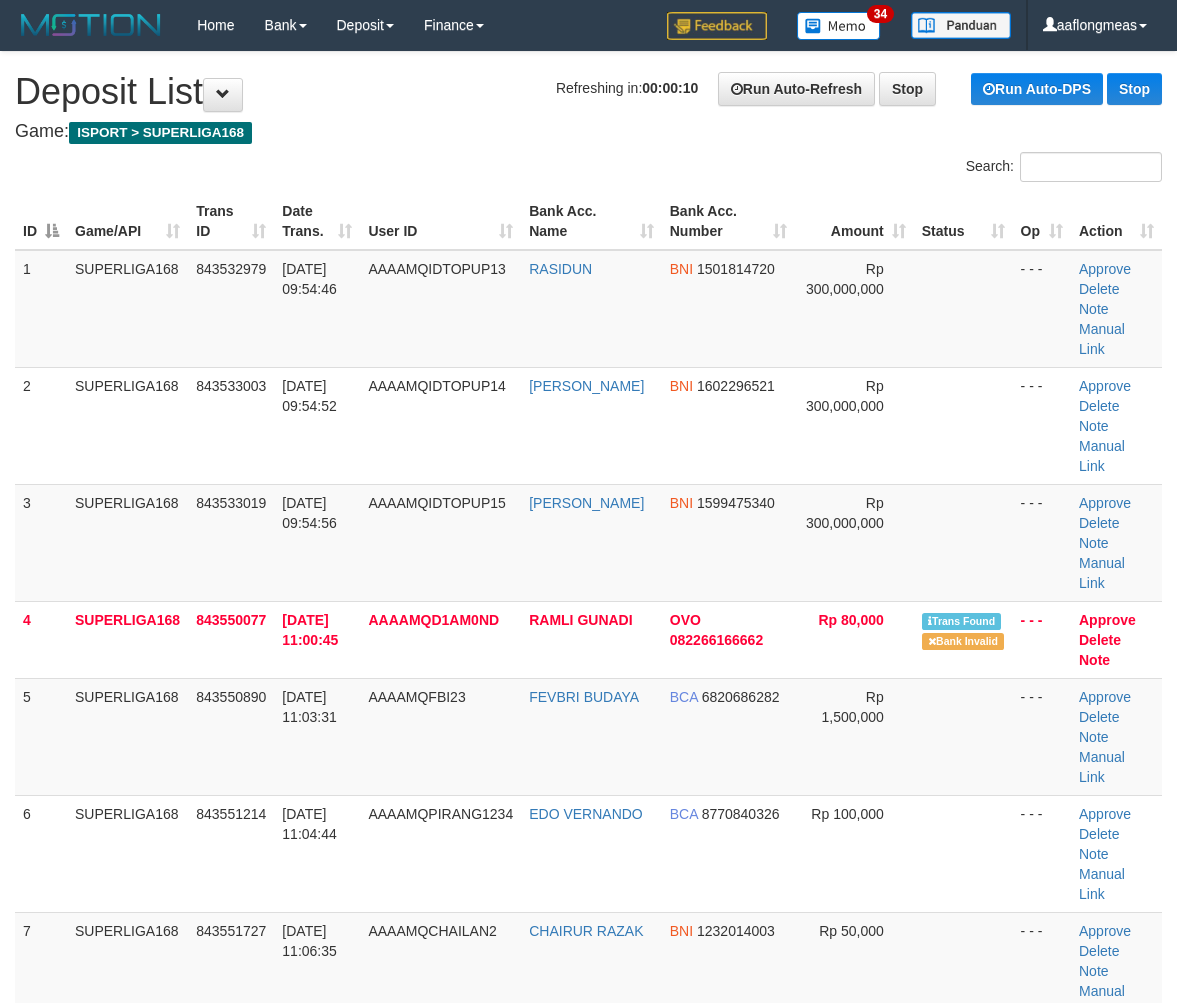 scroll, scrollTop: 0, scrollLeft: 0, axis: both 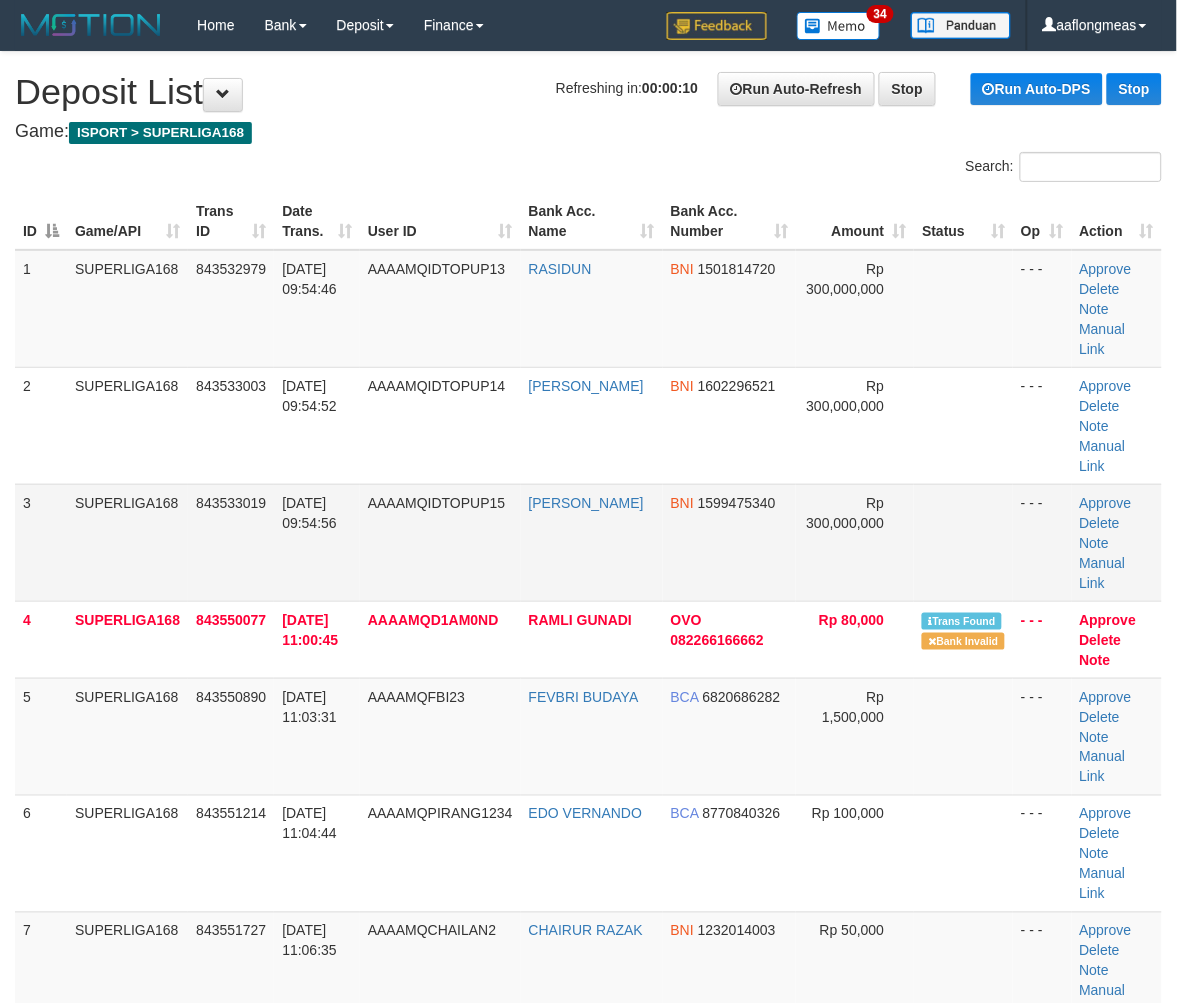 click at bounding box center (963, 542) 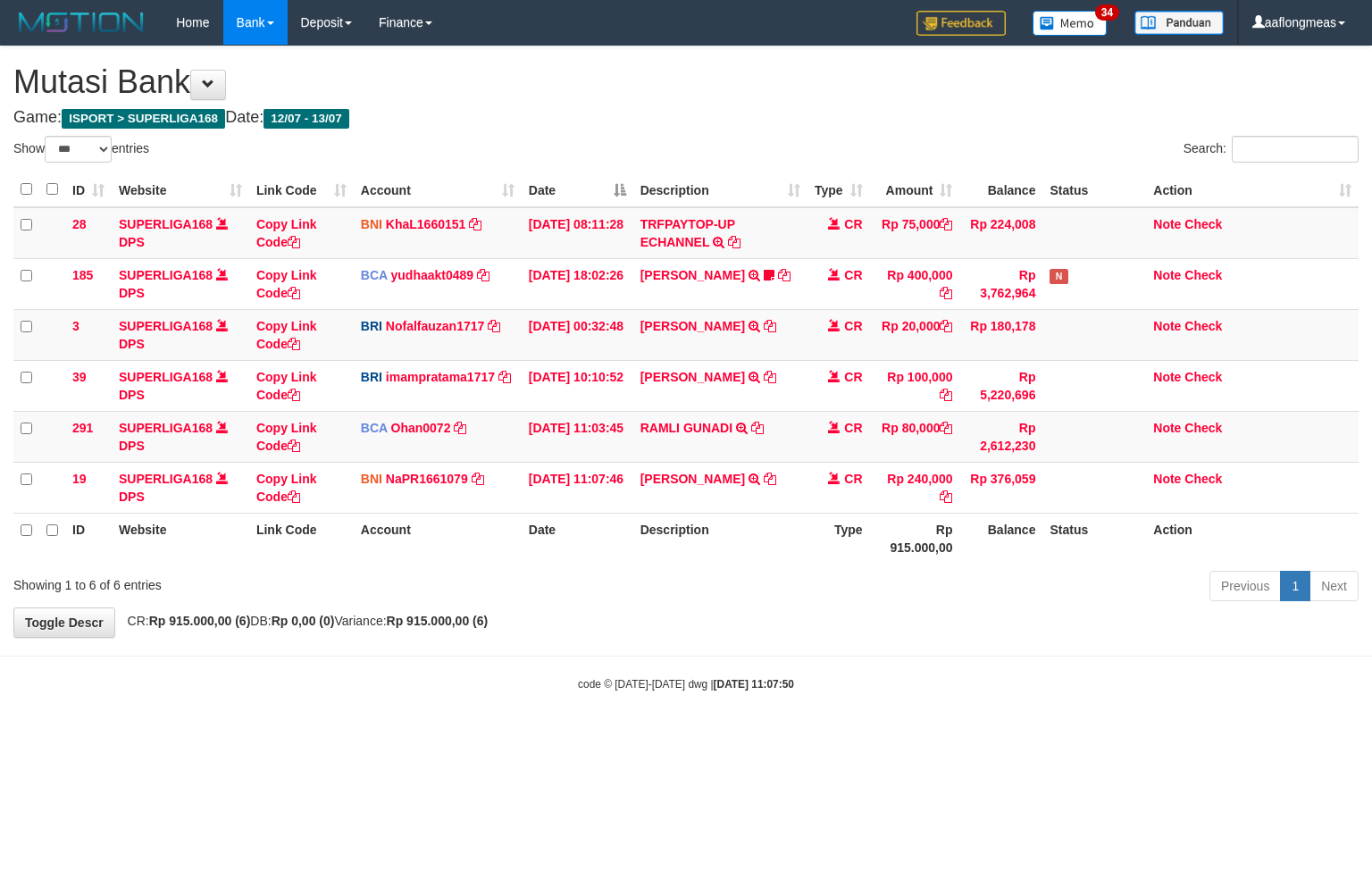 select on "***" 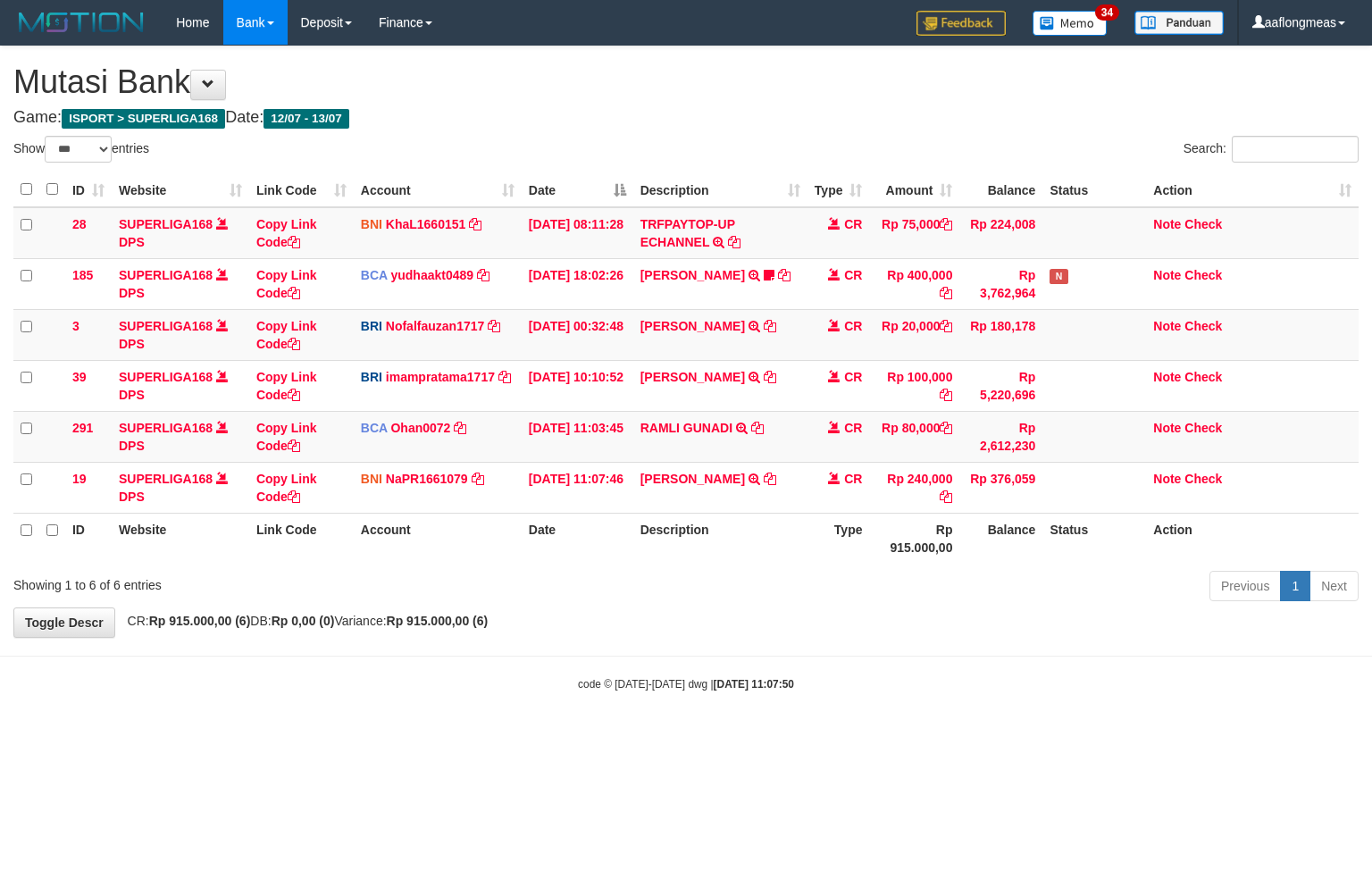 scroll, scrollTop: 0, scrollLeft: 0, axis: both 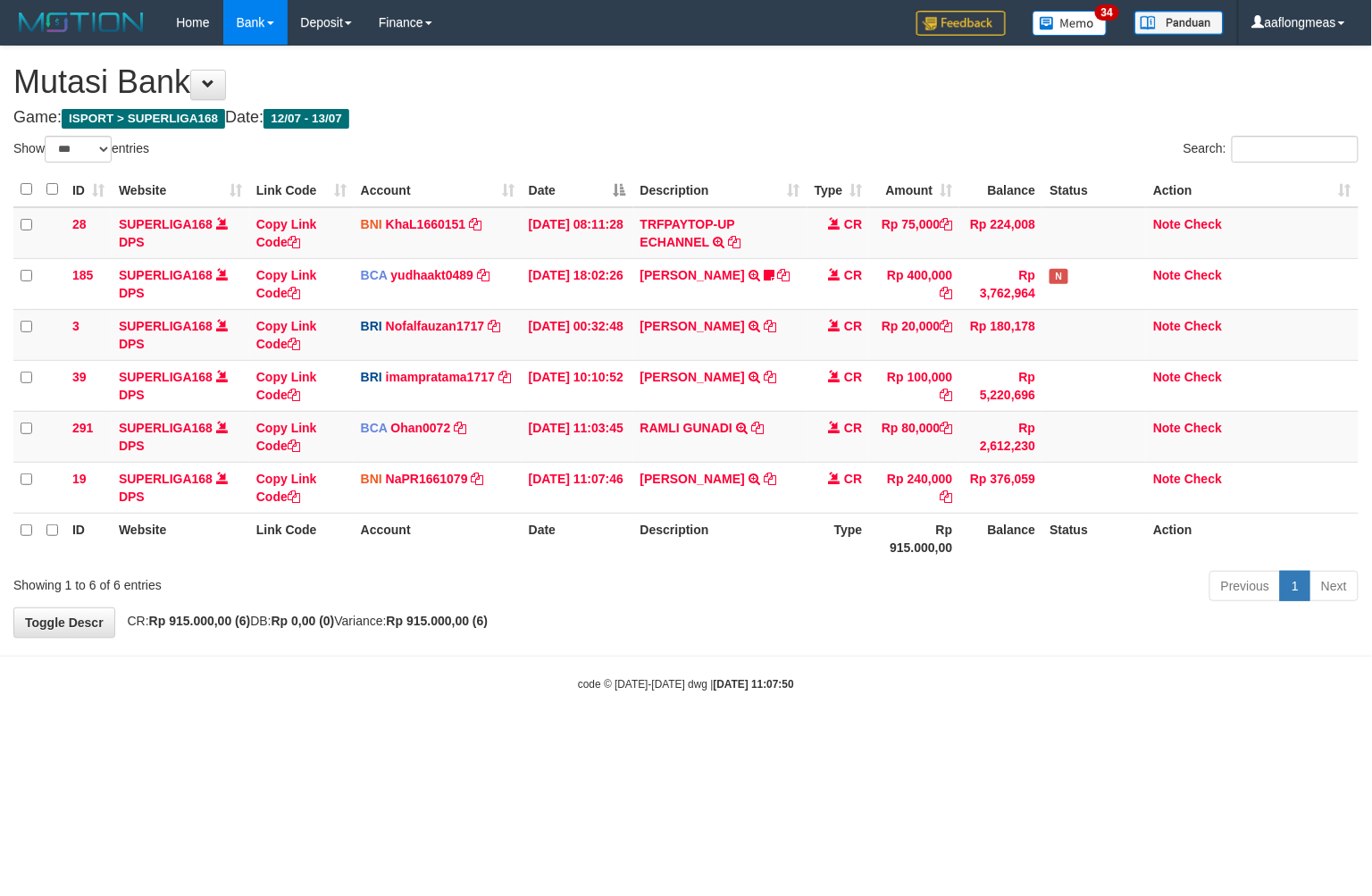 click on "**********" at bounding box center [686, 341] 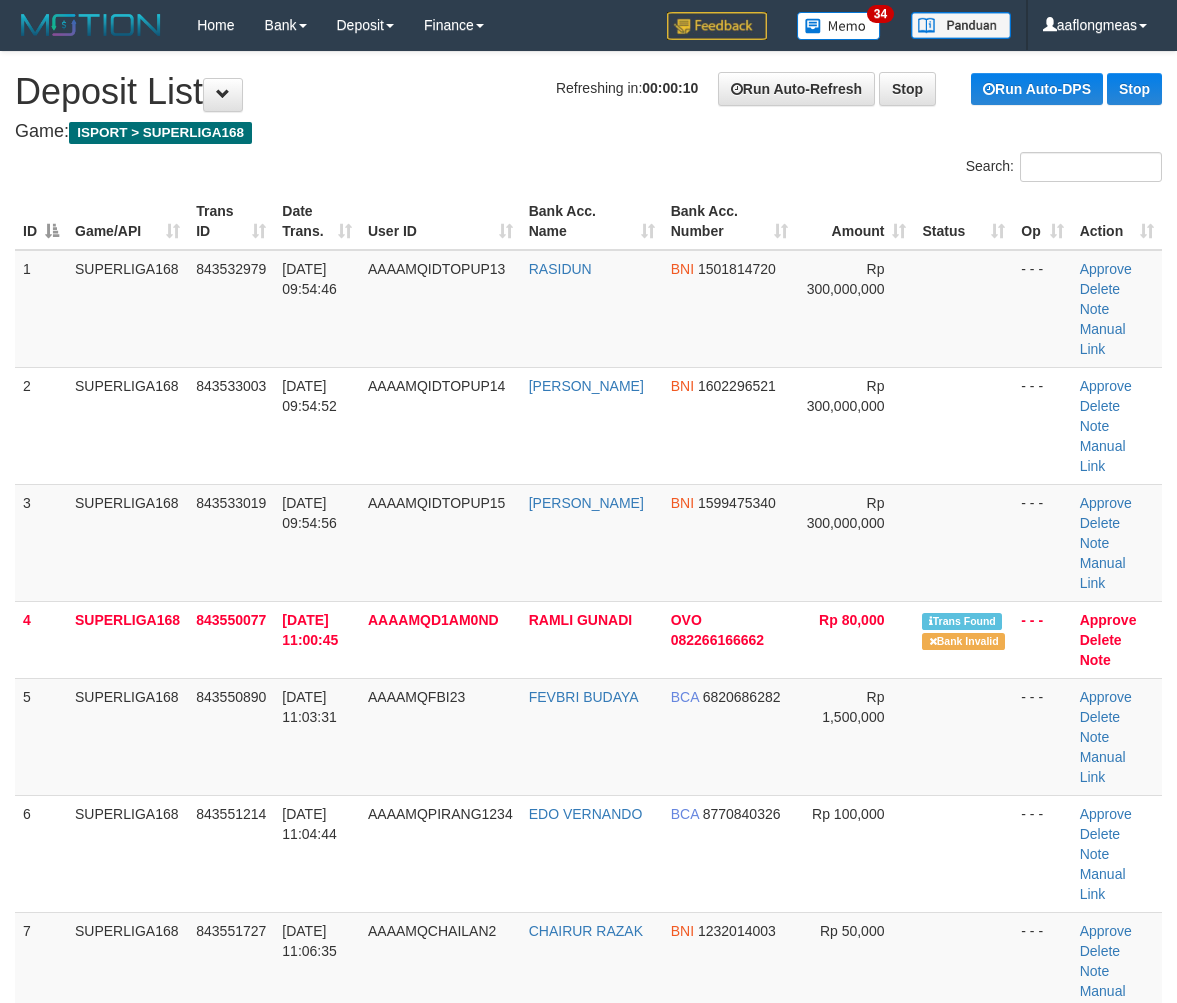 scroll, scrollTop: 0, scrollLeft: 0, axis: both 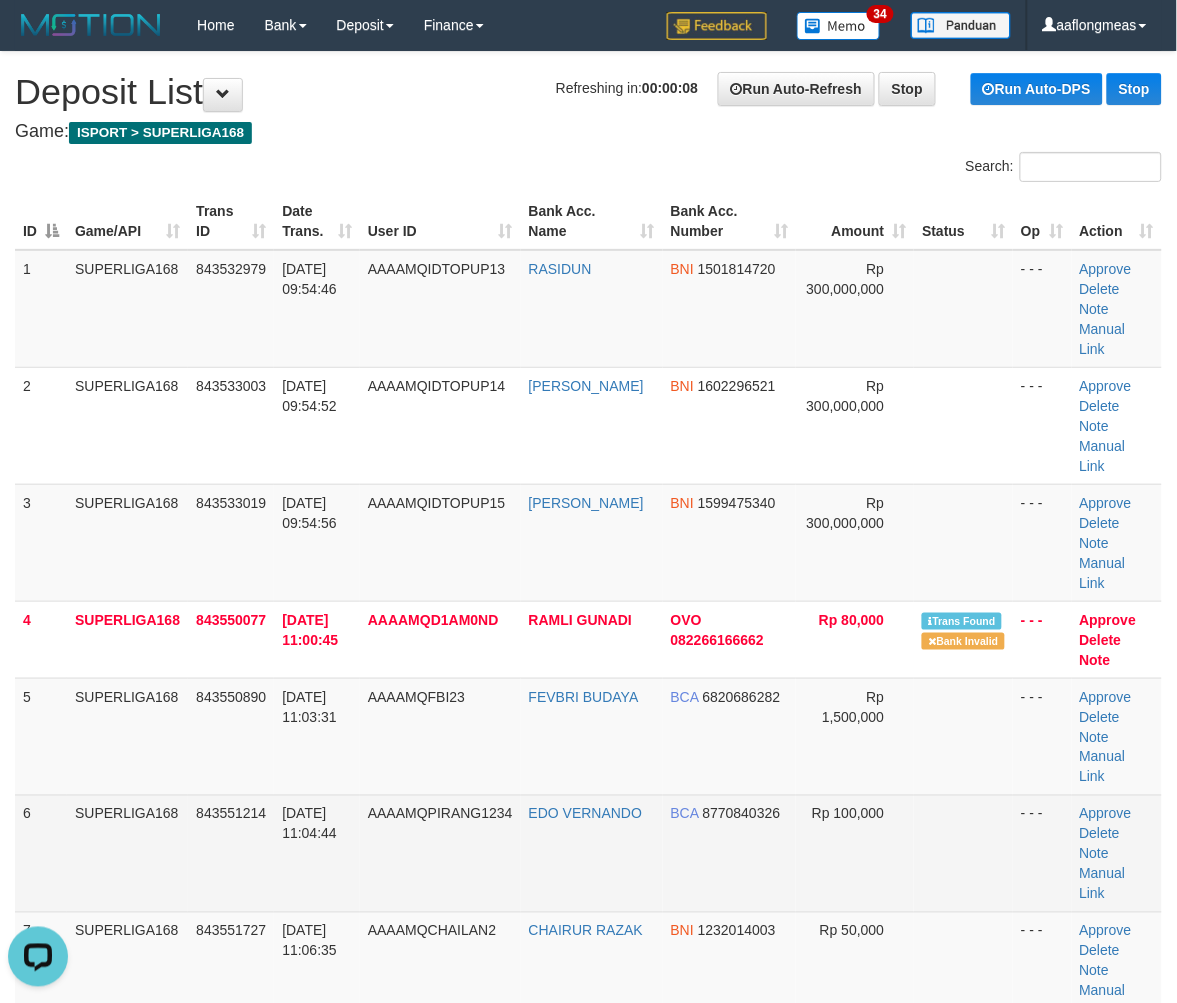 drag, startPoint x: 910, startPoint y: 745, endPoint x: 906, endPoint y: 732, distance: 13.601471 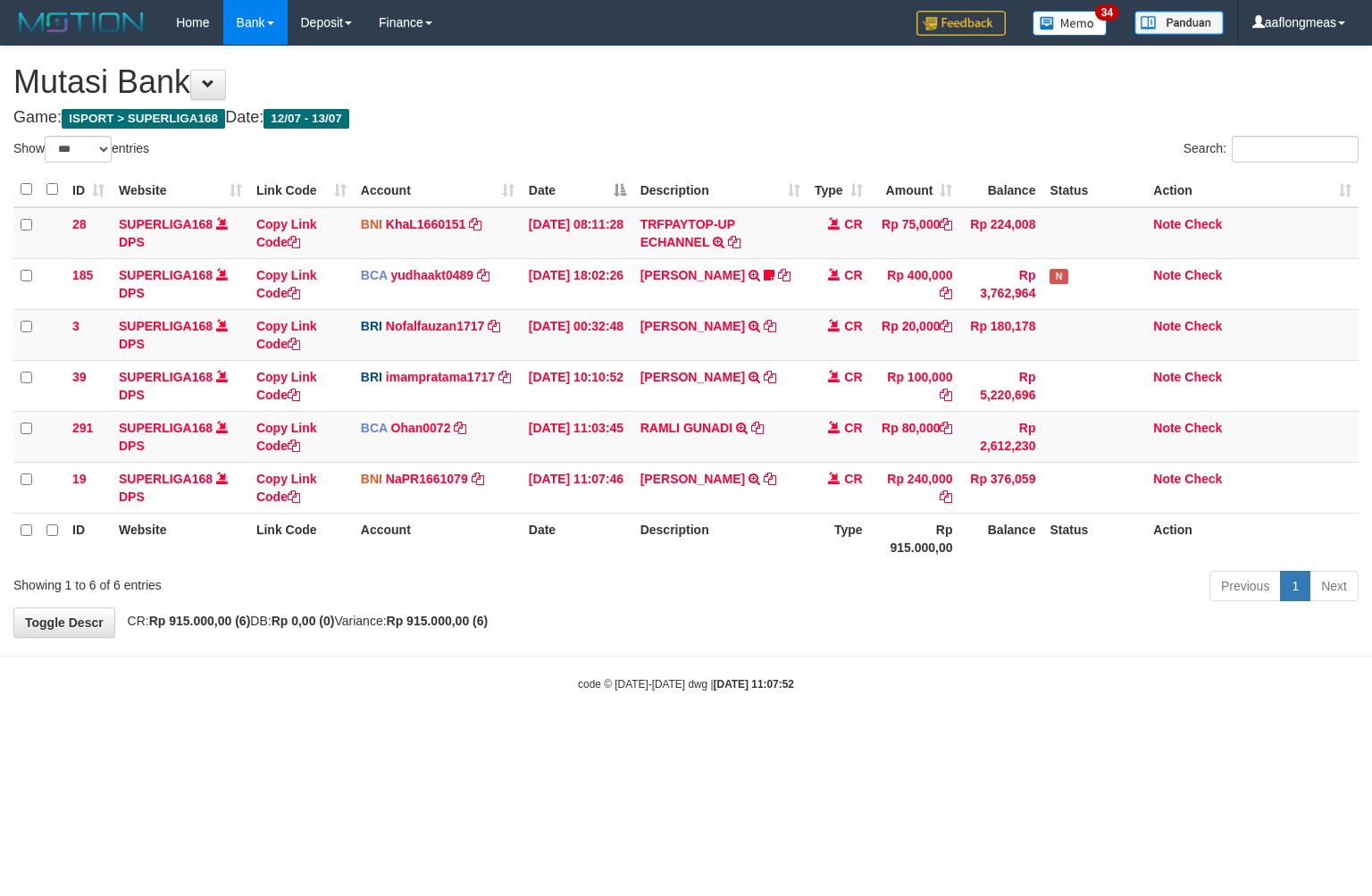 select on "***" 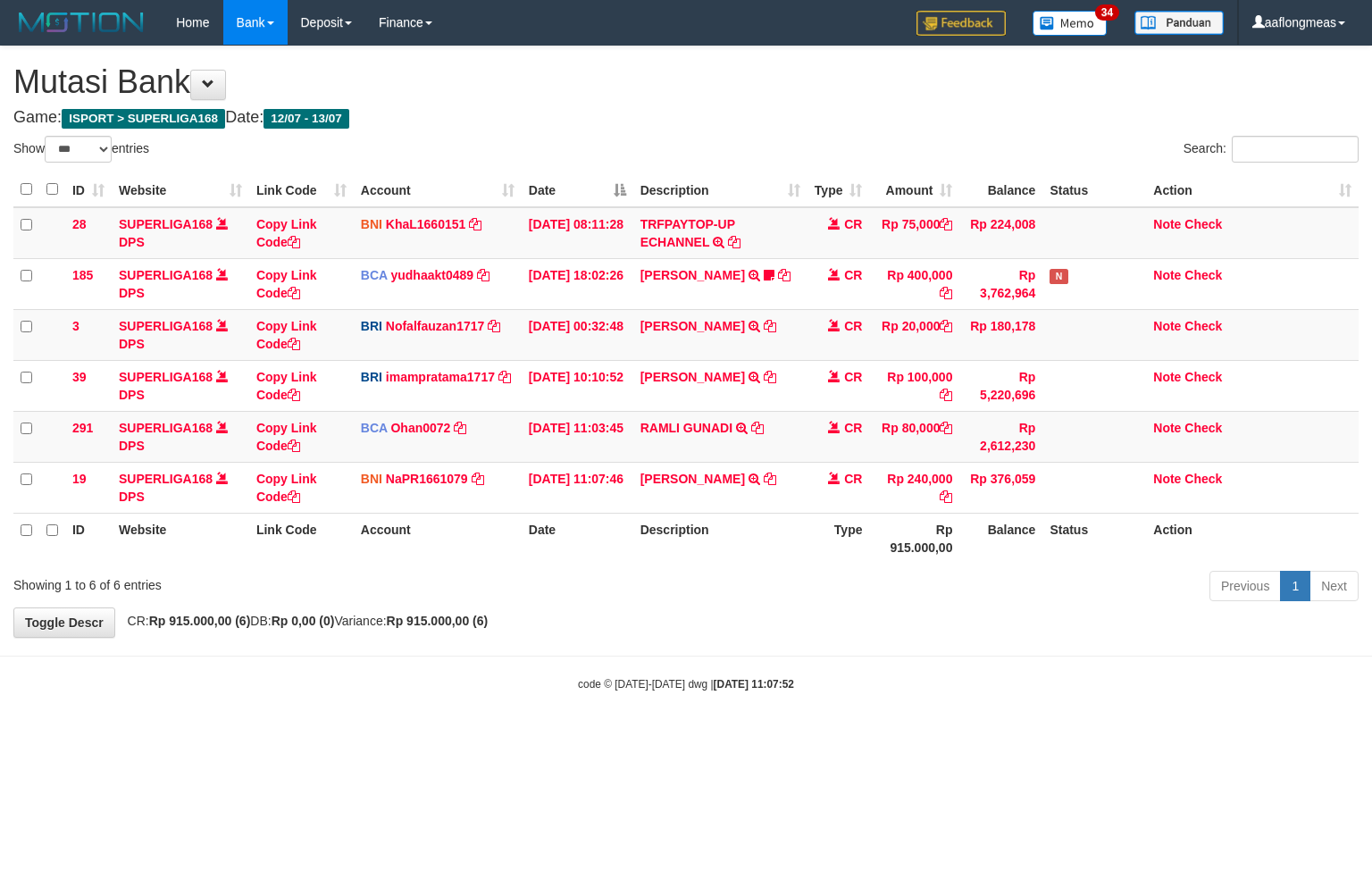 scroll, scrollTop: 0, scrollLeft: 0, axis: both 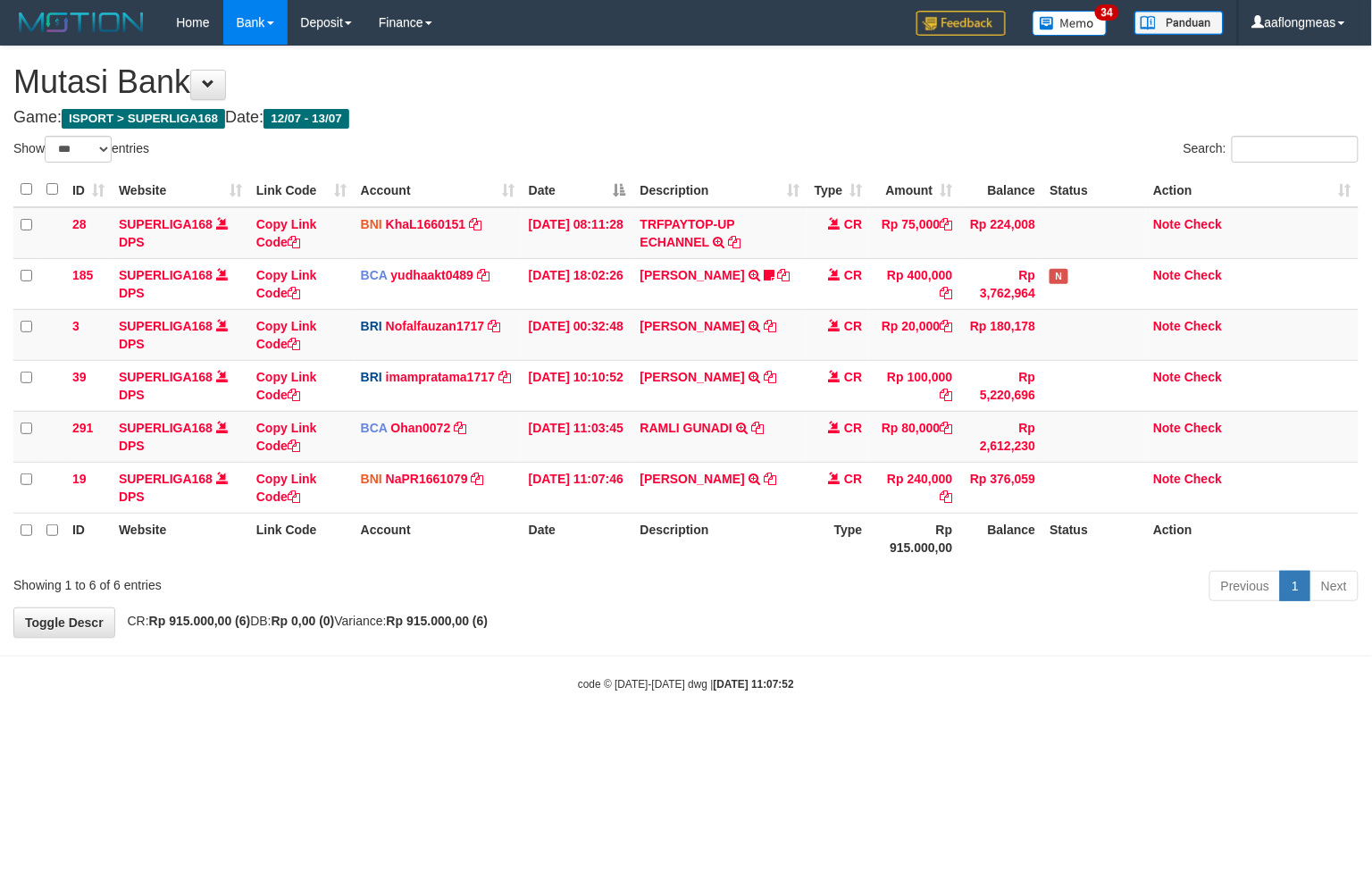 click on "**********" at bounding box center (686, 341) 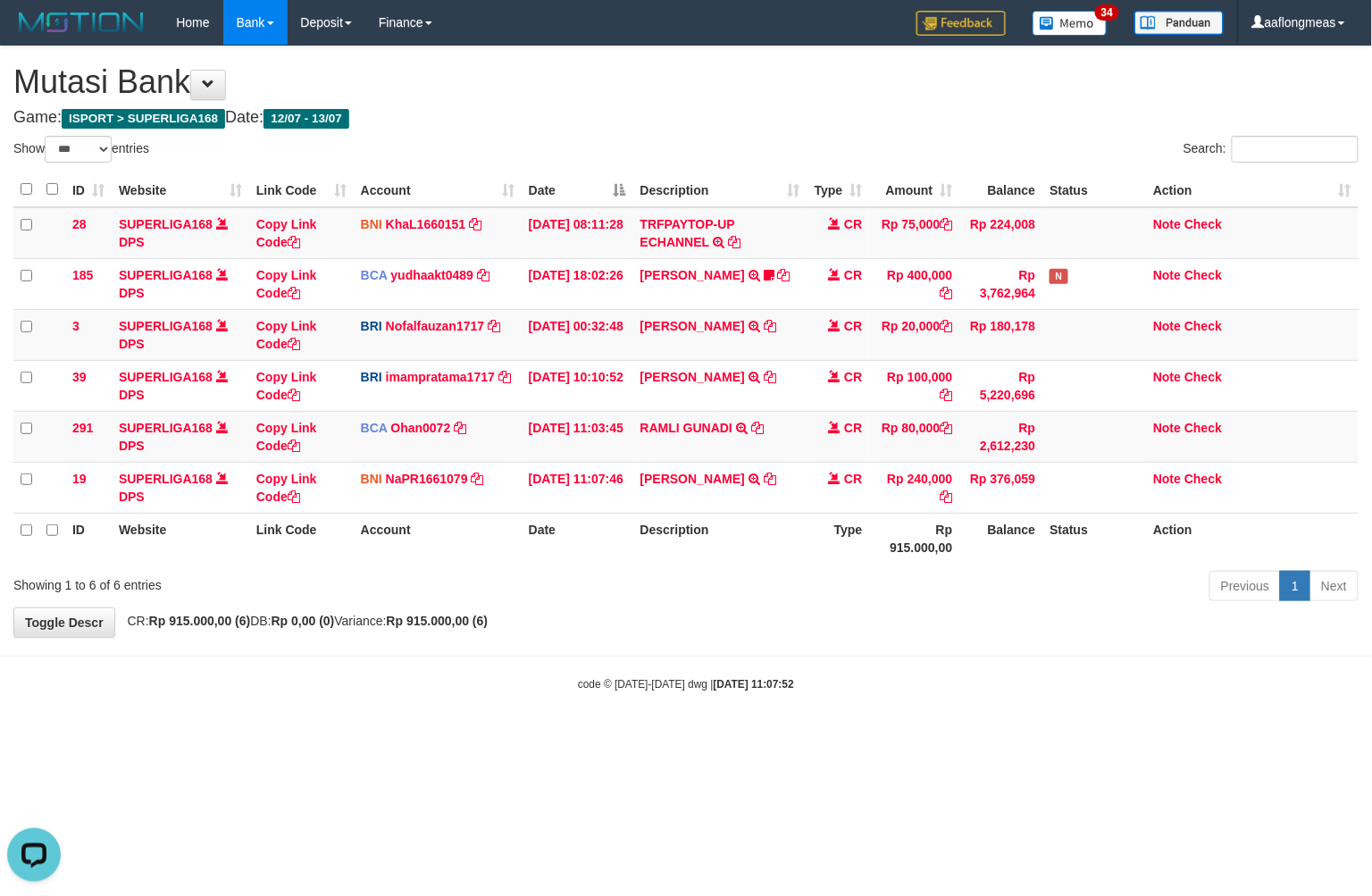 scroll, scrollTop: 0, scrollLeft: 0, axis: both 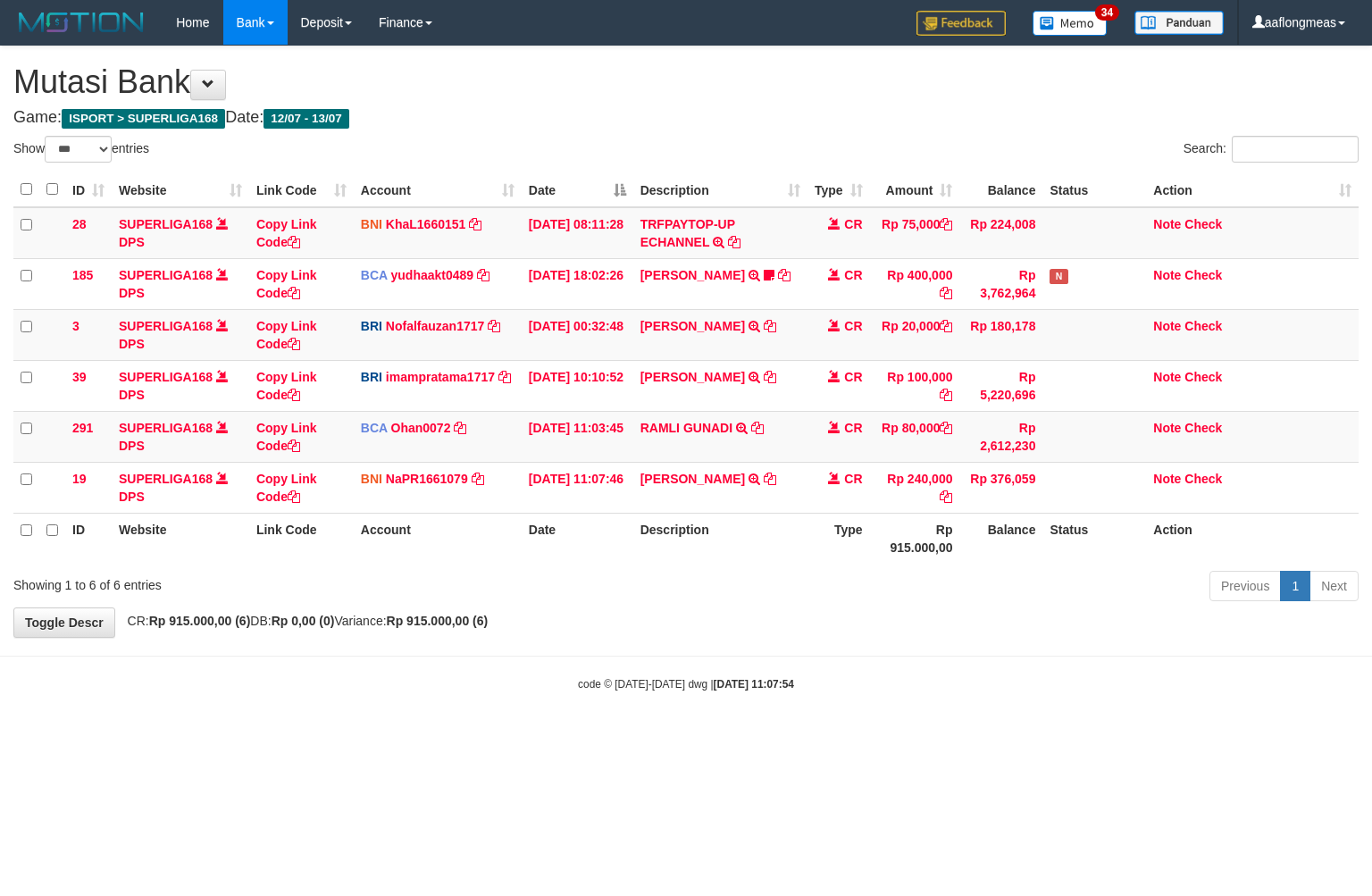 select on "***" 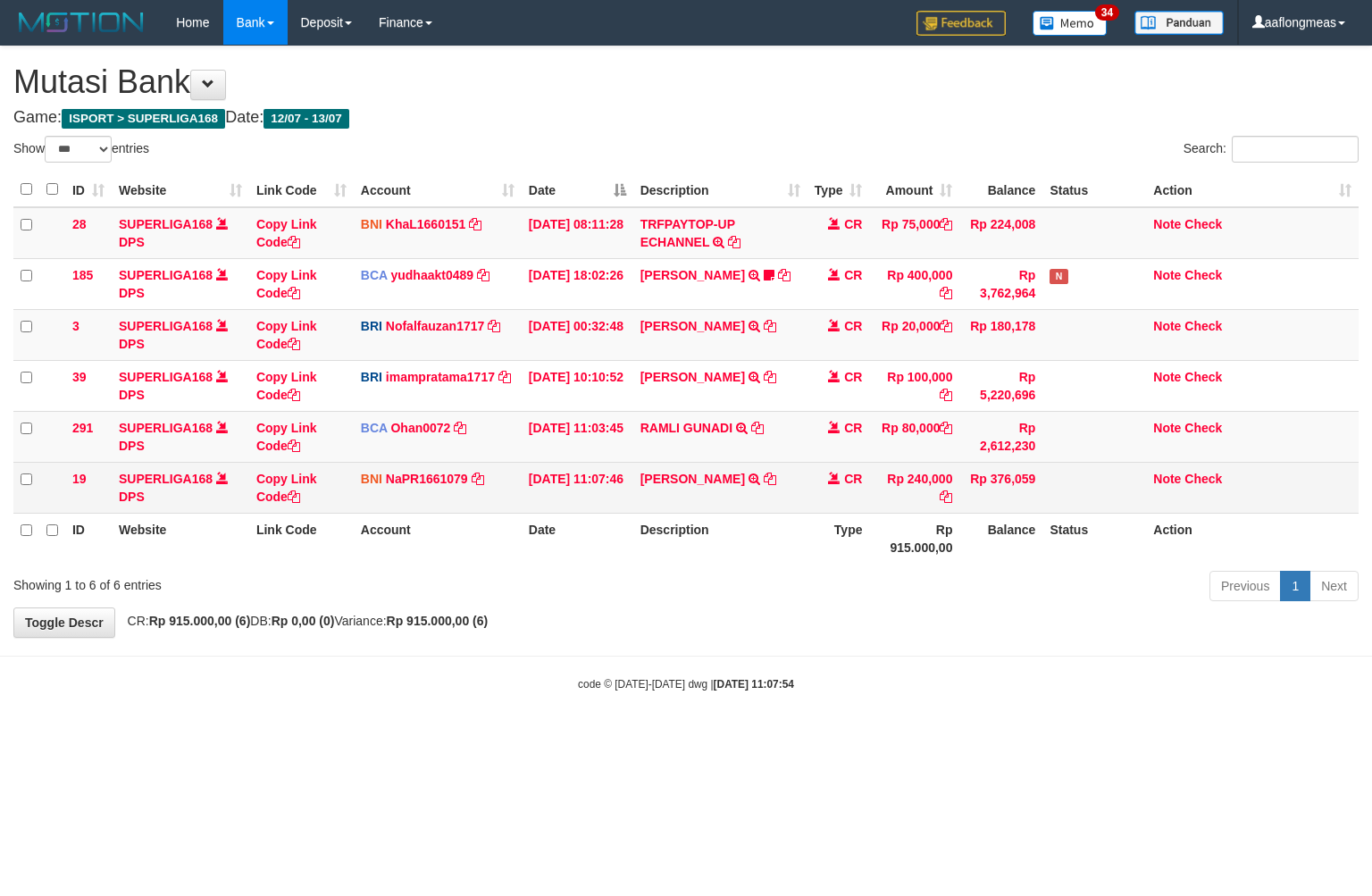 scroll, scrollTop: 0, scrollLeft: 0, axis: both 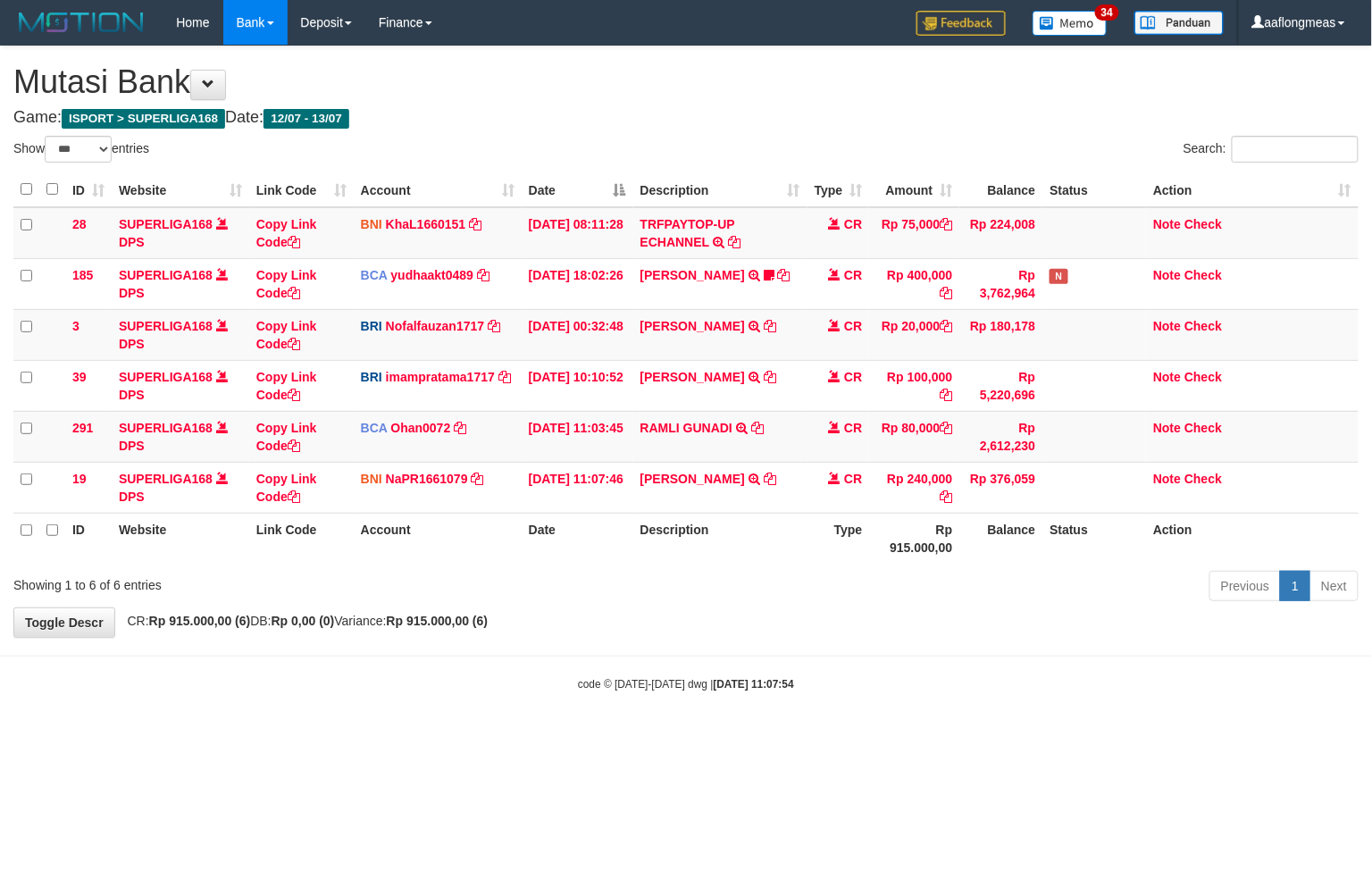 click on "Previous 1 Next" at bounding box center (972, 588) 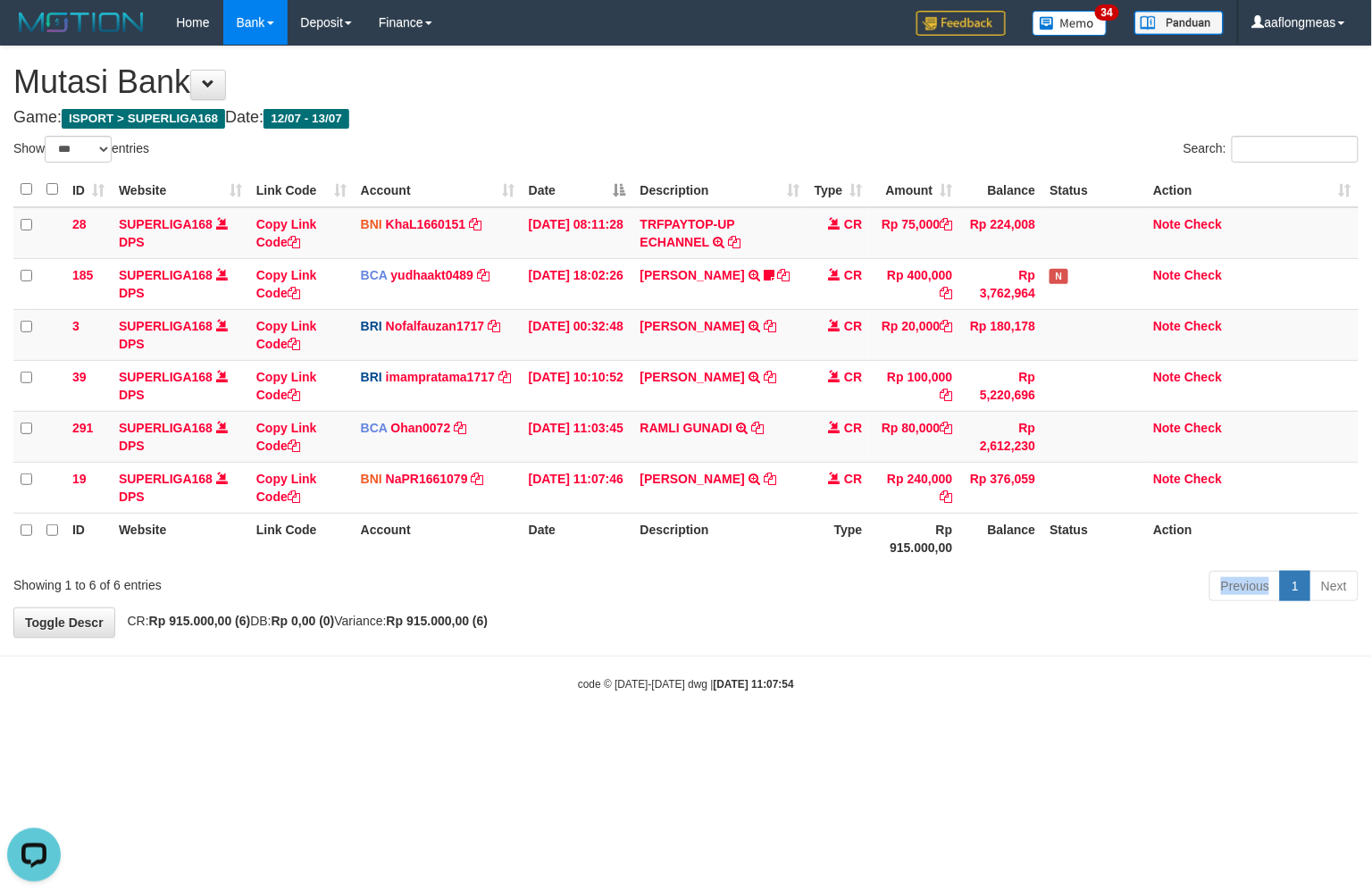 drag, startPoint x: 725, startPoint y: 588, endPoint x: 85, endPoint y: 741, distance: 658.03419 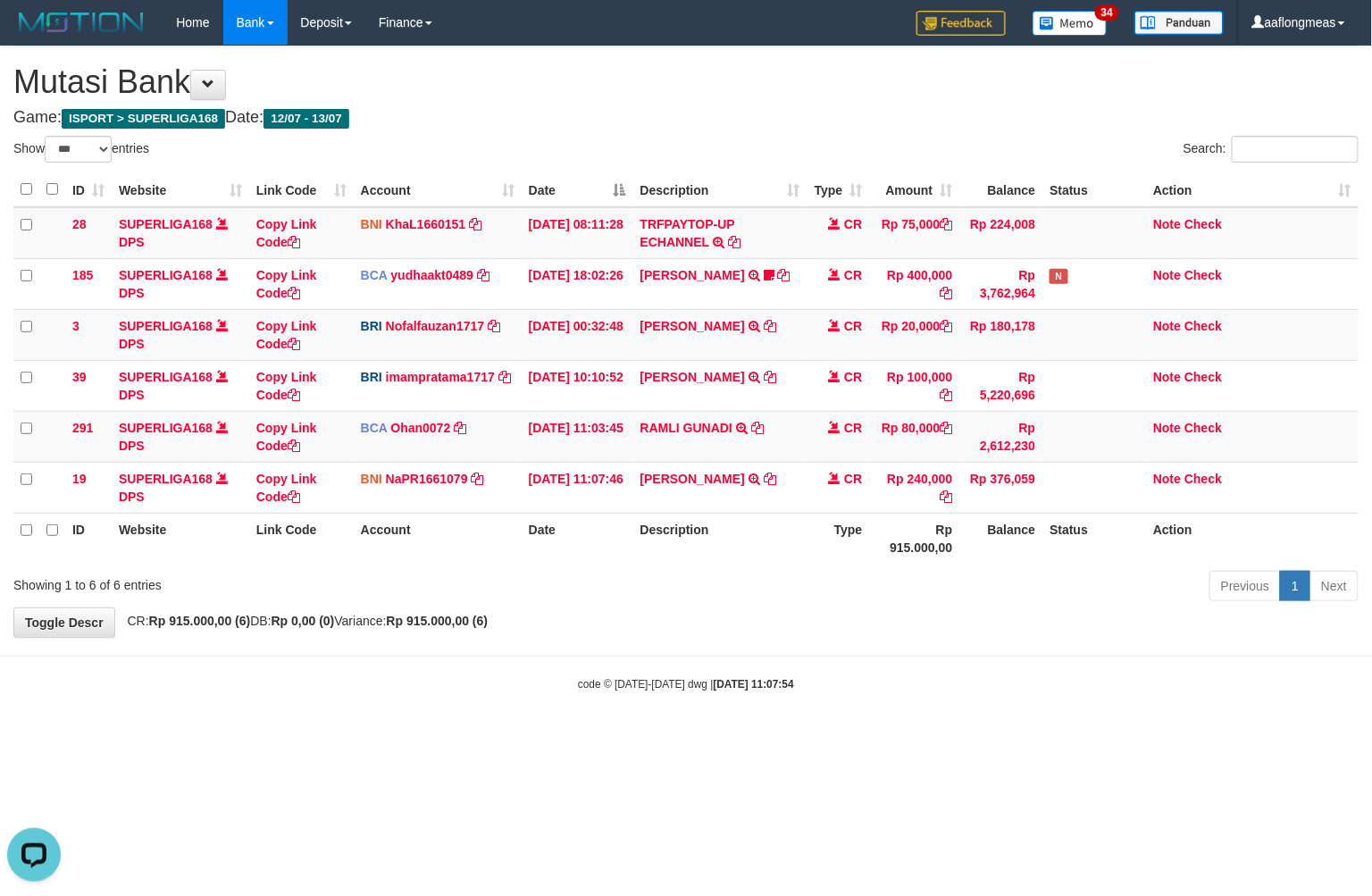 drag, startPoint x: 715, startPoint y: 639, endPoint x: 722, endPoint y: 617, distance: 23.086793 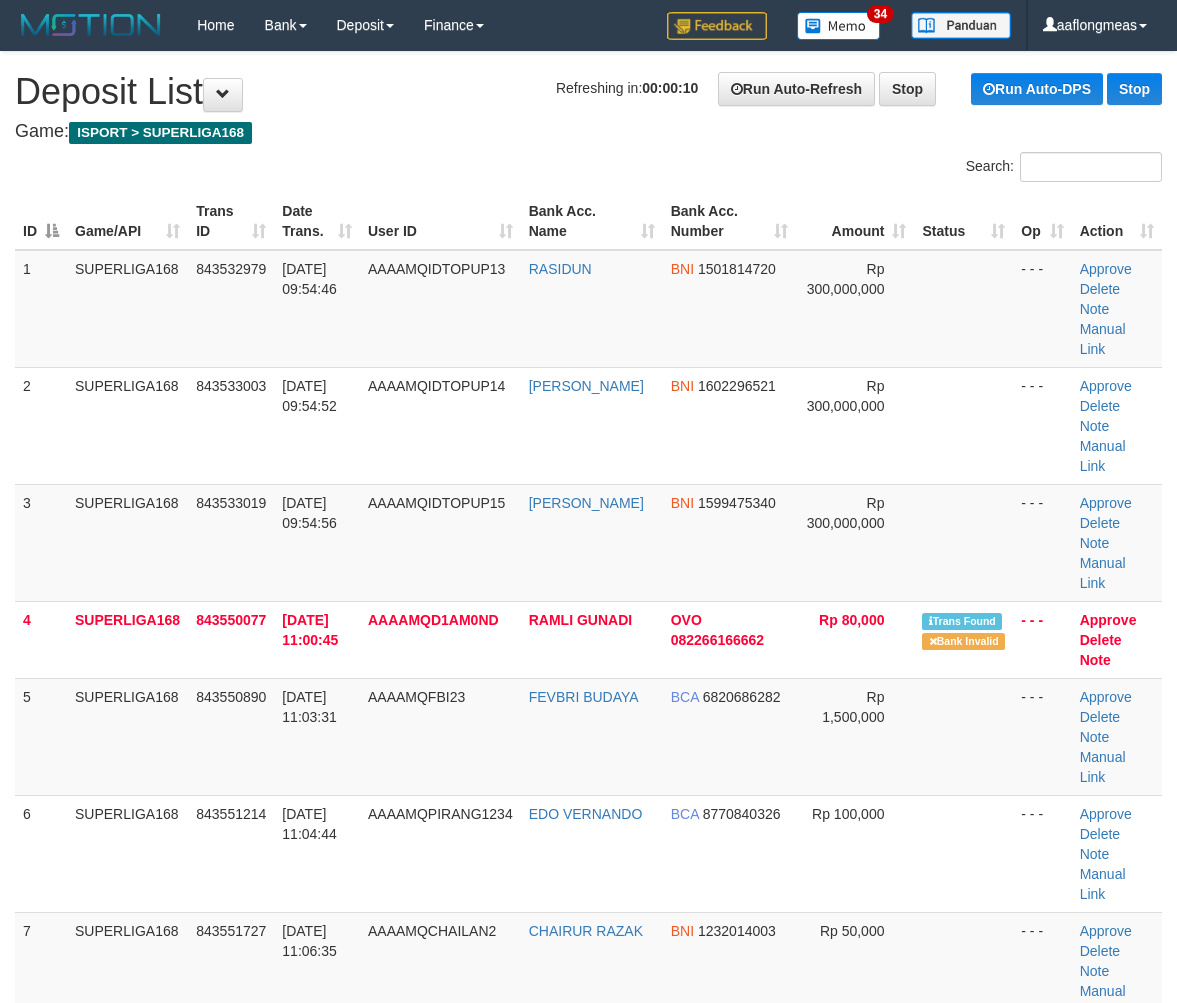 scroll, scrollTop: 0, scrollLeft: 0, axis: both 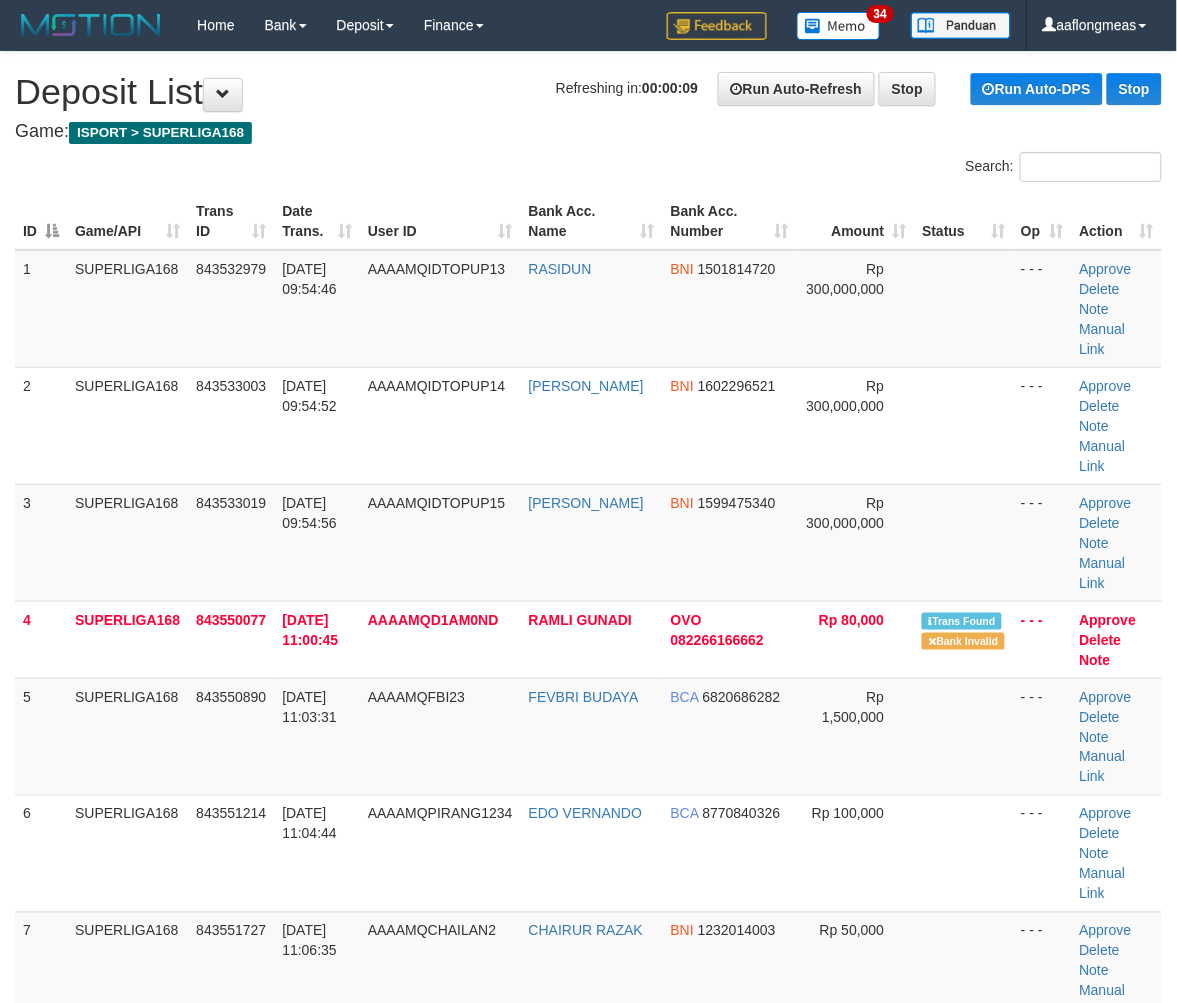 drag, startPoint x: 836, startPoint y: 730, endPoint x: 1185, endPoint y: 772, distance: 351.51813 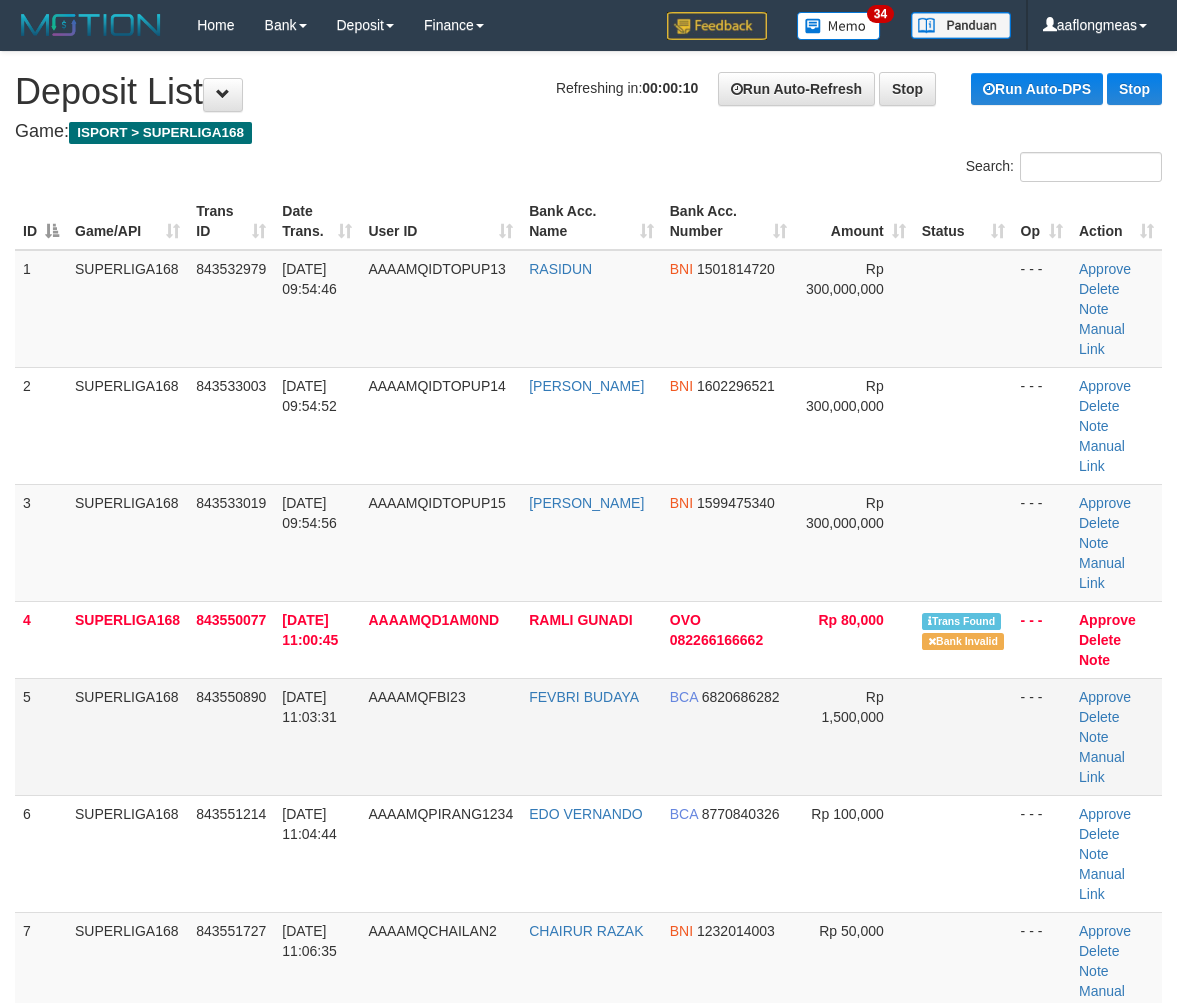 scroll, scrollTop: 0, scrollLeft: 0, axis: both 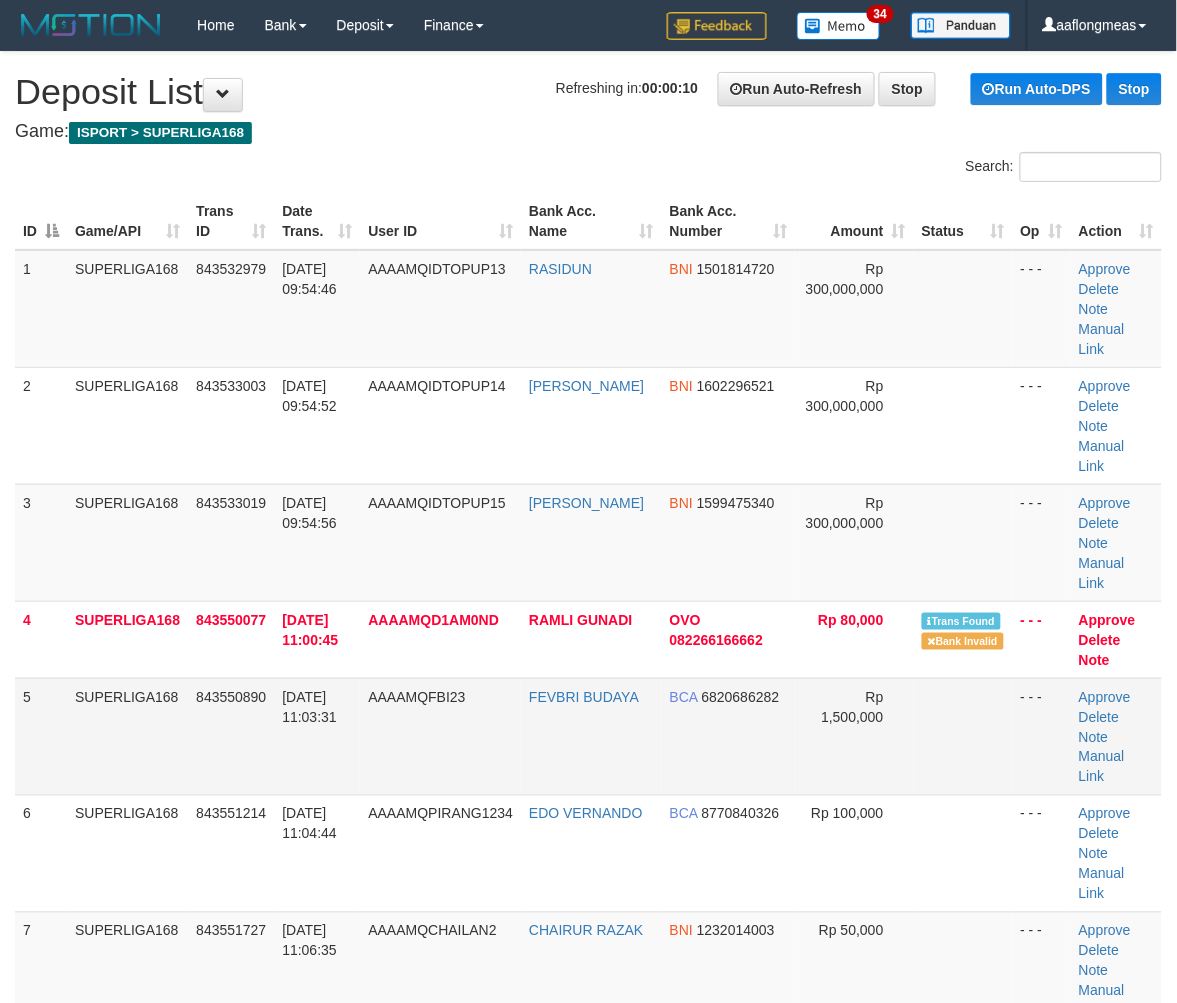 drag, startPoint x: 888, startPoint y: 653, endPoint x: 1042, endPoint y: 687, distance: 157.70859 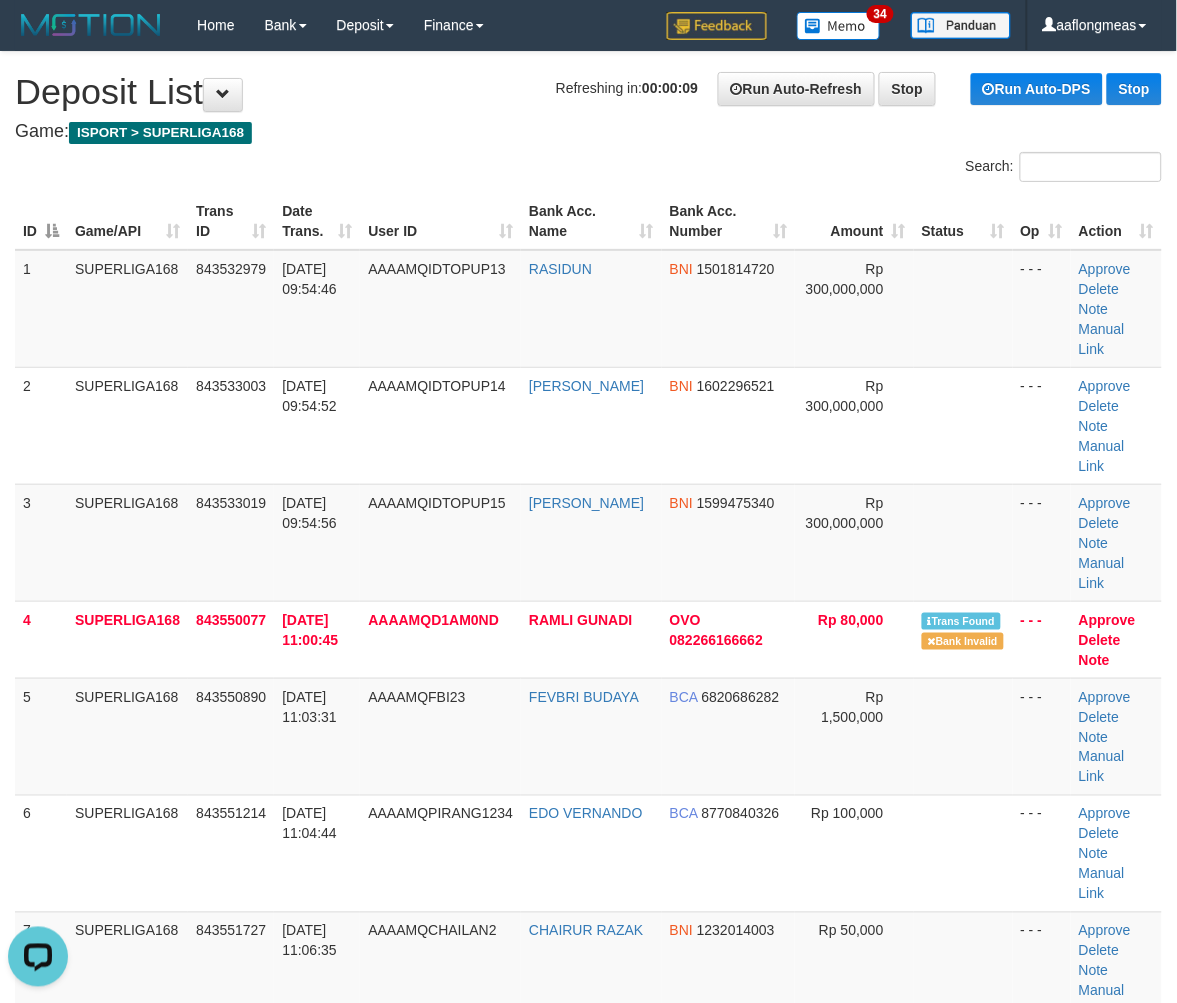 scroll, scrollTop: 0, scrollLeft: 0, axis: both 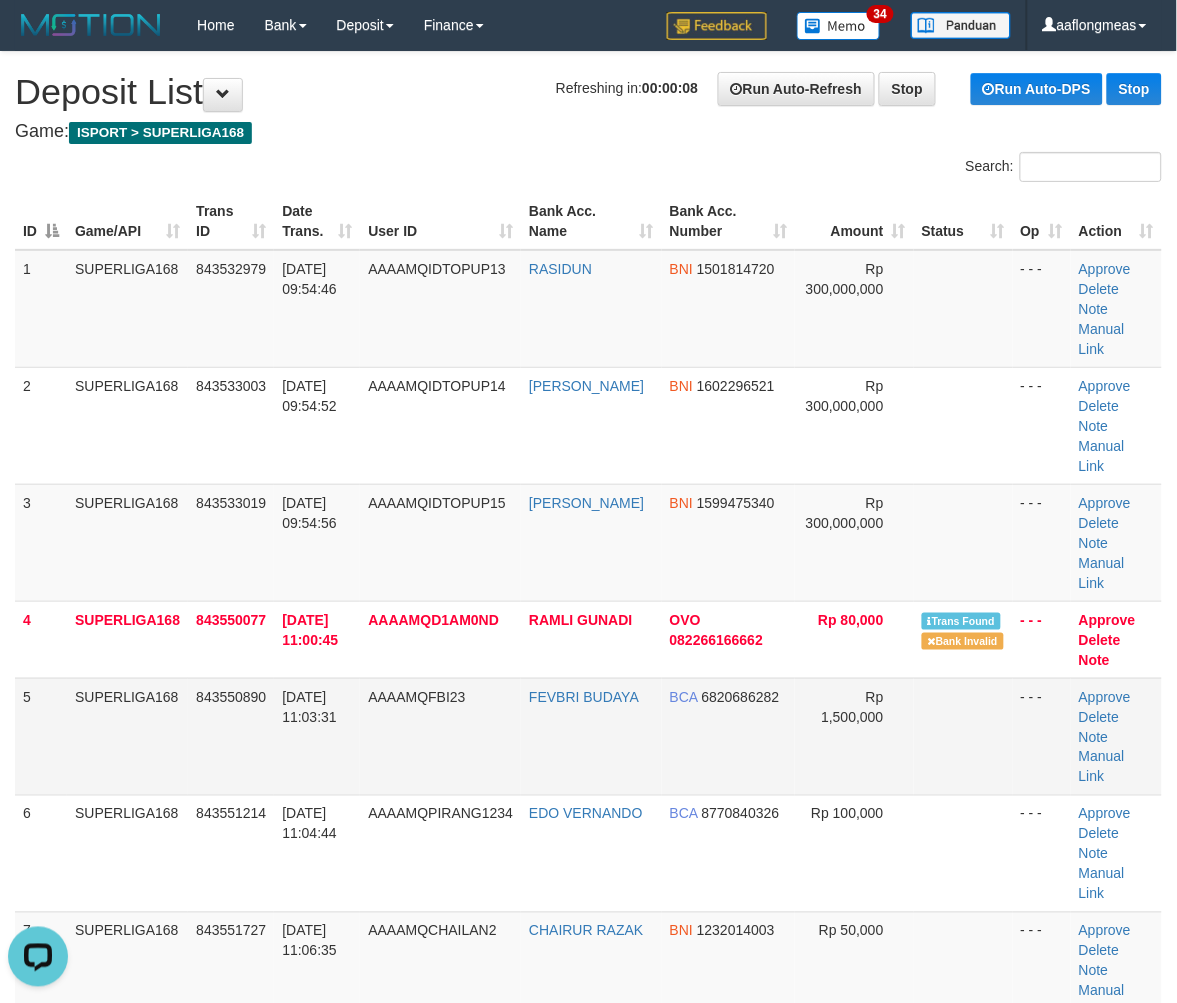 click at bounding box center [963, 736] 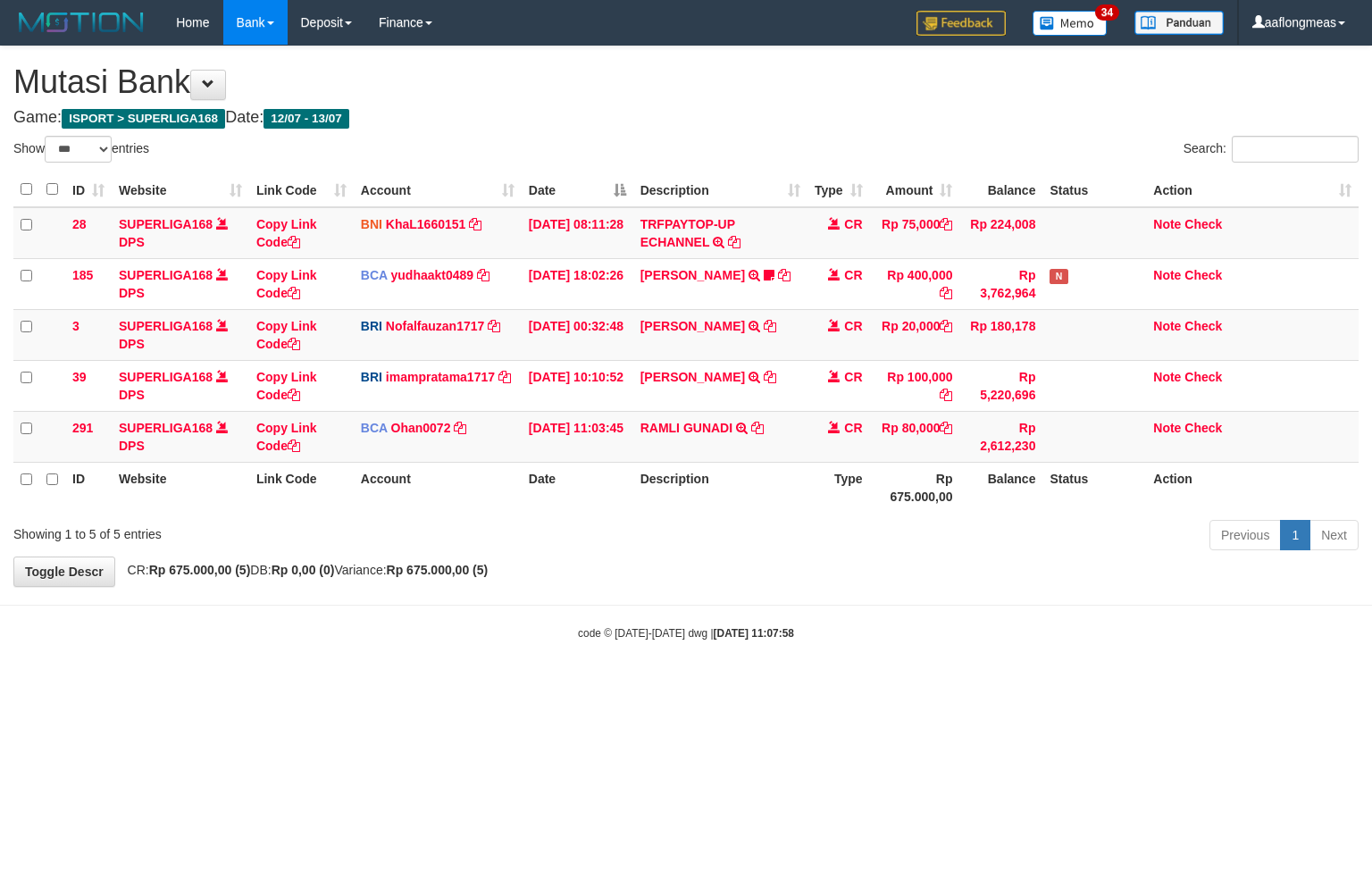 select on "***" 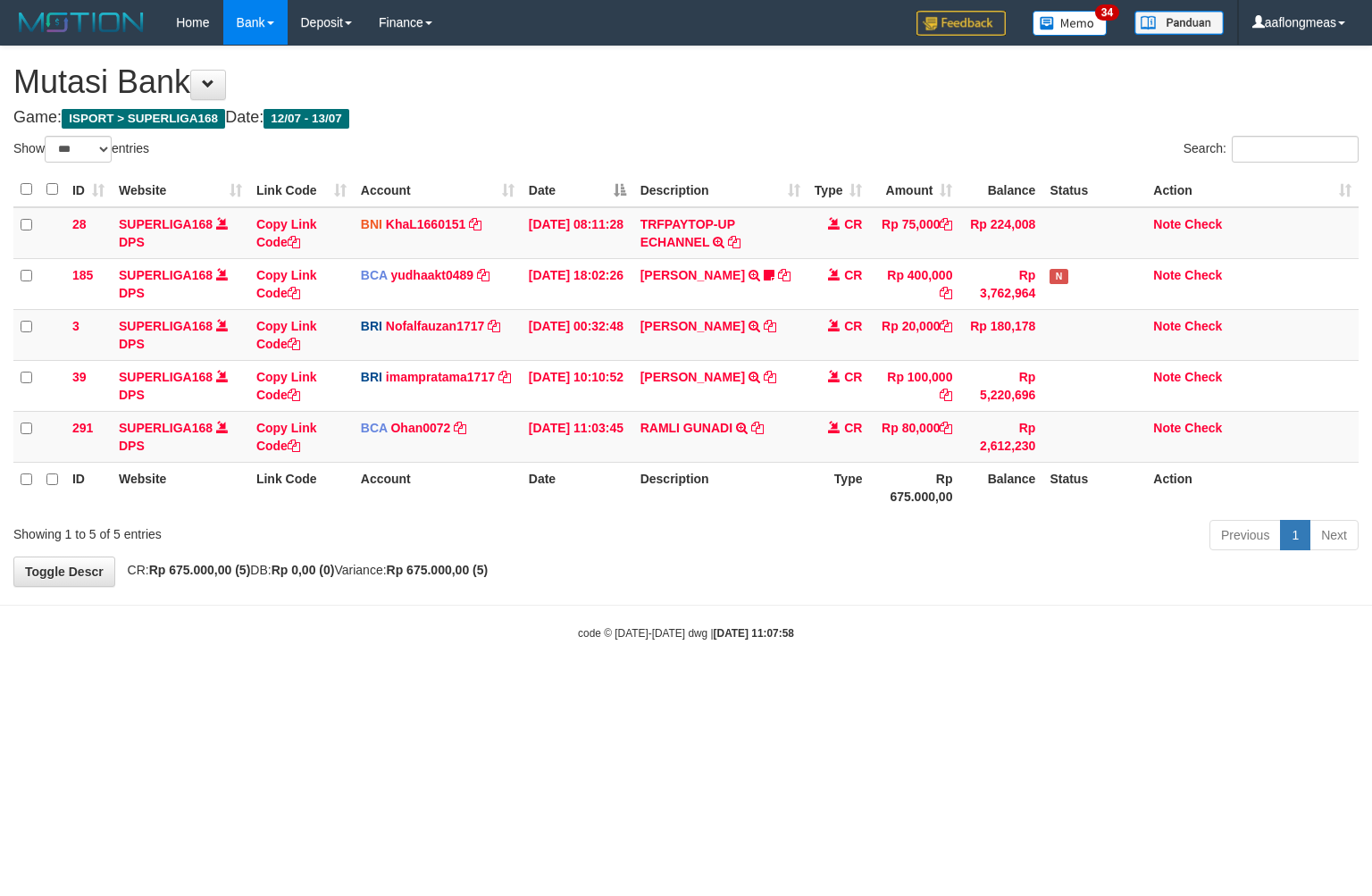 scroll, scrollTop: 0, scrollLeft: 0, axis: both 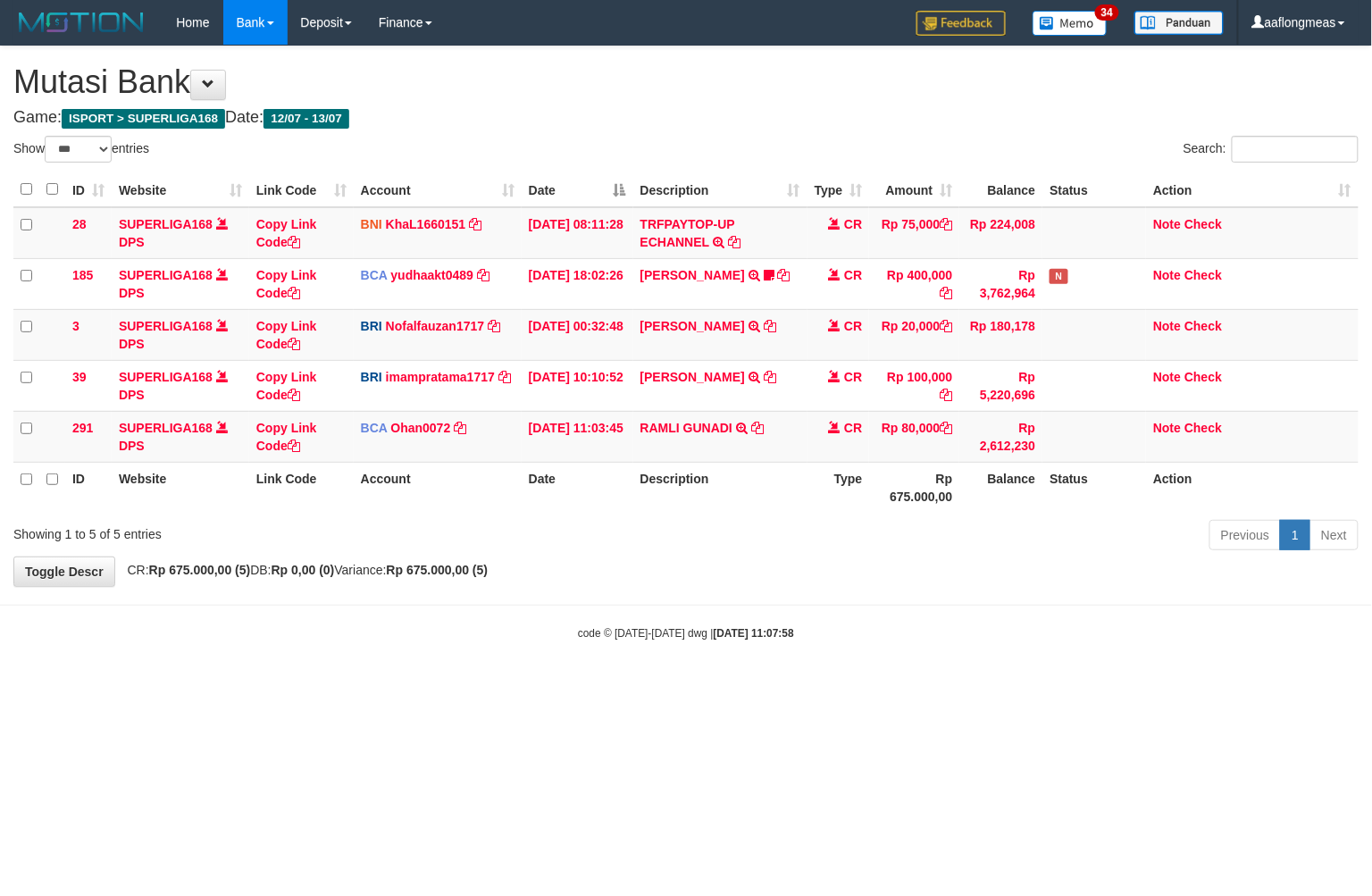 click on "**********" at bounding box center [686, 316] 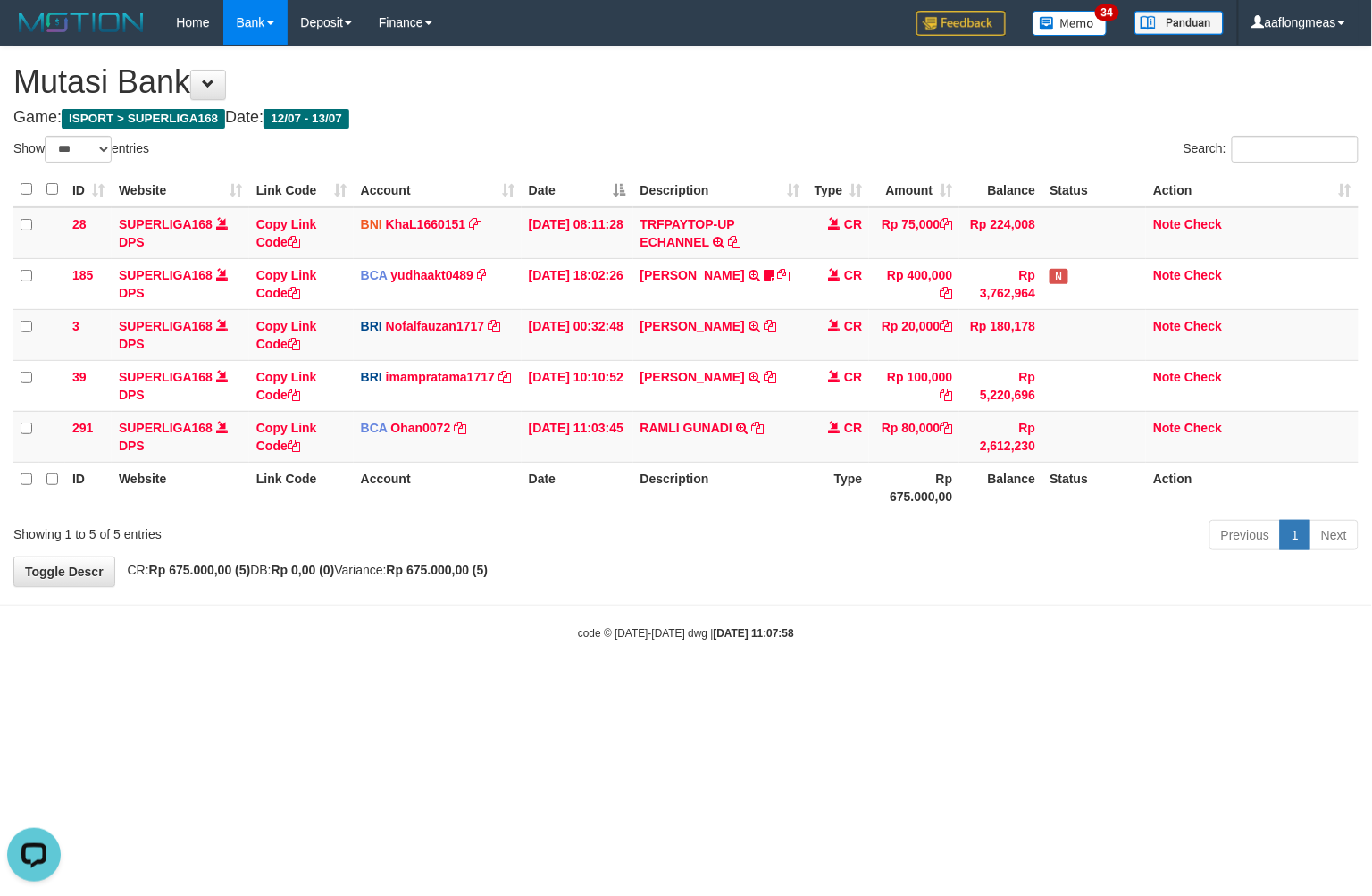 scroll, scrollTop: 0, scrollLeft: 0, axis: both 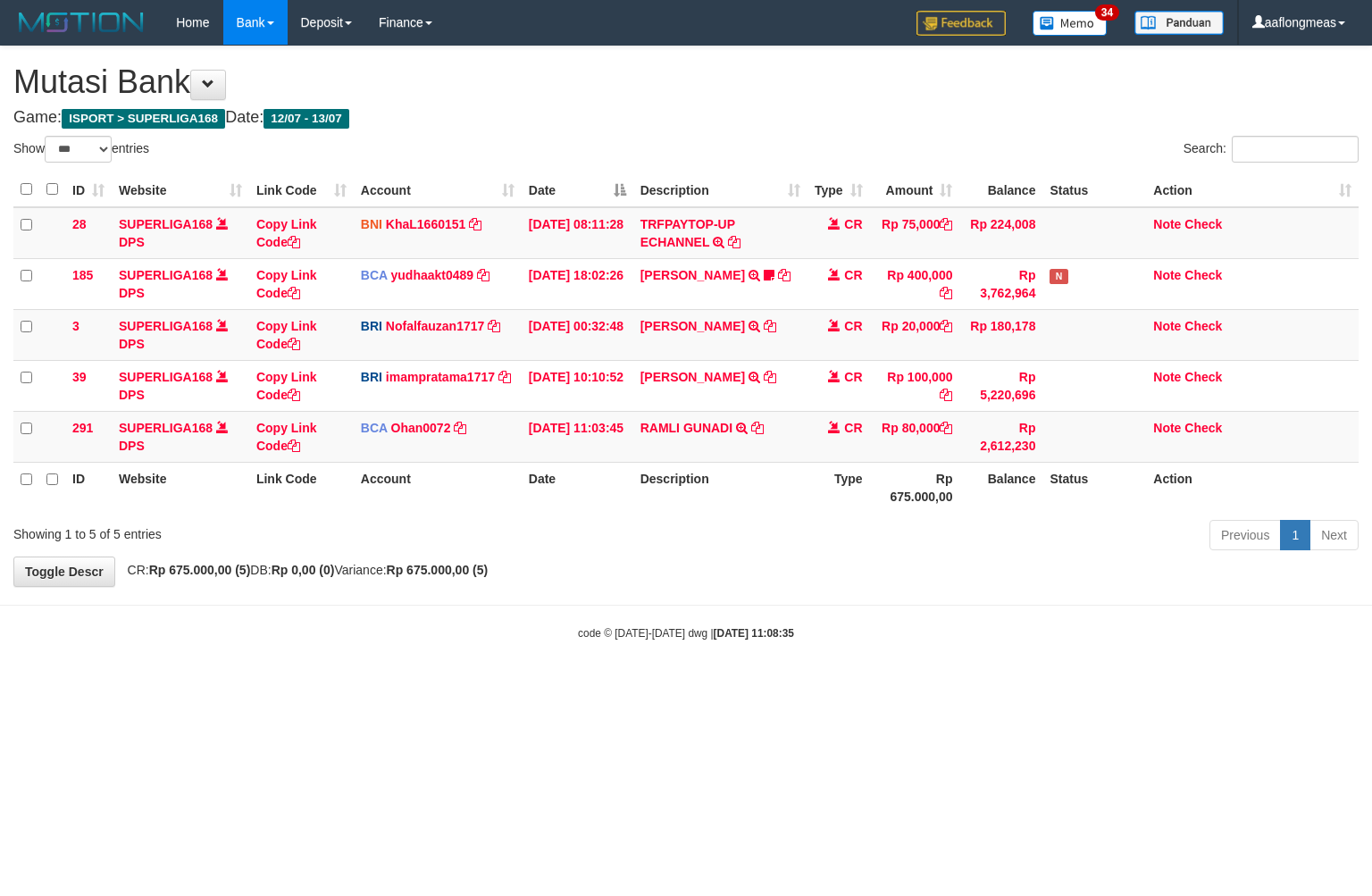 select on "***" 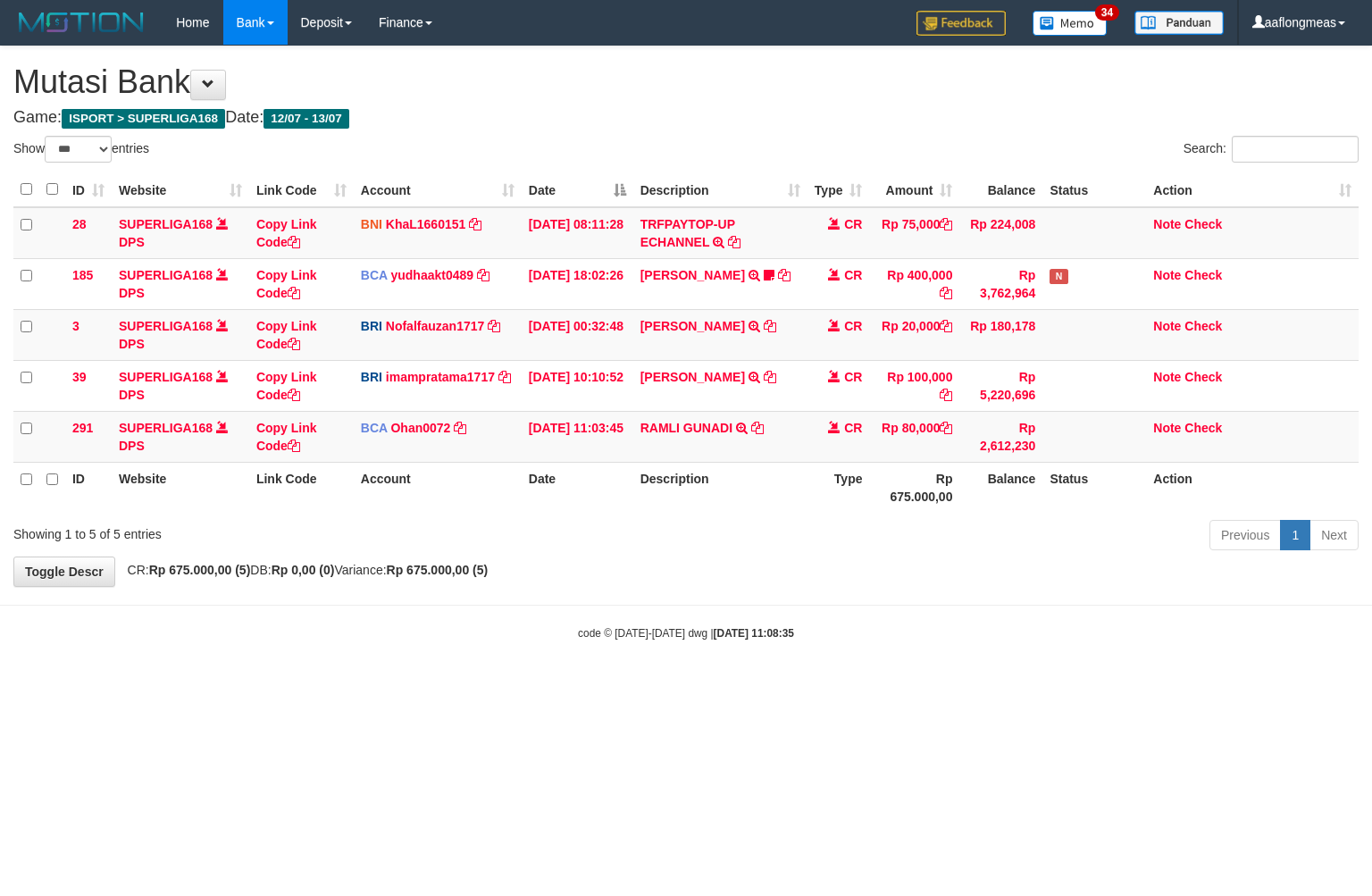 scroll, scrollTop: 0, scrollLeft: 0, axis: both 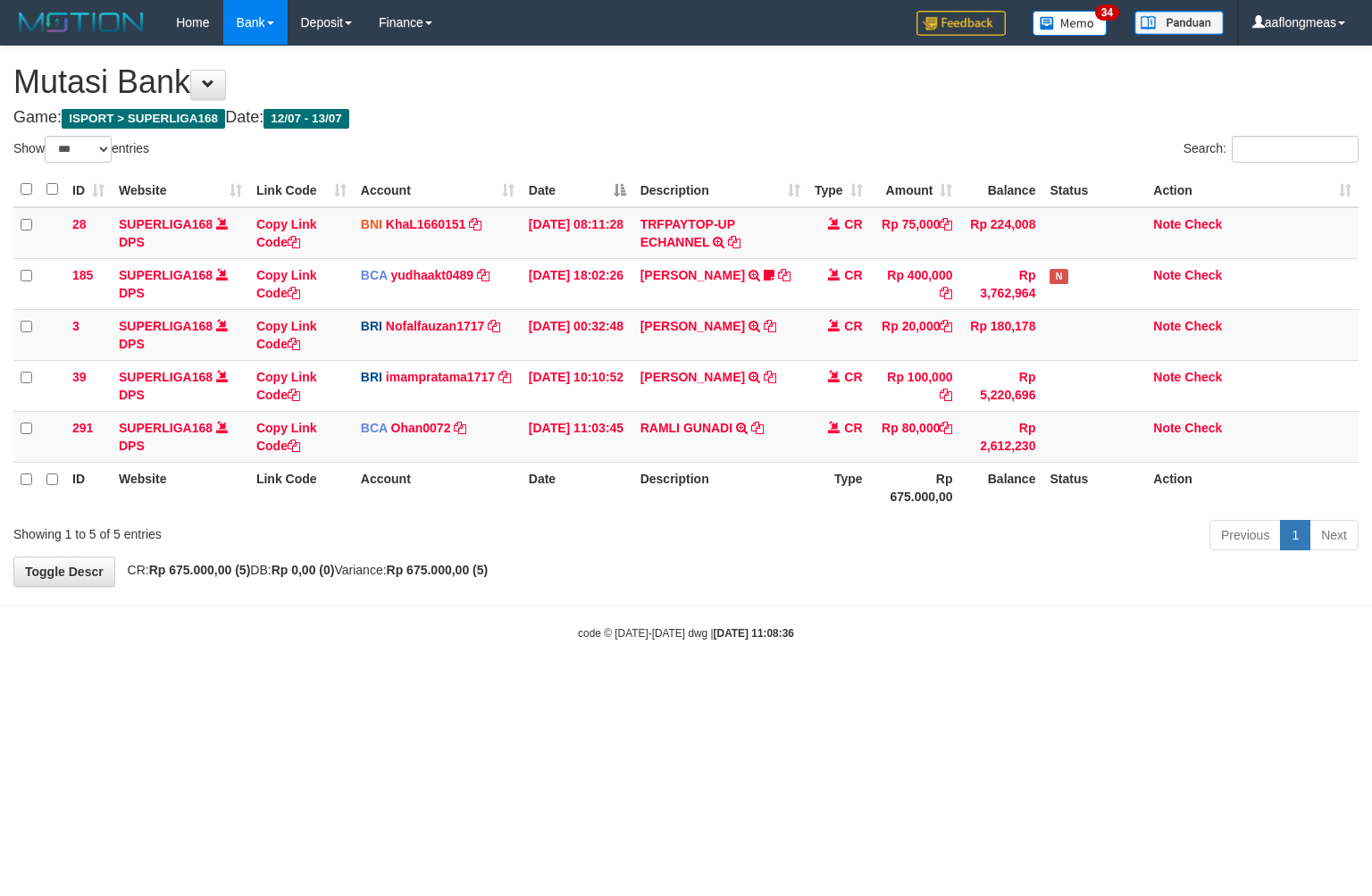 select on "***" 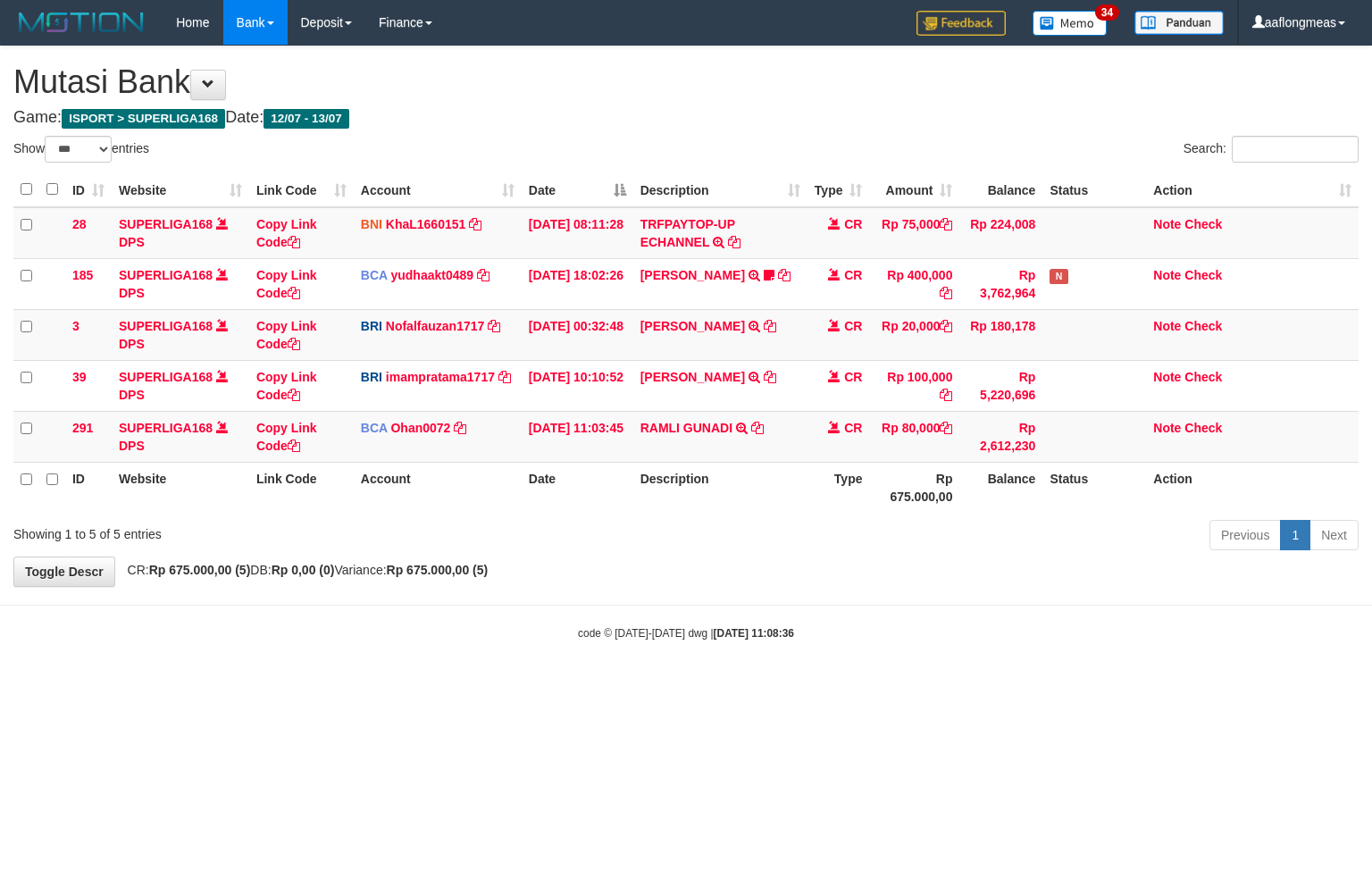 scroll, scrollTop: 0, scrollLeft: 0, axis: both 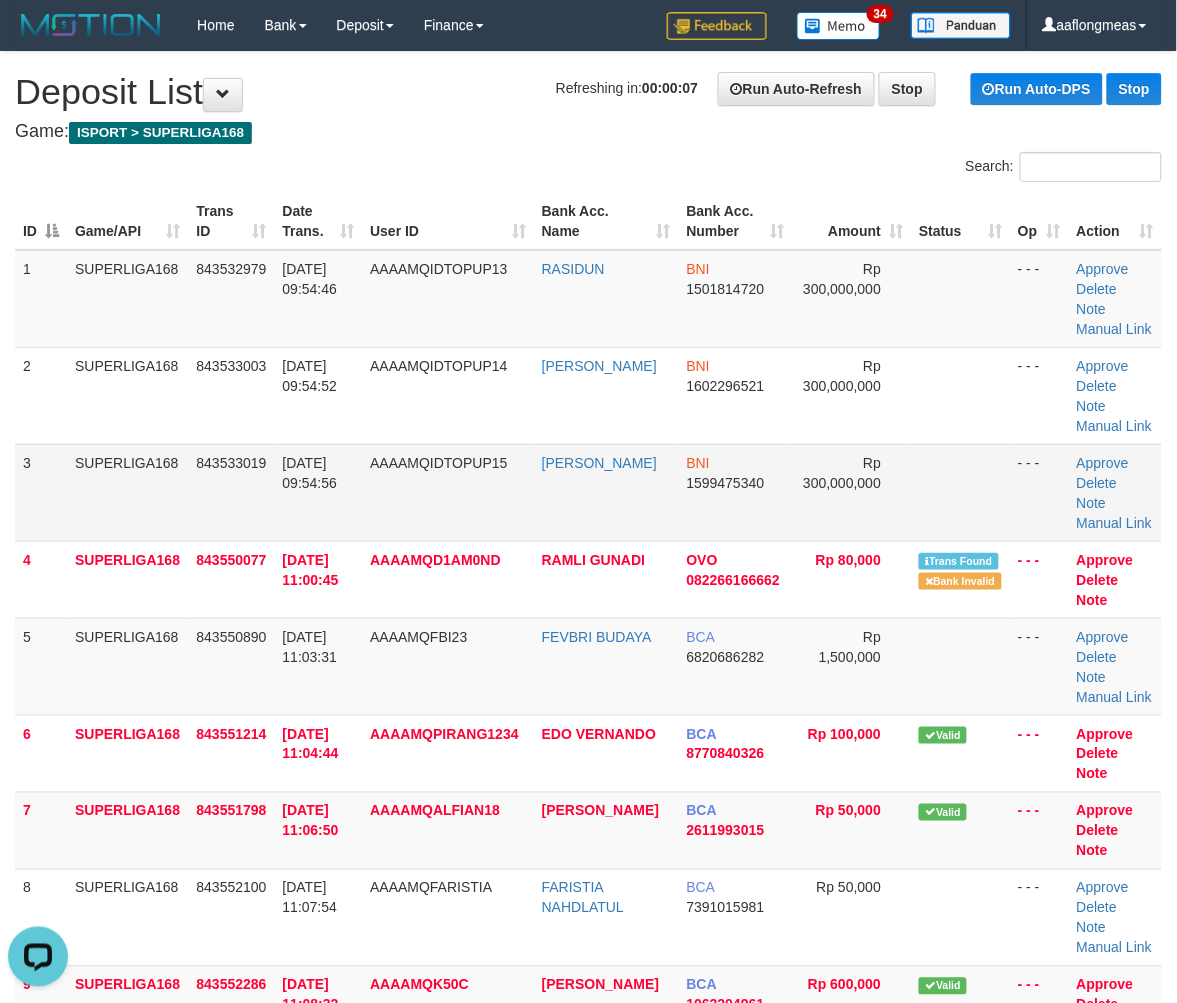 drag, startPoint x: 944, startPoint y: 492, endPoint x: 992, endPoint y: 492, distance: 48 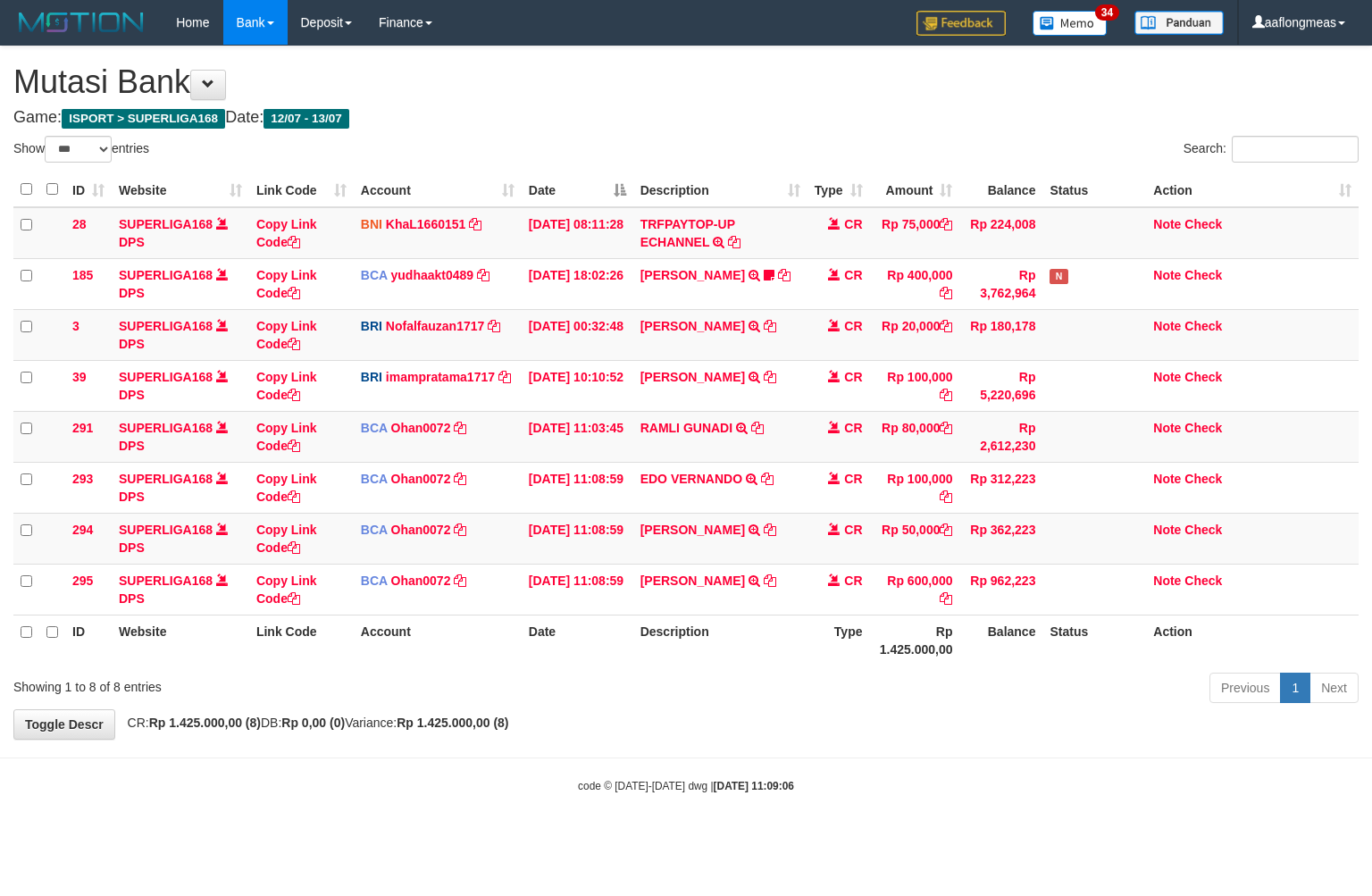 select on "***" 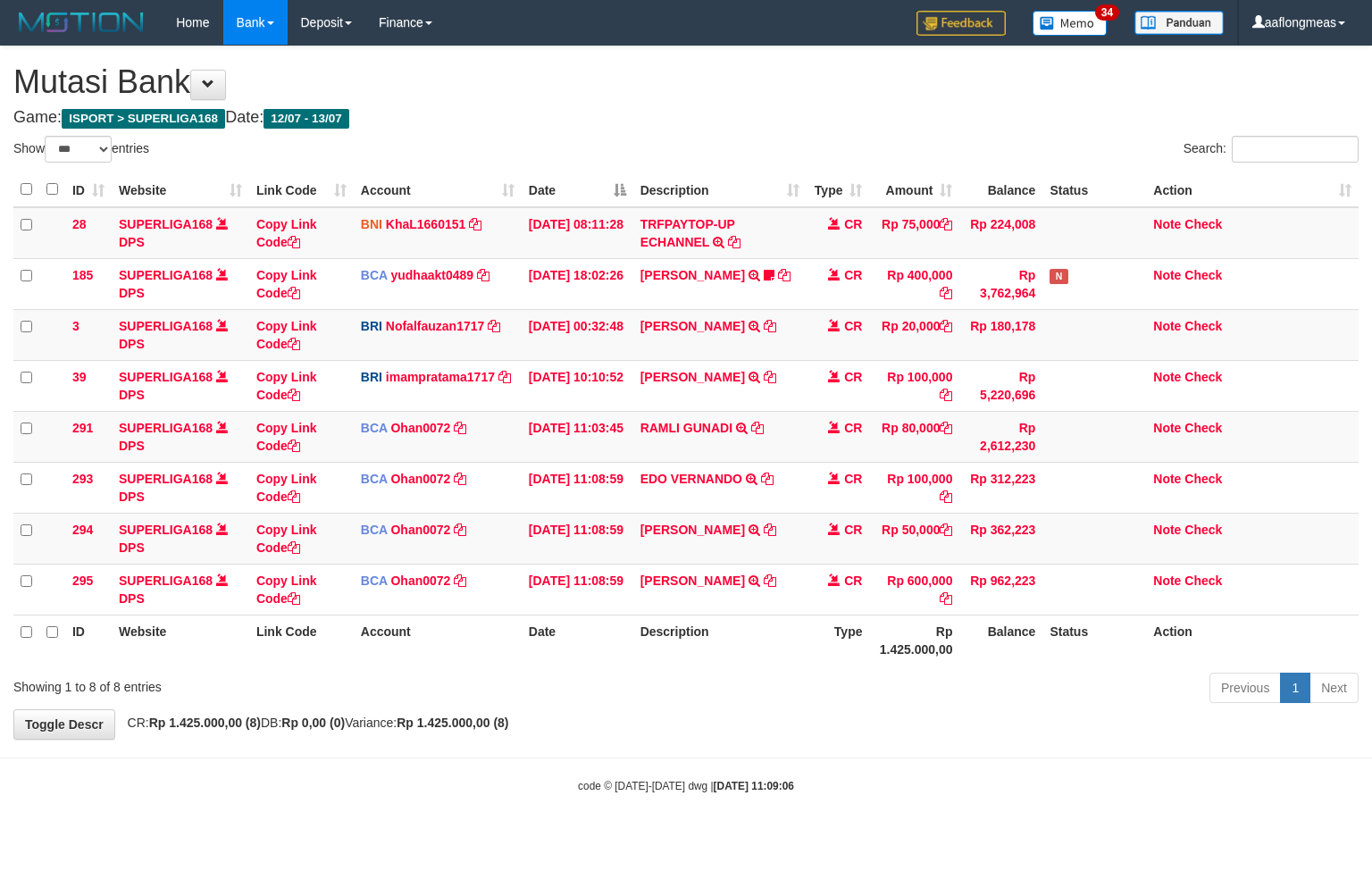scroll, scrollTop: 0, scrollLeft: 0, axis: both 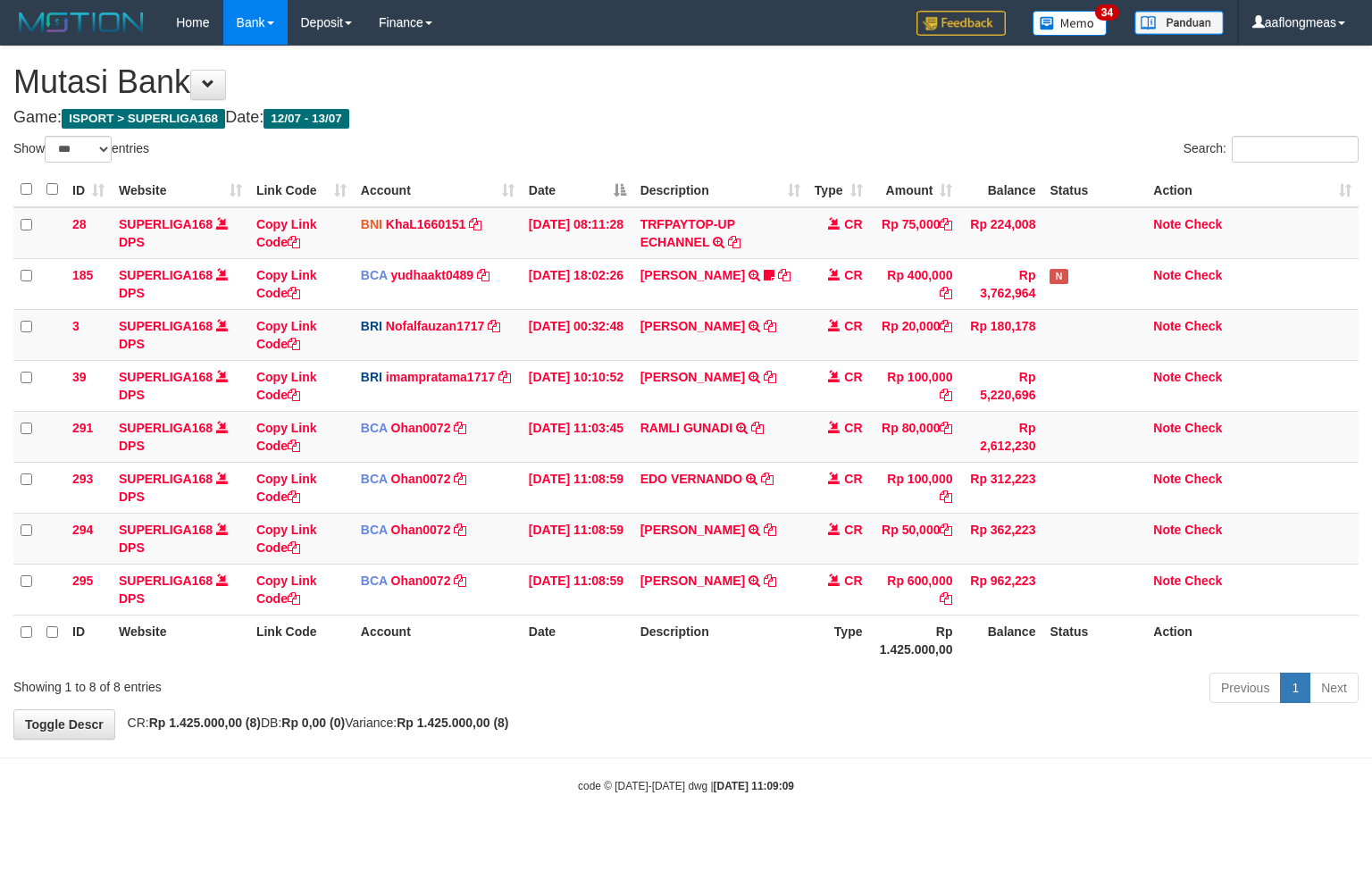 select on "***" 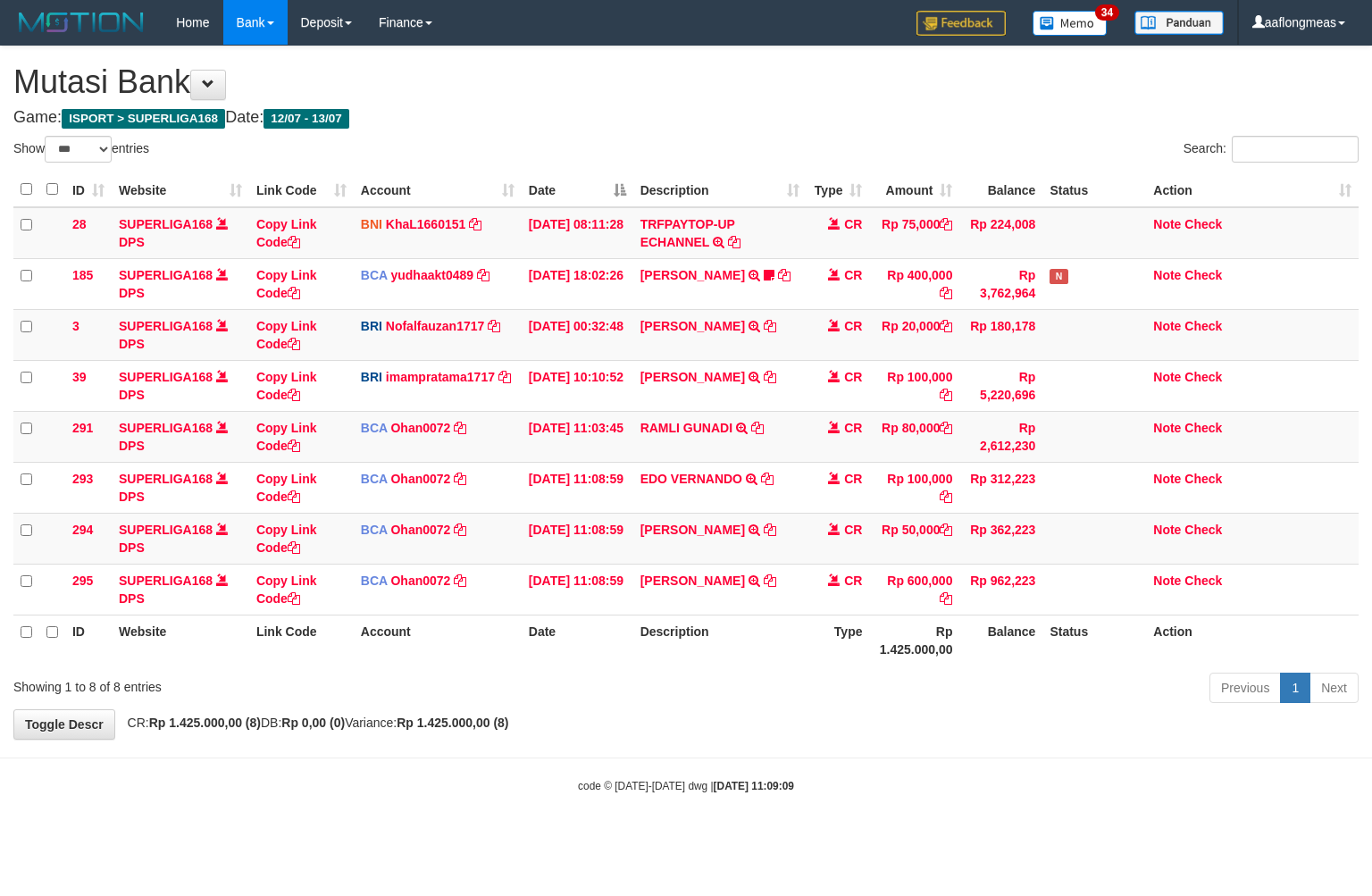 scroll, scrollTop: 0, scrollLeft: 0, axis: both 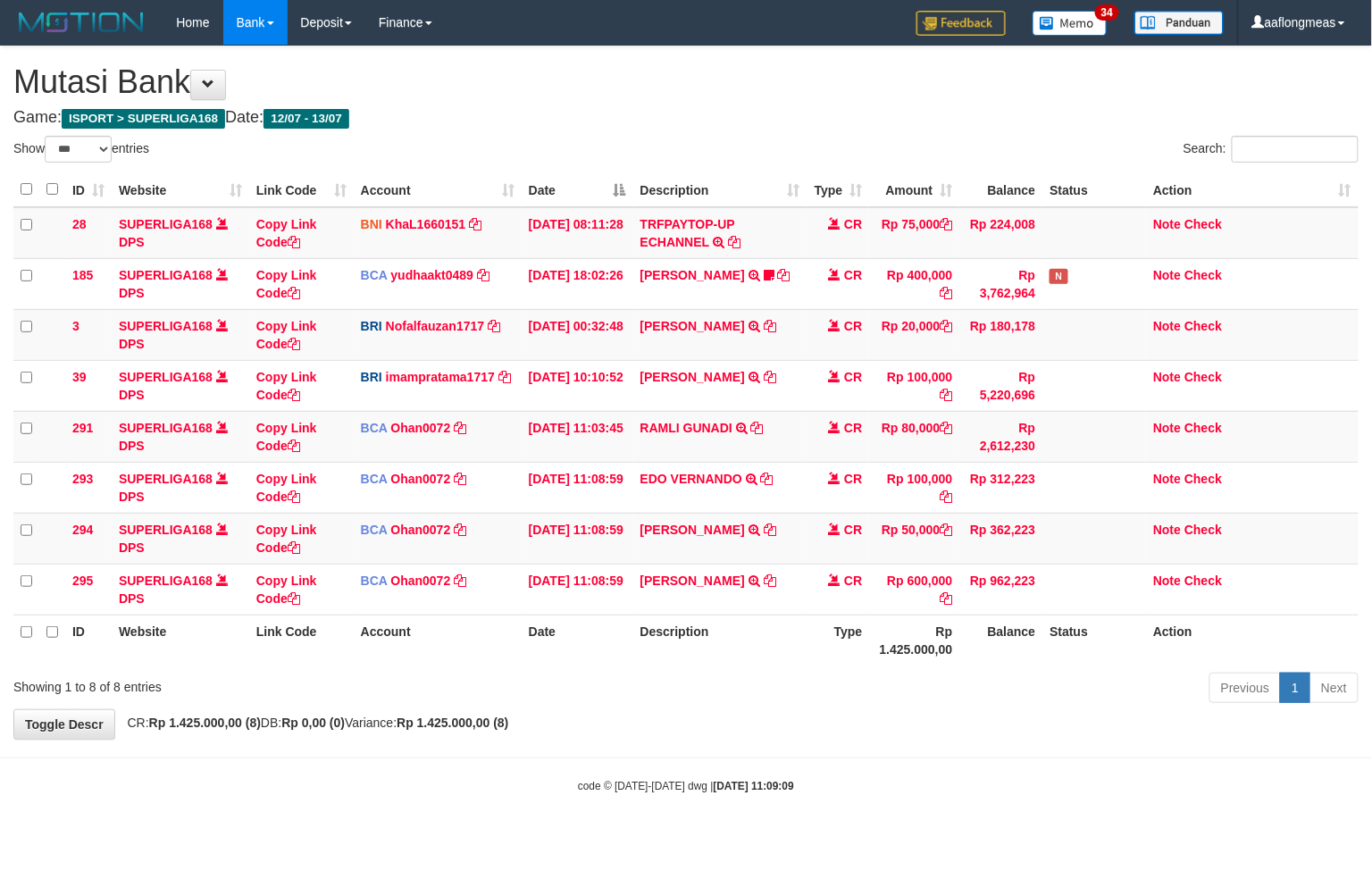 click on "**********" at bounding box center (686, 392) 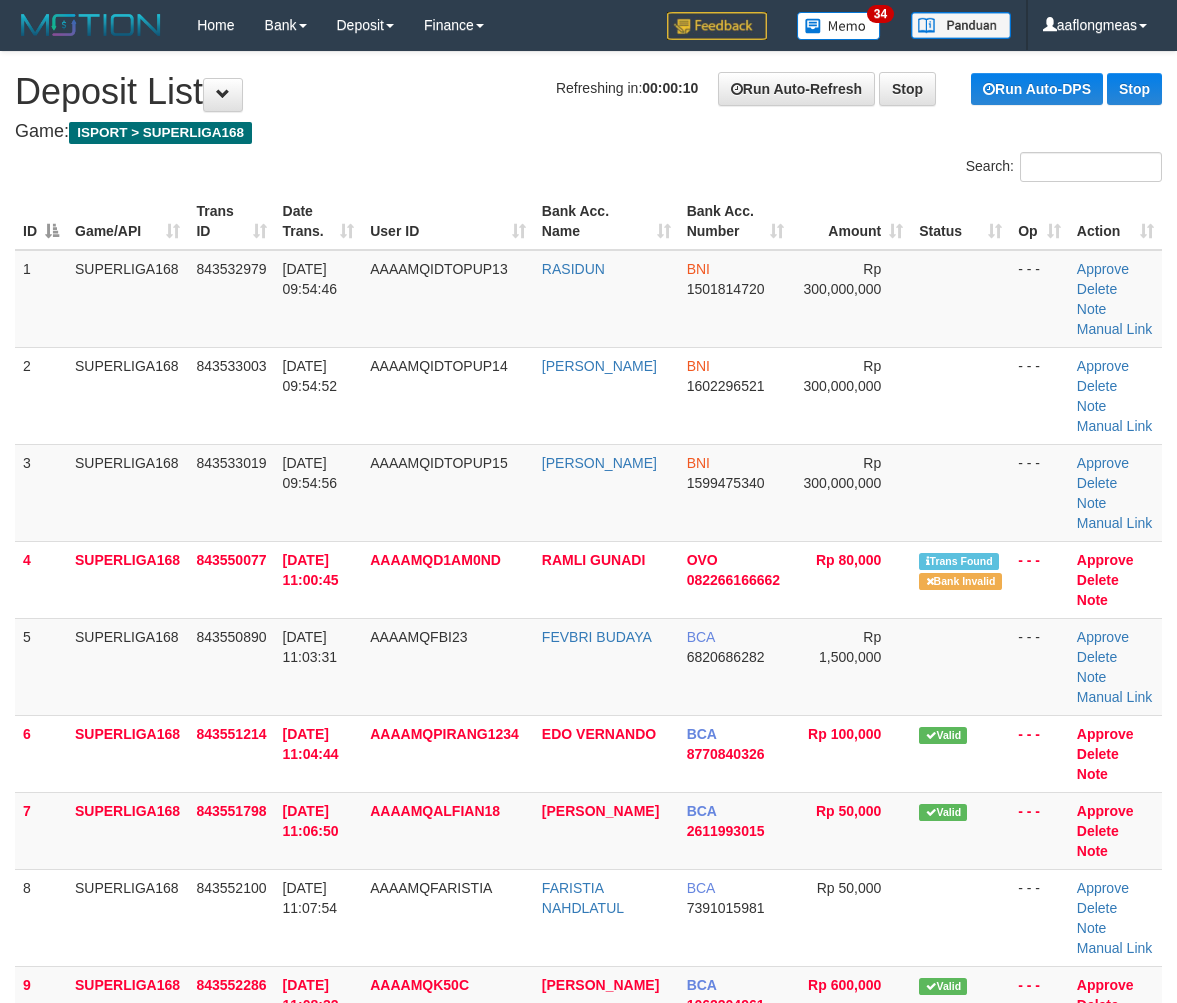 scroll, scrollTop: 0, scrollLeft: 0, axis: both 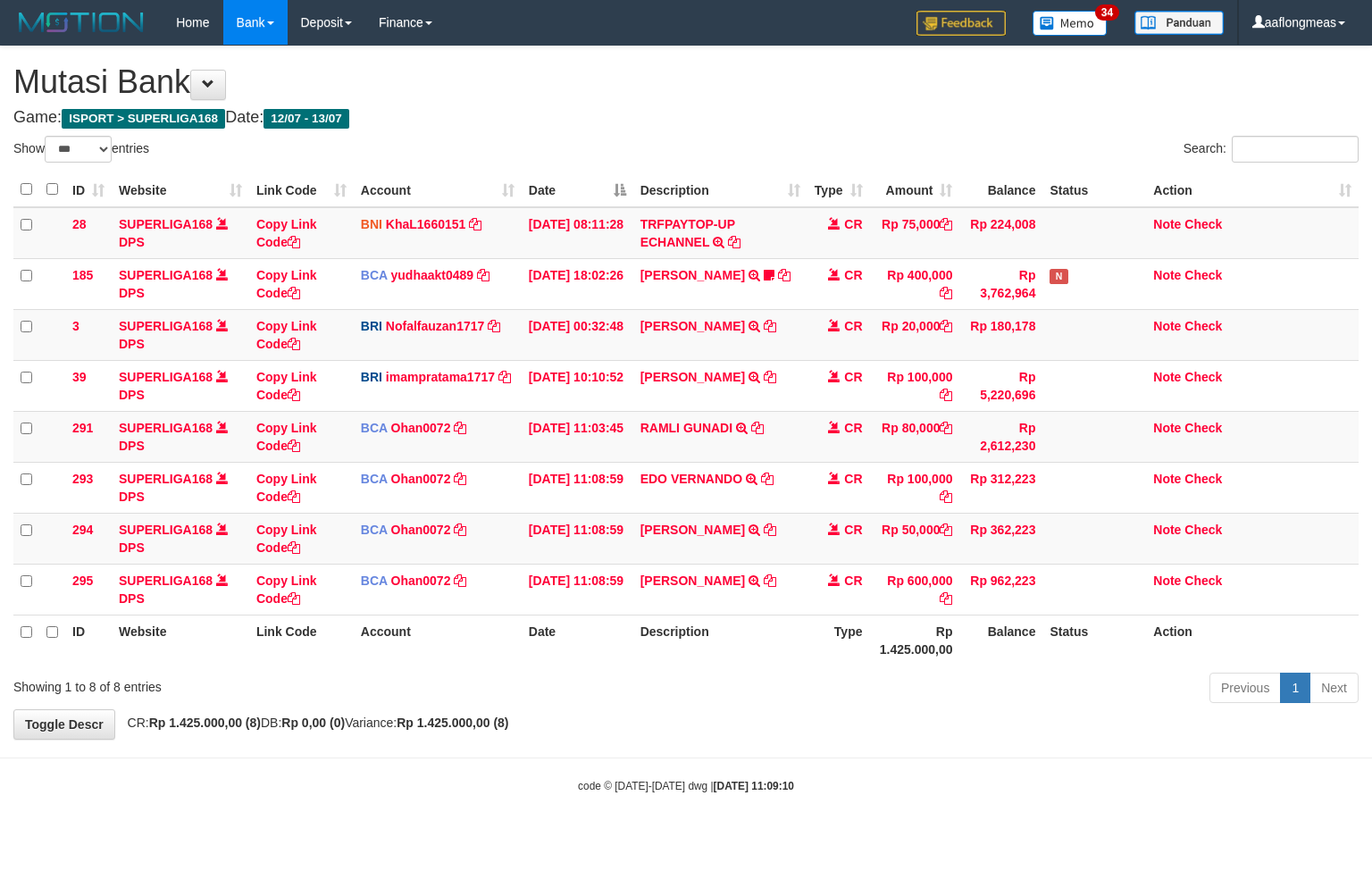 select on "***" 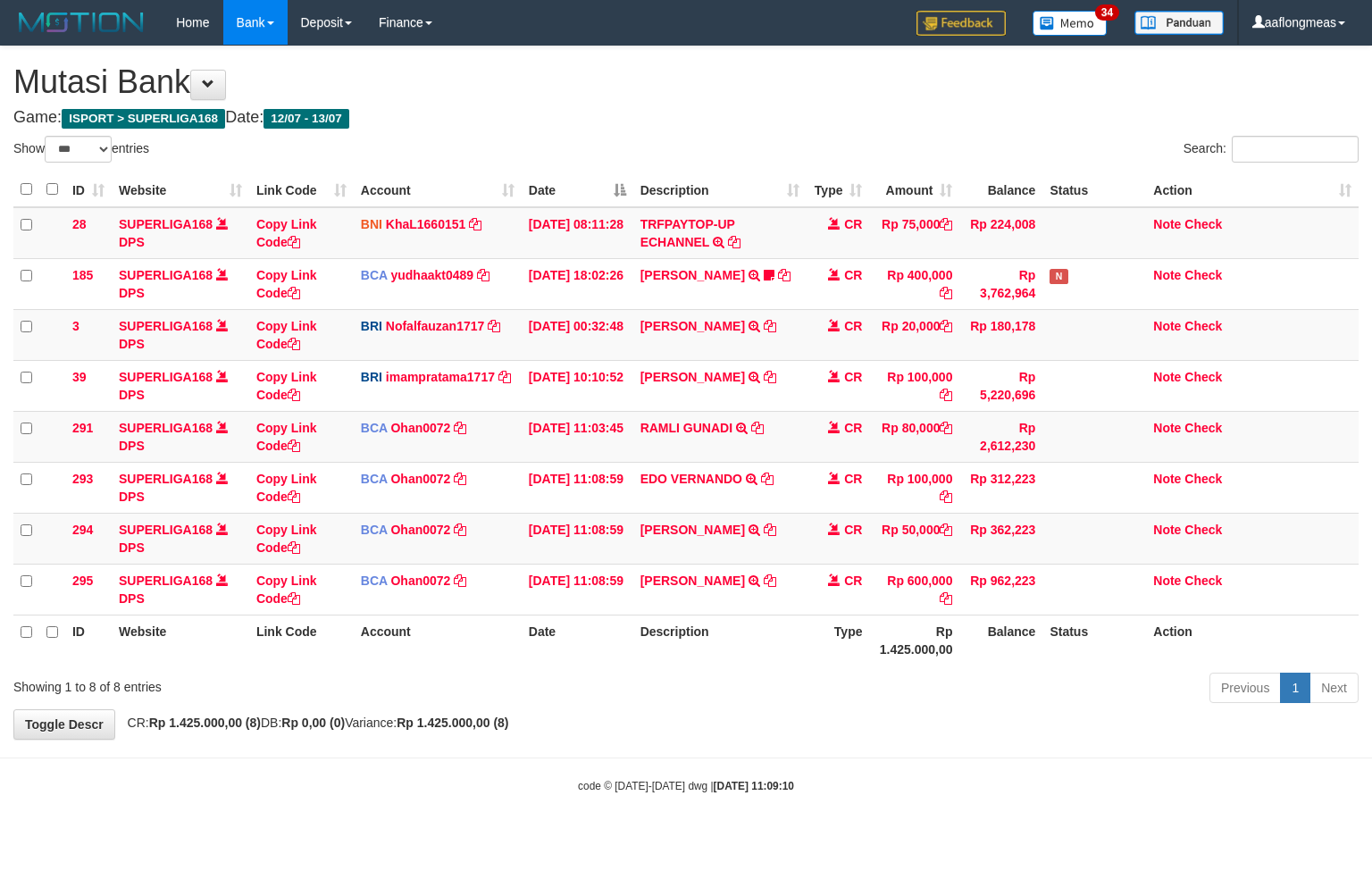 scroll, scrollTop: 0, scrollLeft: 0, axis: both 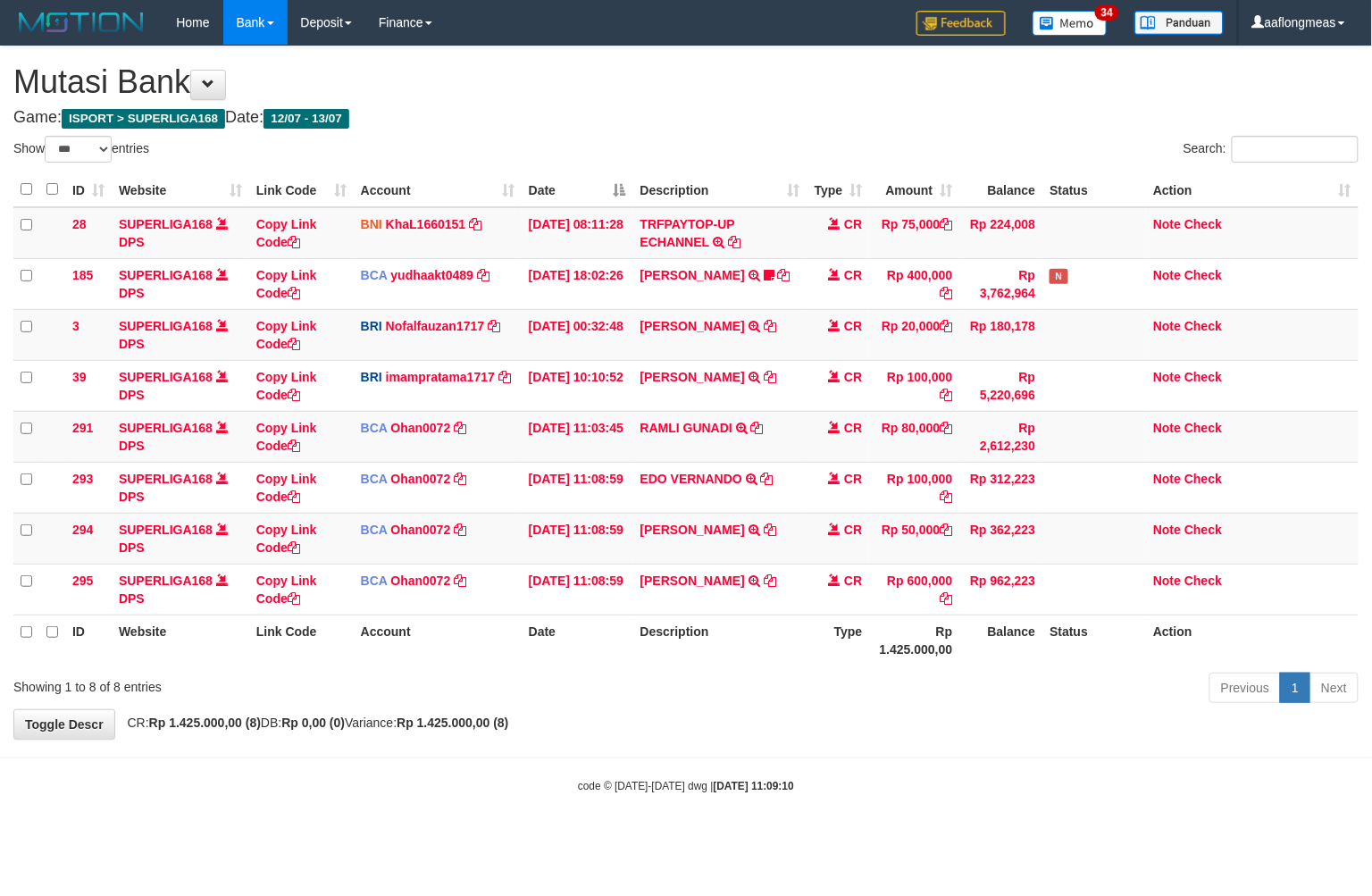 drag, startPoint x: 739, startPoint y: 719, endPoint x: 504, endPoint y: 700, distance: 235.76683 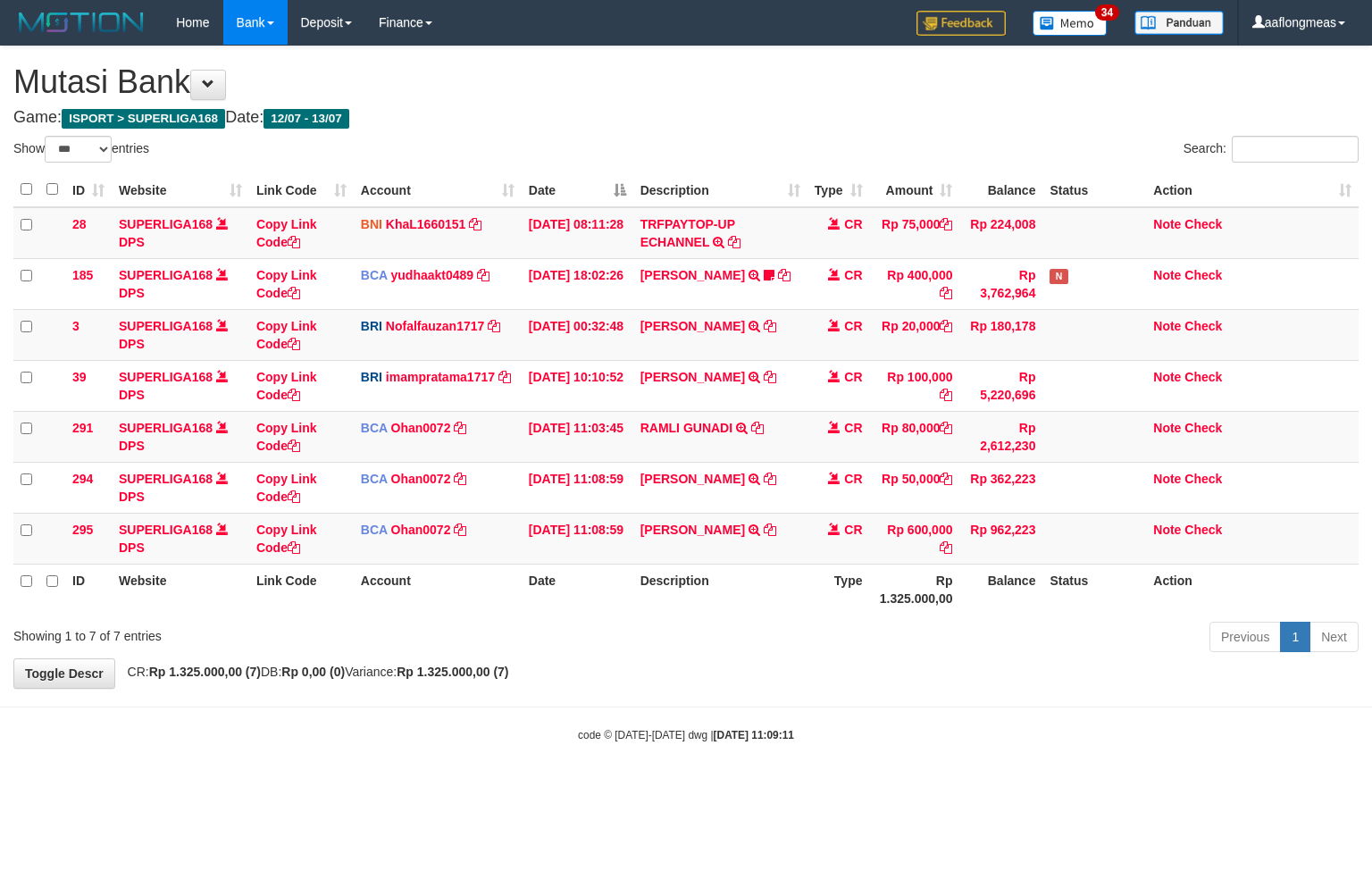 select on "***" 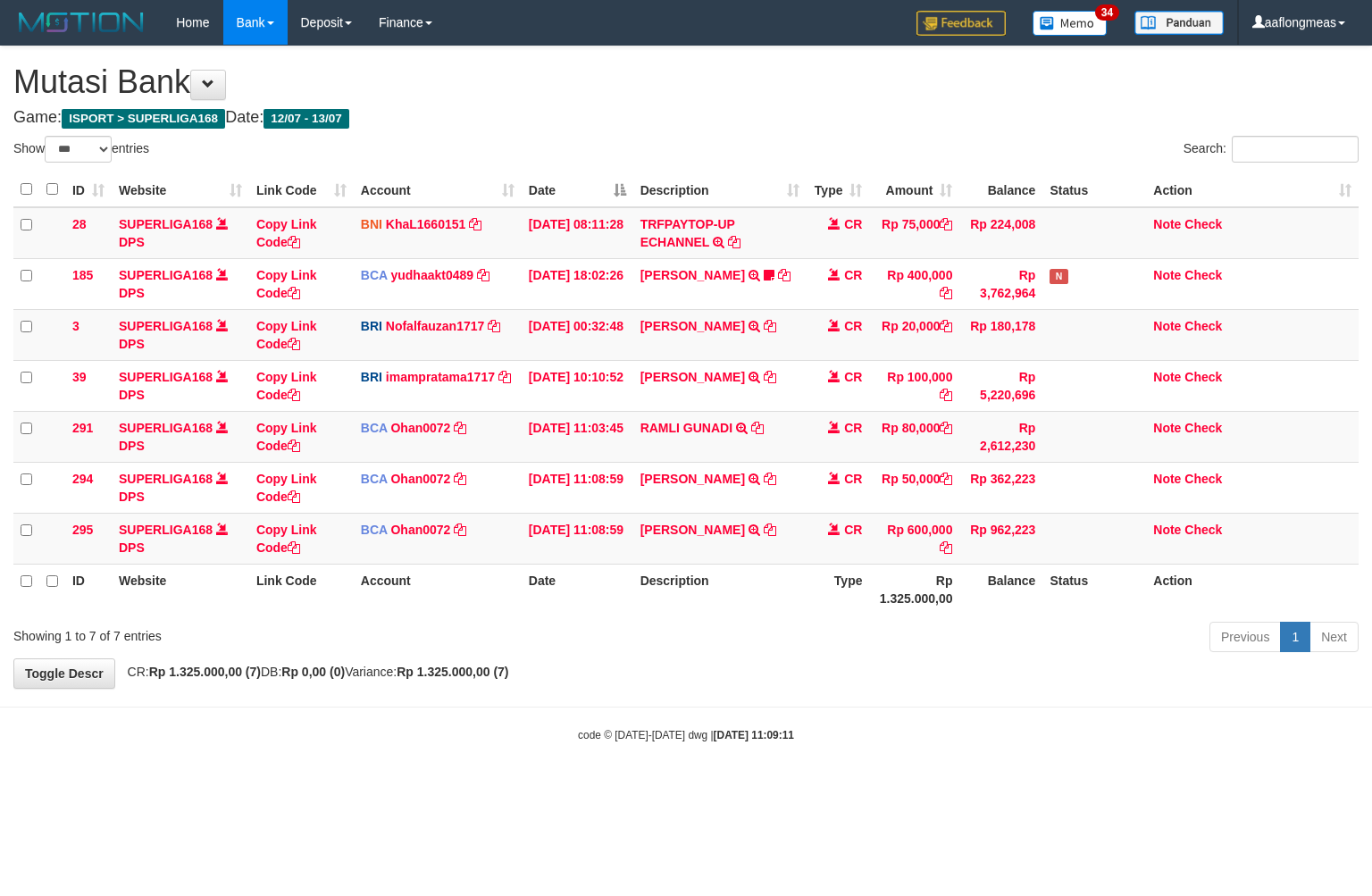 scroll, scrollTop: 0, scrollLeft: 0, axis: both 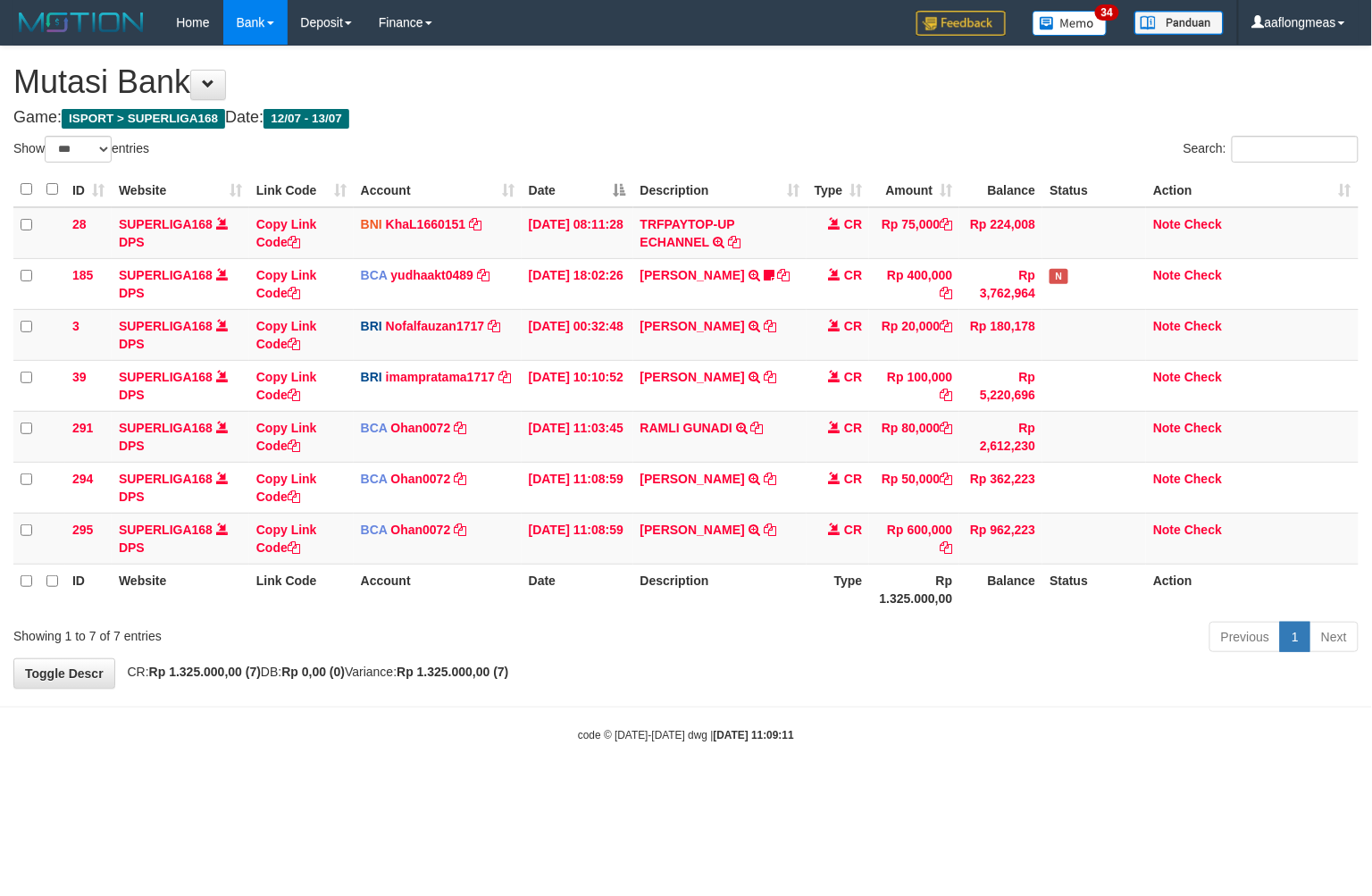 drag, startPoint x: 756, startPoint y: 689, endPoint x: 3, endPoint y: 597, distance: 758.5994 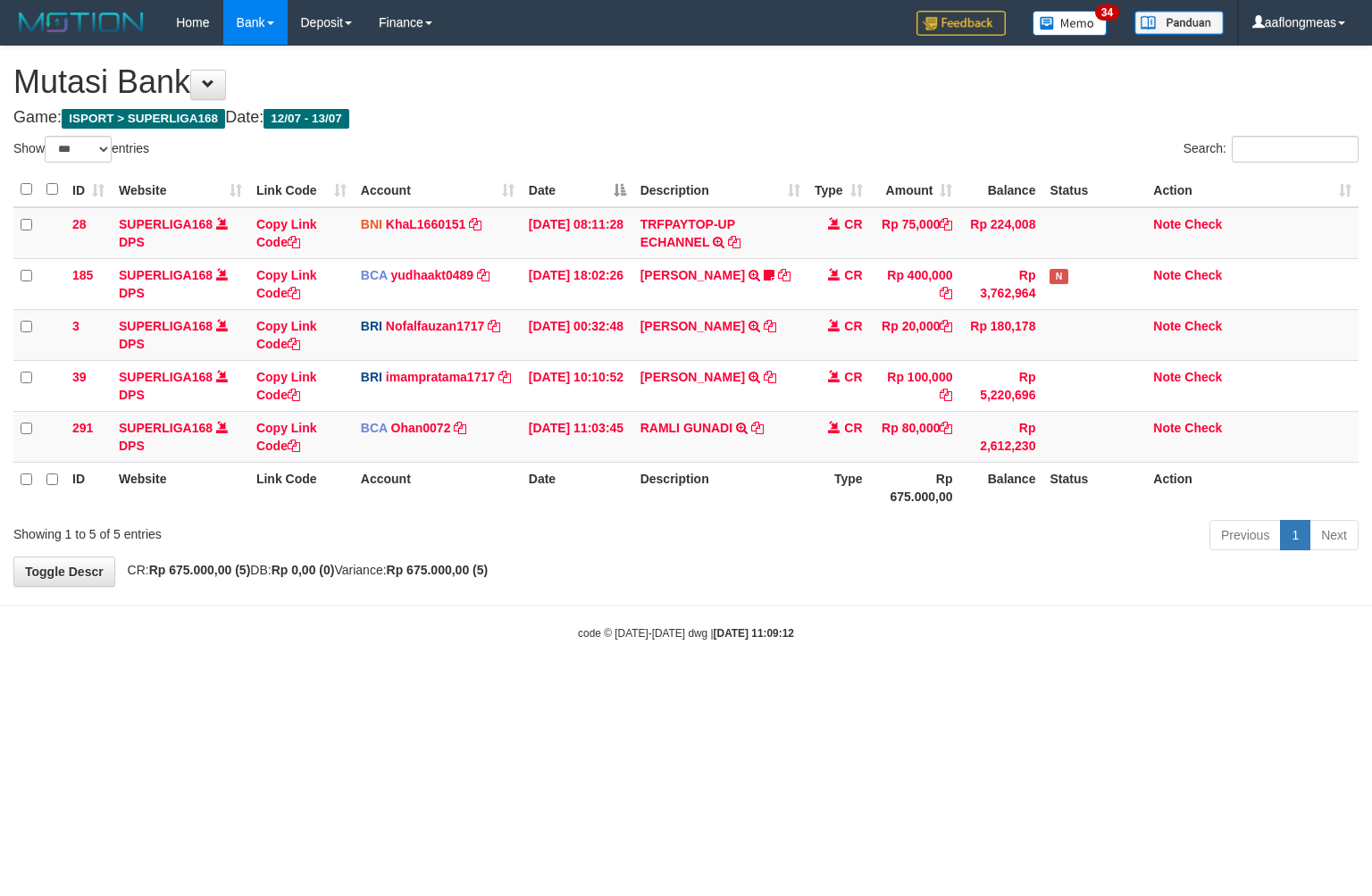 select on "***" 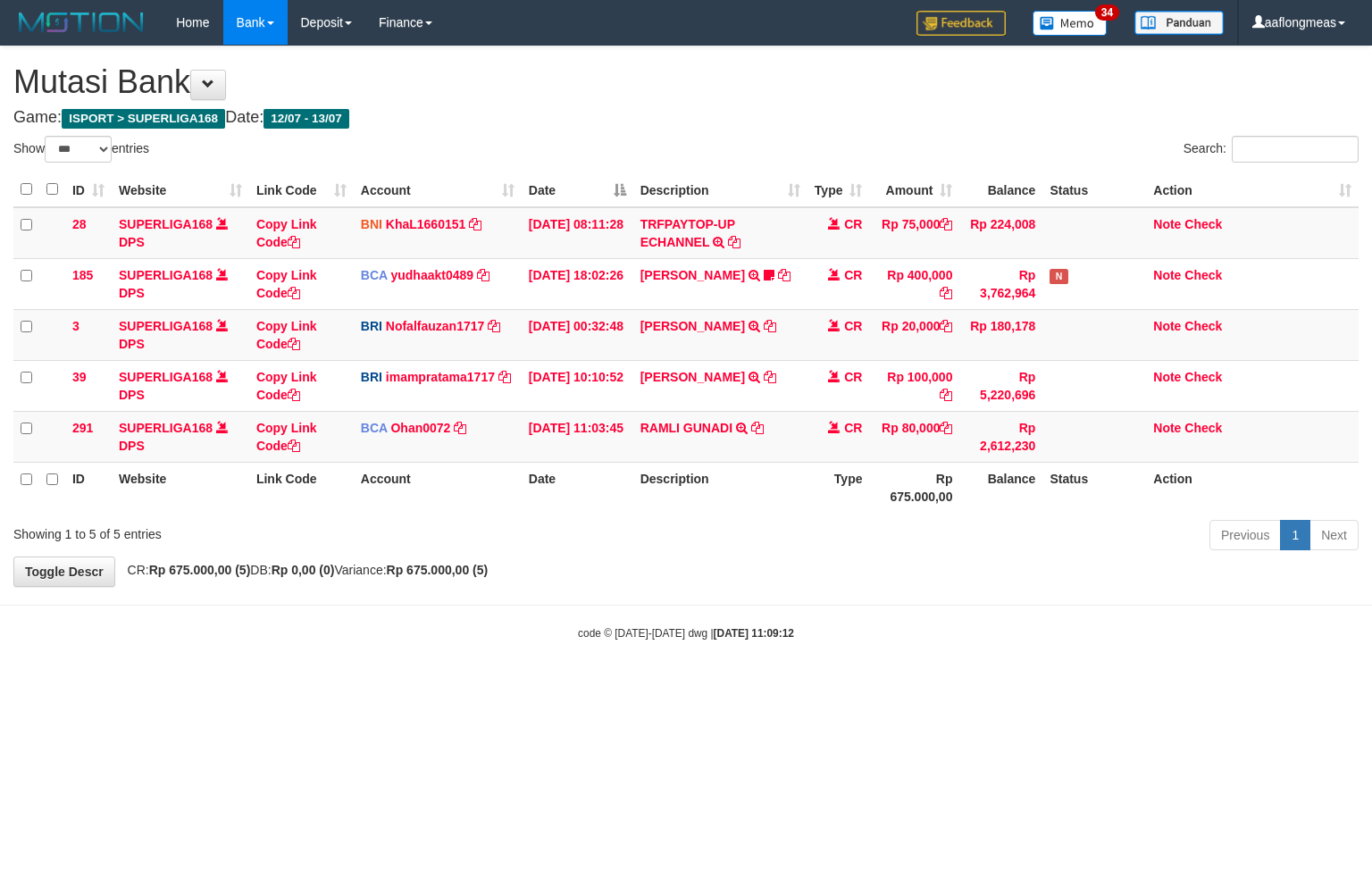 scroll, scrollTop: 0, scrollLeft: 0, axis: both 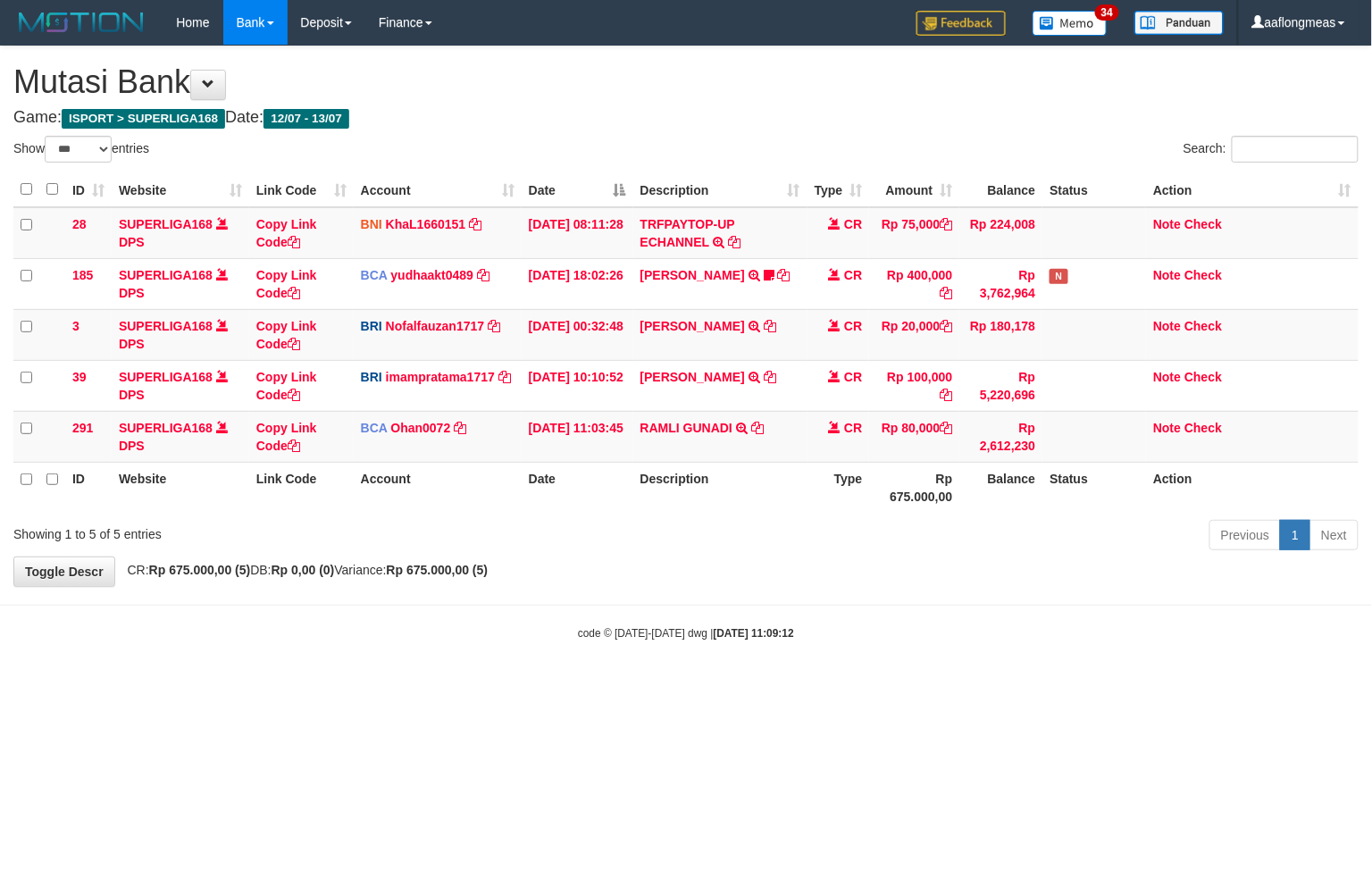 click on "Toggle navigation
Home
Bank
Account List
Load
By Website
Group
[ISPORT]													SUPERLIGA168
By Load Group (DPS)
34" at bounding box center [686, 343] 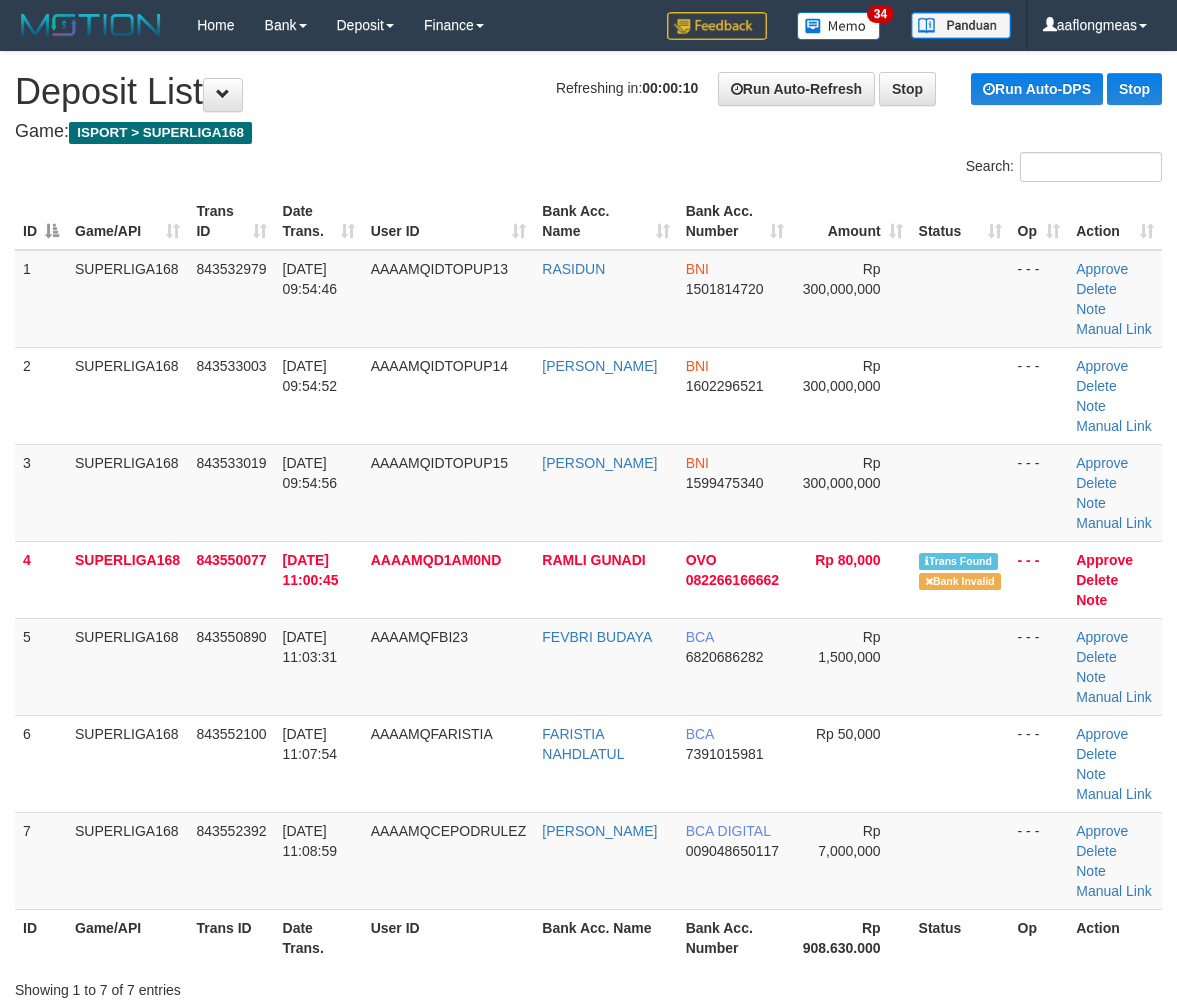 click at bounding box center [960, 492] 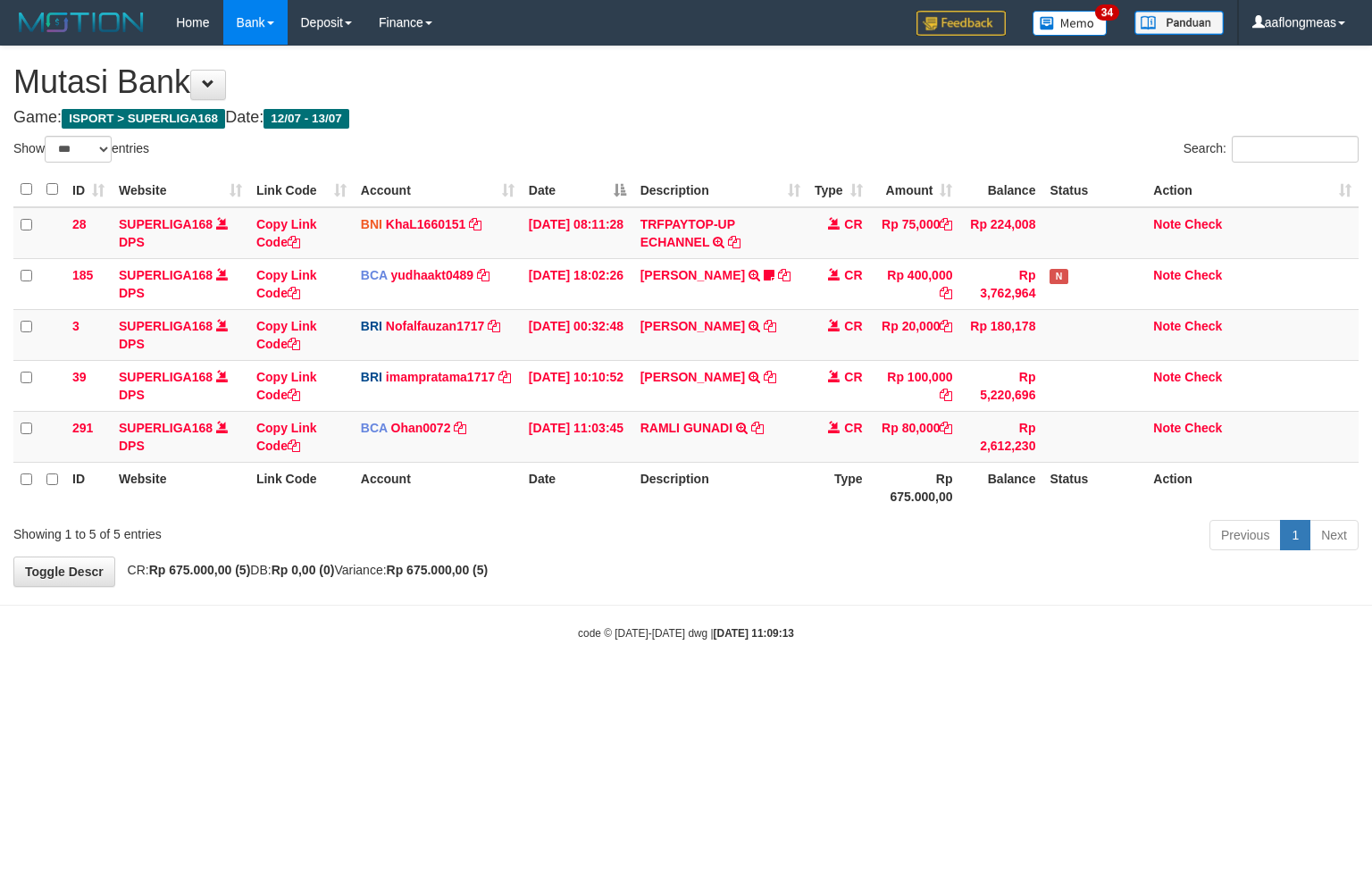 select on "***" 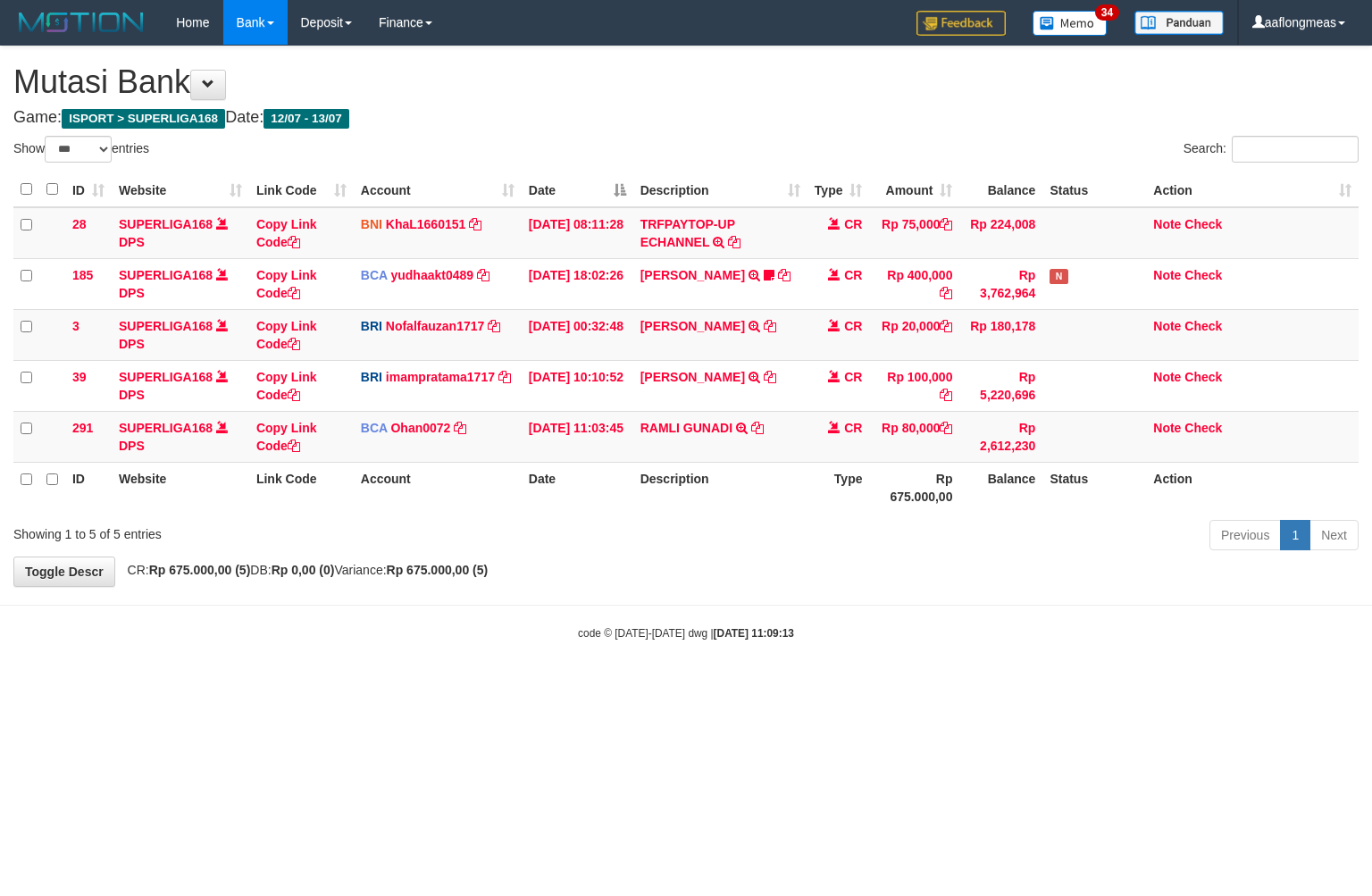 scroll, scrollTop: 0, scrollLeft: 0, axis: both 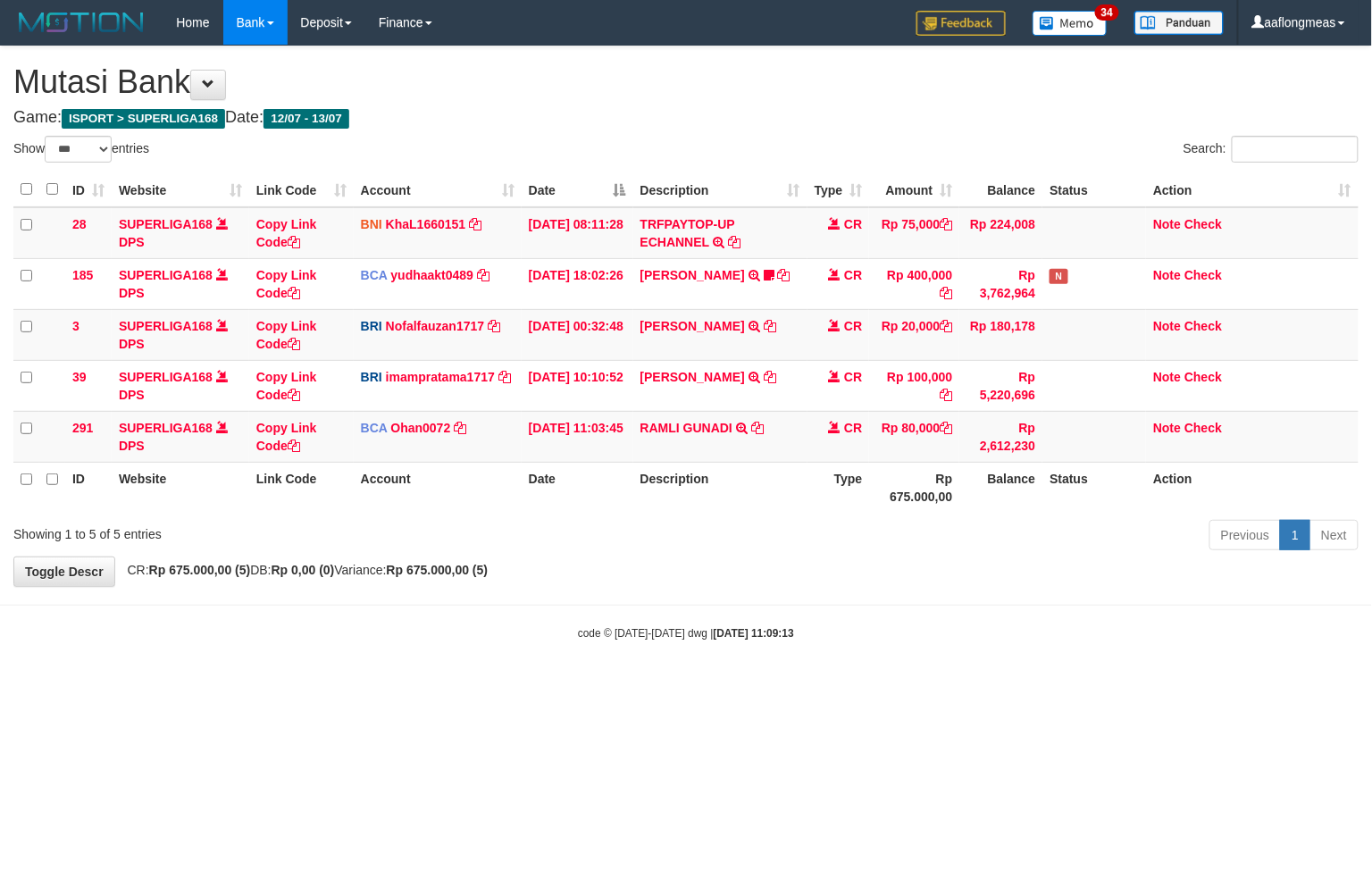 drag, startPoint x: 790, startPoint y: 628, endPoint x: 10, endPoint y: 557, distance: 783.22474 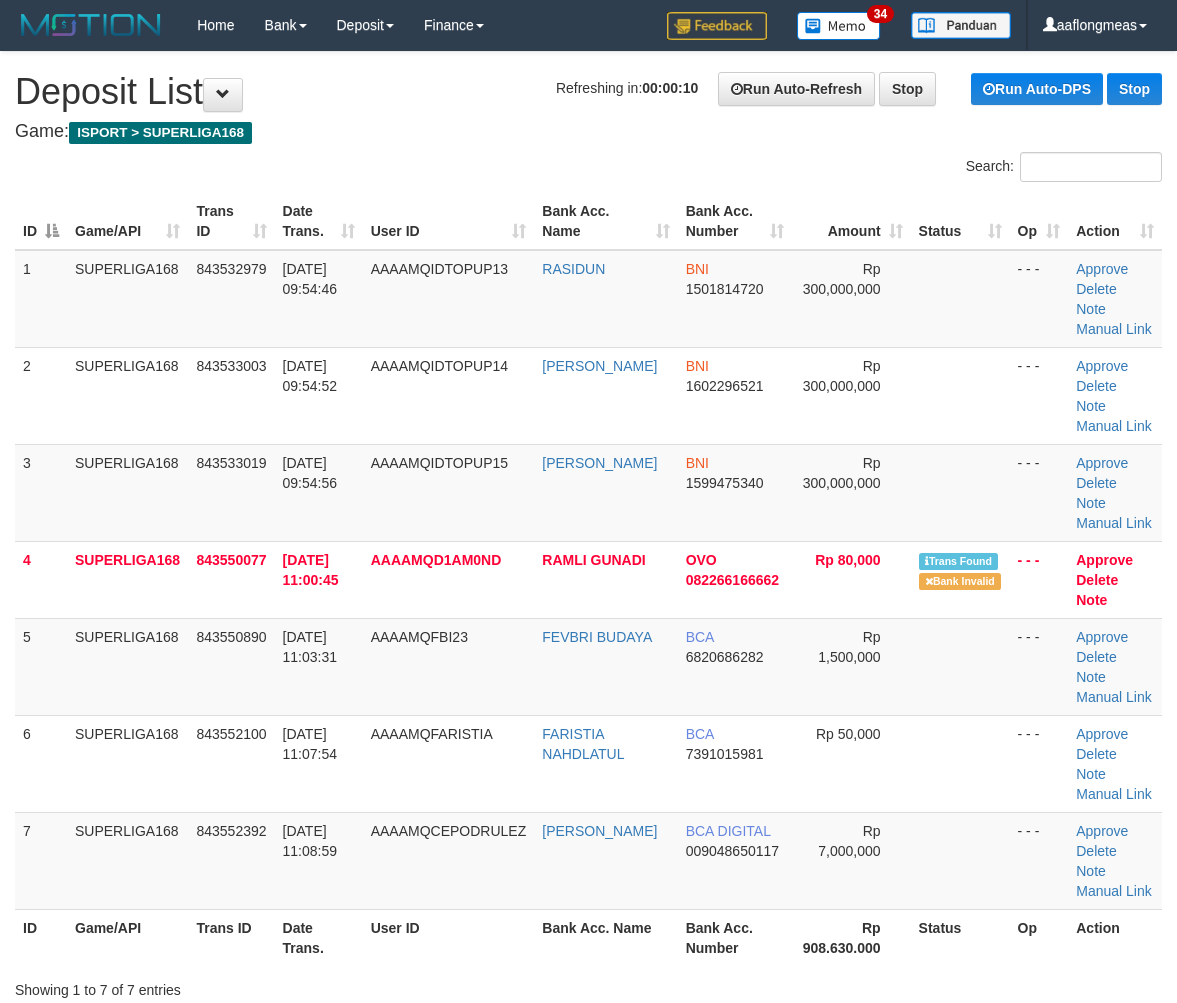 click at bounding box center [960, 492] 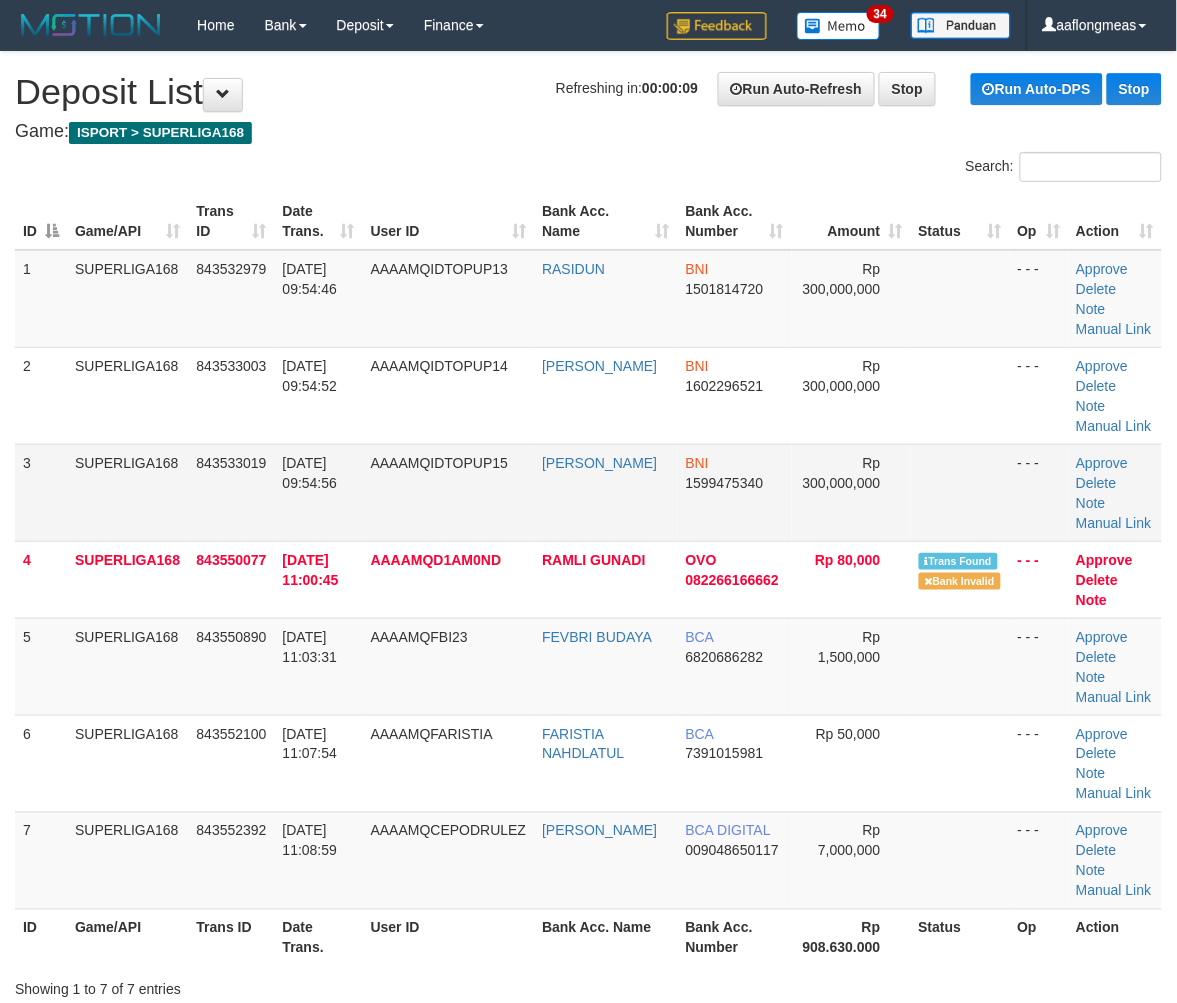 drag, startPoint x: 944, startPoint y: 483, endPoint x: 964, endPoint y: 490, distance: 21.189621 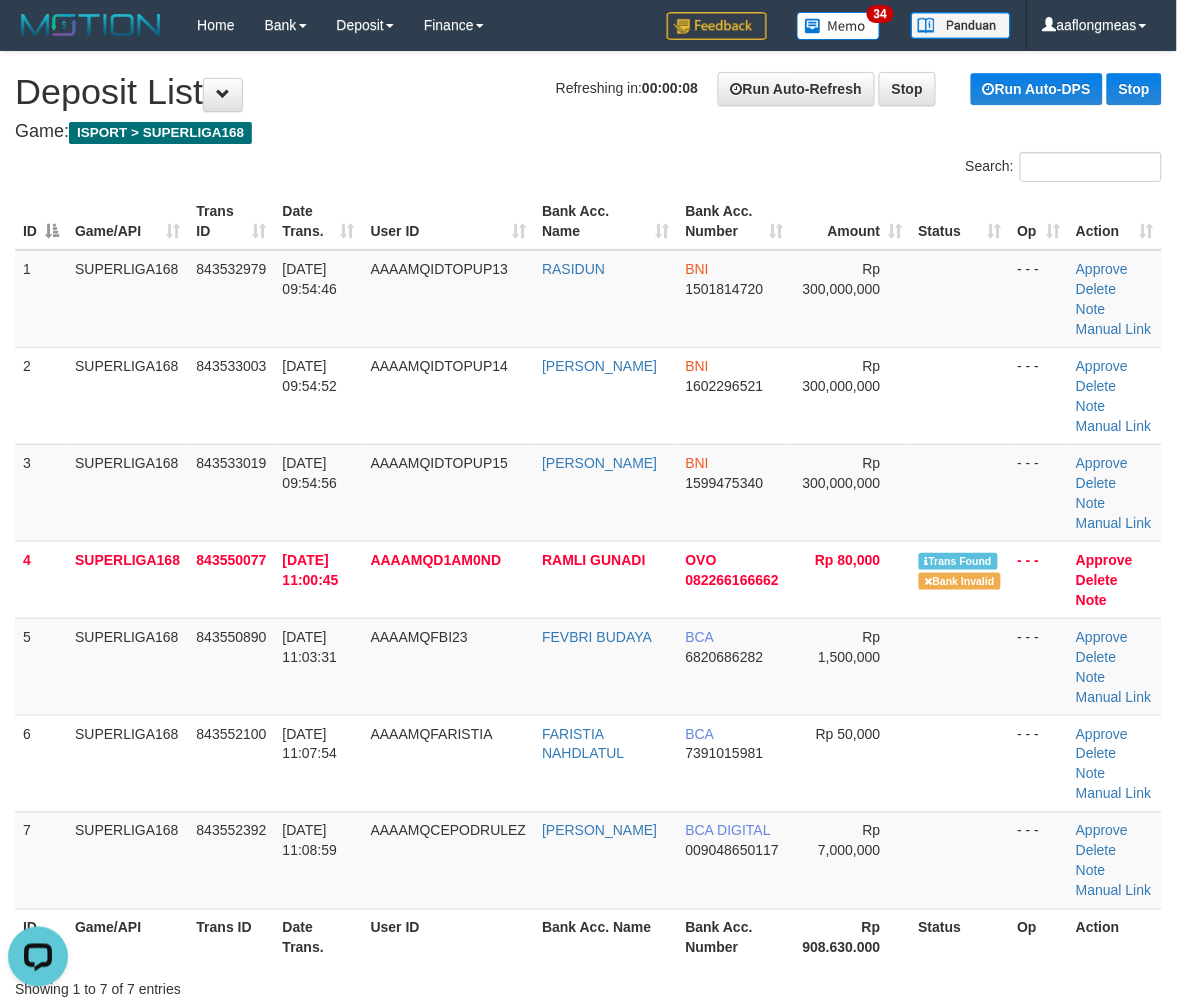 scroll, scrollTop: 0, scrollLeft: 0, axis: both 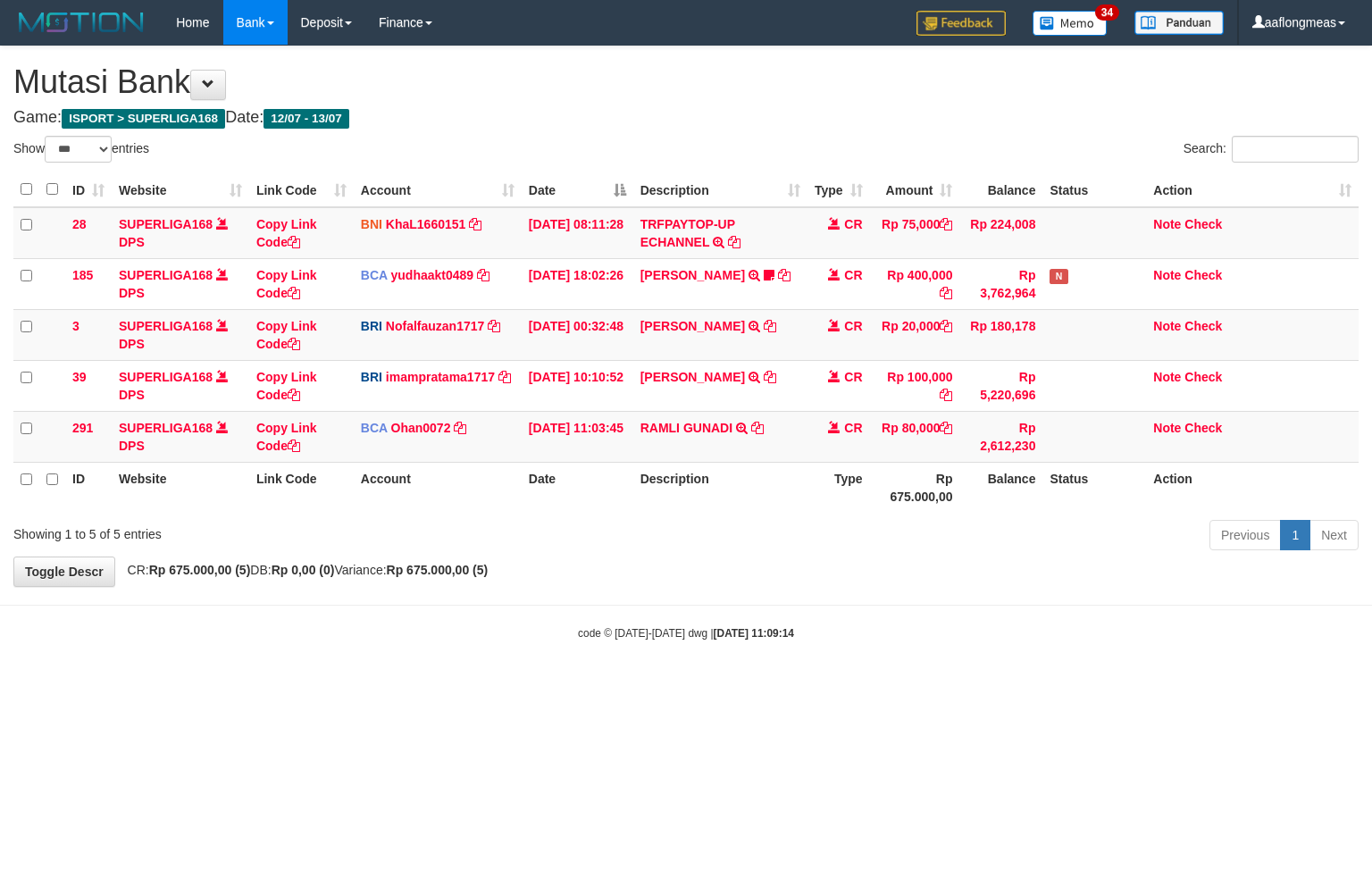 select on "***" 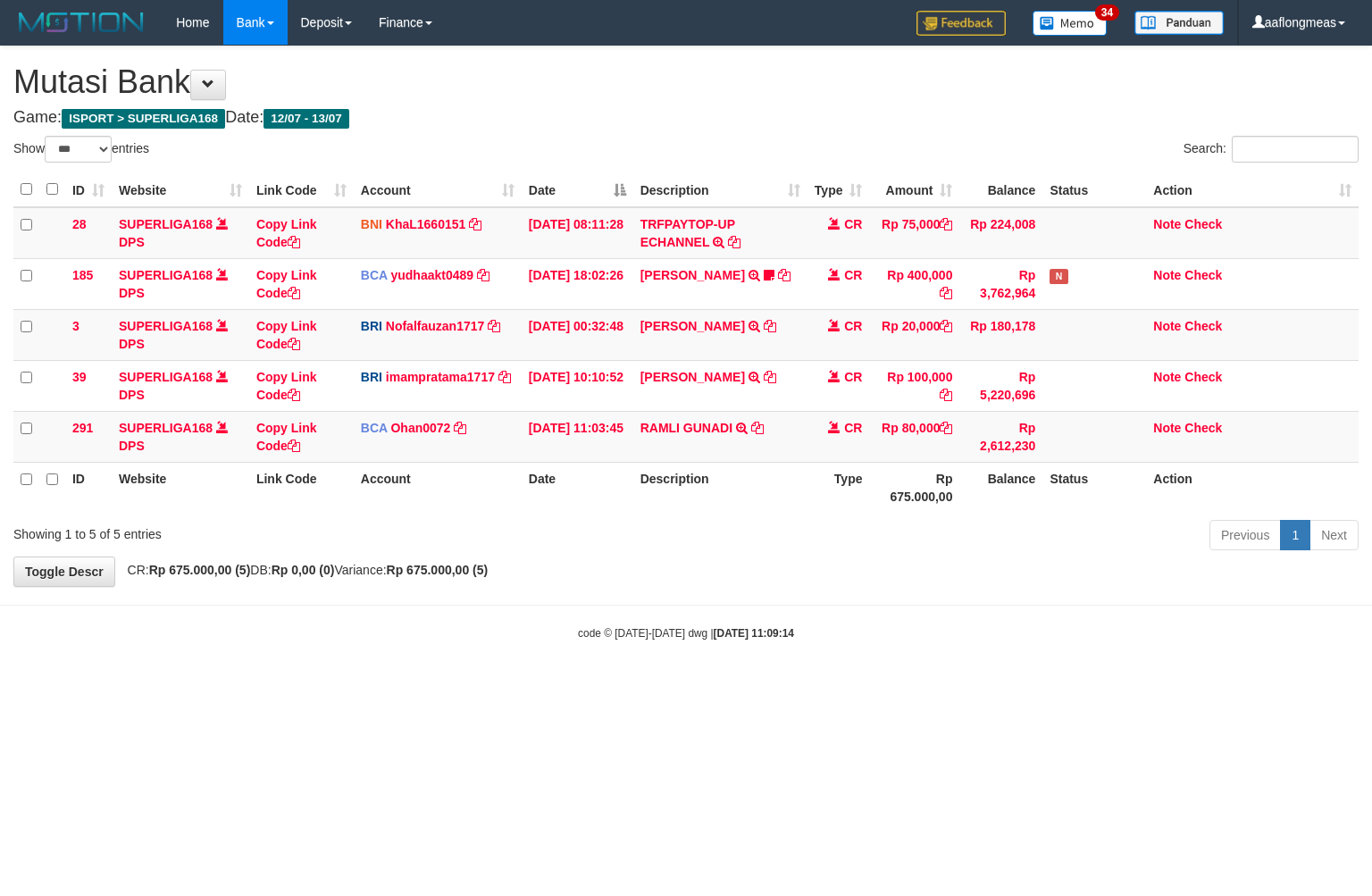 scroll, scrollTop: 0, scrollLeft: 0, axis: both 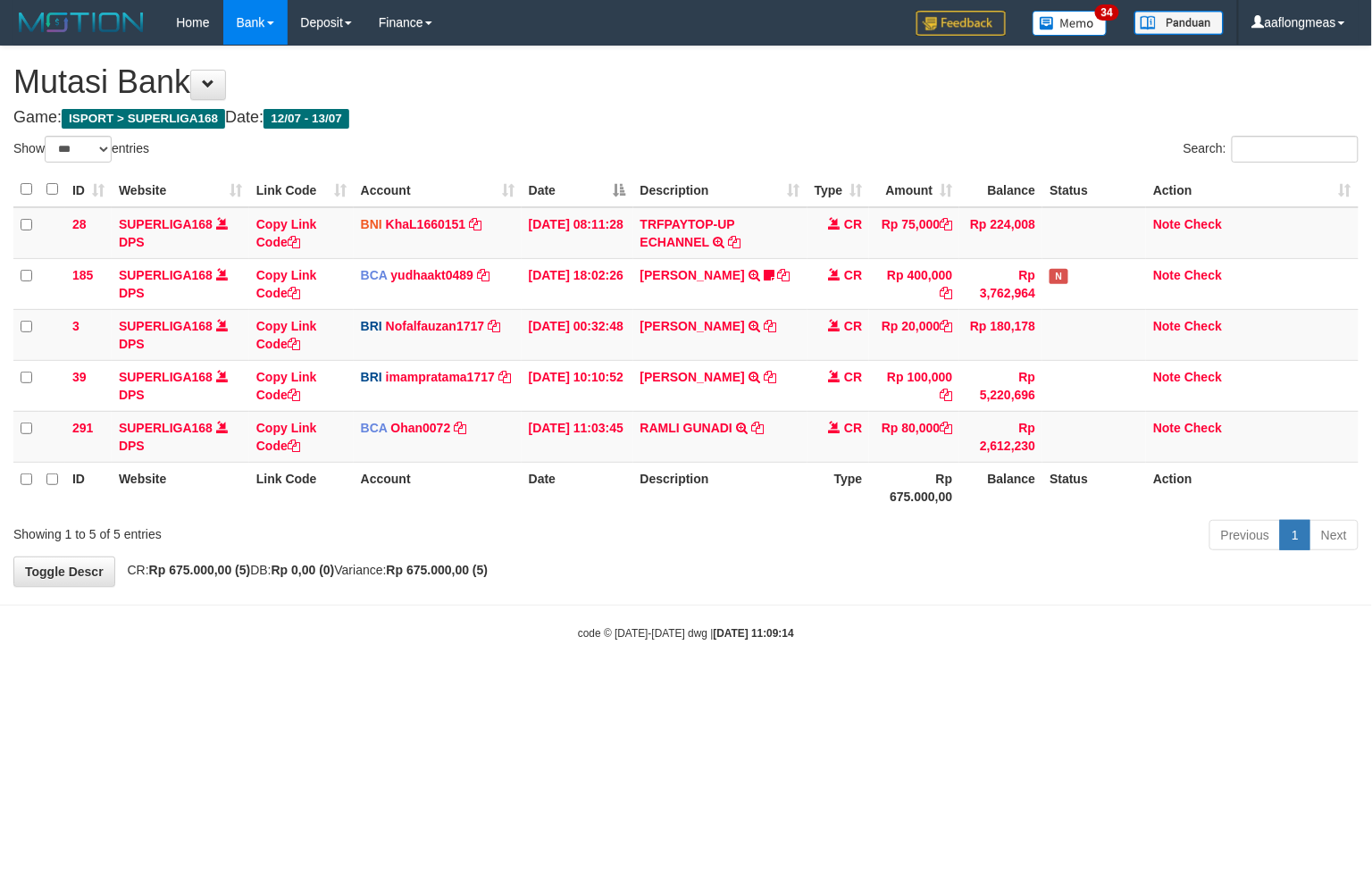 click on "**********" at bounding box center [686, 316] 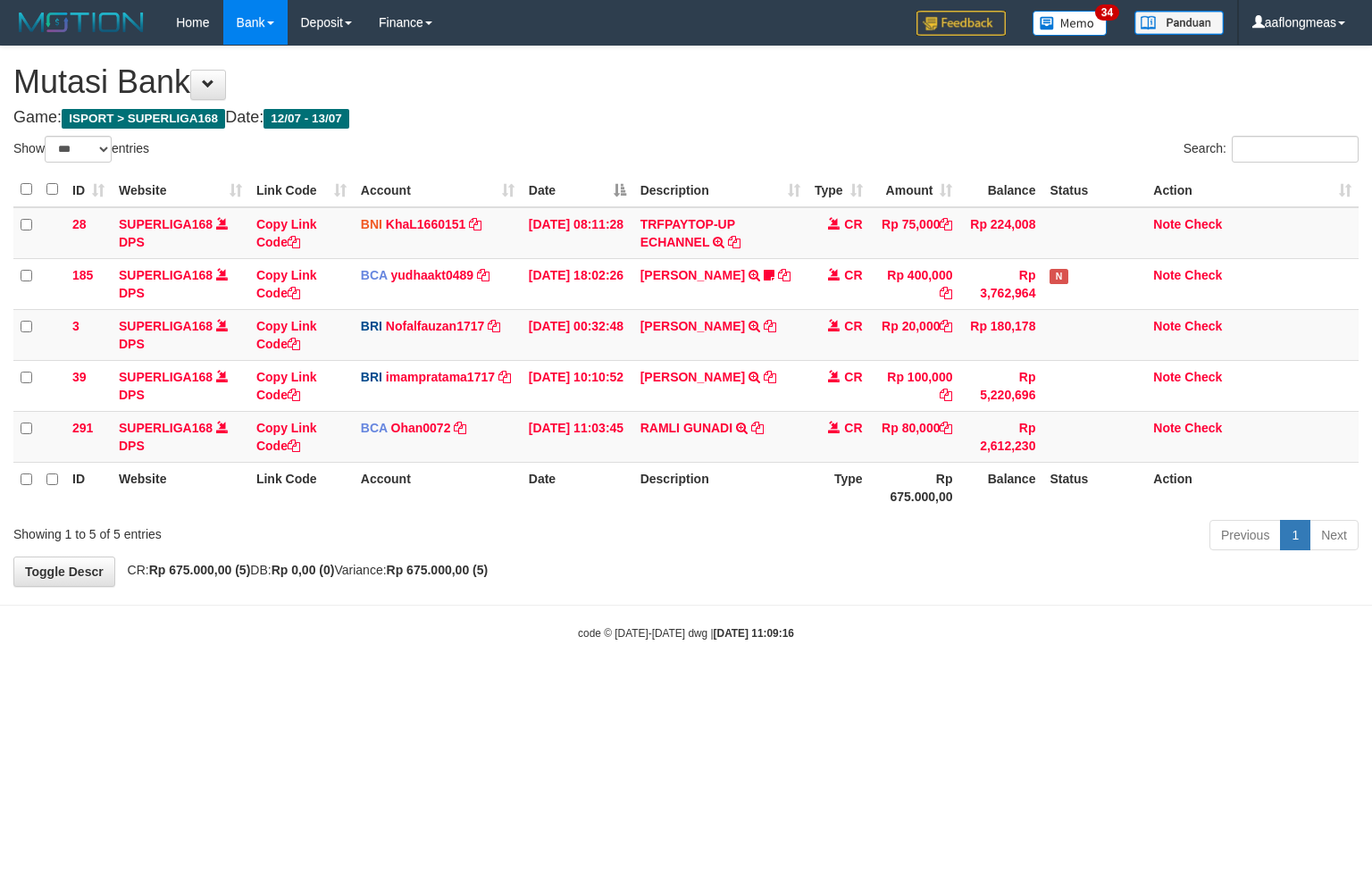 select on "***" 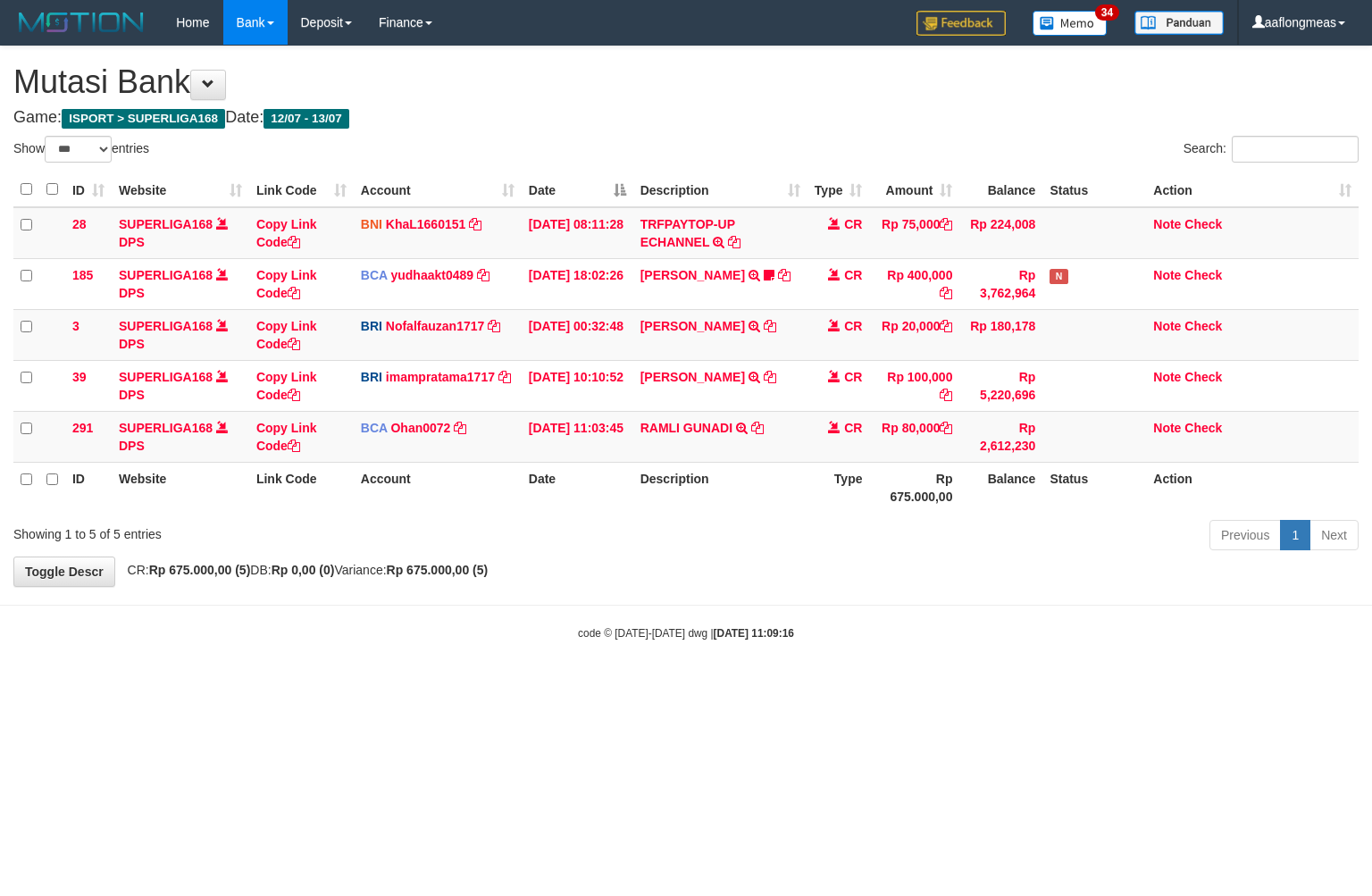 scroll, scrollTop: 0, scrollLeft: 0, axis: both 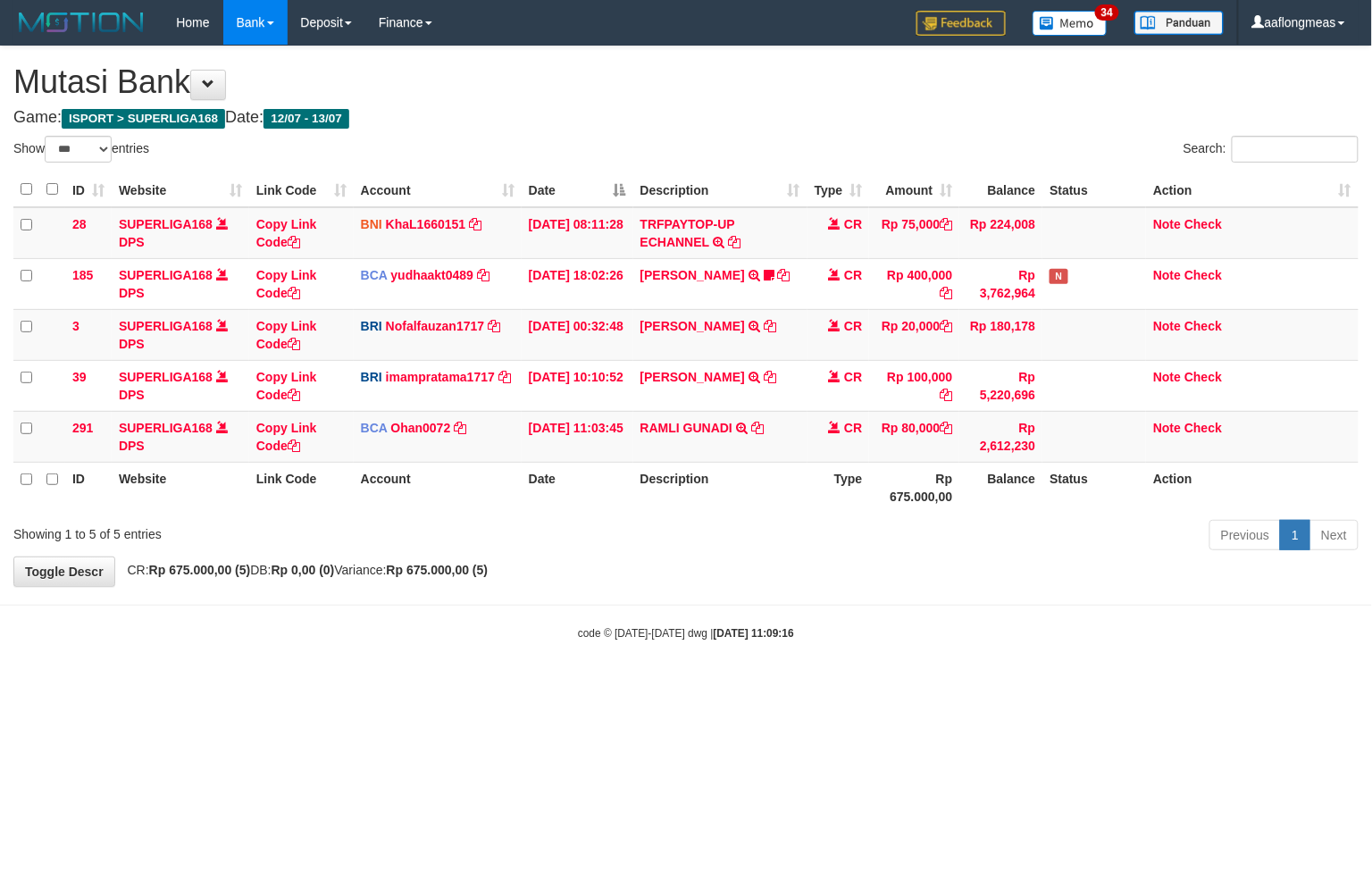 click on "Previous 1 Next" at bounding box center [972, 537] 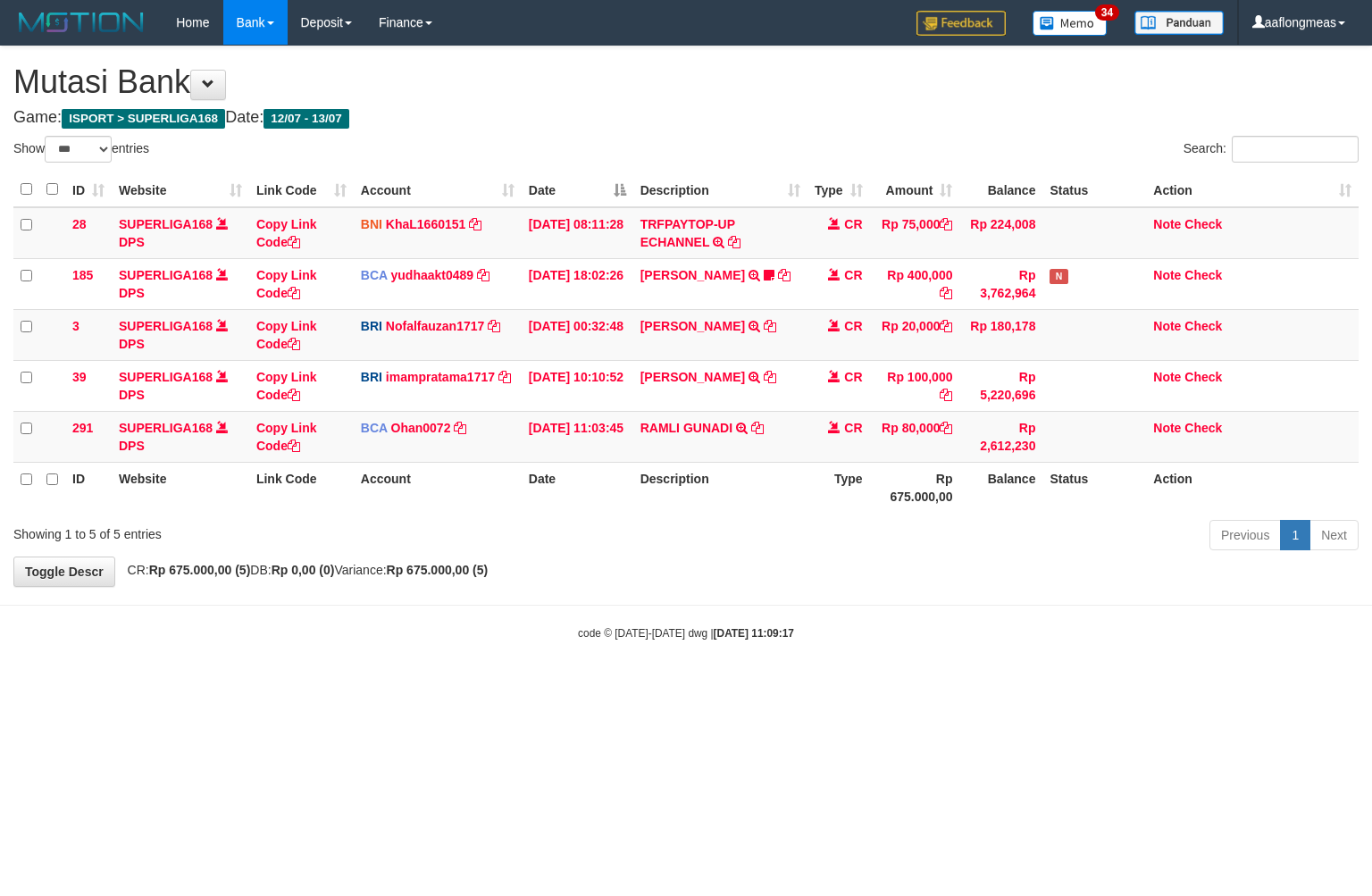 select on "***" 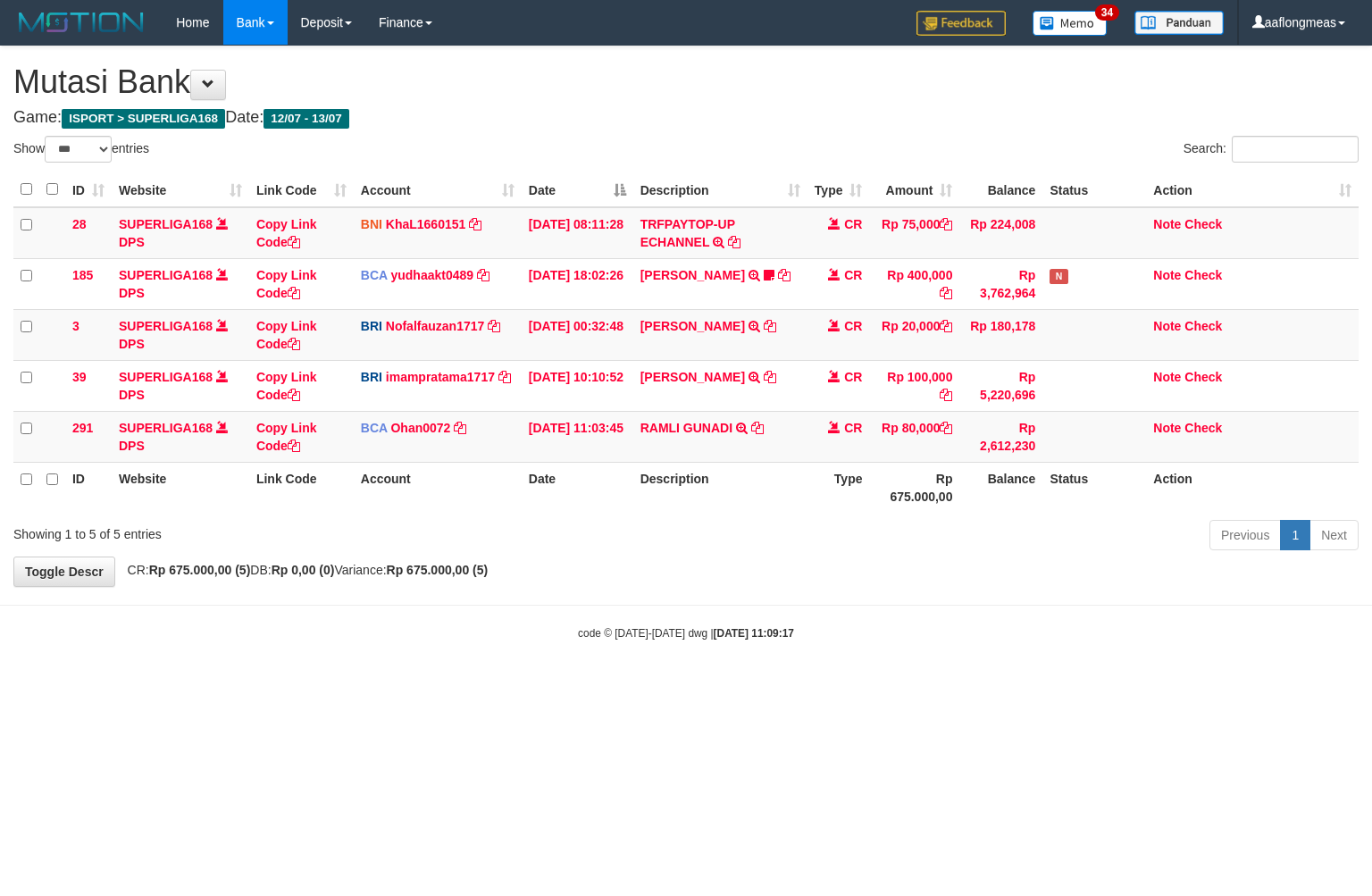 scroll, scrollTop: 0, scrollLeft: 0, axis: both 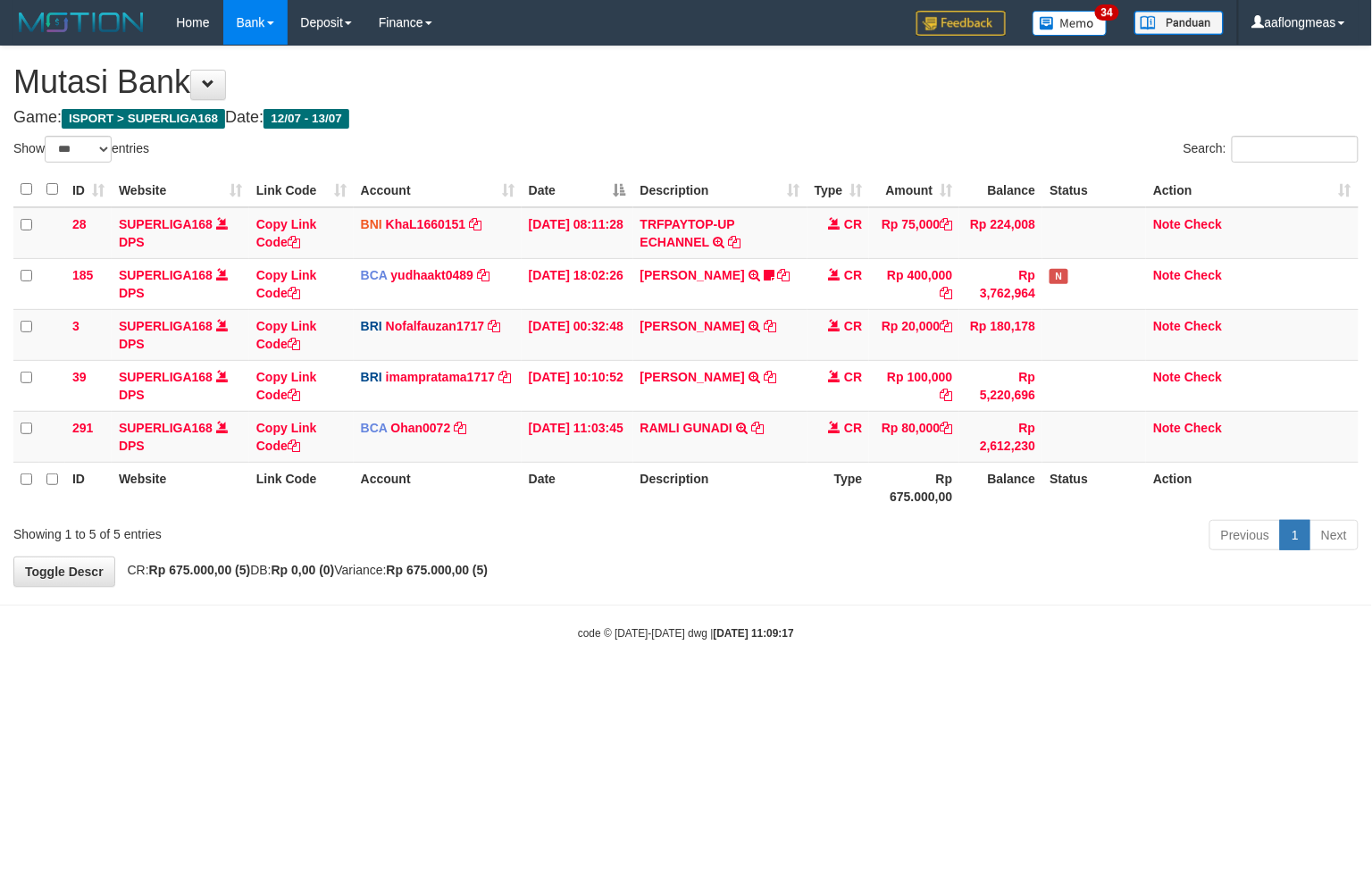 drag, startPoint x: 759, startPoint y: 563, endPoint x: 137, endPoint y: 497, distance: 625.49181 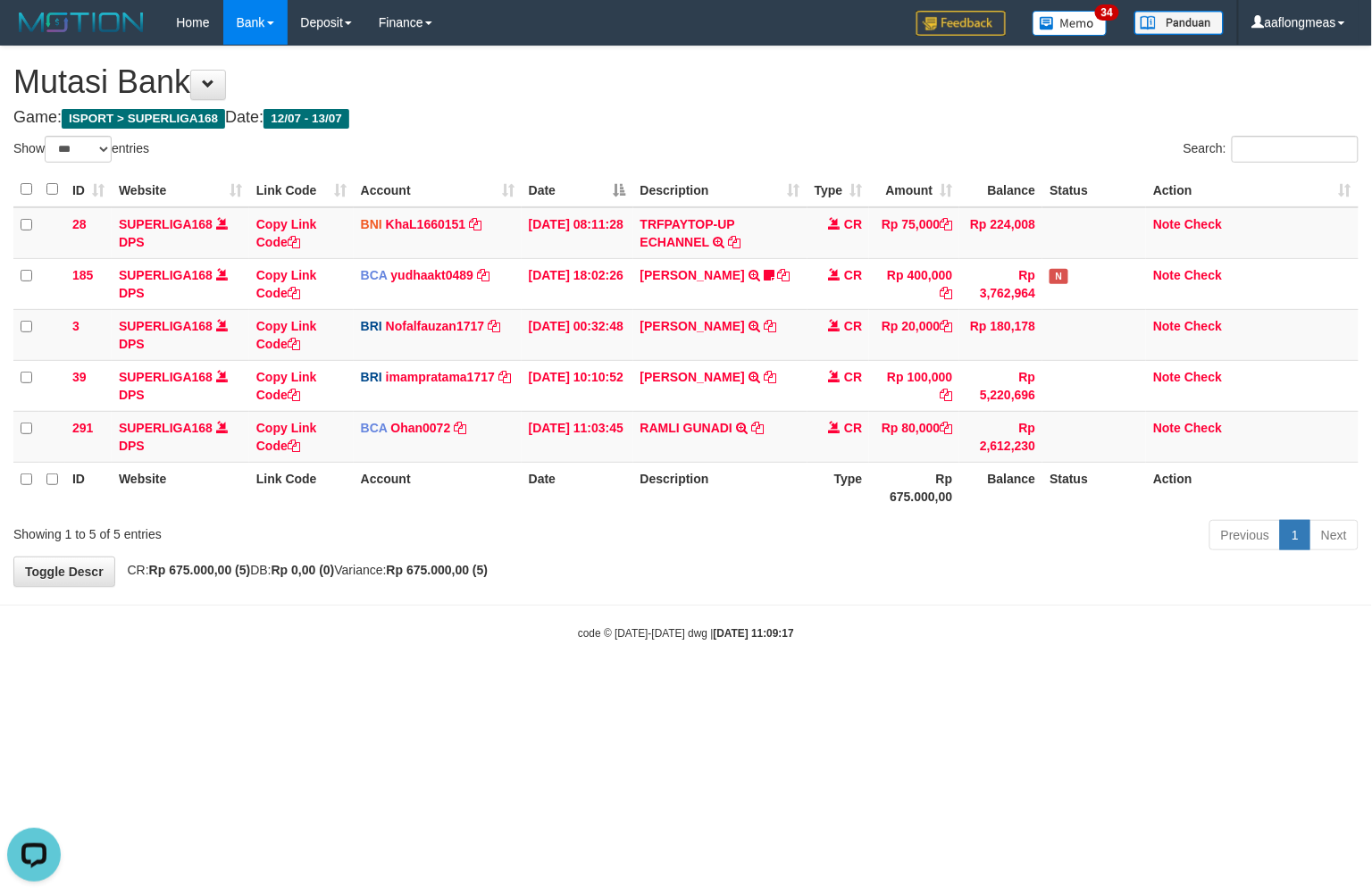scroll, scrollTop: 0, scrollLeft: 0, axis: both 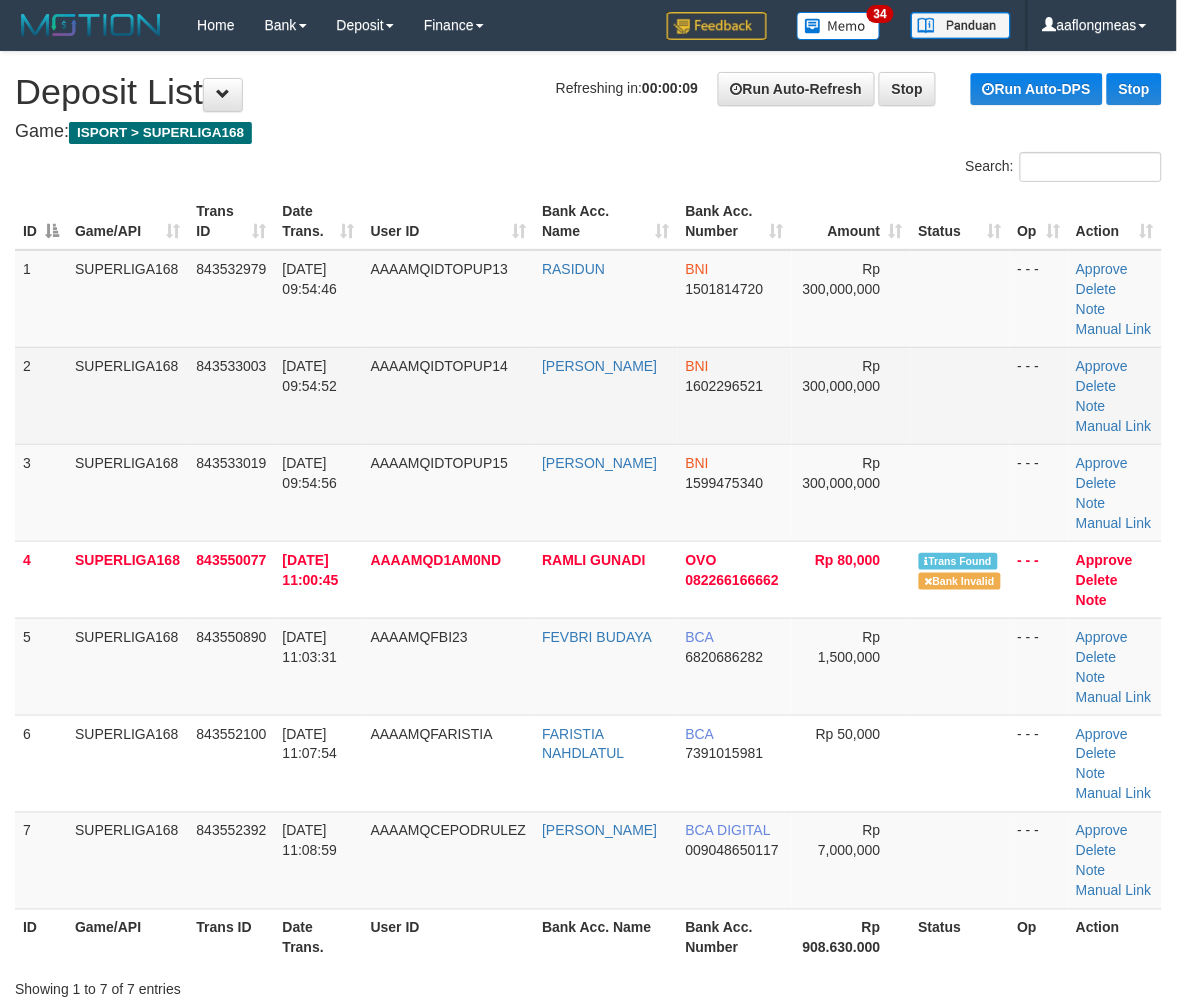 click at bounding box center [960, 395] 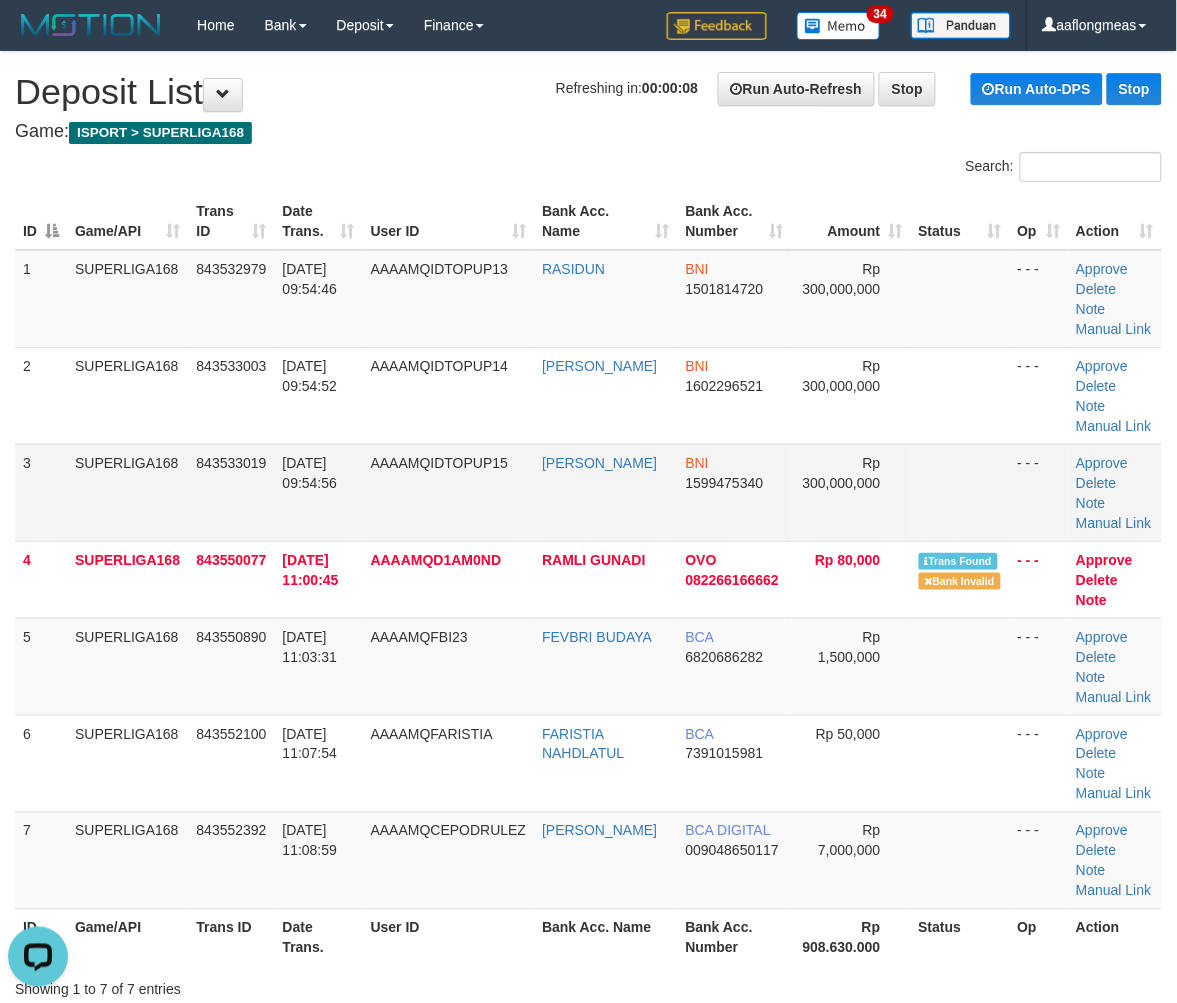 scroll, scrollTop: 0, scrollLeft: 0, axis: both 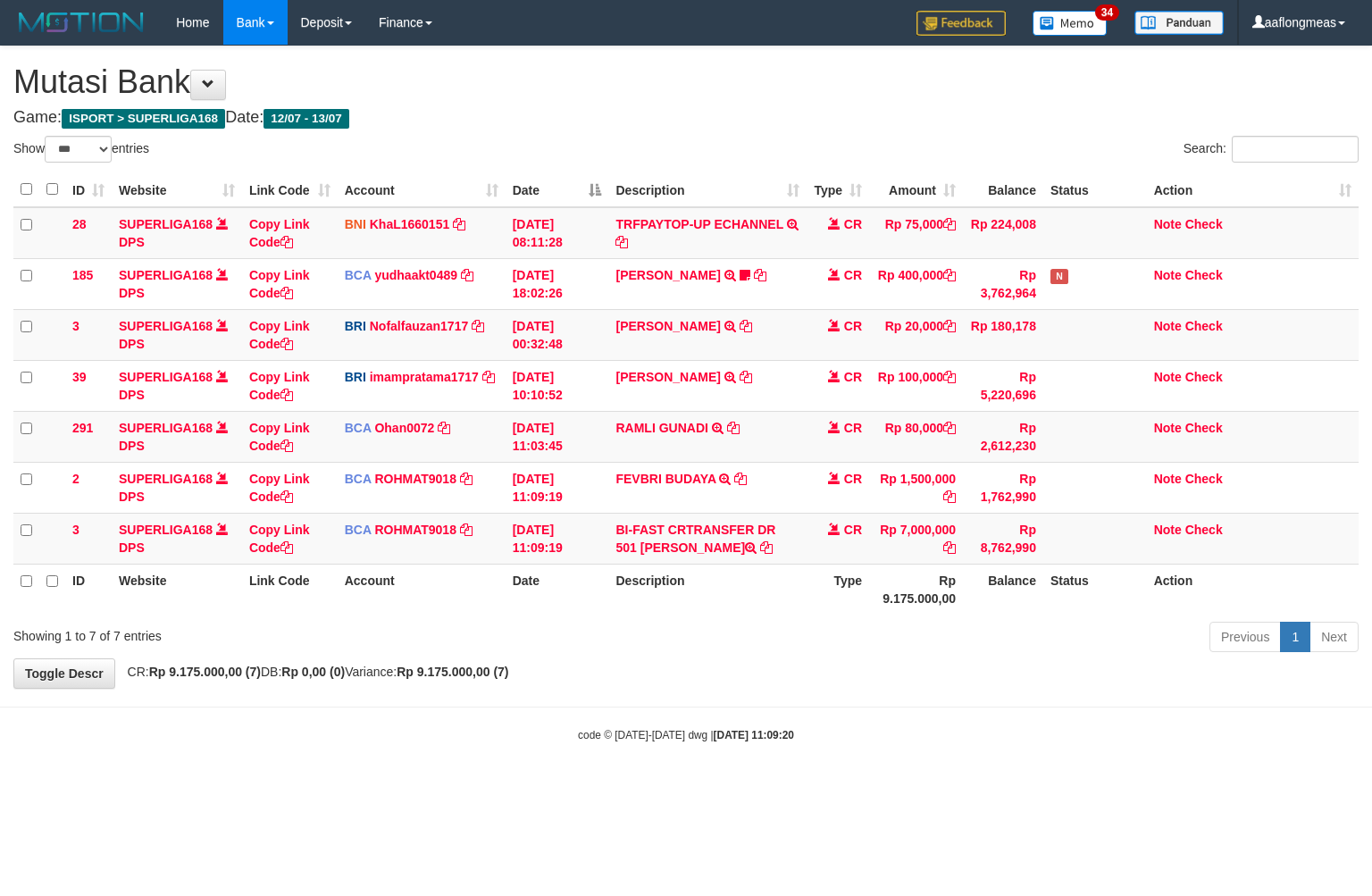 select on "***" 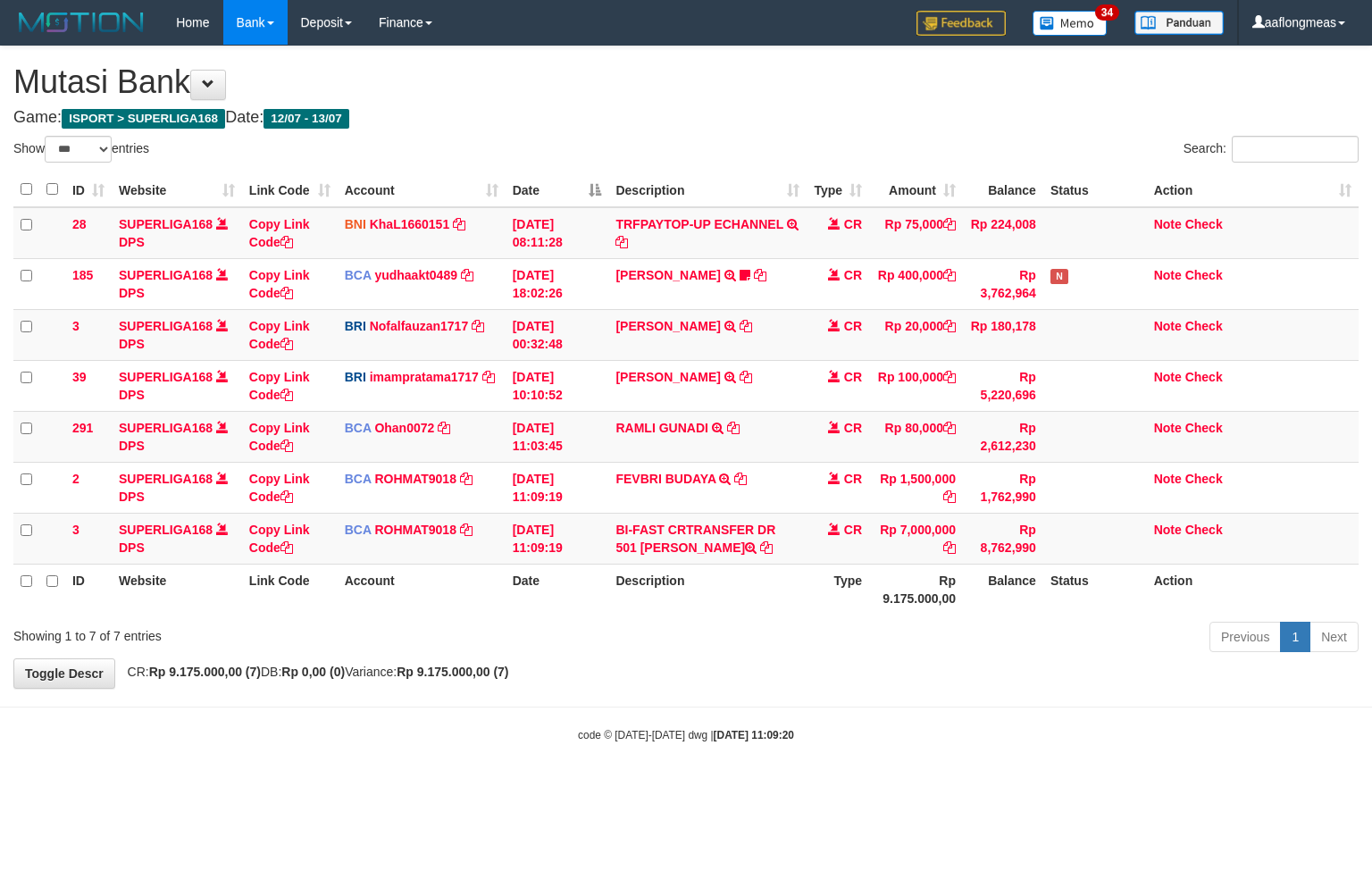 scroll, scrollTop: 0, scrollLeft: 0, axis: both 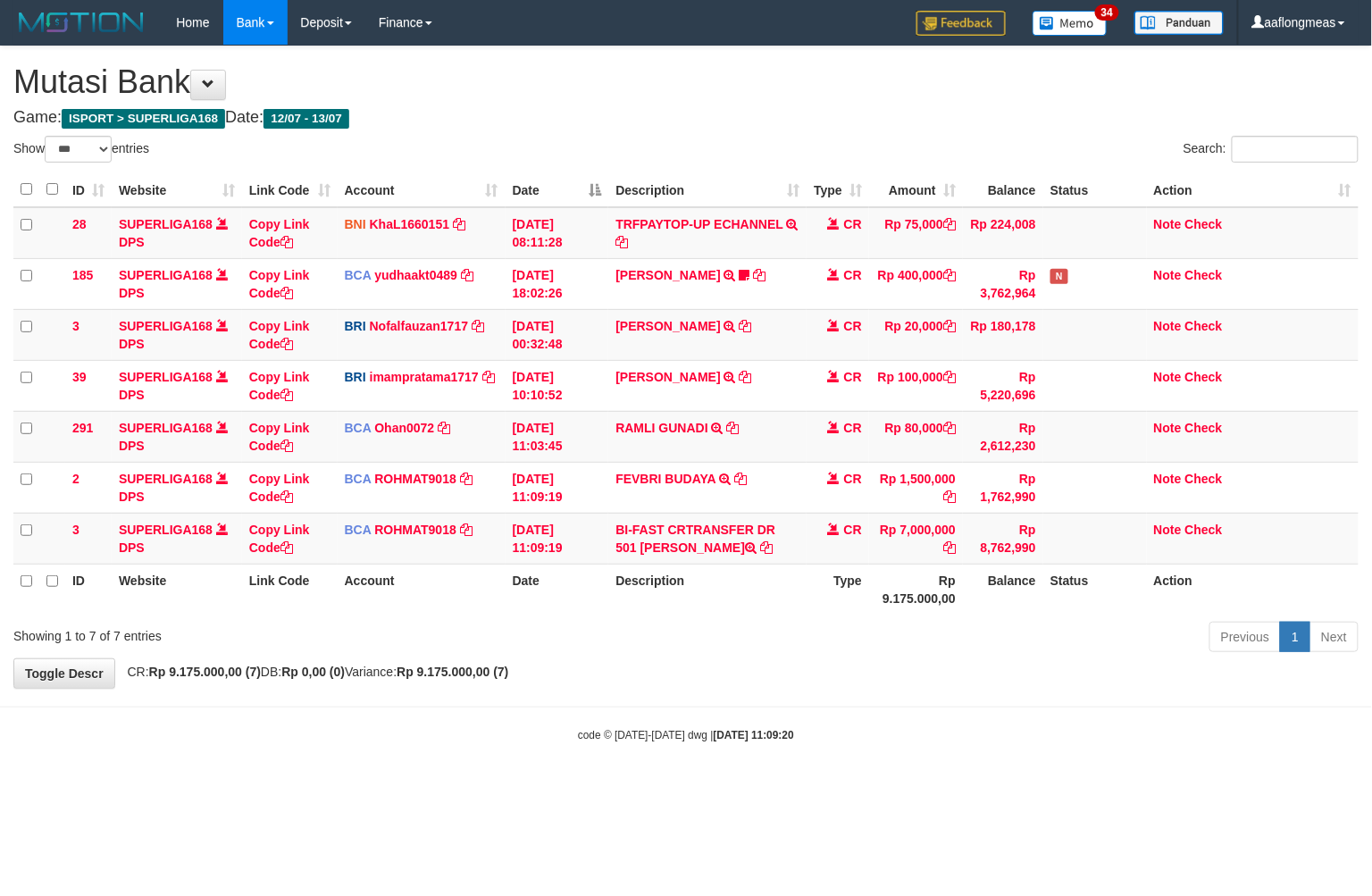 drag, startPoint x: 728, startPoint y: 673, endPoint x: 750, endPoint y: 672, distance: 22.022716 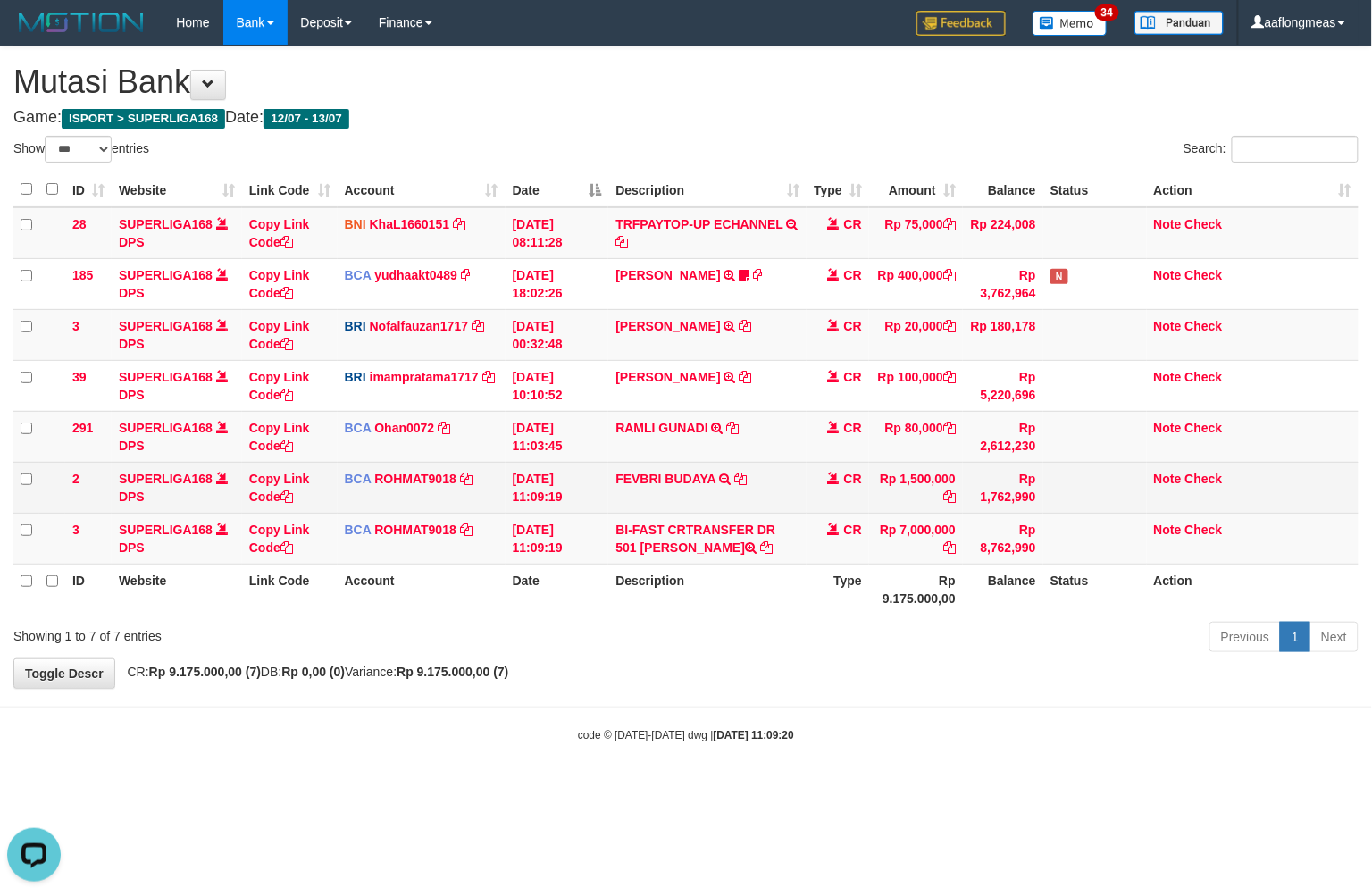 scroll, scrollTop: 0, scrollLeft: 0, axis: both 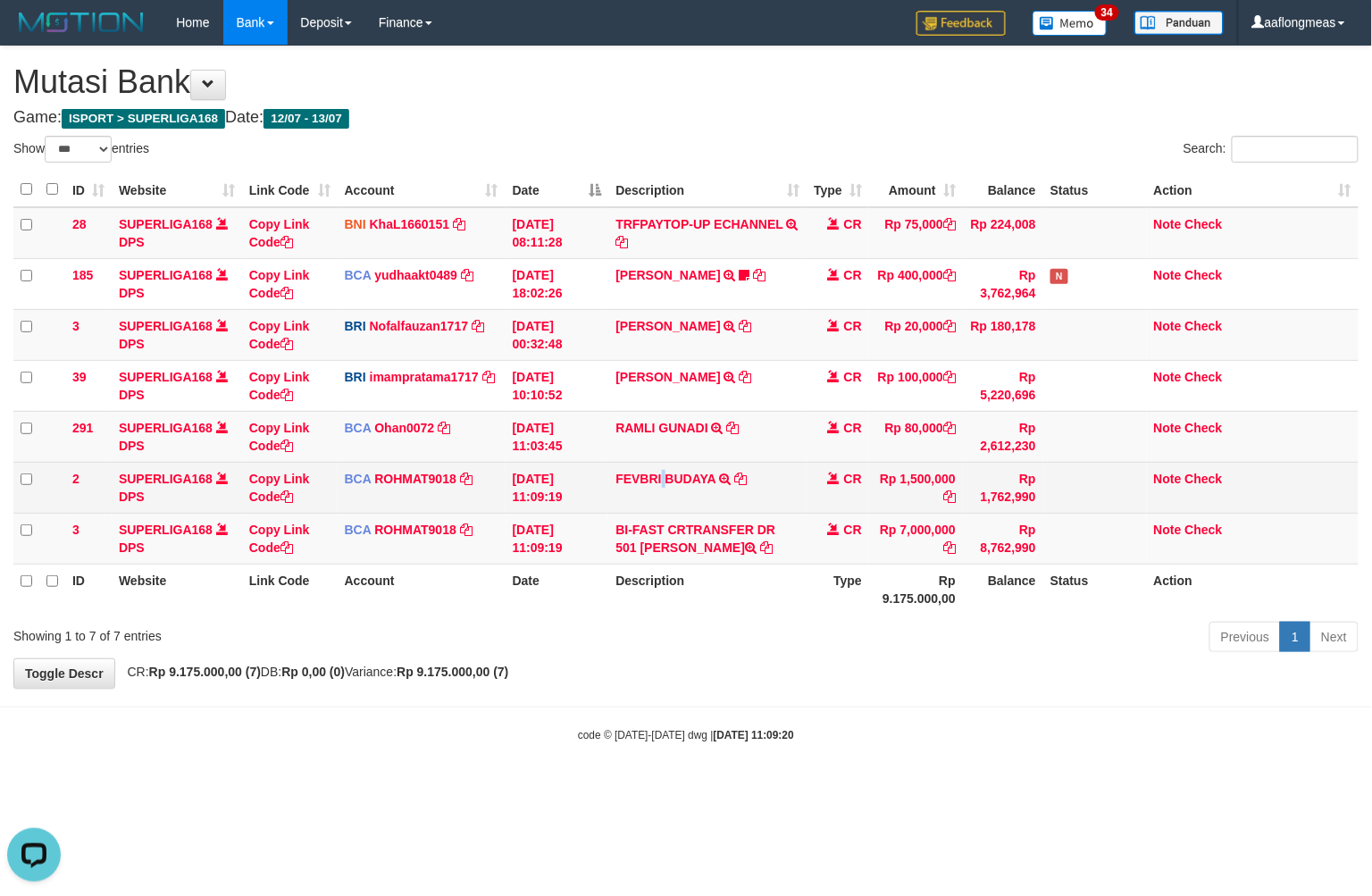click on "FEVBRI BUDAYA         TRSF E-BANKING CR 1307/FTSCY/WS95271
1500000.00FEVBRI BUDAYA" at bounding box center (707, 487) 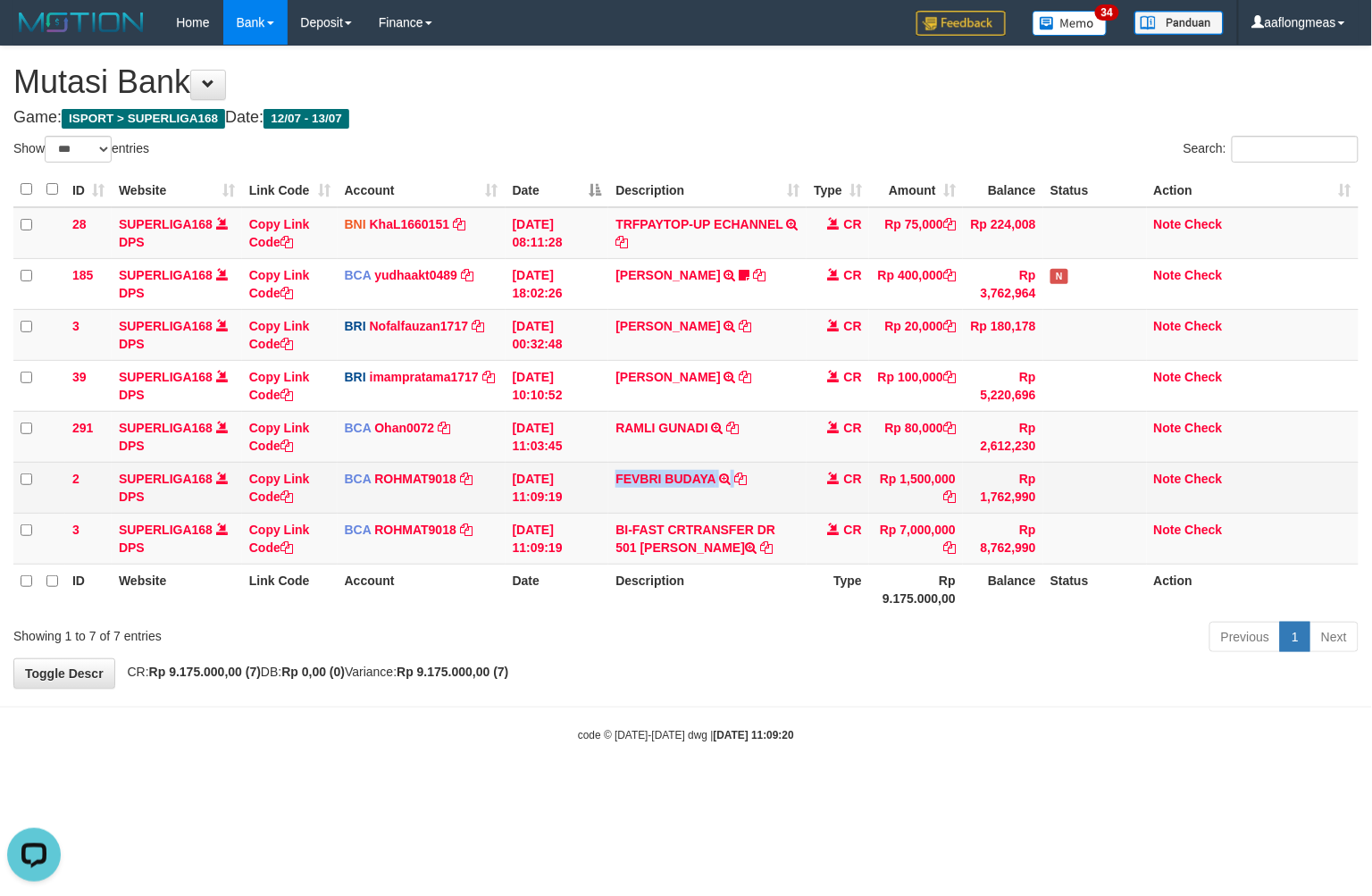 click on "FEVBRI BUDAYA         TRSF E-BANKING CR 1307/FTSCY/WS95271
1500000.00FEVBRI BUDAYA" at bounding box center [707, 487] 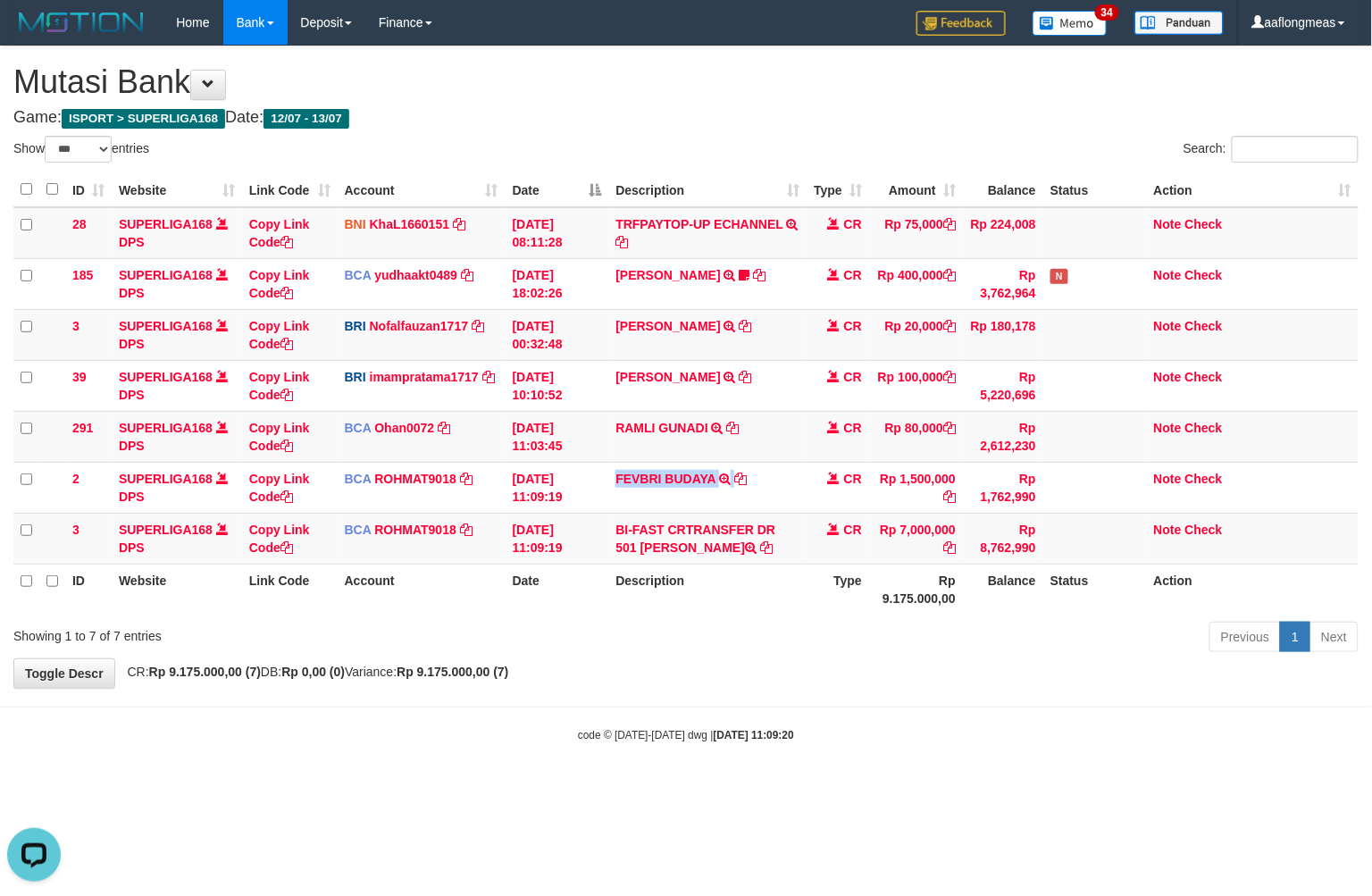 copy on "FEVBRI BUDAYA" 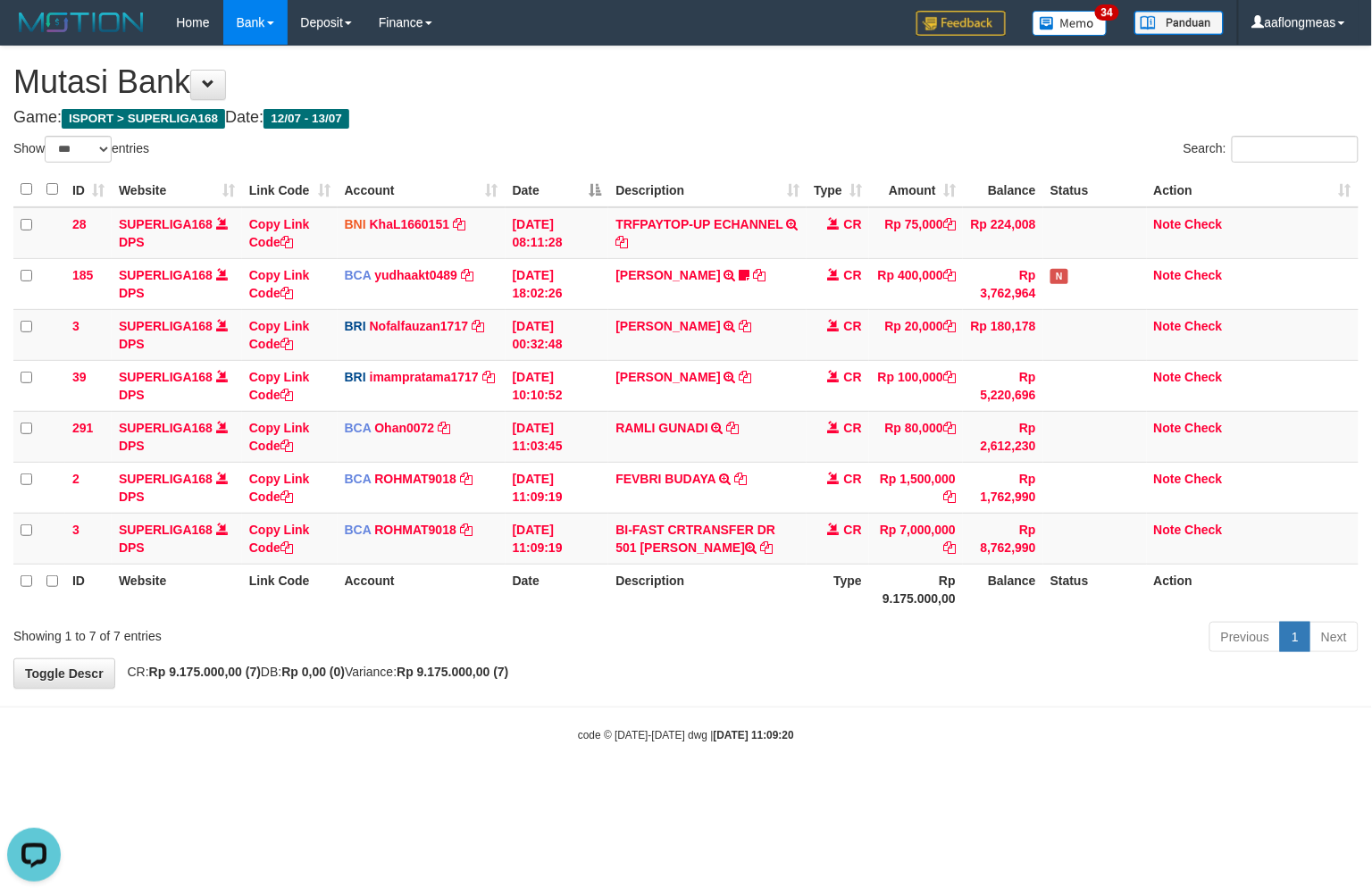 click at bounding box center [686, 707] 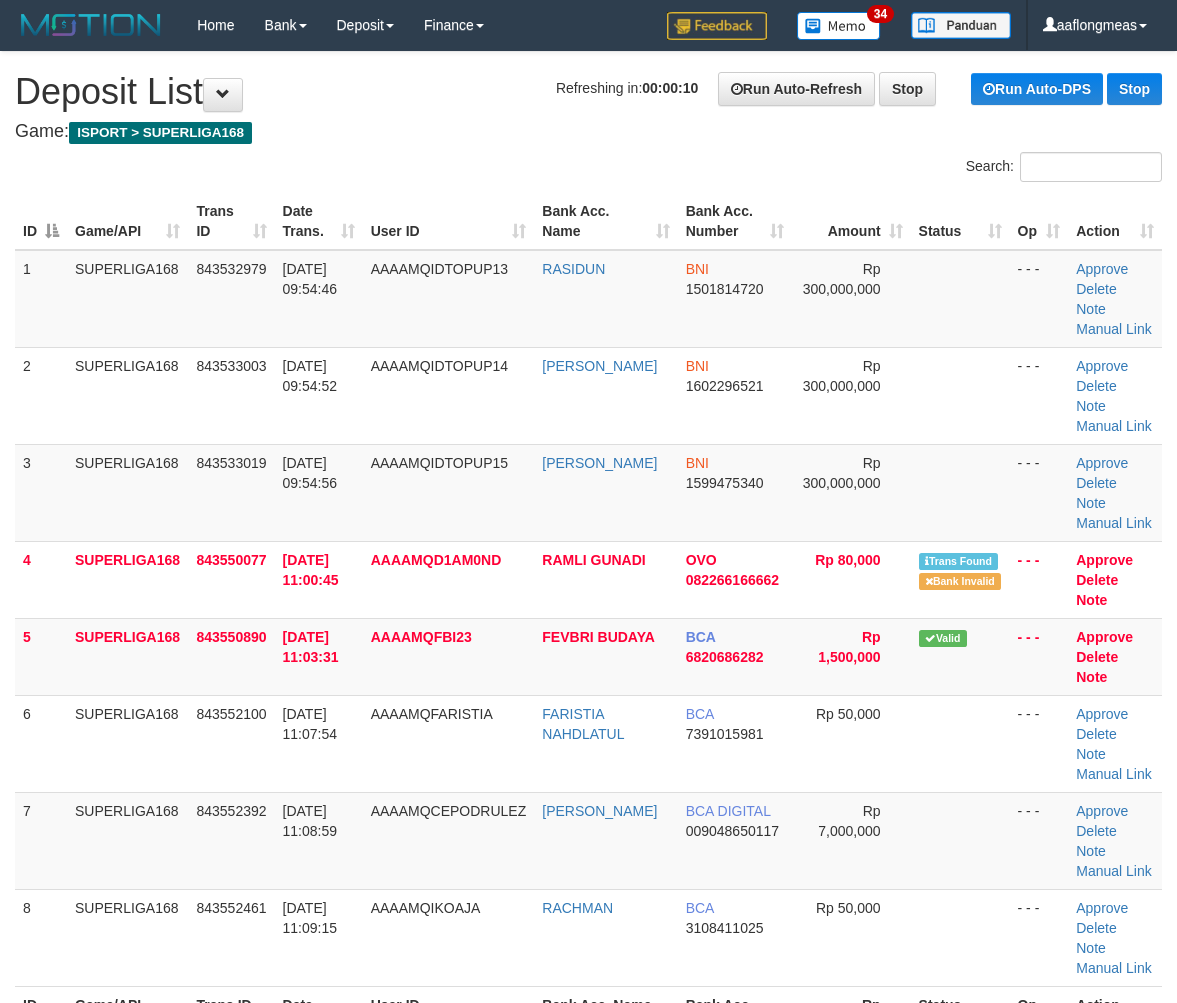scroll, scrollTop: 0, scrollLeft: 0, axis: both 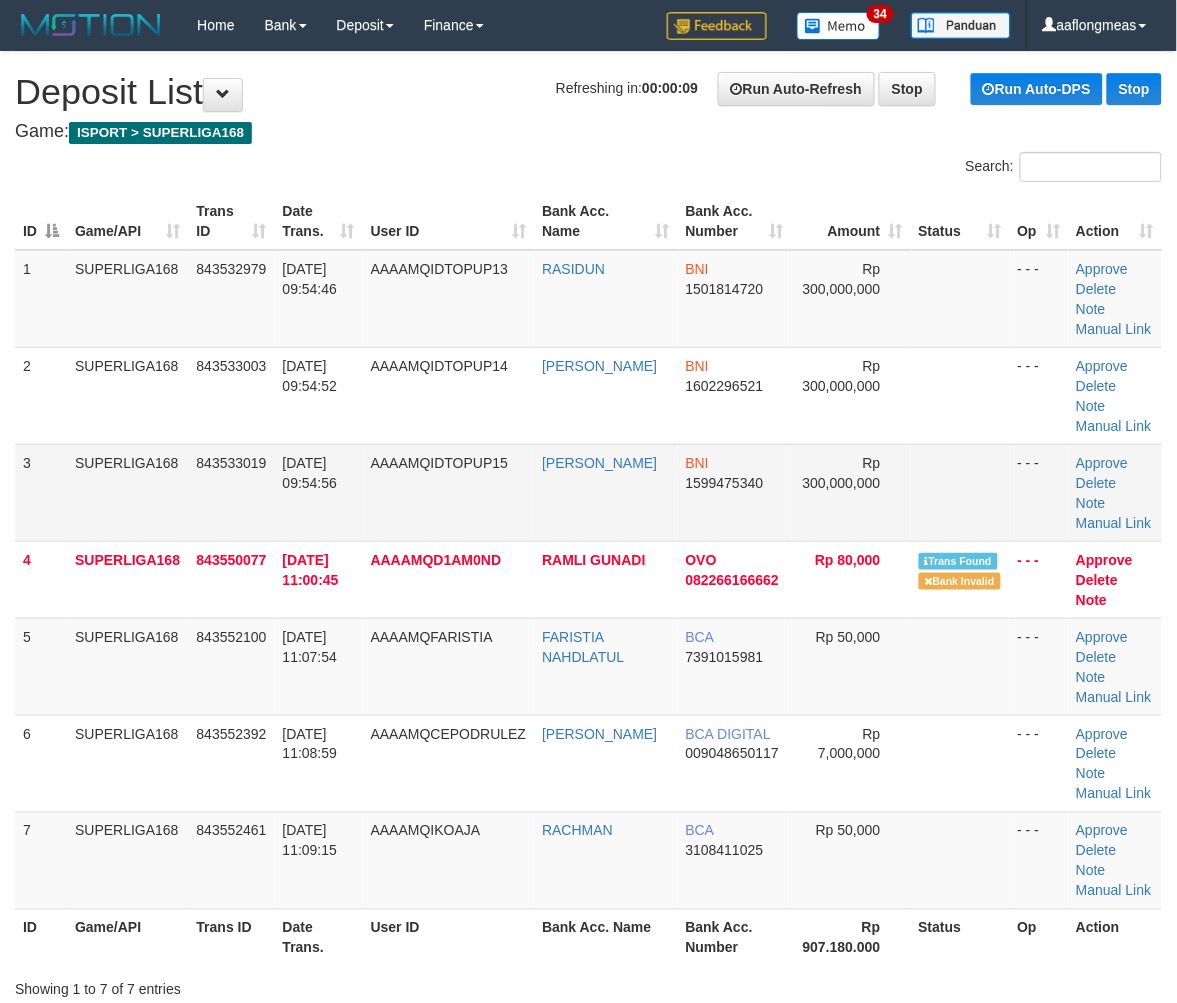 click at bounding box center [960, 492] 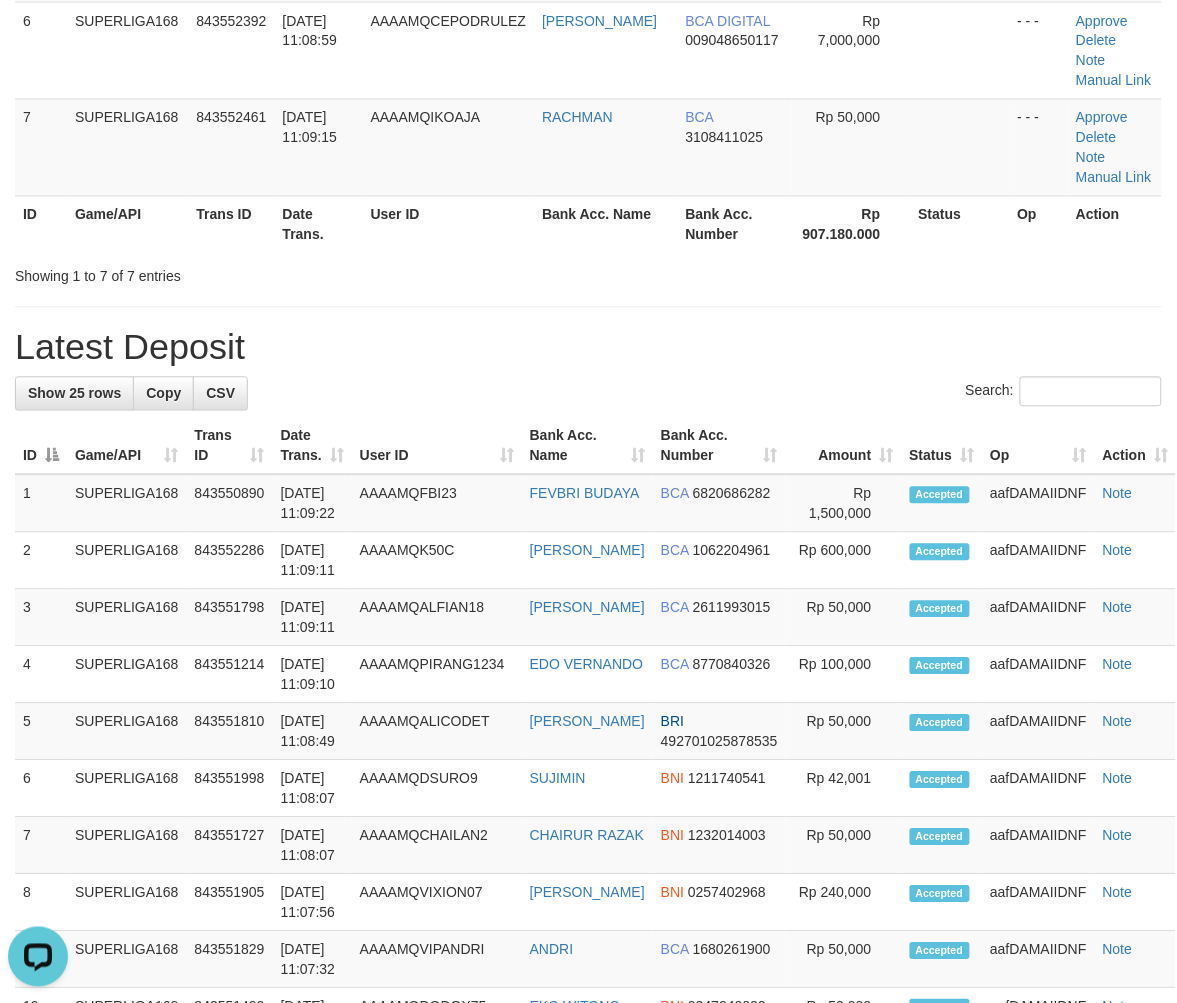 scroll, scrollTop: 0, scrollLeft: 0, axis: both 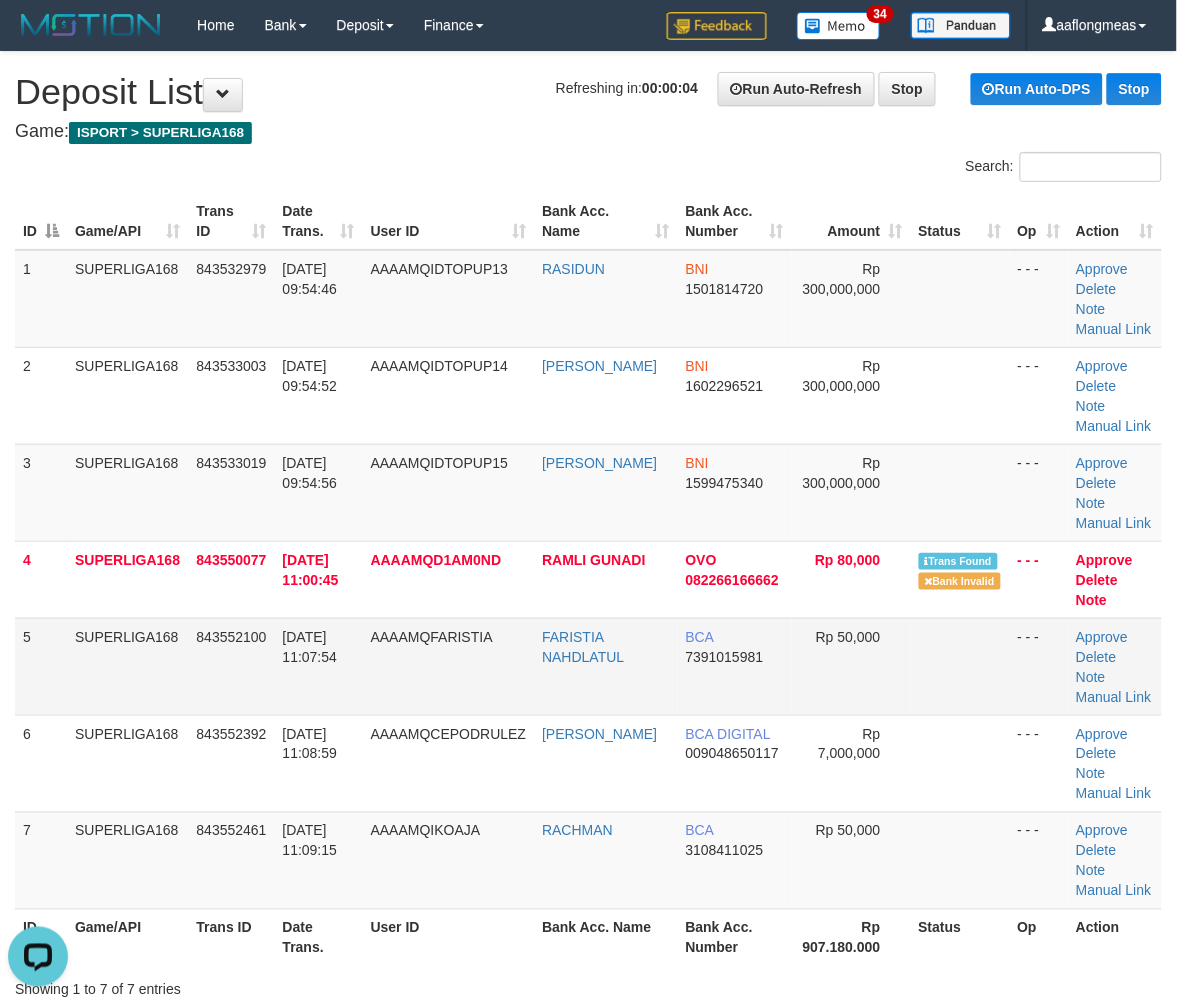 drag, startPoint x: 724, startPoint y: 624, endPoint x: 736, endPoint y: 627, distance: 12.369317 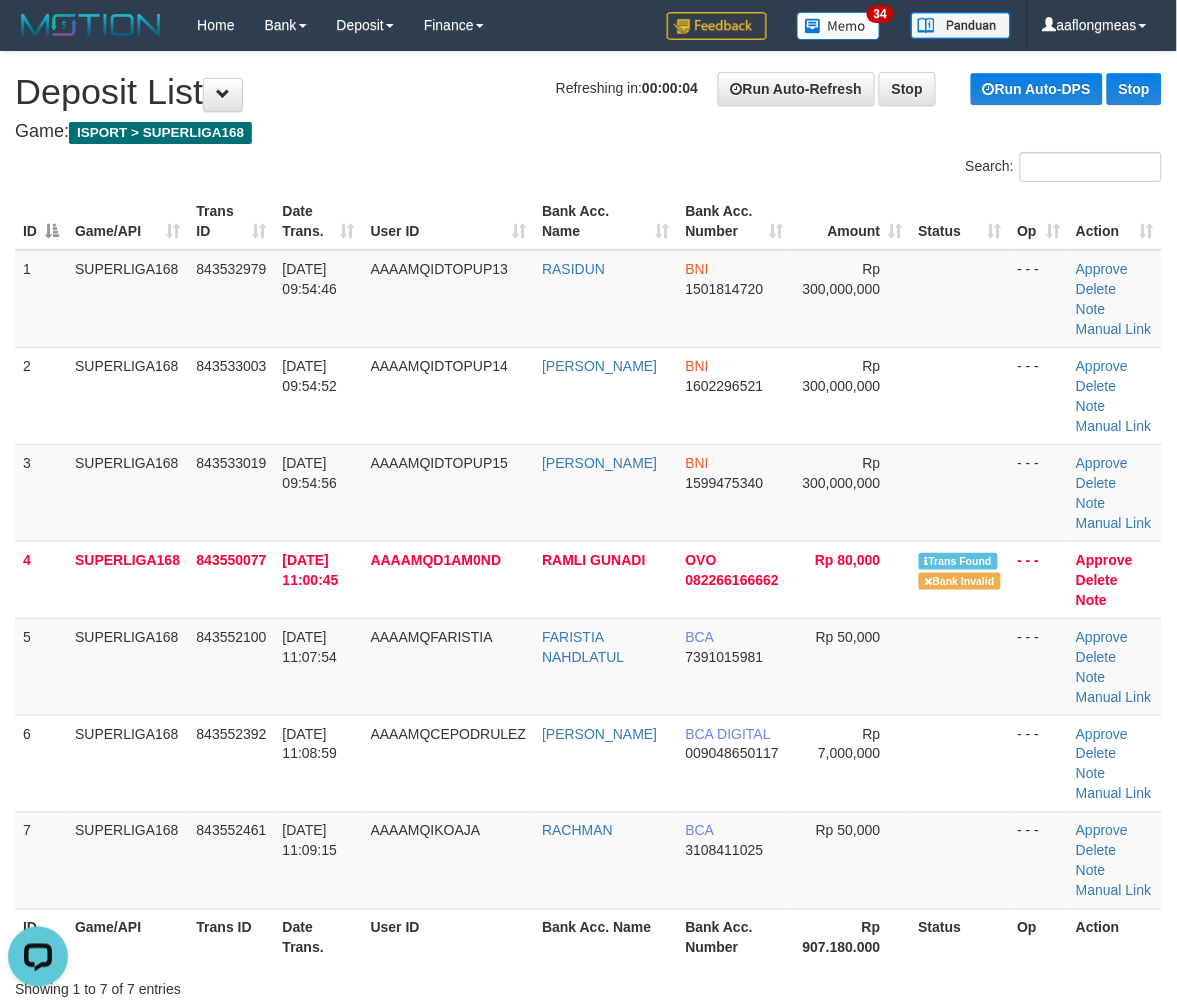 drag, startPoint x: 743, startPoint y: 702, endPoint x: 1191, endPoint y: 716, distance: 448.2187 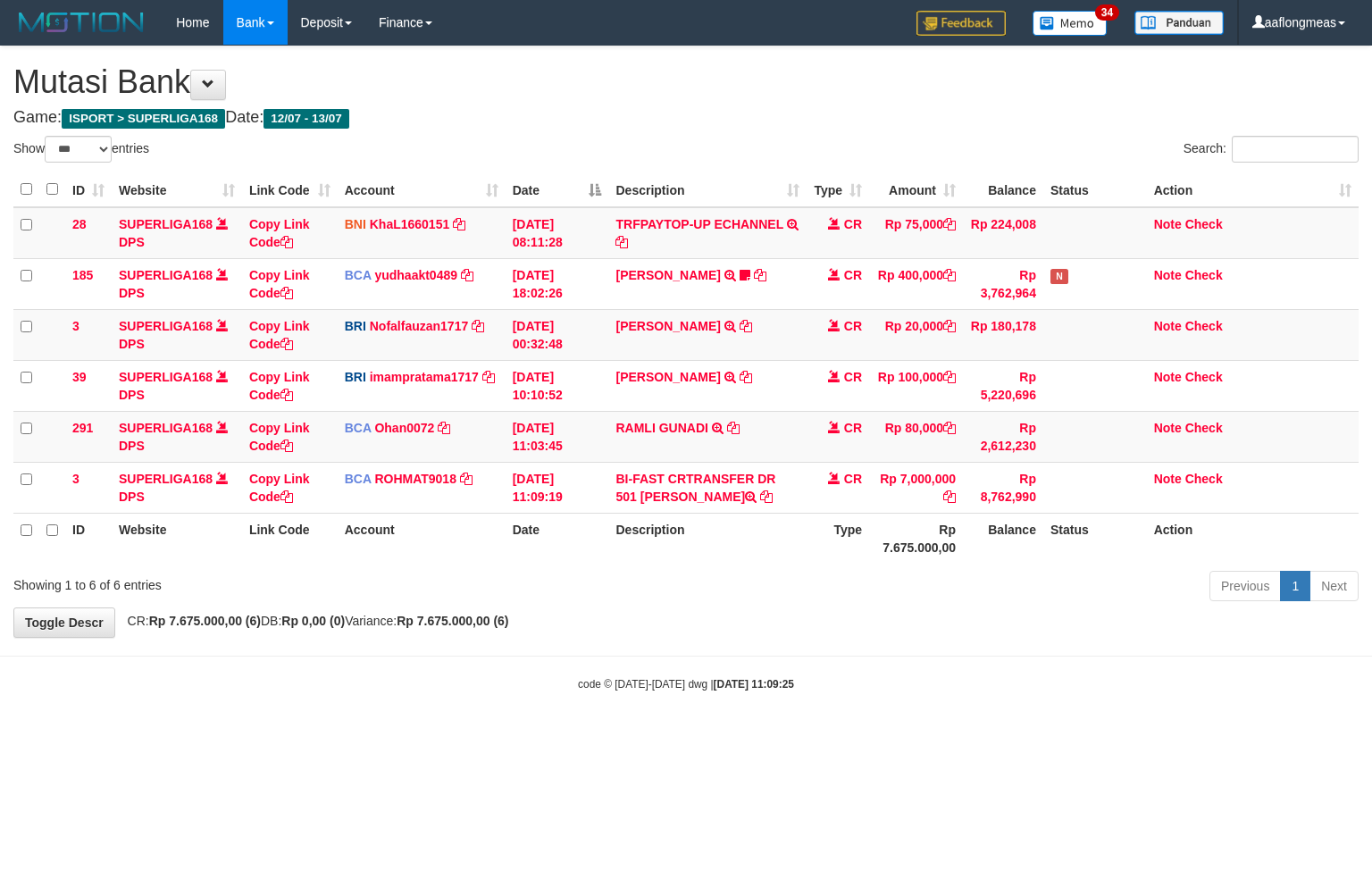 select on "***" 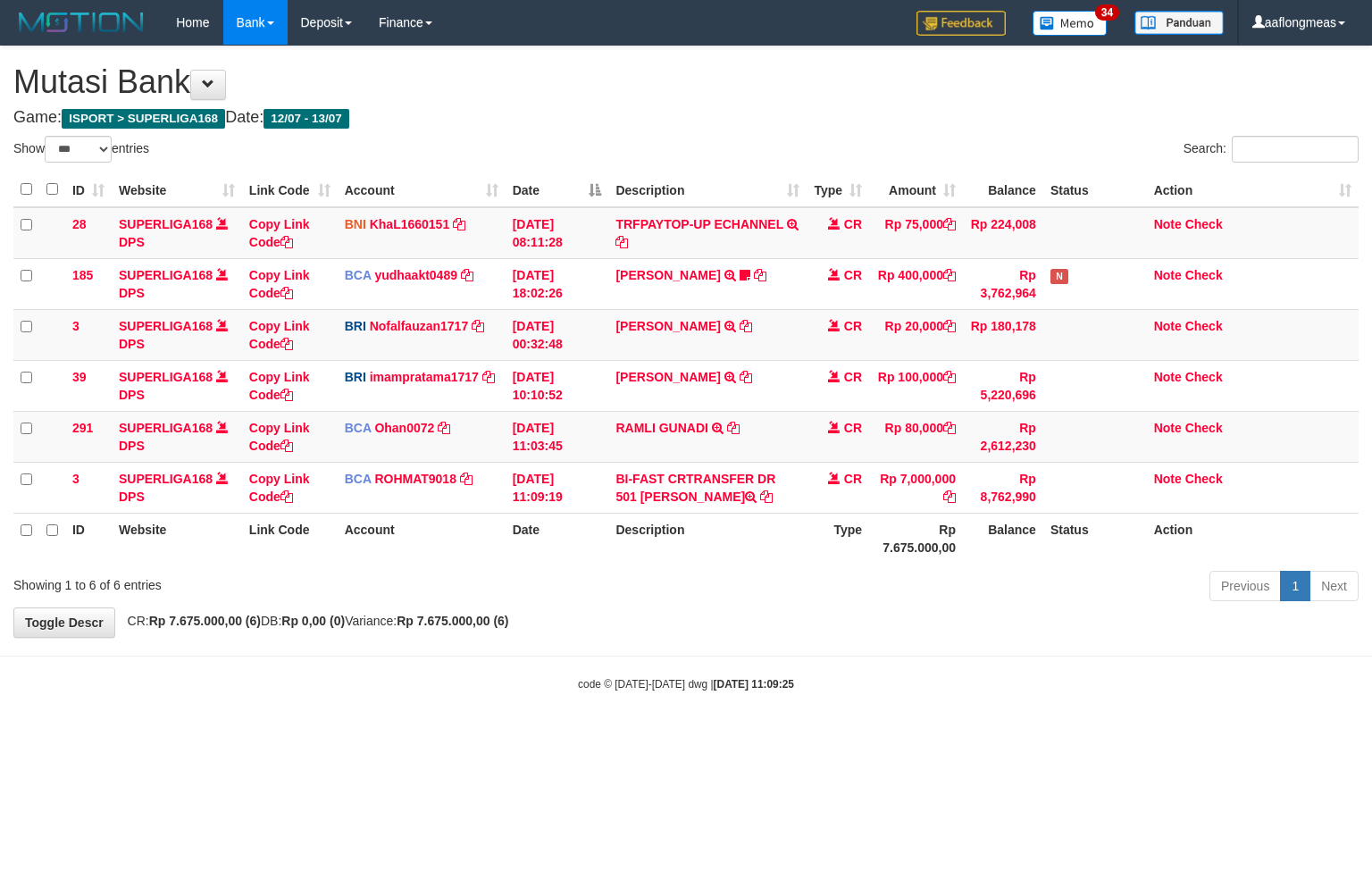 scroll, scrollTop: 0, scrollLeft: 0, axis: both 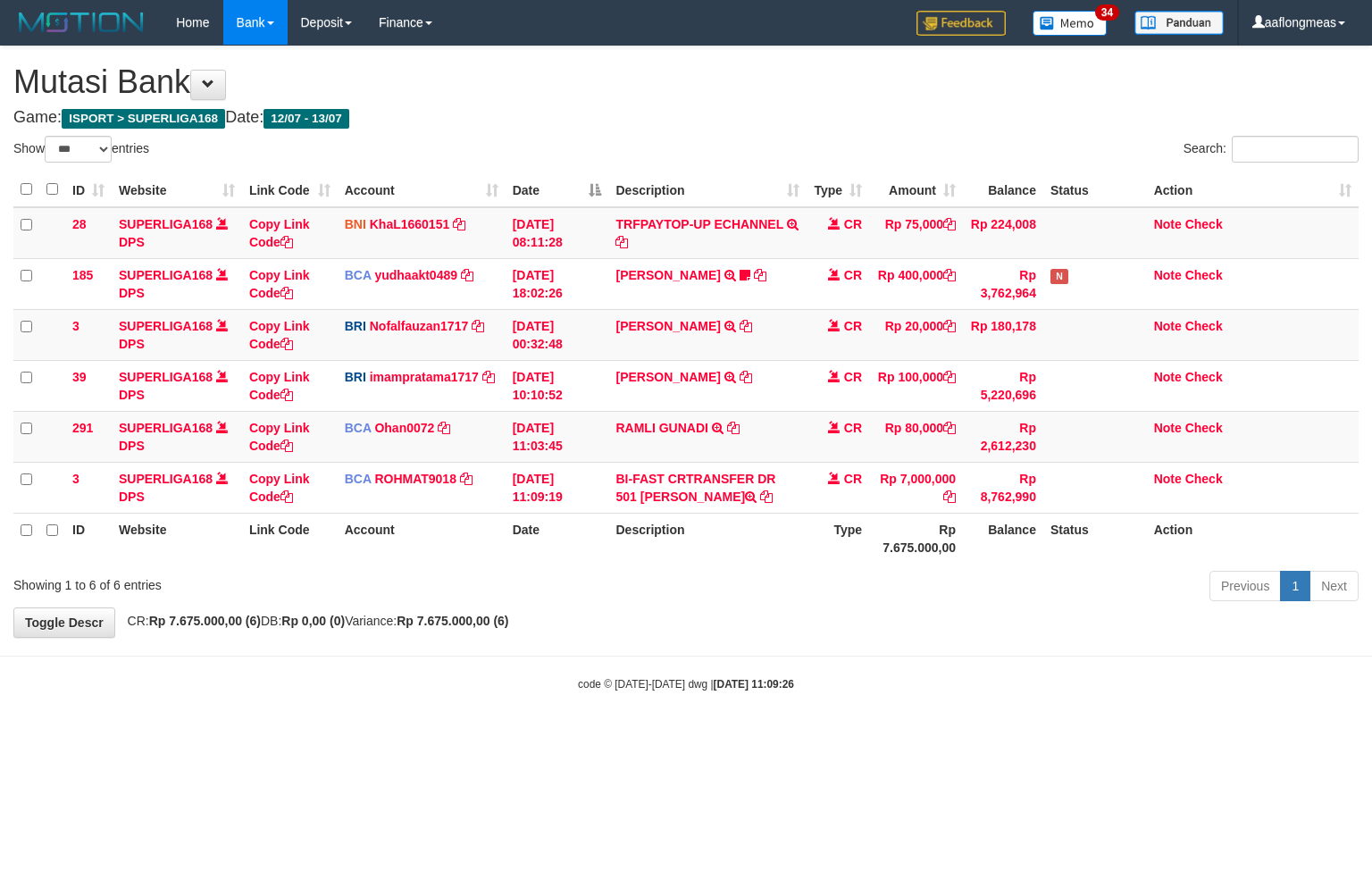 select on "***" 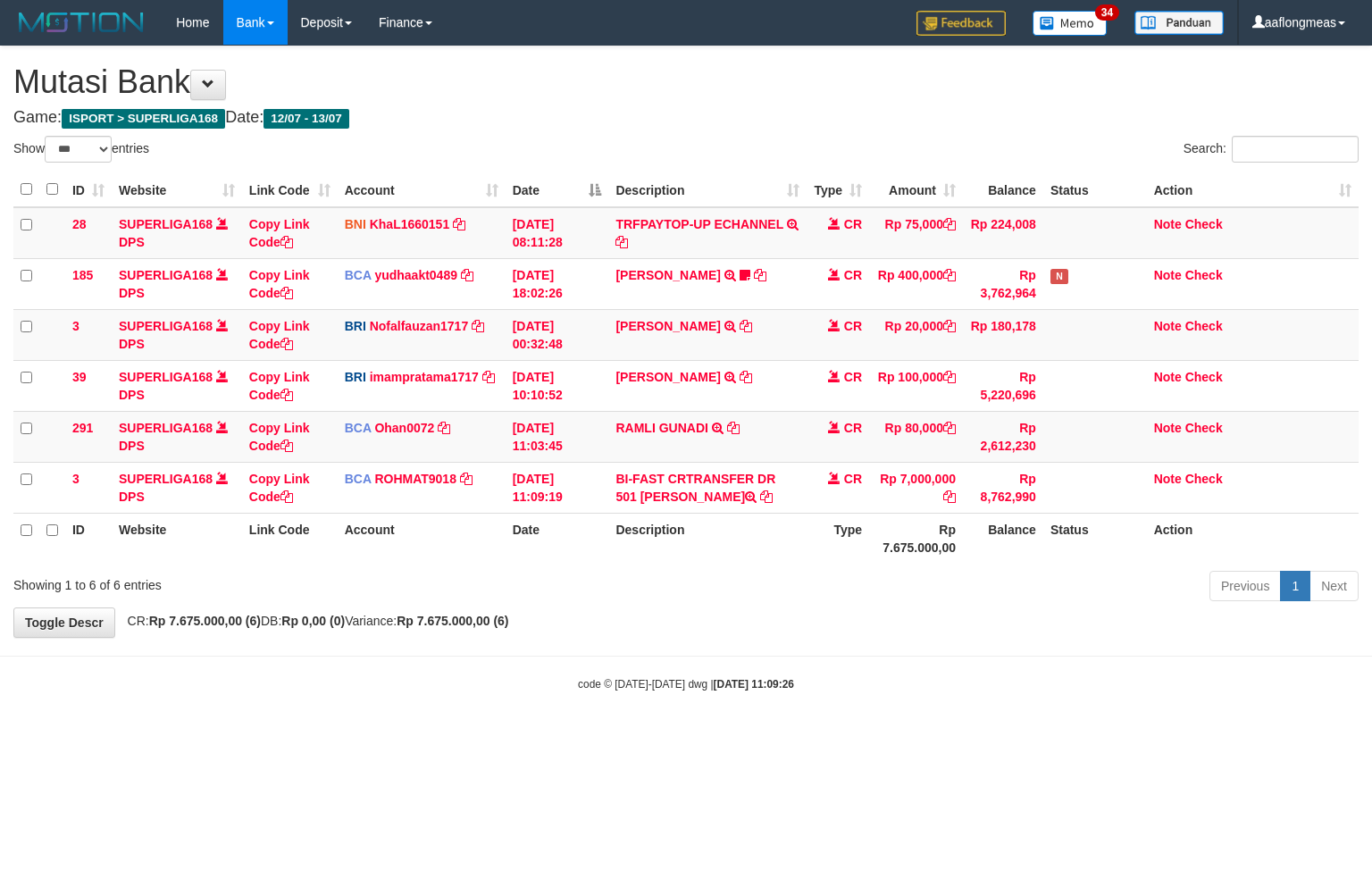 scroll, scrollTop: 0, scrollLeft: 0, axis: both 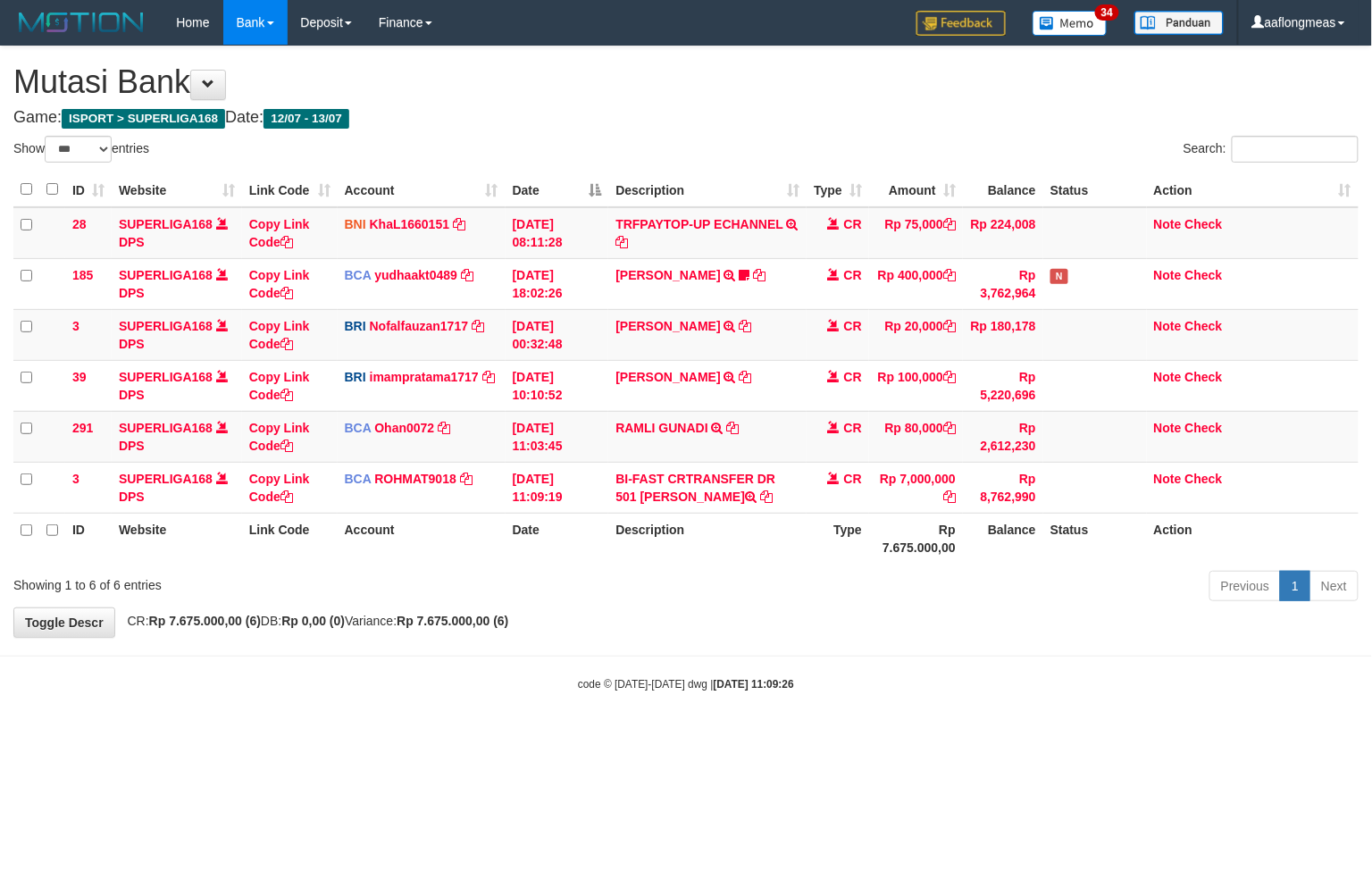 drag, startPoint x: 627, startPoint y: 657, endPoint x: 587, endPoint y: 671, distance: 42.37924 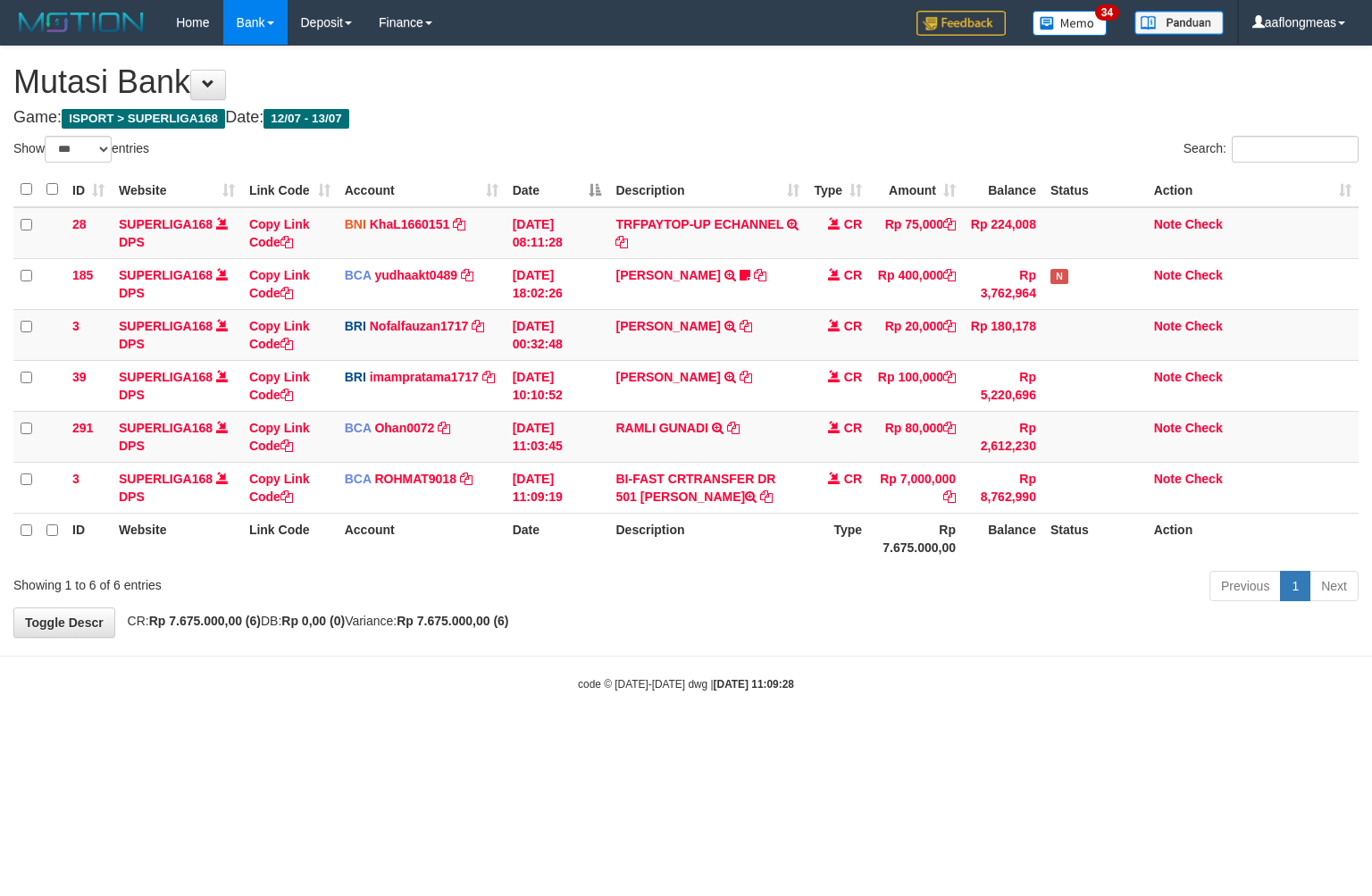 select on "***" 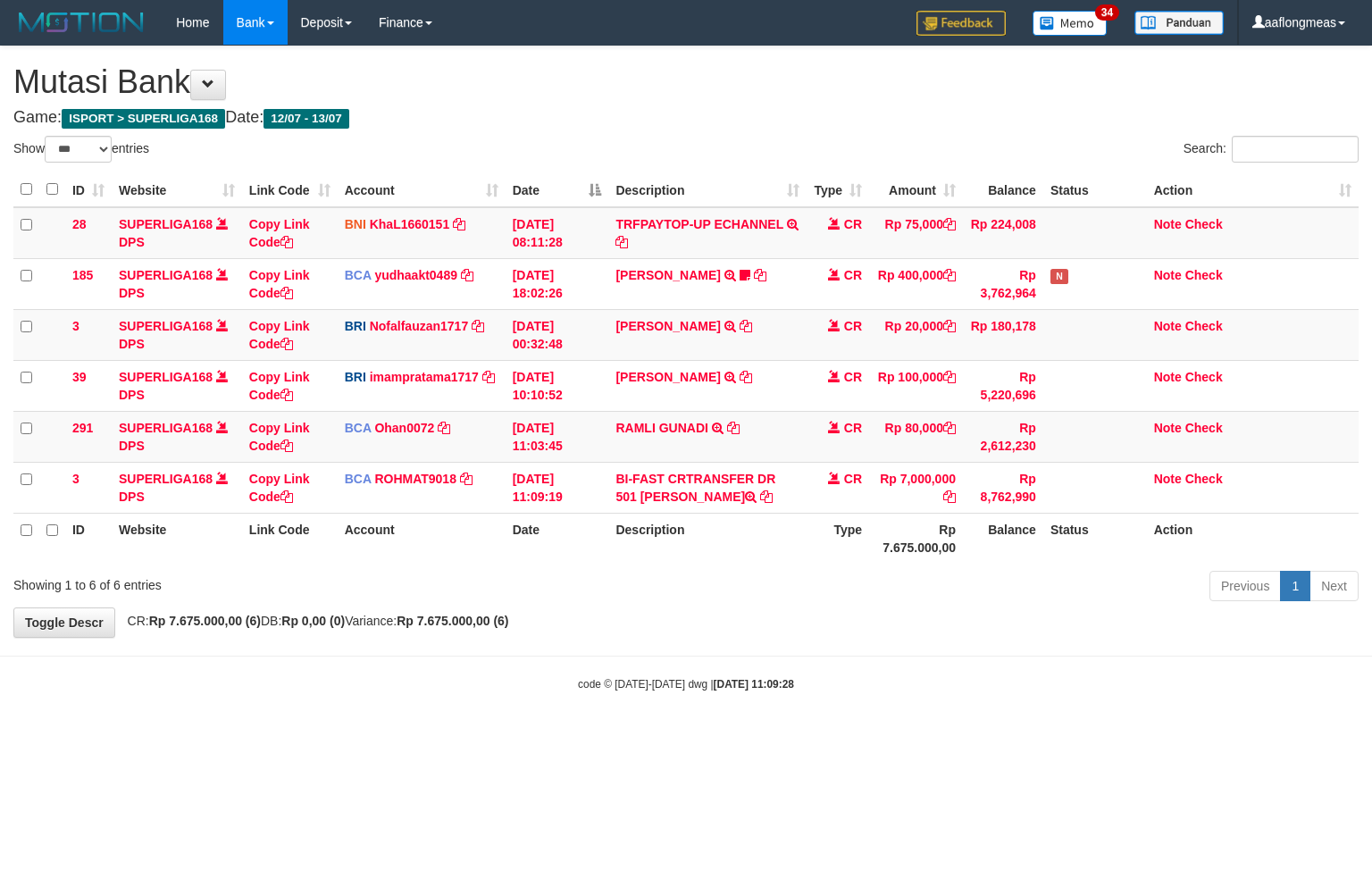 scroll, scrollTop: 0, scrollLeft: 0, axis: both 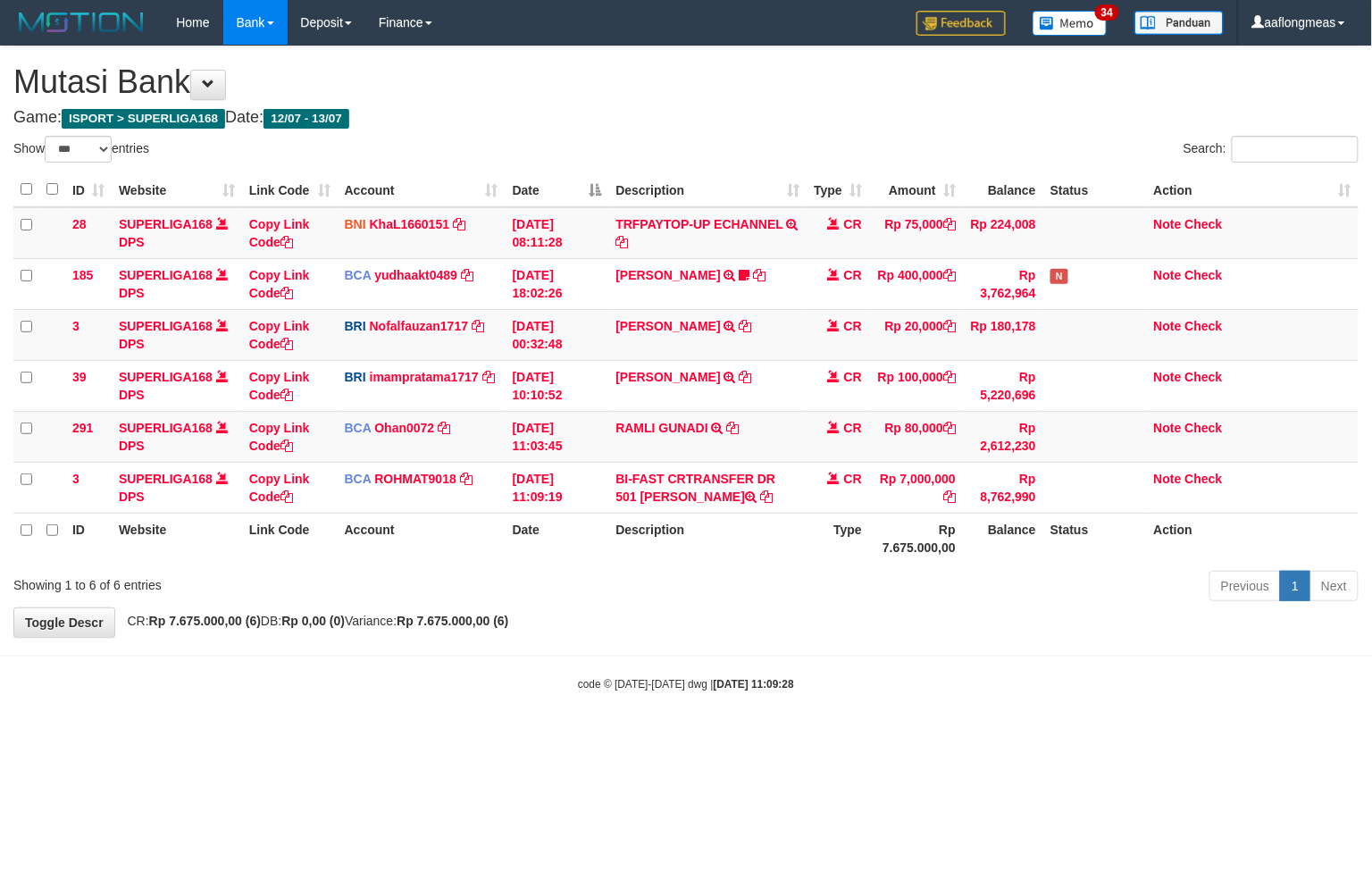 drag, startPoint x: 643, startPoint y: 646, endPoint x: 631, endPoint y: 652, distance: 13.416408 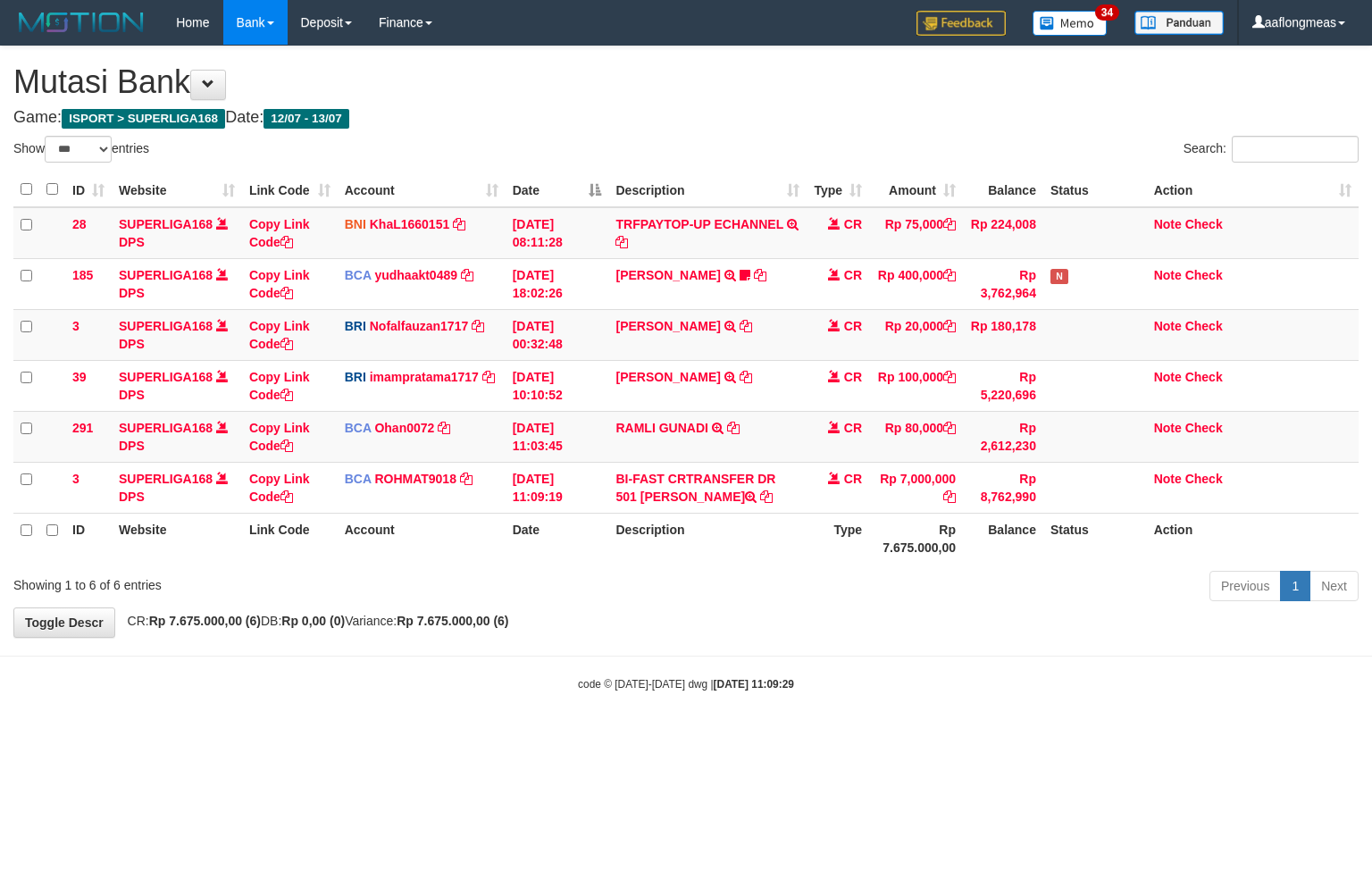 select on "***" 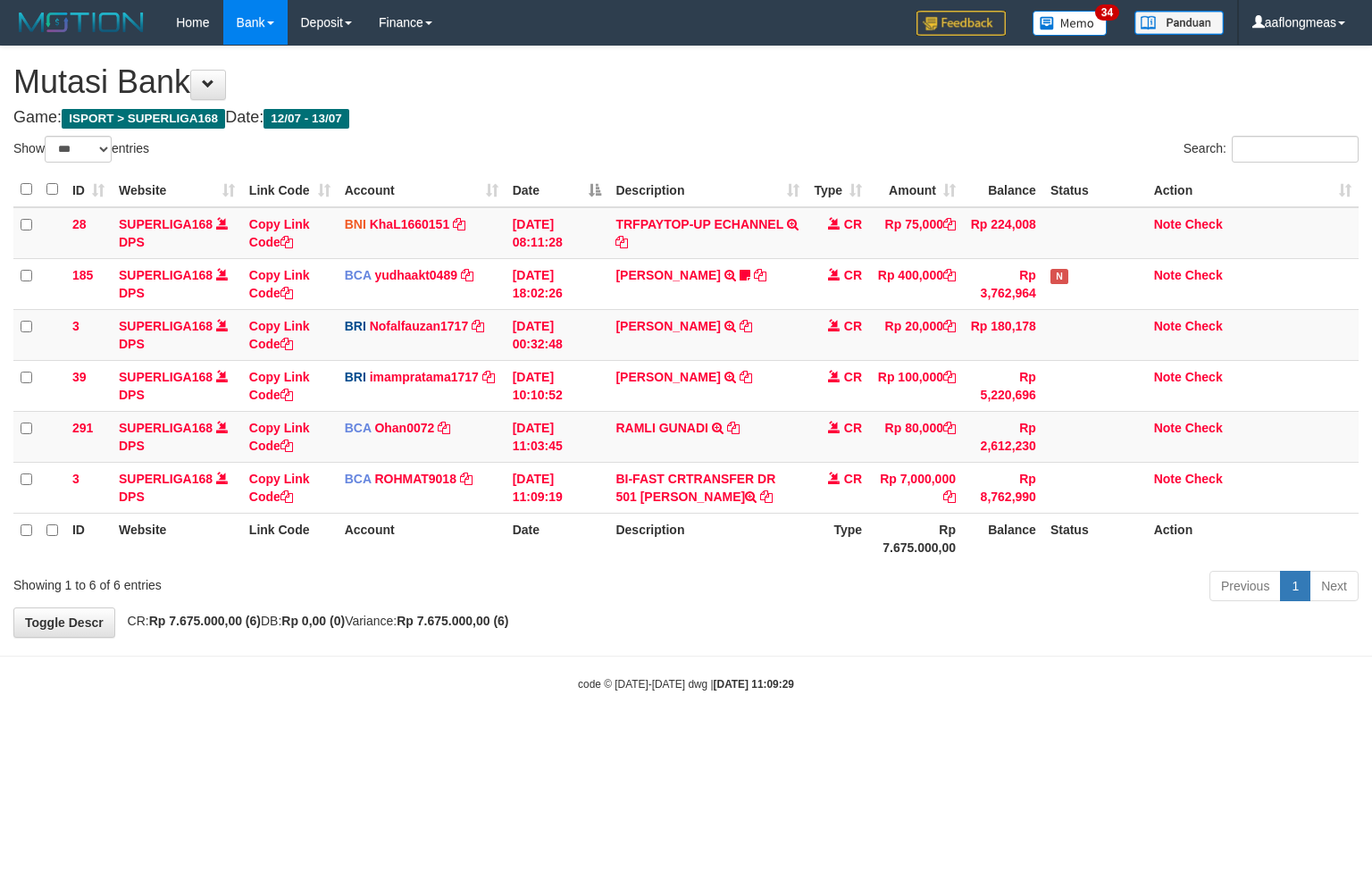 scroll, scrollTop: 0, scrollLeft: 0, axis: both 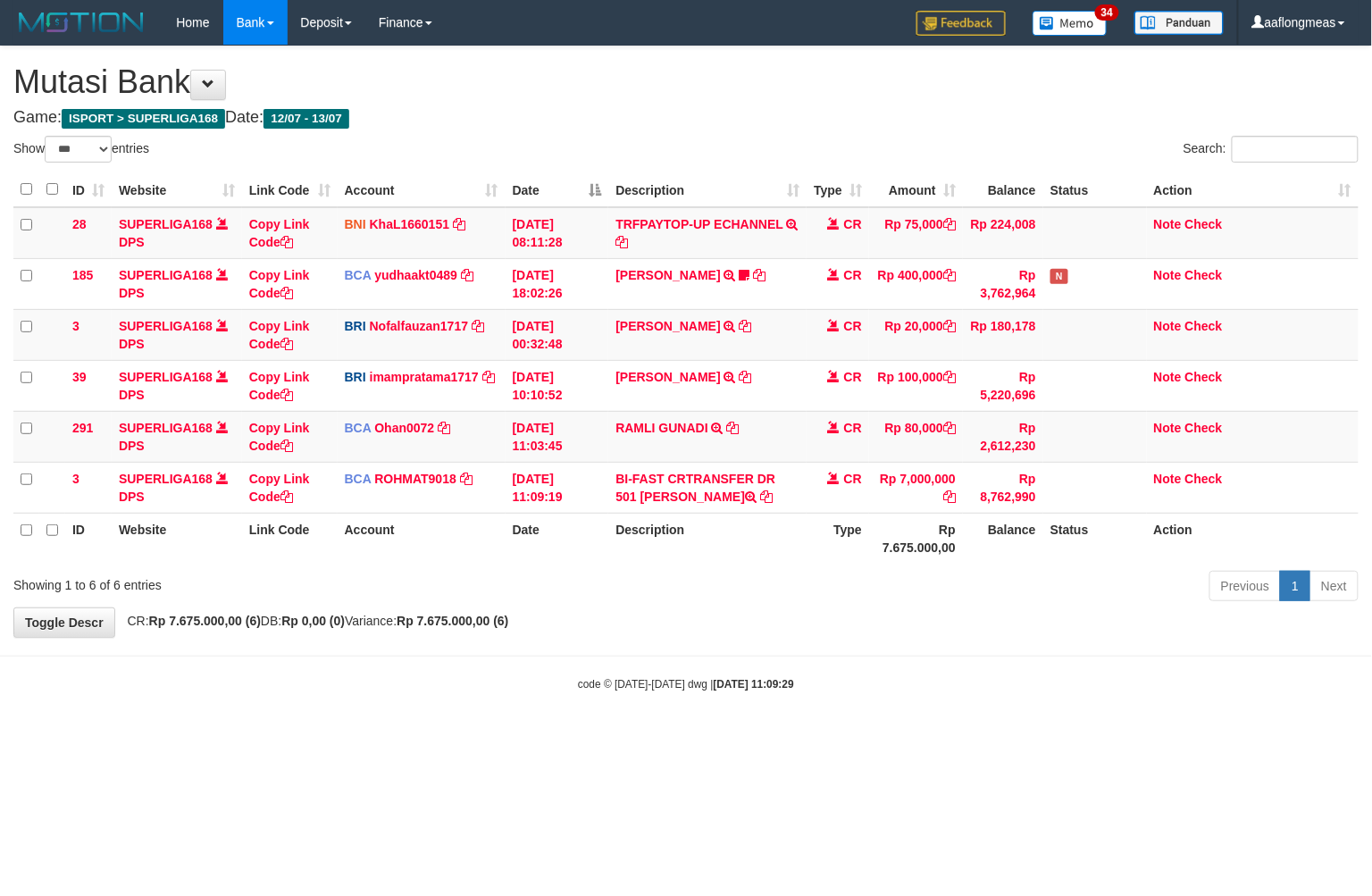 drag, startPoint x: 0, startPoint y: 0, endPoint x: 485, endPoint y: 677, distance: 832.7989 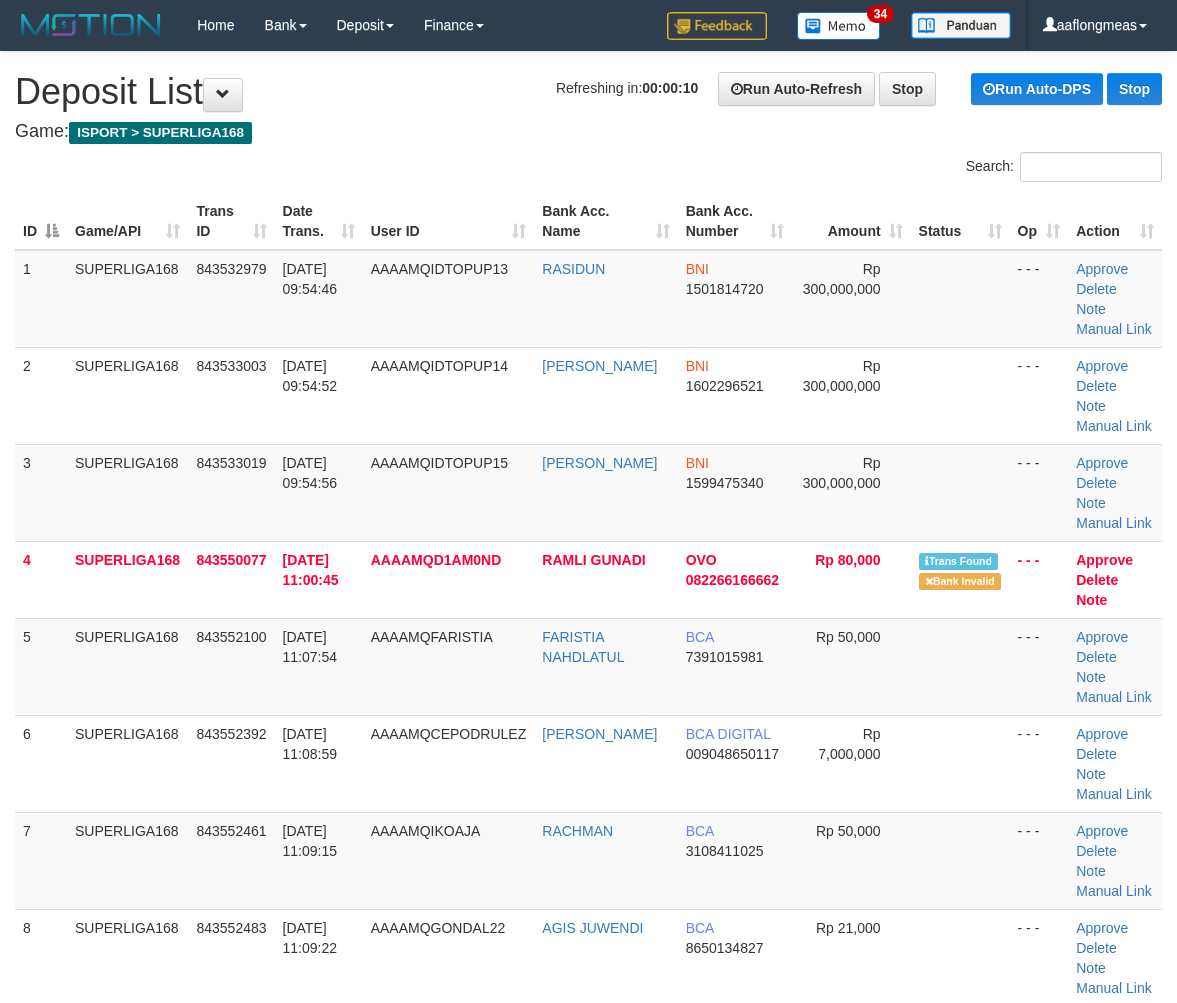 scroll, scrollTop: 0, scrollLeft: 0, axis: both 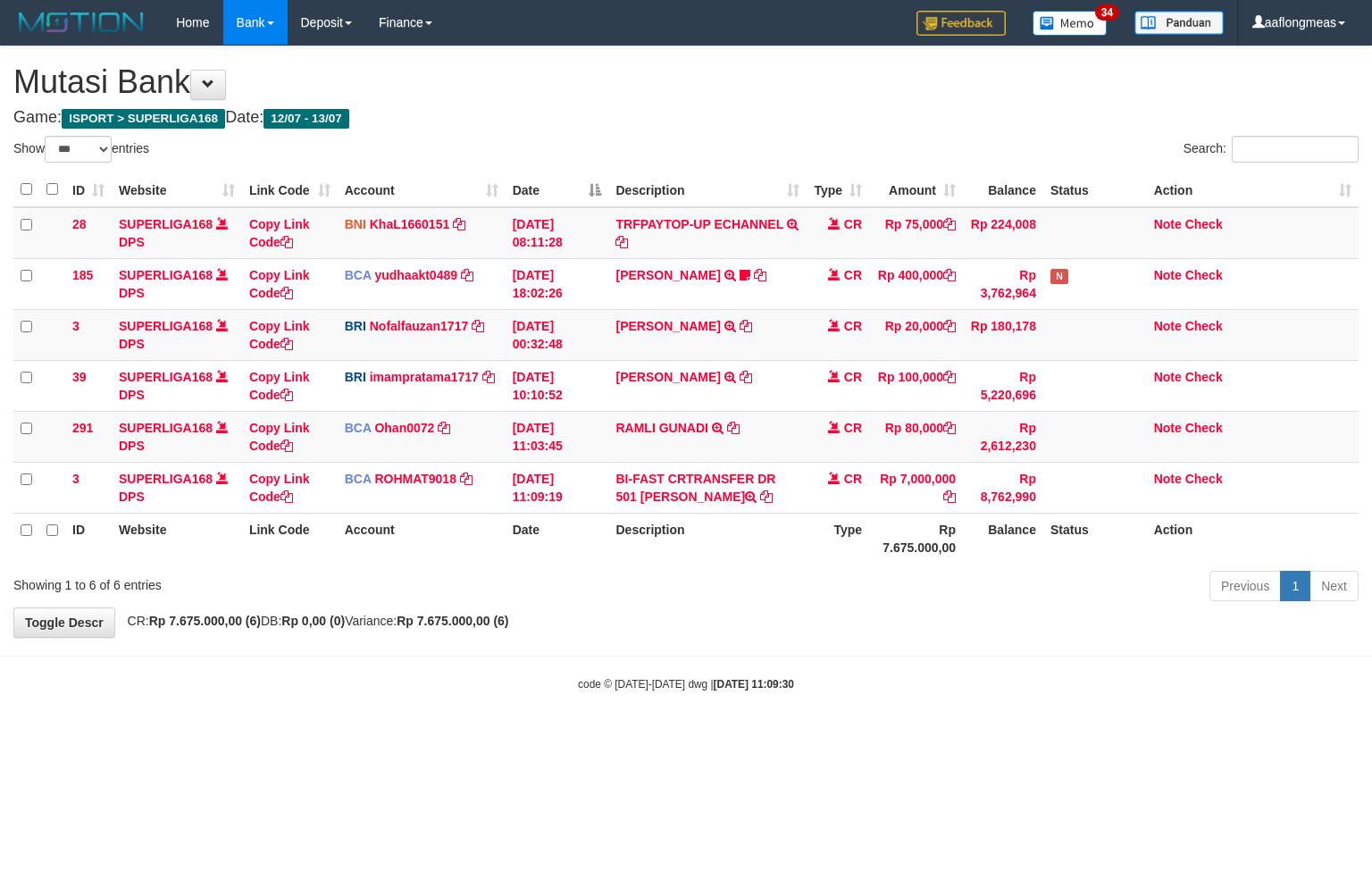 select on "***" 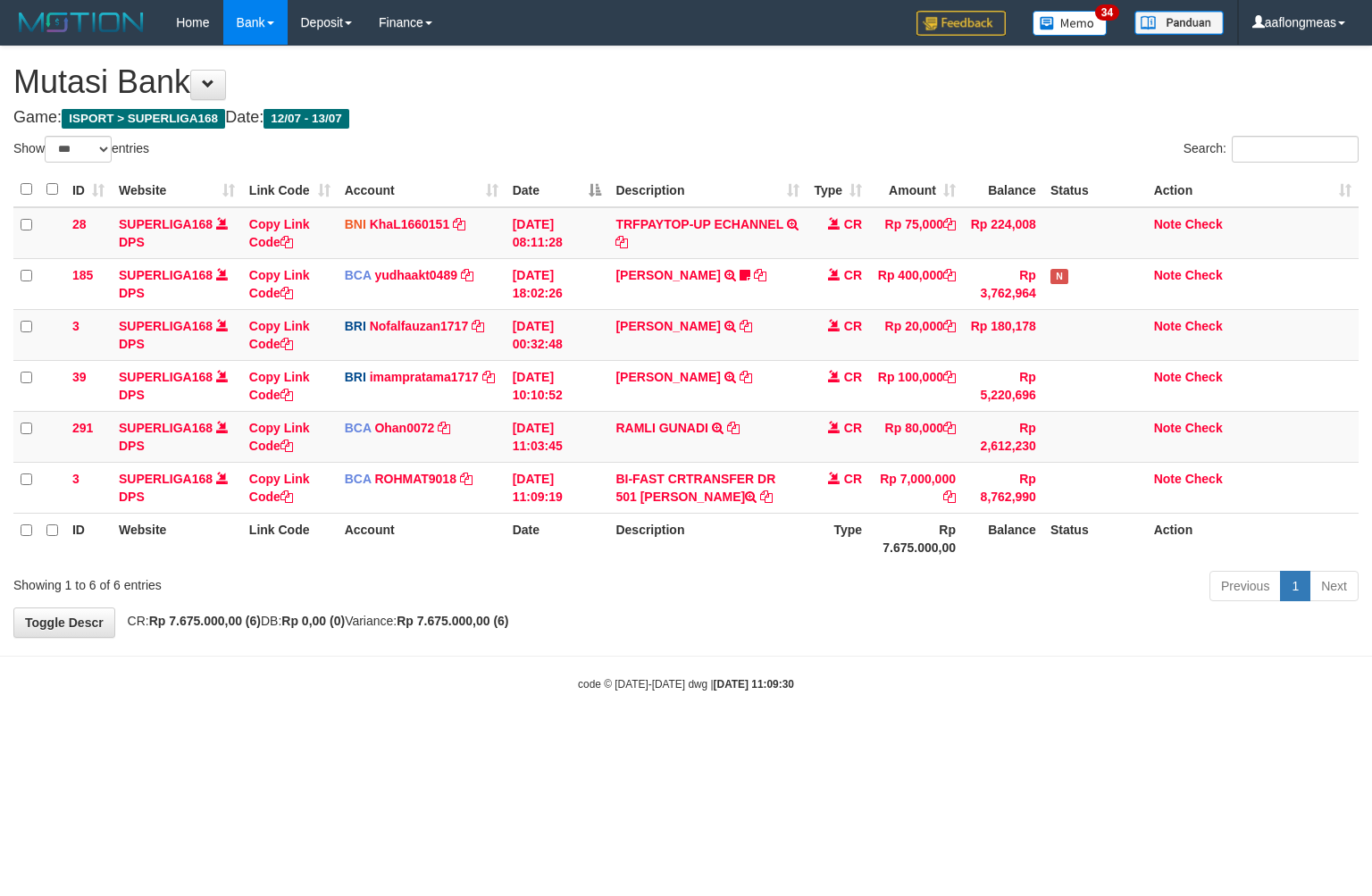 scroll, scrollTop: 0, scrollLeft: 0, axis: both 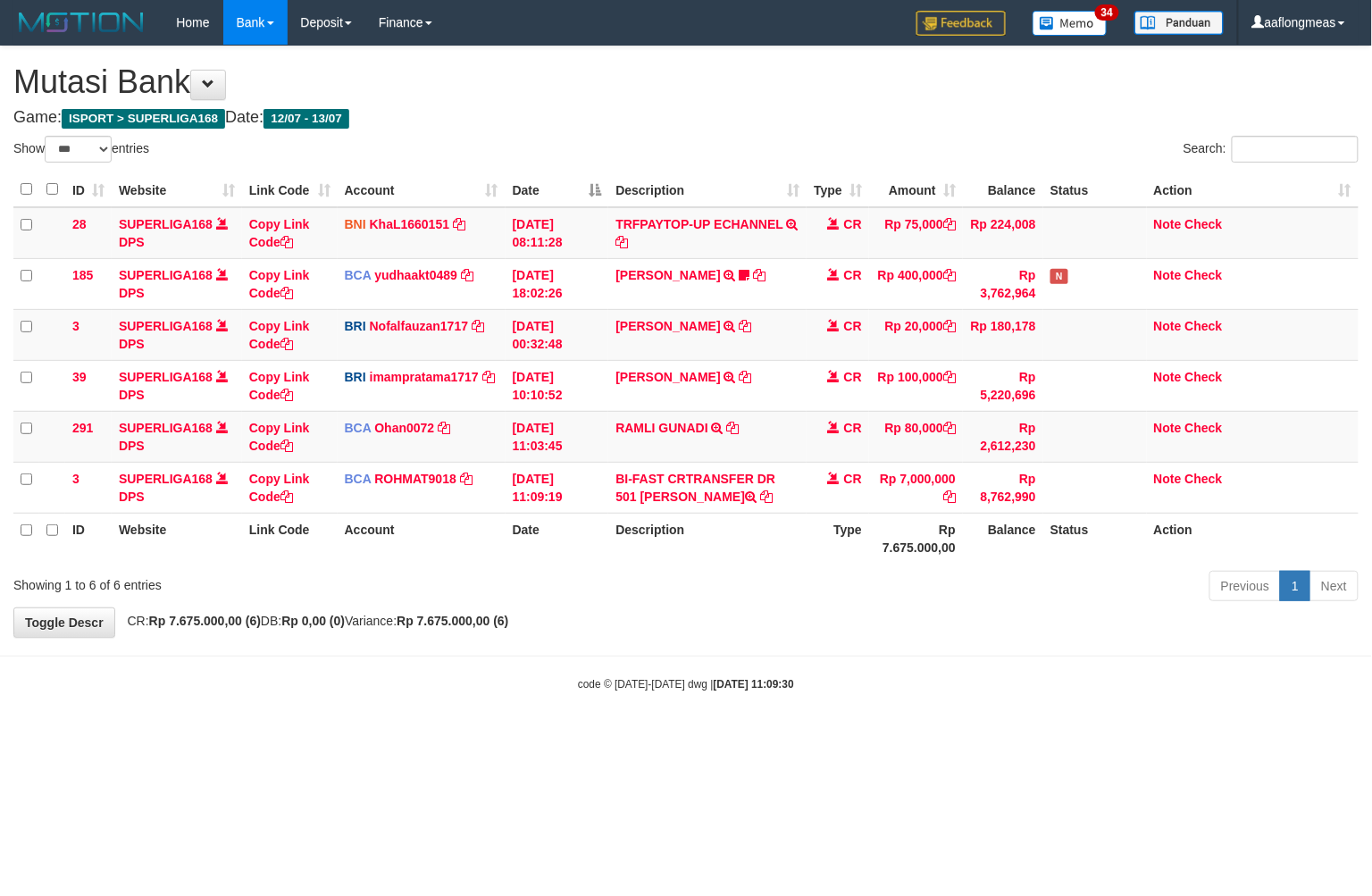 click on "Toggle navigation
Home
Bank
Account List
Load
By Website
Group
[ISPORT]													SUPERLIGA168
By Load Group (DPS)
34" at bounding box center [686, 368] 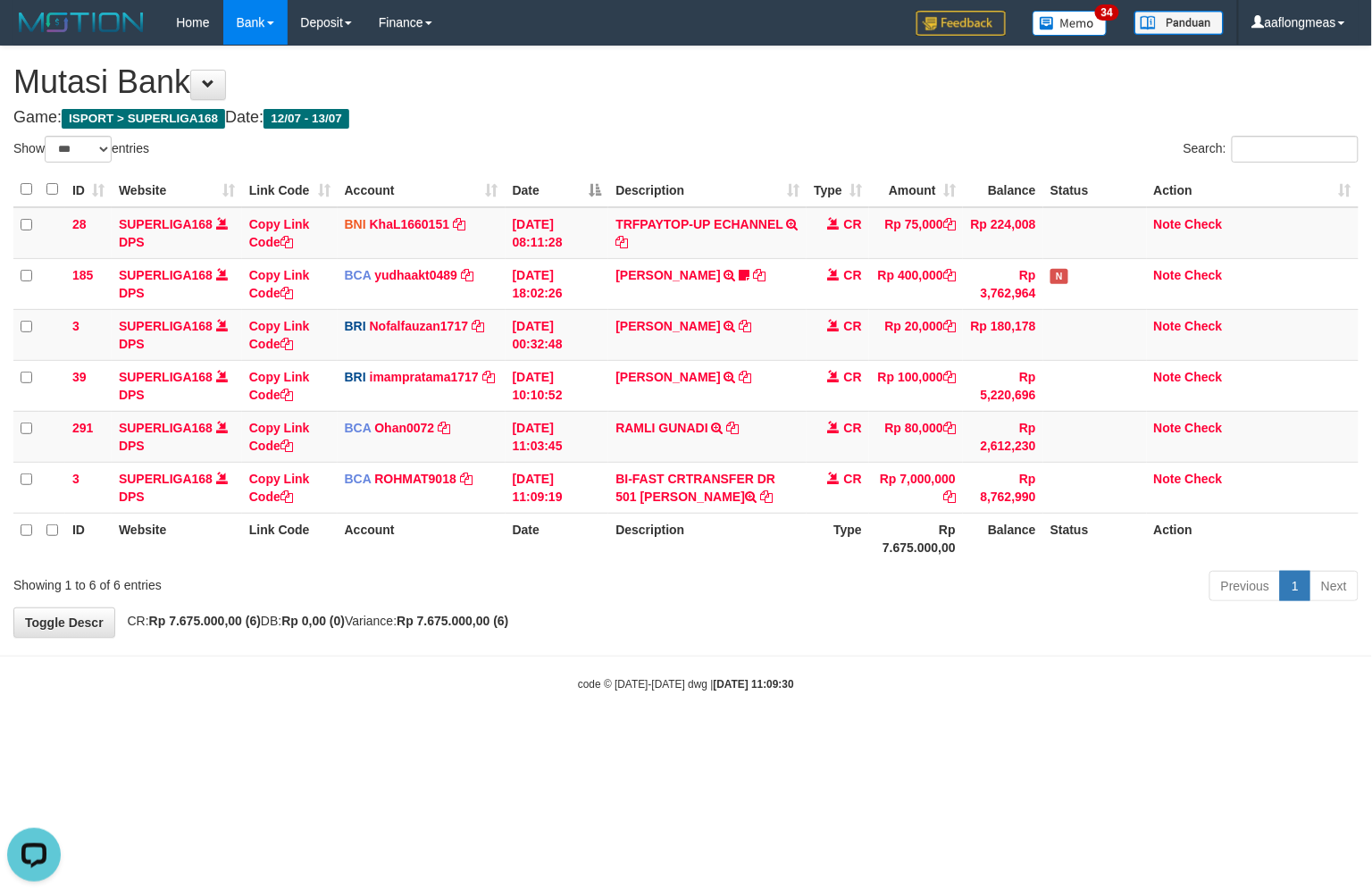 scroll, scrollTop: 0, scrollLeft: 0, axis: both 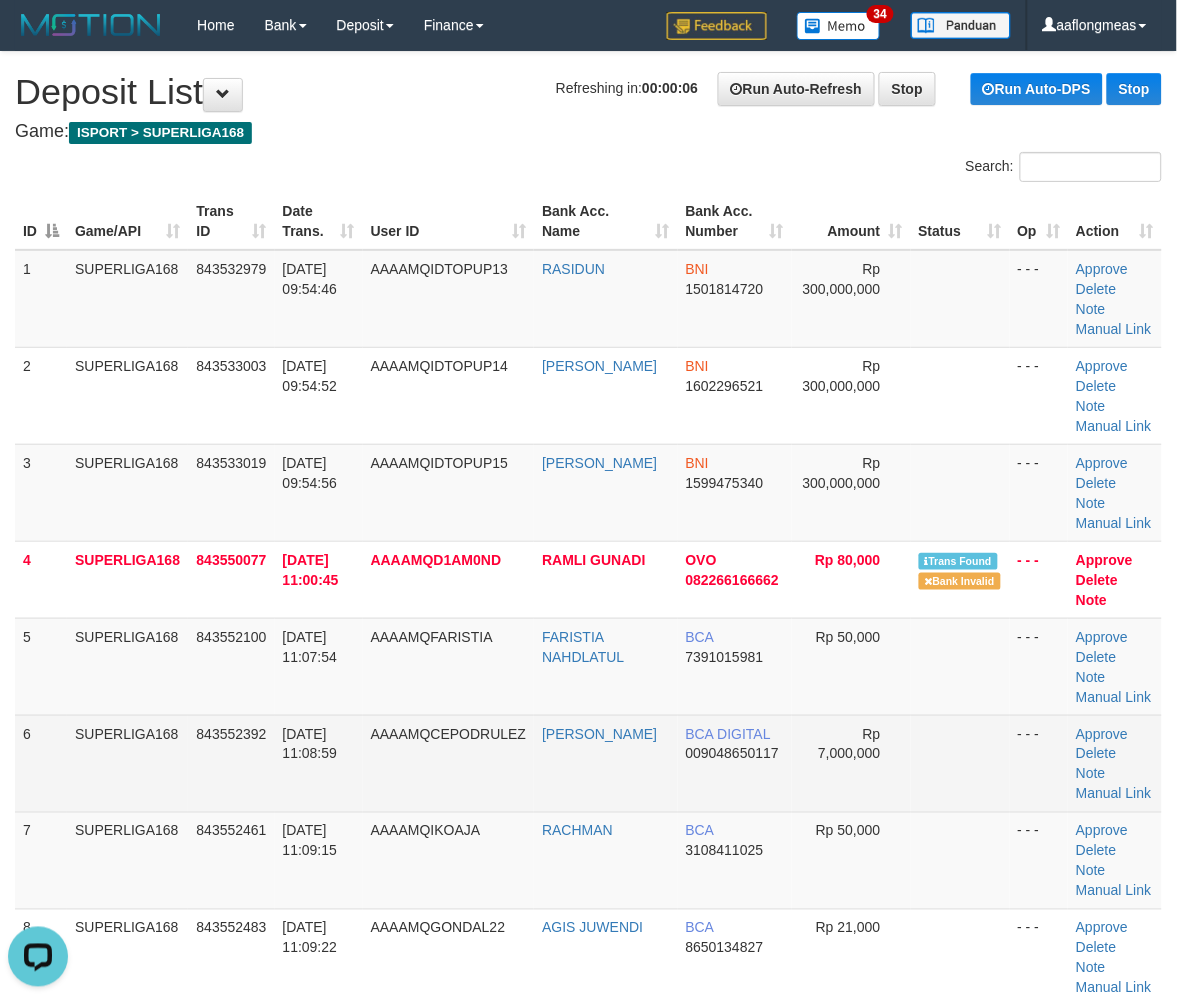 click at bounding box center [960, 763] 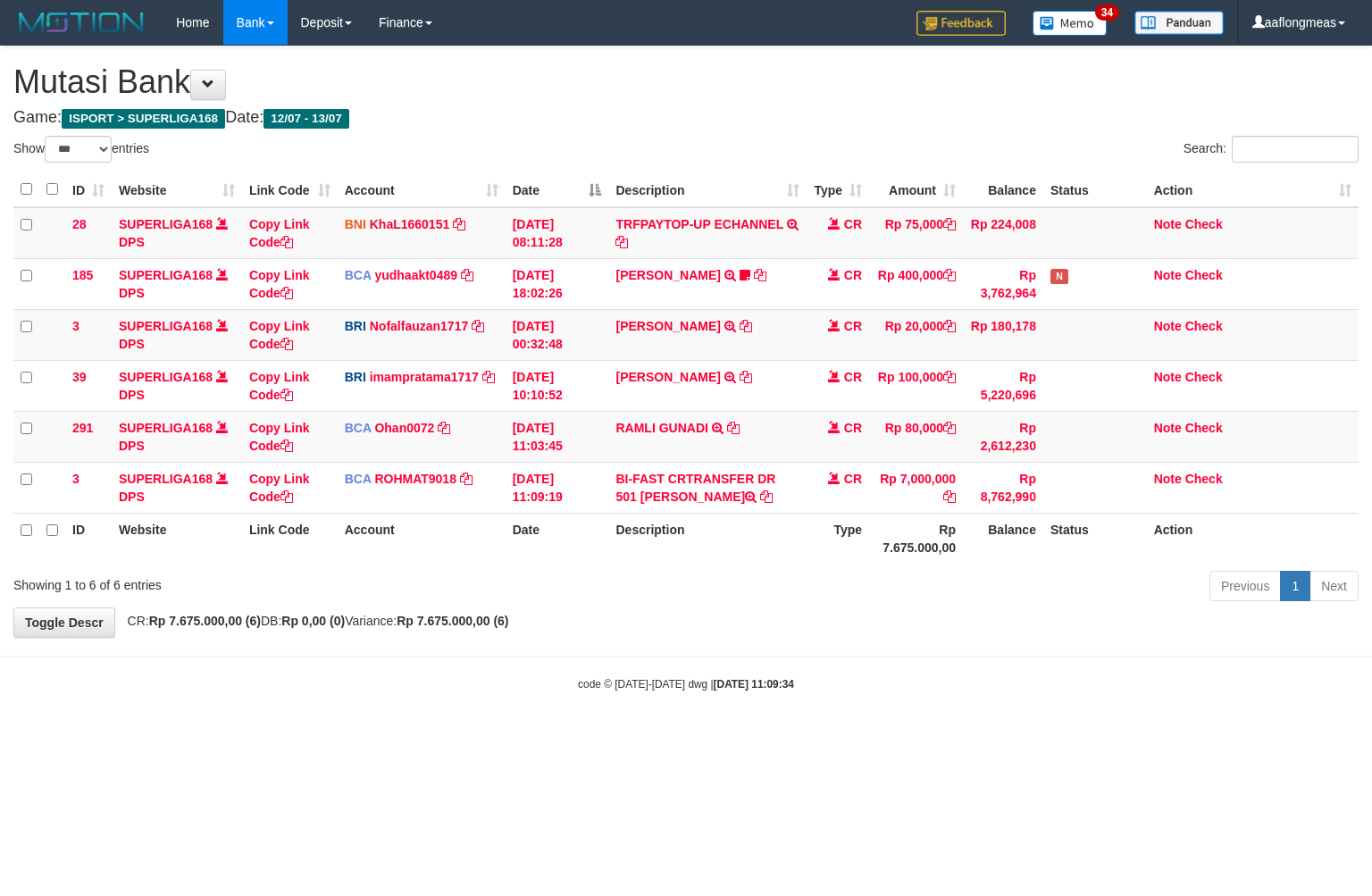 select on "***" 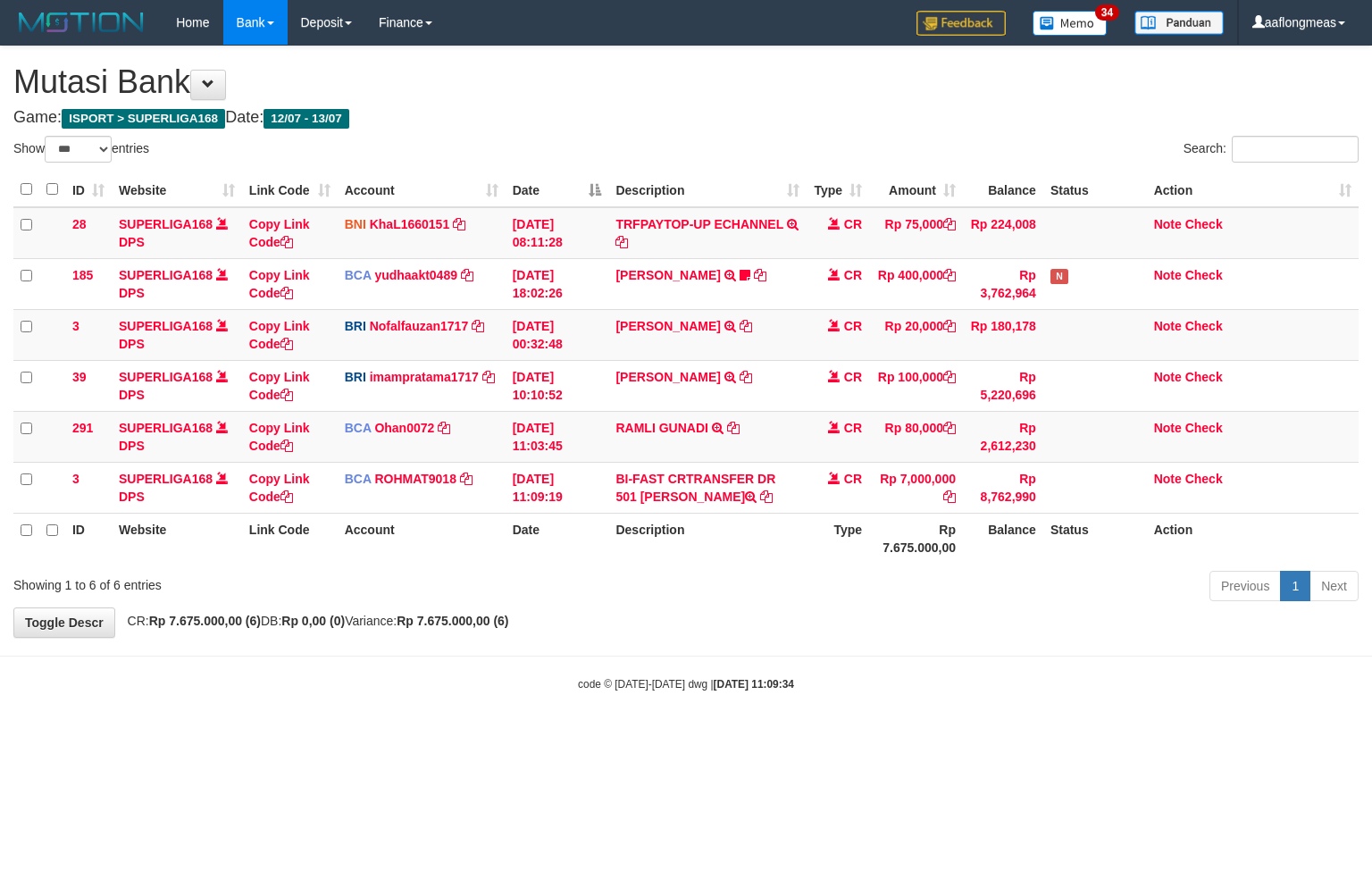 scroll, scrollTop: 0, scrollLeft: 0, axis: both 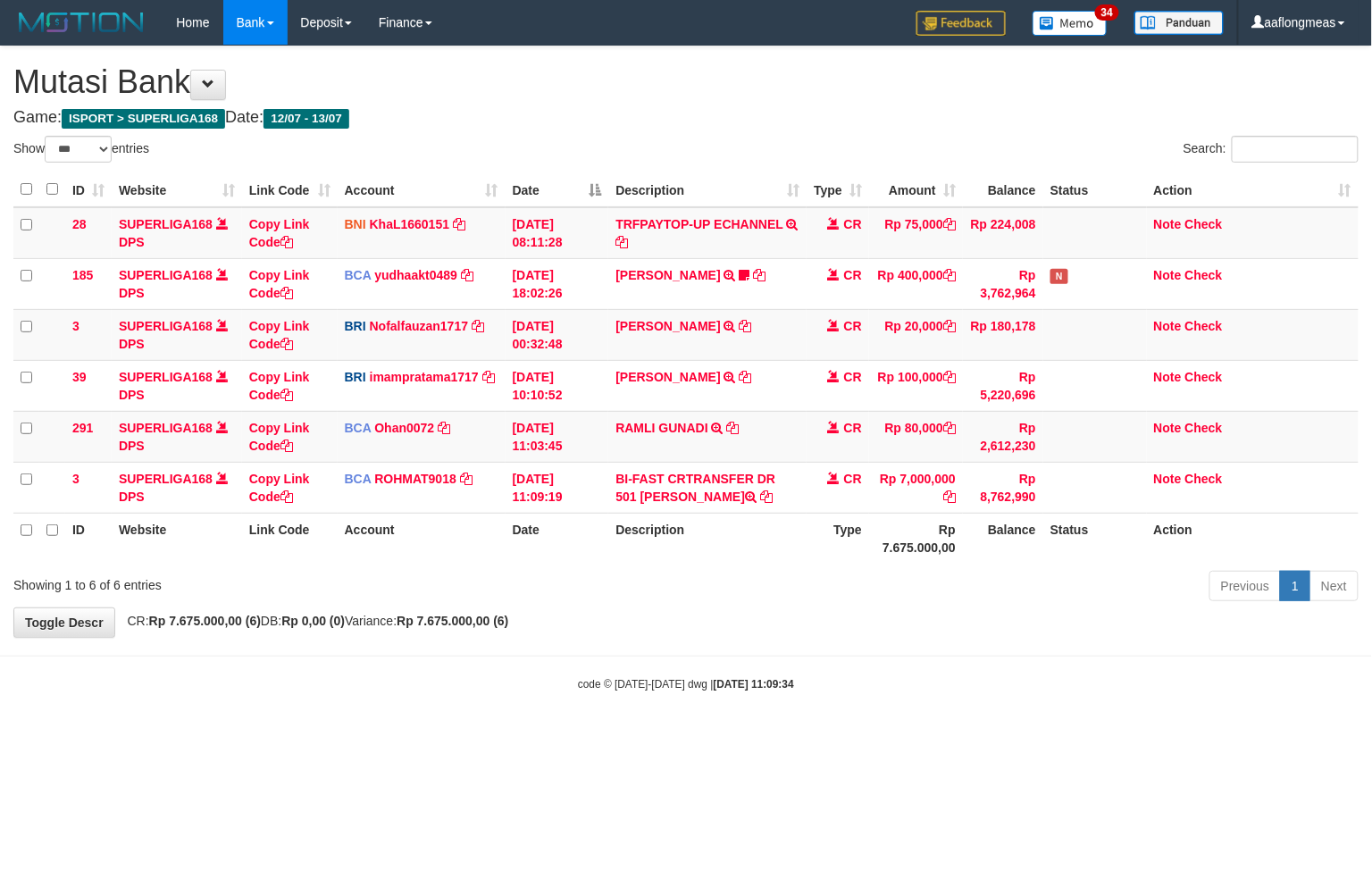 click on "**********" at bounding box center [686, 341] 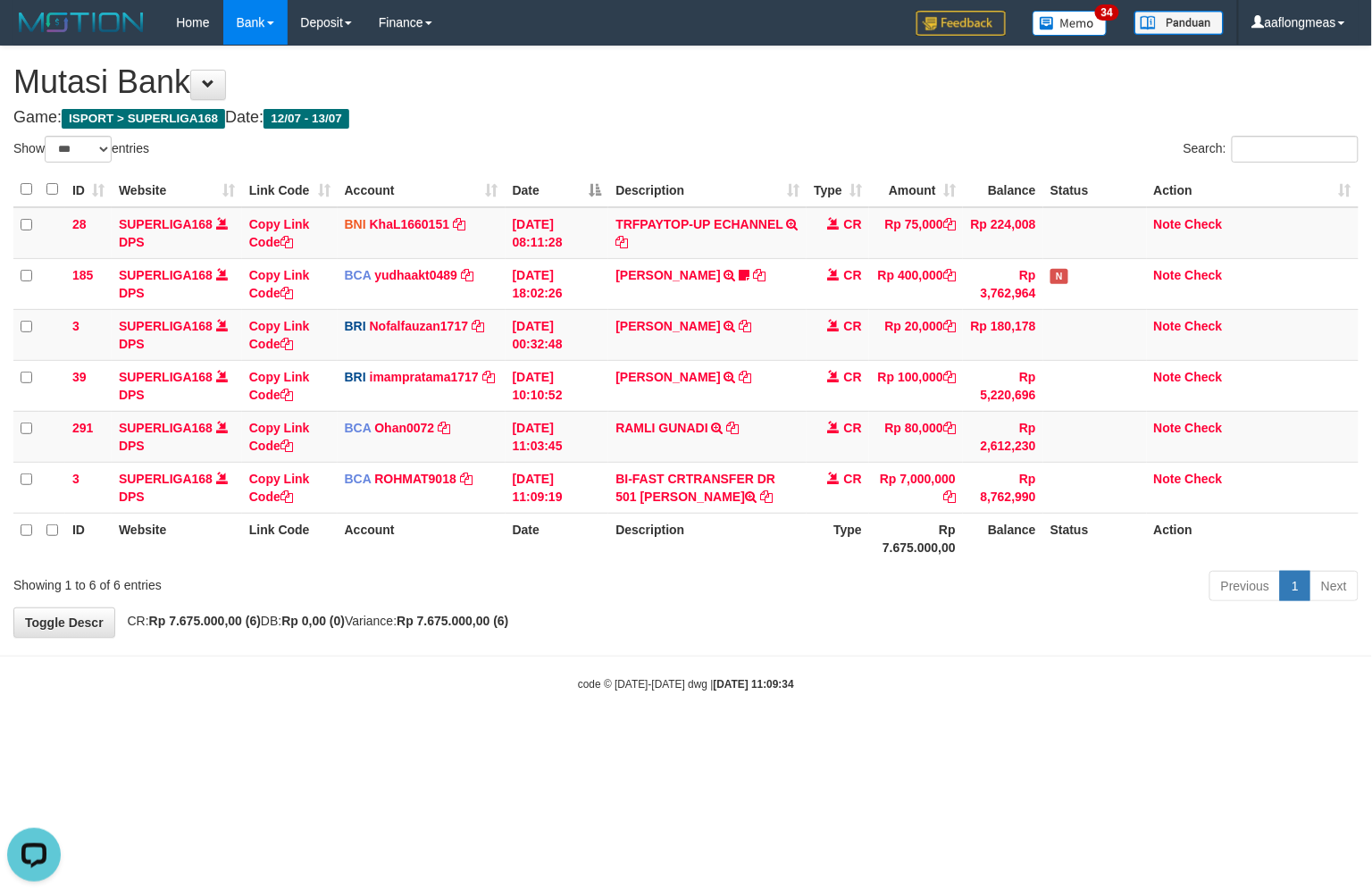 scroll, scrollTop: 0, scrollLeft: 0, axis: both 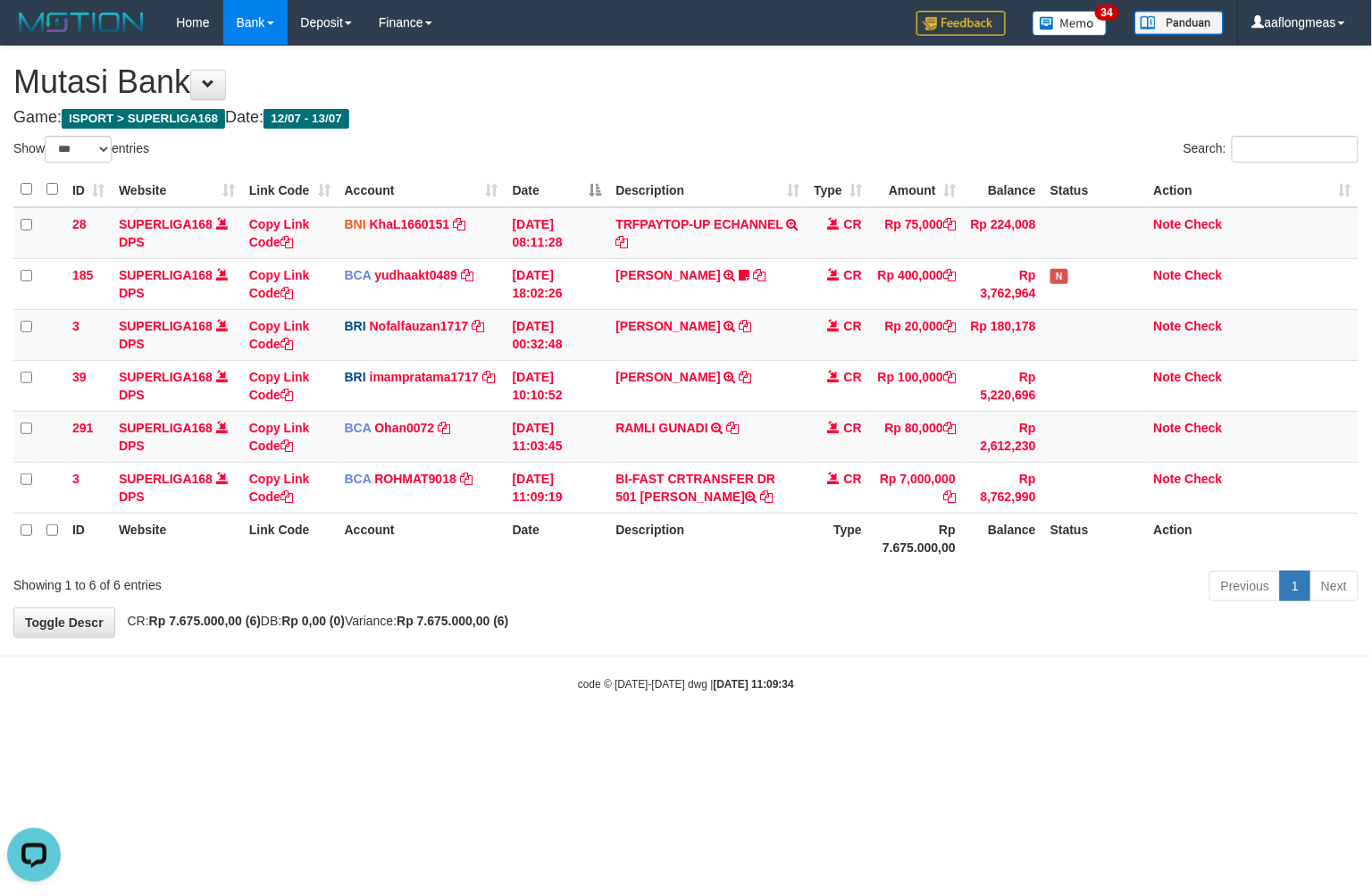 click on "**********" at bounding box center (686, 341) 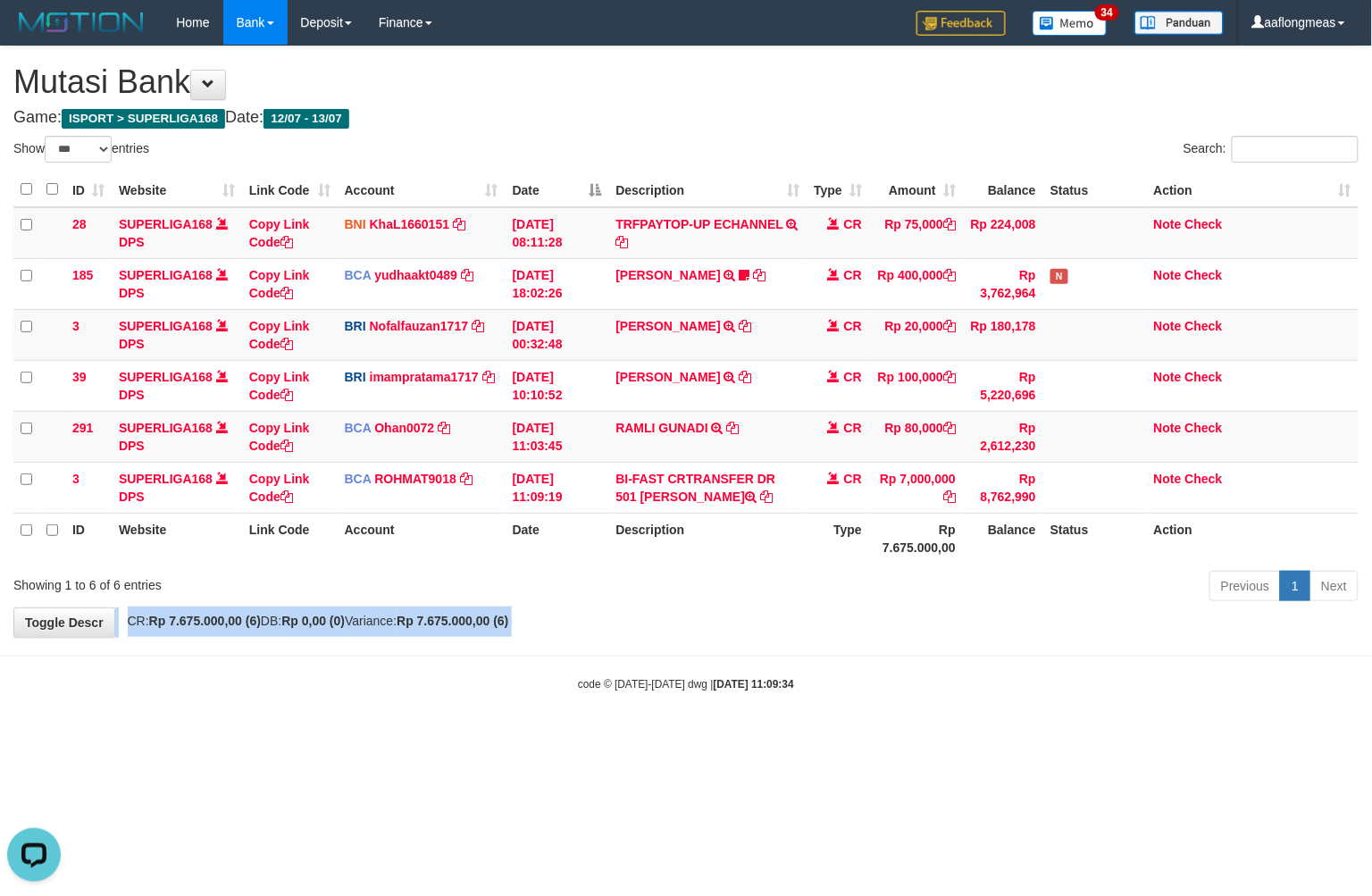 click on "**********" at bounding box center [686, 341] 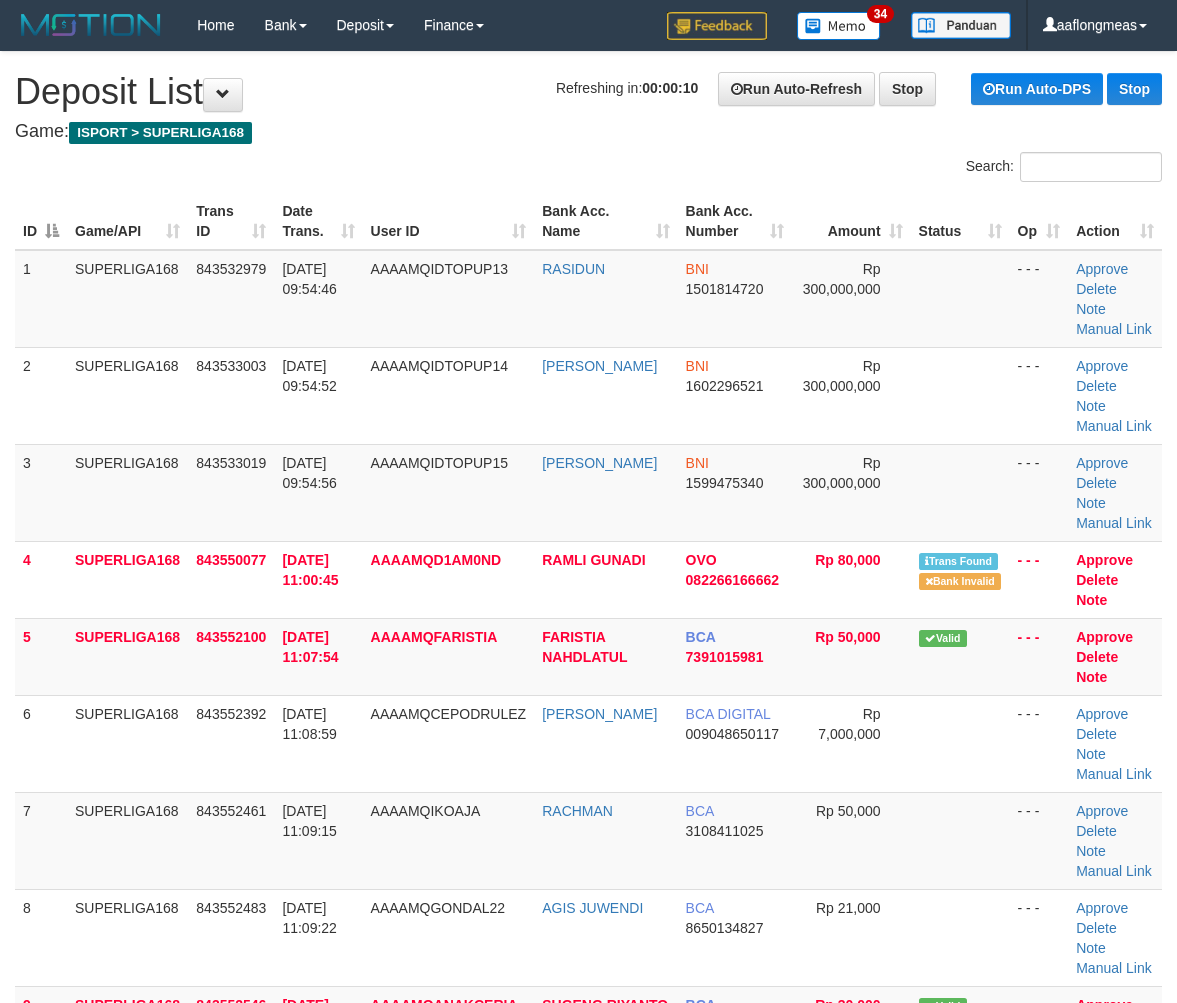 scroll, scrollTop: 0, scrollLeft: 0, axis: both 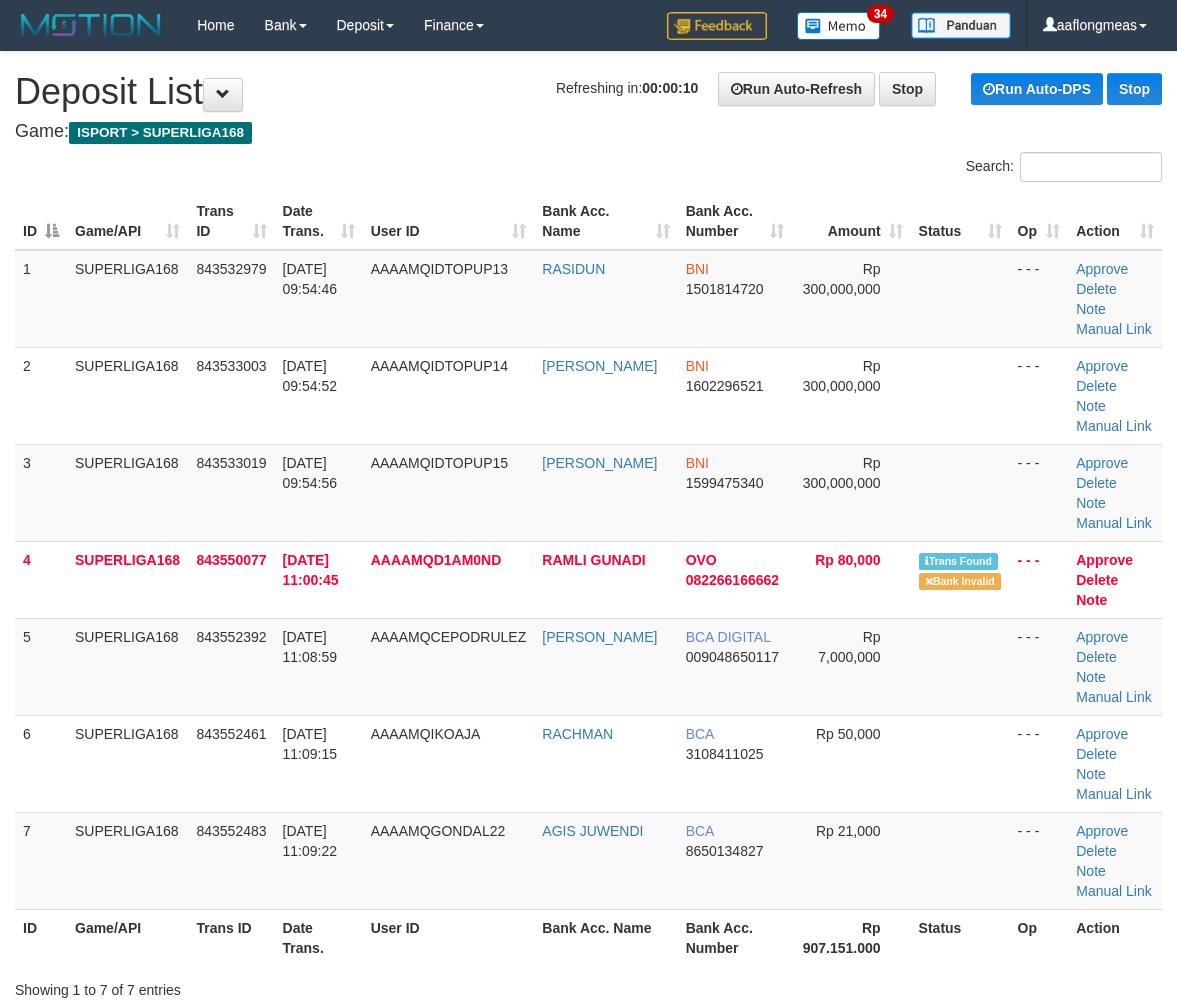 click at bounding box center (960, 492) 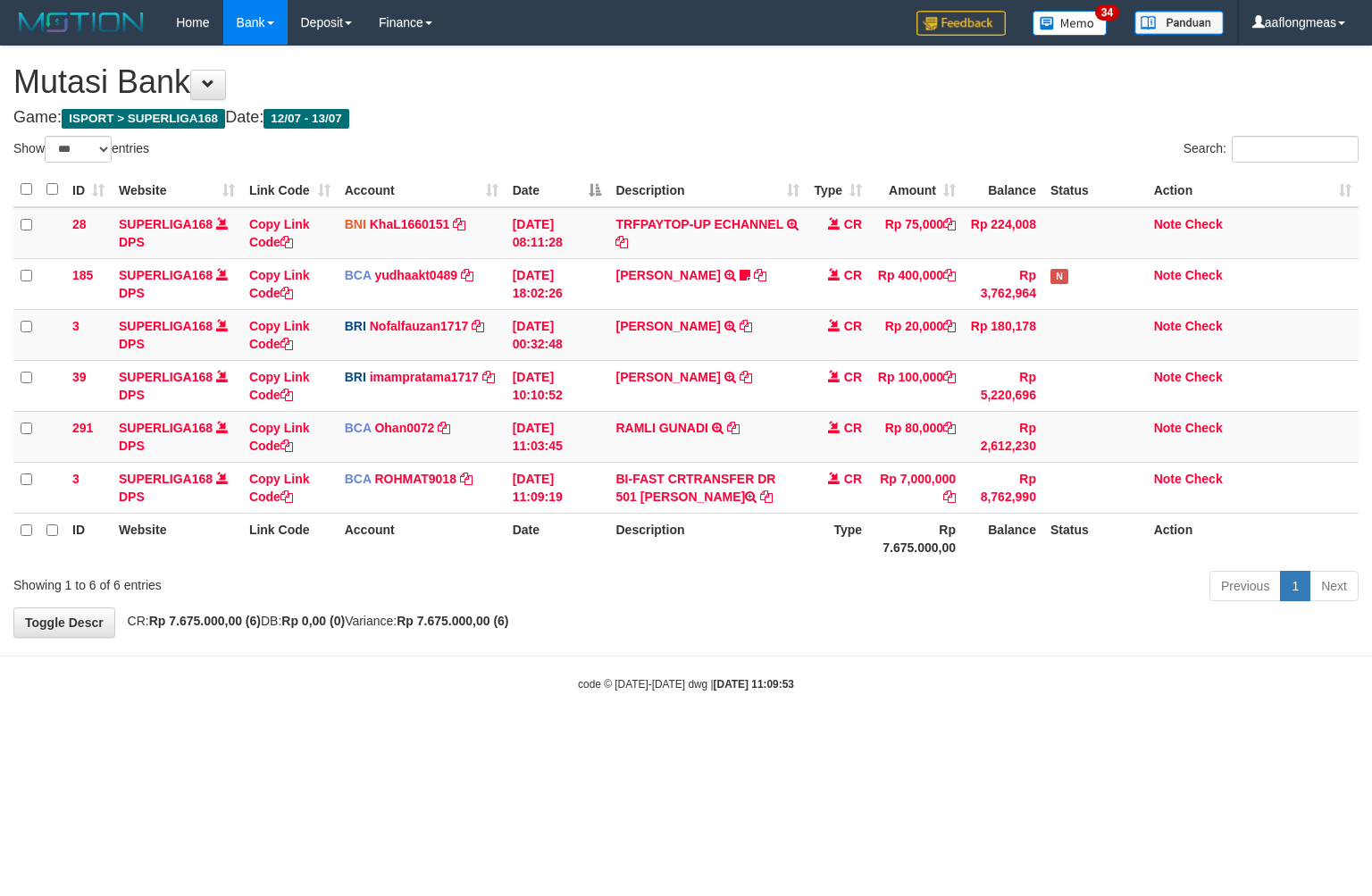 select on "***" 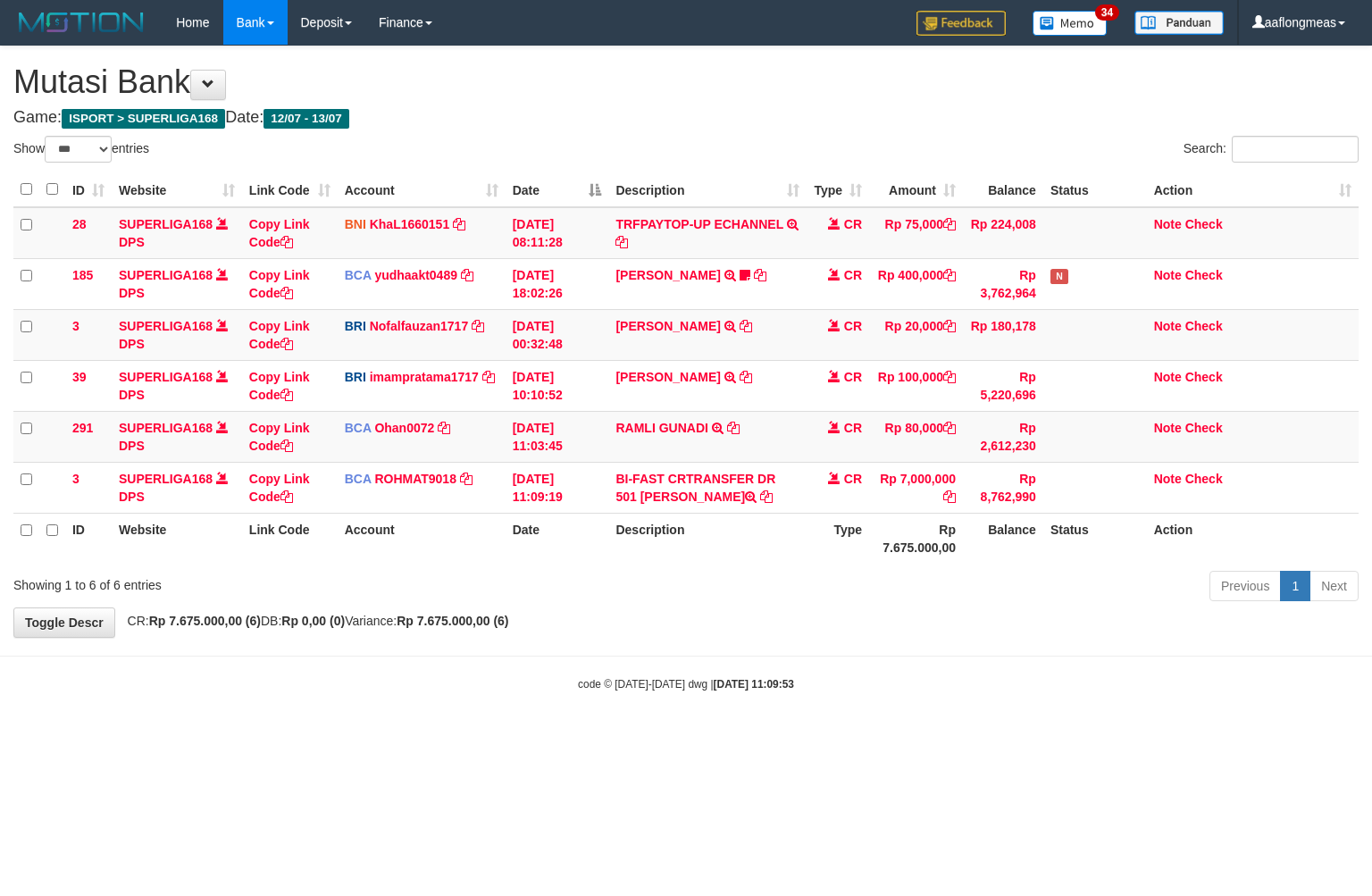 scroll, scrollTop: 0, scrollLeft: 0, axis: both 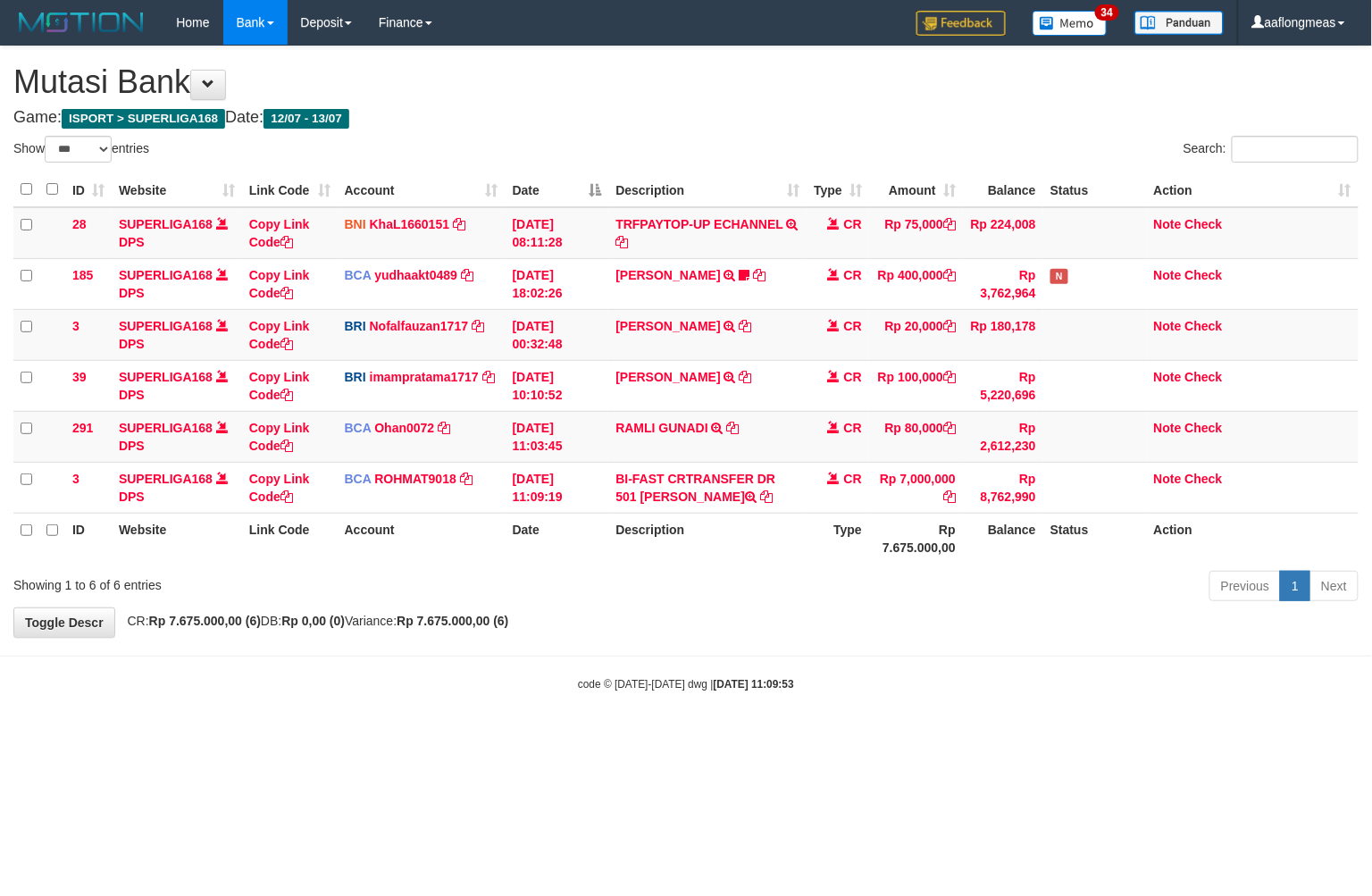 drag, startPoint x: 763, startPoint y: 670, endPoint x: 753, endPoint y: 670, distance: 10 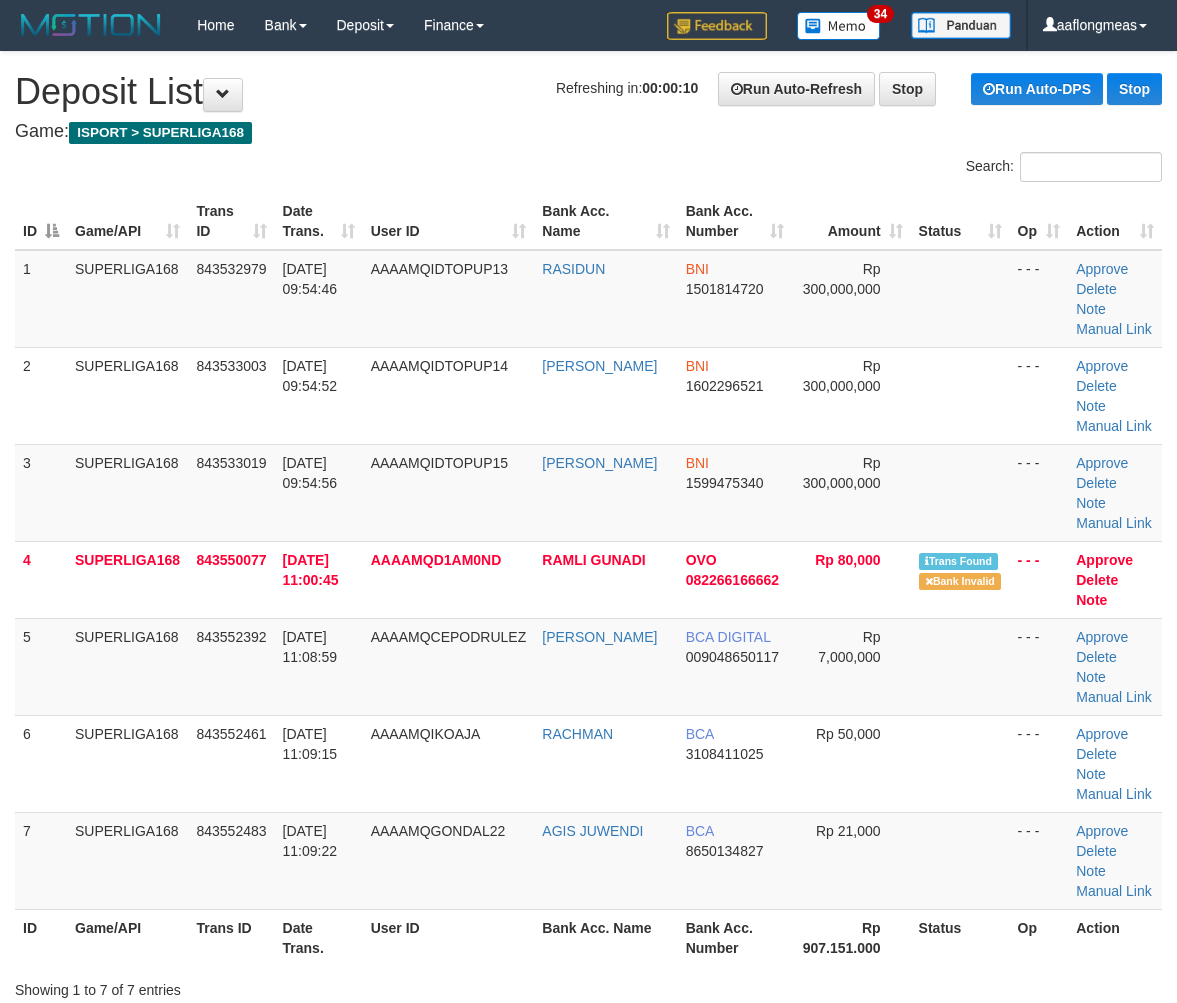 click on "Rp 300,000,000" at bounding box center [851, 395] 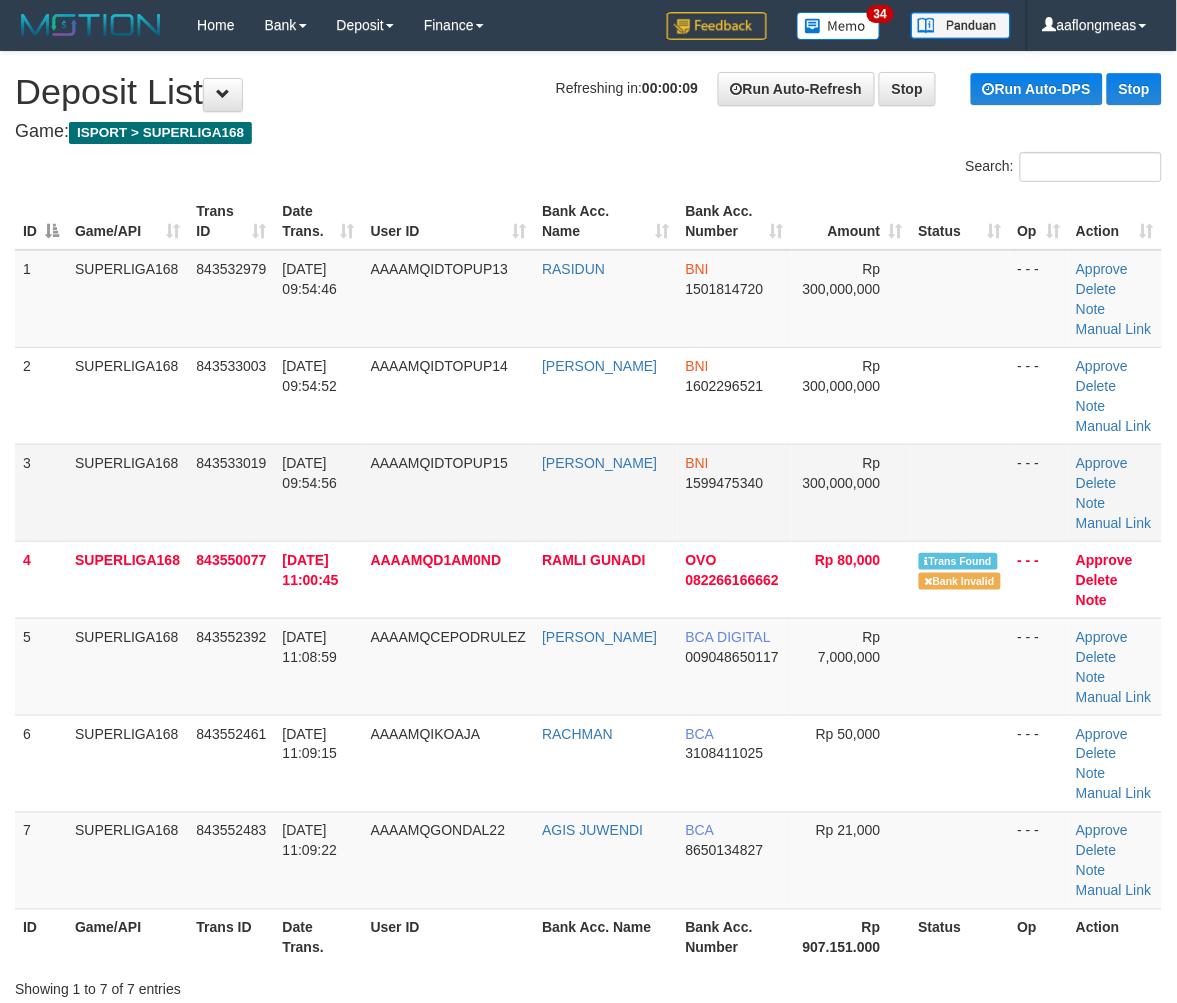 click on "1
SUPERLIGA168
843532979
13/07/2025 09:54:46
AAAAMQIDTOPUP13
RASIDUN
BNI
1501814720
Rp 300,000,000
- - -
Approve
Delete
Note
Manual Link
2
SUPERLIGA168
843533003
13/07/2025 09:54:52
AAAAMQIDTOPUP14
RIDWAN MUBAROK
BNI
1602296521
Rp 300,000,000
- - -
Approve" at bounding box center (588, 580) 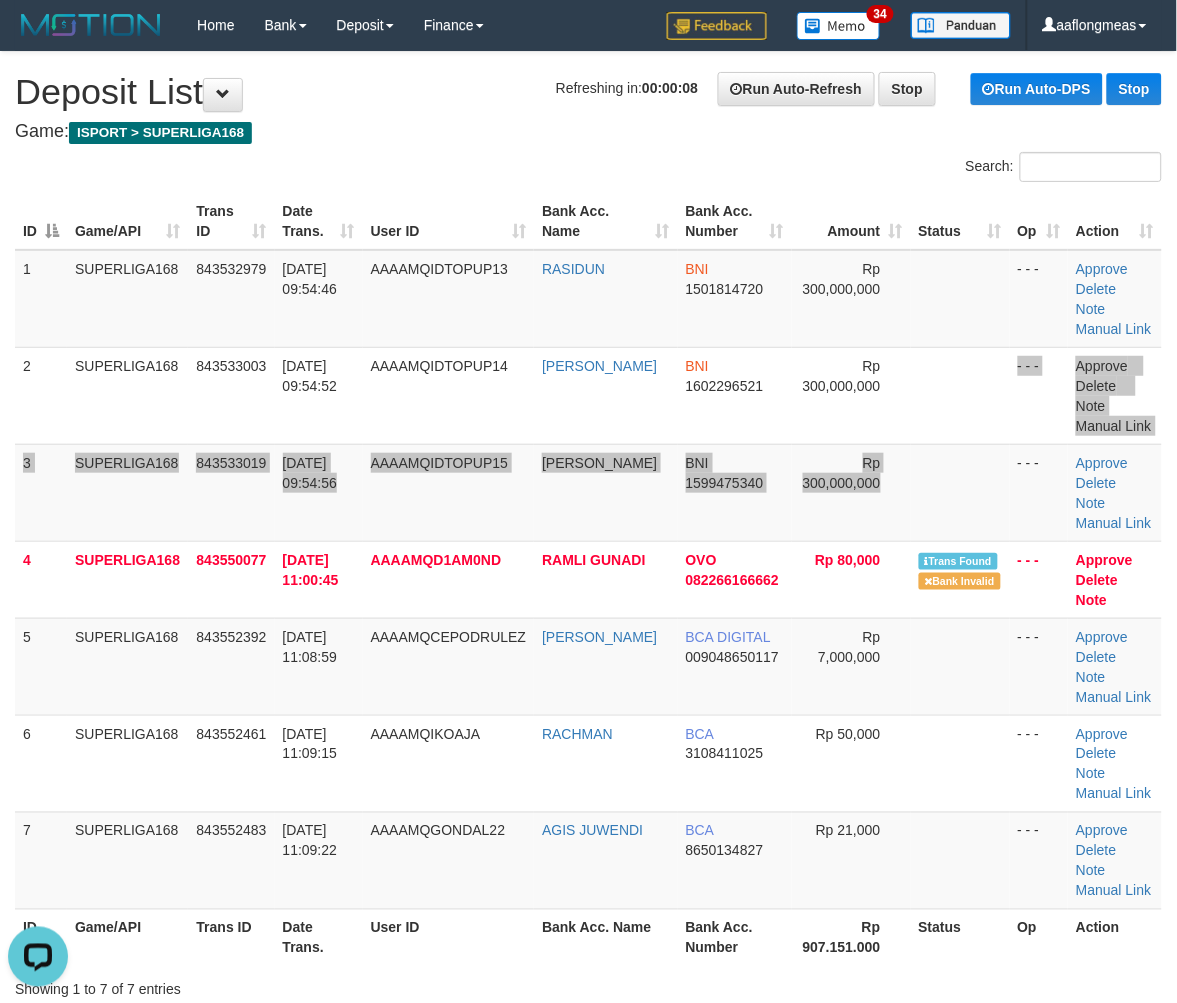 scroll, scrollTop: 0, scrollLeft: 0, axis: both 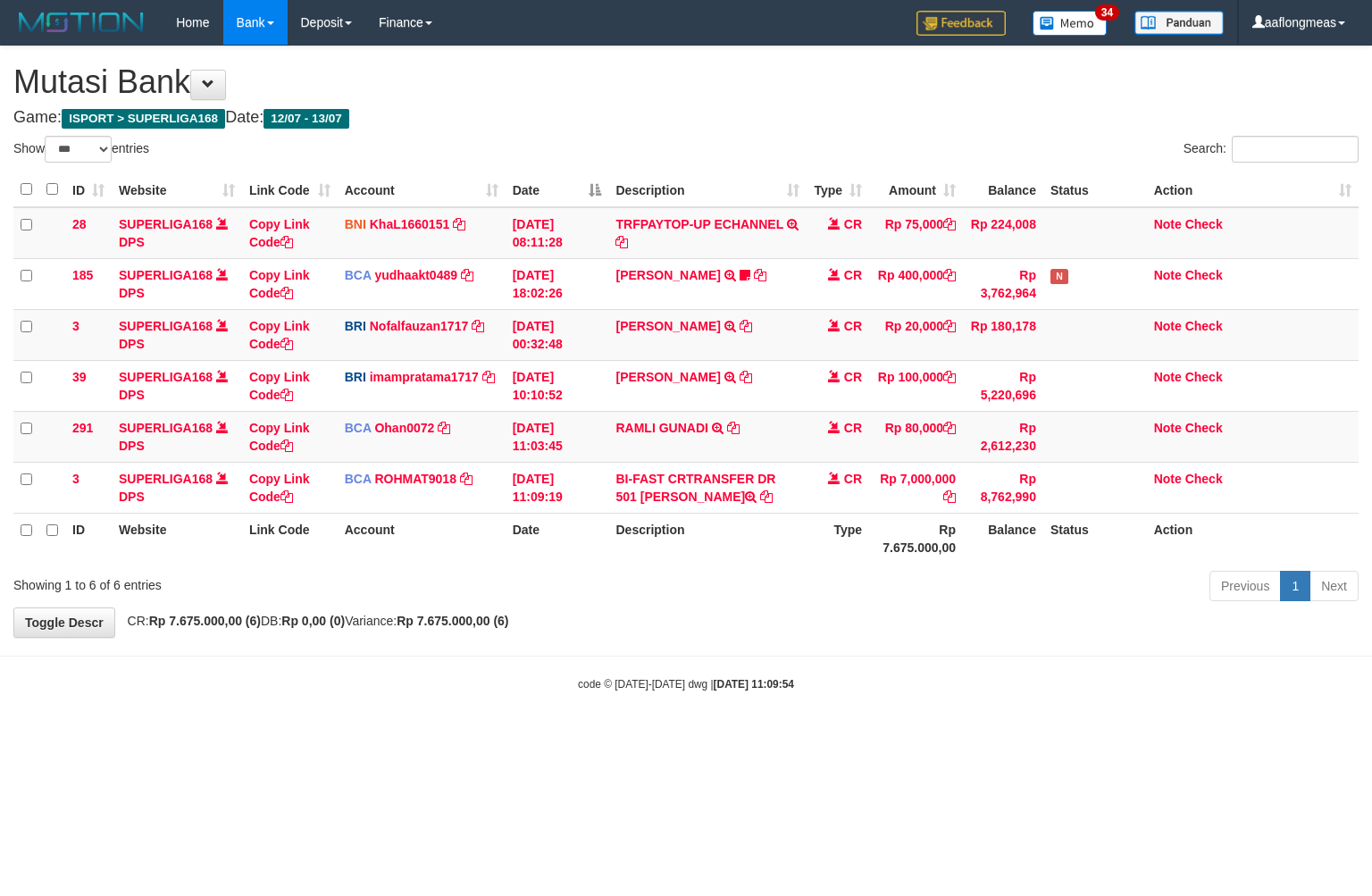 select on "***" 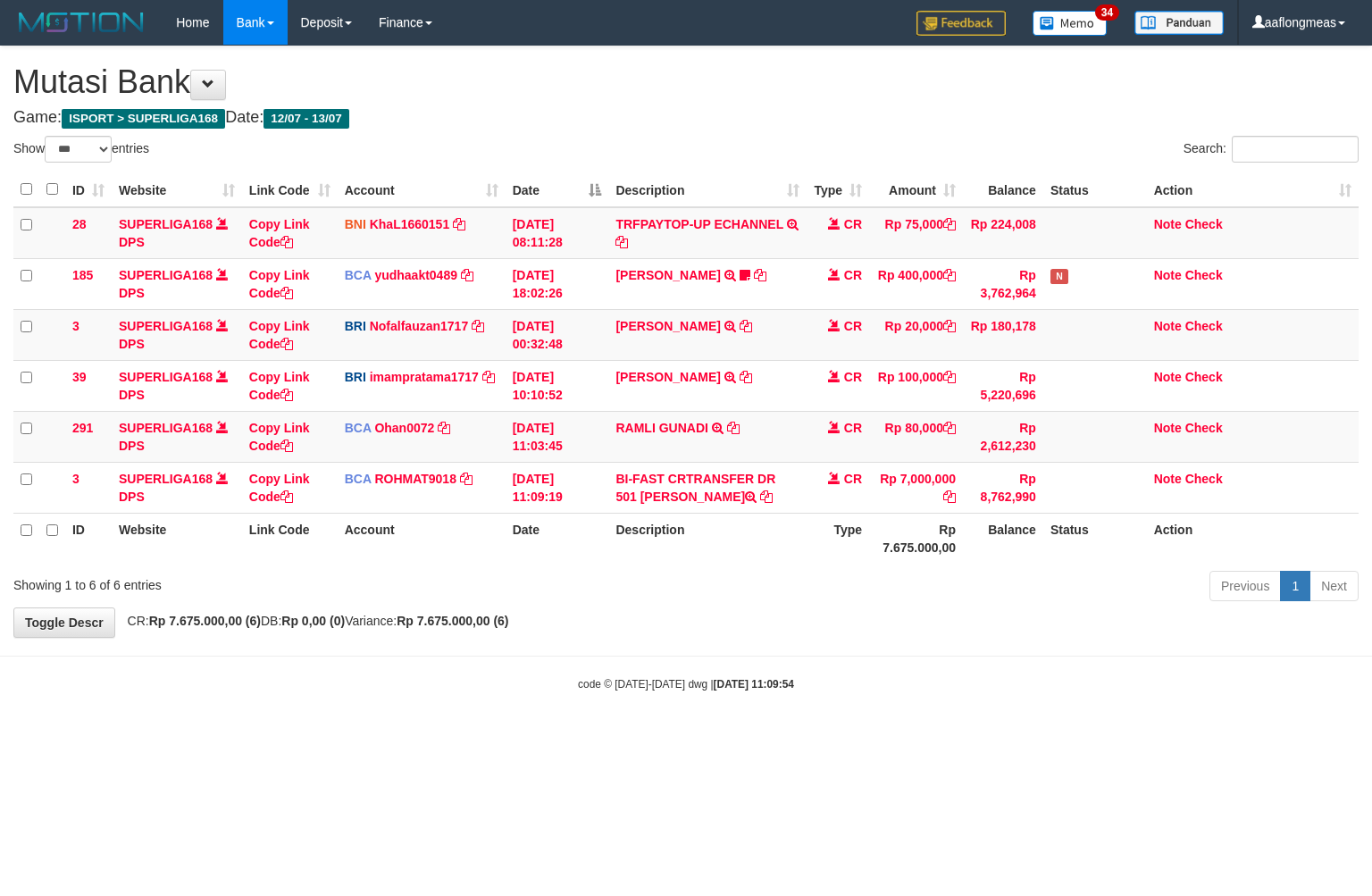 scroll, scrollTop: 0, scrollLeft: 0, axis: both 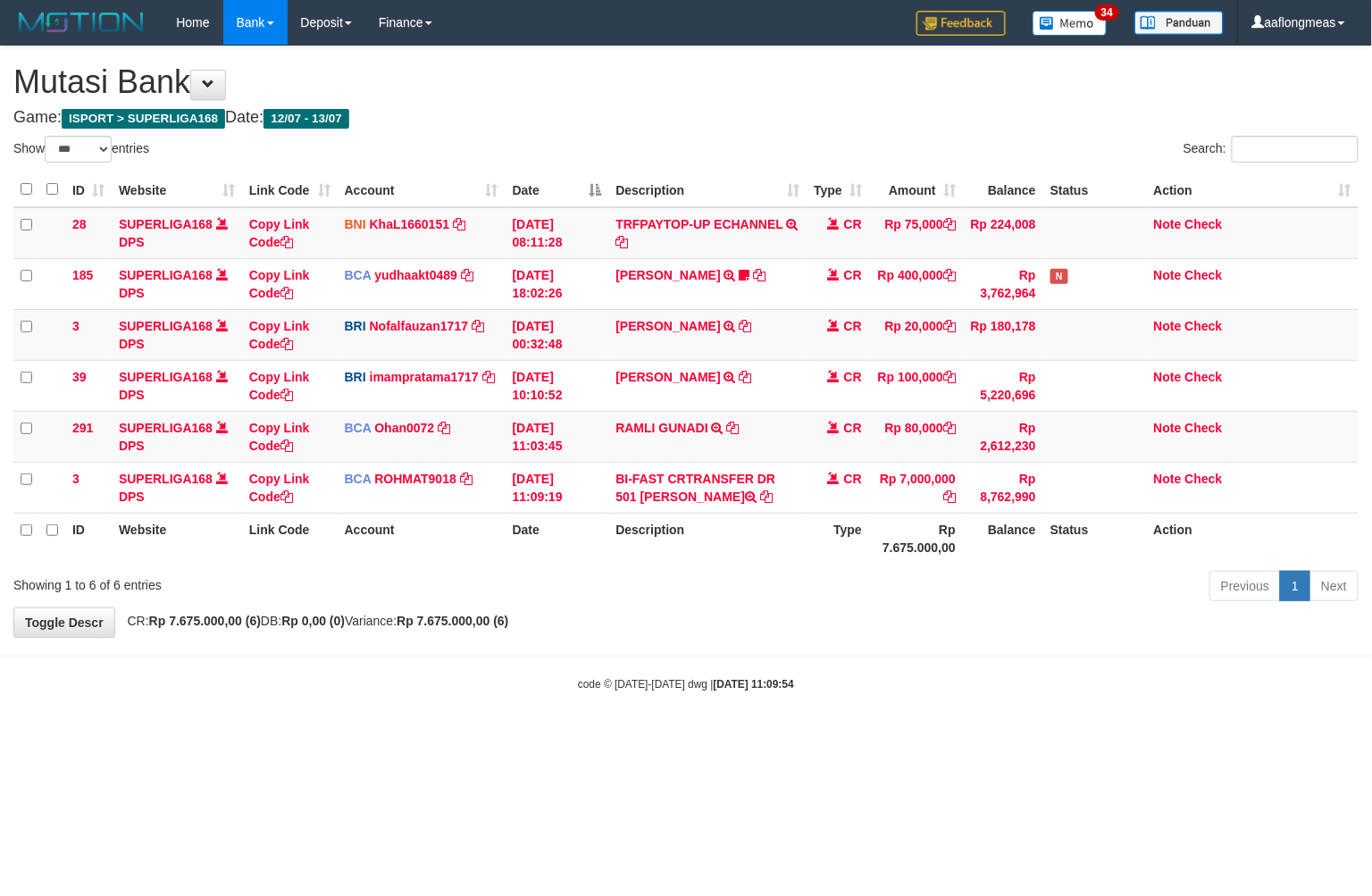 click on "**********" at bounding box center [686, 341] 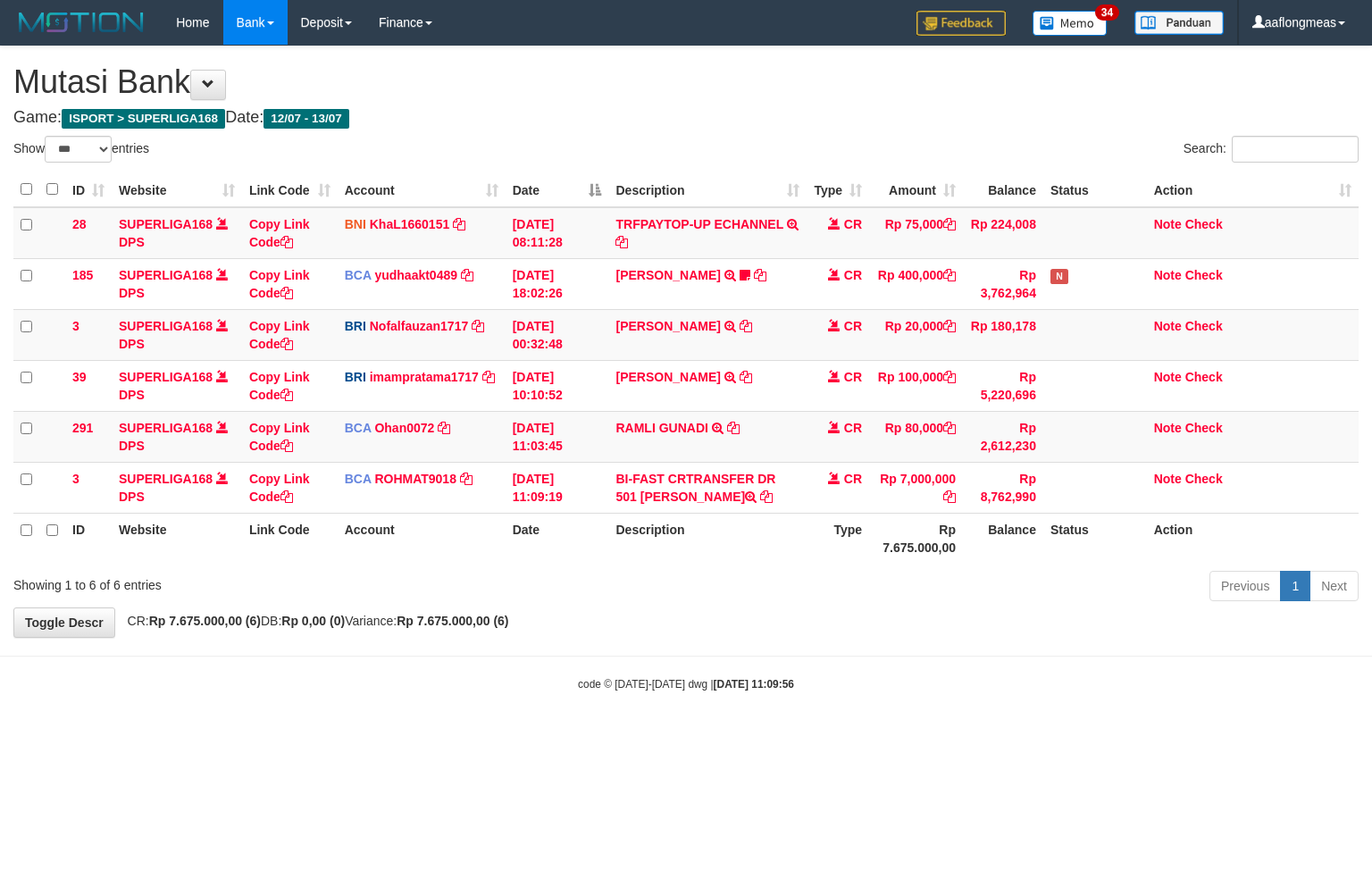 select on "***" 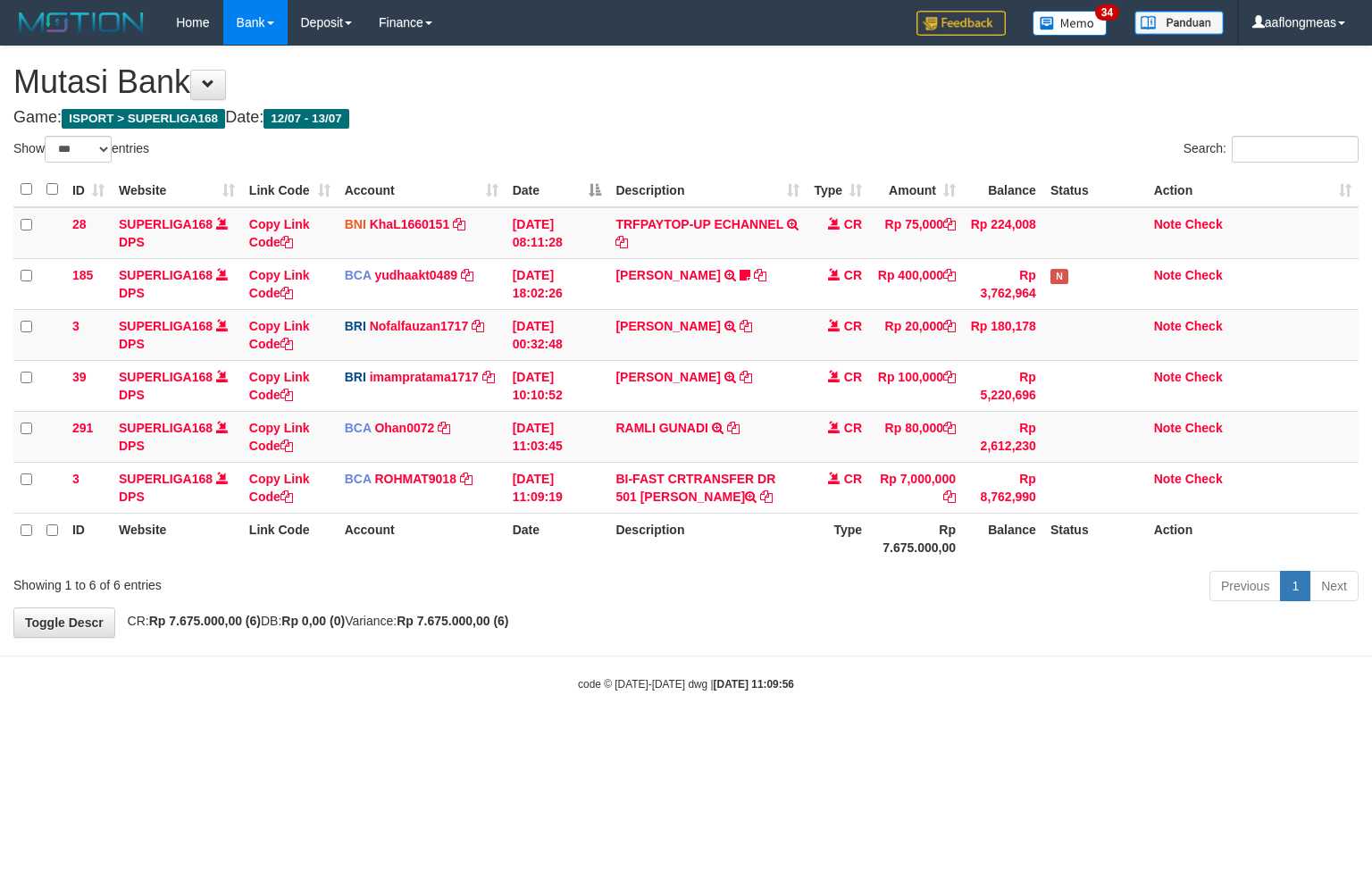 scroll, scrollTop: 0, scrollLeft: 0, axis: both 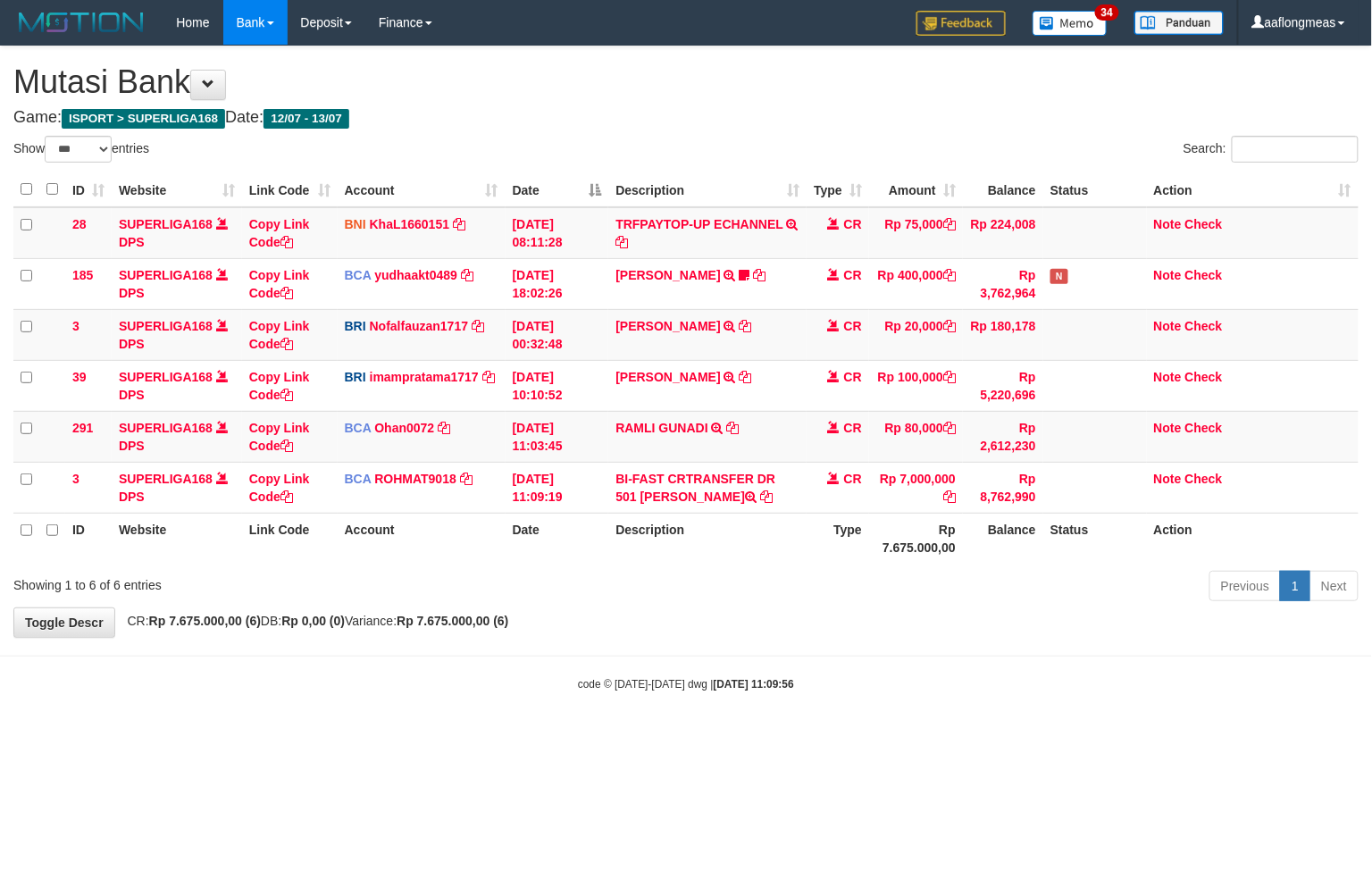 click on "**********" at bounding box center [686, 341] 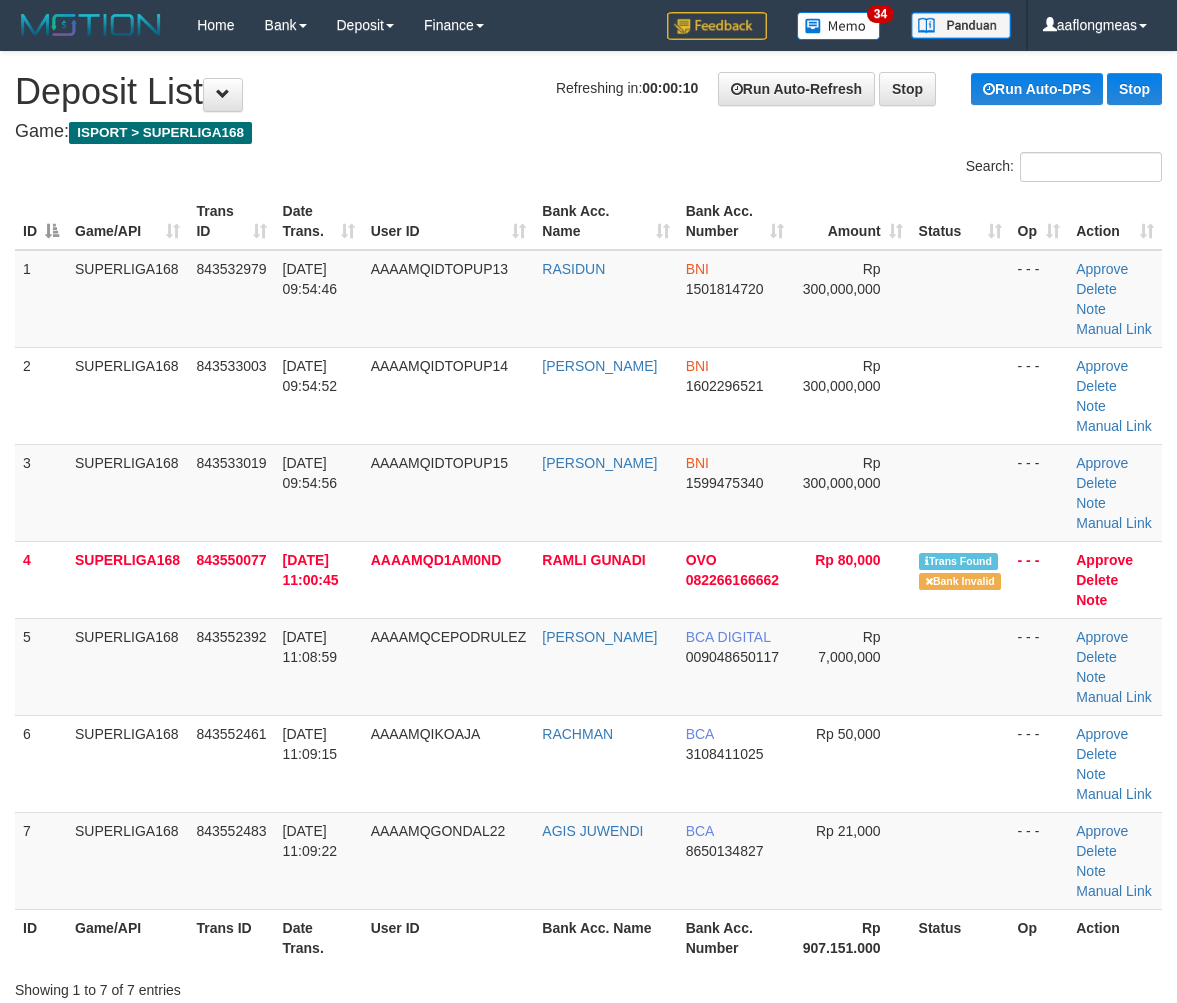 scroll, scrollTop: 0, scrollLeft: 0, axis: both 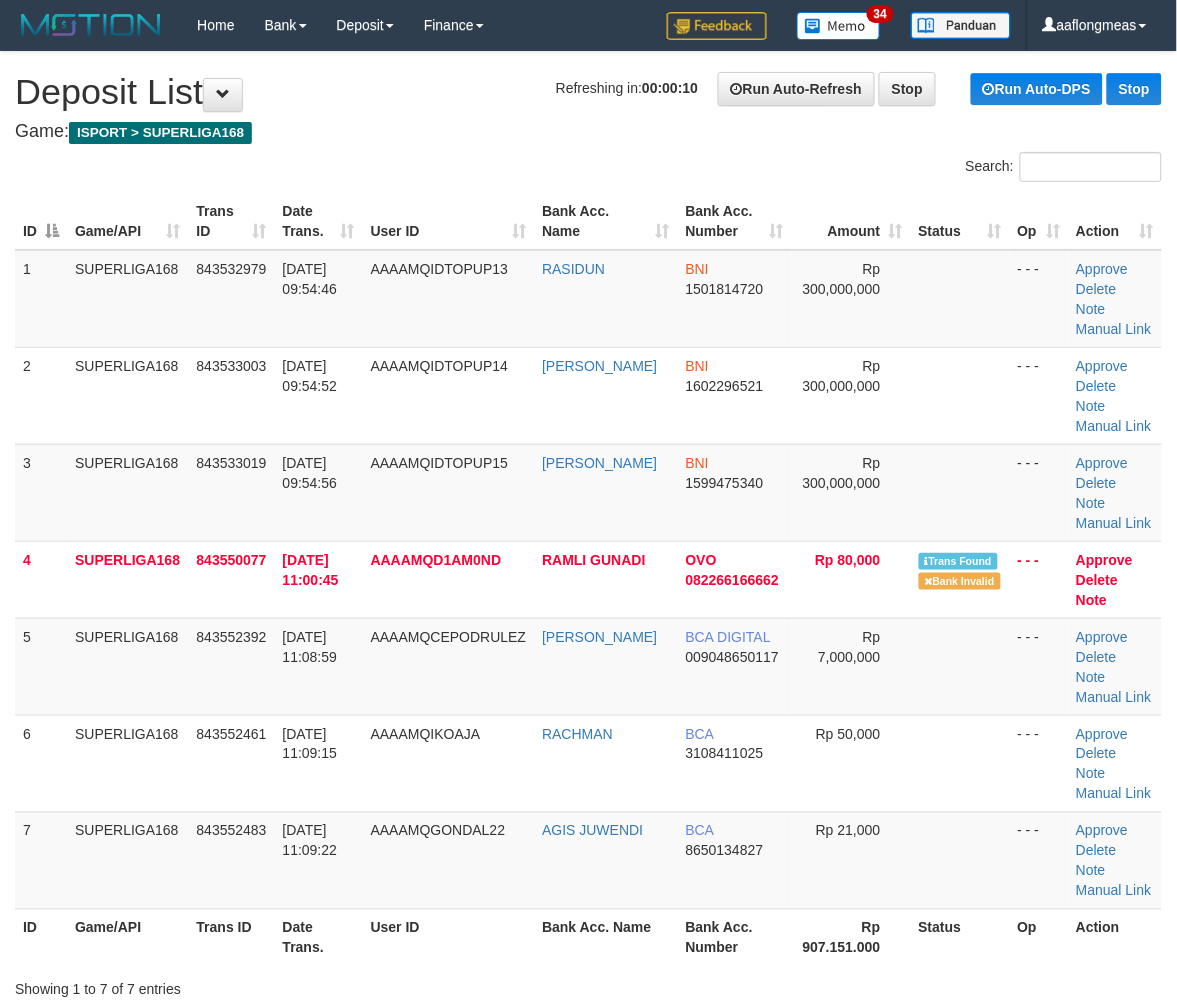 click at bounding box center [960, 492] 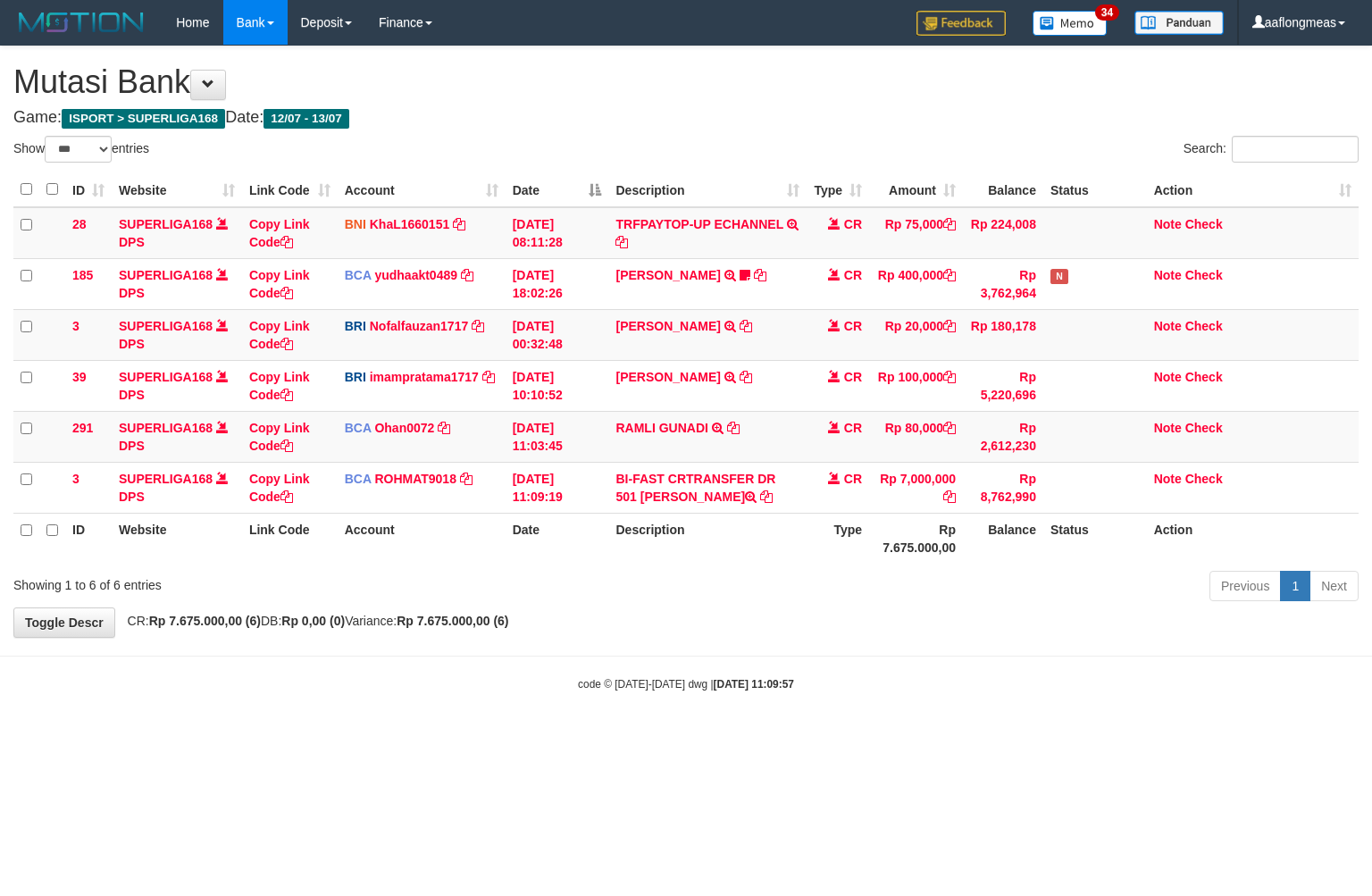 select on "***" 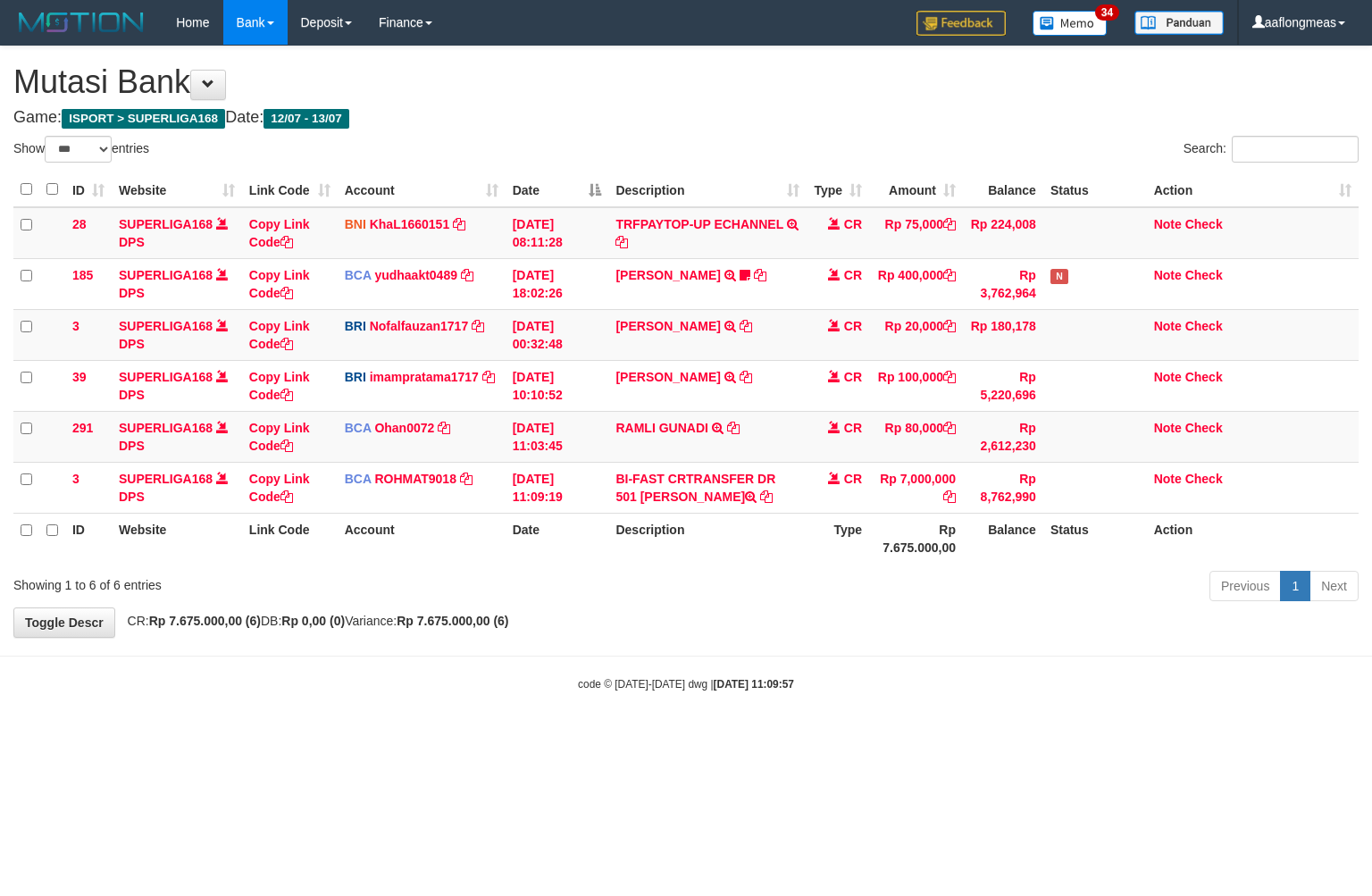scroll, scrollTop: 0, scrollLeft: 0, axis: both 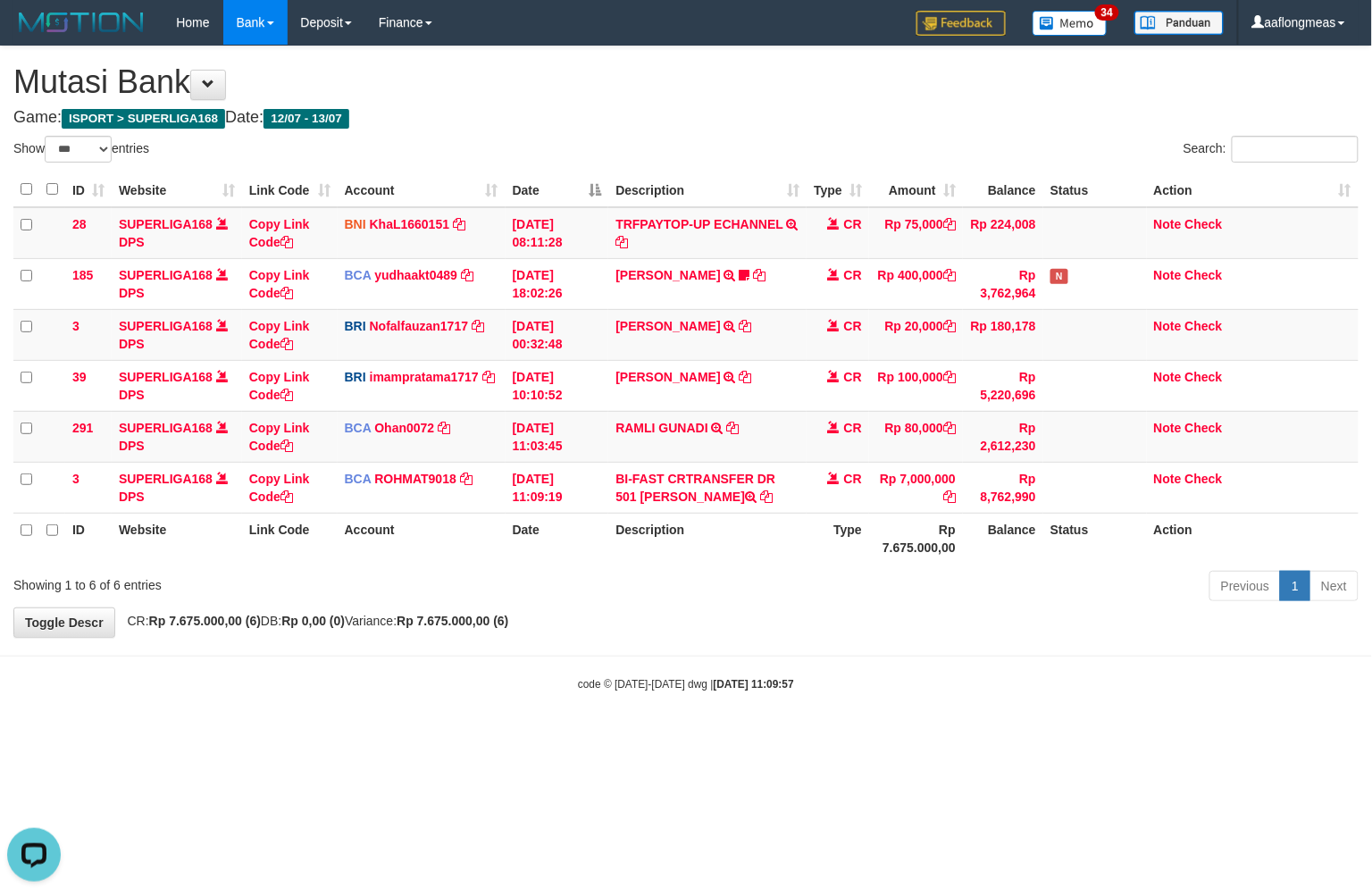 drag, startPoint x: 702, startPoint y: 658, endPoint x: 510, endPoint y: 691, distance: 194.8153 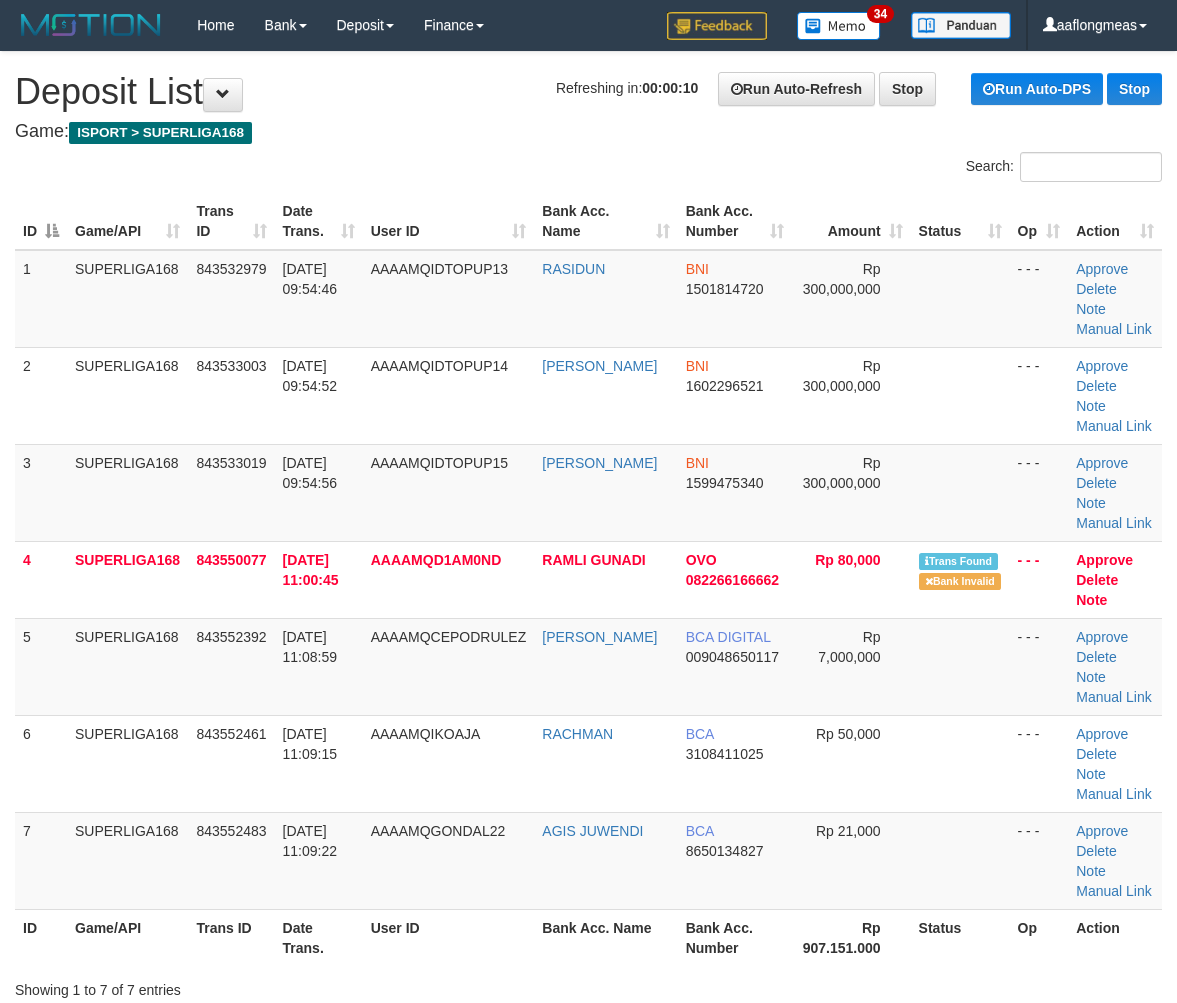 scroll, scrollTop: 0, scrollLeft: 0, axis: both 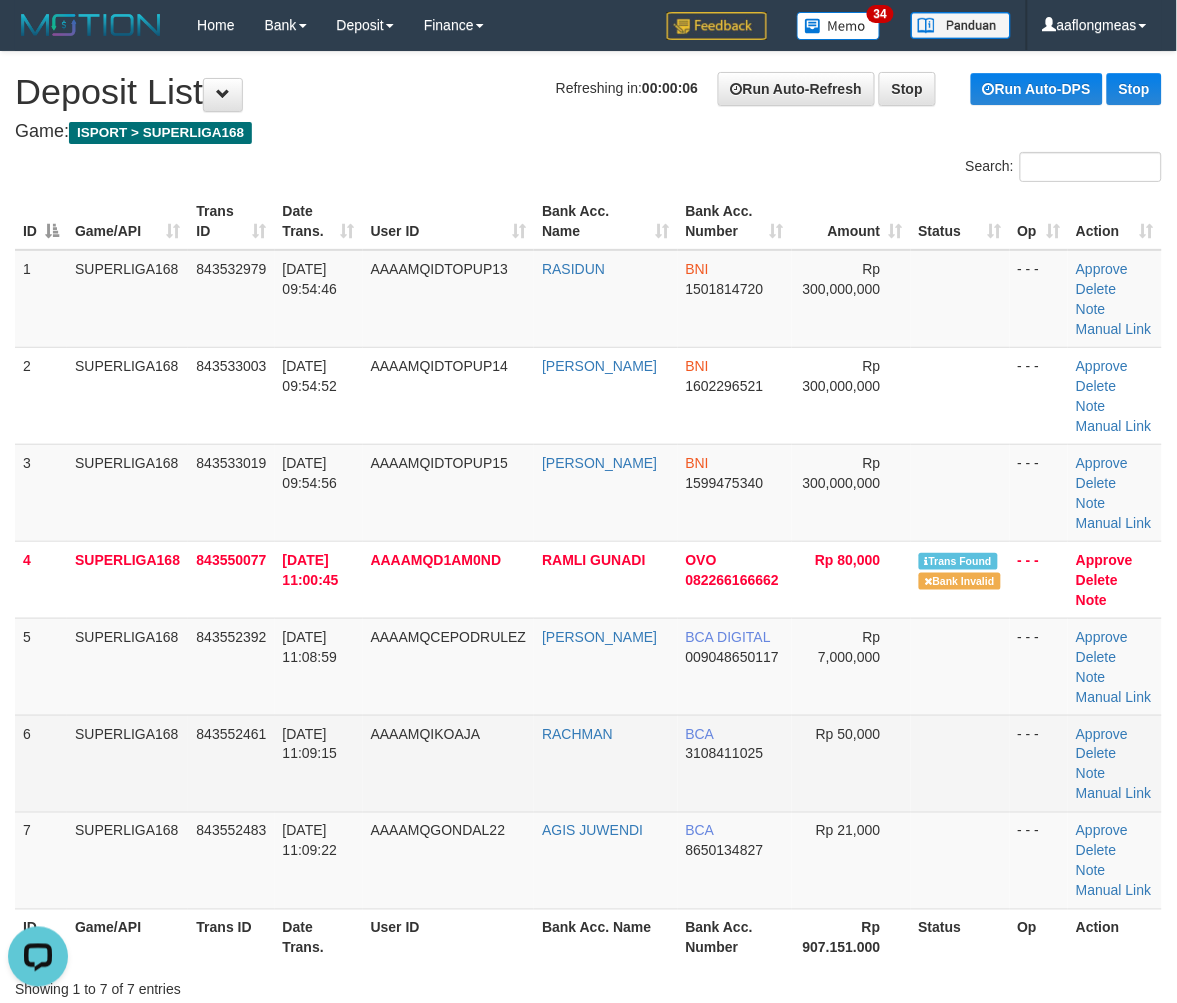 click on "- - -" at bounding box center [1039, 763] 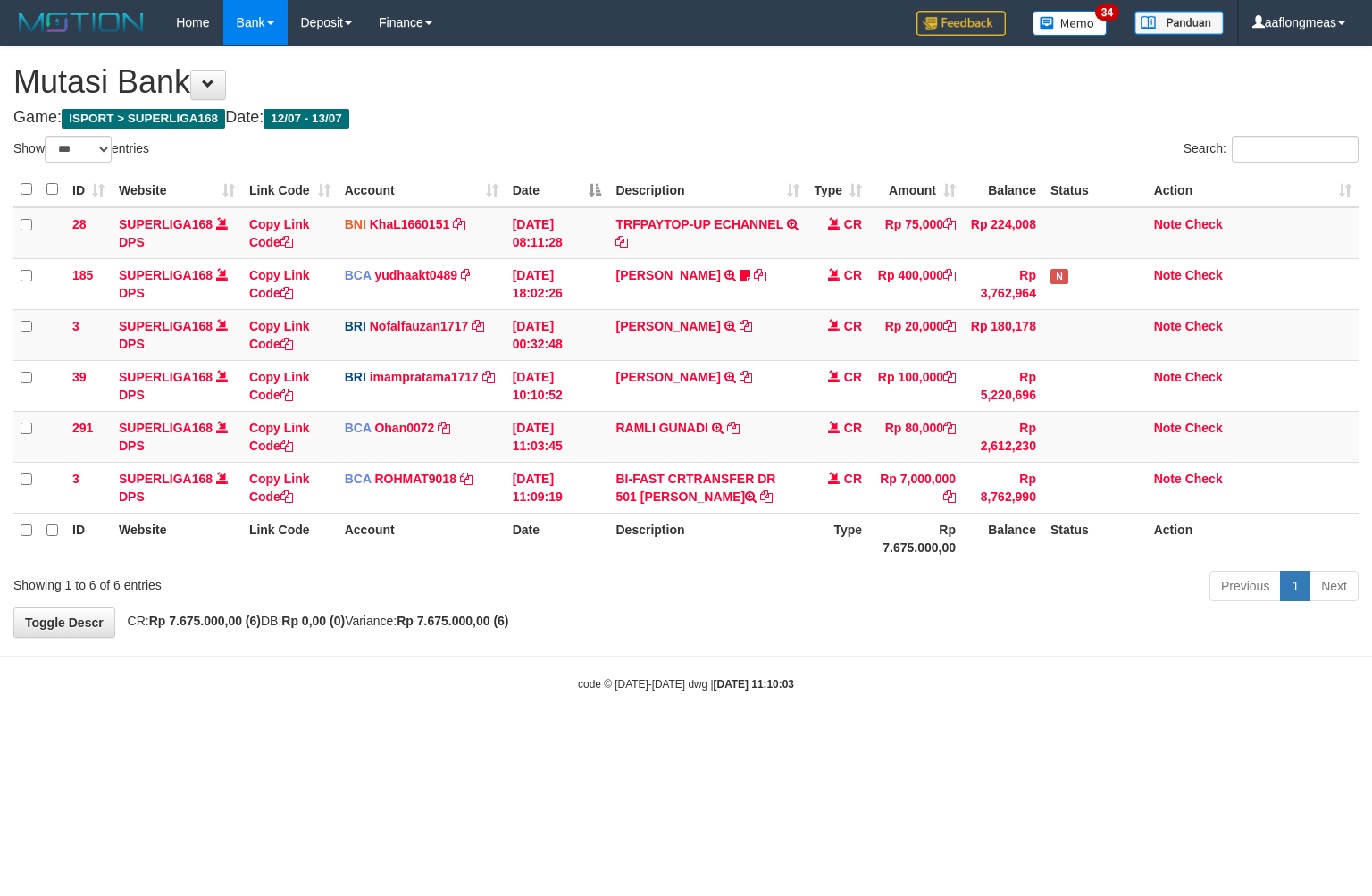 select on "***" 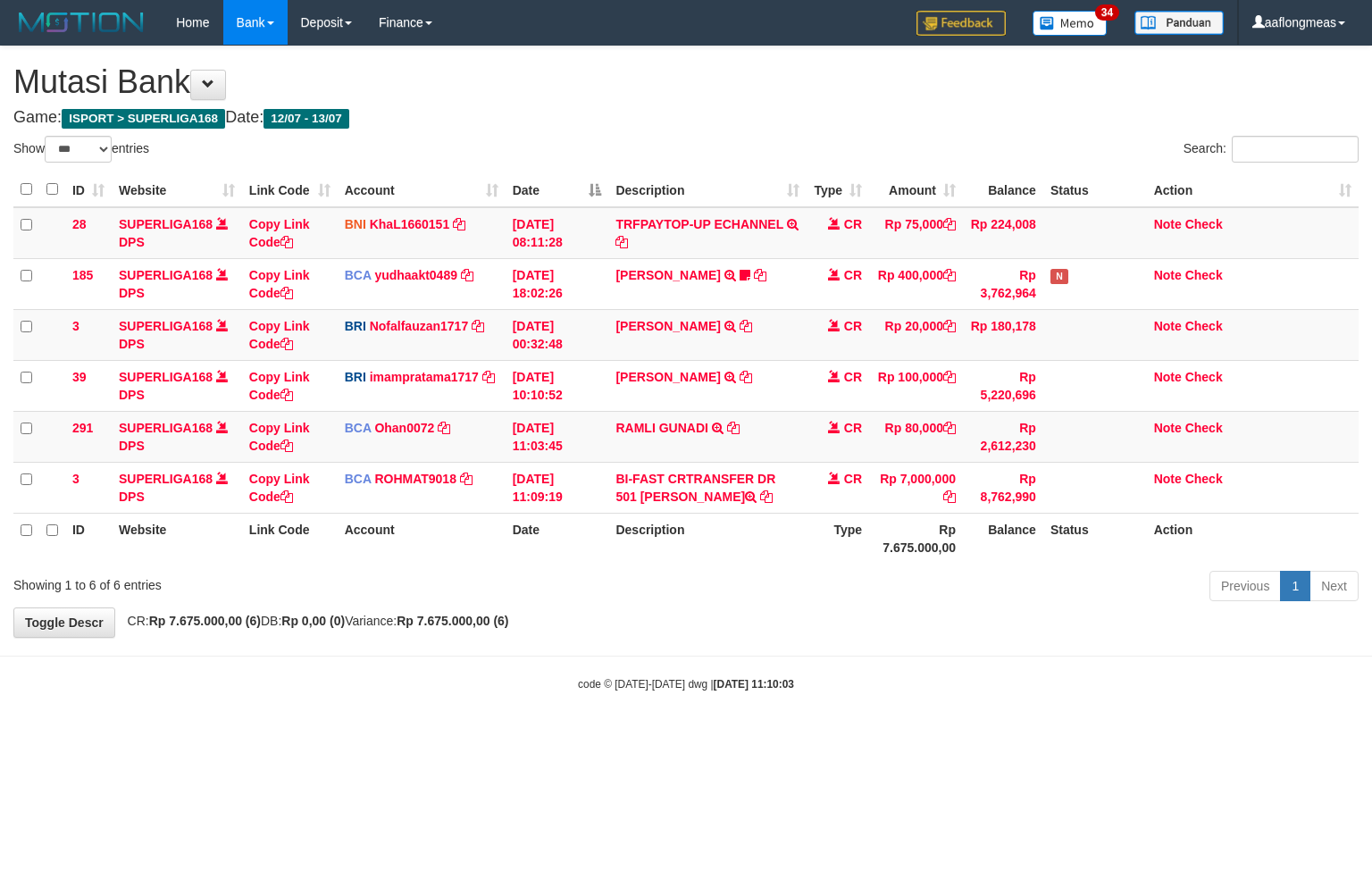 scroll, scrollTop: 0, scrollLeft: 0, axis: both 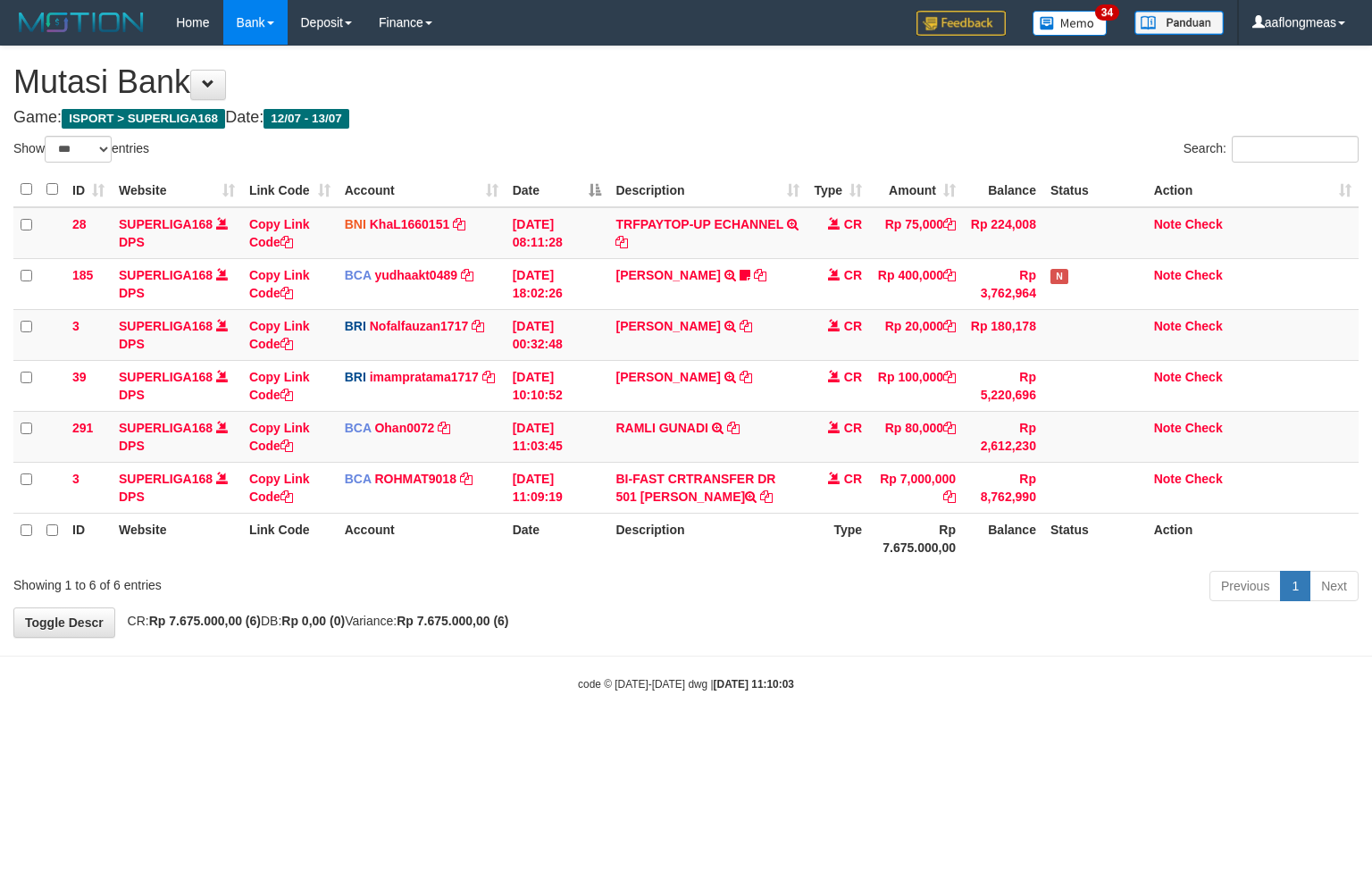 select on "***" 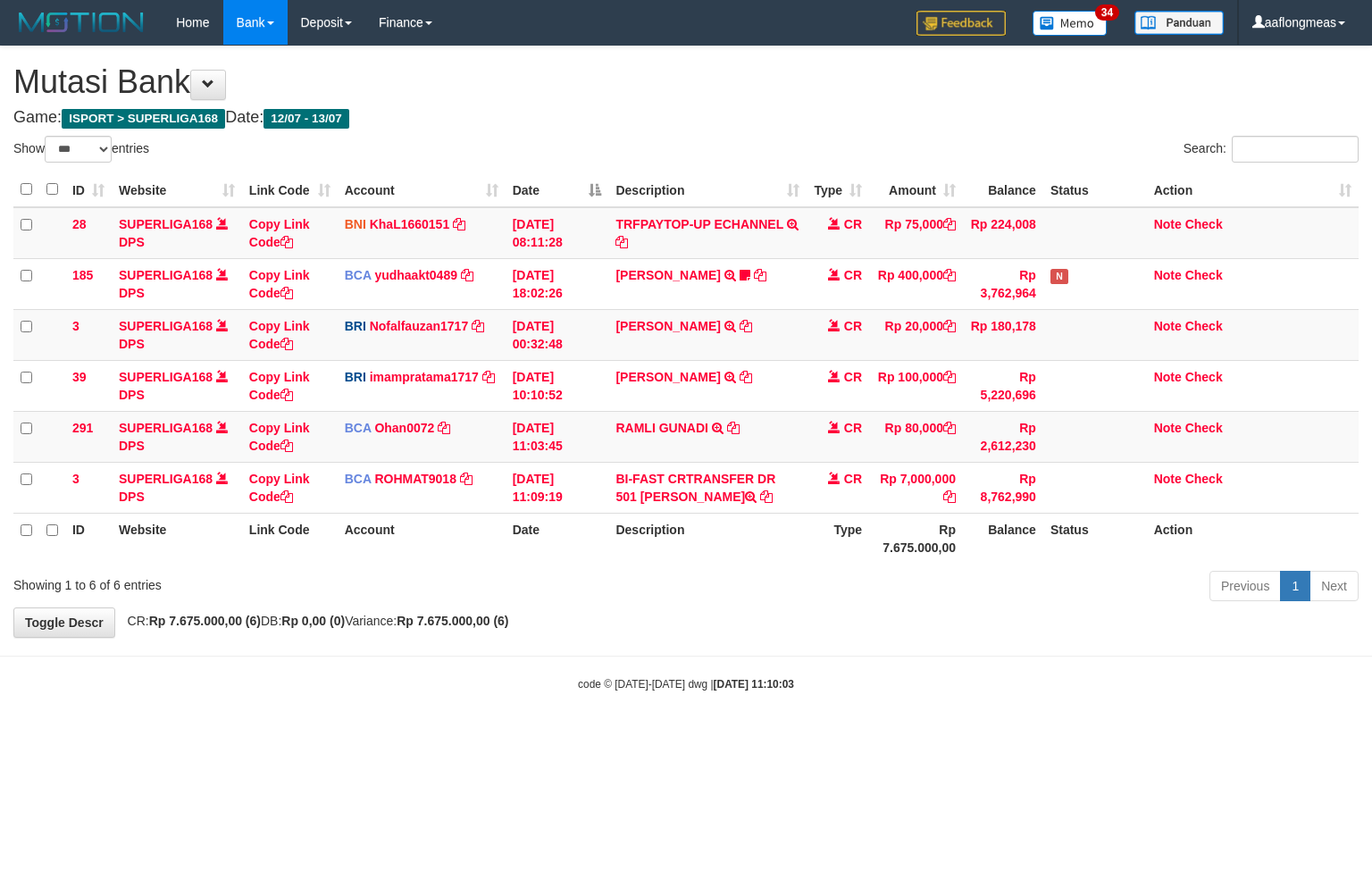 scroll, scrollTop: 0, scrollLeft: 0, axis: both 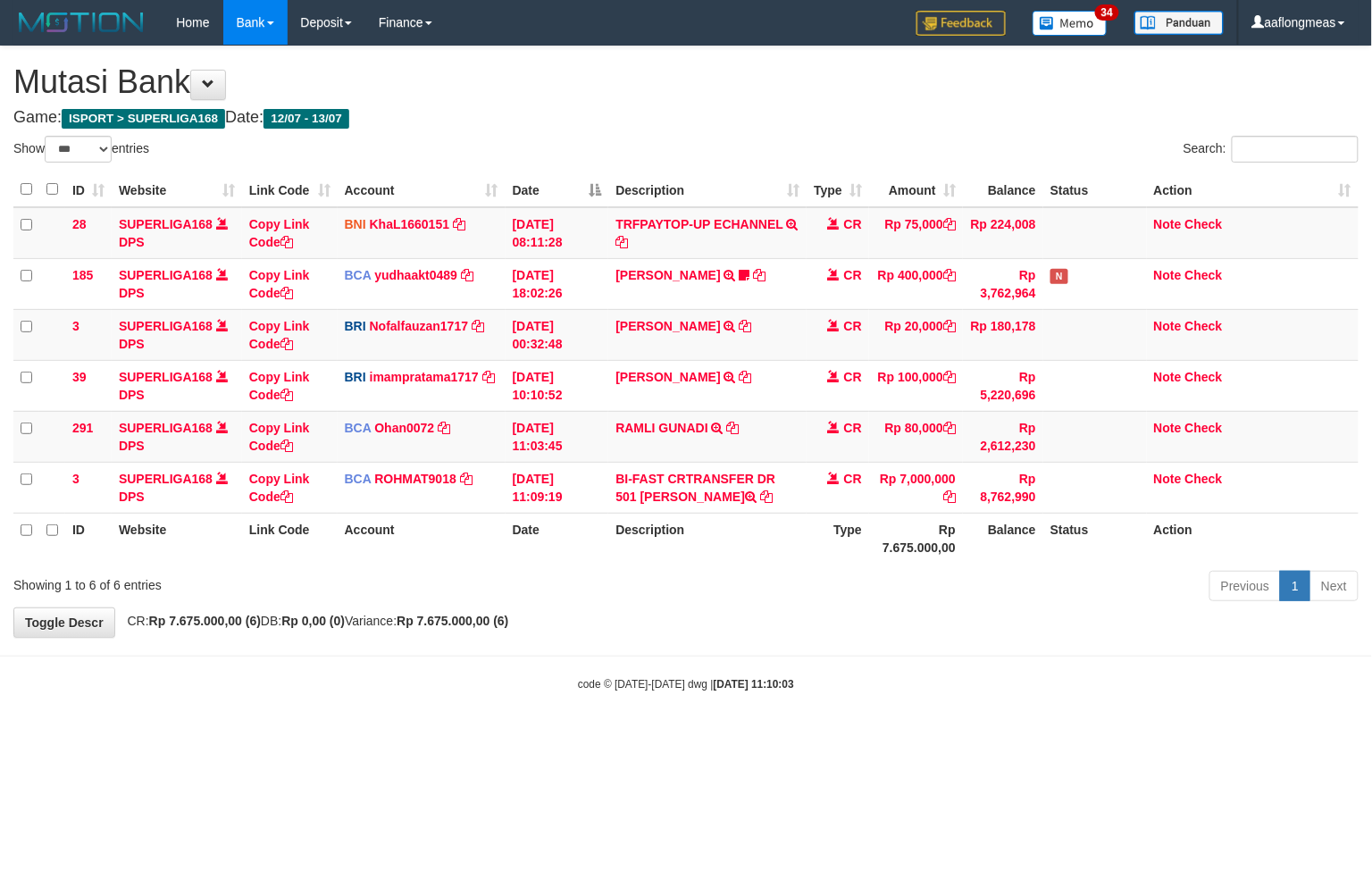 drag, startPoint x: 713, startPoint y: 664, endPoint x: 683, endPoint y: 664, distance: 30 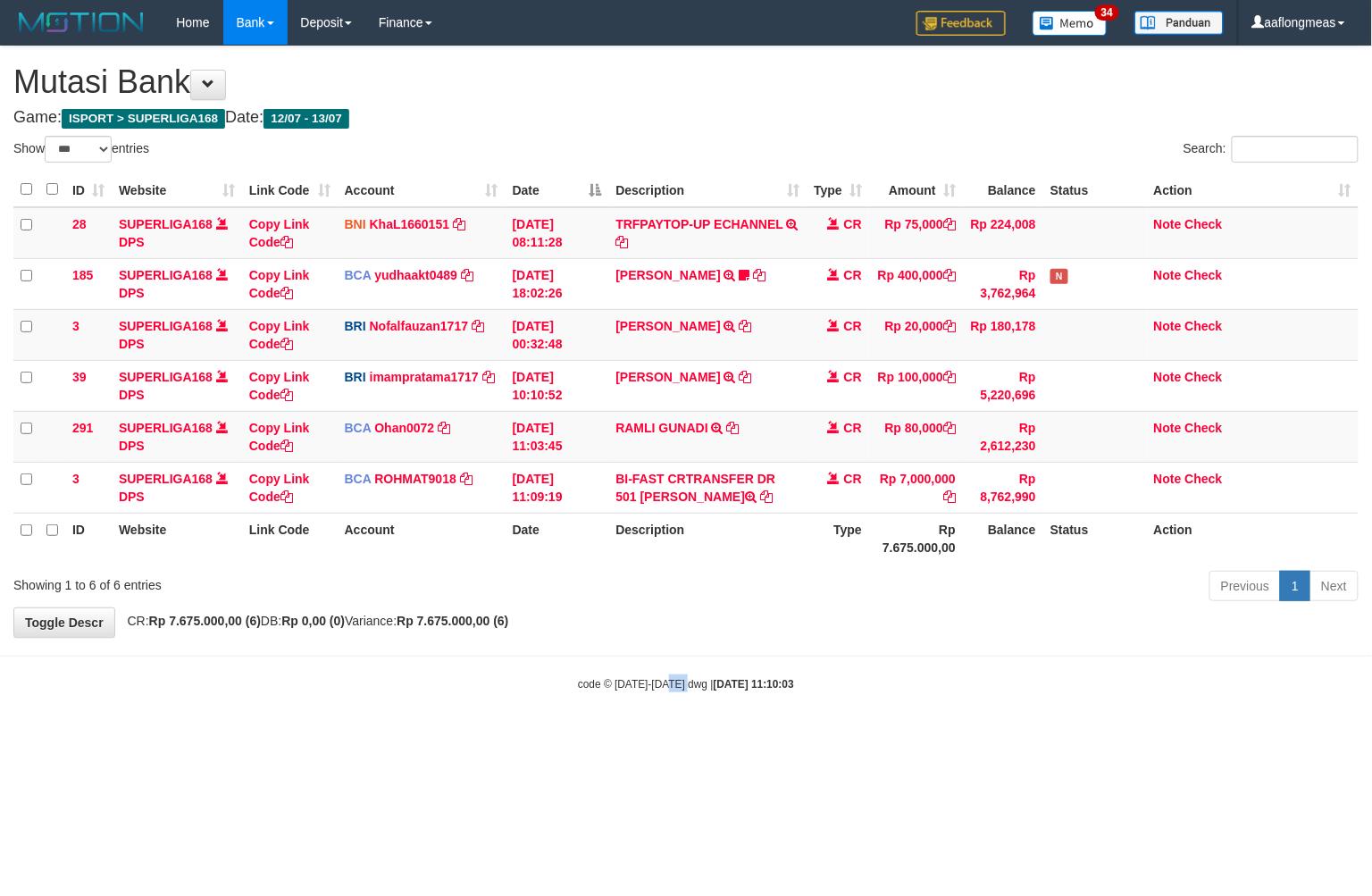 click on "Toggle navigation
Home
Bank
Account List
Load
By Website
Group
[ISPORT]													SUPERLIGA168
By Load Group (DPS)
34" at bounding box center [686, 368] 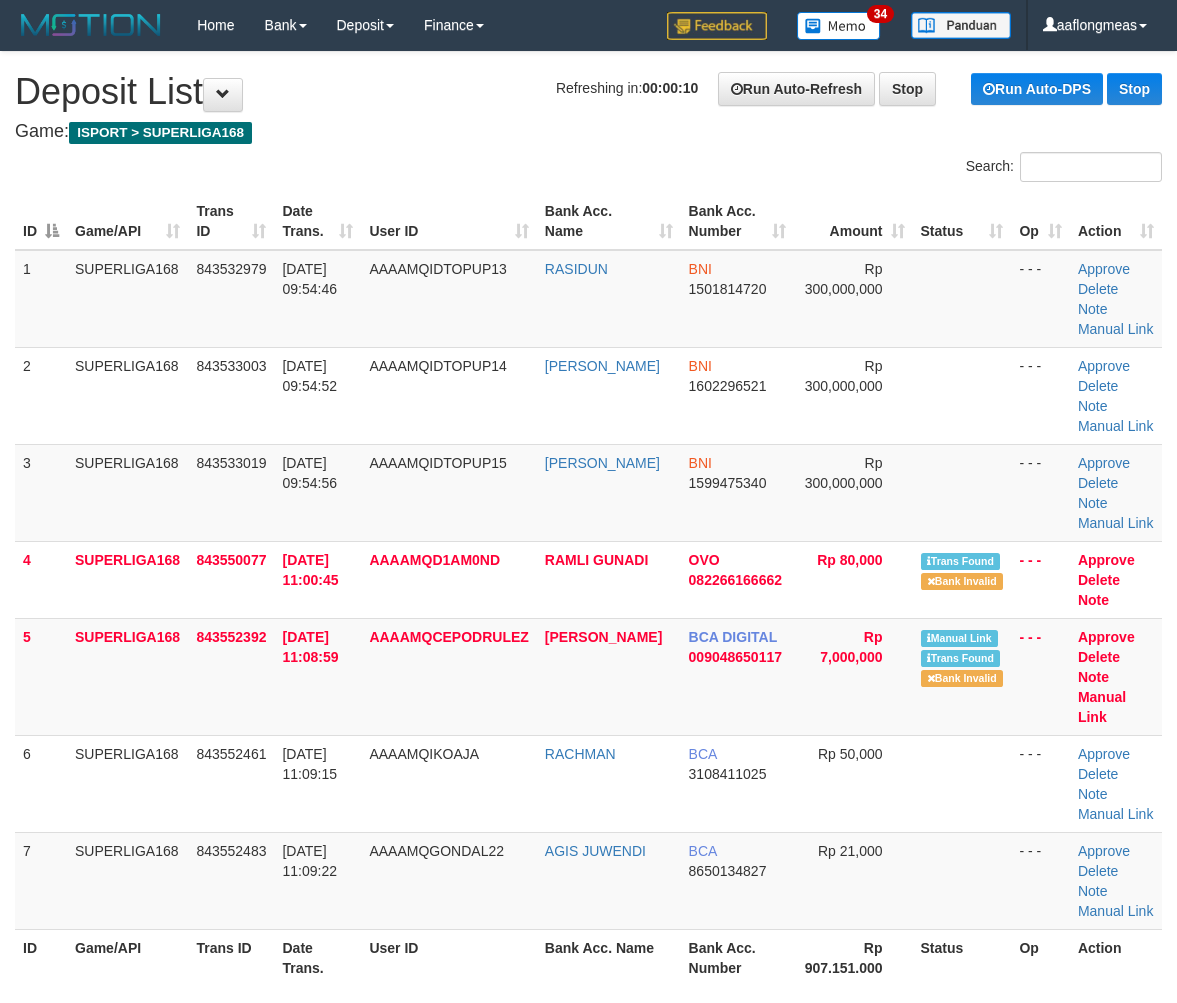 scroll, scrollTop: 0, scrollLeft: 0, axis: both 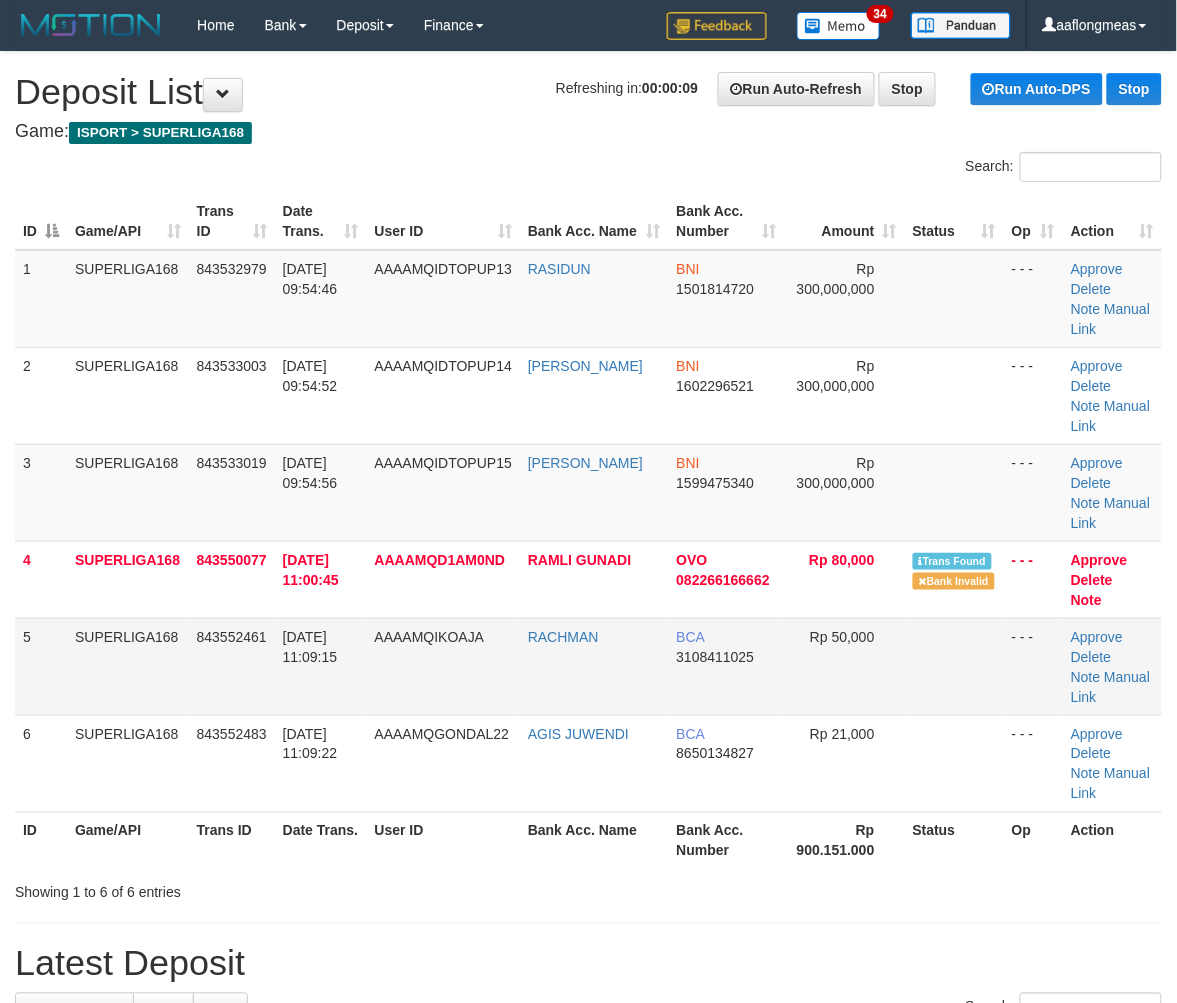 click on "BCA
3108411025" at bounding box center [727, 666] 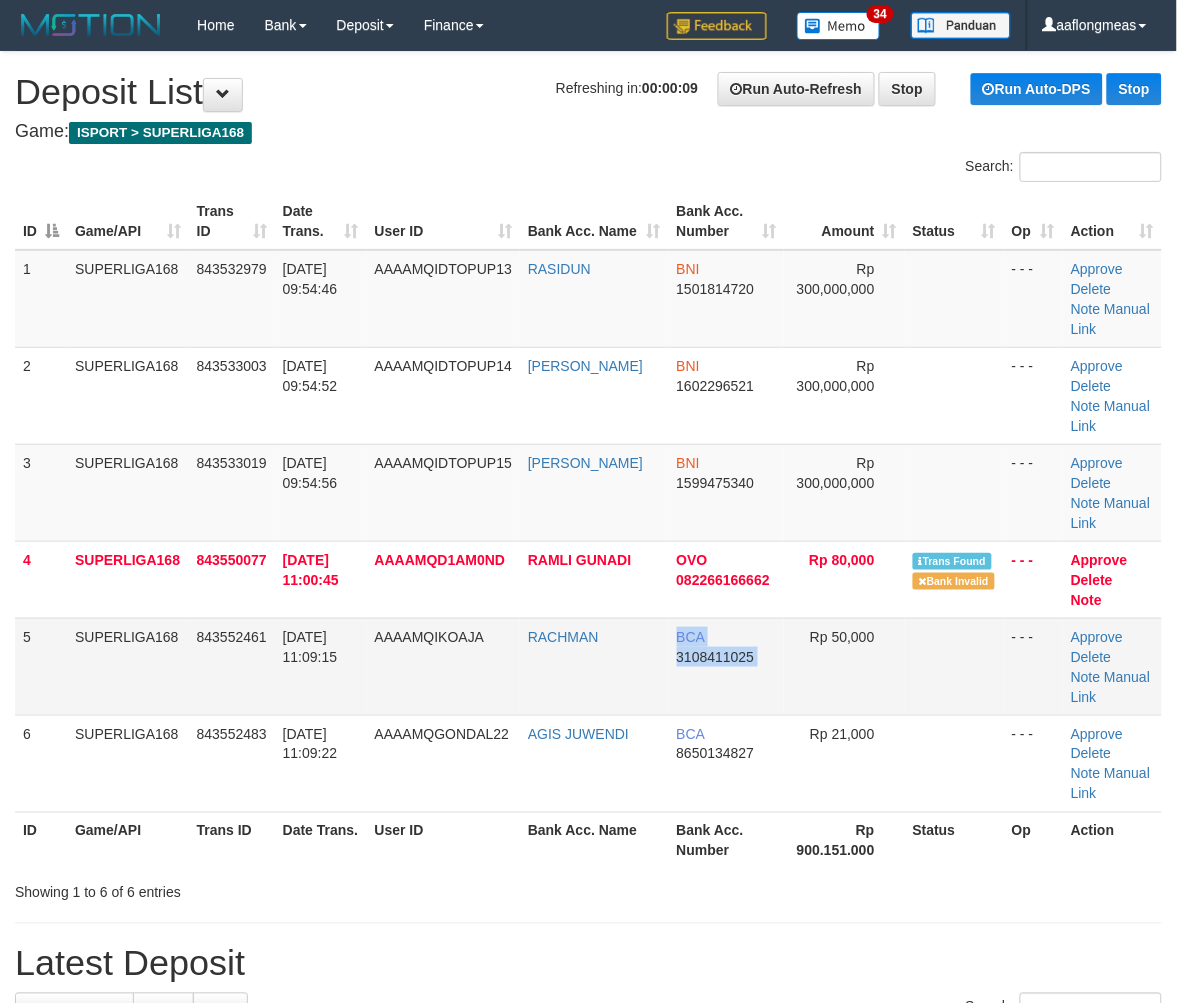 click on "BCA
3108411025" at bounding box center (727, 666) 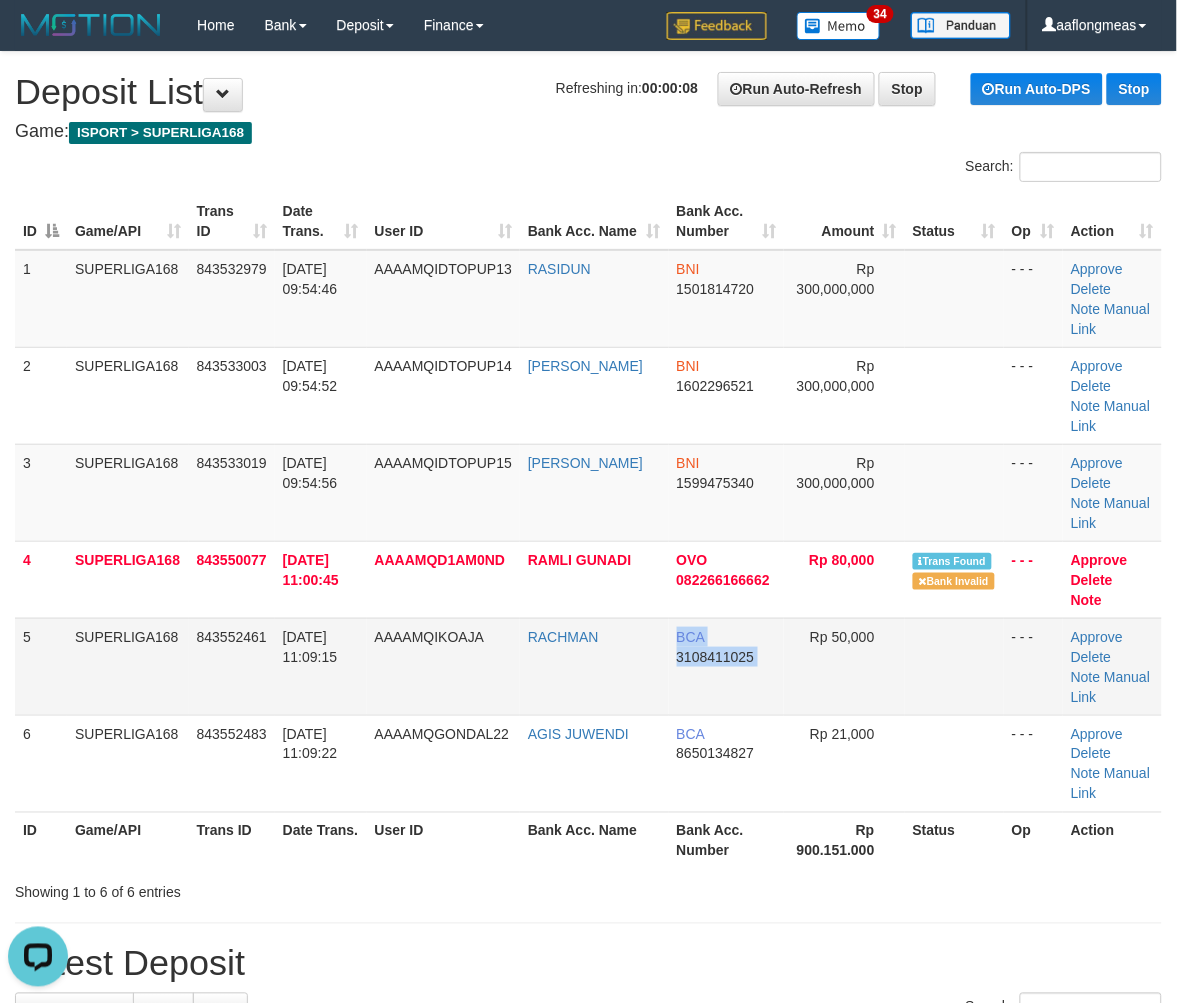 scroll, scrollTop: 0, scrollLeft: 0, axis: both 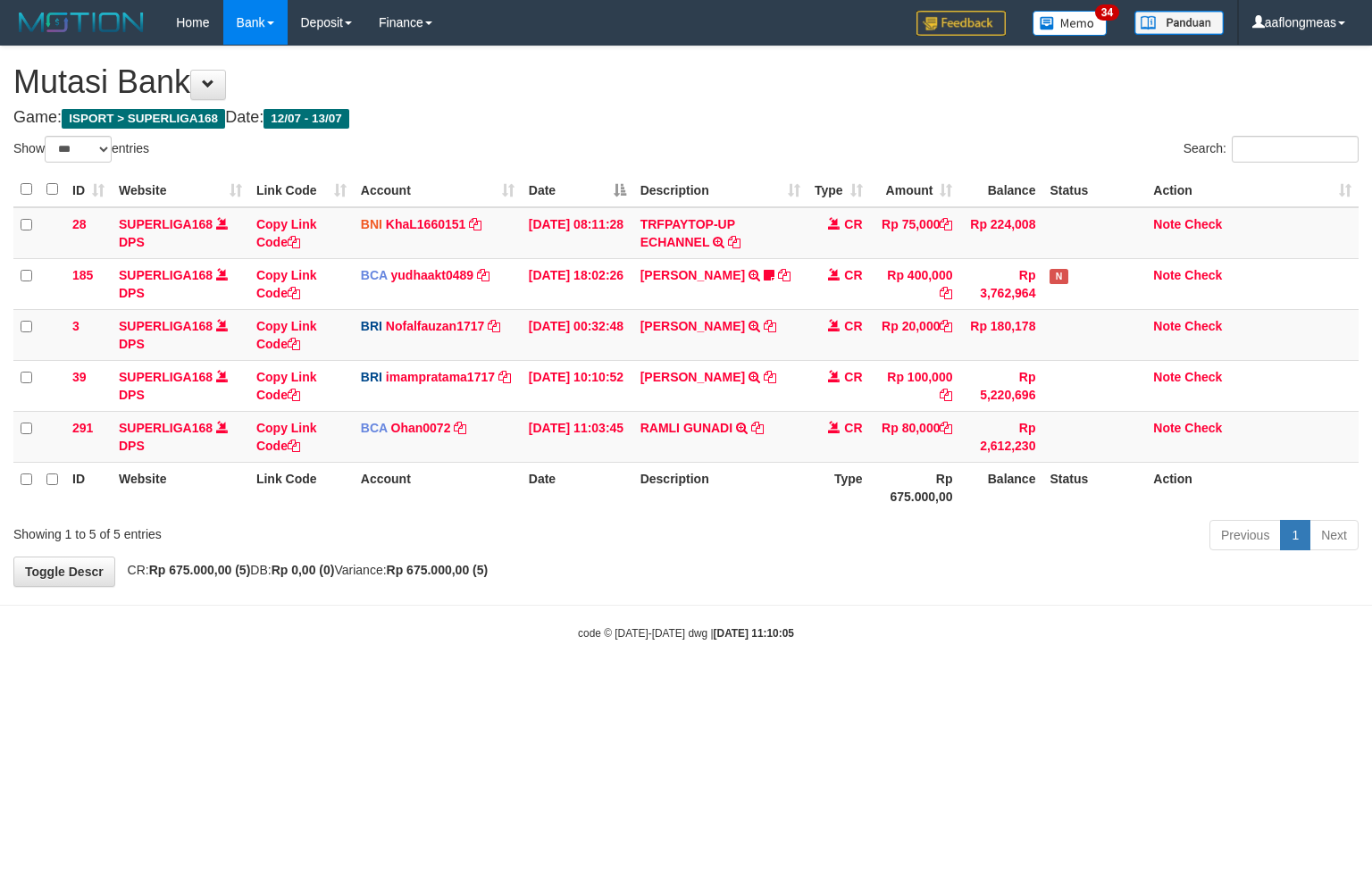 select on "***" 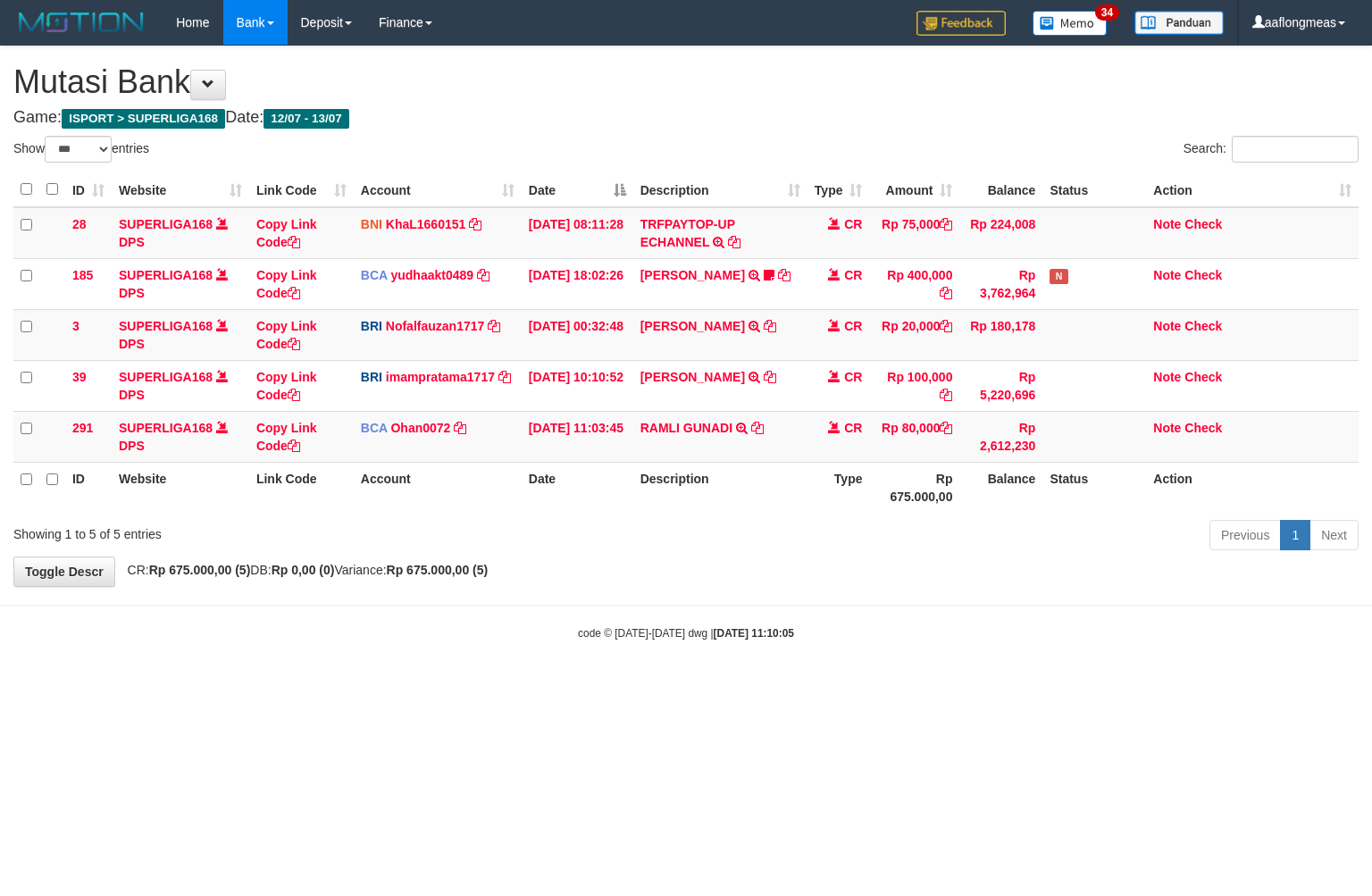 scroll, scrollTop: 0, scrollLeft: 0, axis: both 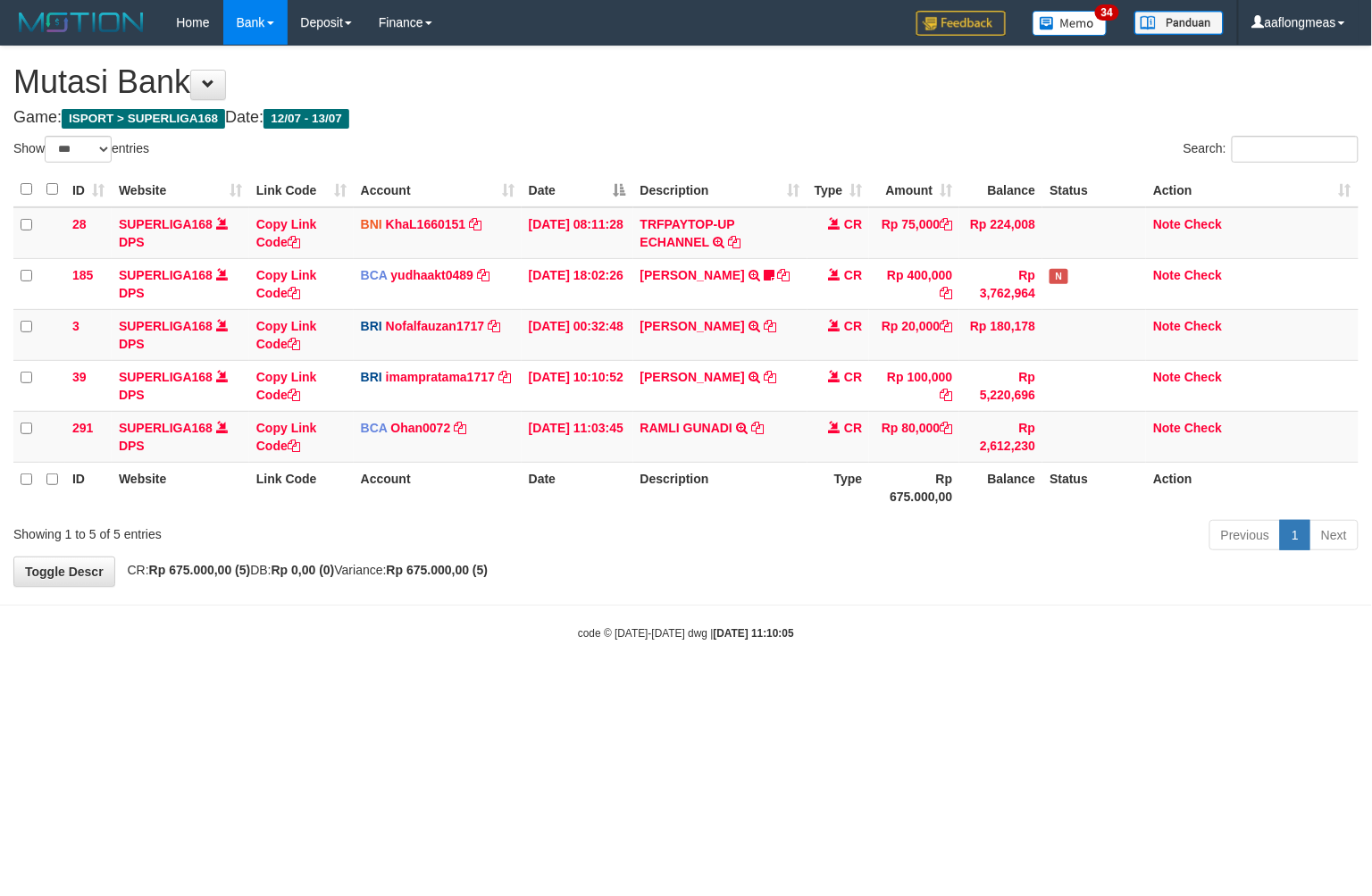 click on "Toggle navigation
Home
Bank
Account List
Load
By Website
Group
[ISPORT]													SUPERLIGA168
By Load Group (DPS)
34" at bounding box center (686, 343) 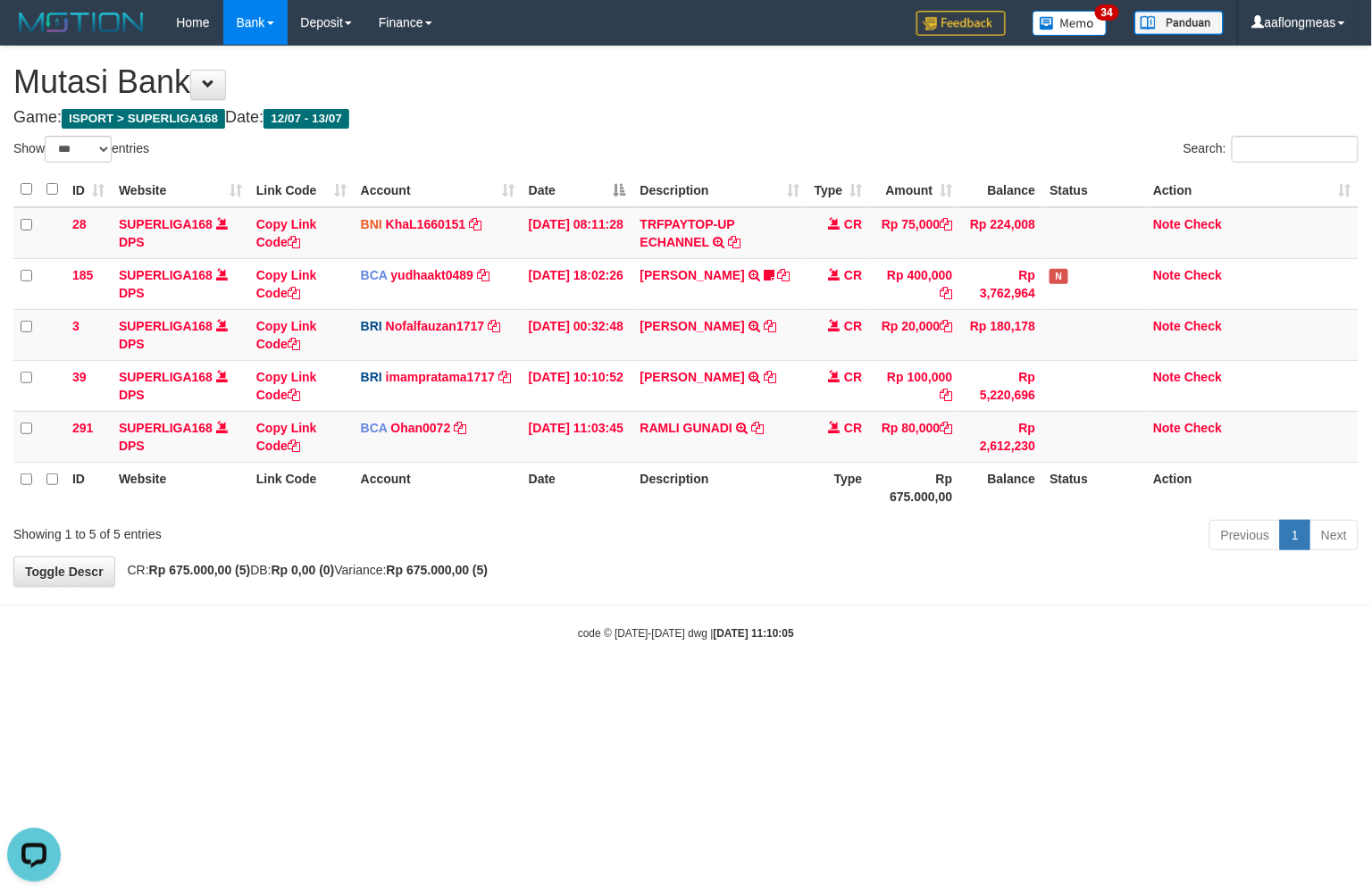 scroll, scrollTop: 0, scrollLeft: 0, axis: both 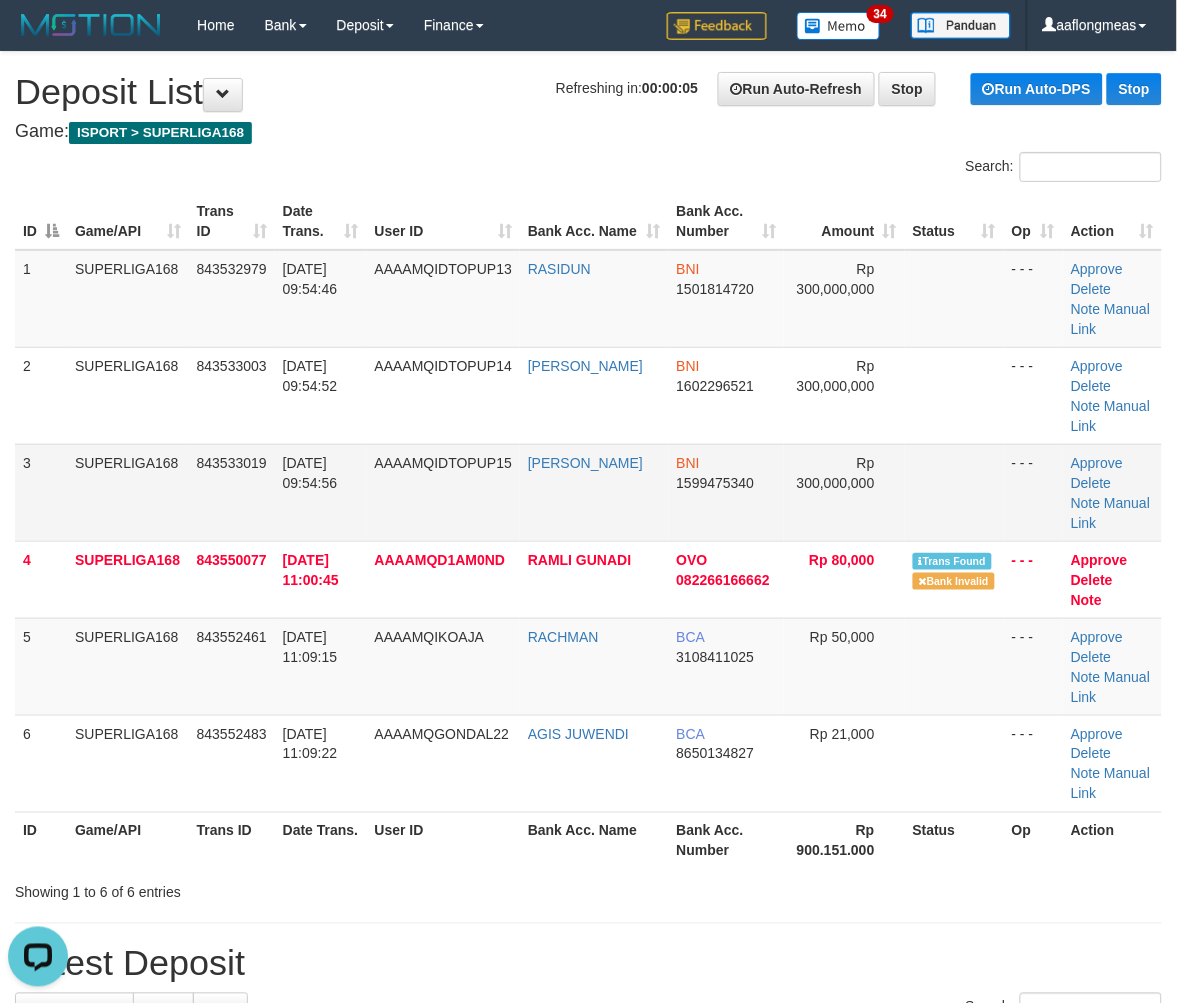 drag, startPoint x: 958, startPoint y: 483, endPoint x: 1184, endPoint y: 517, distance: 228.54321 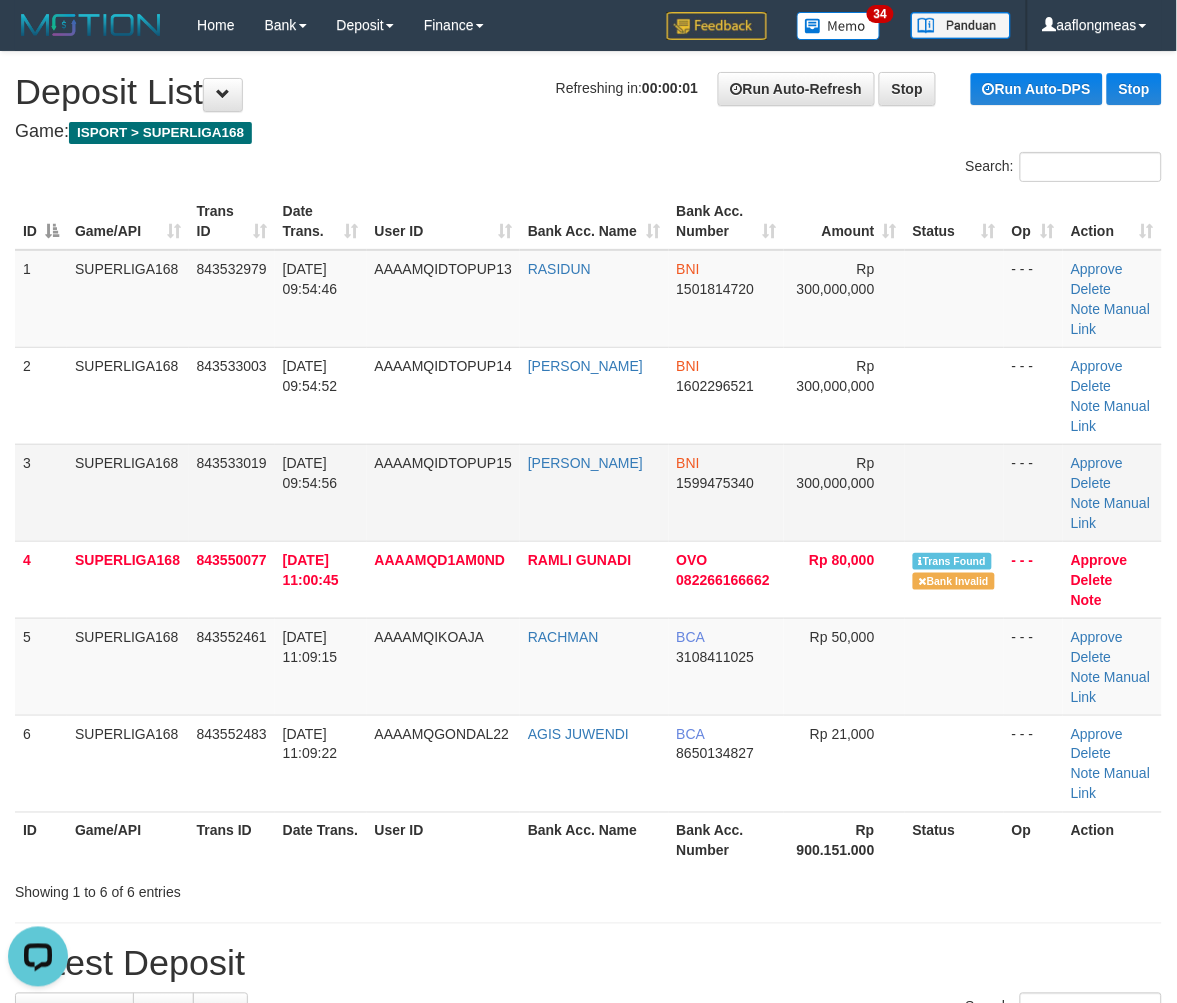 click at bounding box center [954, 492] 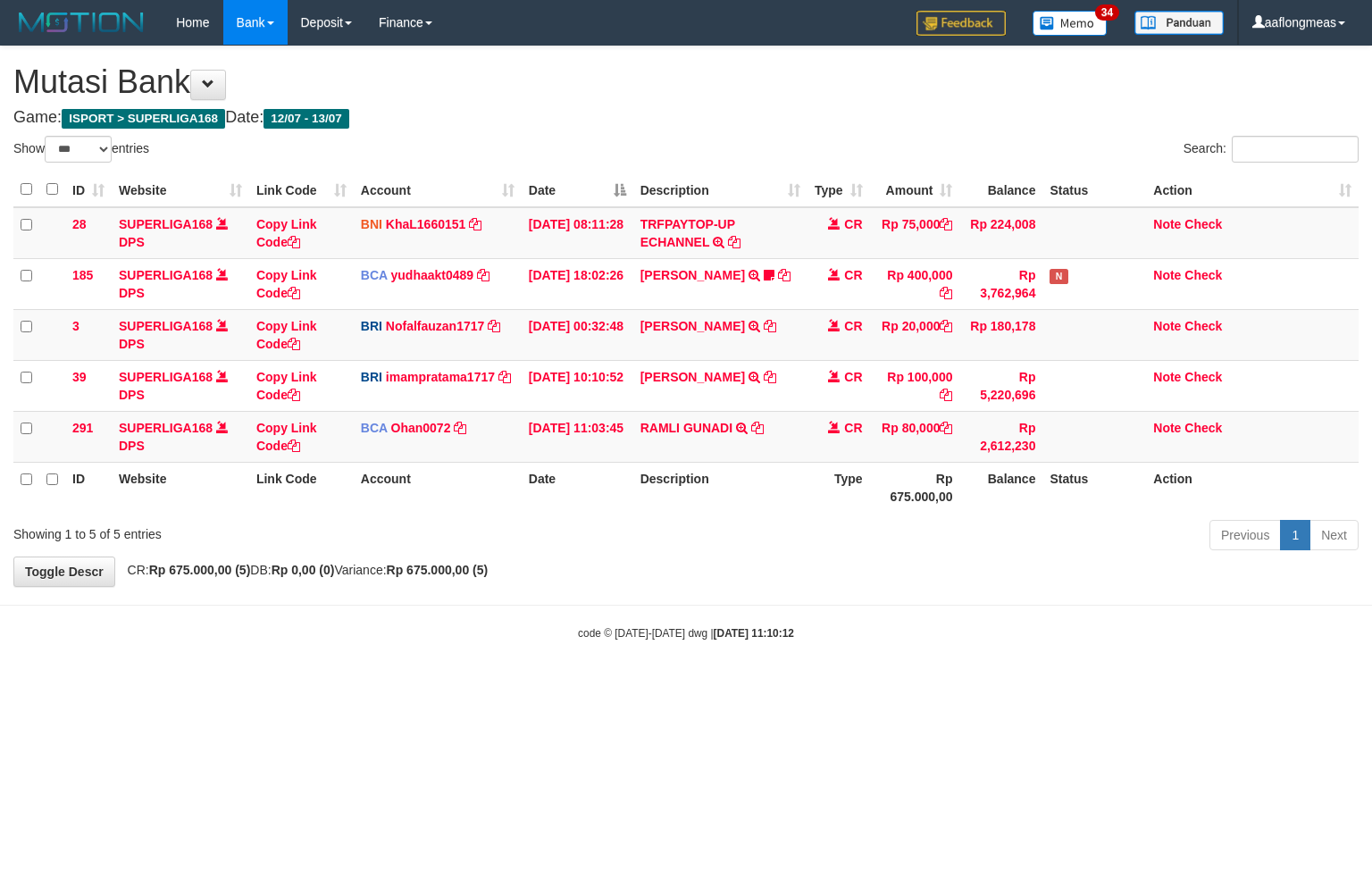 select on "***" 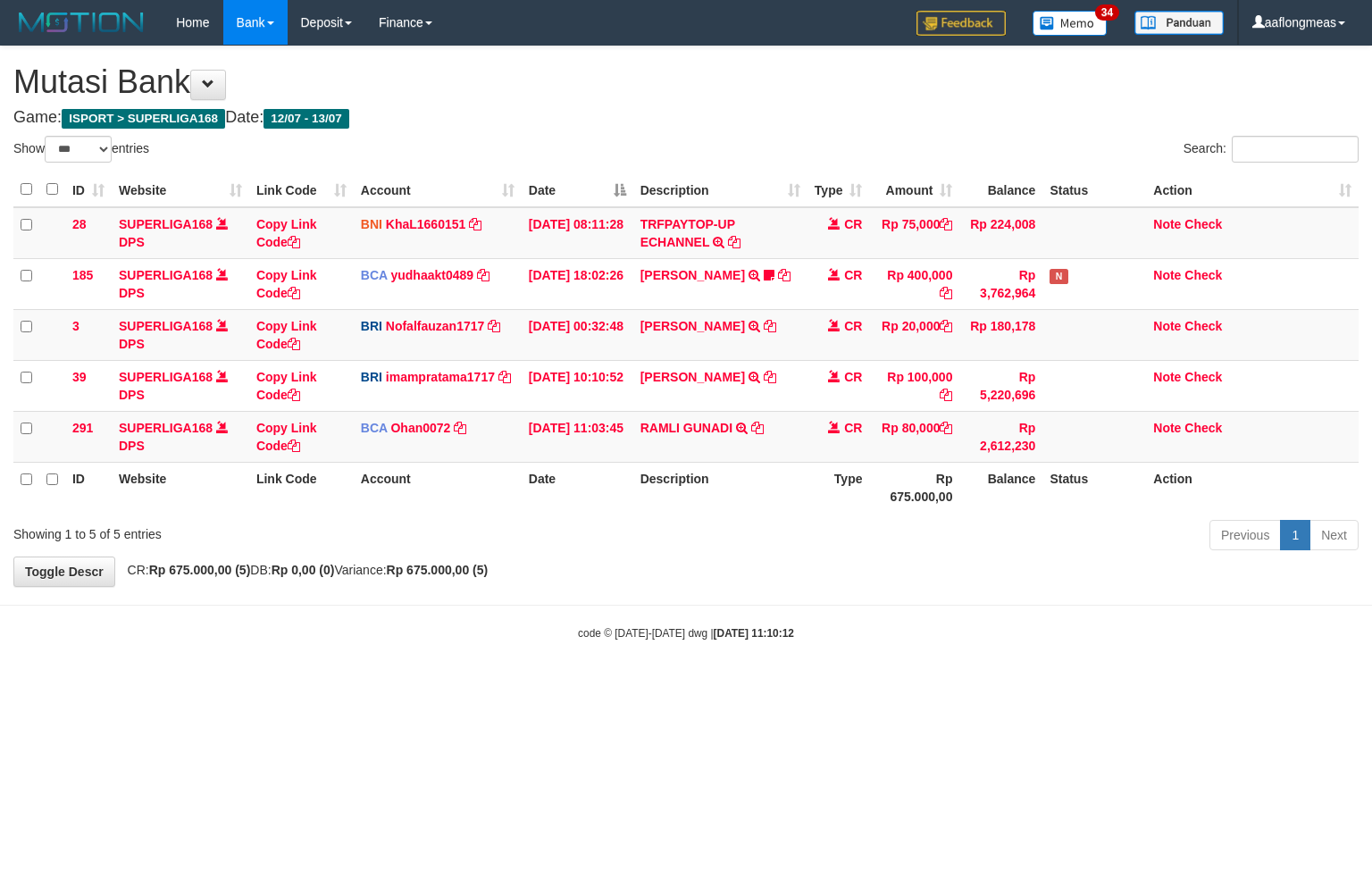 scroll, scrollTop: 0, scrollLeft: 0, axis: both 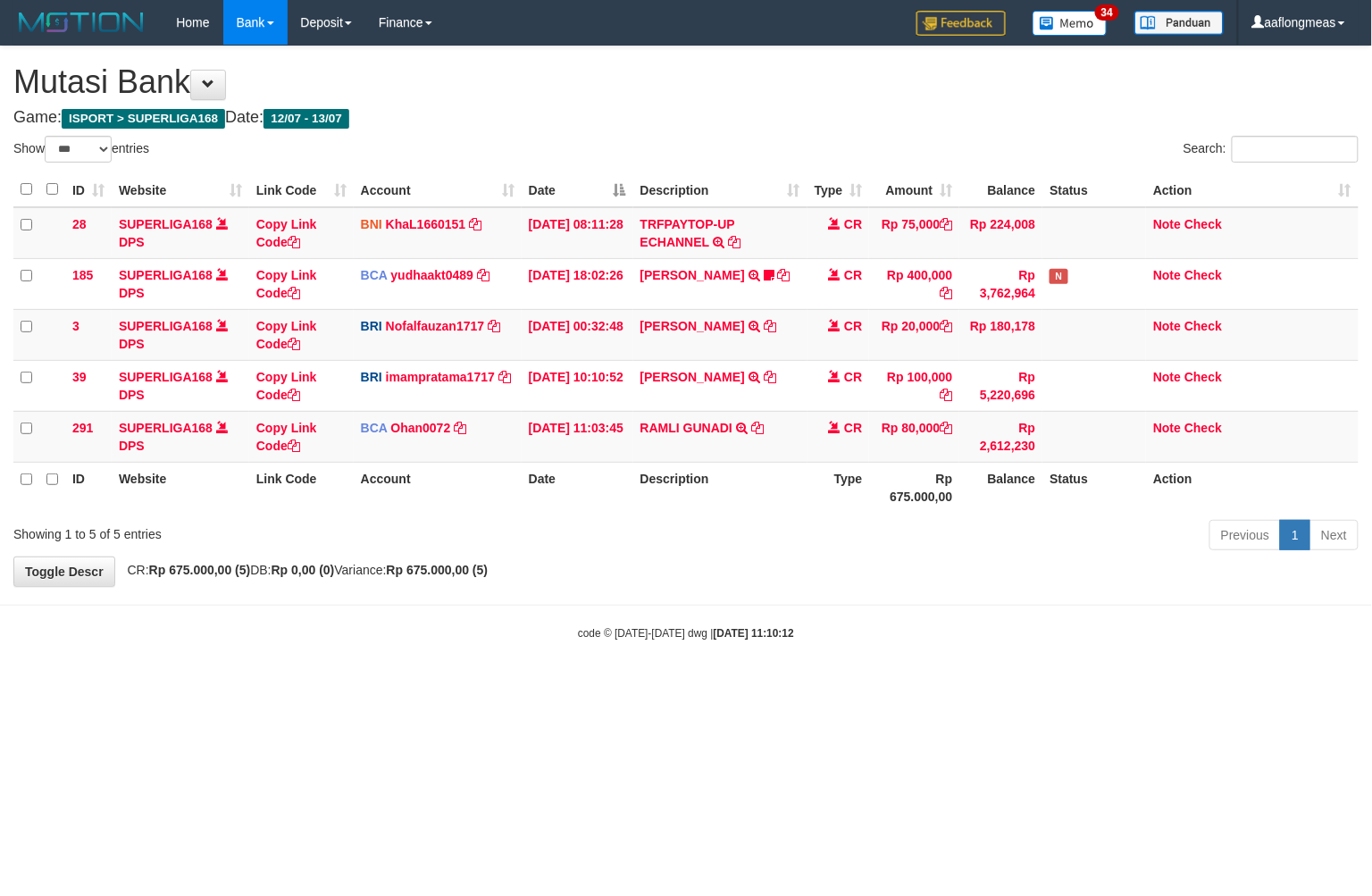 click on "**********" at bounding box center (686, 316) 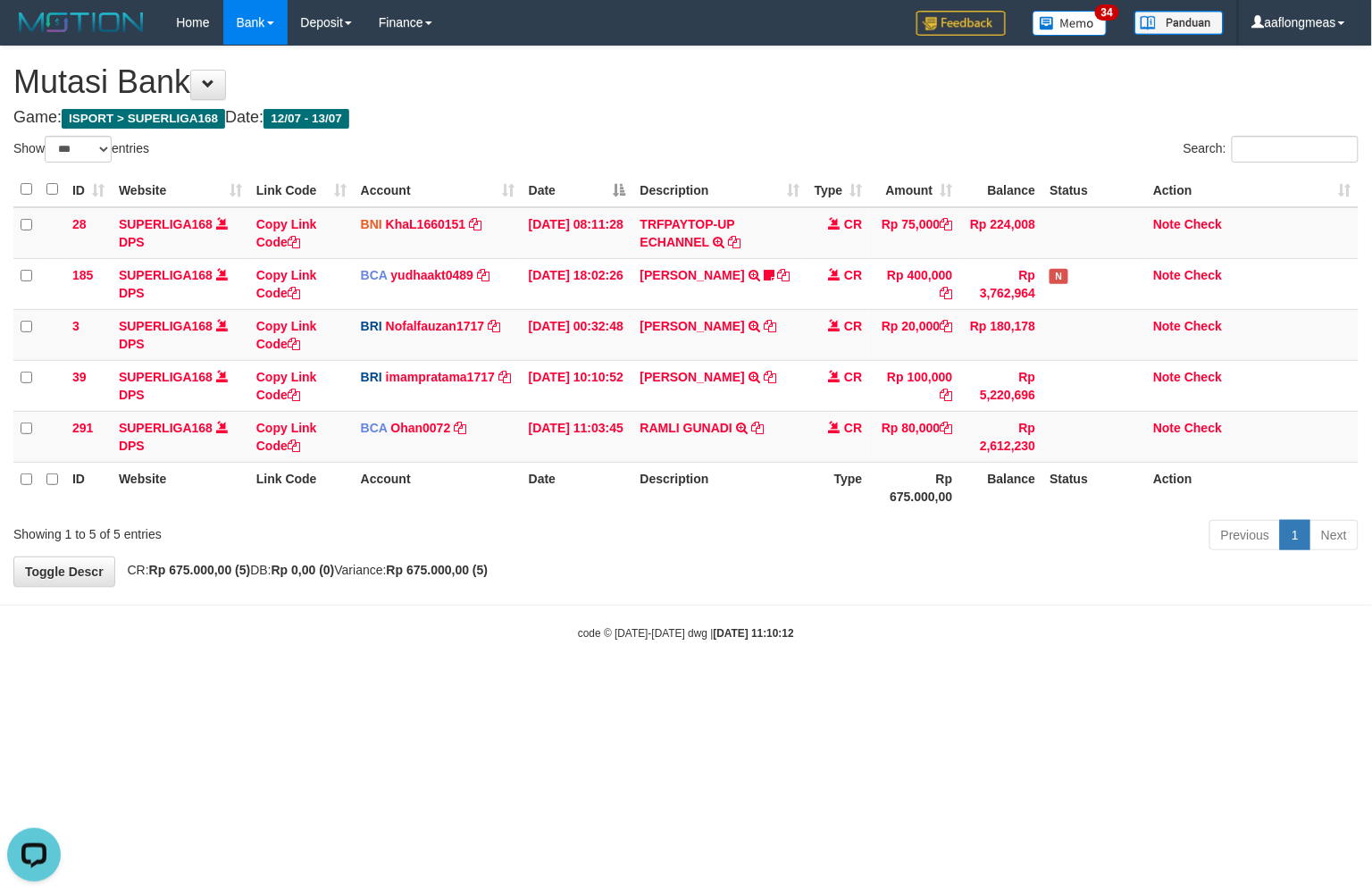 scroll, scrollTop: 0, scrollLeft: 0, axis: both 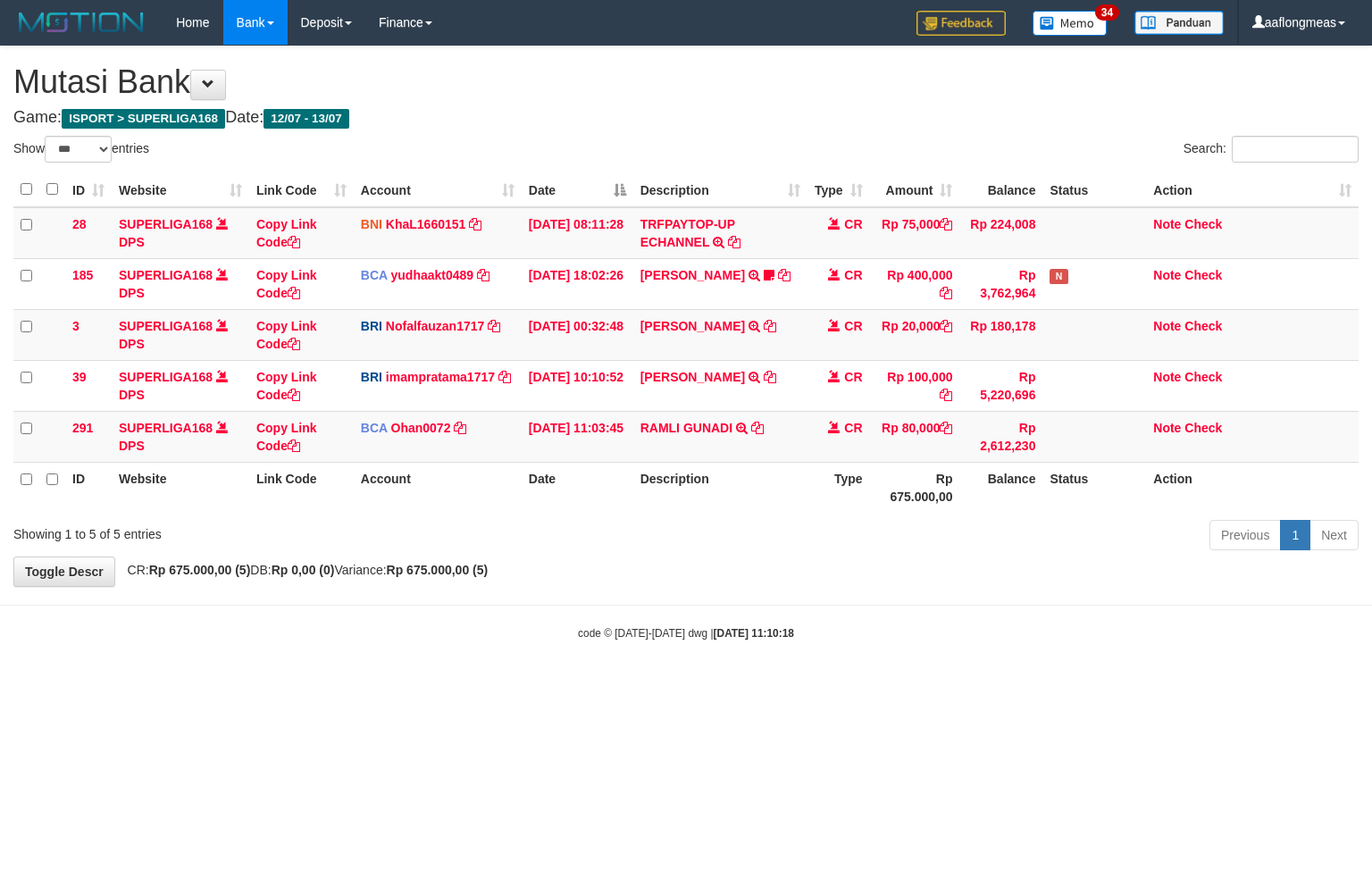 select on "***" 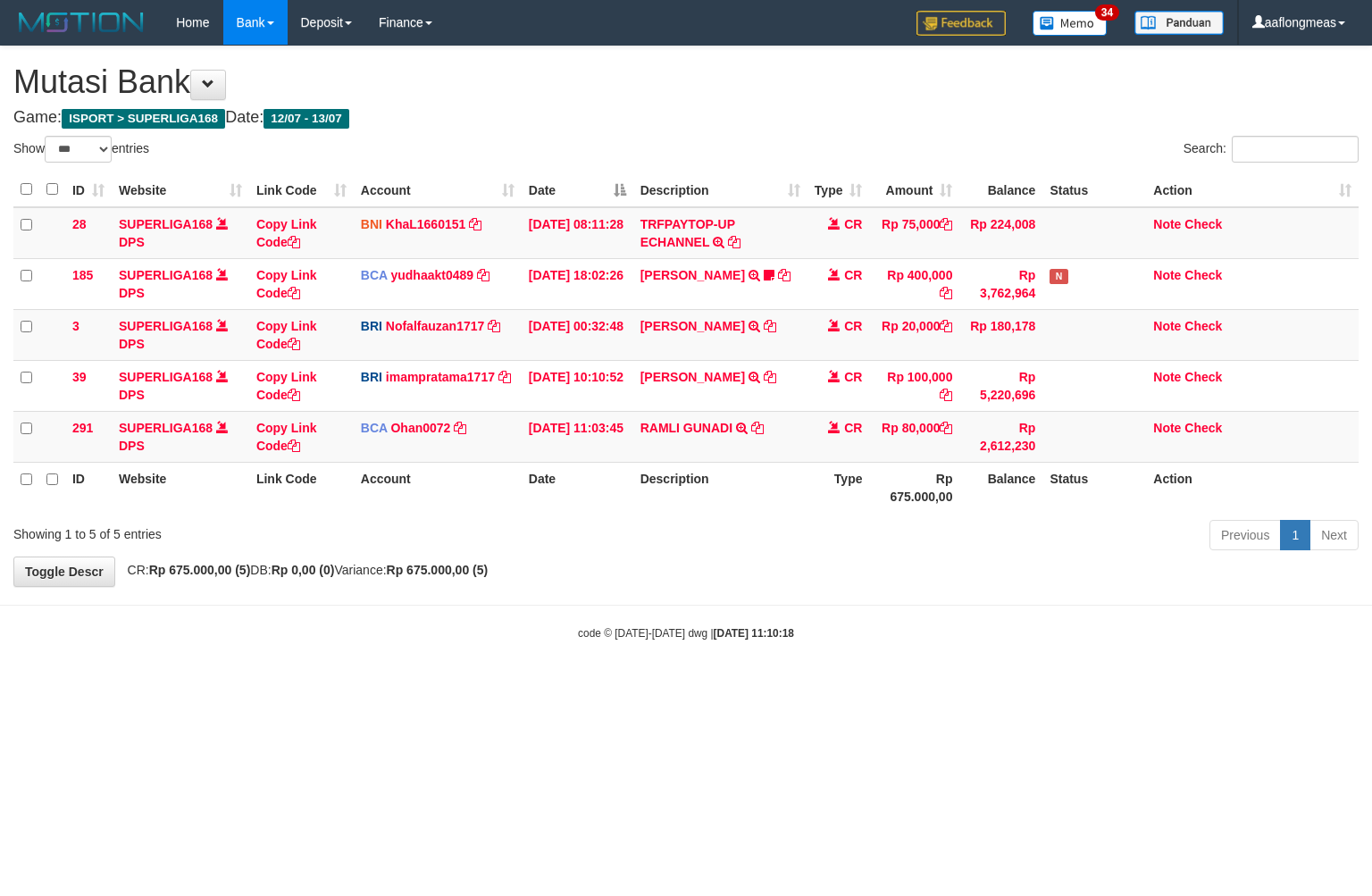 scroll, scrollTop: 0, scrollLeft: 0, axis: both 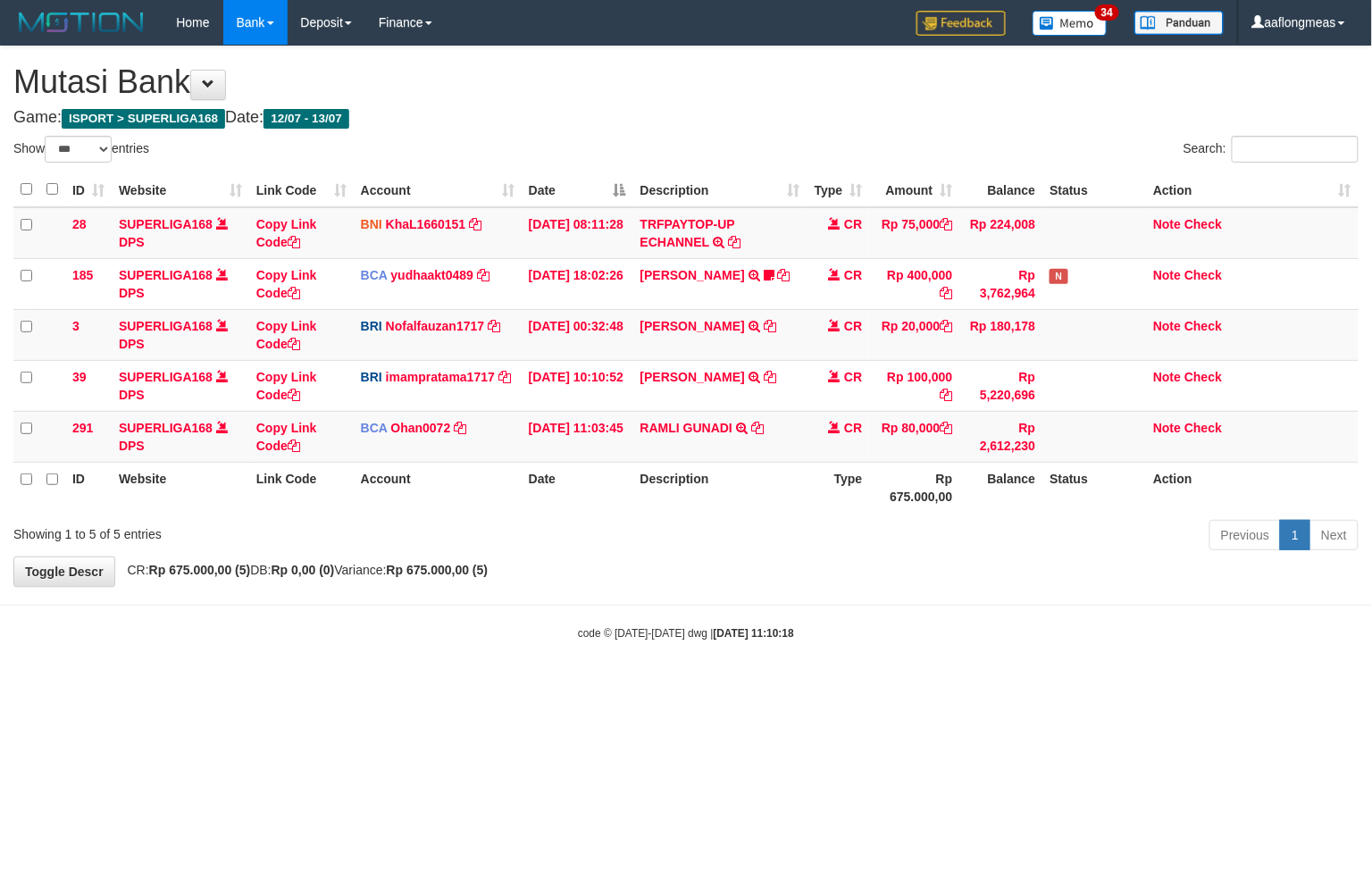click on "**********" at bounding box center [686, 316] 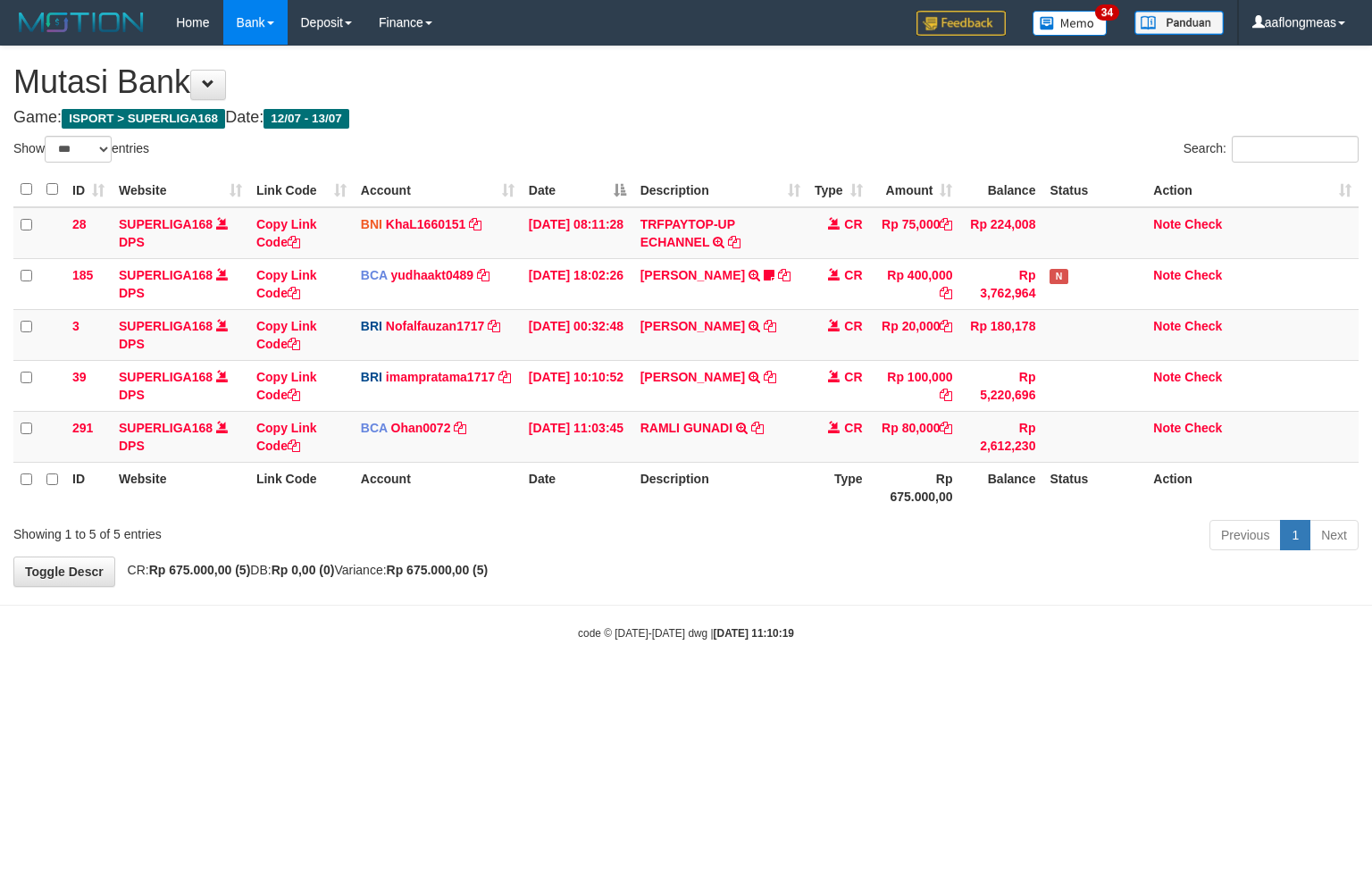 select on "***" 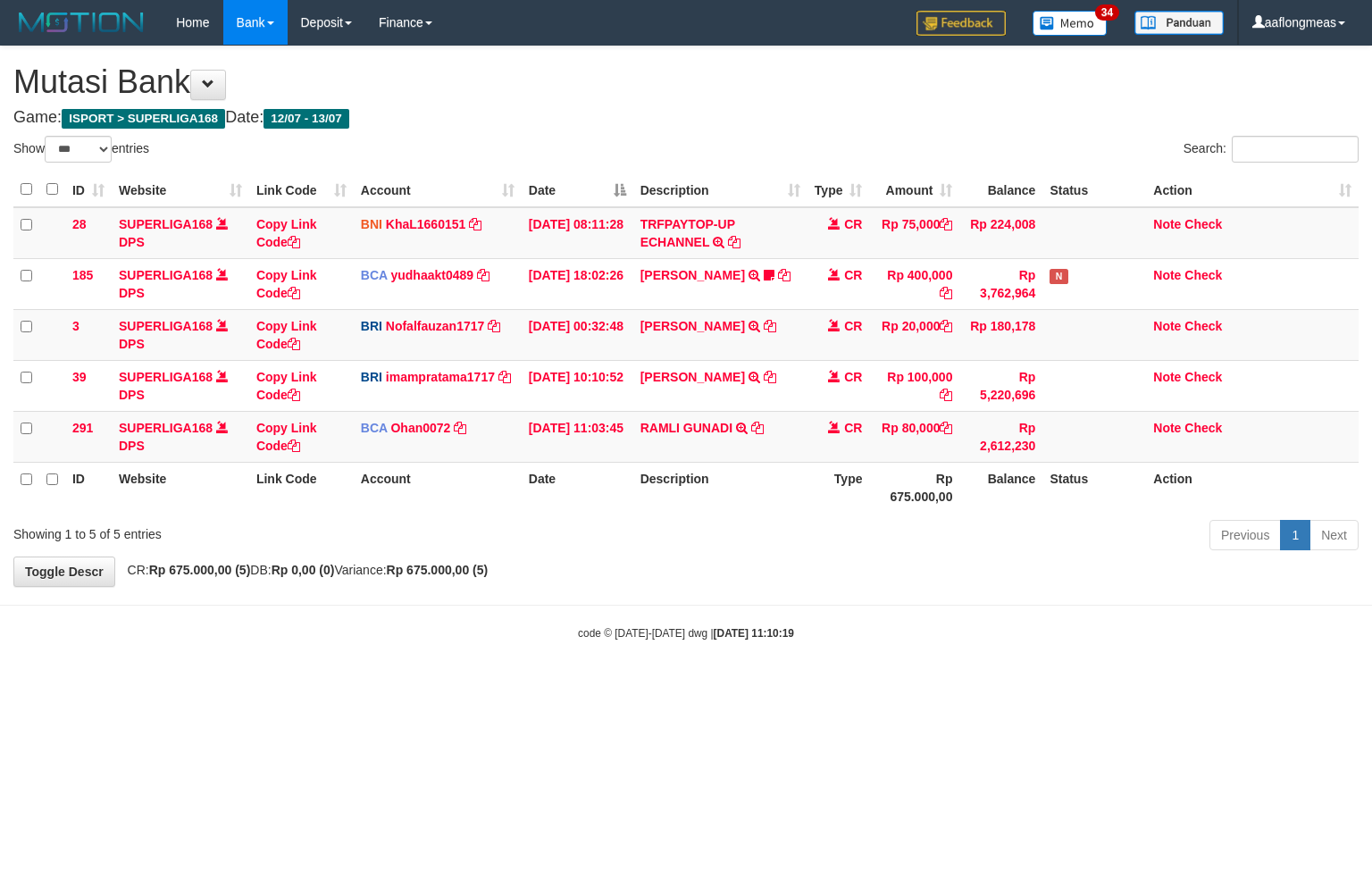 scroll, scrollTop: 0, scrollLeft: 0, axis: both 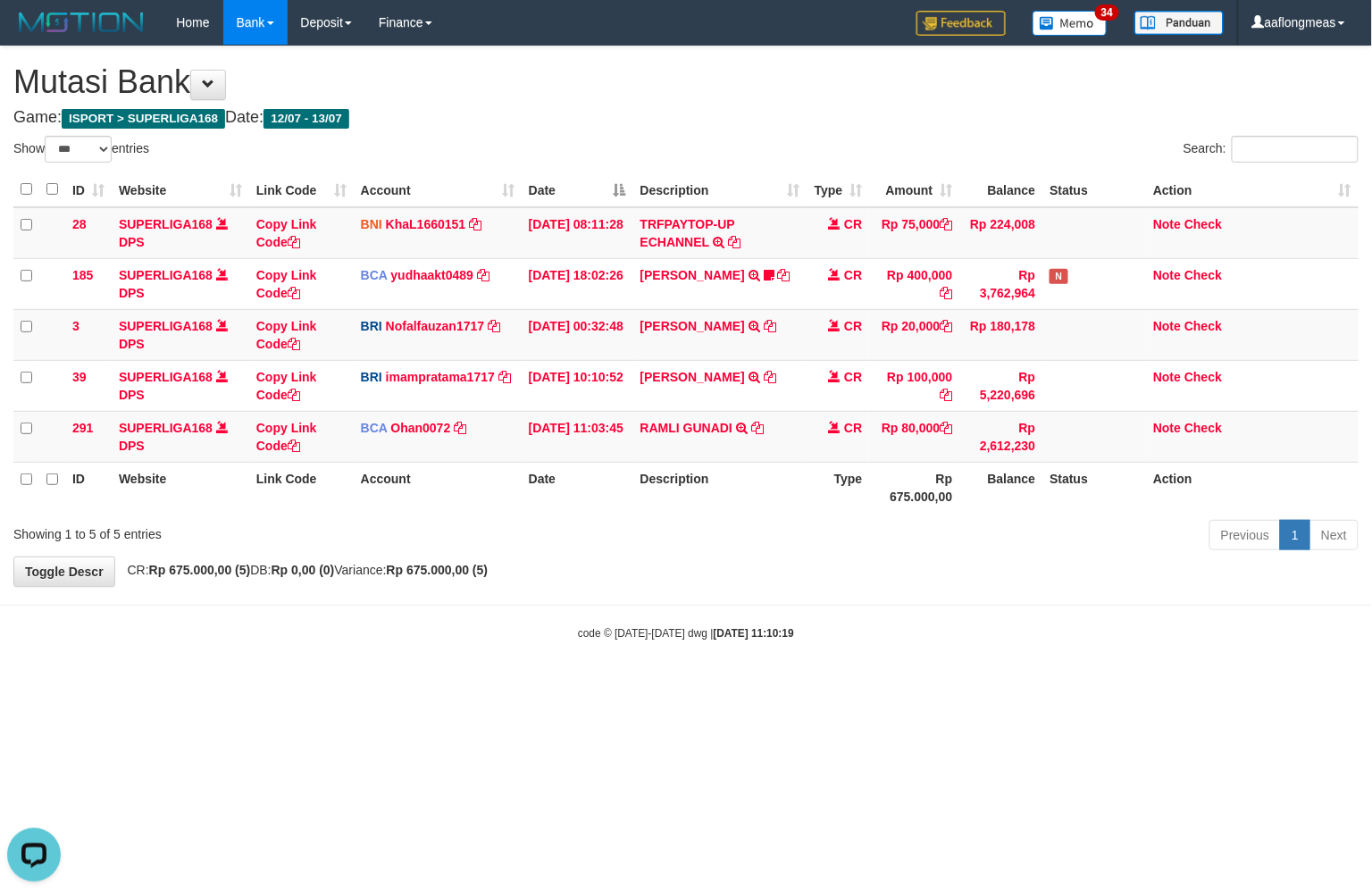 click at bounding box center [686, 605] 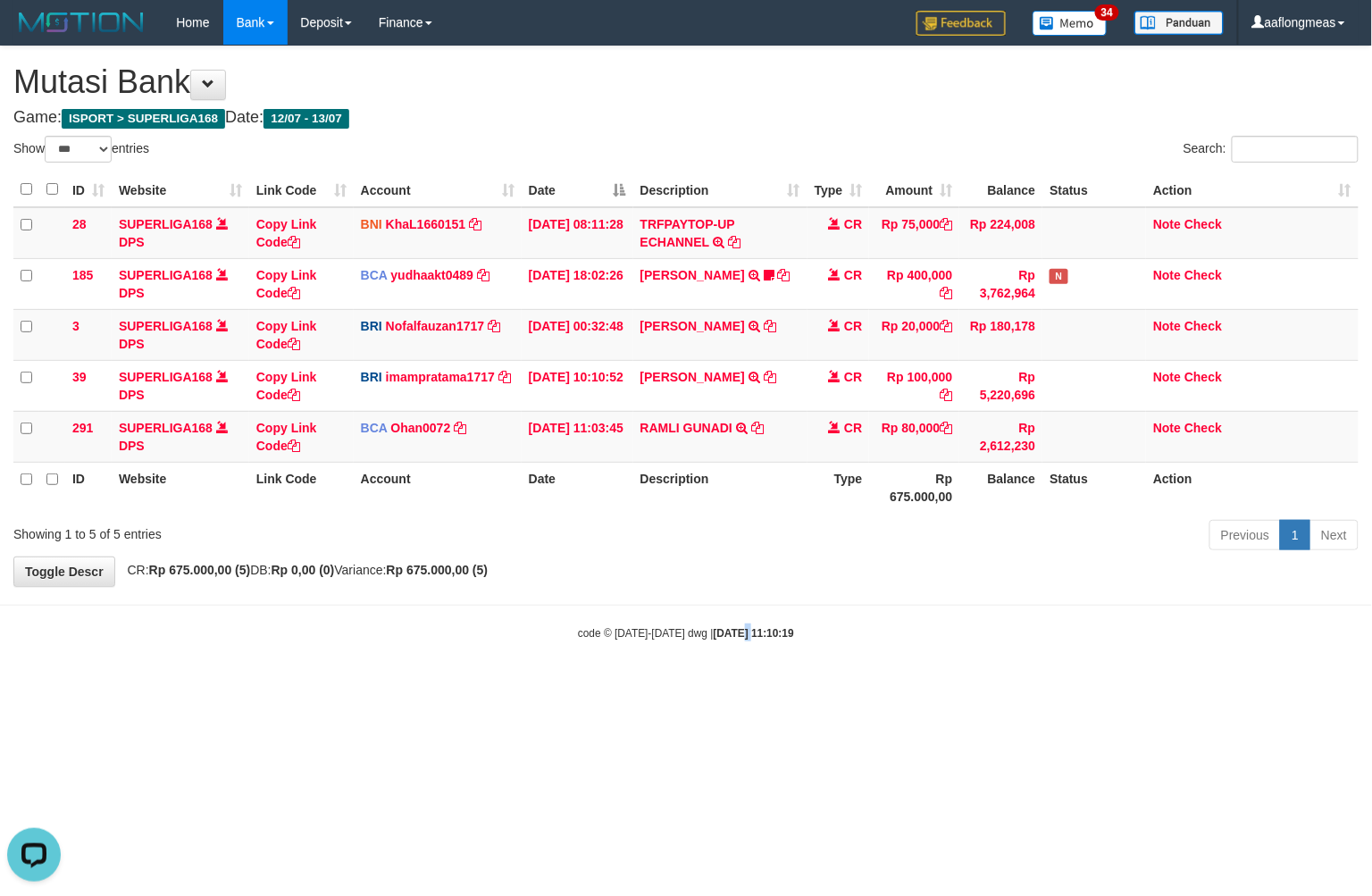 click on "Toggle navigation
Home
Bank
Account List
Load
By Website
Group
[ISPORT]													SUPERLIGA168
By Load Group (DPS)
34" at bounding box center [686, 343] 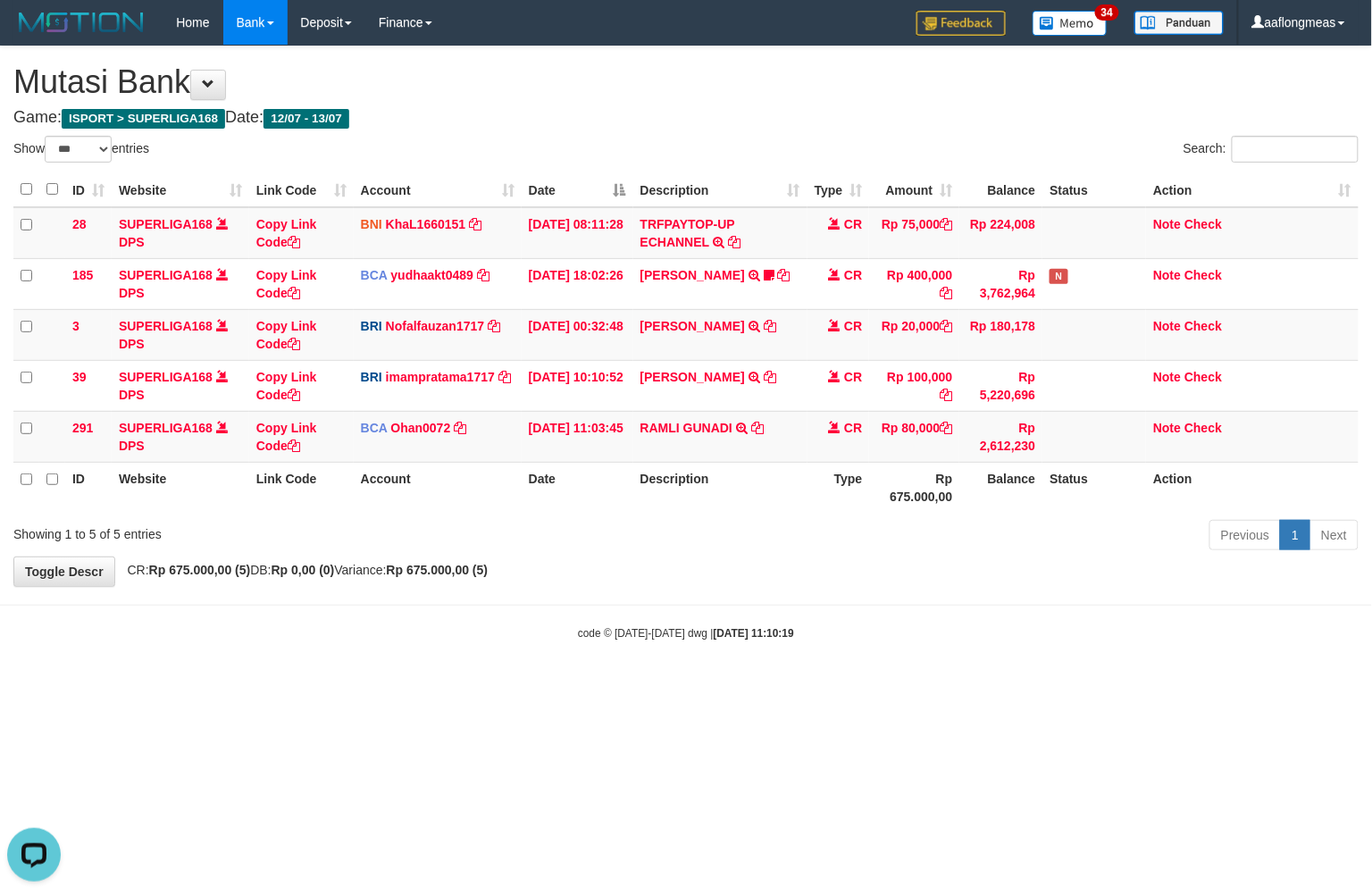 click on "Toggle navigation
Home
Bank
Account List
Load
By Website
Group
[ISPORT]													SUPERLIGA168
By Load Group (DPS)
34" at bounding box center (686, 343) 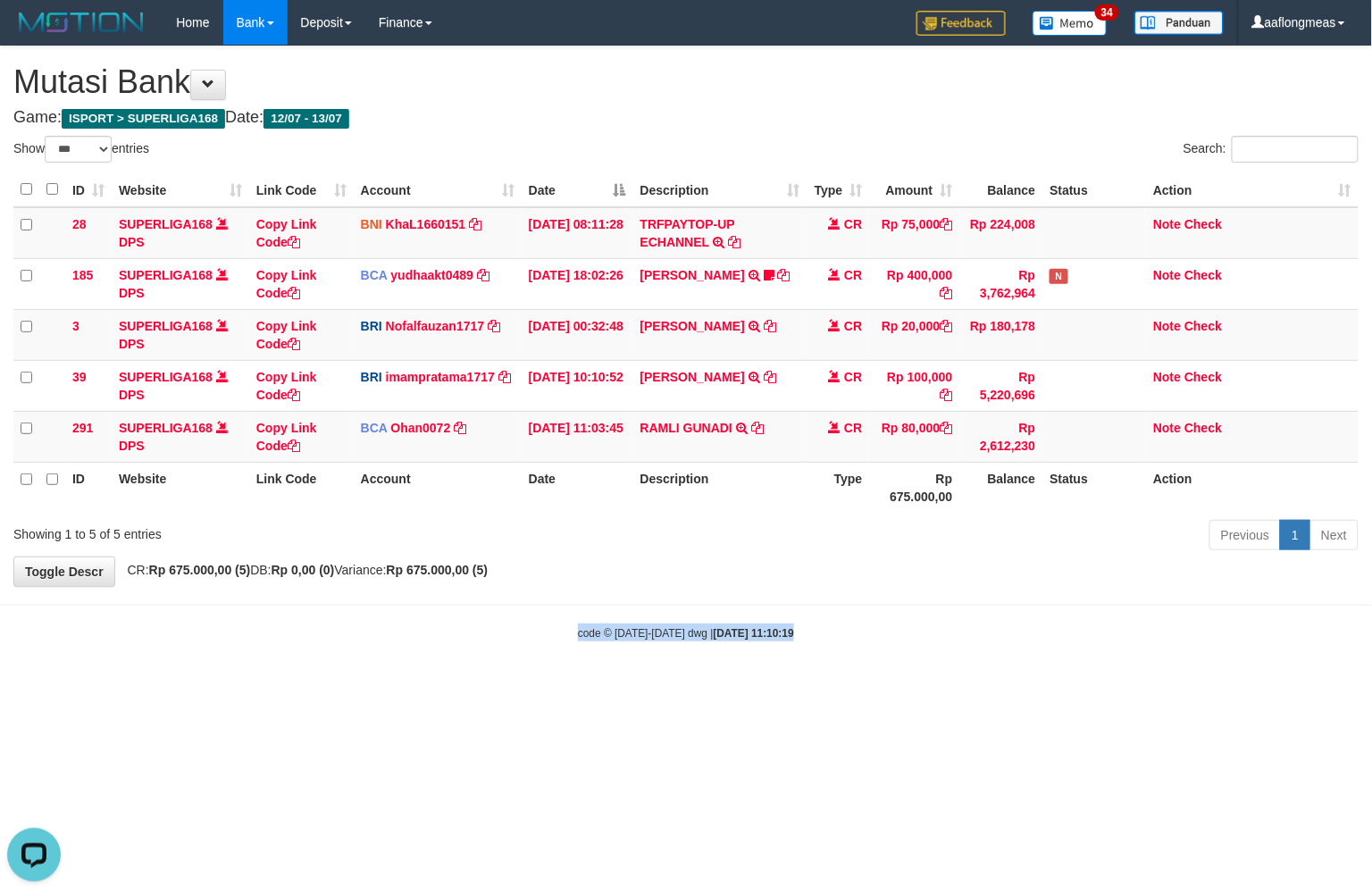 click on "Toggle navigation
Home
Bank
Account List
Load
By Website
Group
[ISPORT]													SUPERLIGA168
By Load Group (DPS)
34" at bounding box center (686, 343) 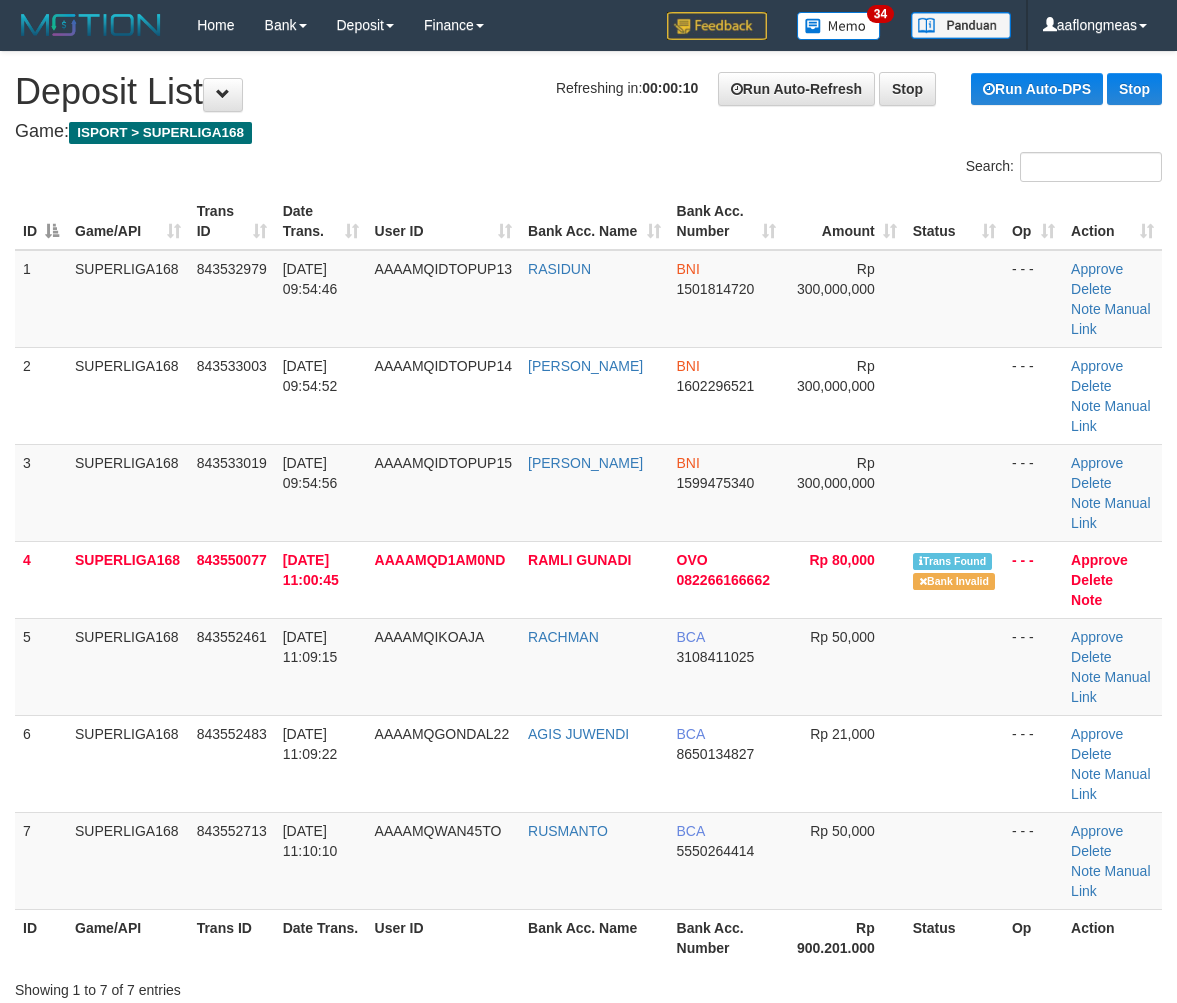 scroll, scrollTop: 0, scrollLeft: 0, axis: both 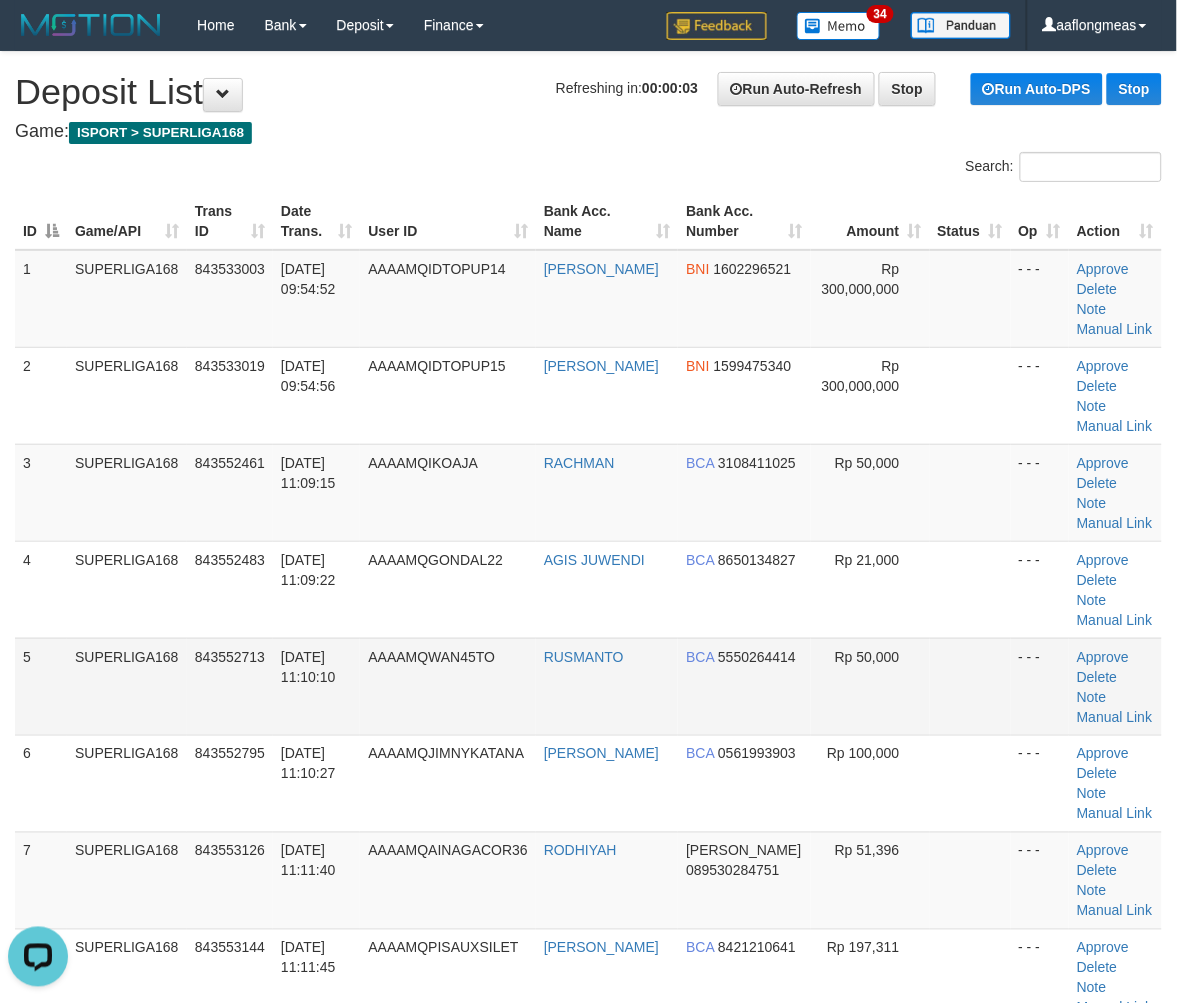 click on "- - -" at bounding box center (1040, 686) 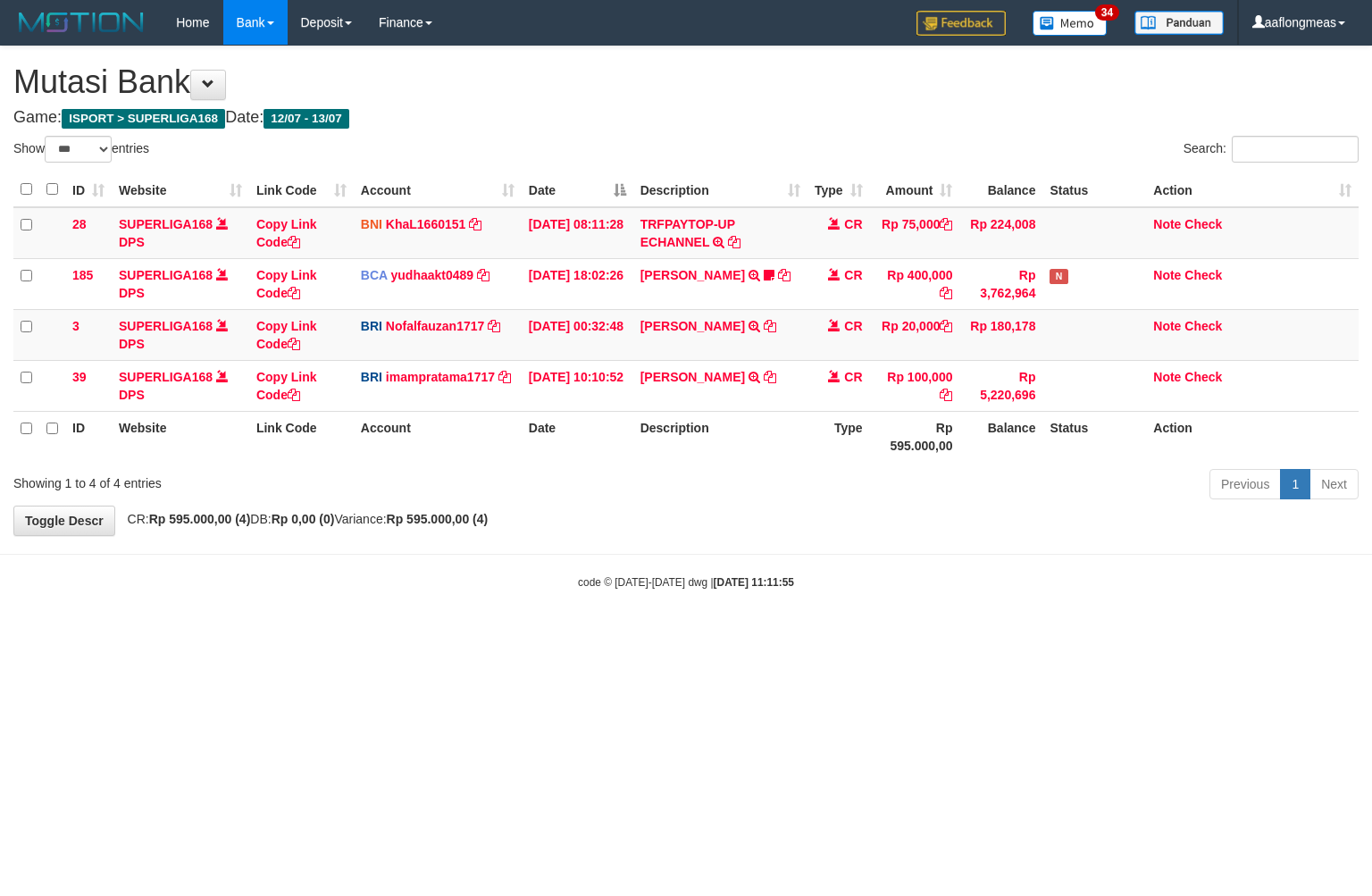 select on "***" 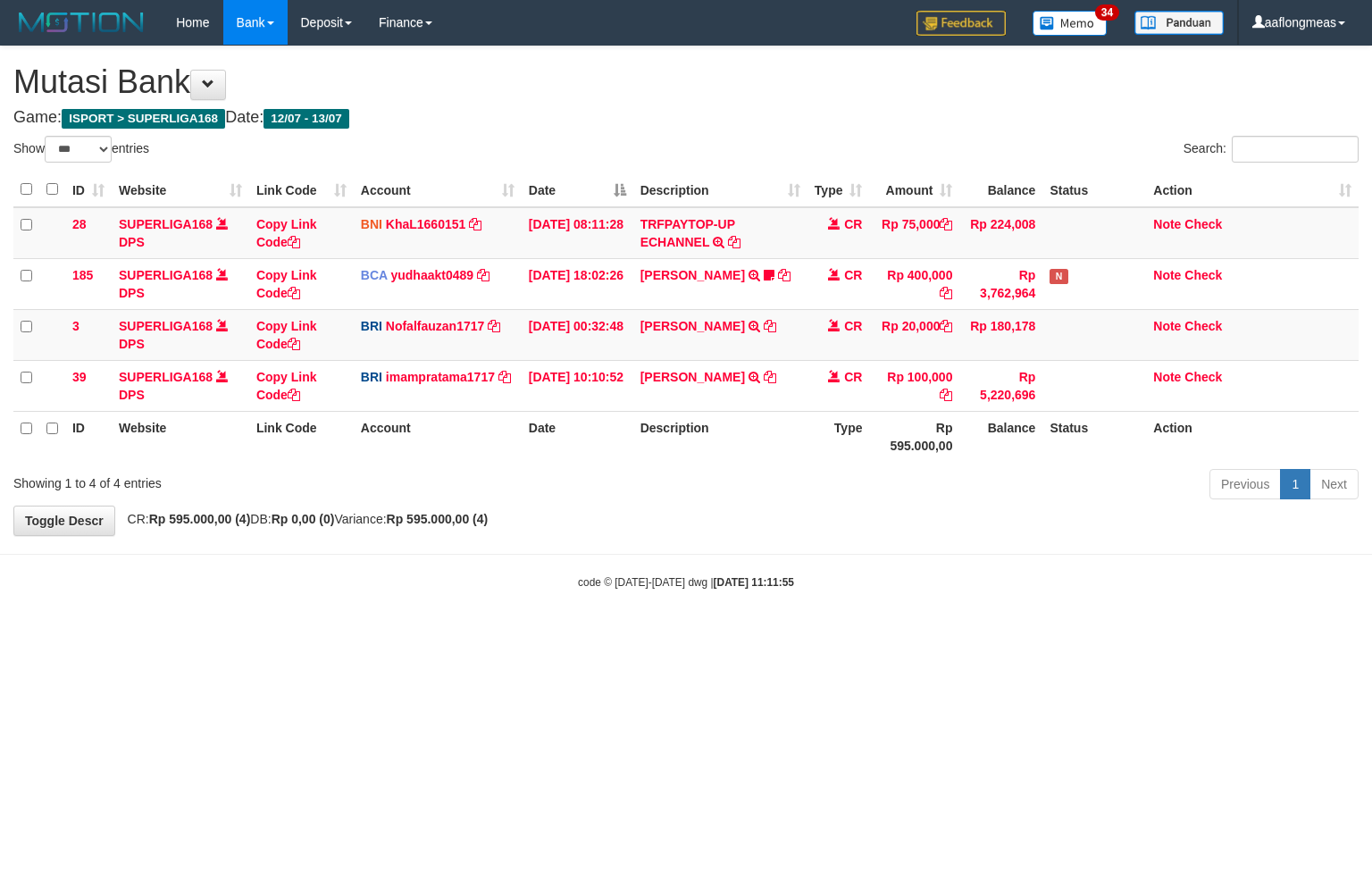 scroll, scrollTop: 0, scrollLeft: 0, axis: both 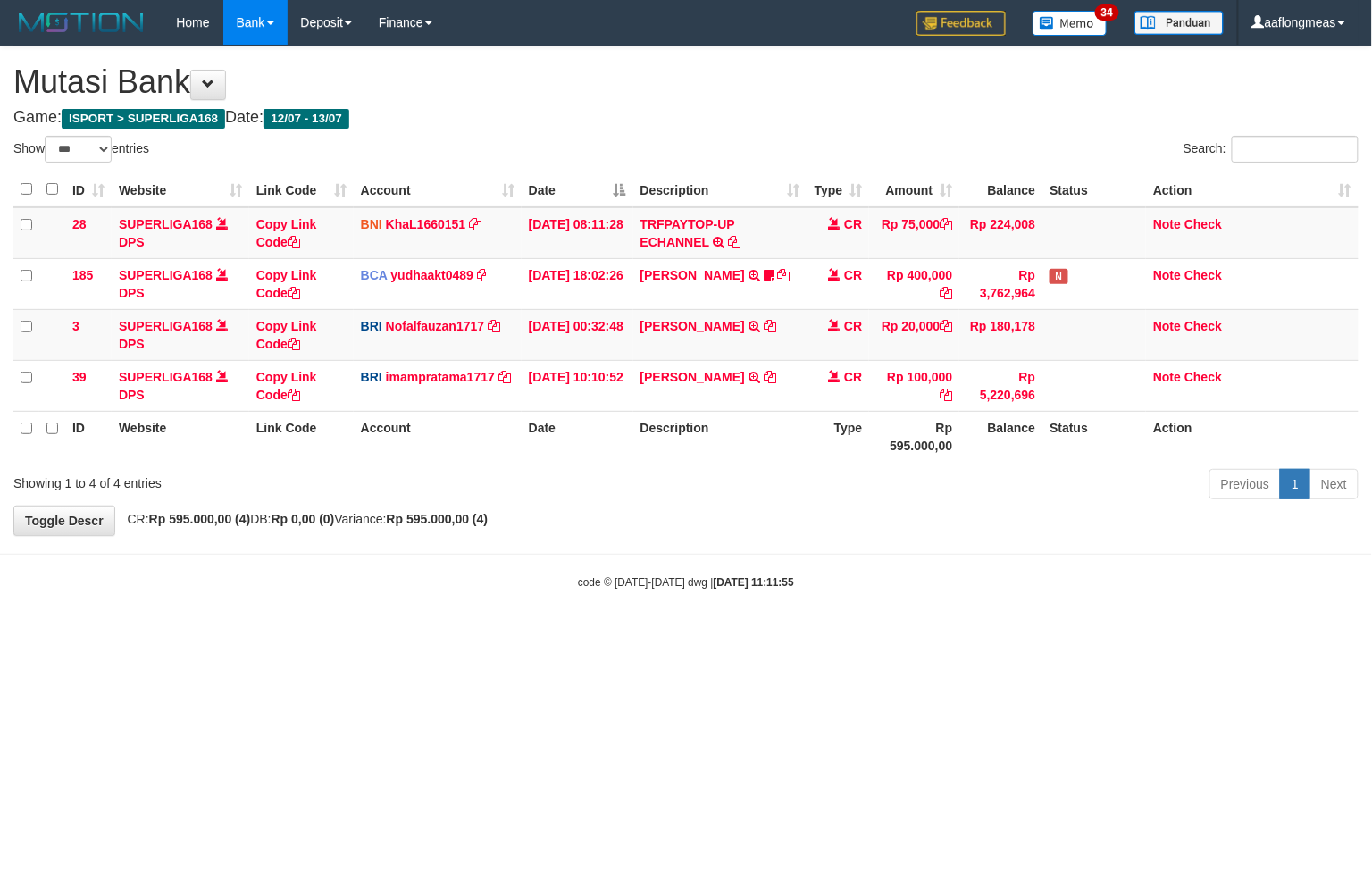 click on "Toggle navigation
Home
Bank
Account List
Load
By Website
Group
[ISPORT]													SUPERLIGA168
By Load Group (DPS)" at bounding box center [686, 317] 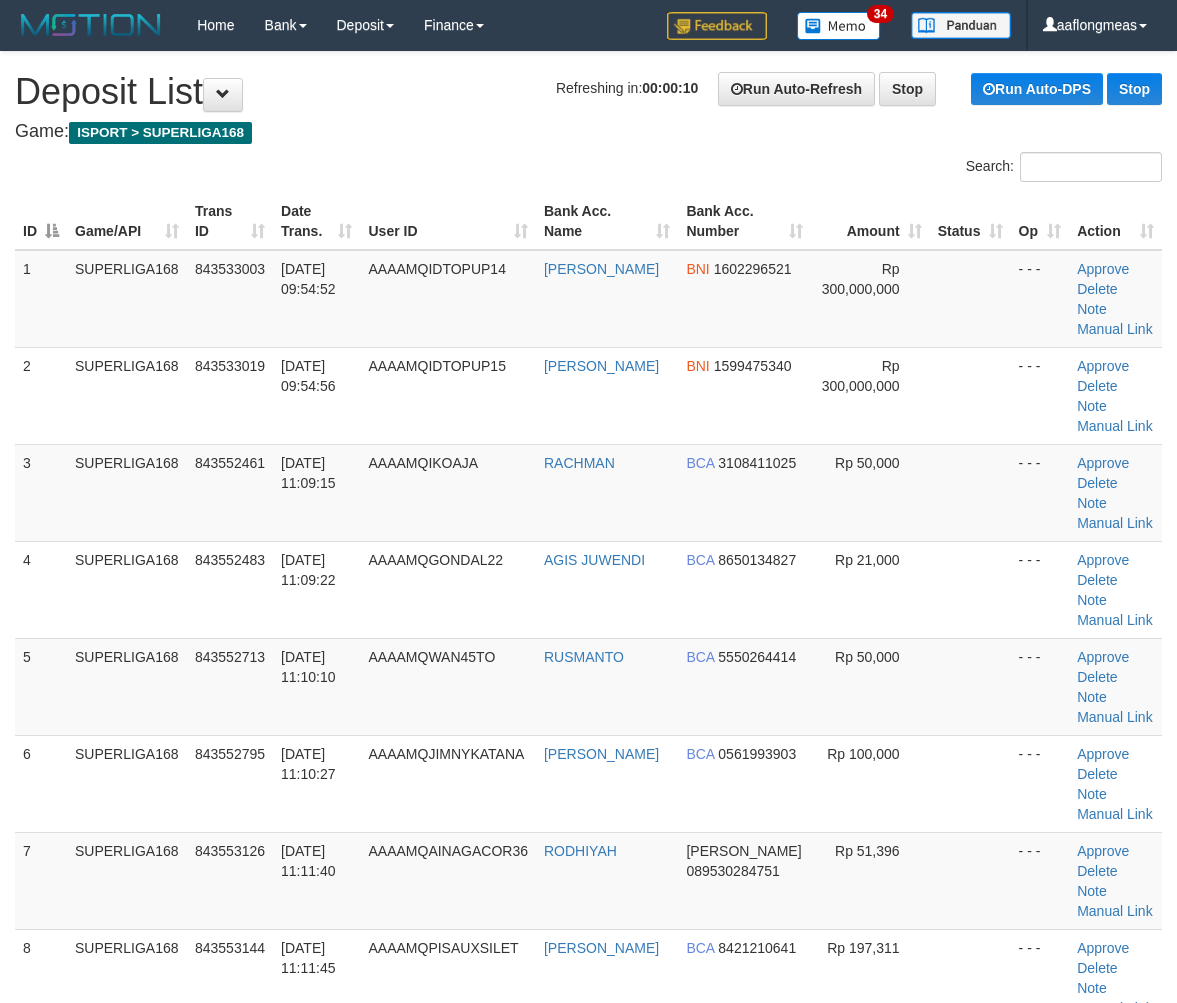 scroll, scrollTop: 0, scrollLeft: 0, axis: both 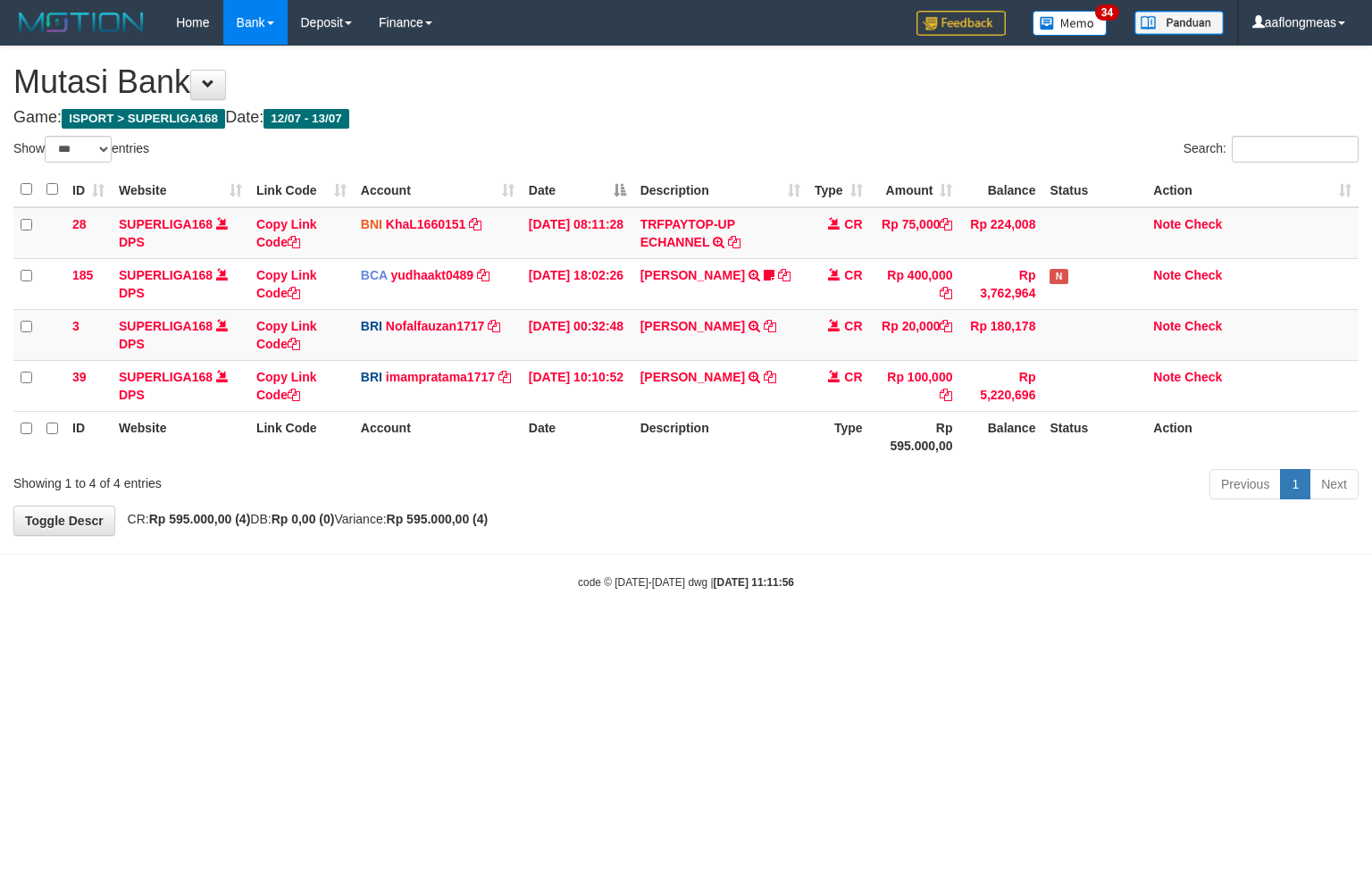 select on "***" 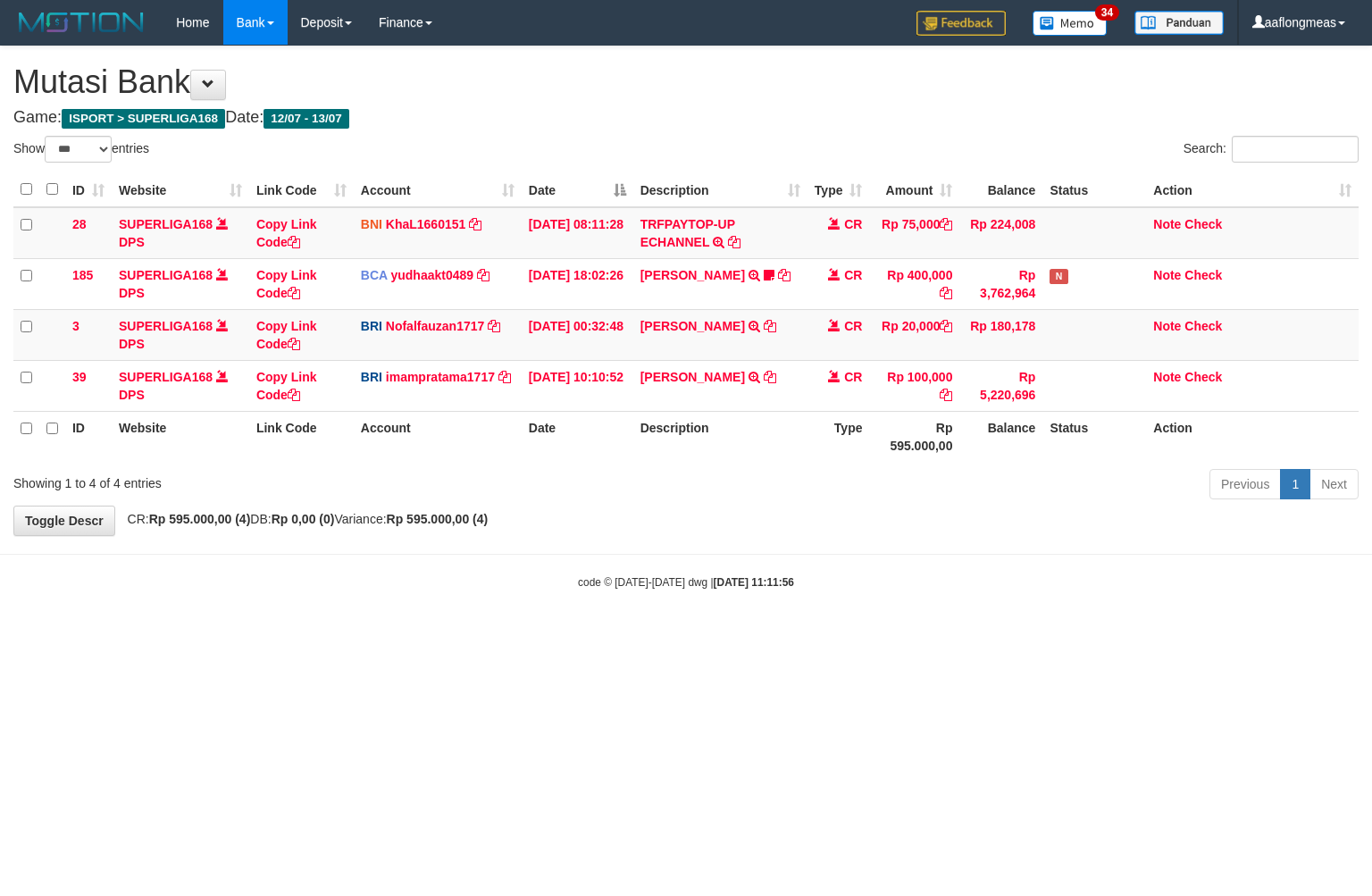 scroll, scrollTop: 0, scrollLeft: 0, axis: both 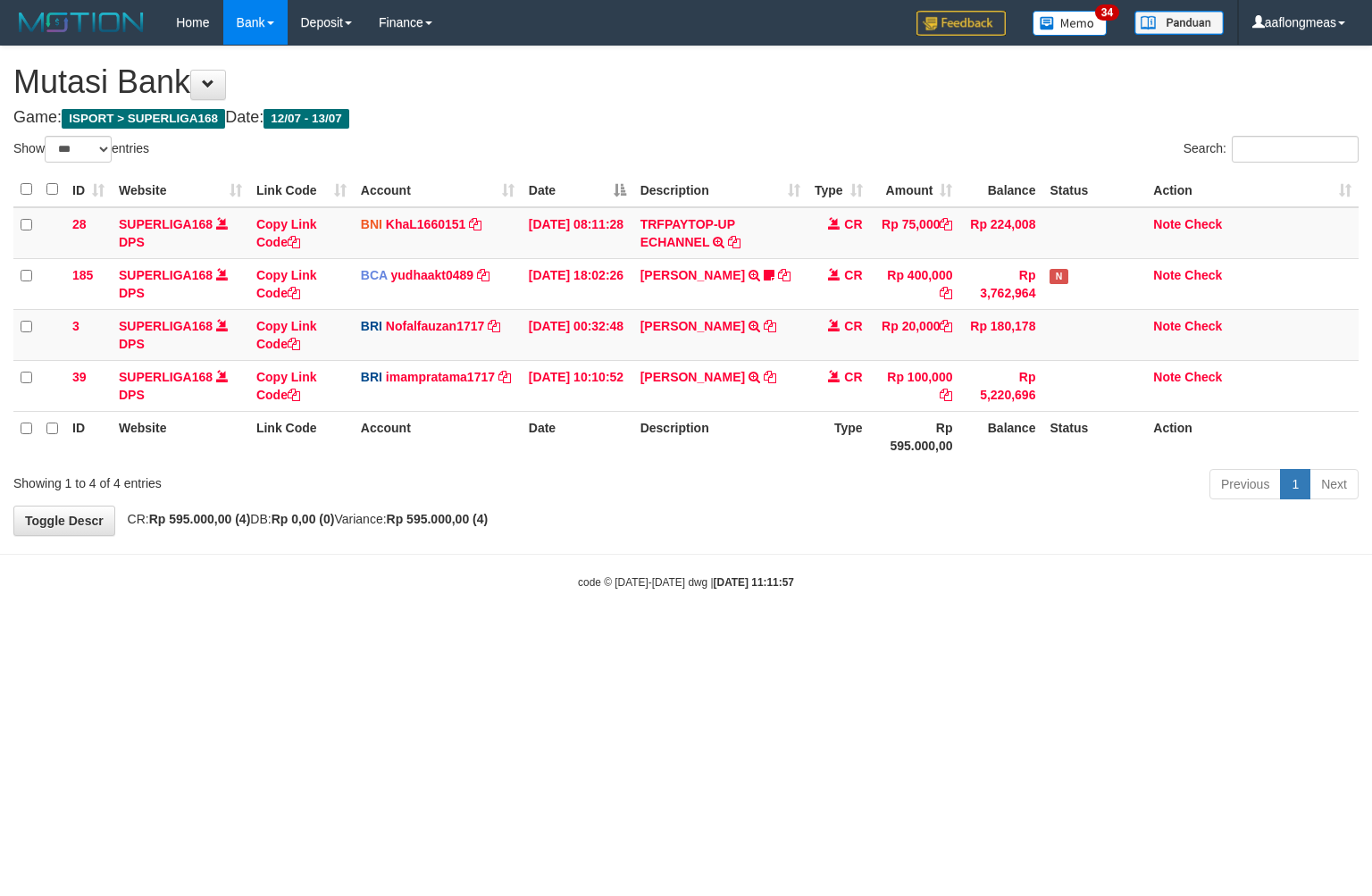 select on "***" 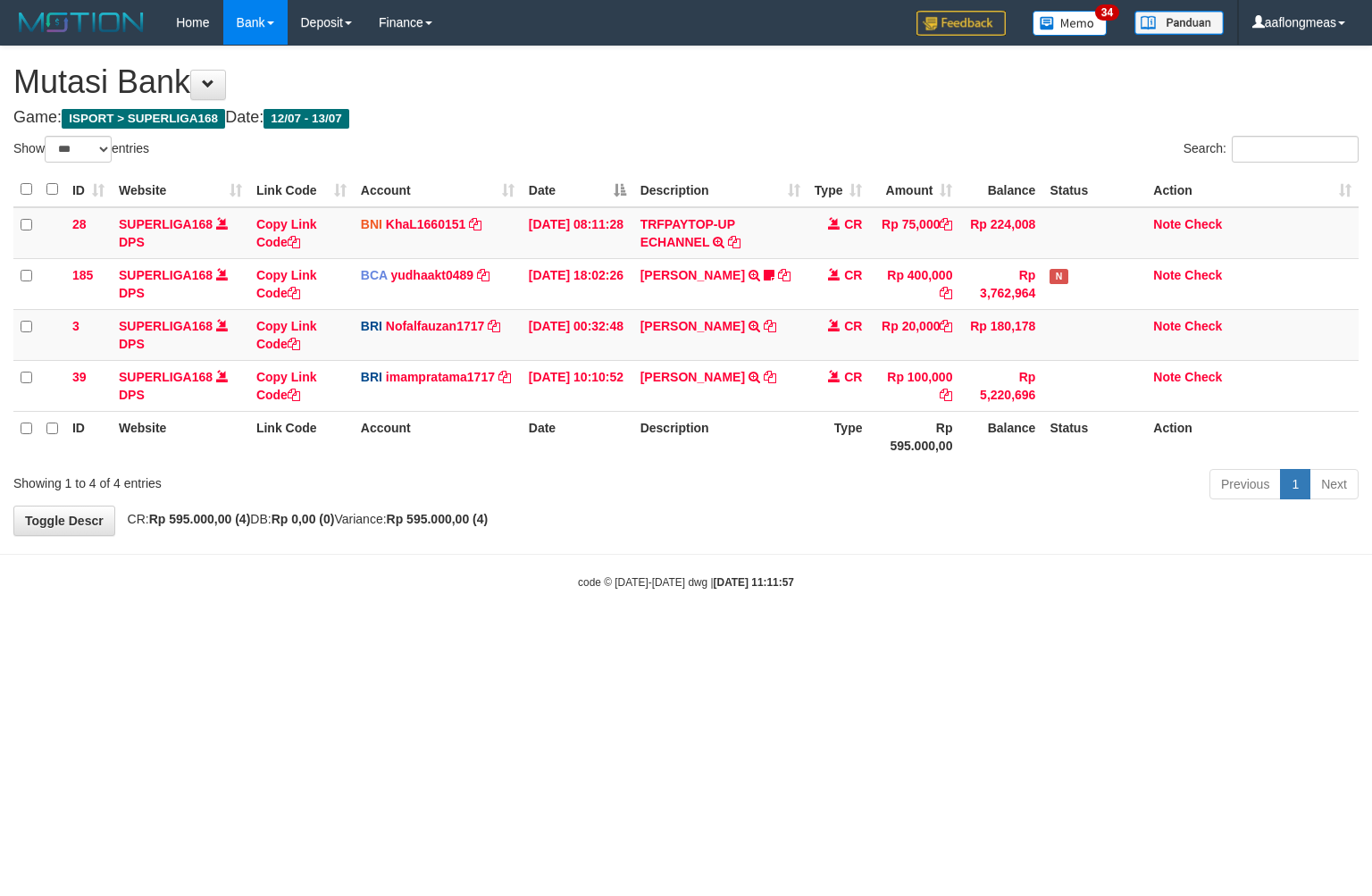 scroll, scrollTop: 0, scrollLeft: 0, axis: both 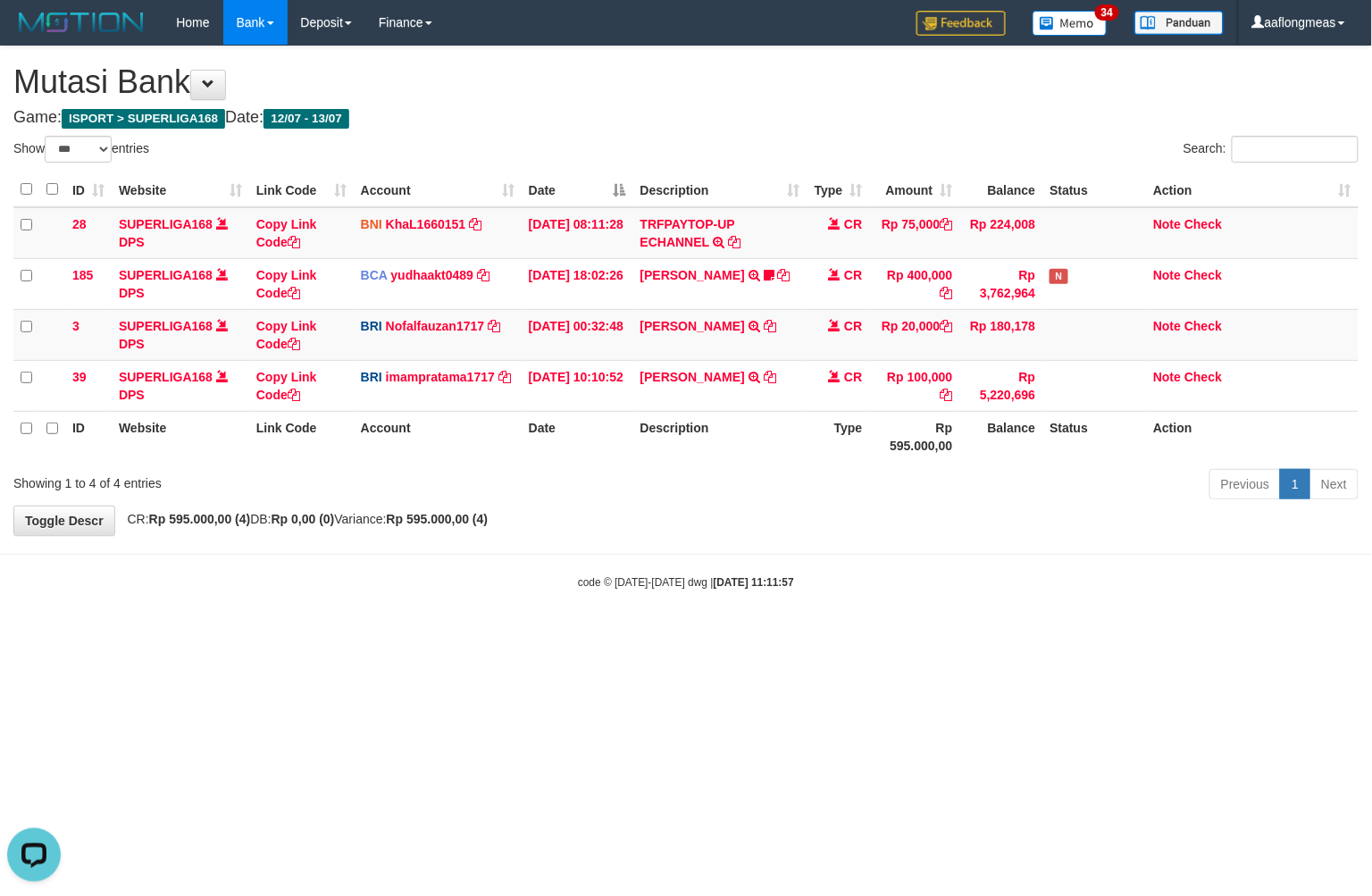click on "code © 2012-2018 dwg |  2025/07/13 11:11:57" at bounding box center [686, 582] 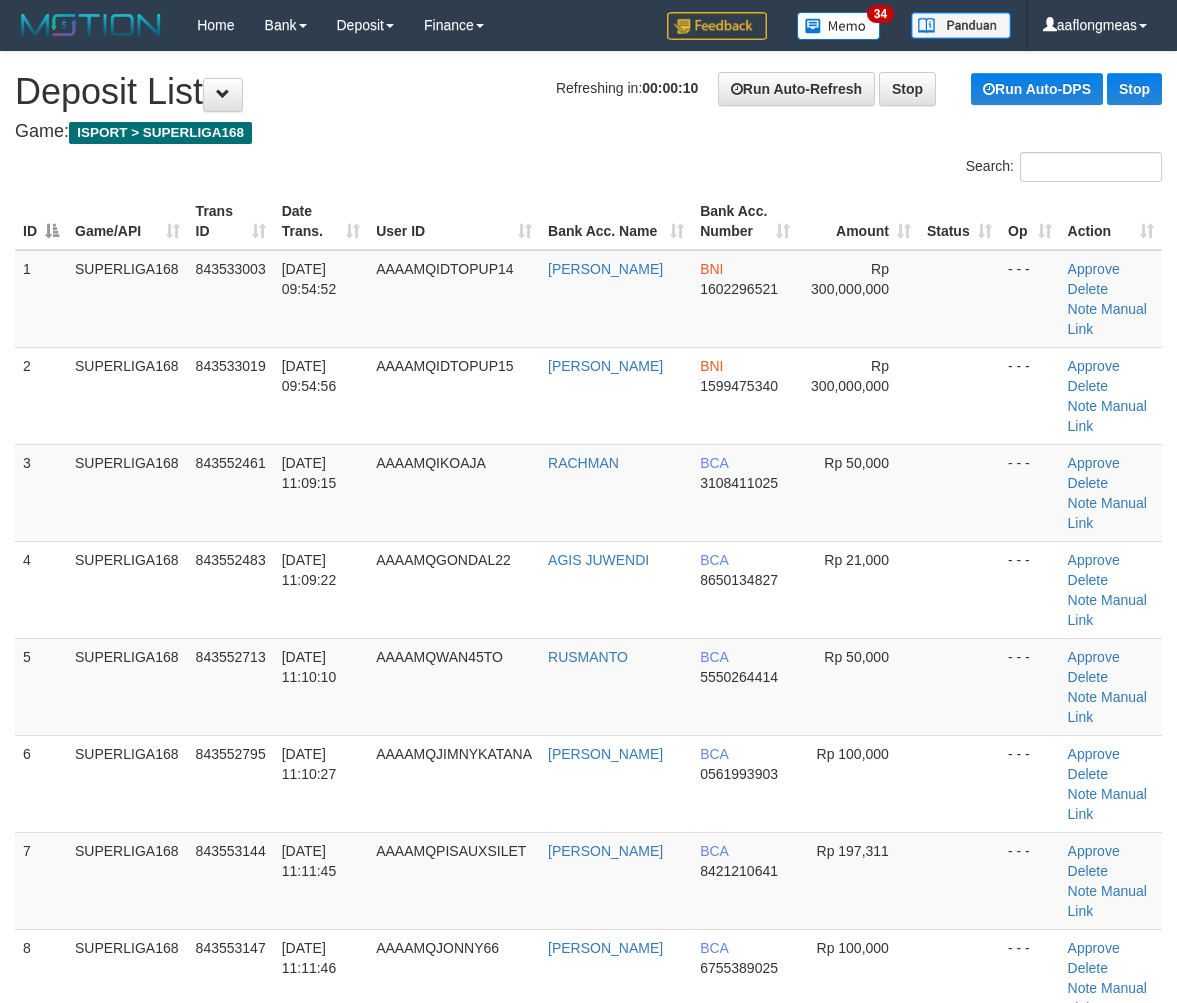 scroll, scrollTop: 0, scrollLeft: 0, axis: both 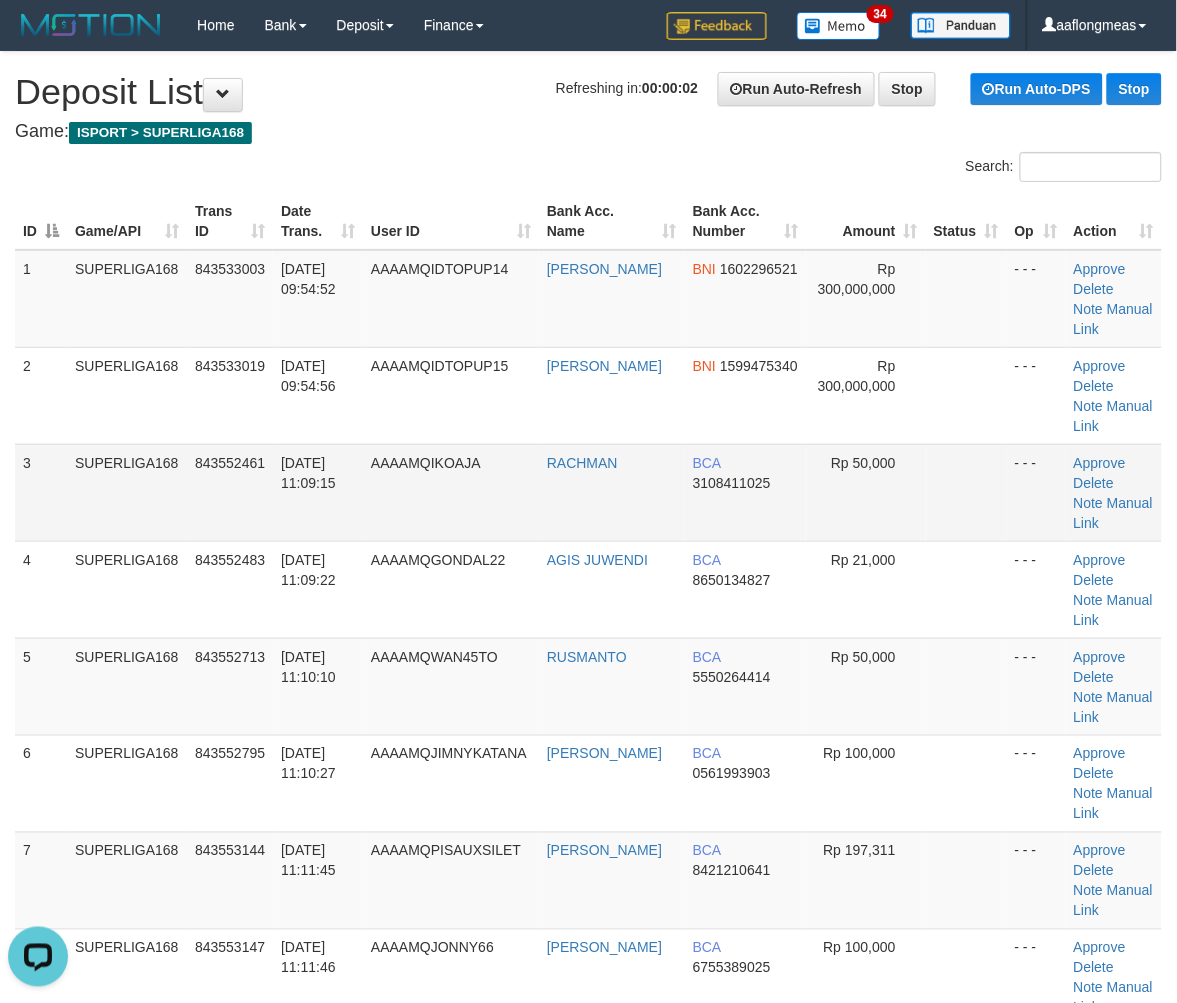drag, startPoint x: 1020, startPoint y: 514, endPoint x: 1010, endPoint y: 527, distance: 16.40122 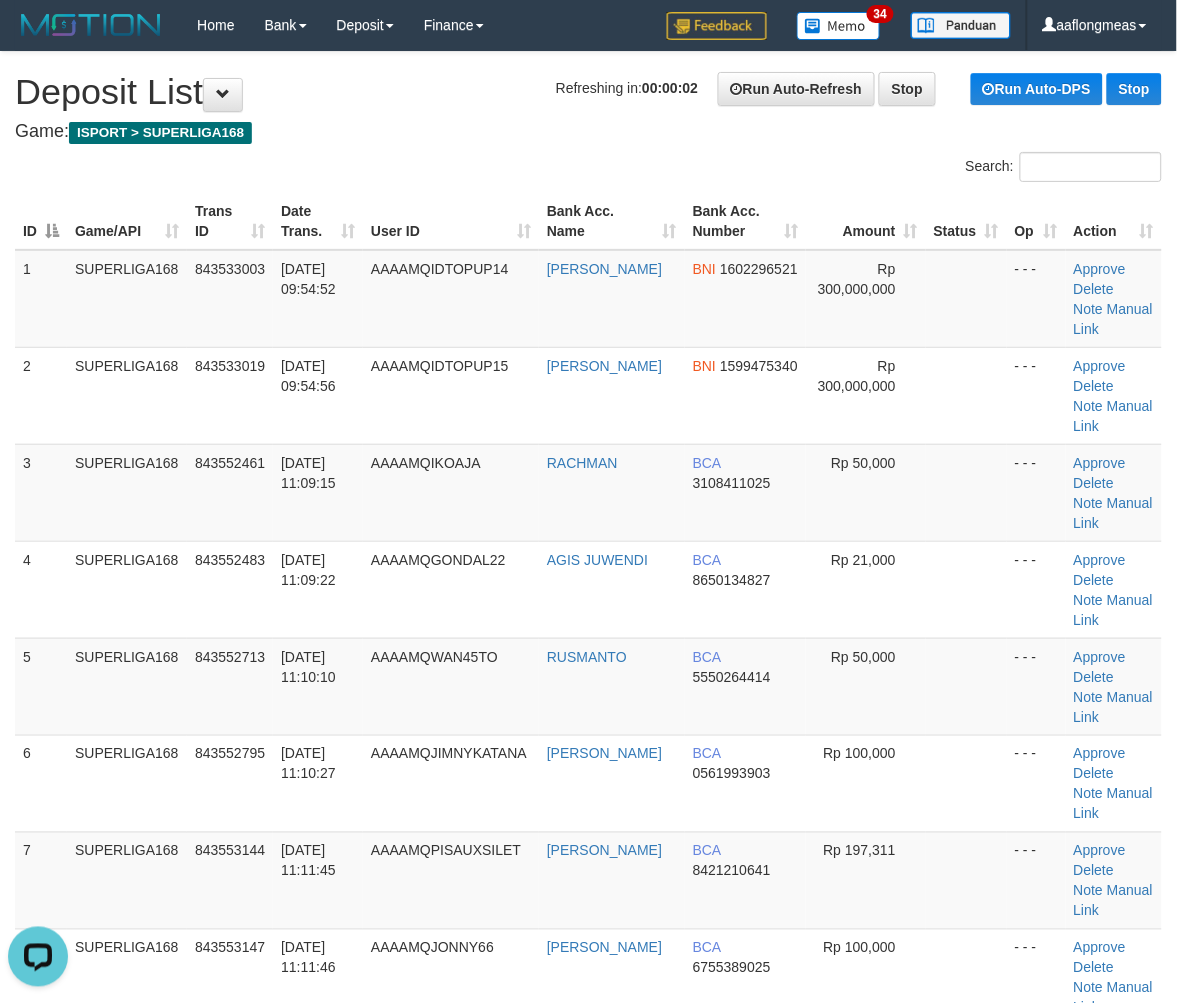 scroll, scrollTop: 541, scrollLeft: 0, axis: vertical 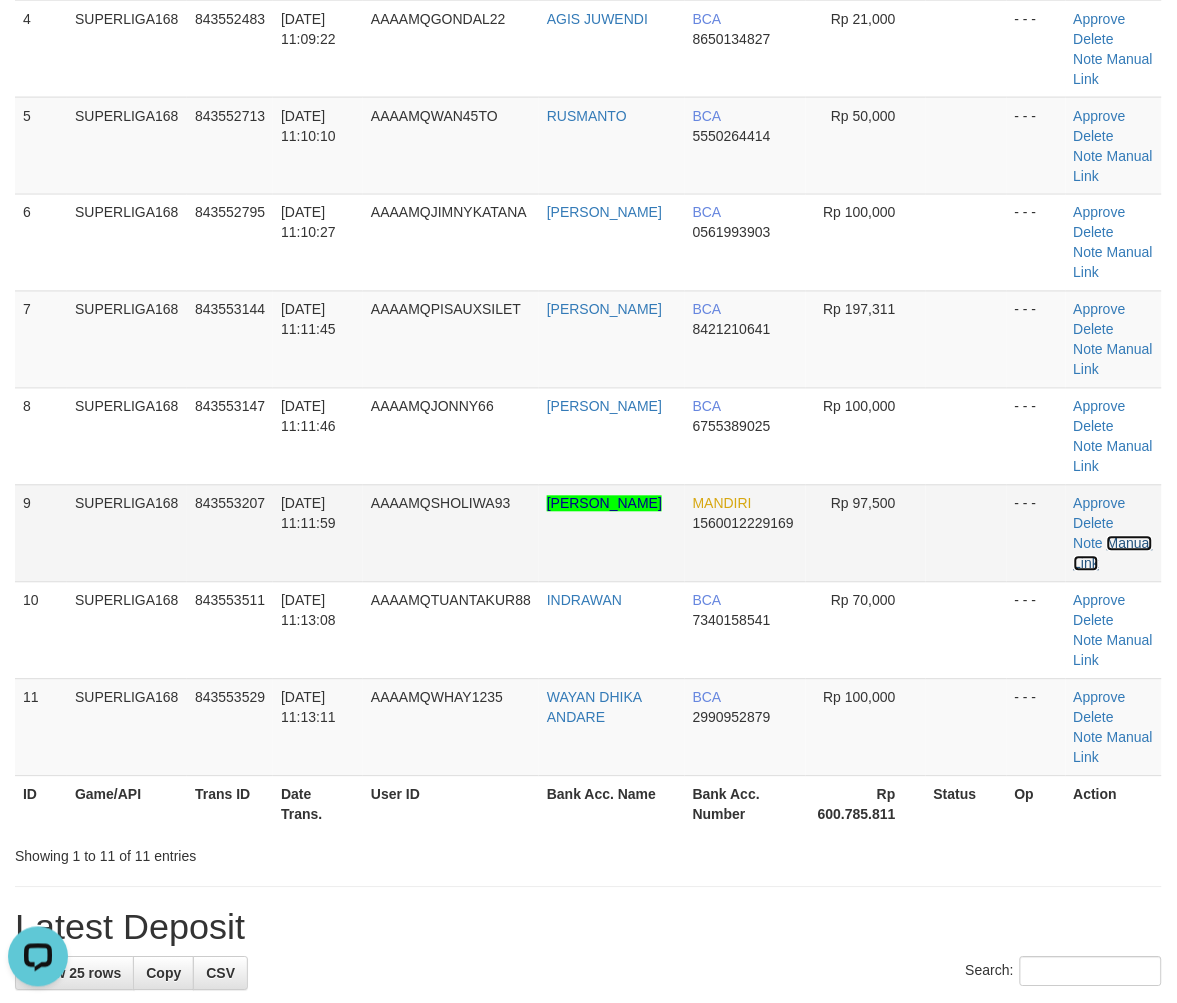 click on "Manual Link" at bounding box center (1113, 554) 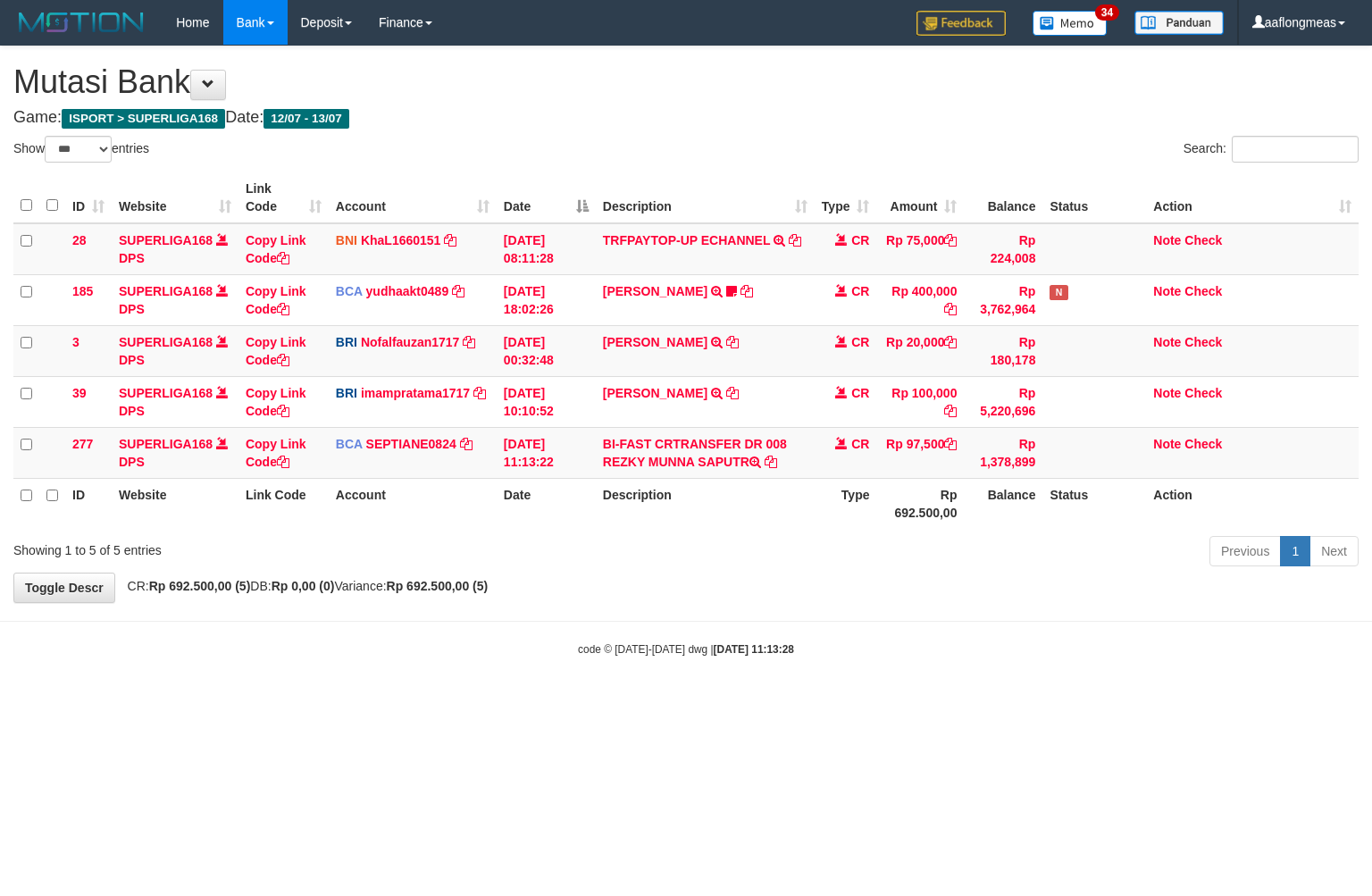 select on "***" 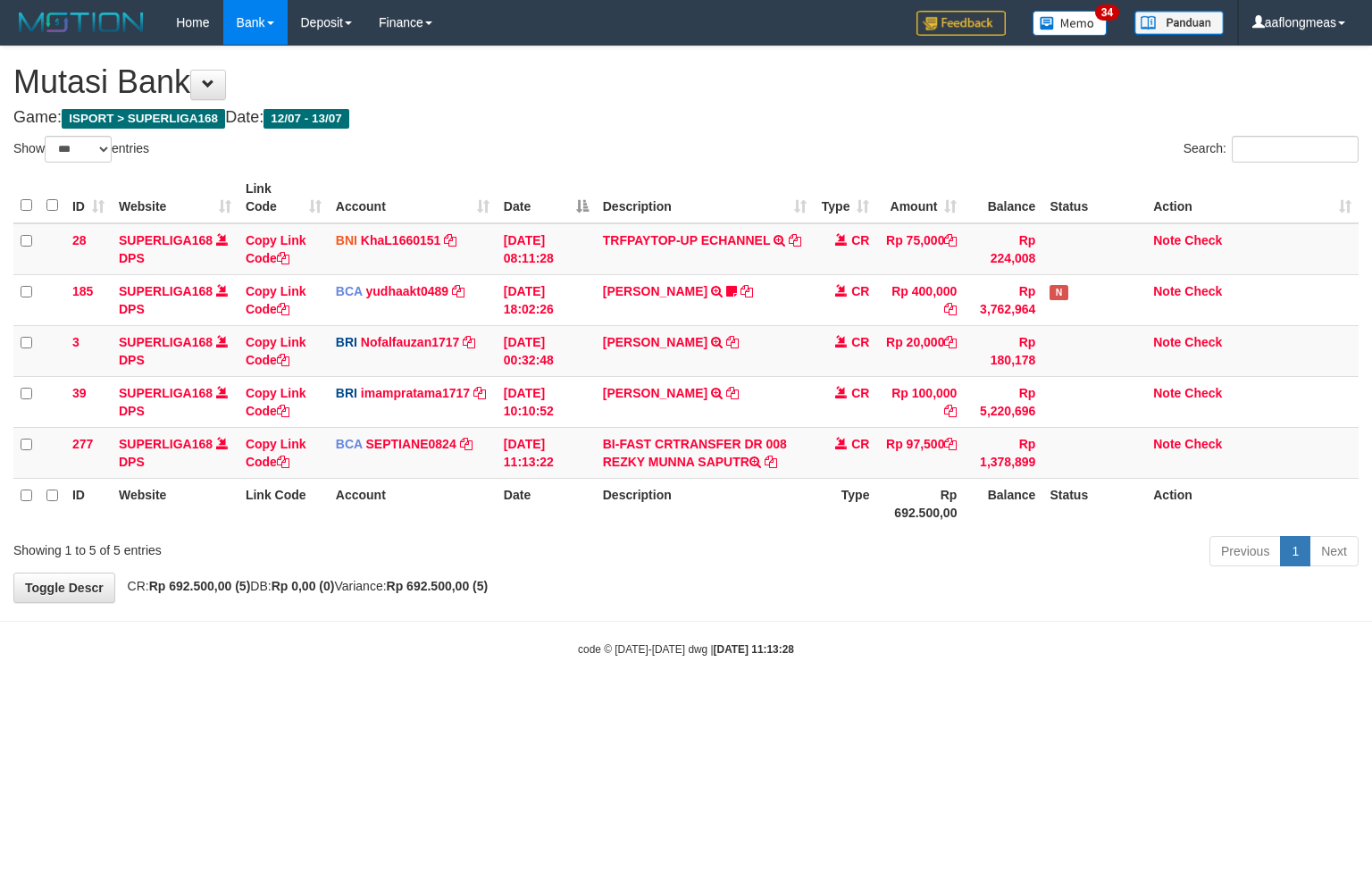 scroll, scrollTop: 0, scrollLeft: 0, axis: both 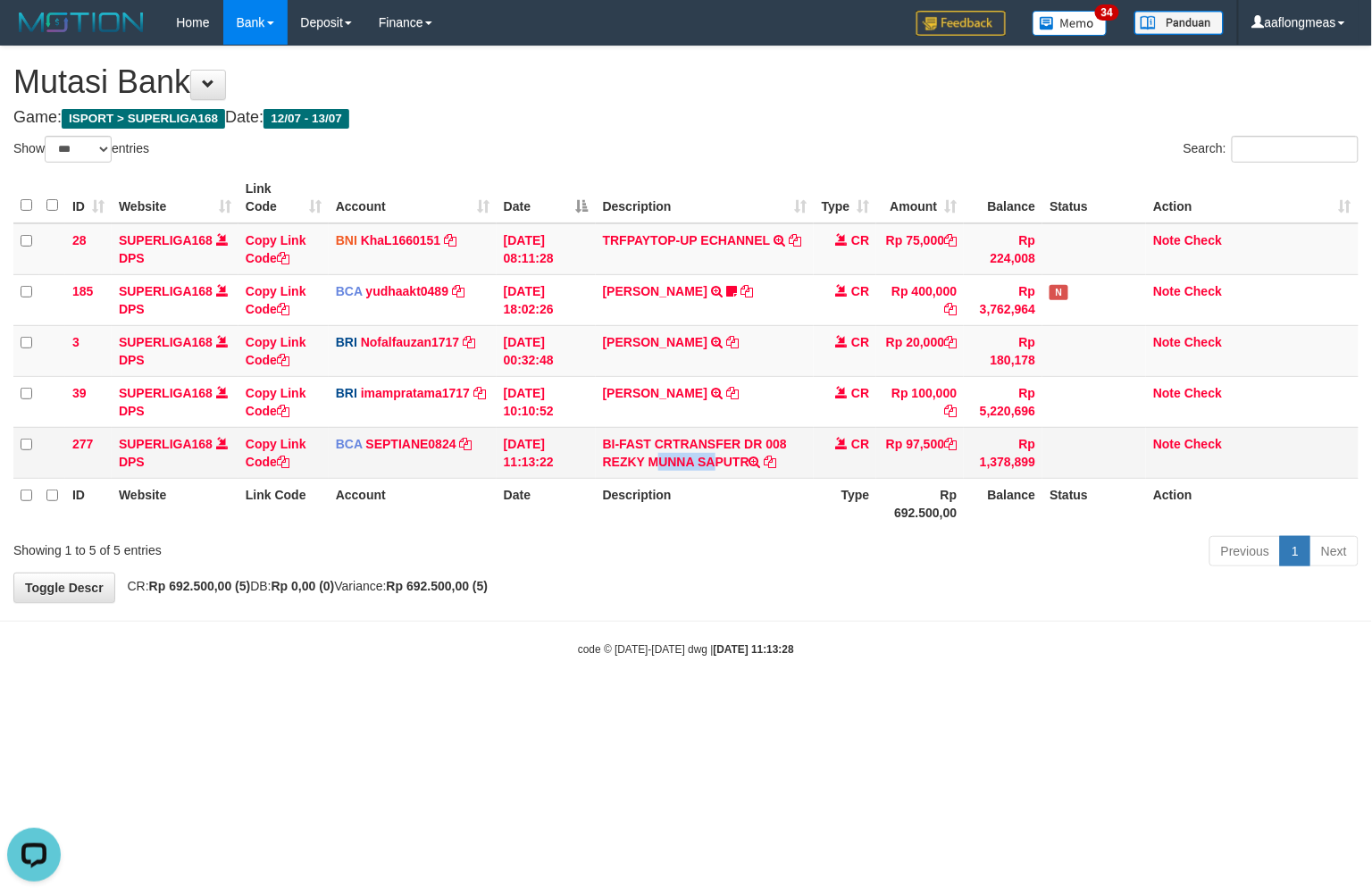 copy on "EZKY MU" 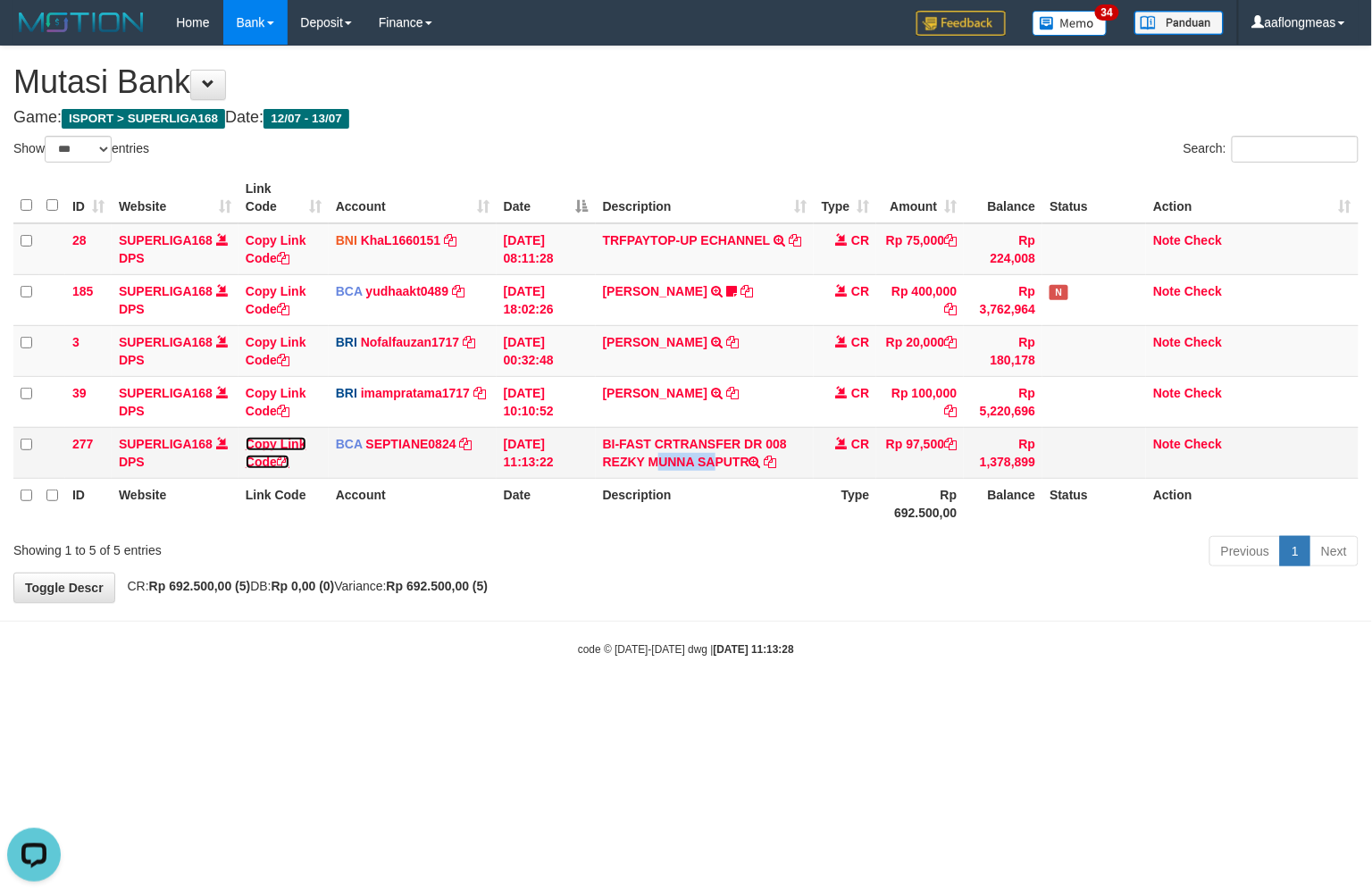 click on "Copy Link Code" at bounding box center [276, 453] 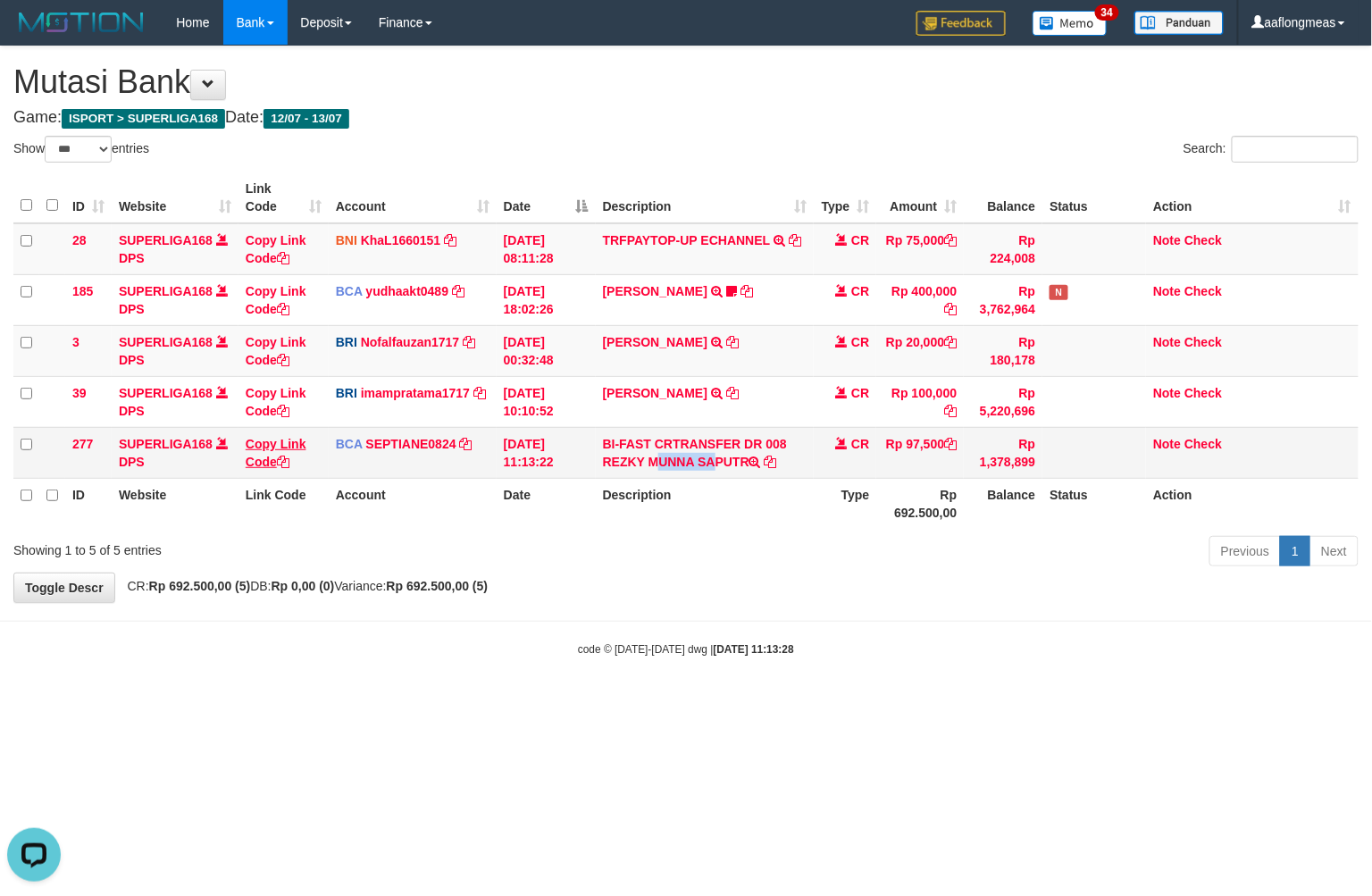copy on "EZKY MU" 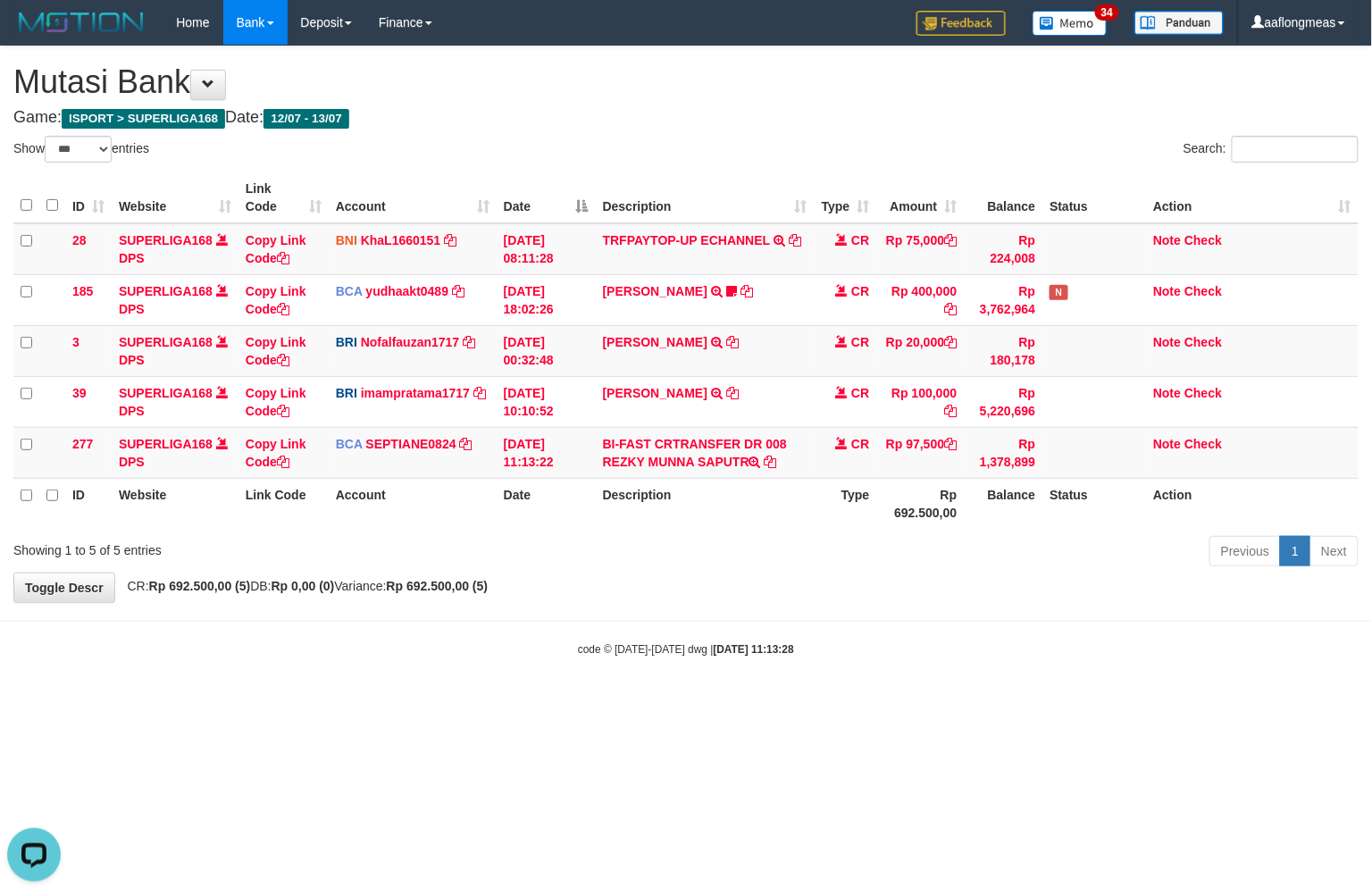 scroll, scrollTop: 265, scrollLeft: 0, axis: vertical 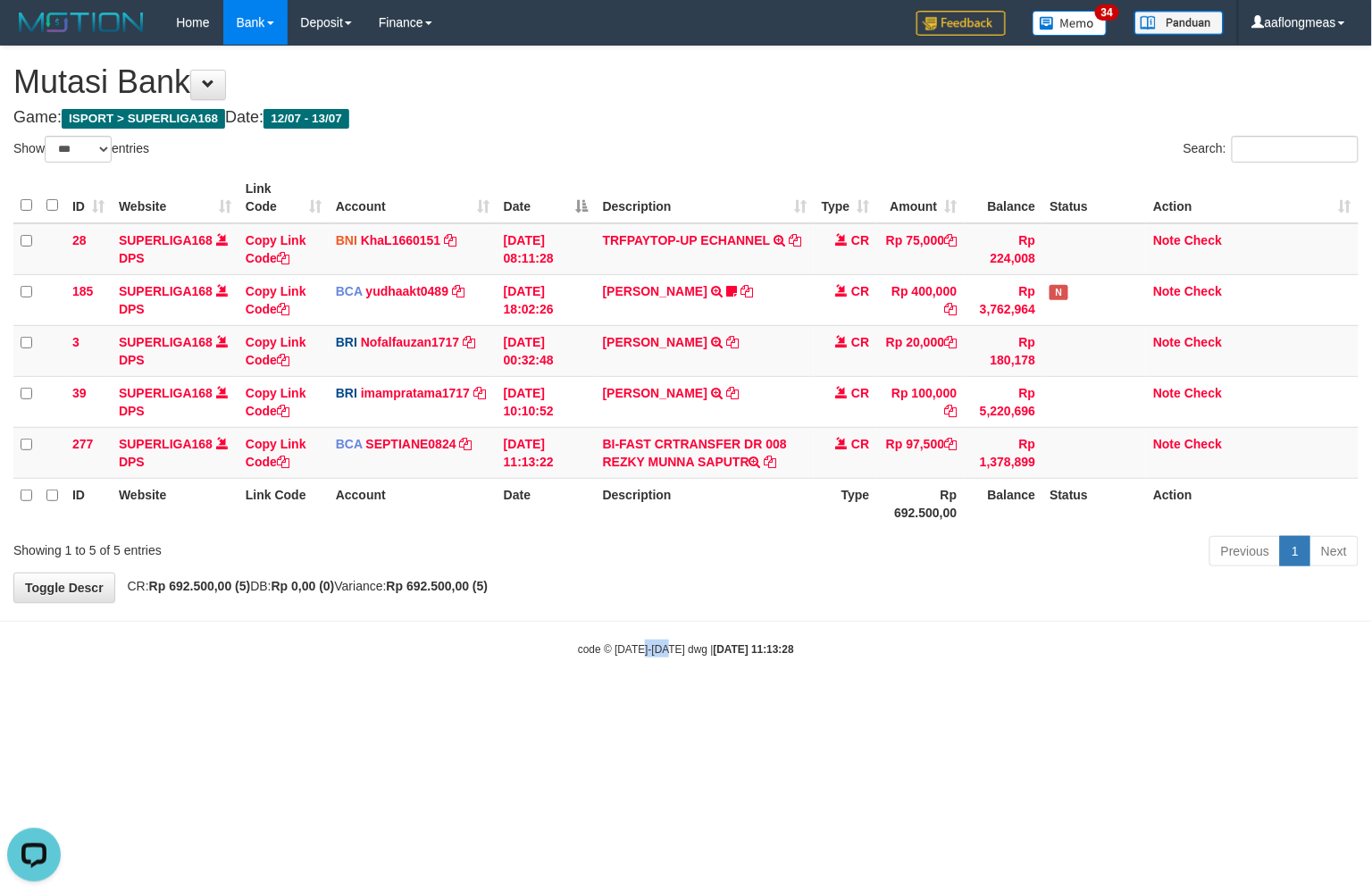 click on "Toggle navigation
Home
Bank
Account List
Load
By Website
Group
[ISPORT]													SUPERLIGA168
By Load Group (DPS)
34" at bounding box center [686, 351] 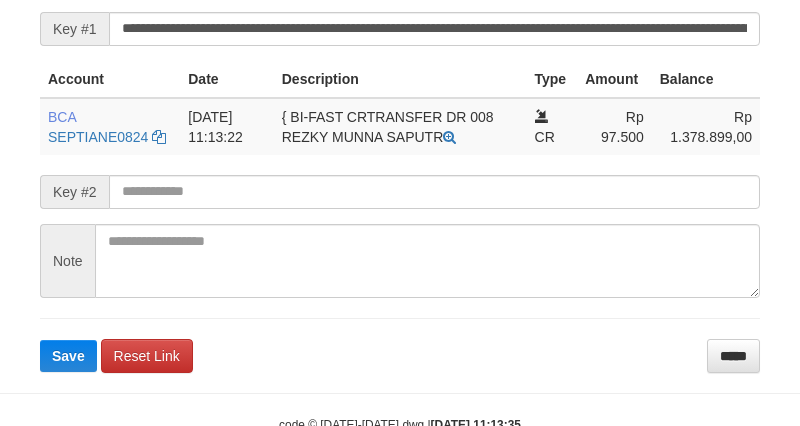 scroll, scrollTop: 444, scrollLeft: 0, axis: vertical 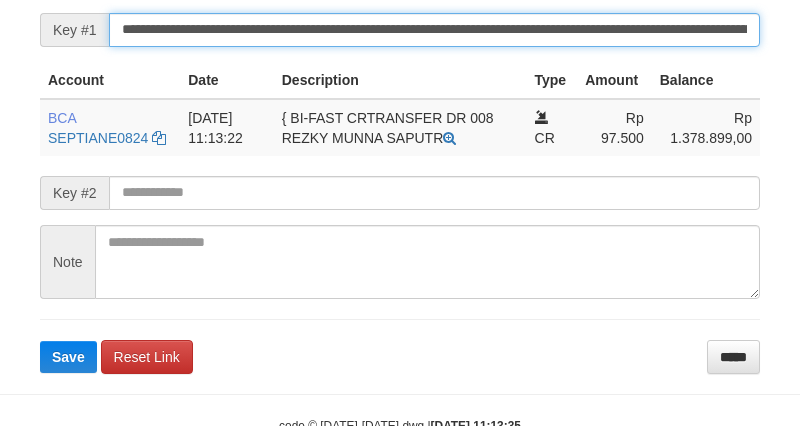 drag, startPoint x: 141, startPoint y: 60, endPoint x: 342, endPoint y: 51, distance: 201.20139 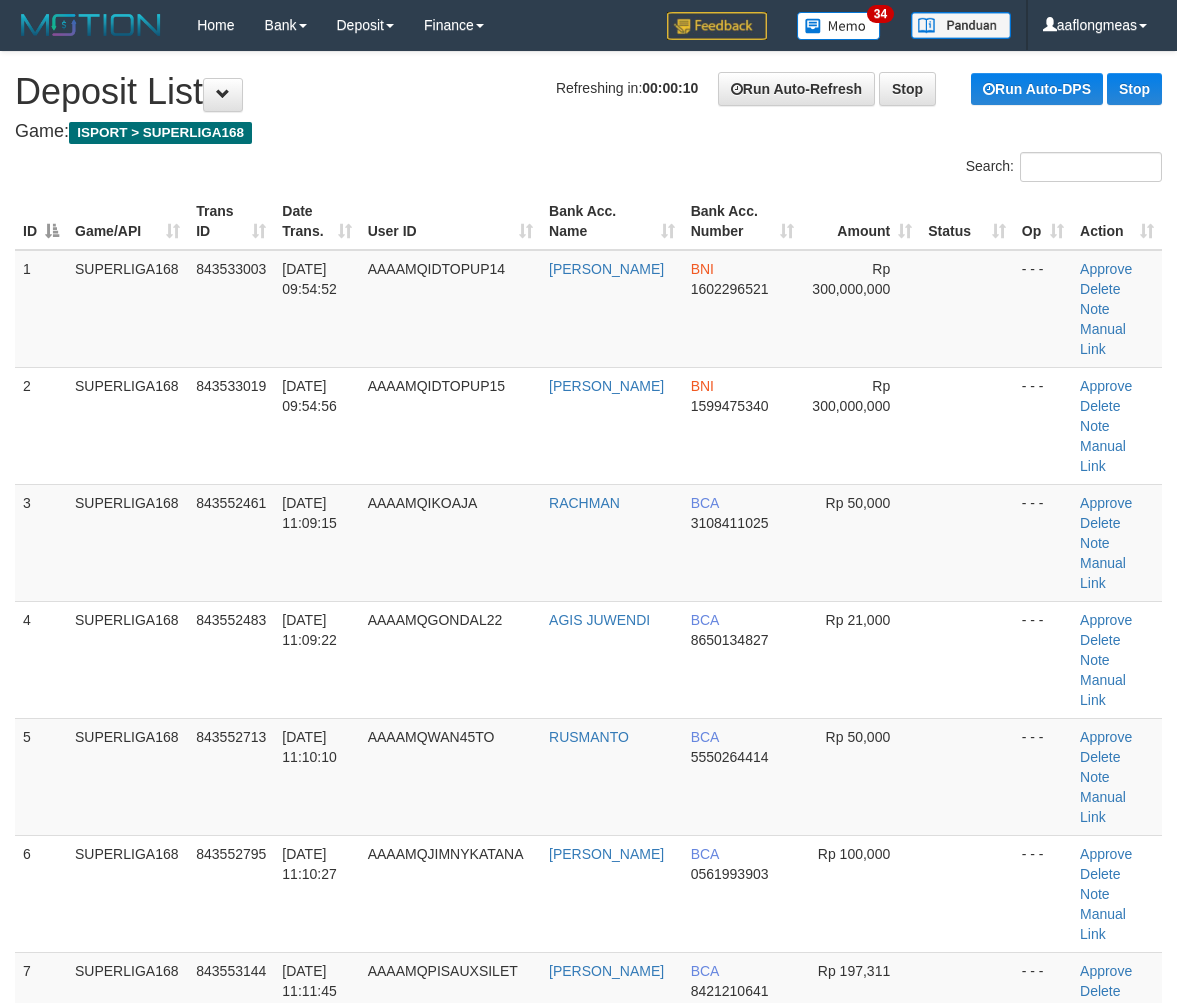 scroll, scrollTop: 0, scrollLeft: 0, axis: both 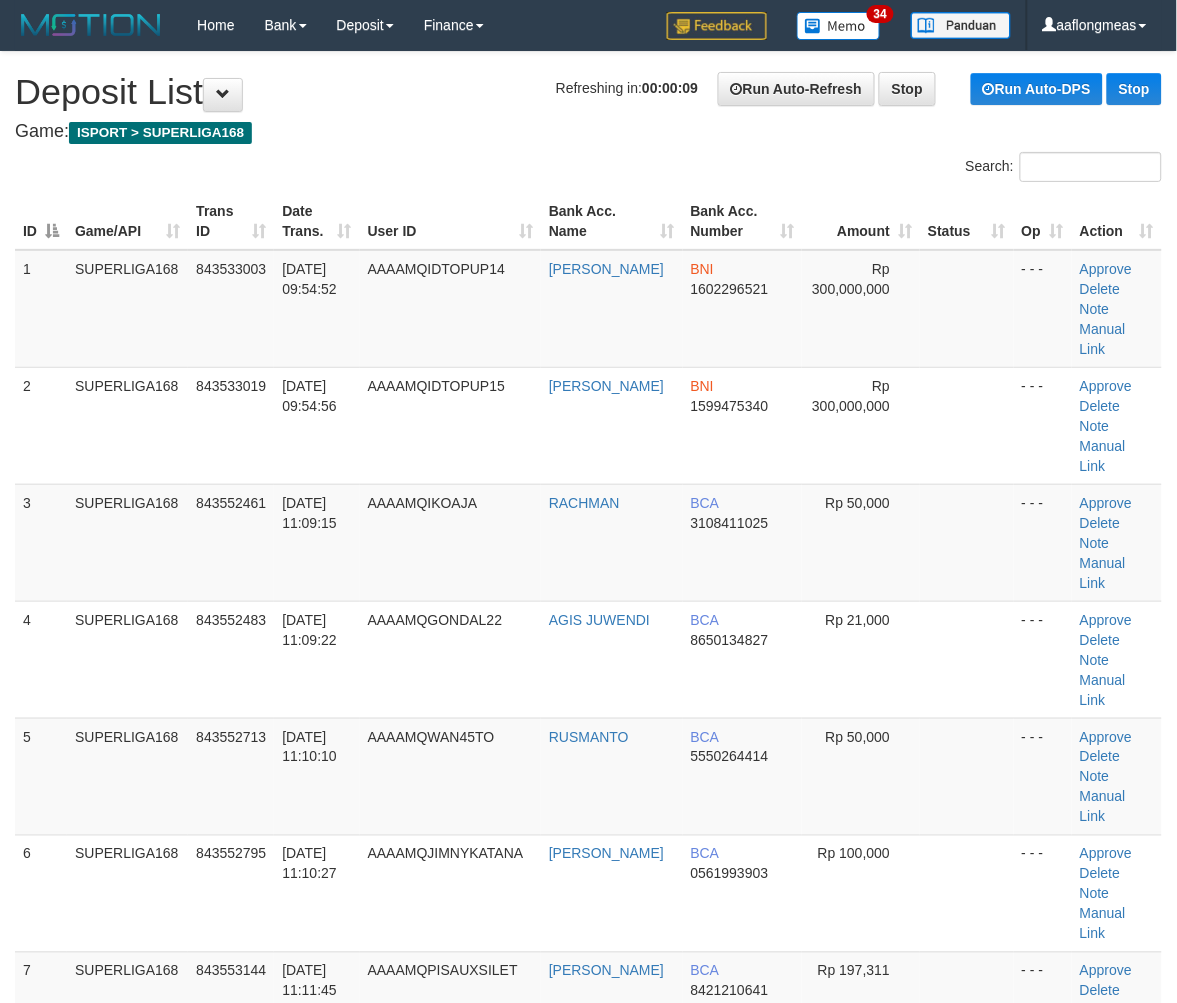 drag, startPoint x: 828, startPoint y: 542, endPoint x: 1190, endPoint y: 632, distance: 373.0201 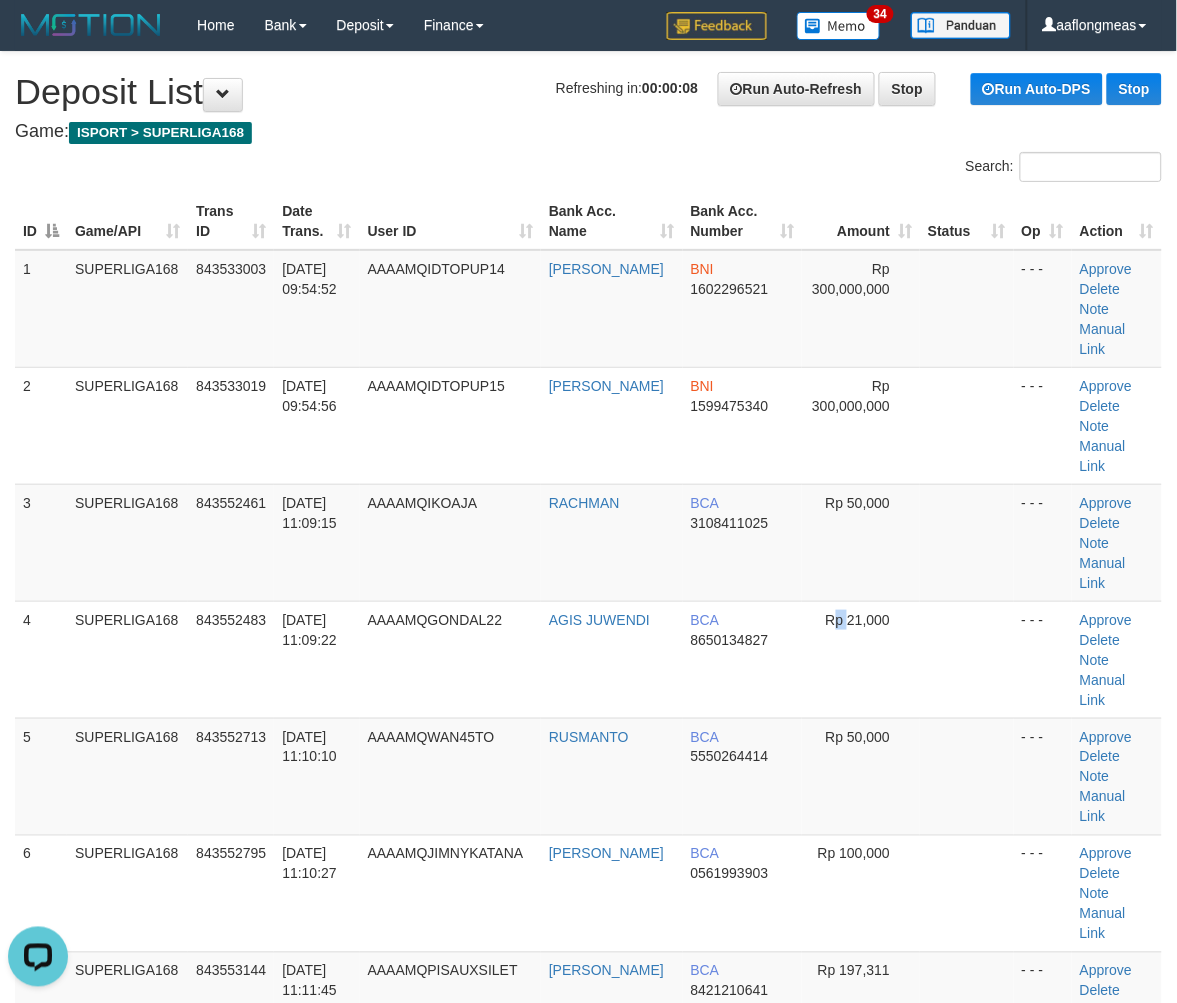 scroll, scrollTop: 0, scrollLeft: 0, axis: both 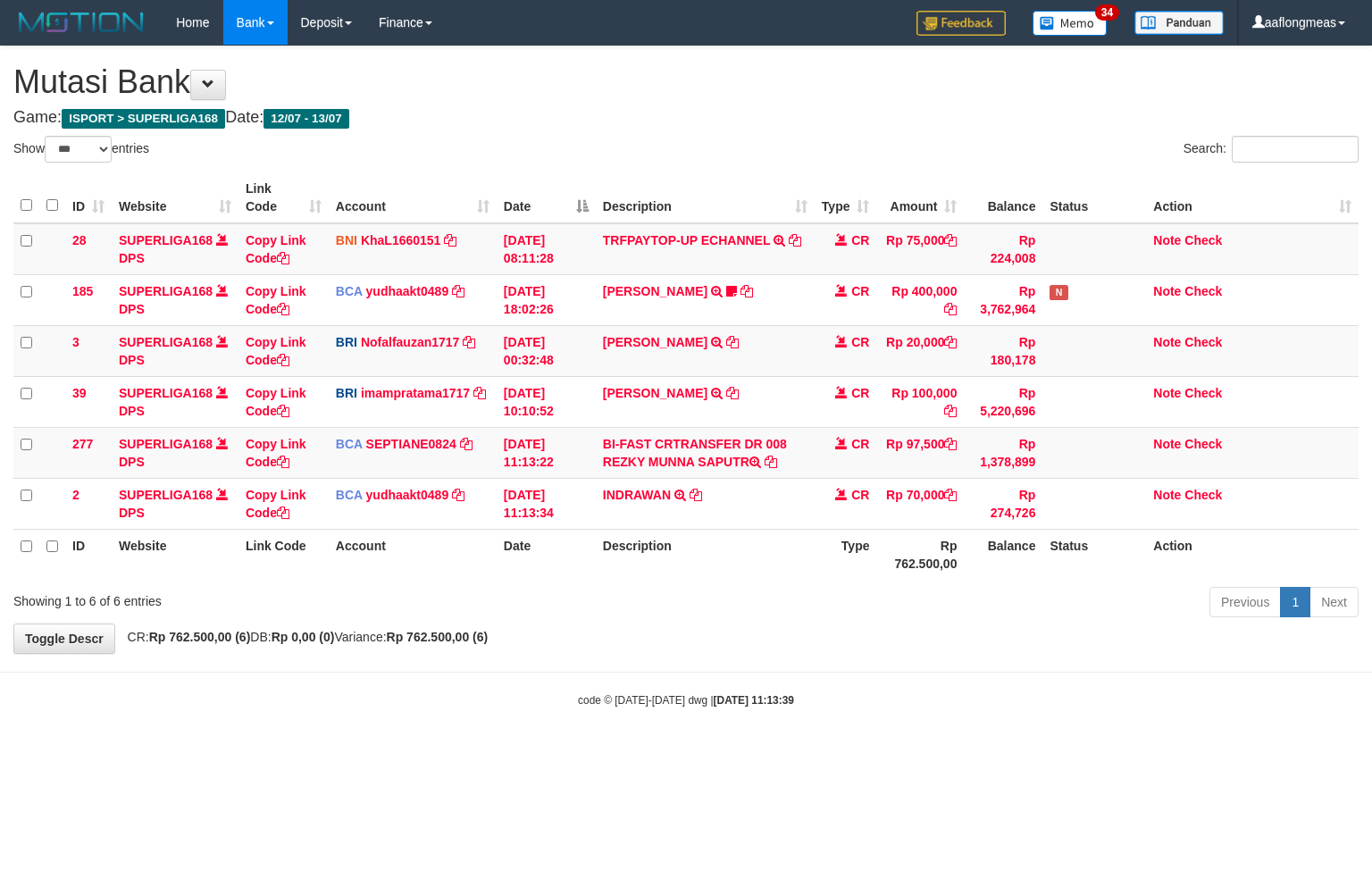 select on "***" 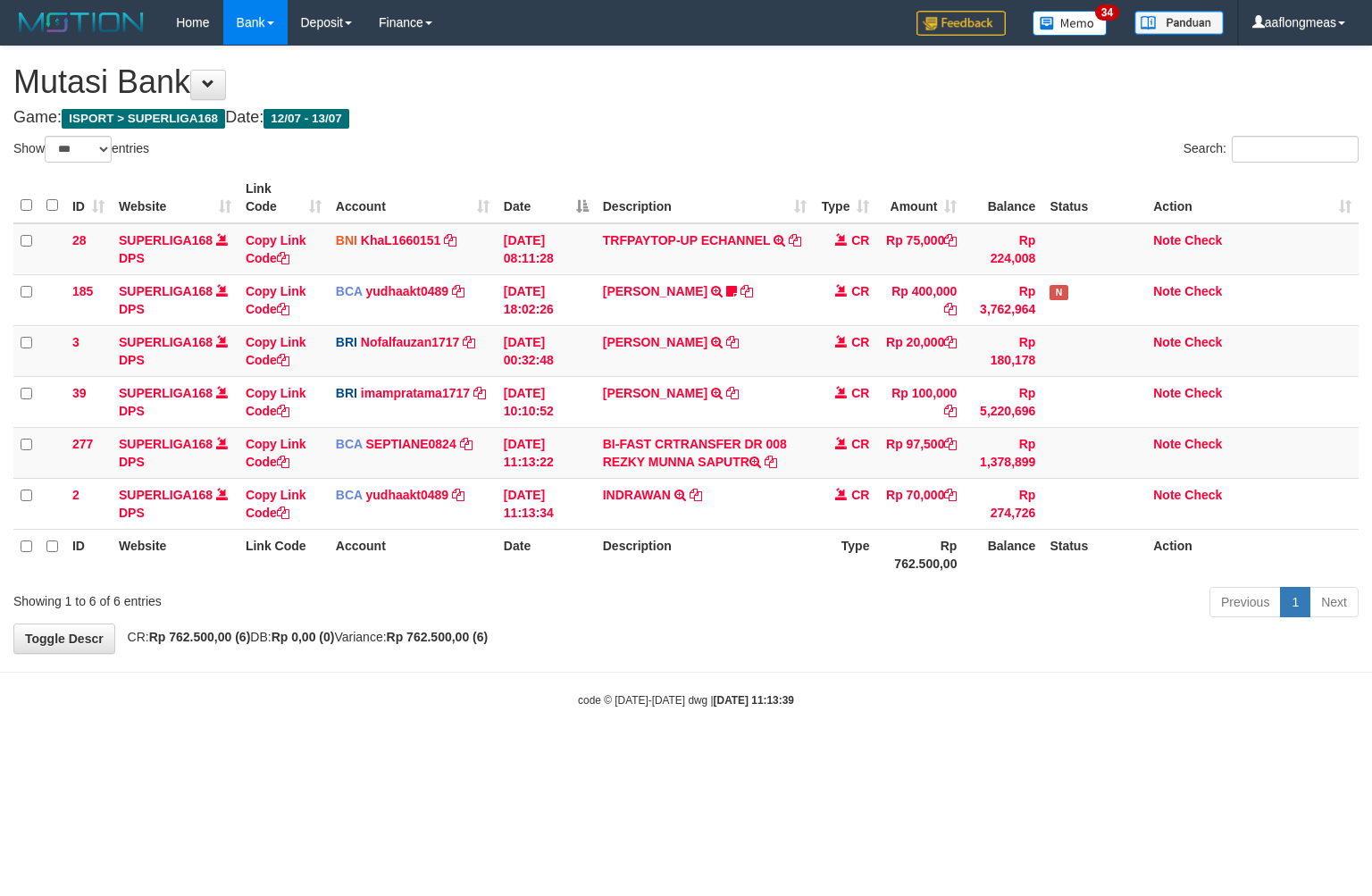 scroll, scrollTop: 0, scrollLeft: 0, axis: both 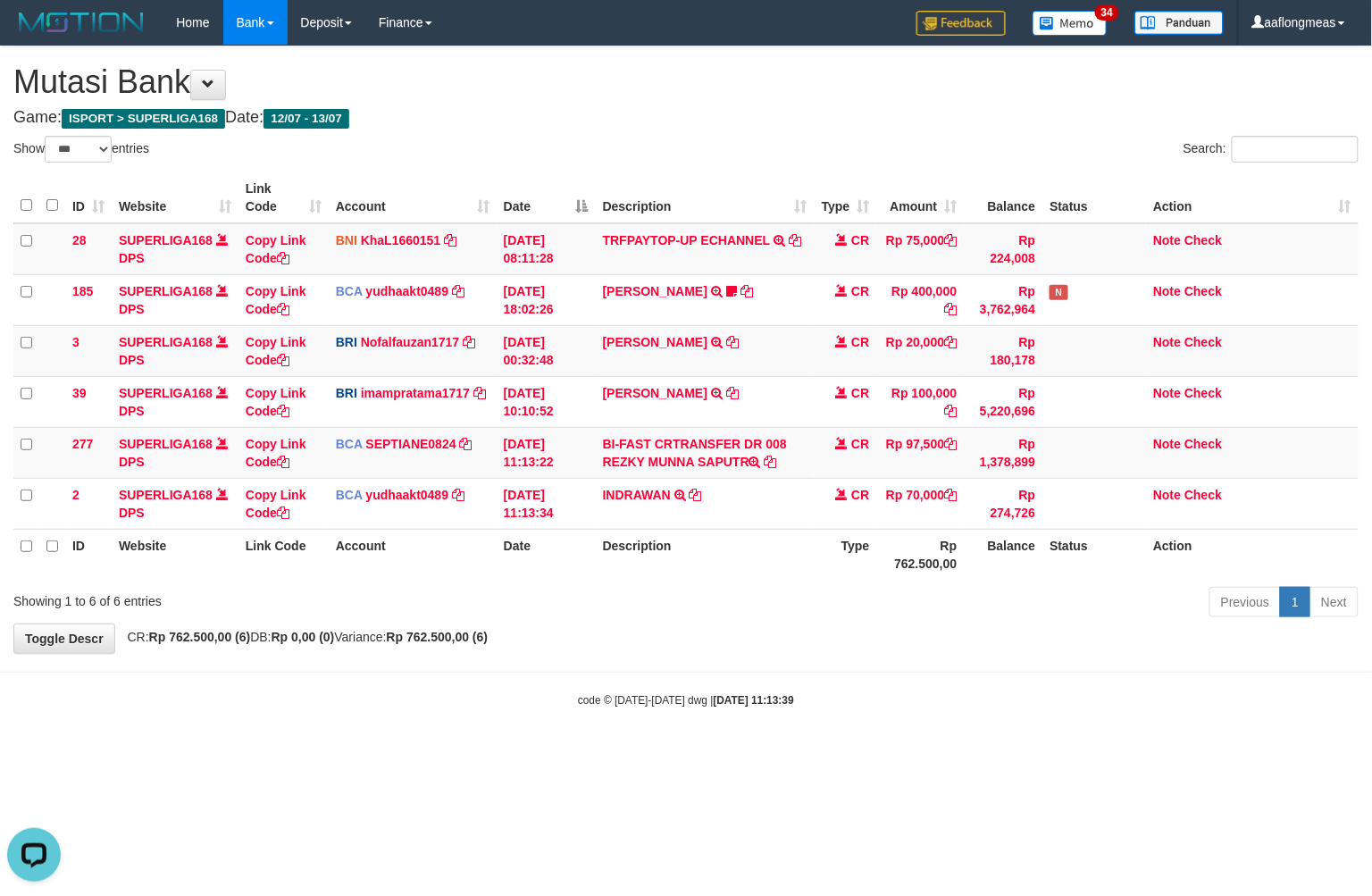 click on "**********" at bounding box center (686, 349) 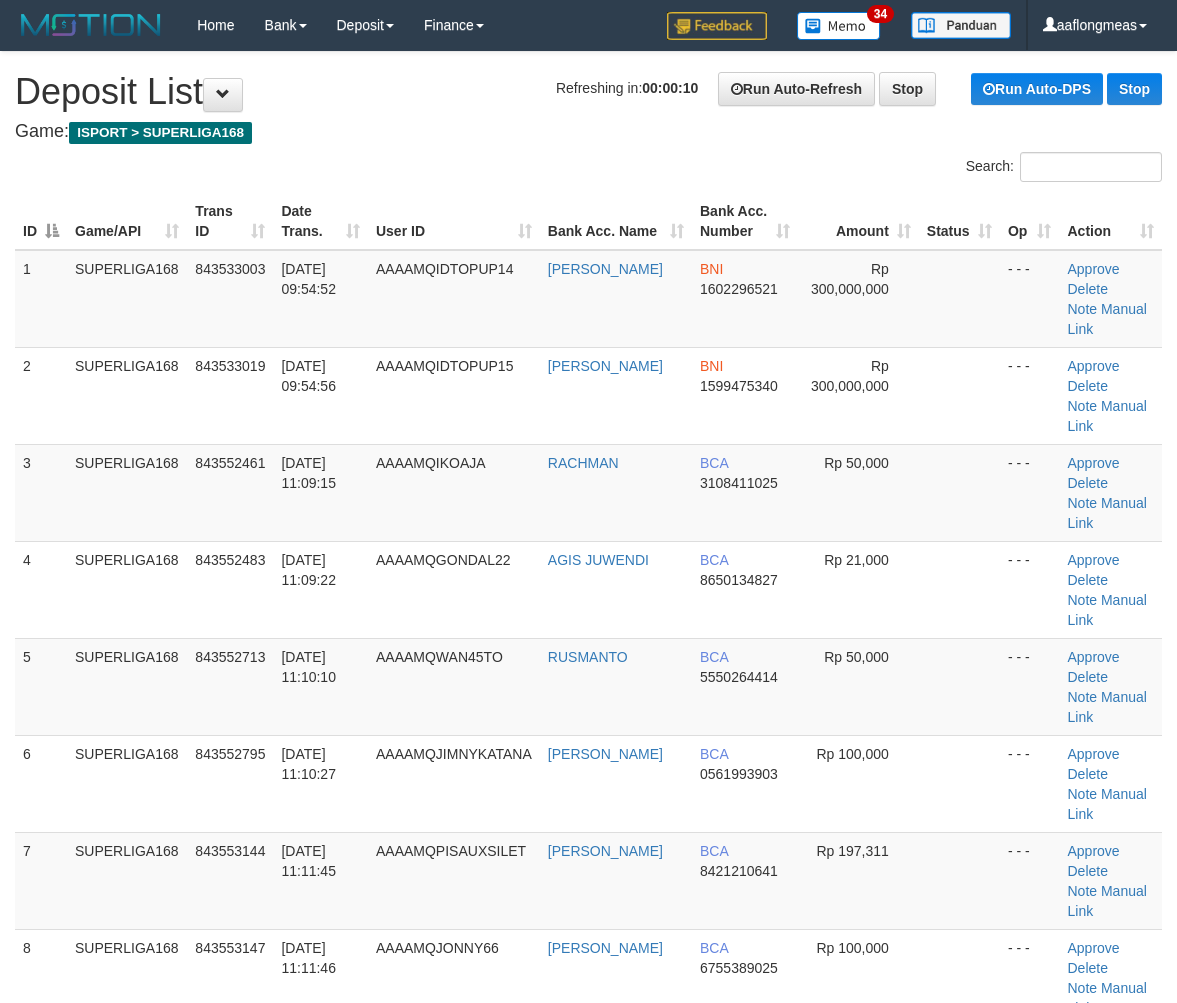 scroll, scrollTop: 0, scrollLeft: 0, axis: both 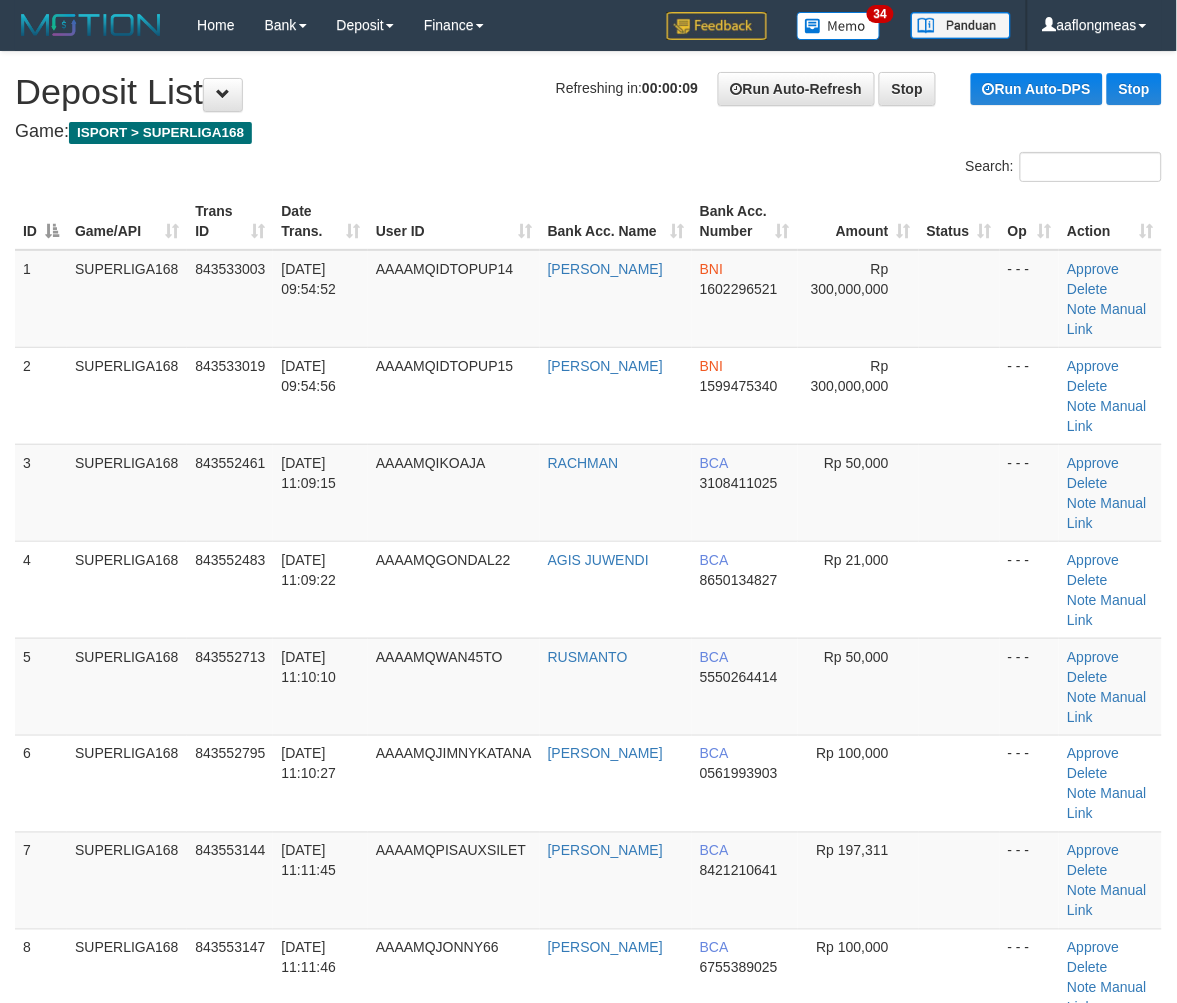 drag, startPoint x: 875, startPoint y: 604, endPoint x: 1187, endPoint y: 622, distance: 312.5188 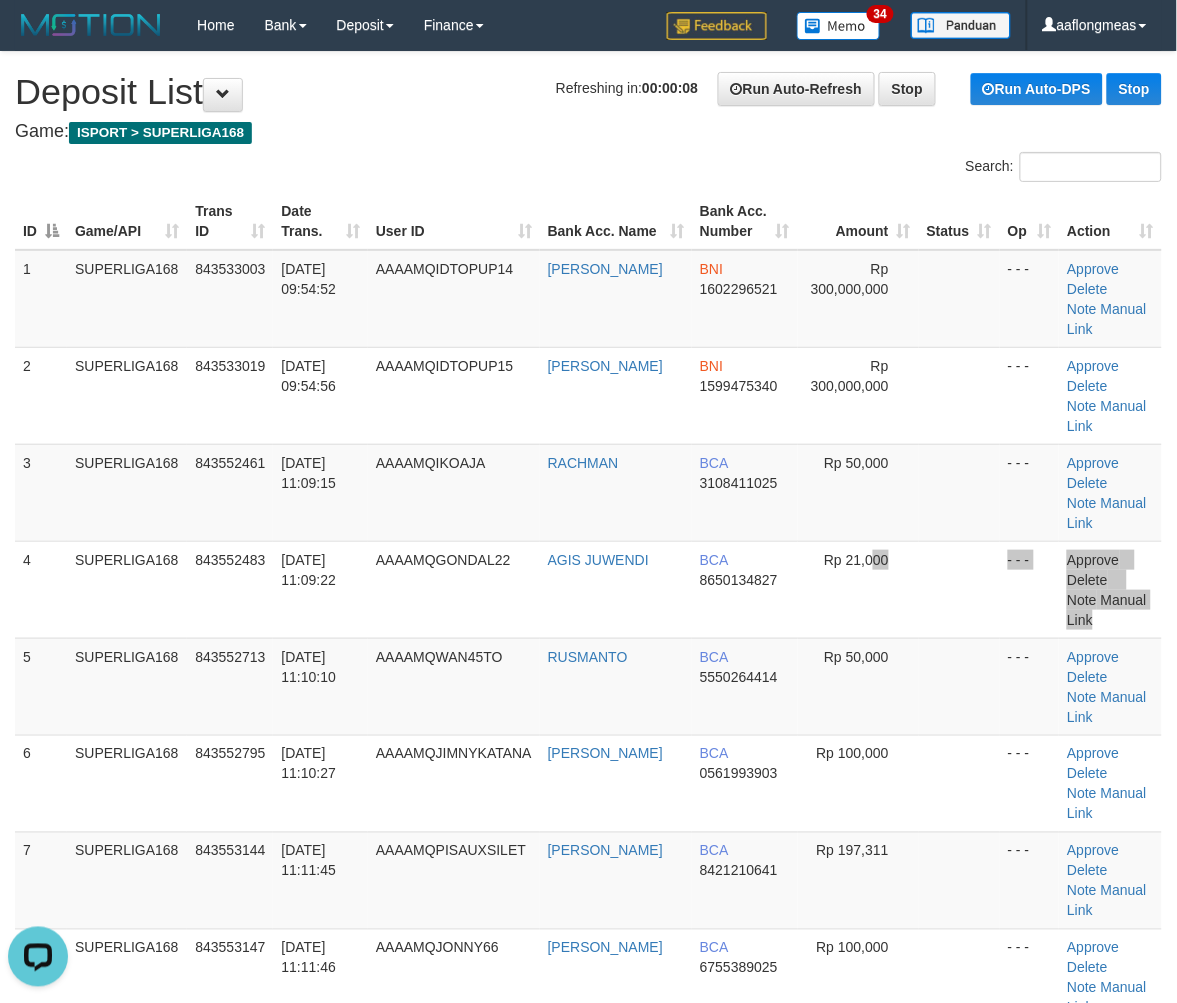scroll, scrollTop: 0, scrollLeft: 0, axis: both 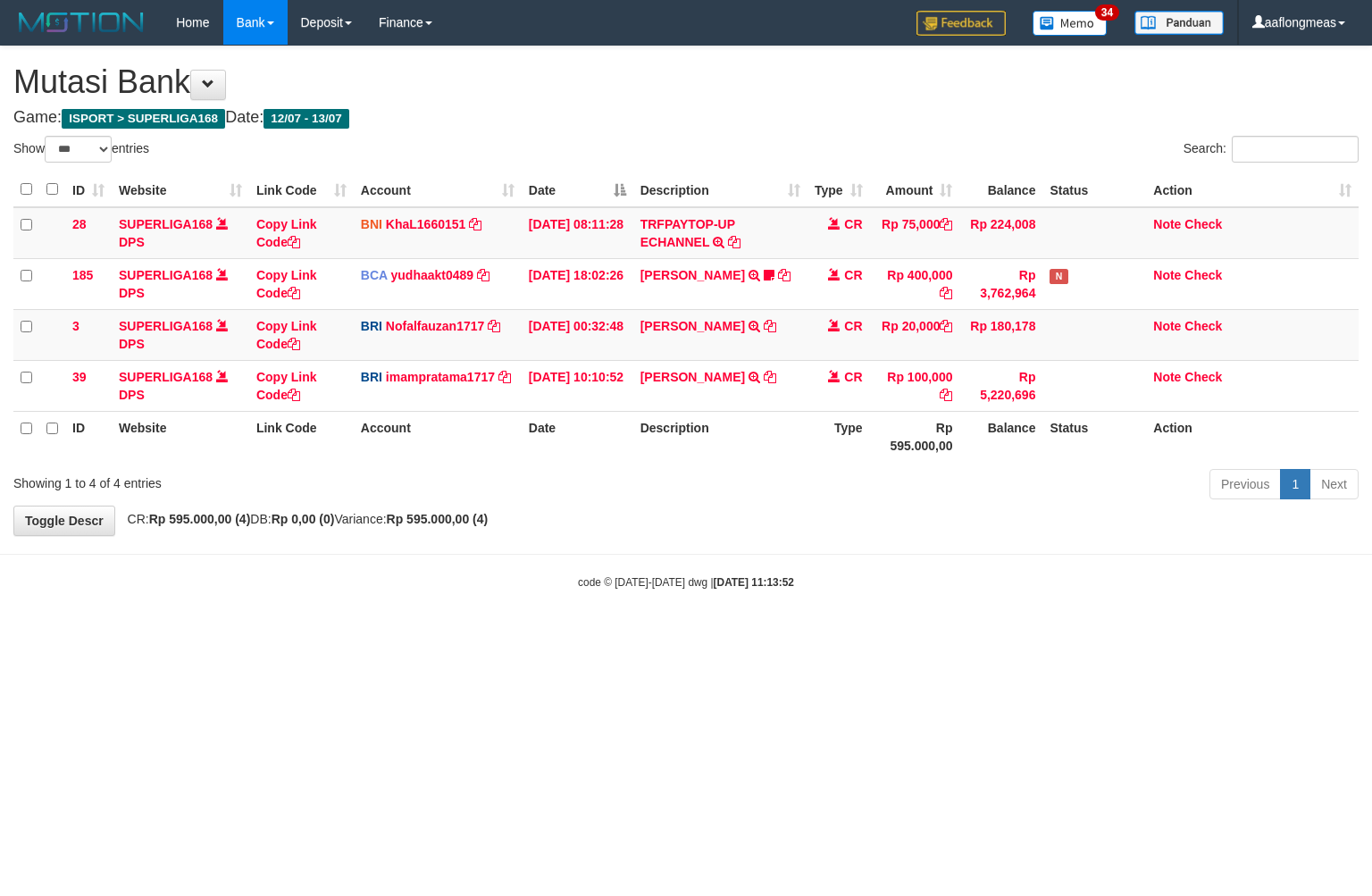 select on "***" 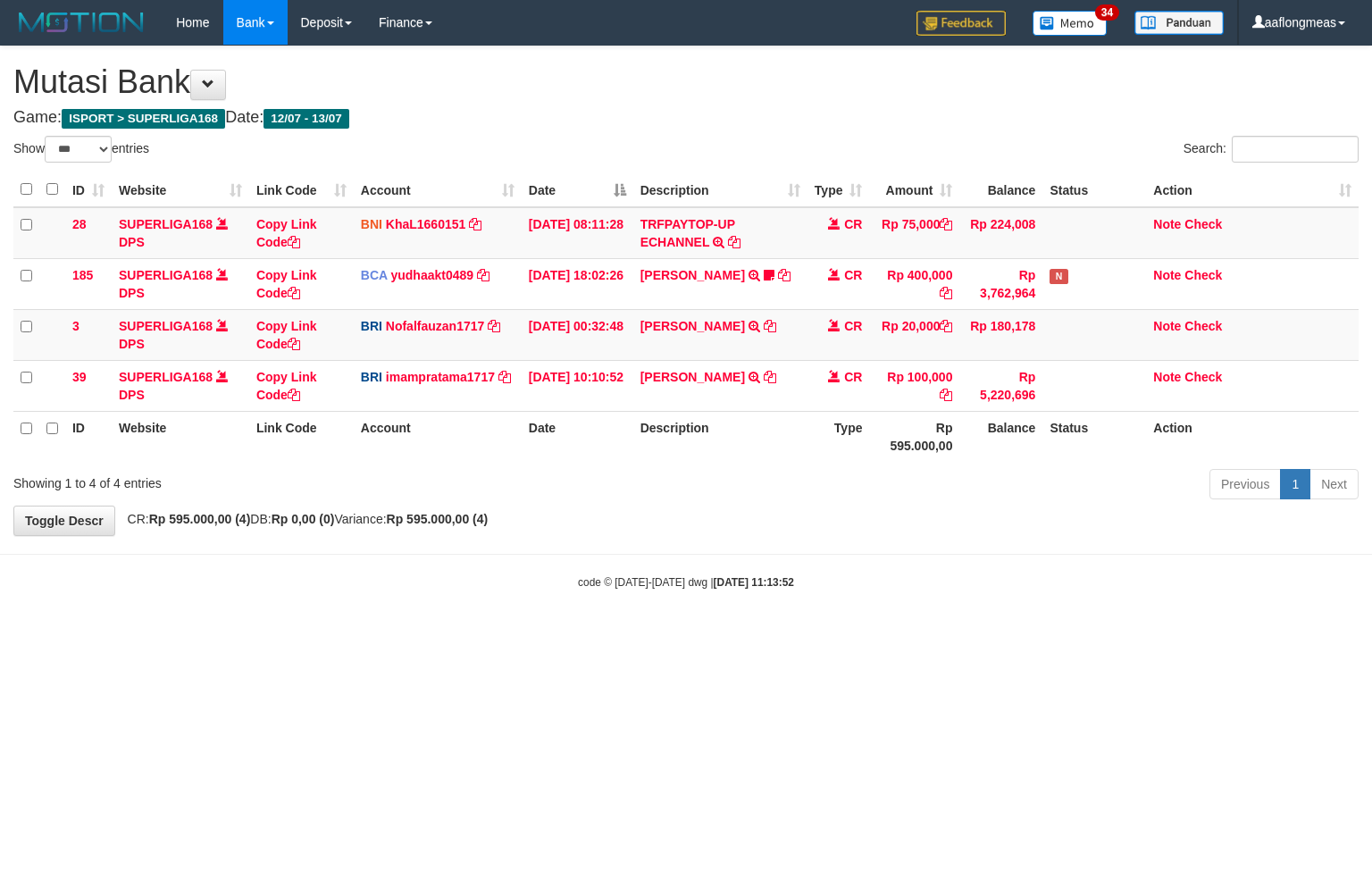 scroll, scrollTop: 0, scrollLeft: 0, axis: both 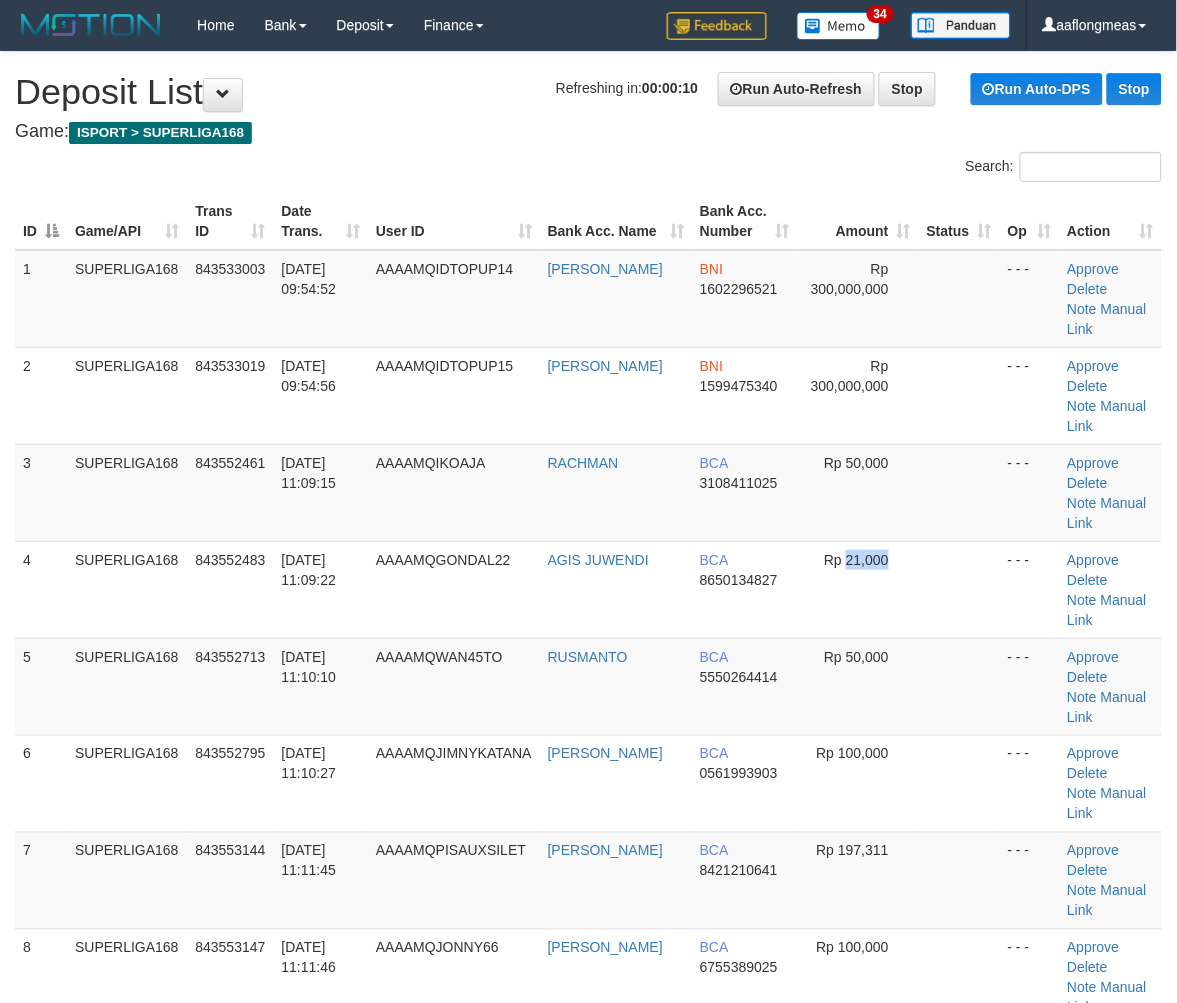 click on "Rp 21,000" at bounding box center (858, 589) 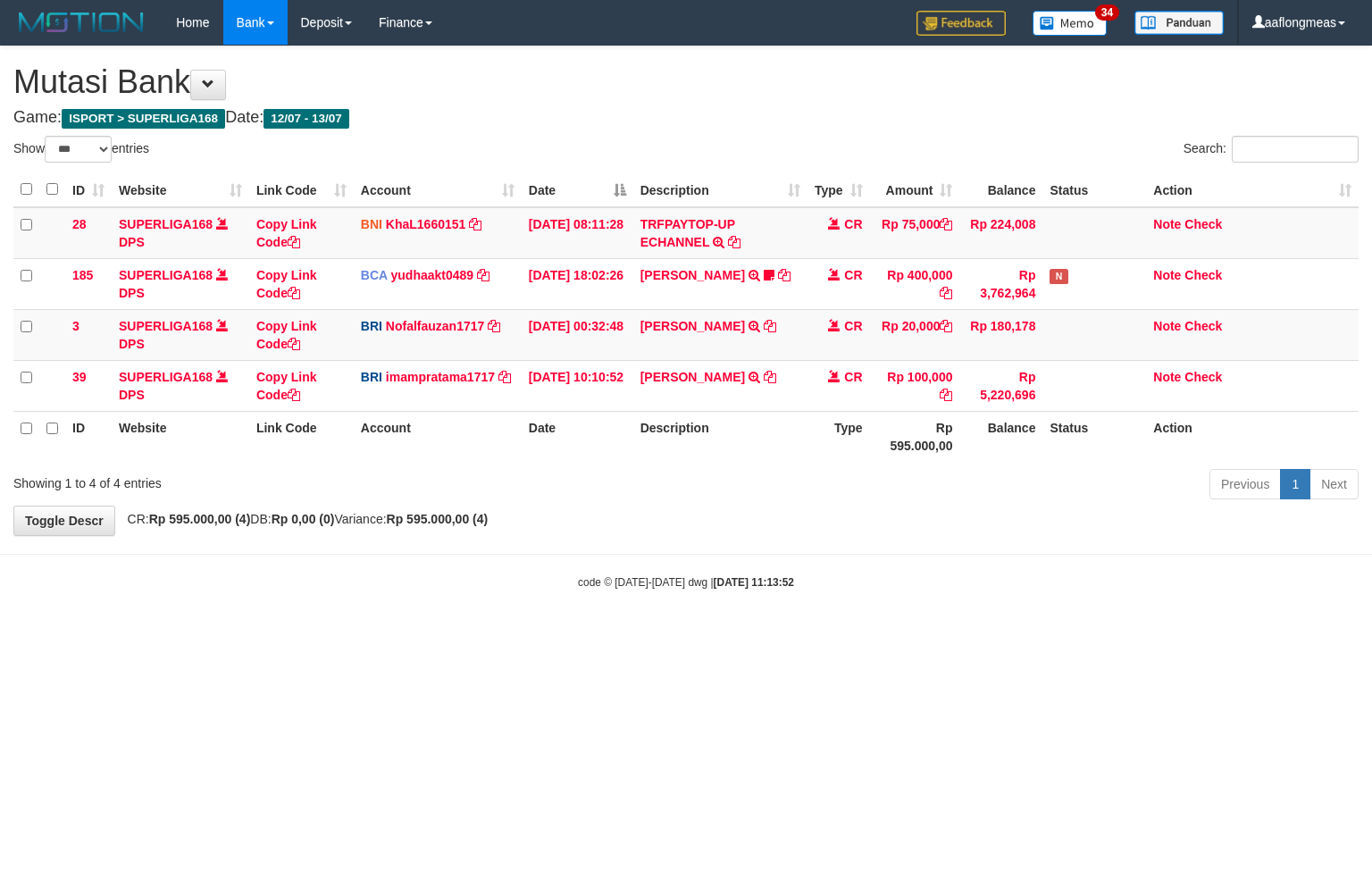 select on "***" 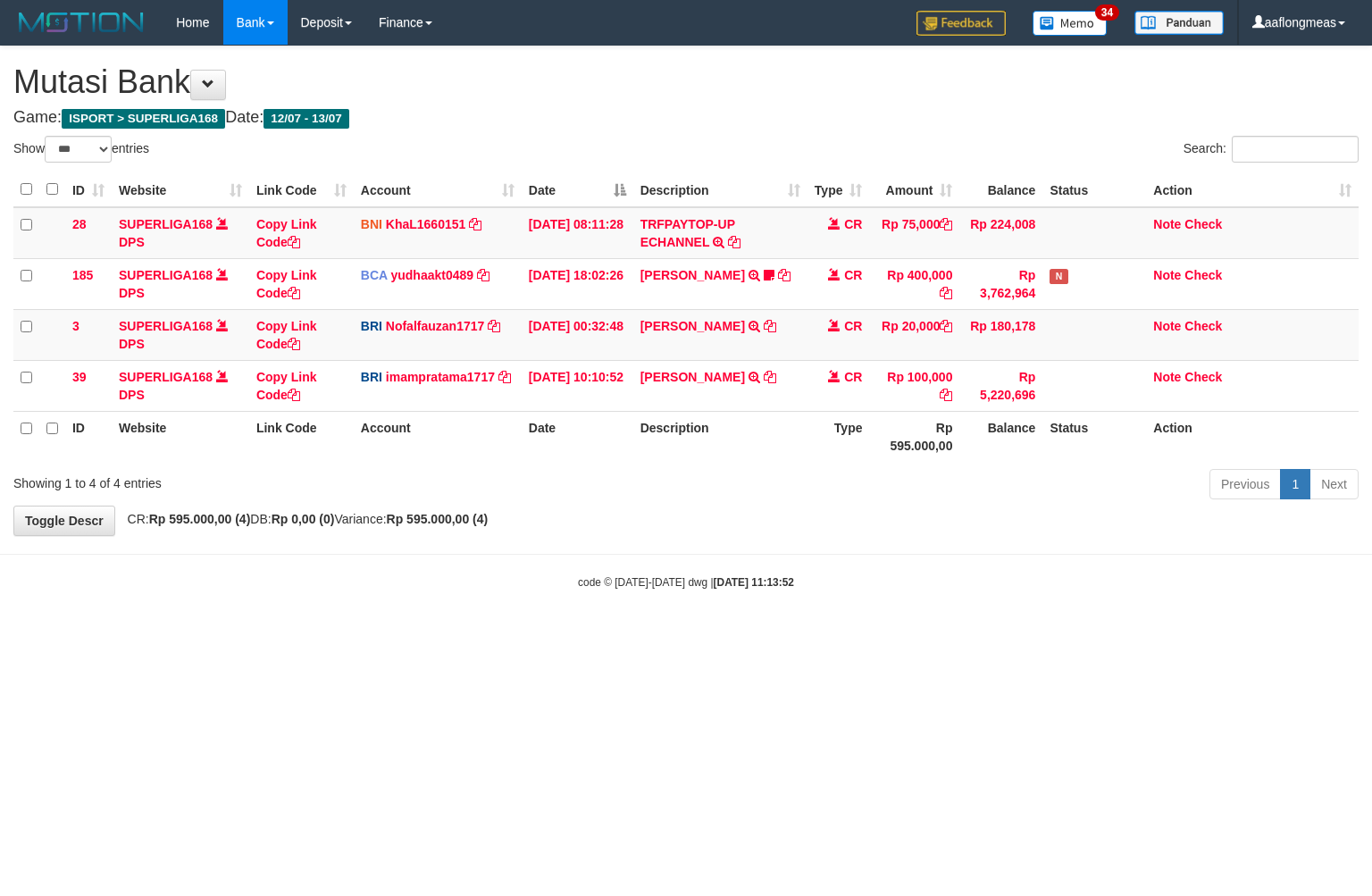 scroll, scrollTop: 0, scrollLeft: 0, axis: both 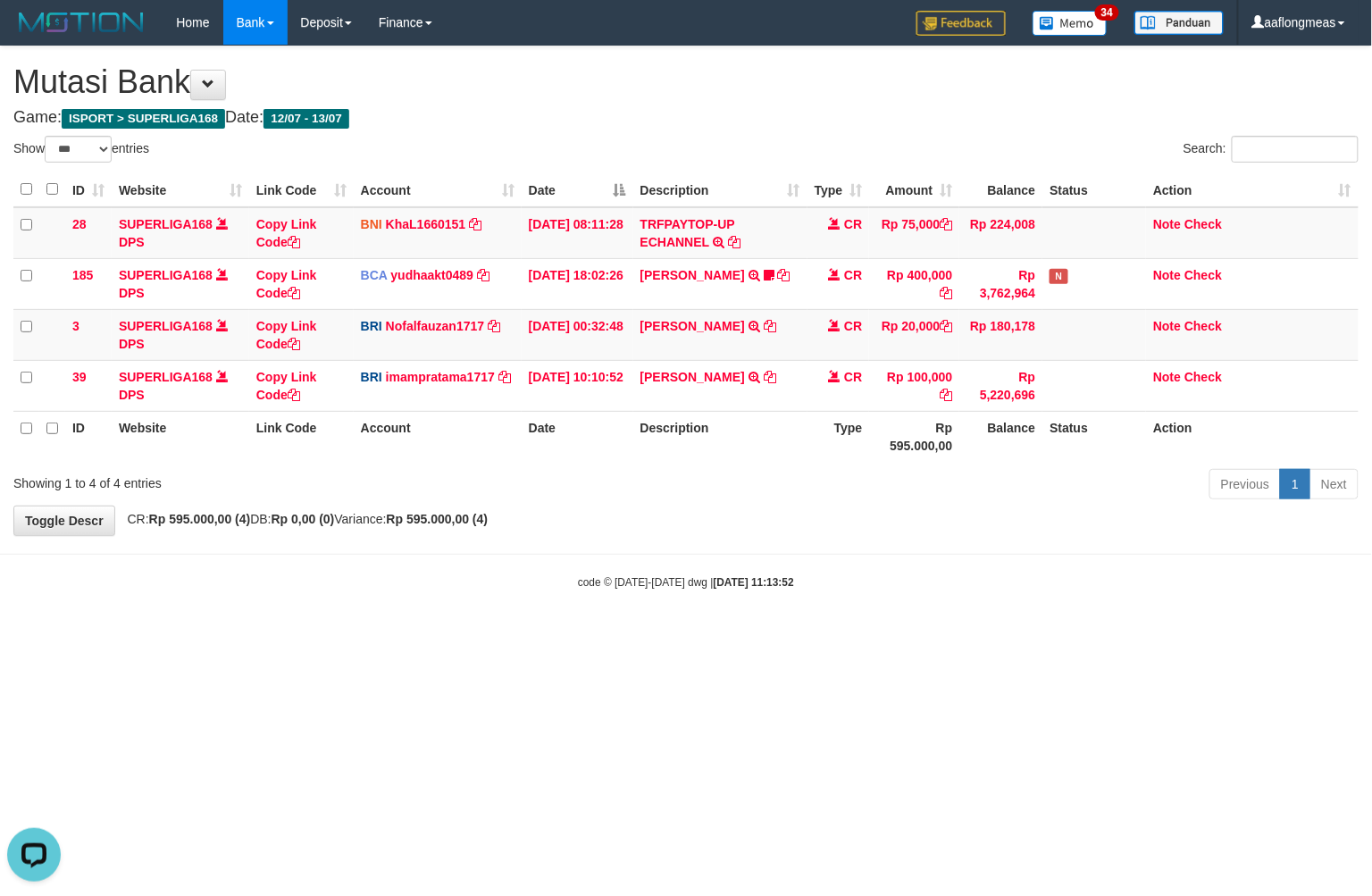 drag, startPoint x: 721, startPoint y: 584, endPoint x: 581, endPoint y: 609, distance: 142.21463 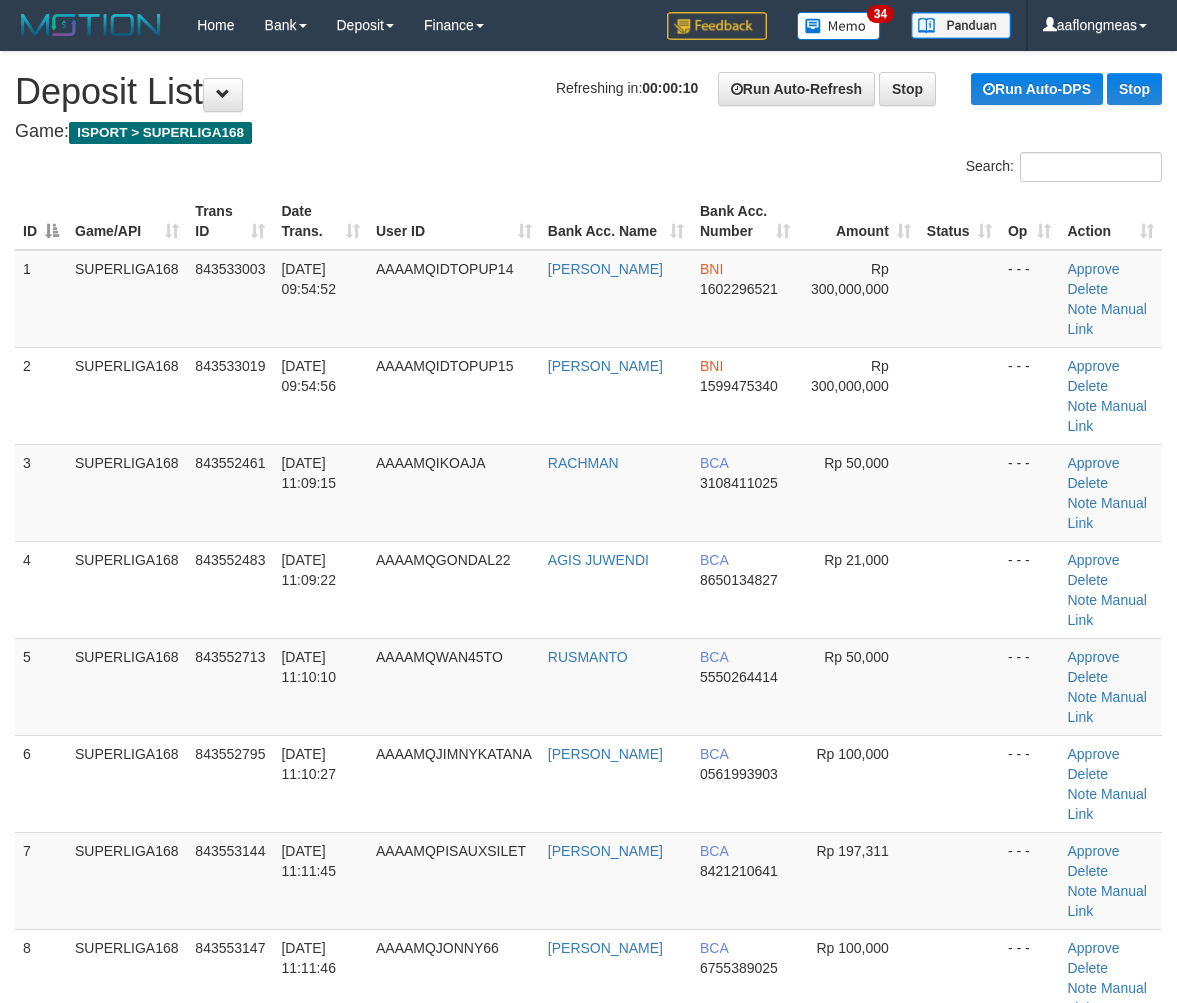 scroll, scrollTop: 0, scrollLeft: 0, axis: both 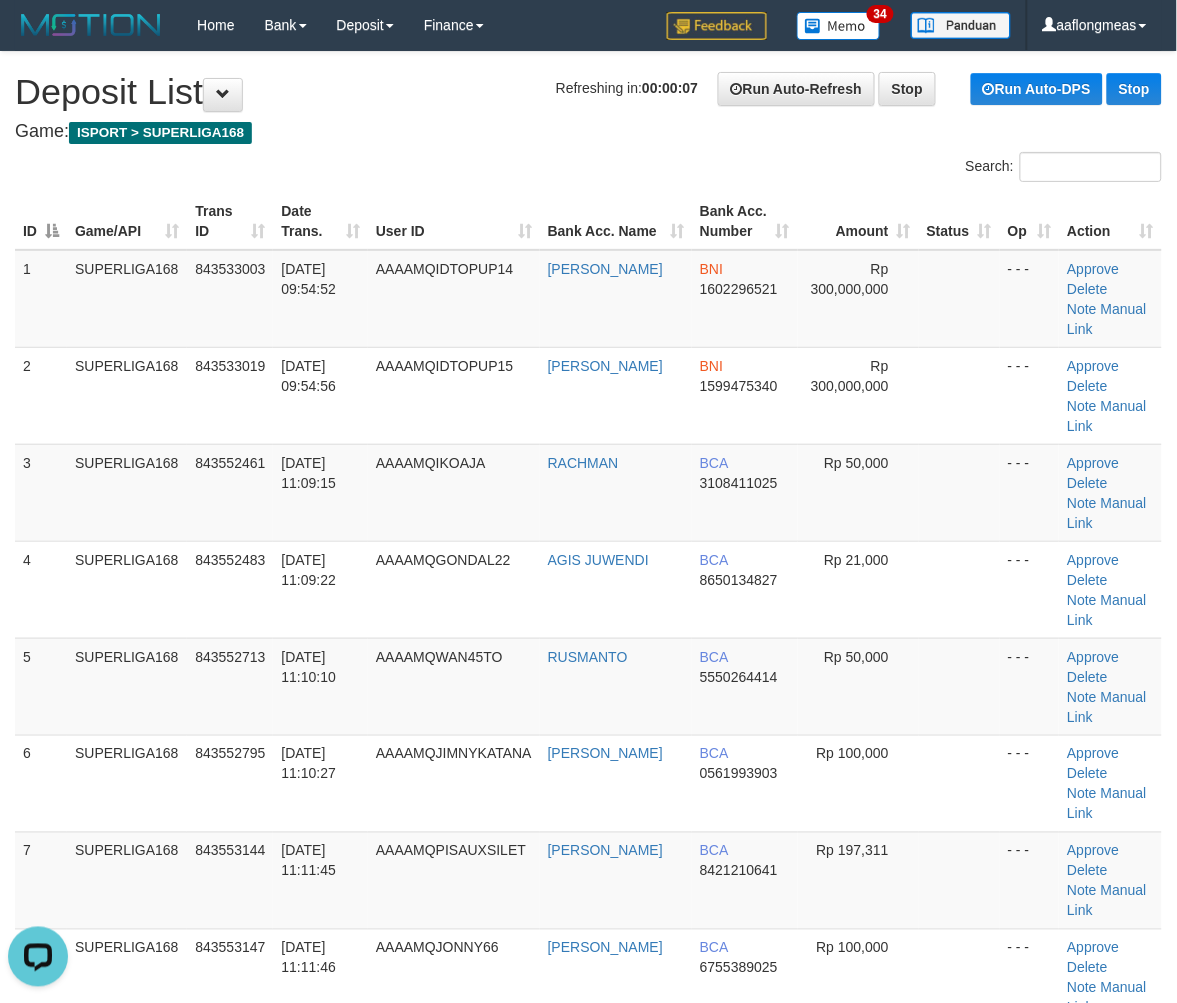 drag, startPoint x: 952, startPoint y: 613, endPoint x: 1187, endPoint y: 596, distance: 235.61409 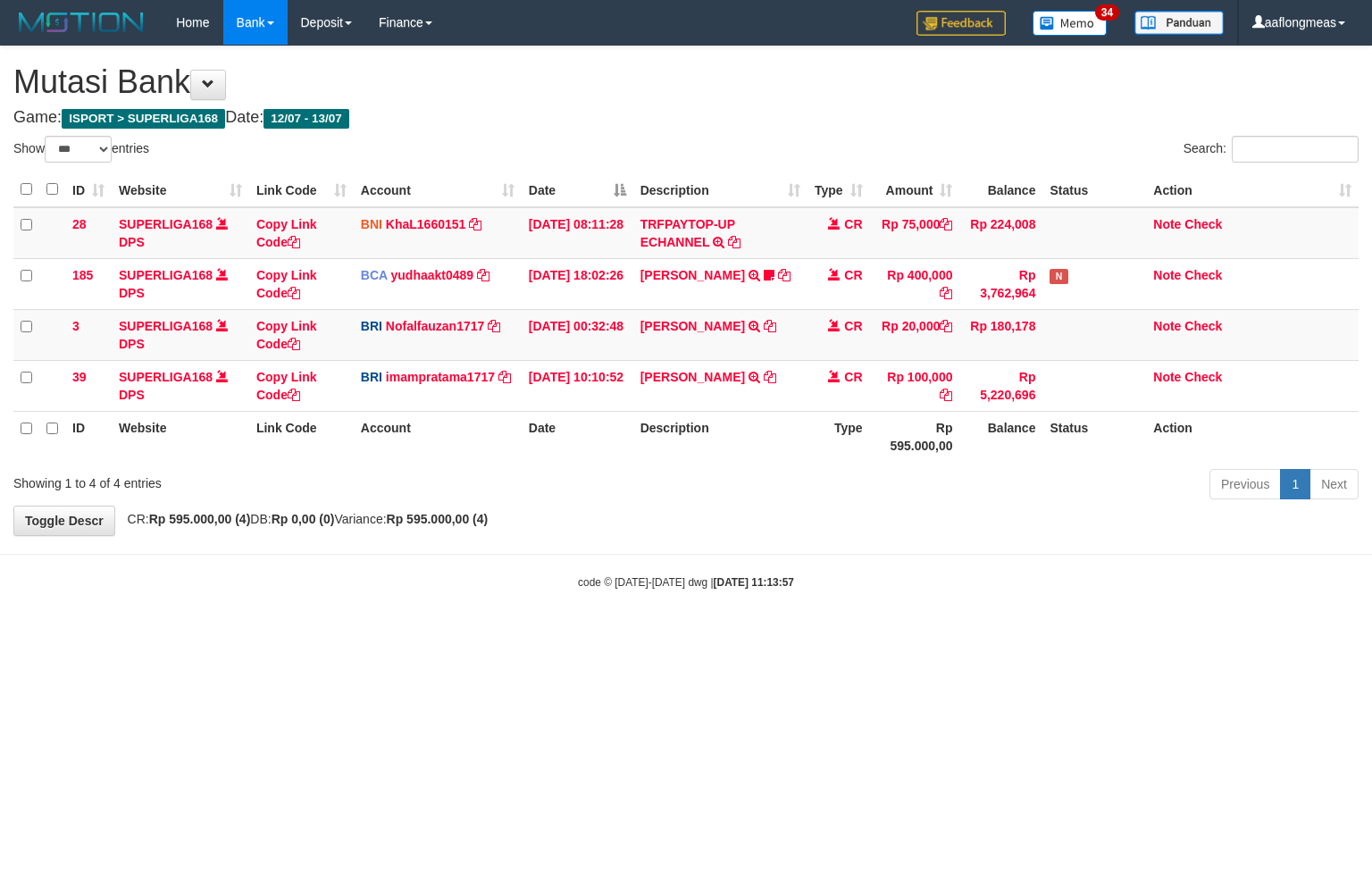 select on "***" 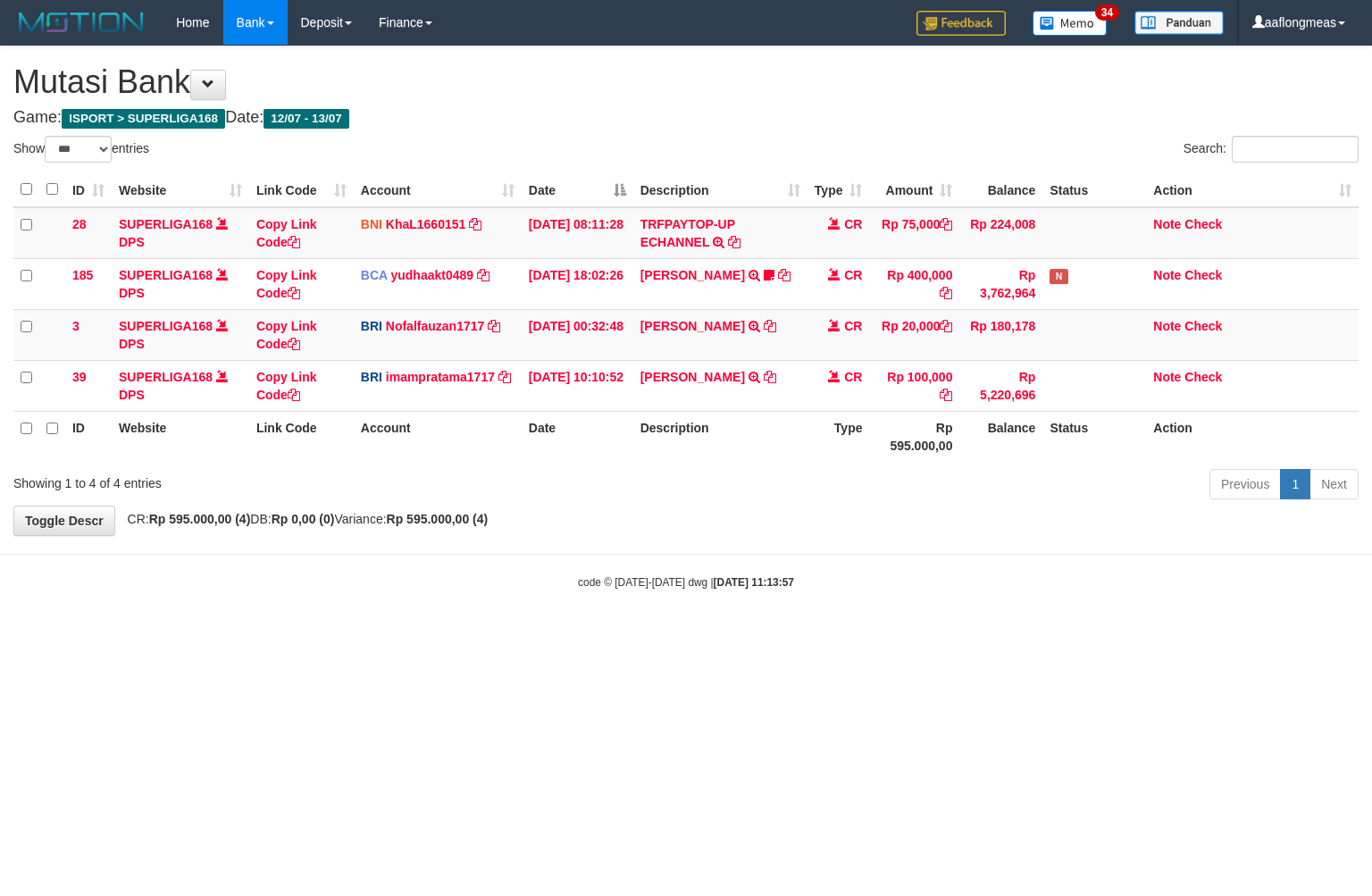 scroll, scrollTop: 0, scrollLeft: 0, axis: both 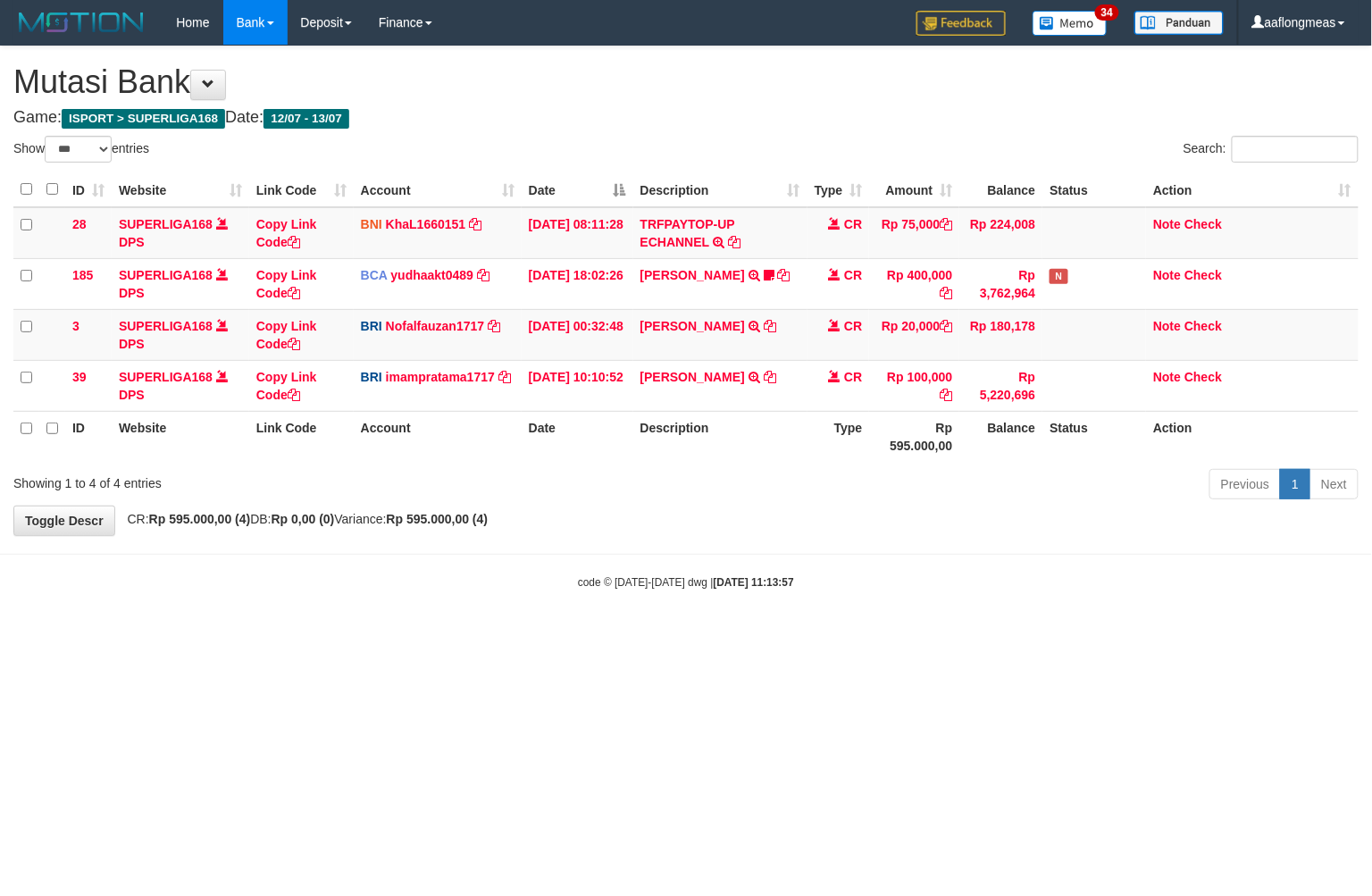 click on "[DATE] 11:13:57" at bounding box center (754, 582) 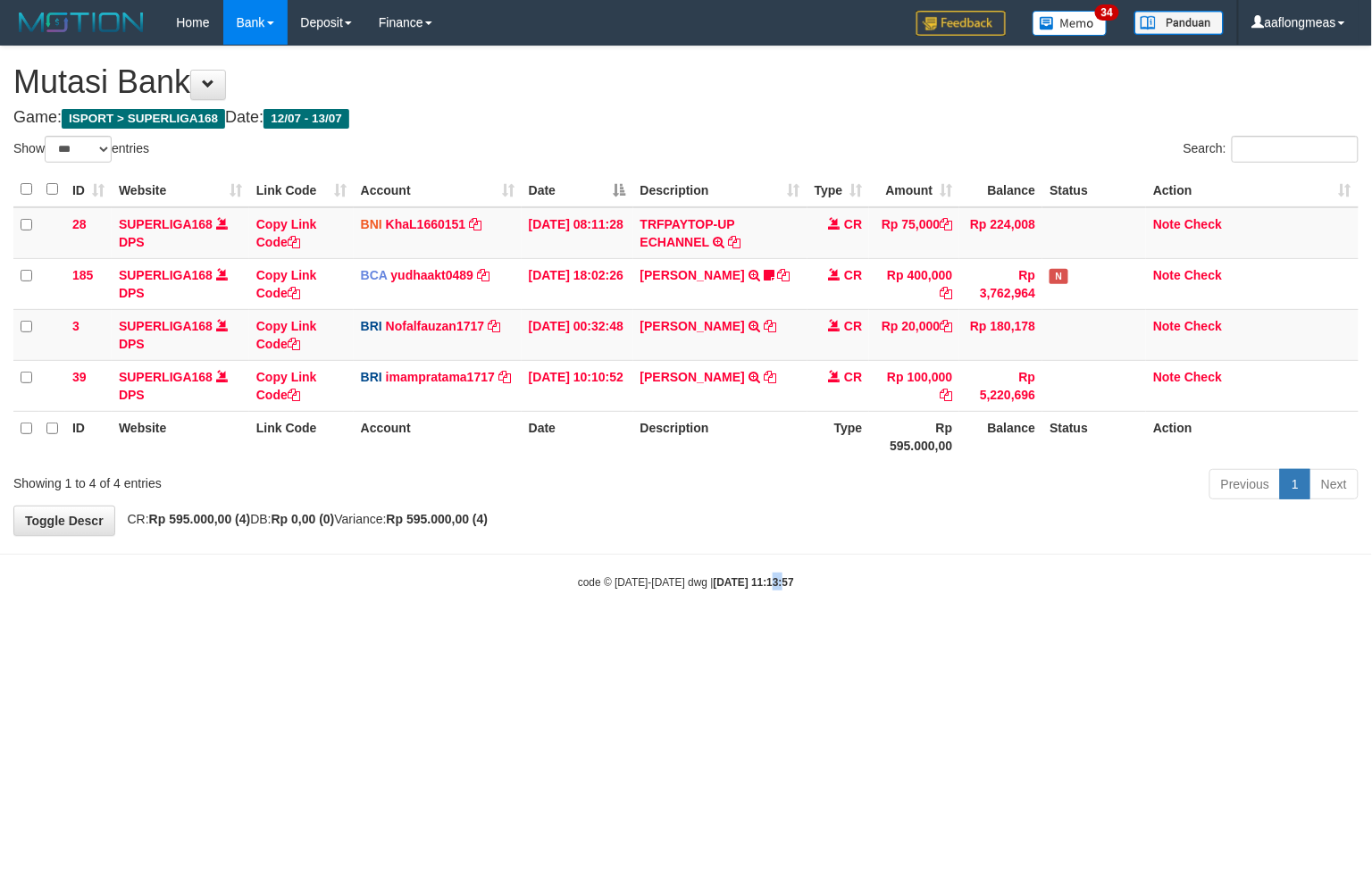 click on "[DATE] 11:13:57" at bounding box center (754, 582) 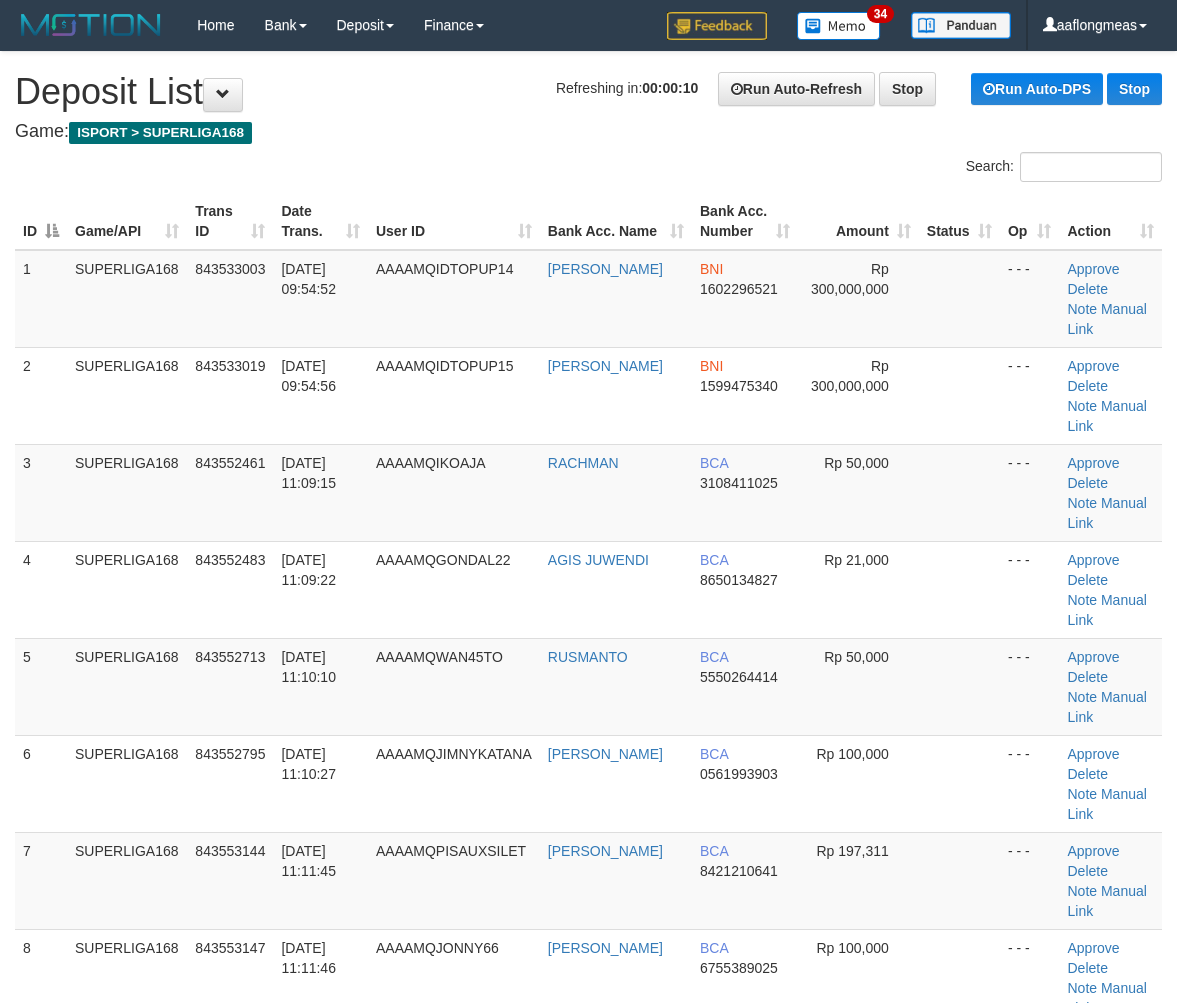 scroll, scrollTop: 0, scrollLeft: 0, axis: both 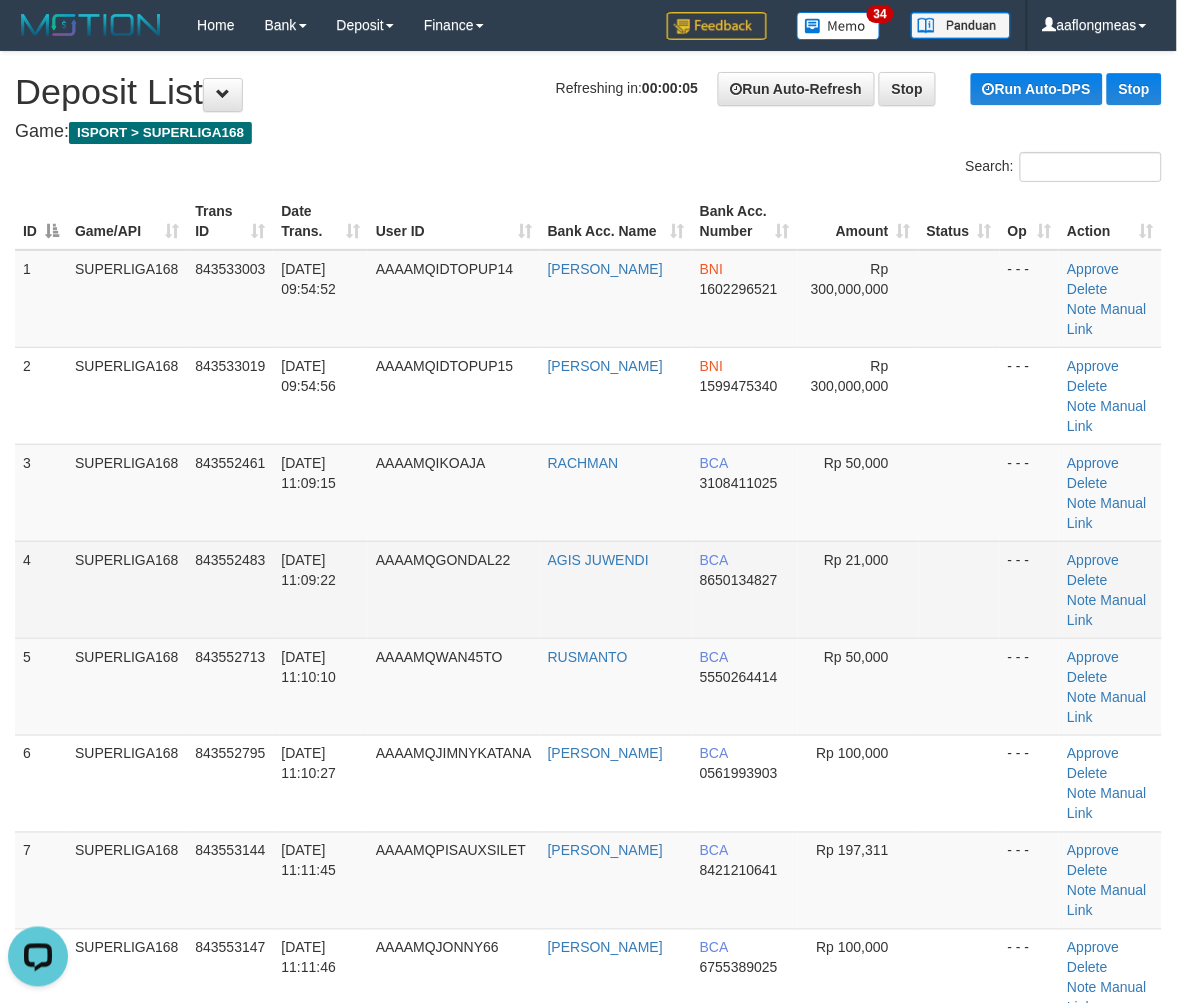 drag, startPoint x: 825, startPoint y: 595, endPoint x: 947, endPoint y: 607, distance: 122.588745 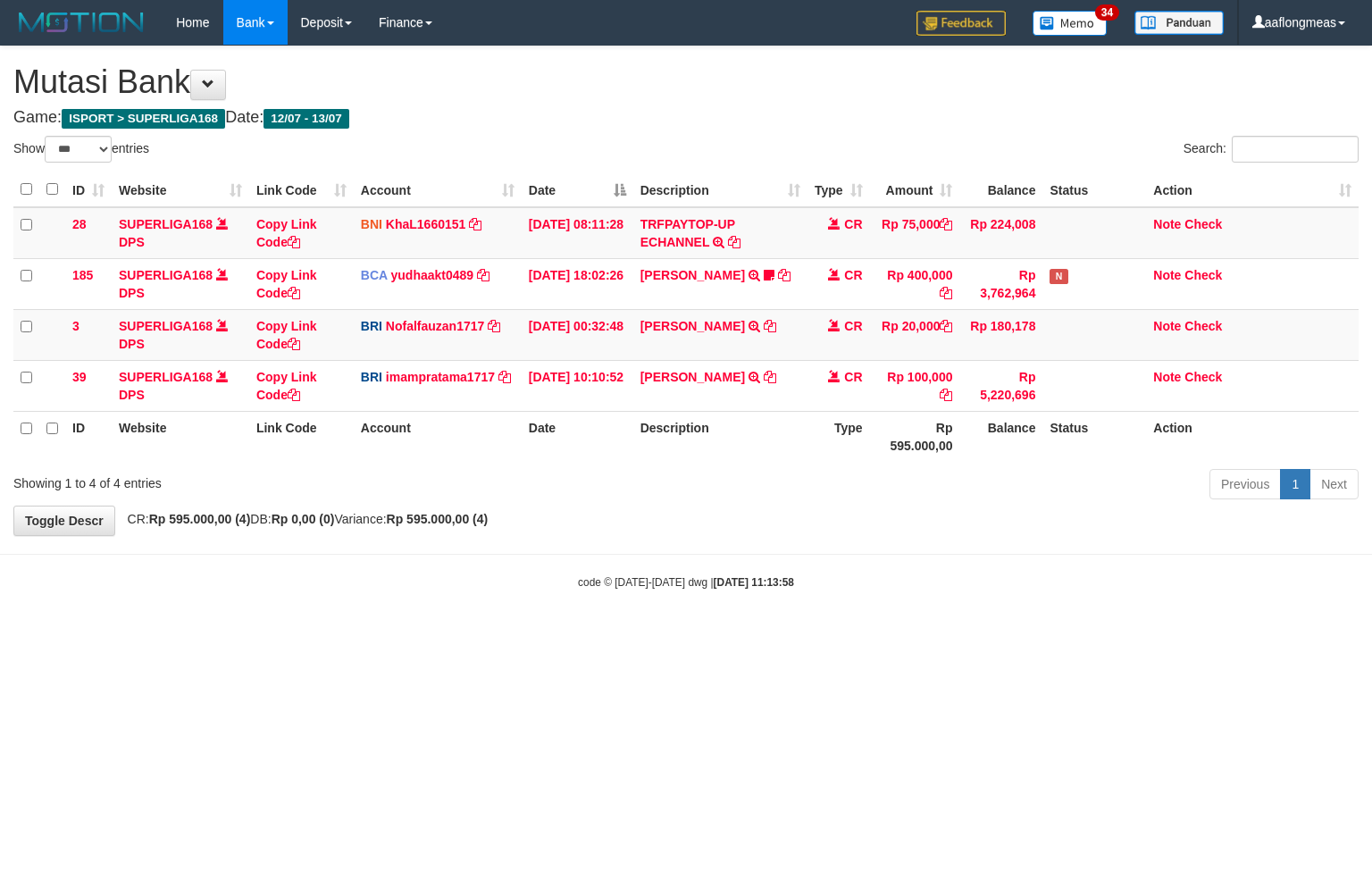select on "***" 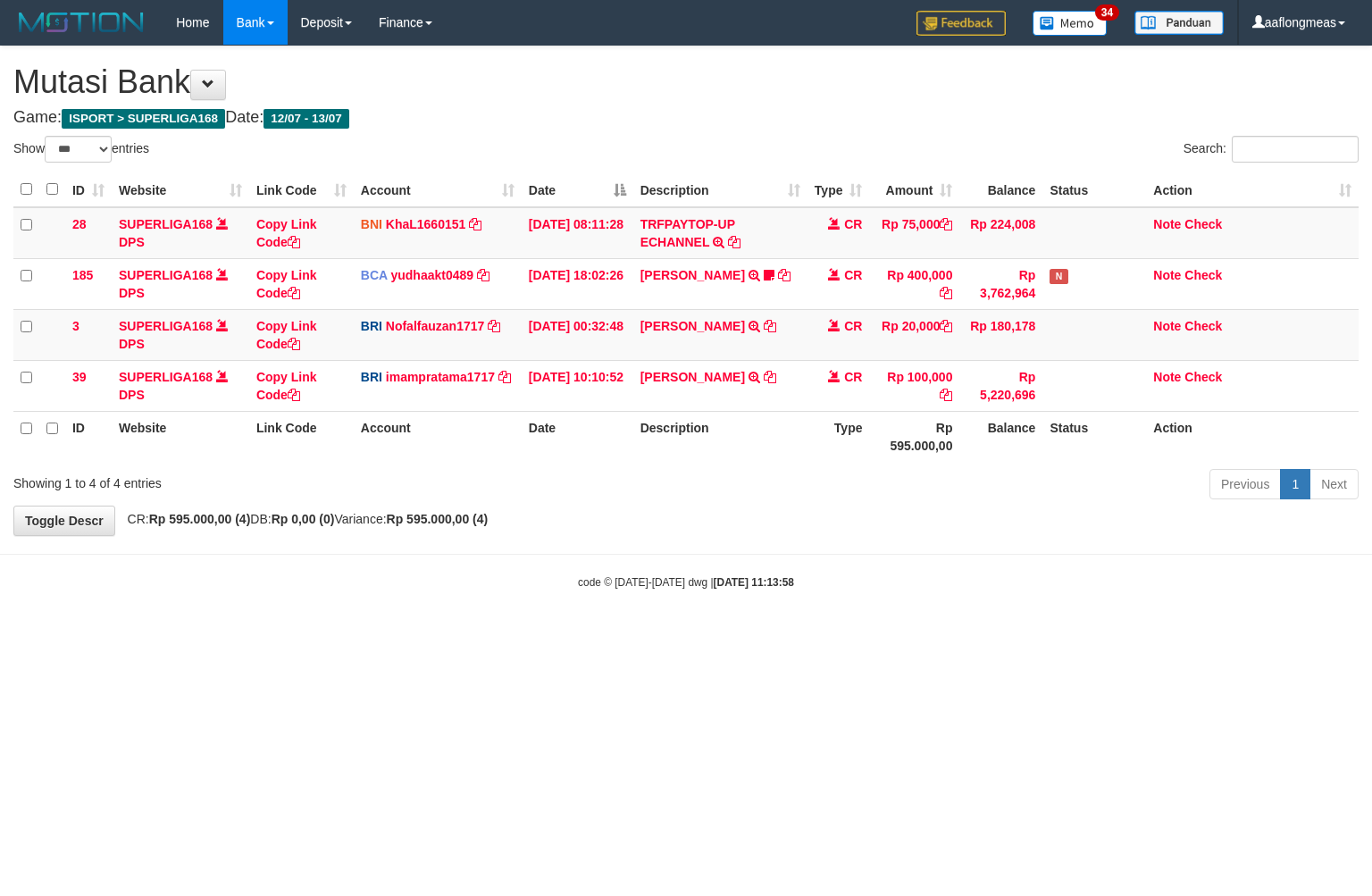 scroll, scrollTop: 0, scrollLeft: 0, axis: both 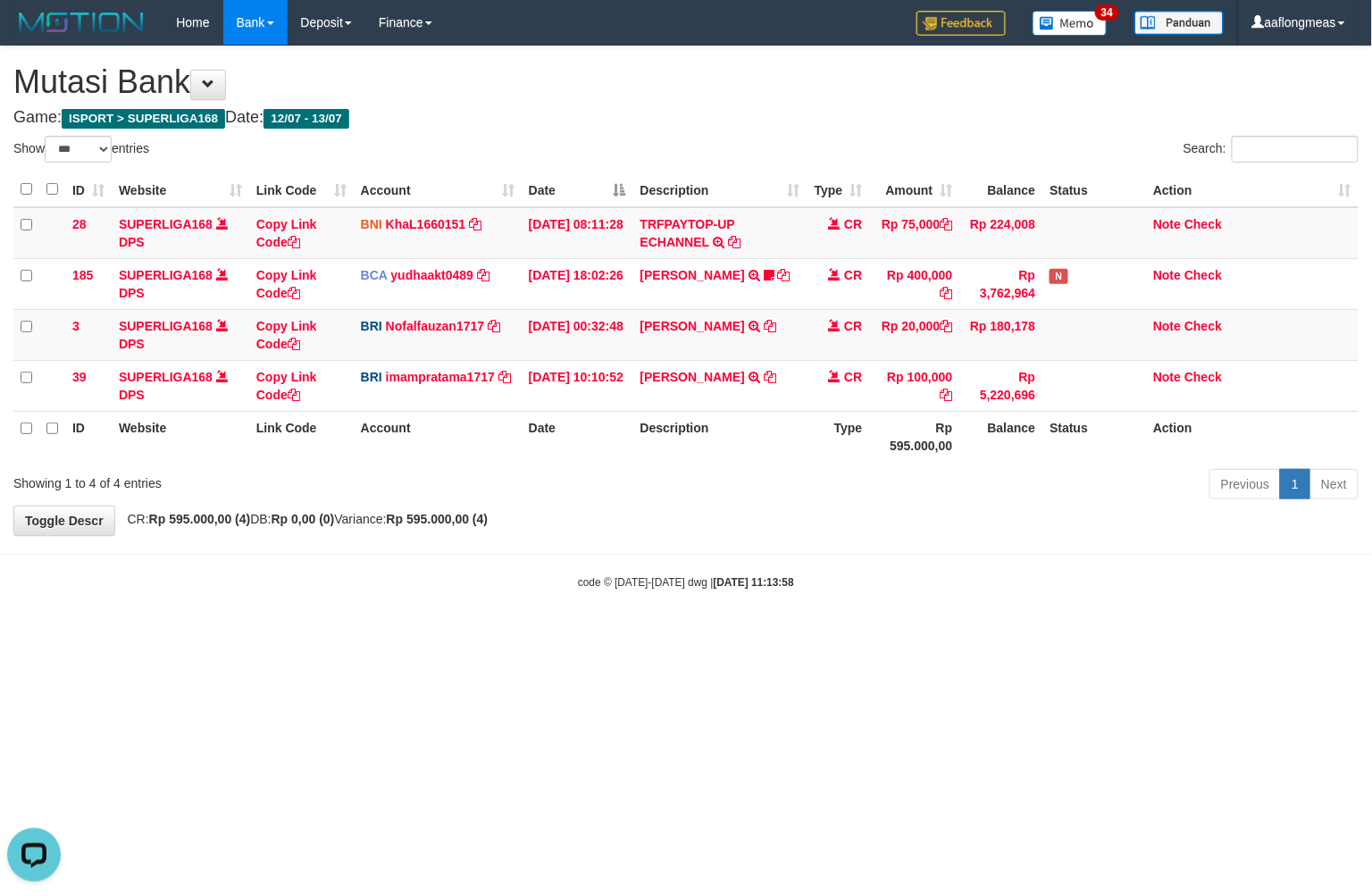 drag, startPoint x: 702, startPoint y: 557, endPoint x: 3, endPoint y: 647, distance: 704.77018 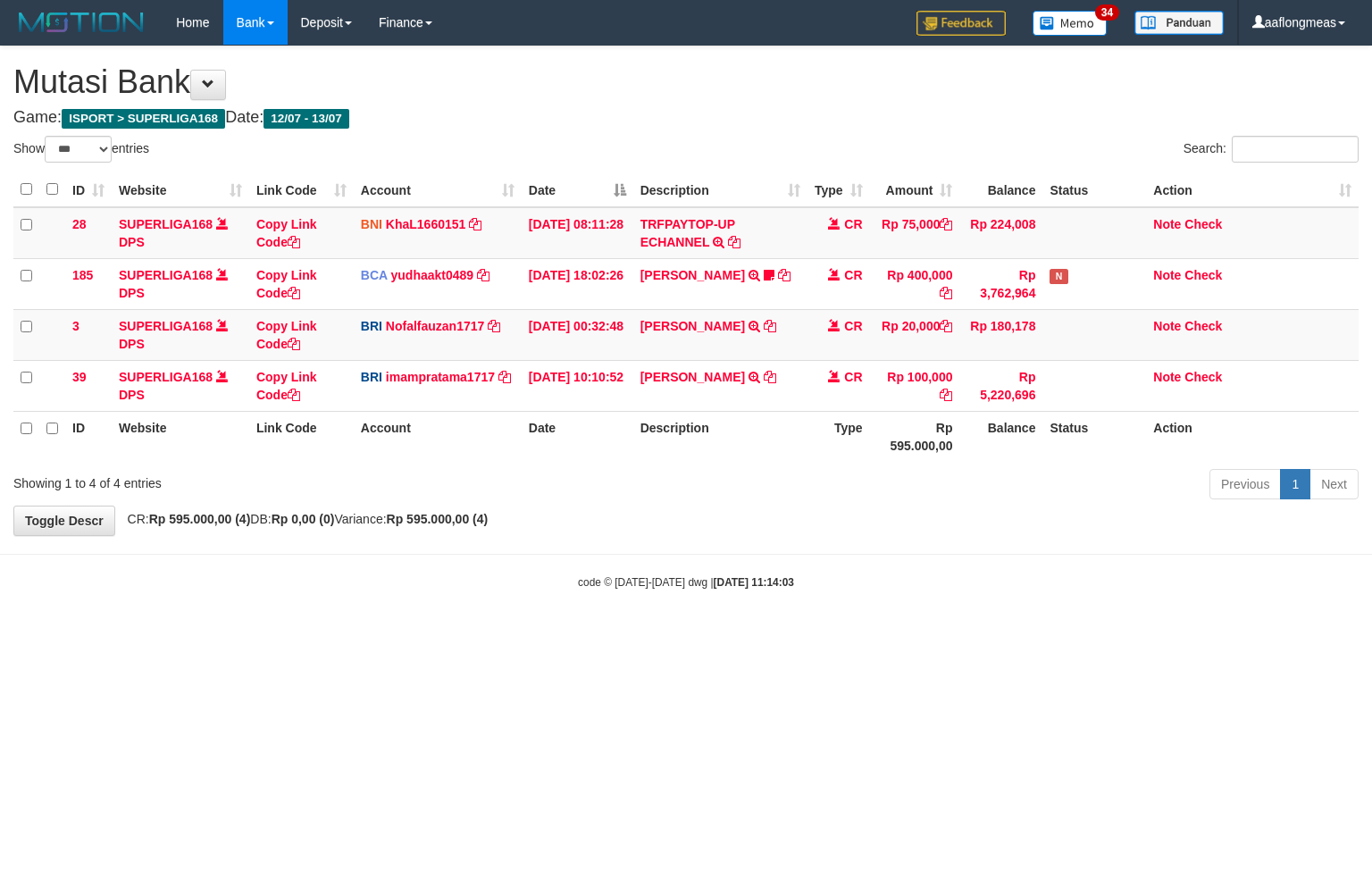 select on "***" 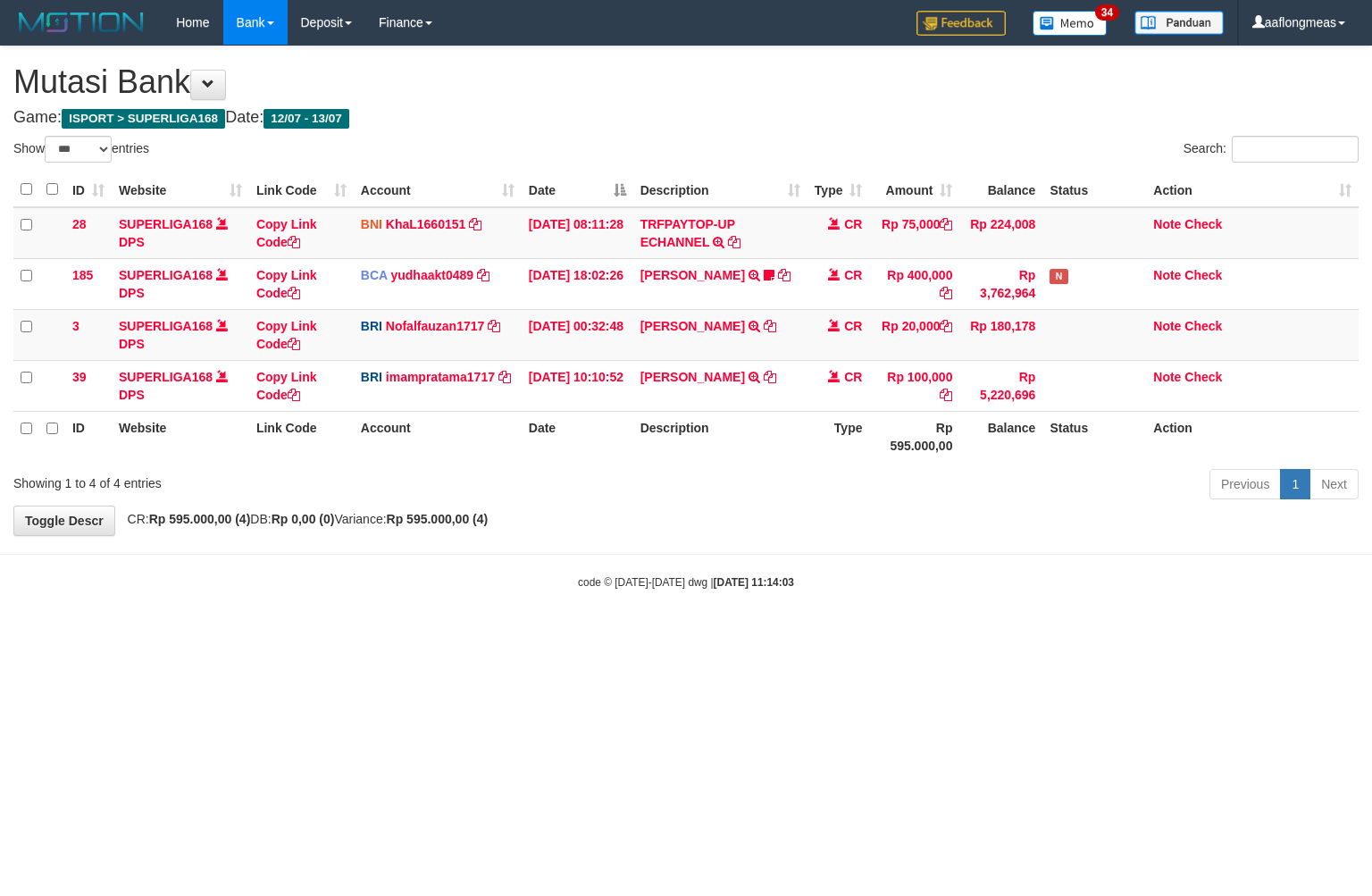 scroll, scrollTop: 0, scrollLeft: 0, axis: both 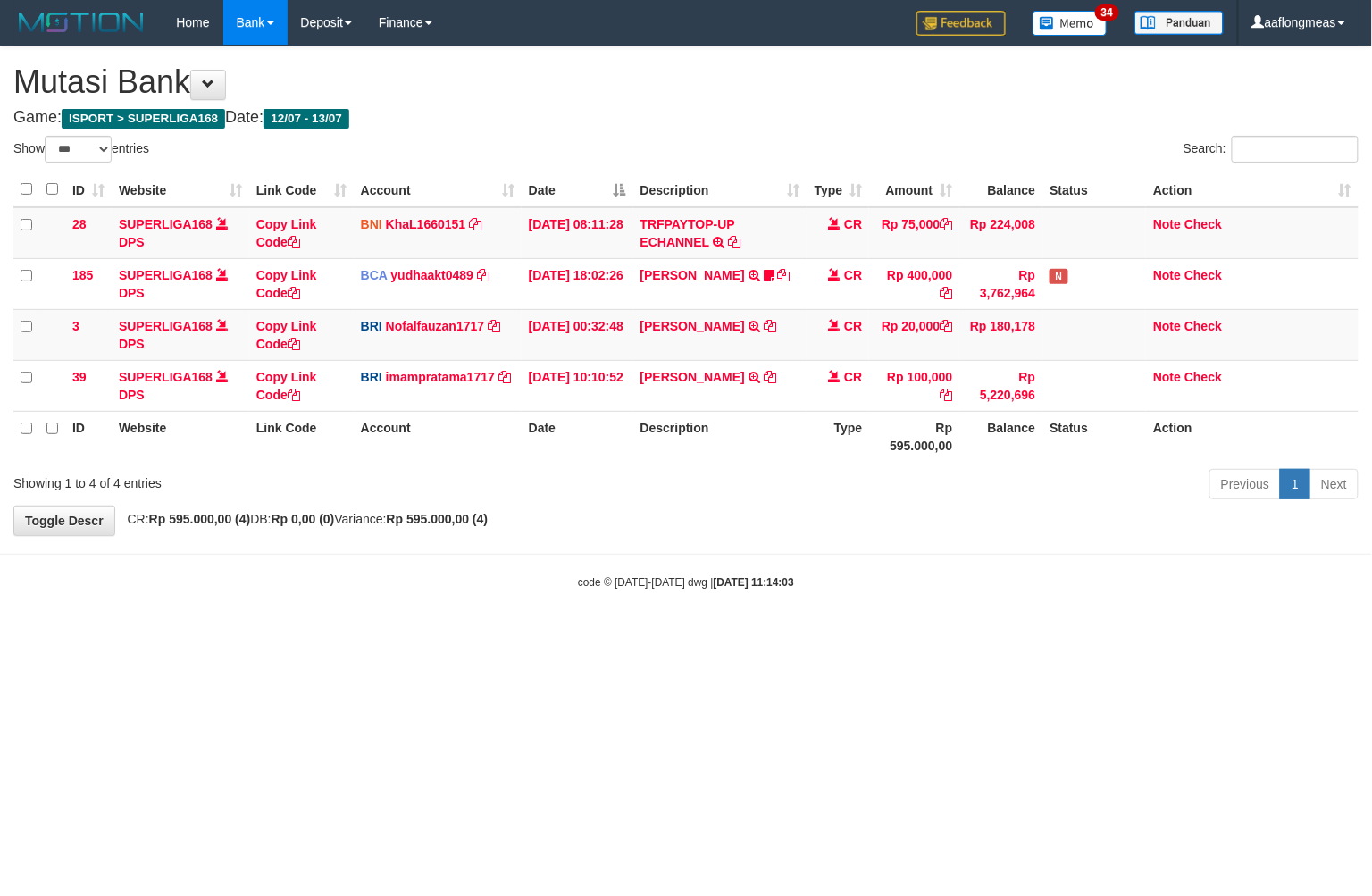 click on "Toggle navigation
Home
Bank
Account List
Load
By Website
Group
[ISPORT]													SUPERLIGA168
By Load Group (DPS)
34" at bounding box center (686, 317) 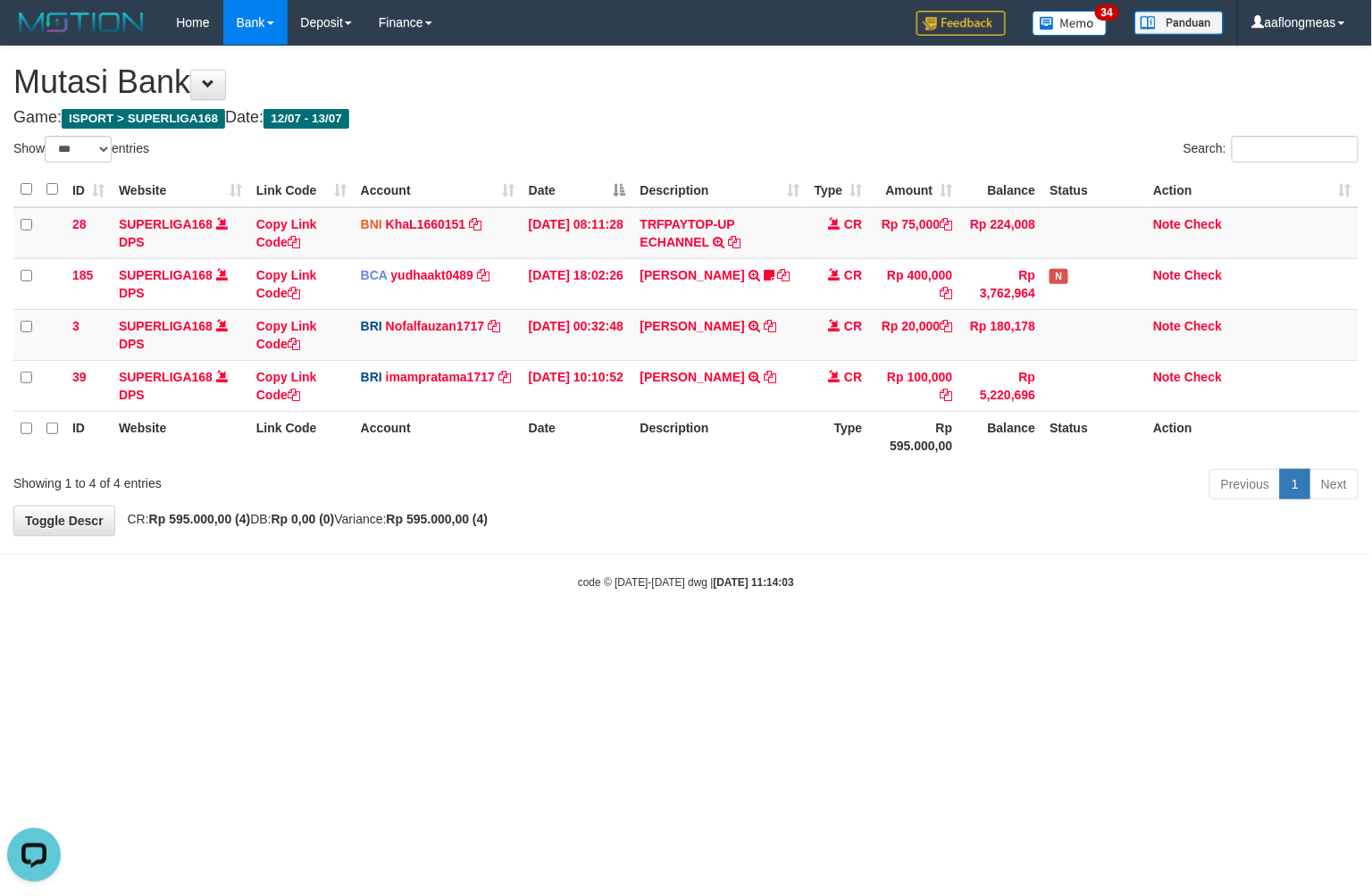 scroll, scrollTop: 0, scrollLeft: 0, axis: both 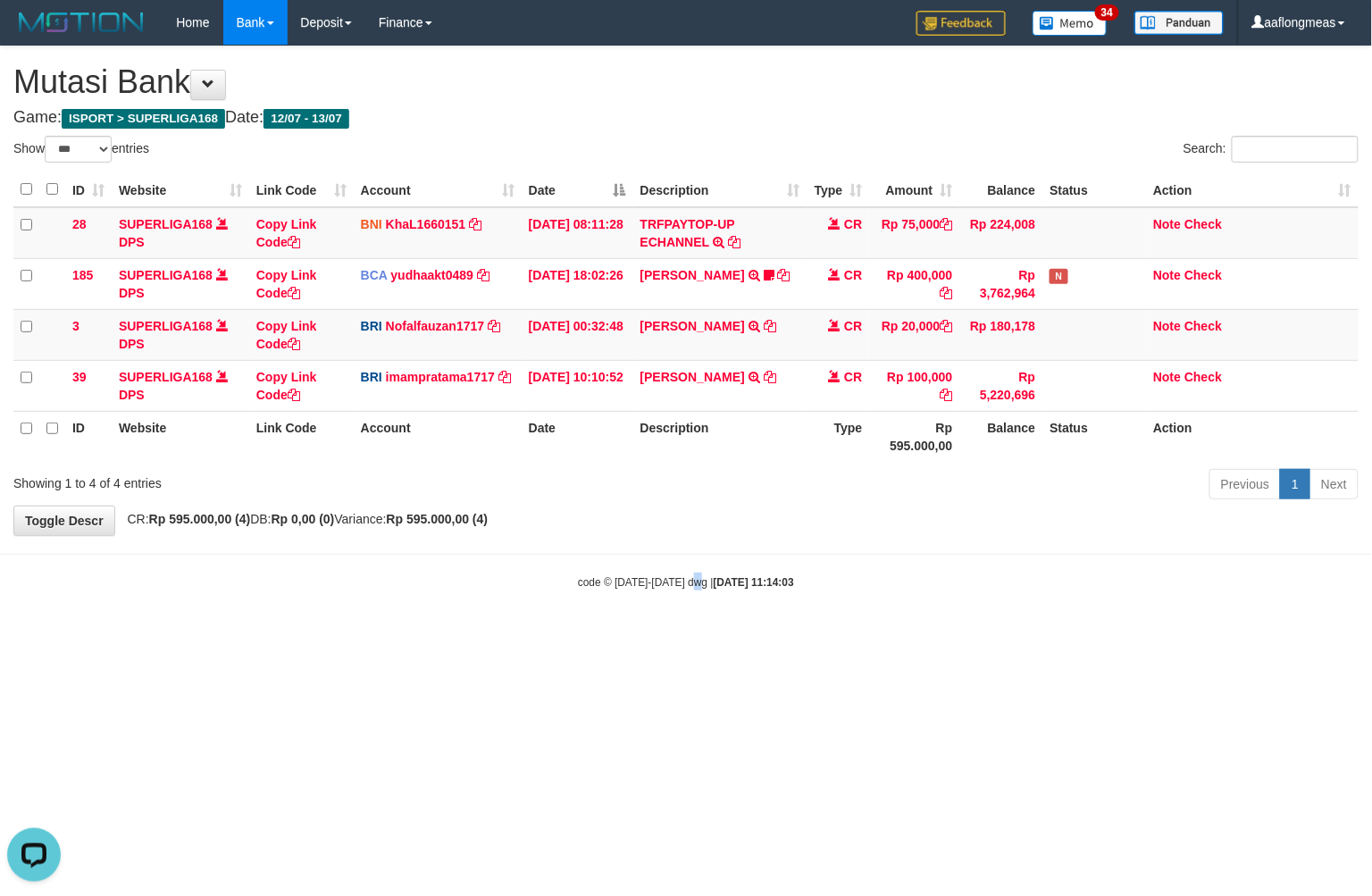 drag, startPoint x: 692, startPoint y: 623, endPoint x: 628, endPoint y: 643, distance: 67.05222 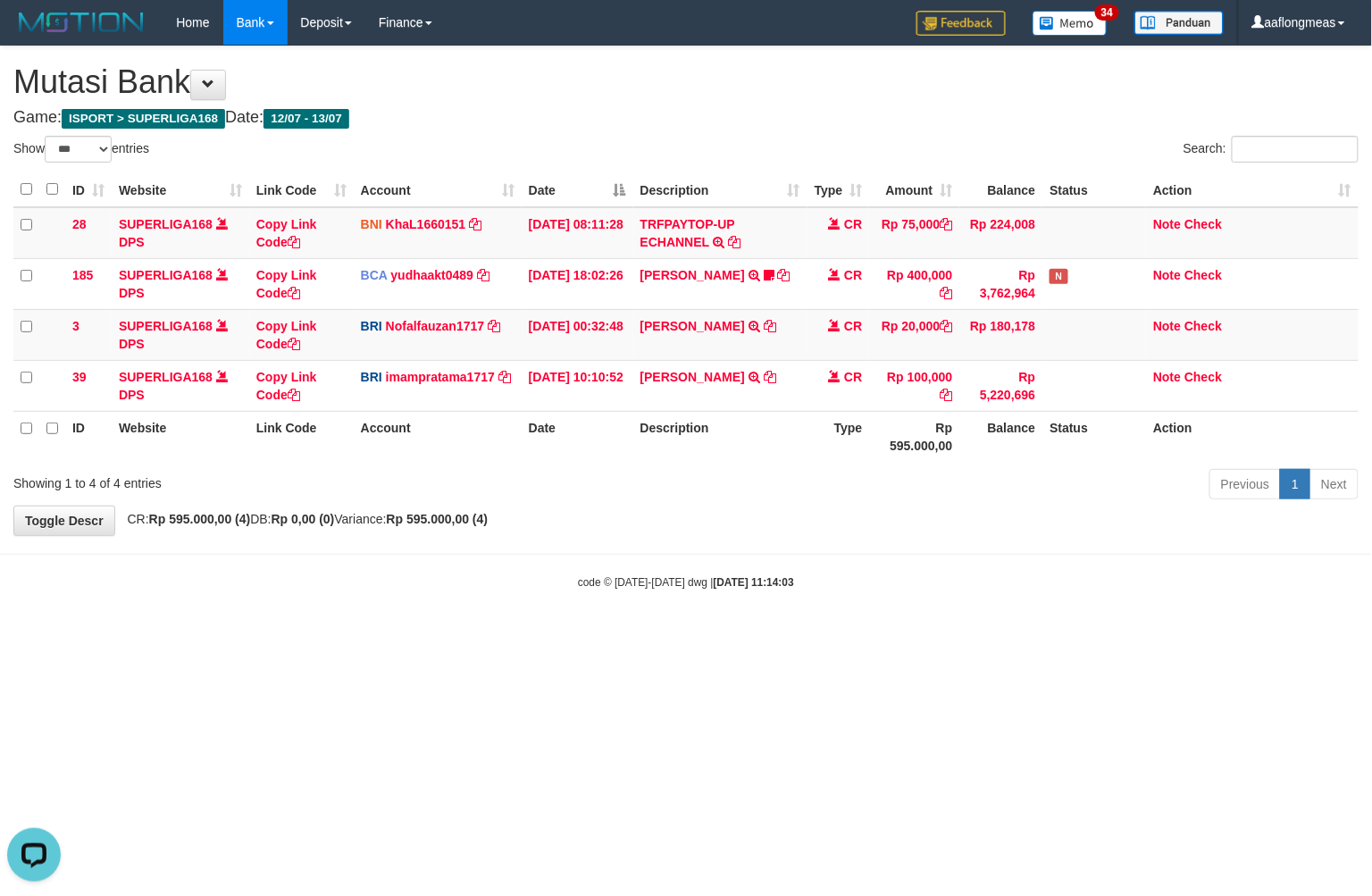 drag, startPoint x: 494, startPoint y: 664, endPoint x: 417, endPoint y: 691, distance: 81.59657 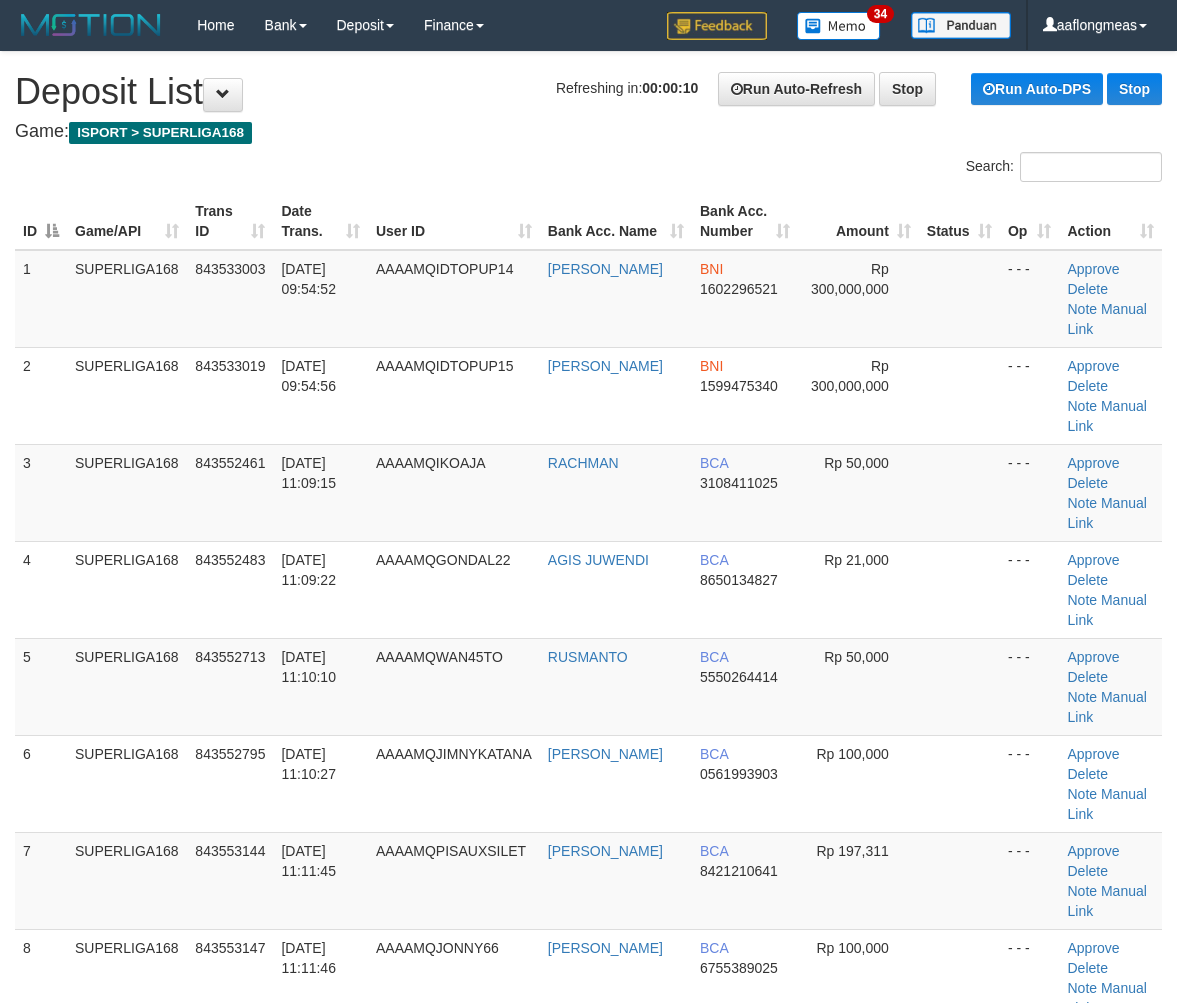 scroll, scrollTop: 0, scrollLeft: 0, axis: both 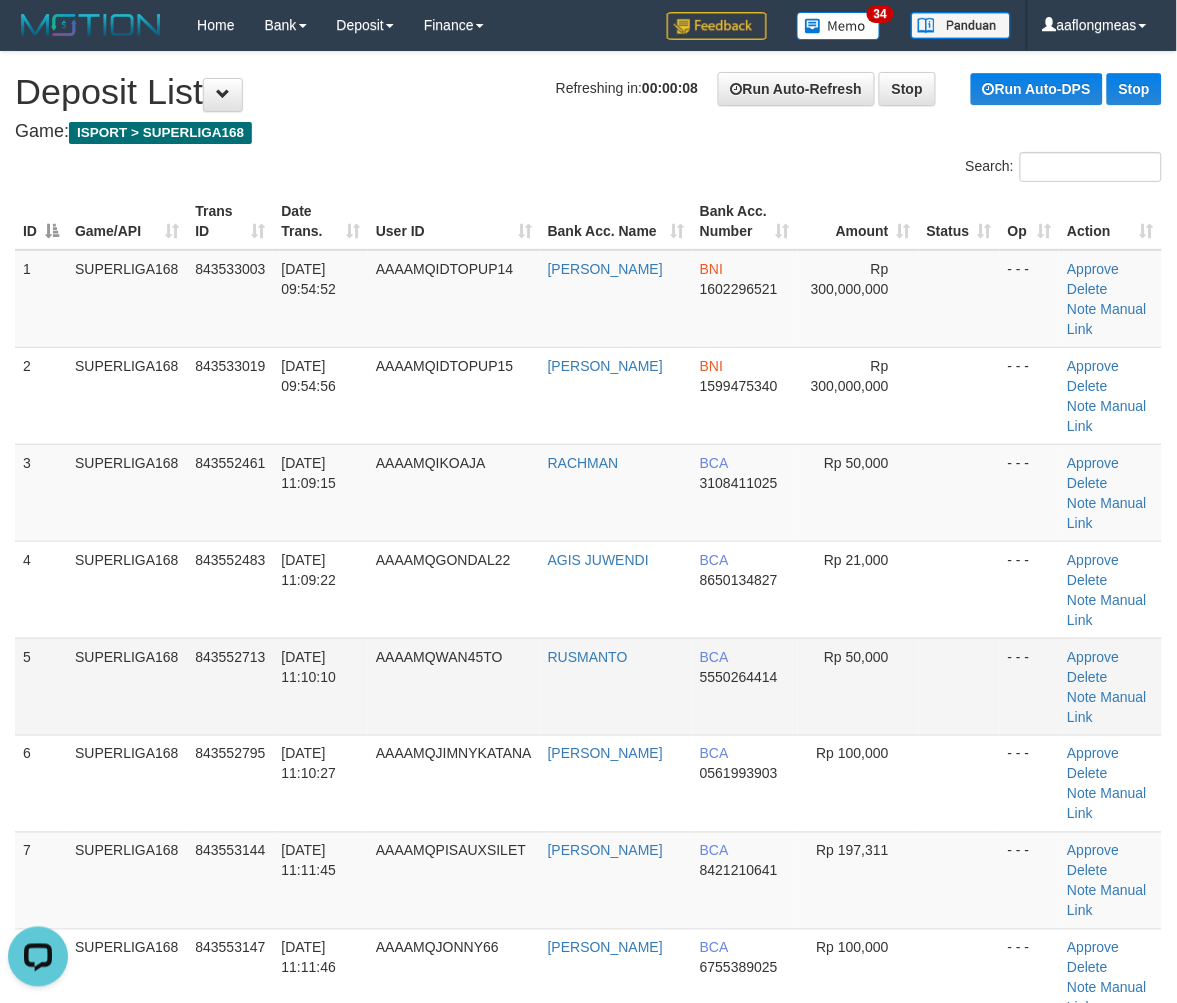 drag, startPoint x: 655, startPoint y: 722, endPoint x: 940, endPoint y: 716, distance: 285.06314 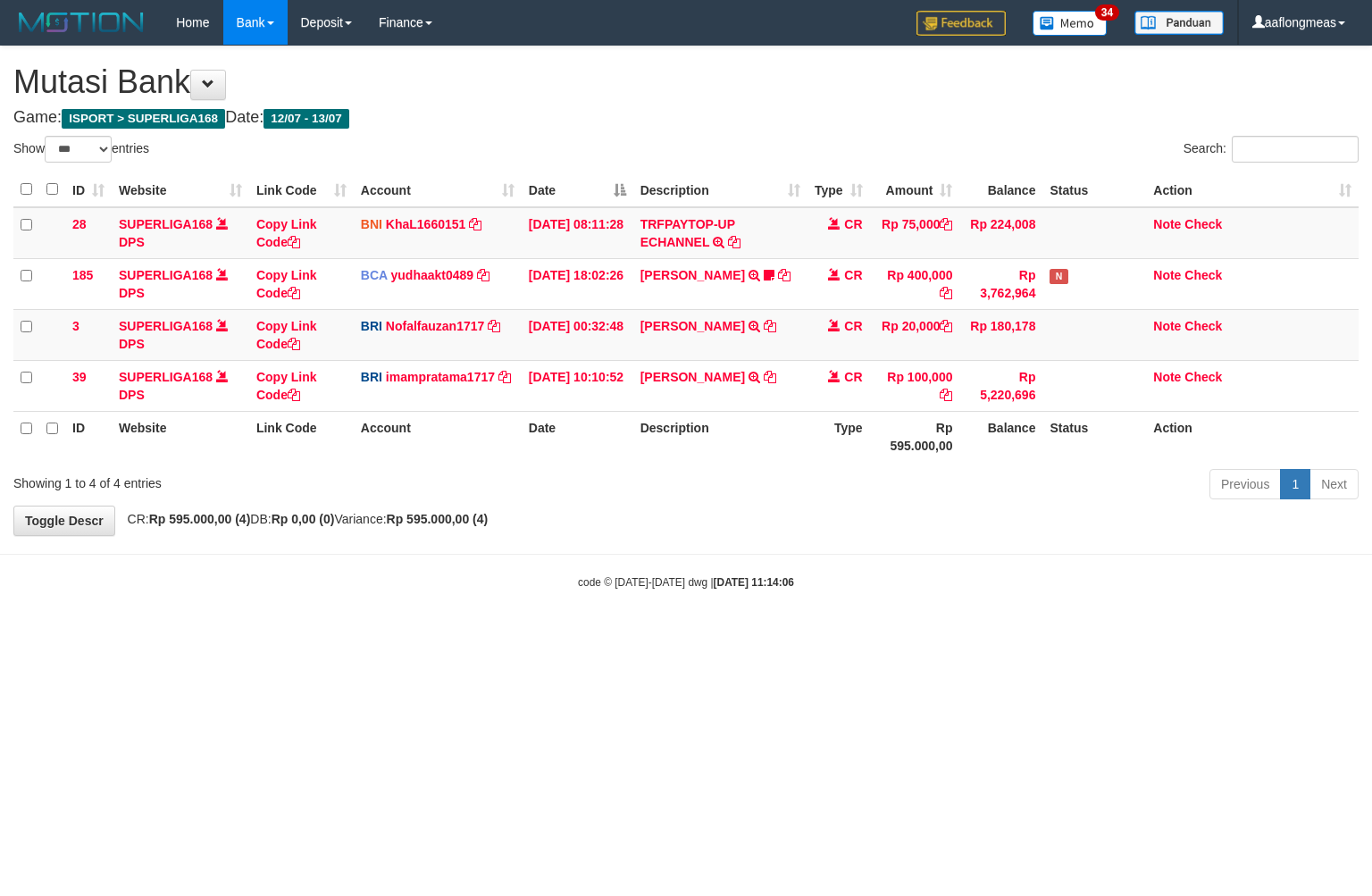 select on "***" 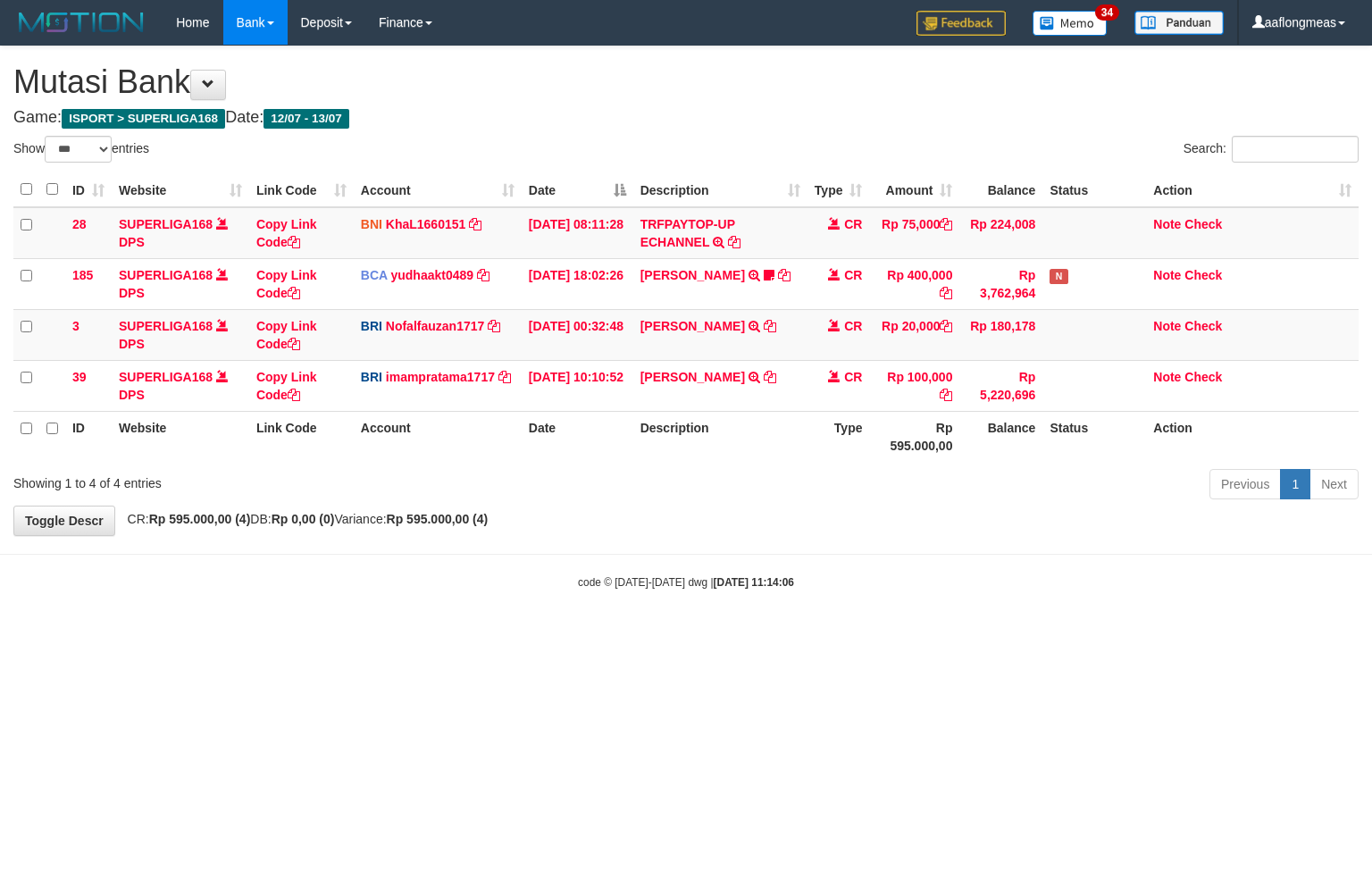 scroll, scrollTop: 0, scrollLeft: 0, axis: both 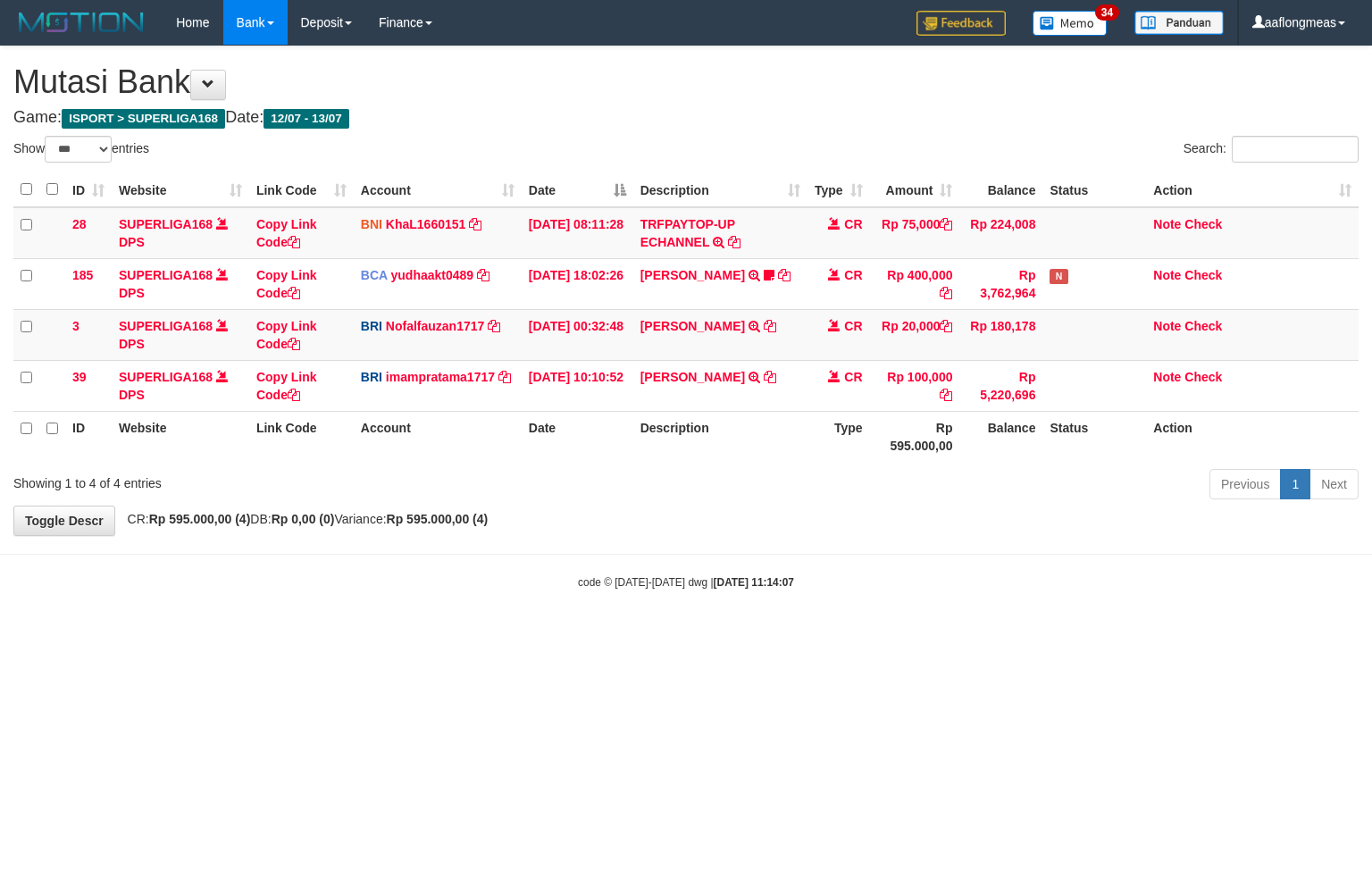 select on "***" 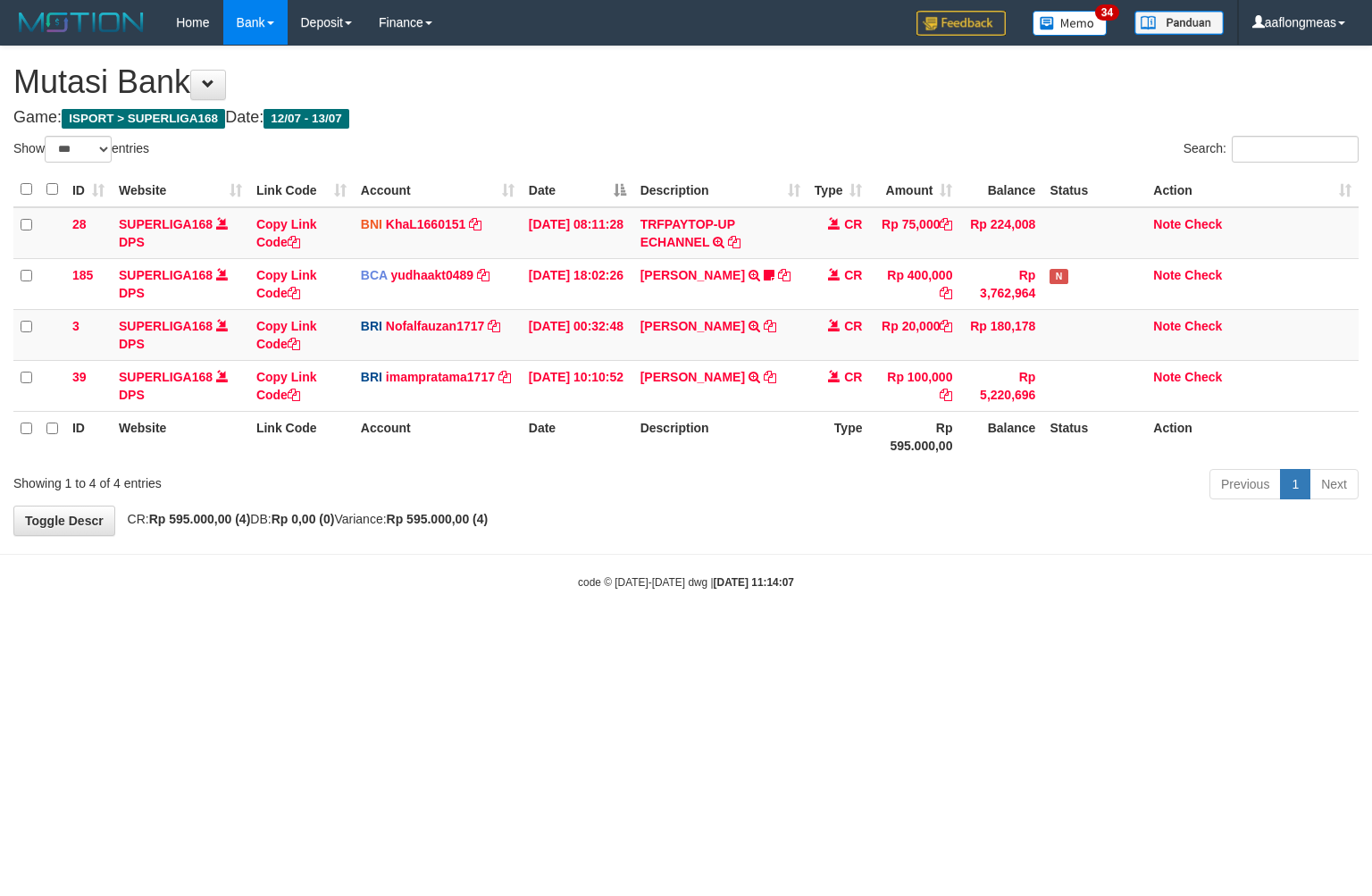 scroll, scrollTop: 0, scrollLeft: 0, axis: both 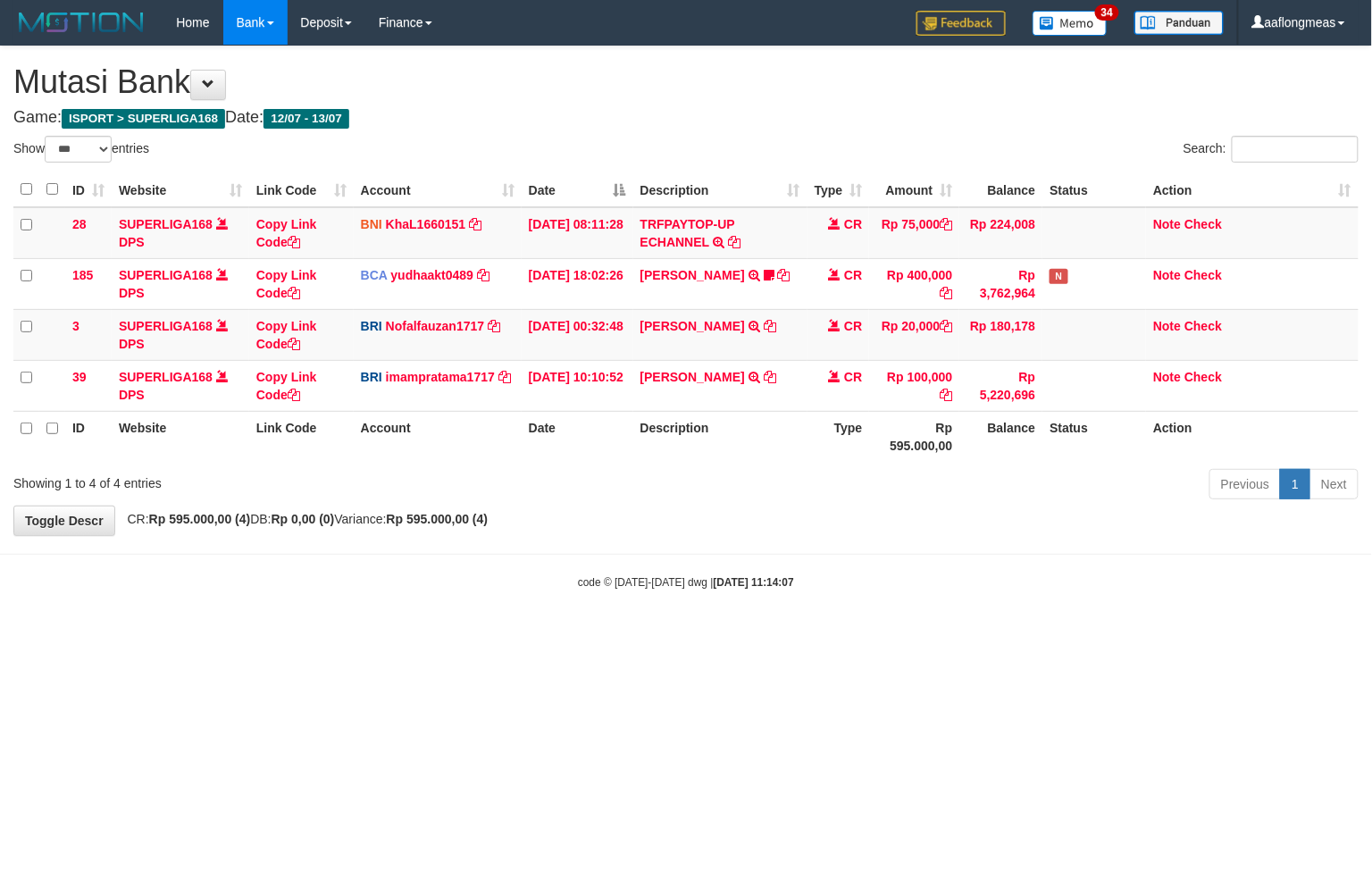 click on "Toggle navigation
Home
Bank
Account List
Load
By Website
Group
[ISPORT]													SUPERLIGA168
By Load Group (DPS)" at bounding box center (686, 317) 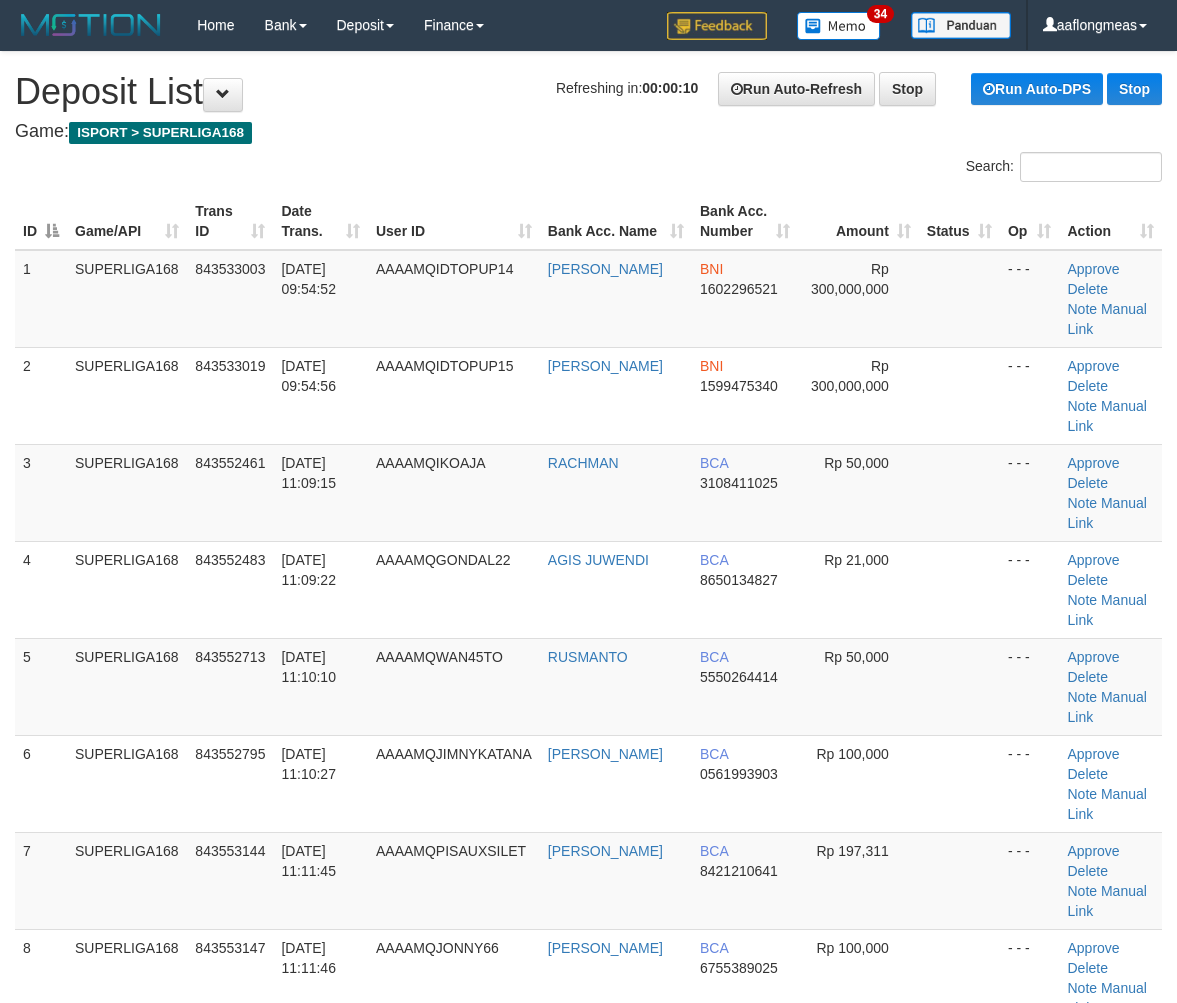 scroll, scrollTop: 0, scrollLeft: 0, axis: both 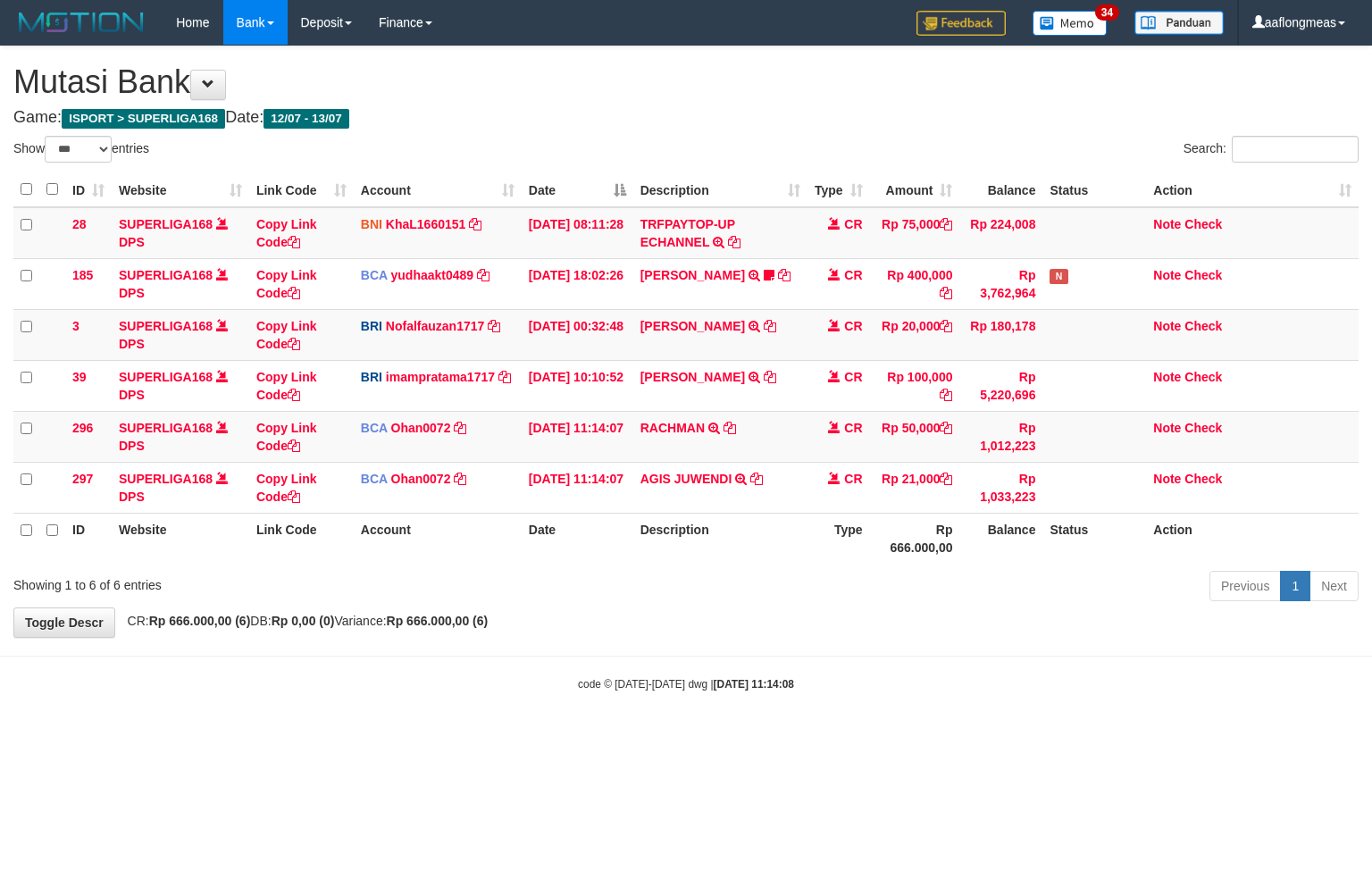 select on "***" 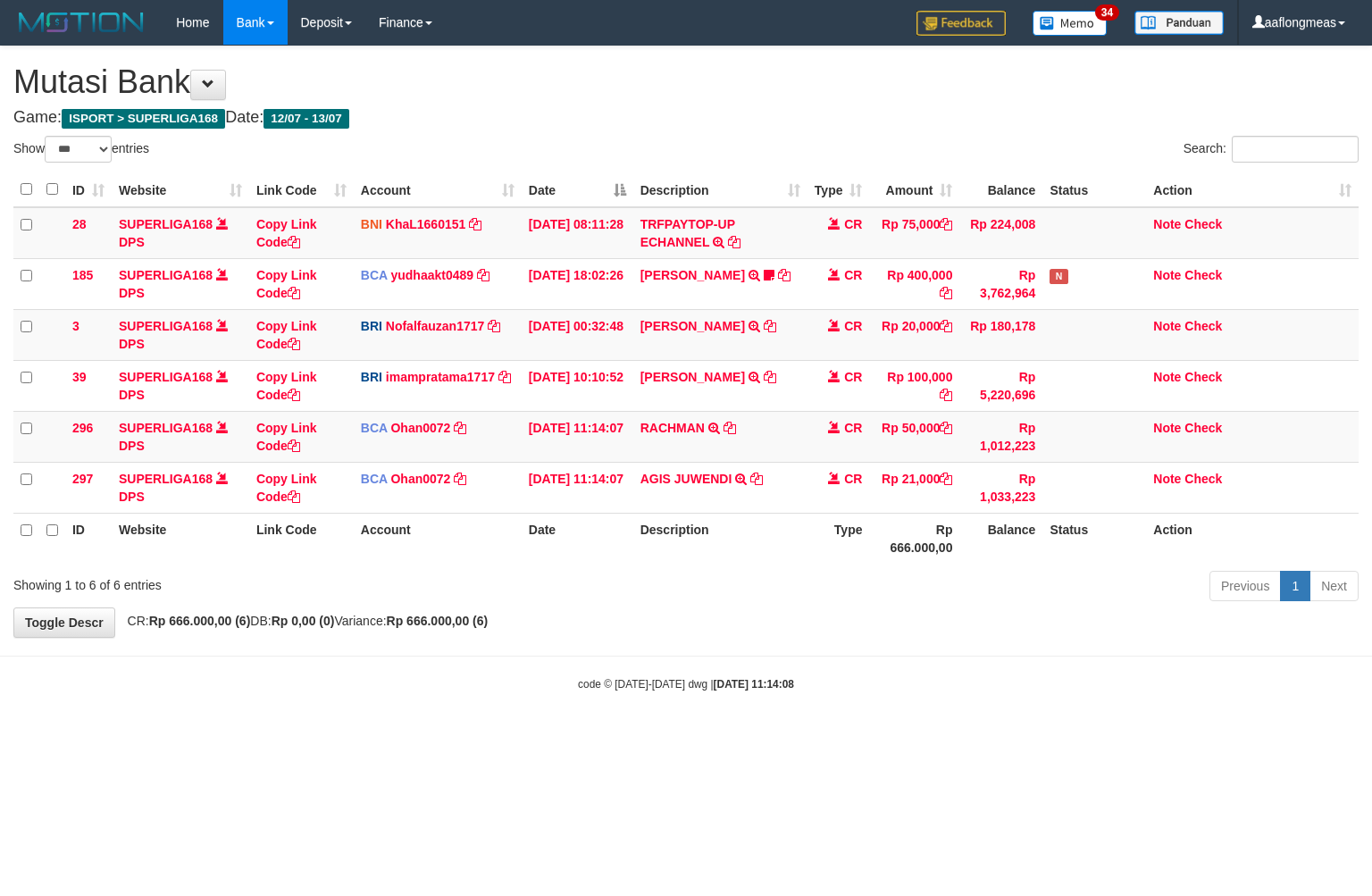 scroll, scrollTop: 0, scrollLeft: 0, axis: both 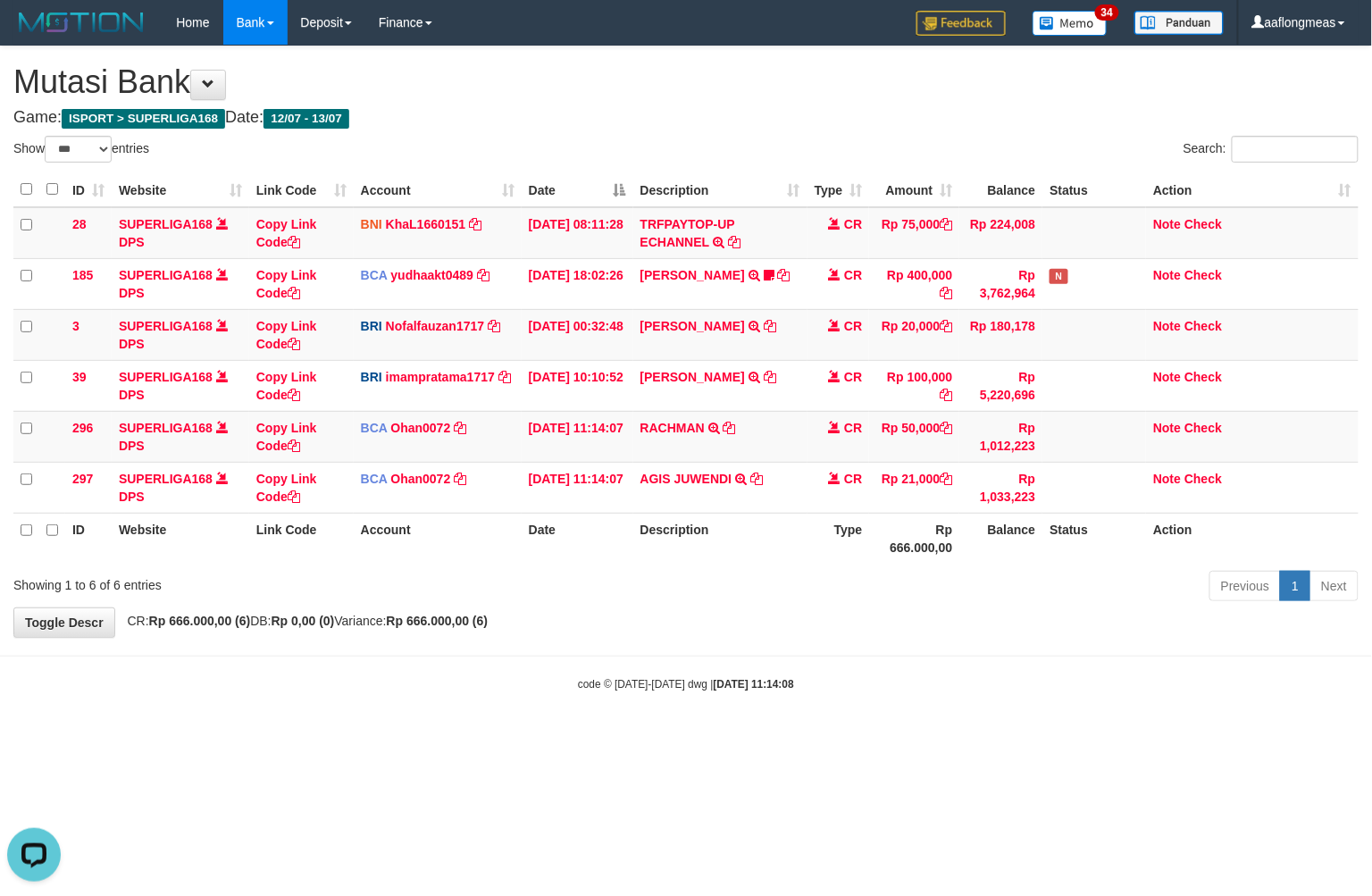 drag, startPoint x: 685, startPoint y: 635, endPoint x: 0, endPoint y: 653, distance: 685.23646 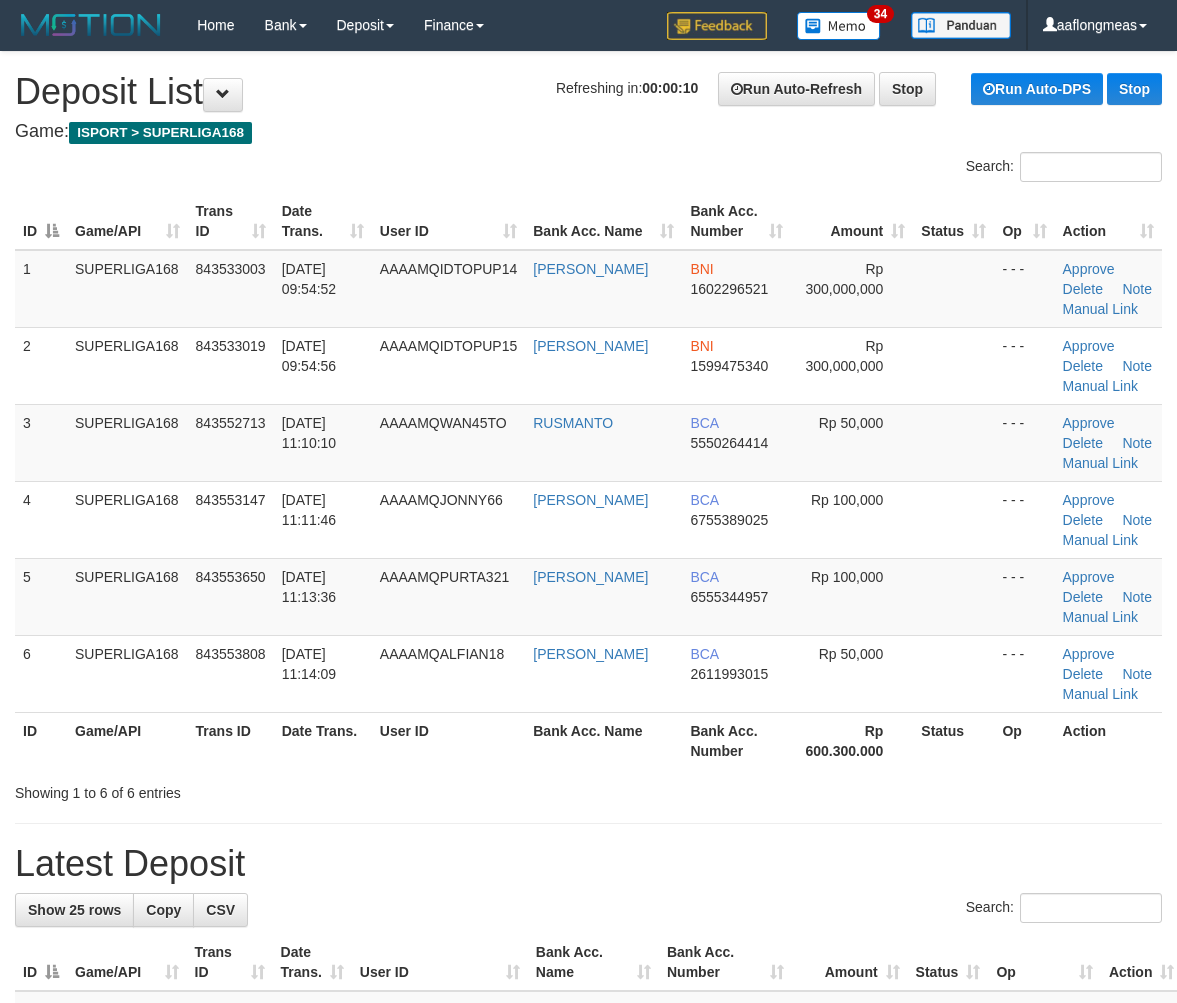scroll, scrollTop: 0, scrollLeft: 0, axis: both 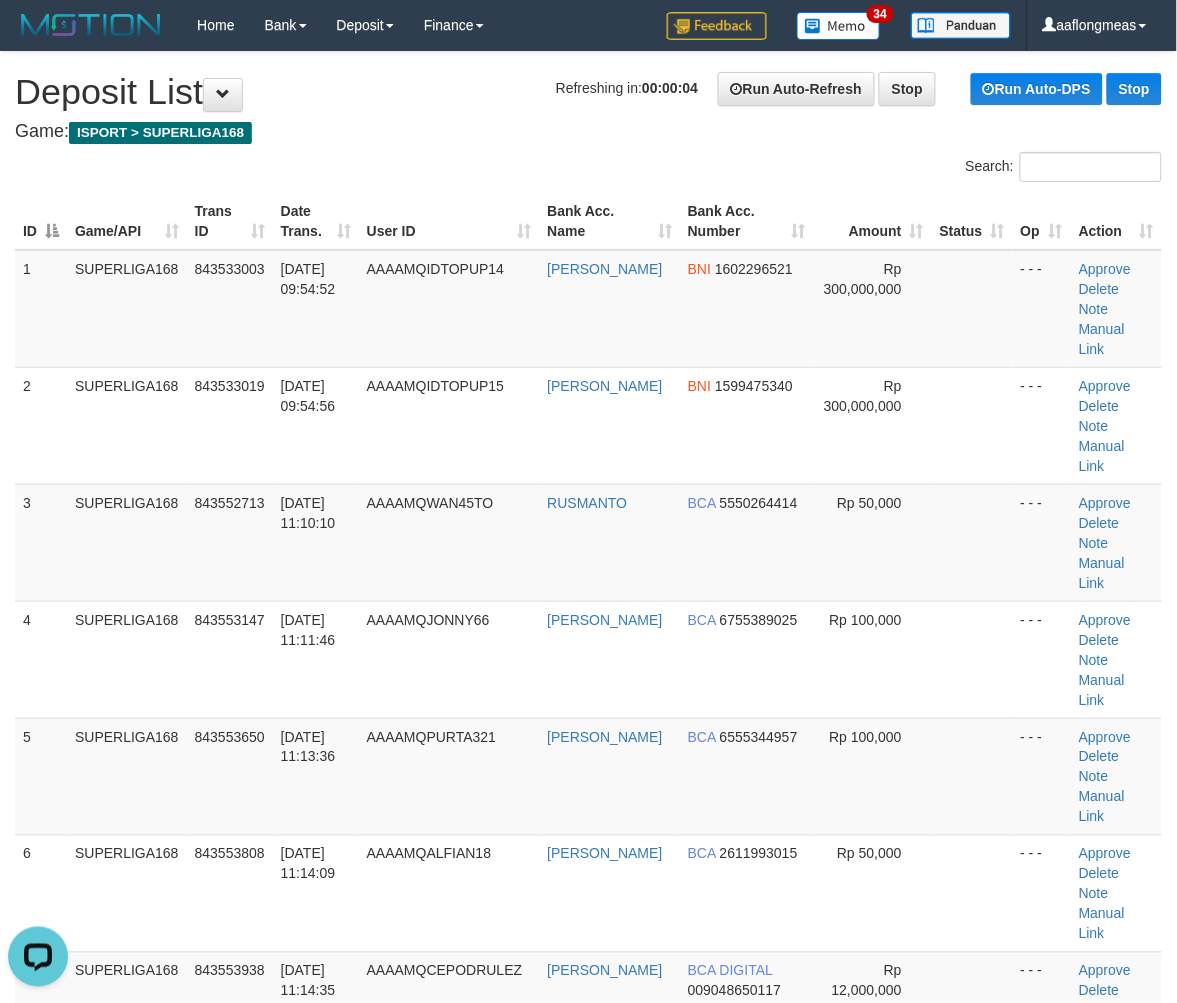 drag, startPoint x: 921, startPoint y: 620, endPoint x: 1187, endPoint y: 620, distance: 266 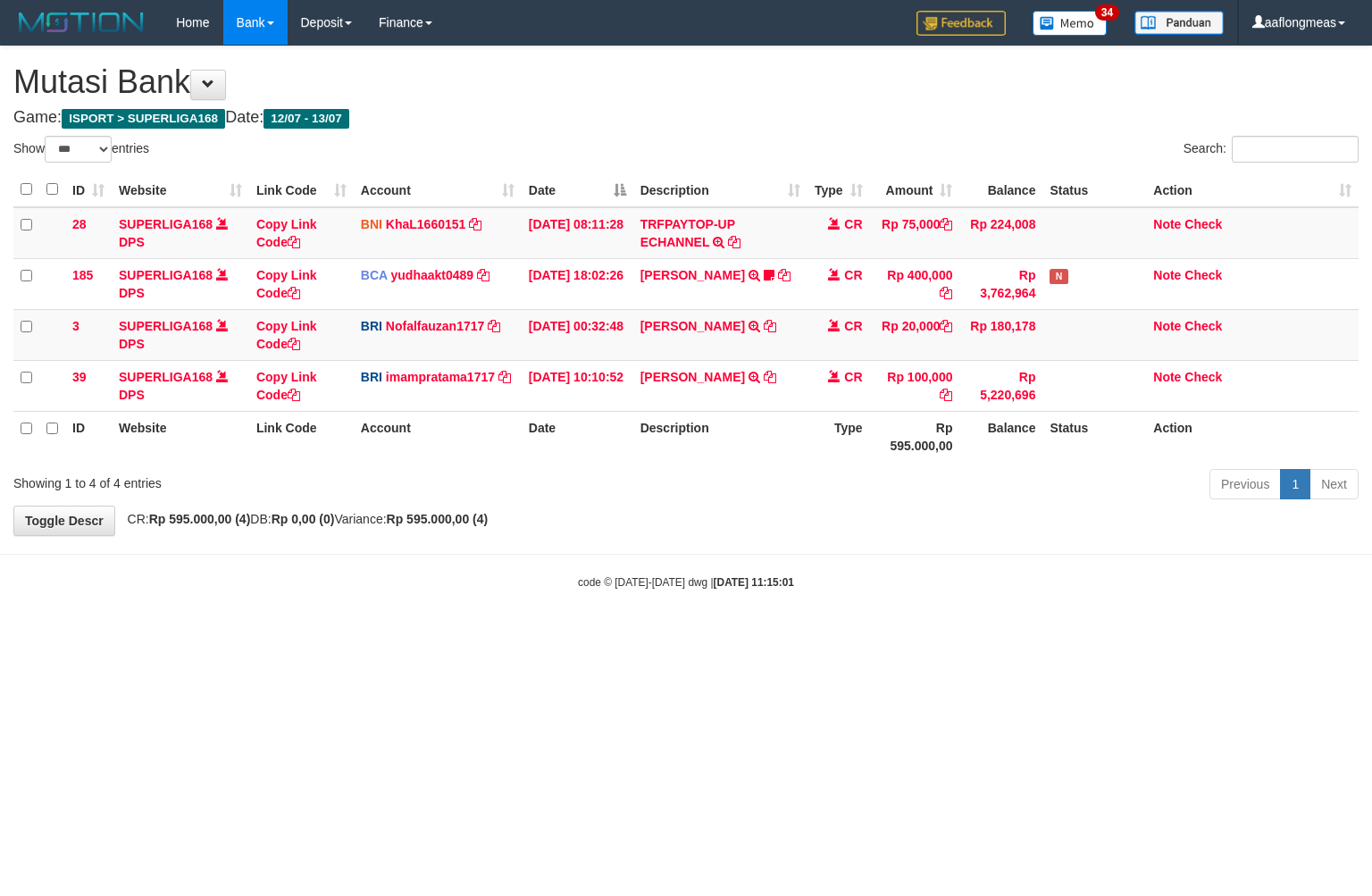 select on "***" 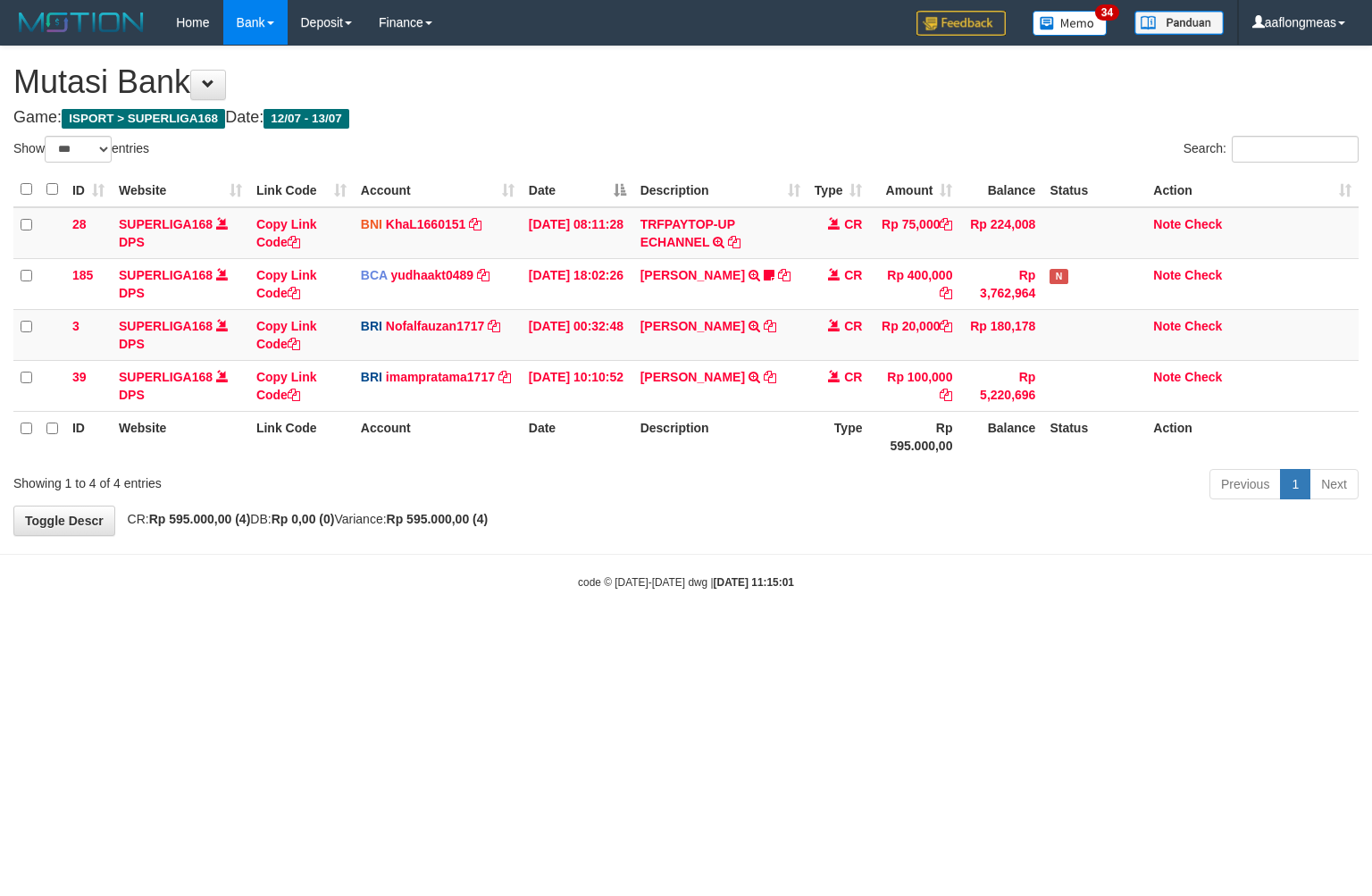 scroll, scrollTop: 0, scrollLeft: 0, axis: both 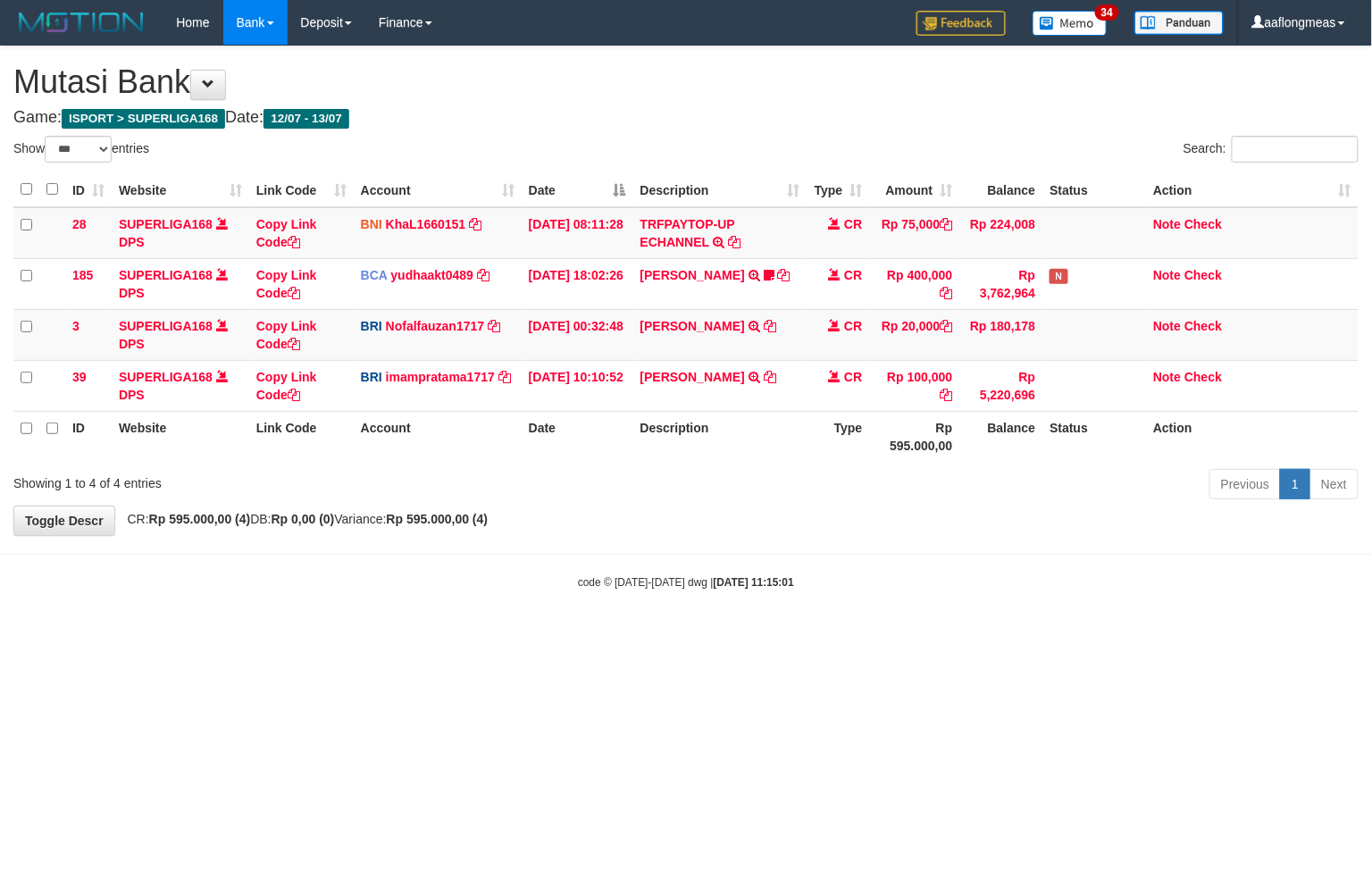 click on "Toggle navigation
Home
Bank
Account List
Load
By Website
Group
[ISPORT]													SUPERLIGA168
By Load Group (DPS)
34" at bounding box center (686, 317) 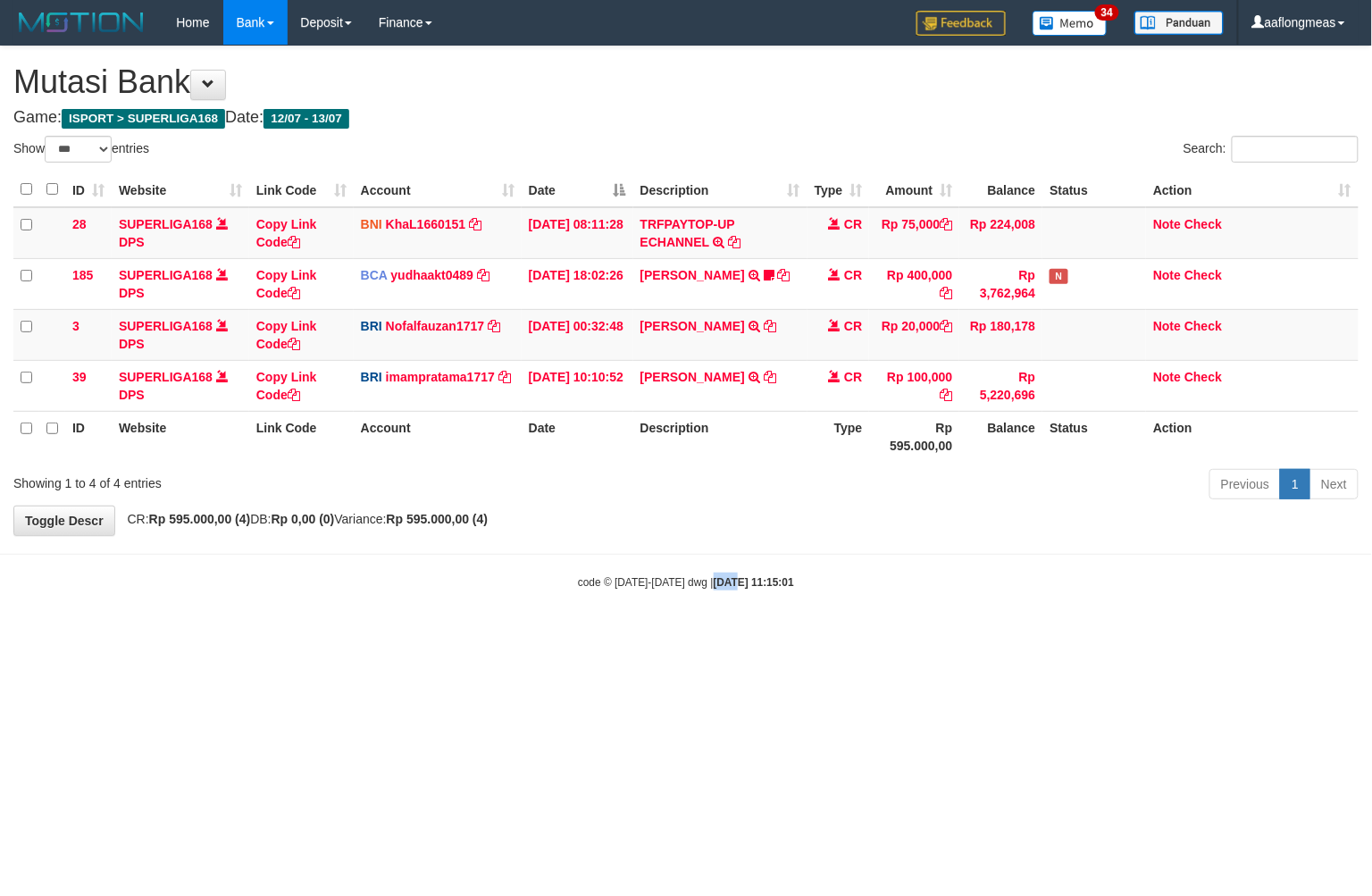 click on "Toggle navigation
Home
Bank
Account List
Load
By Website
Group
[ISPORT]													SUPERLIGA168
By Load Group (DPS)
34" at bounding box center (686, 317) 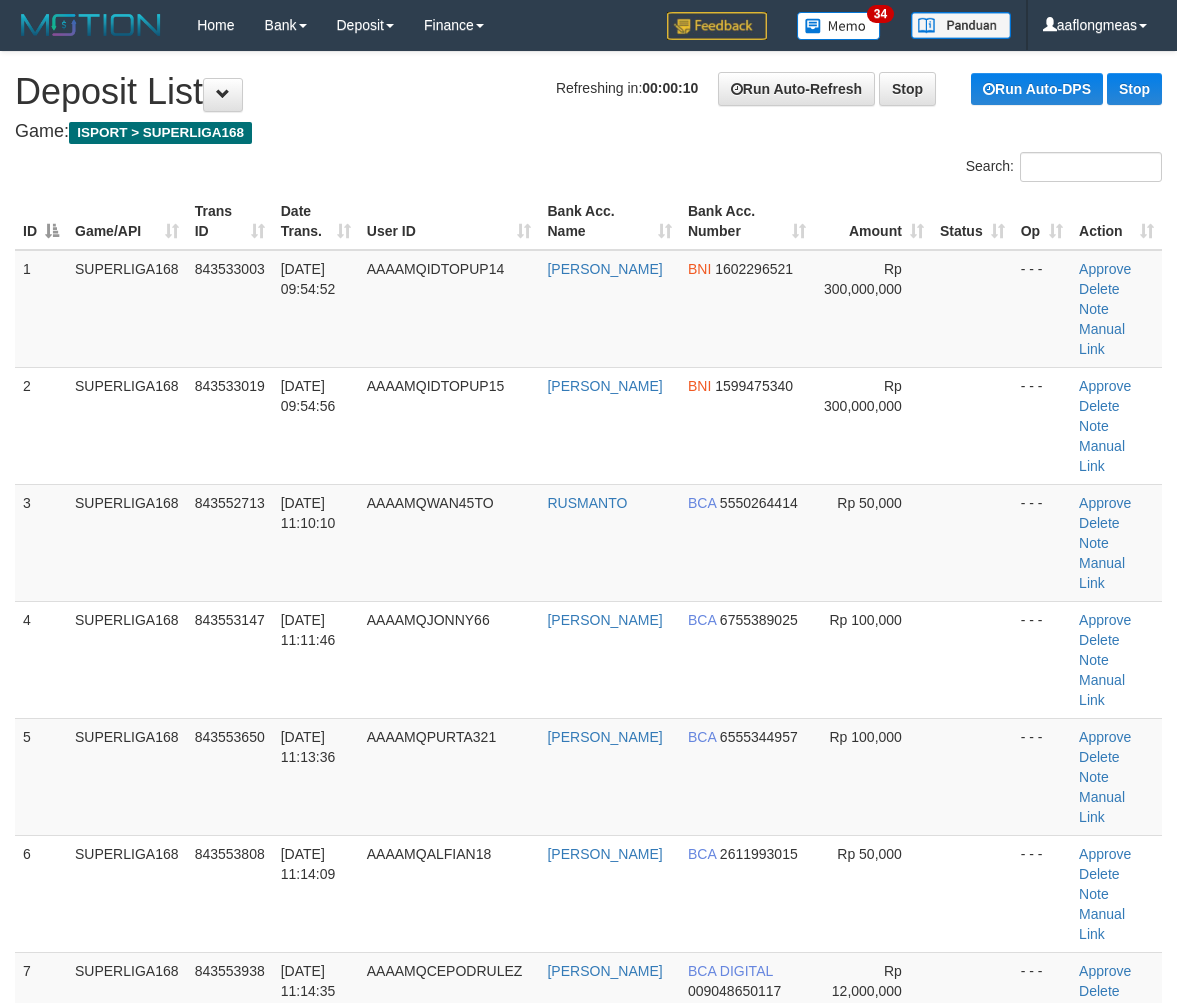 scroll, scrollTop: 0, scrollLeft: 0, axis: both 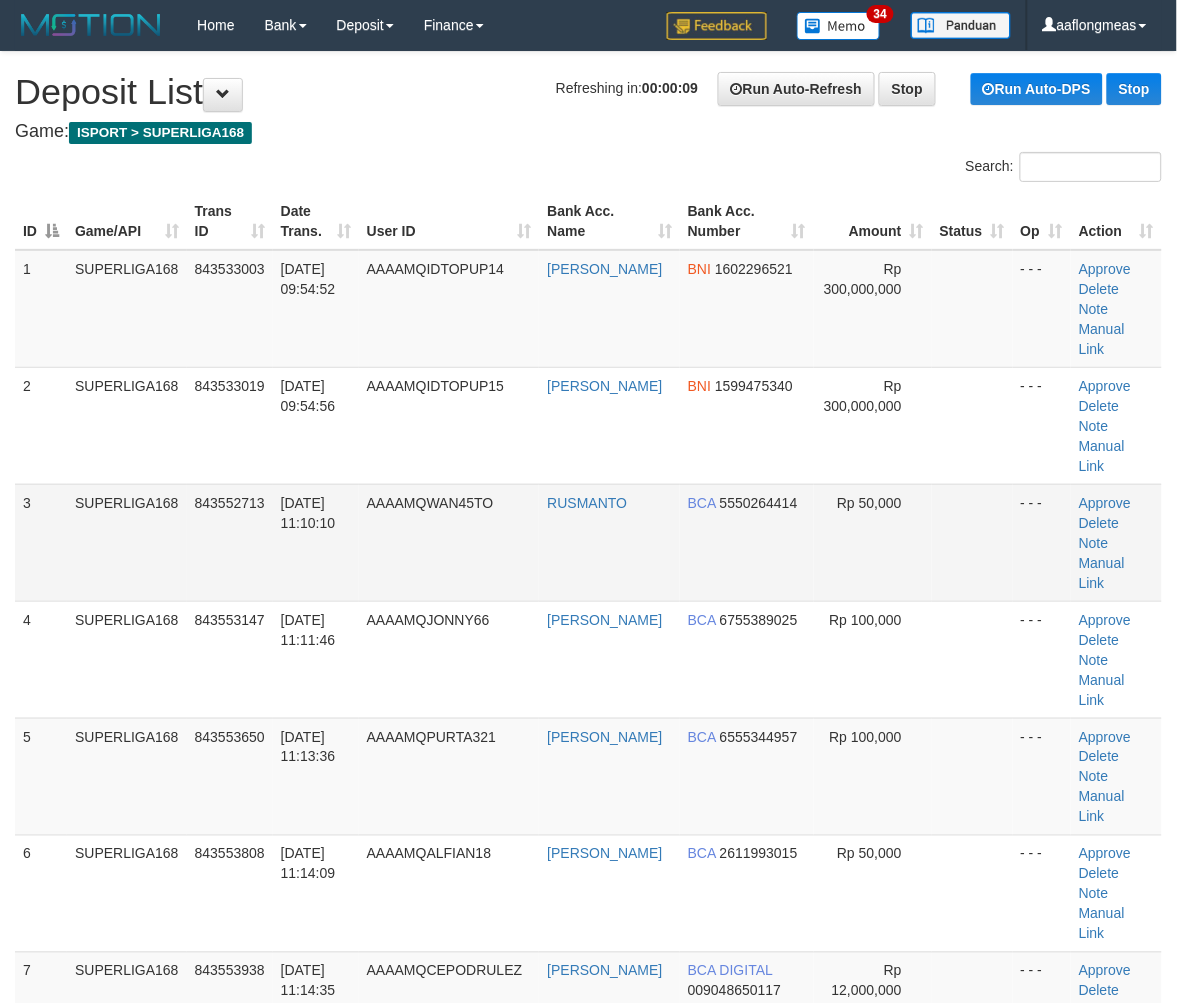 click on "Rp 50,000" at bounding box center (873, 542) 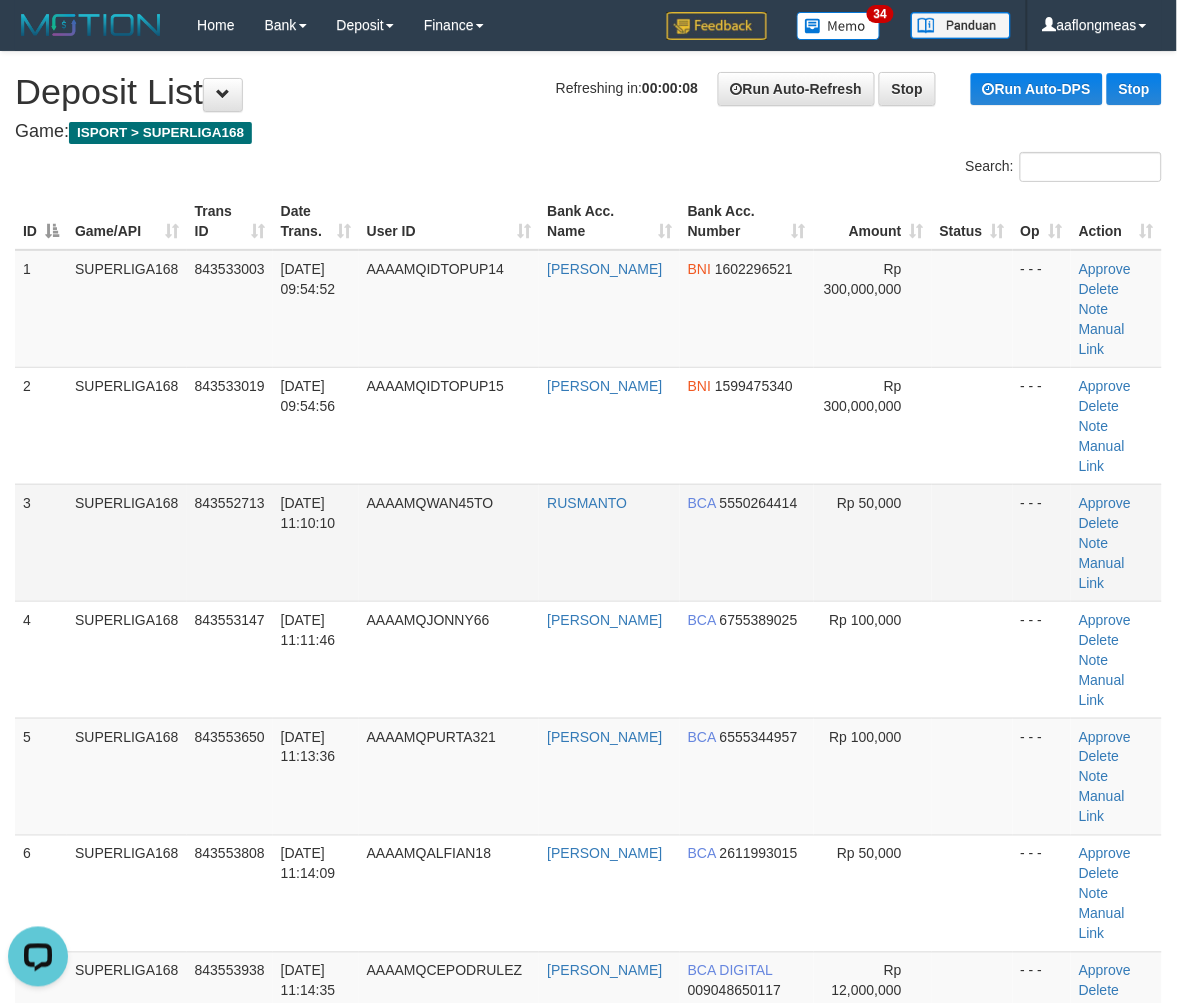 scroll, scrollTop: 0, scrollLeft: 0, axis: both 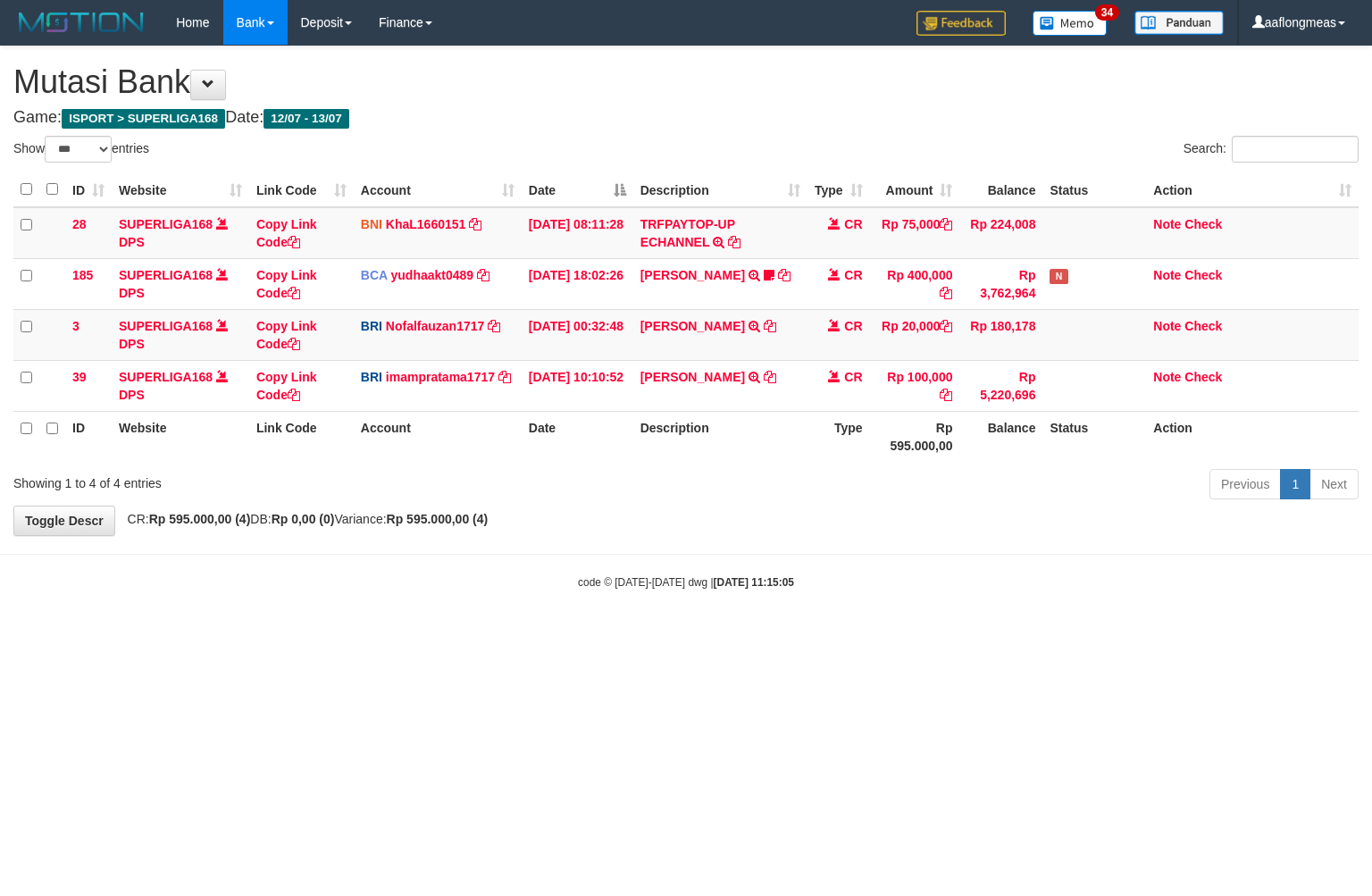 select on "***" 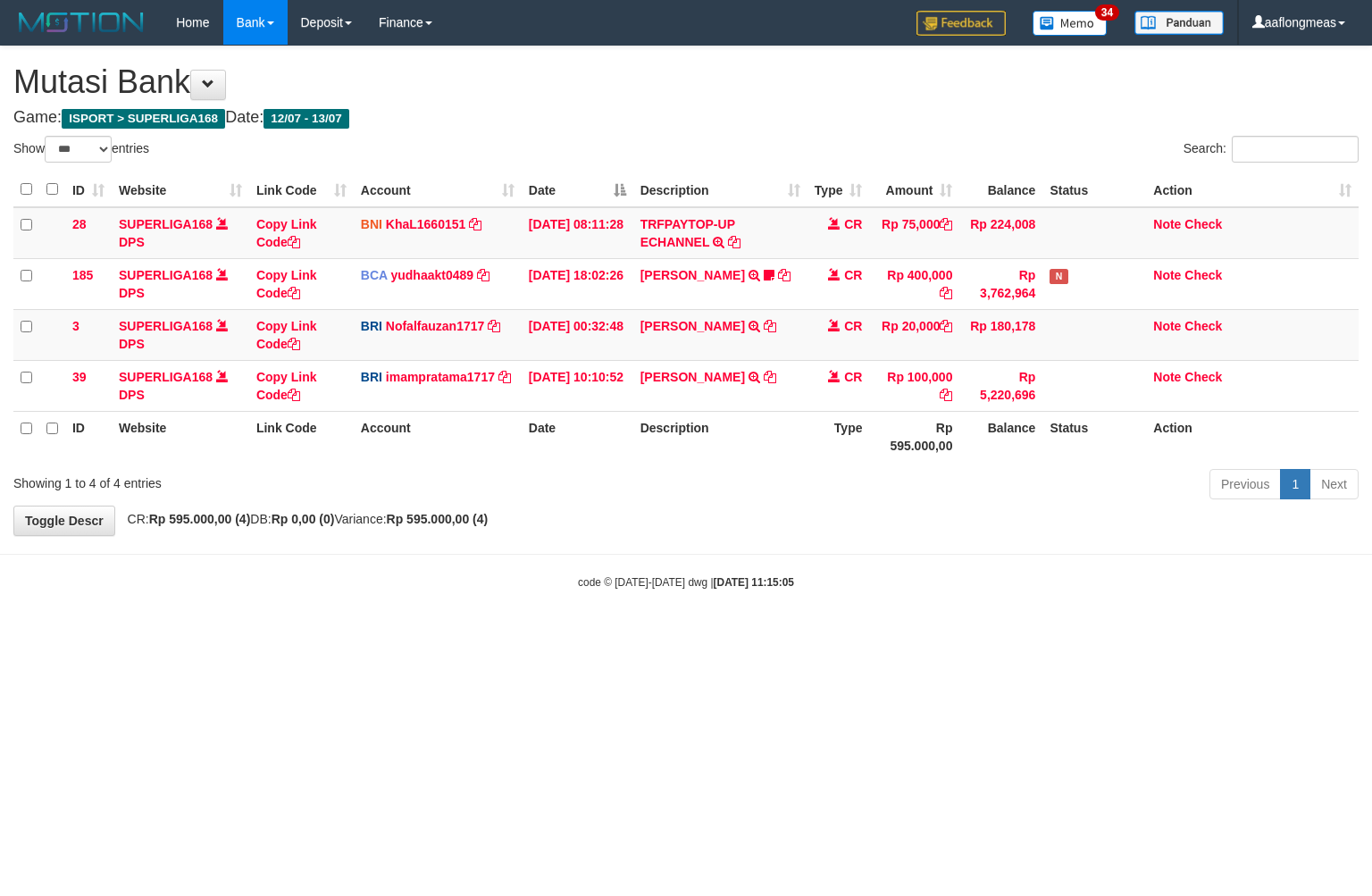 scroll, scrollTop: 0, scrollLeft: 0, axis: both 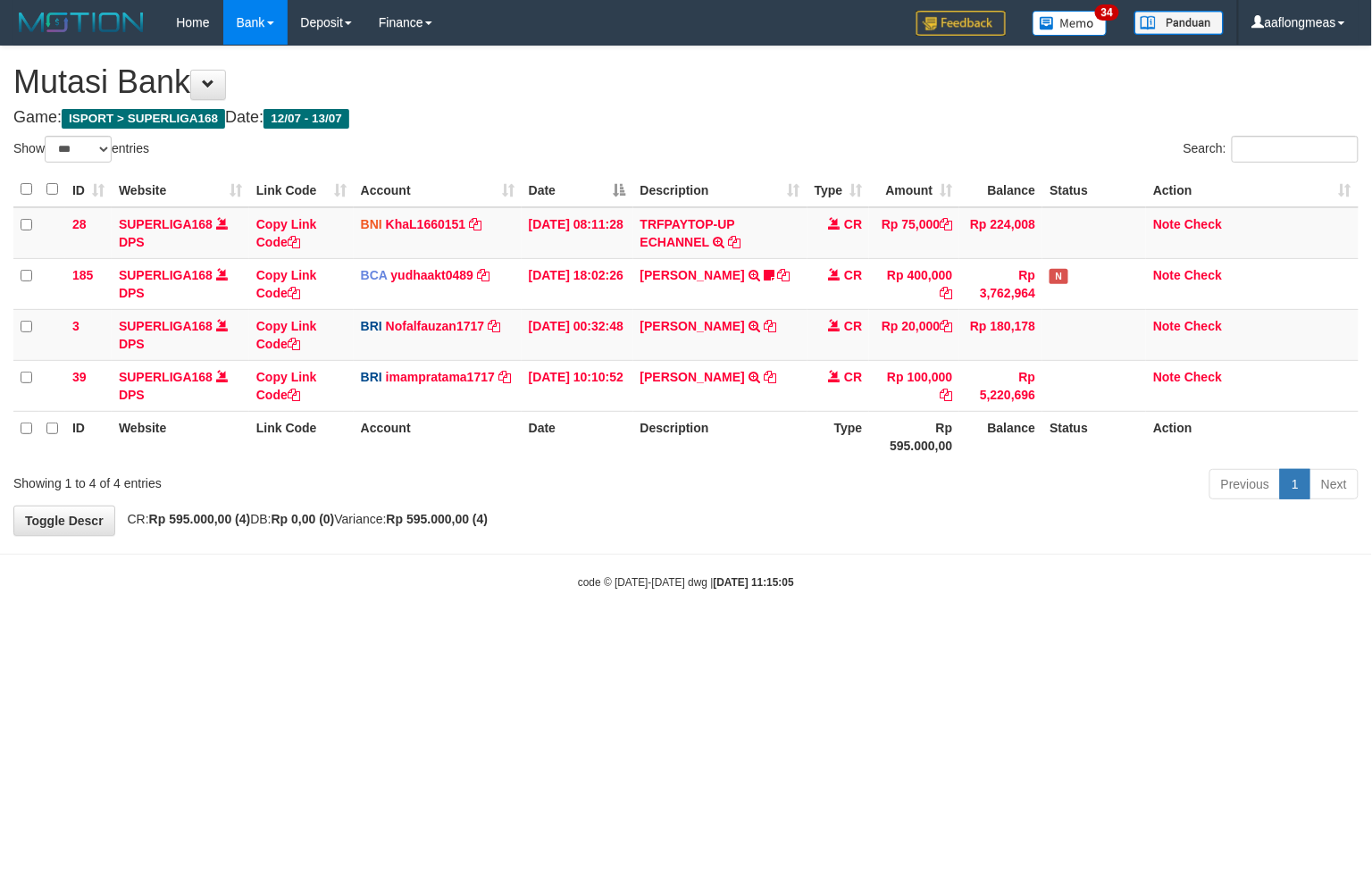 click on "**********" at bounding box center (686, 290) 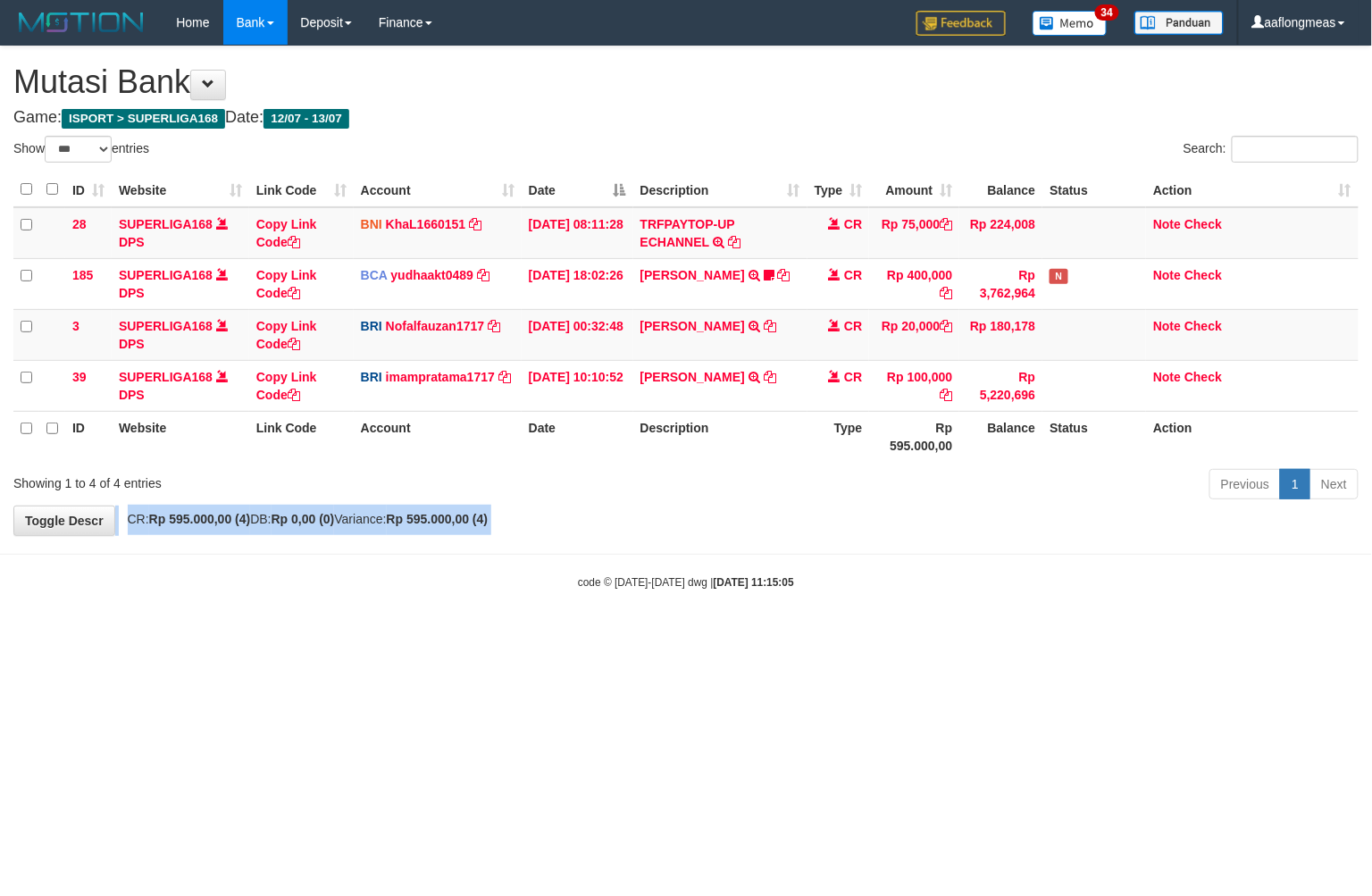 click on "**********" at bounding box center (686, 290) 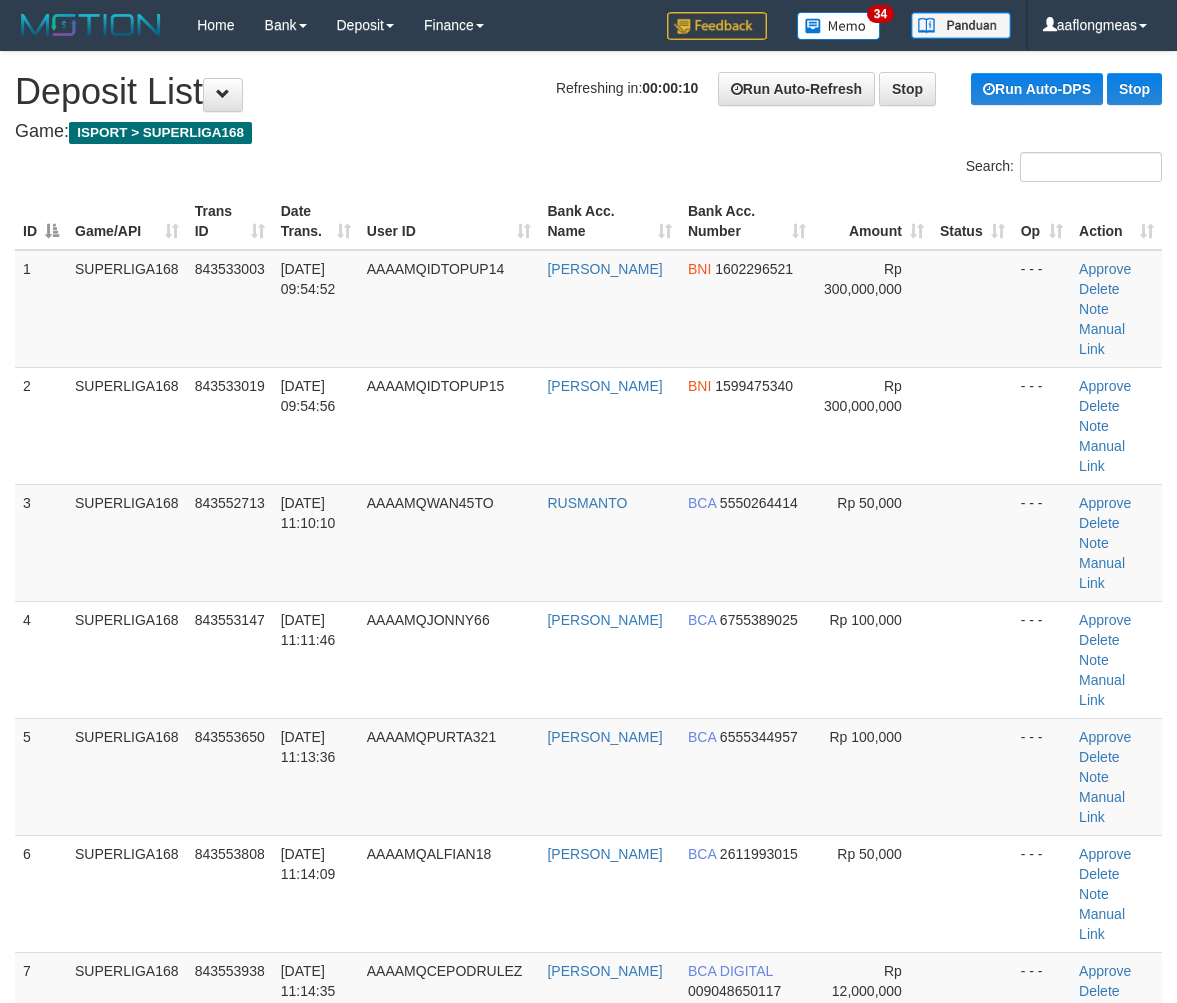 scroll, scrollTop: 0, scrollLeft: 0, axis: both 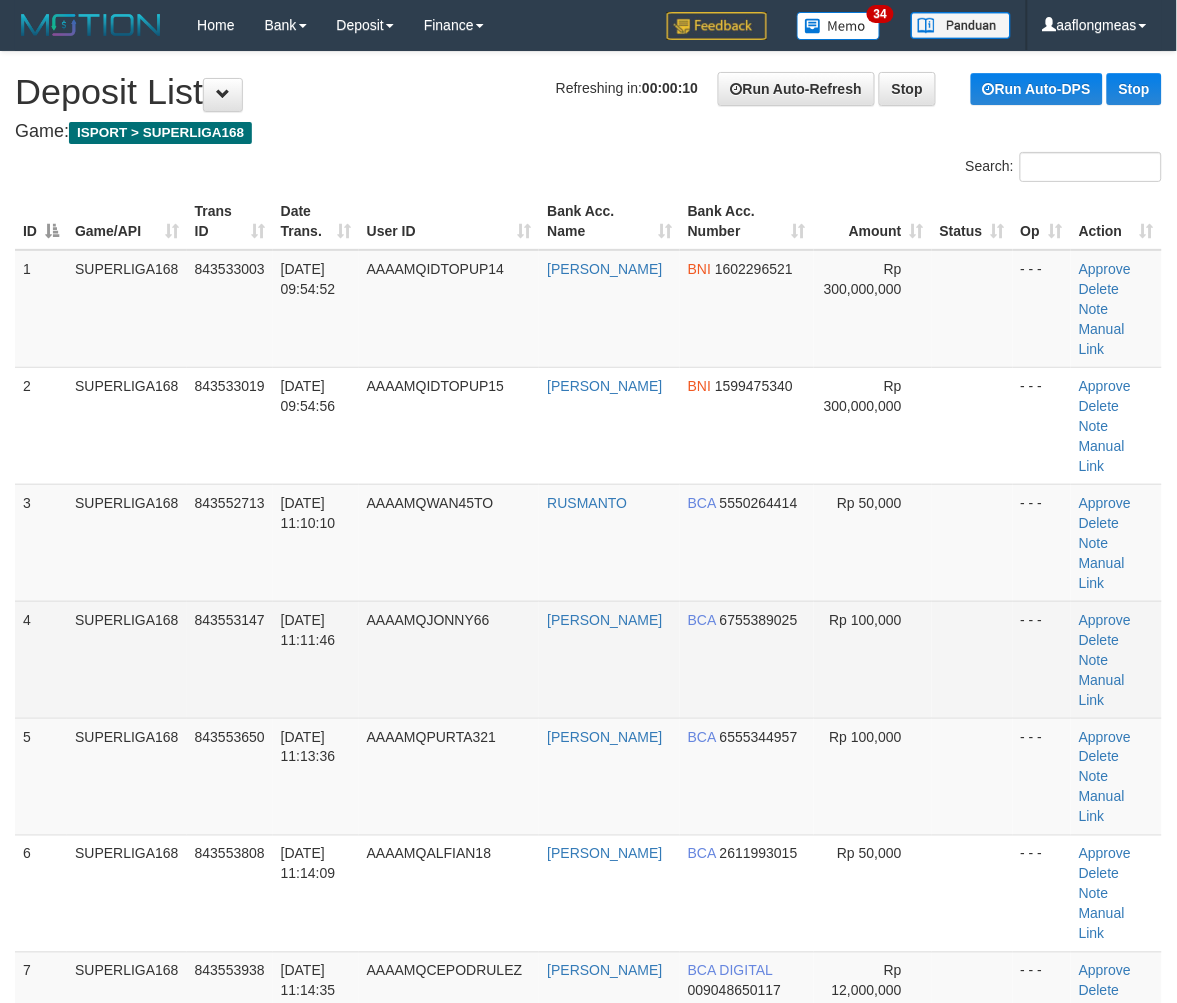 drag, startPoint x: 881, startPoint y: 608, endPoint x: 1040, endPoint y: 607, distance: 159.00314 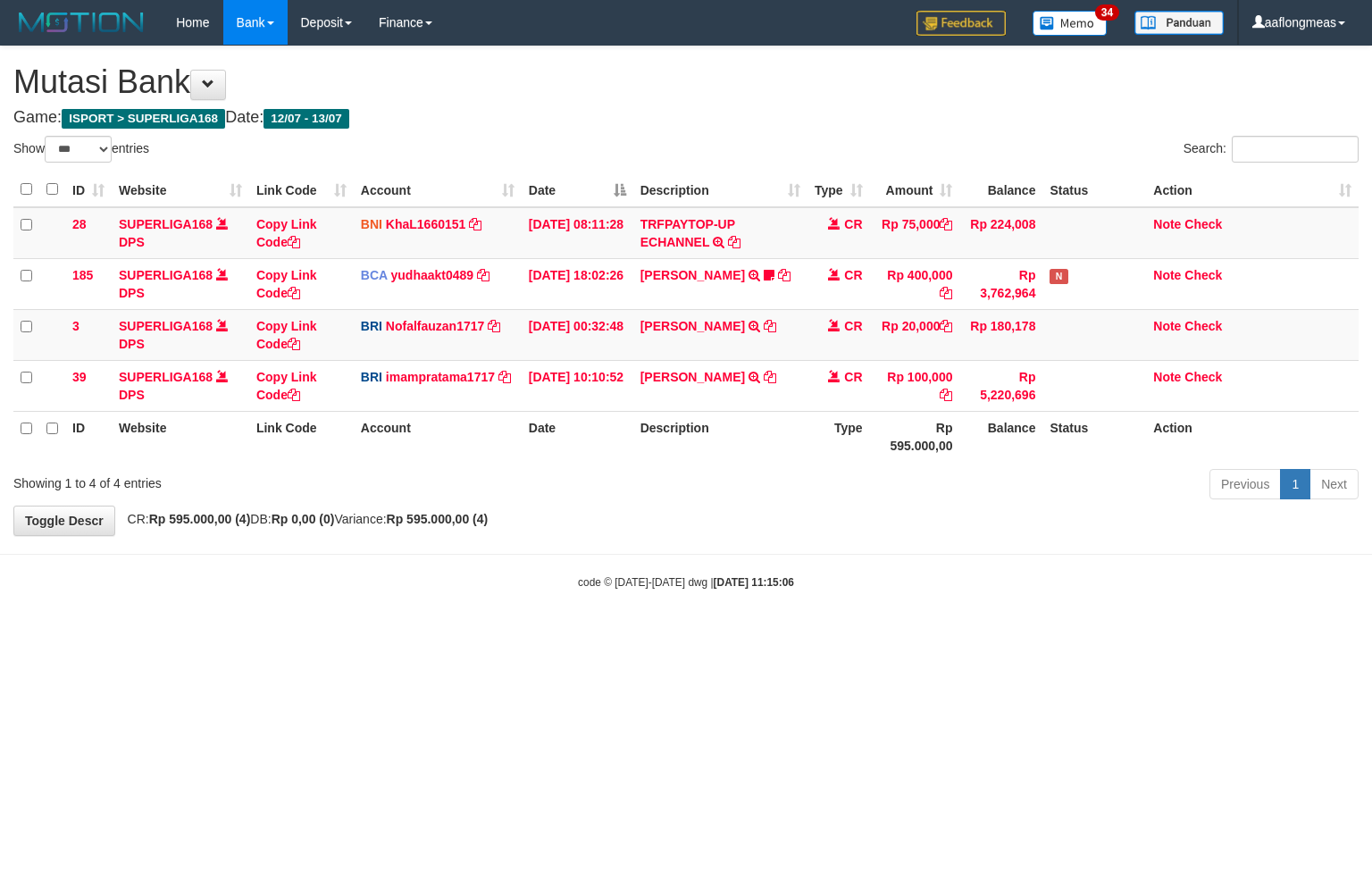 select on "***" 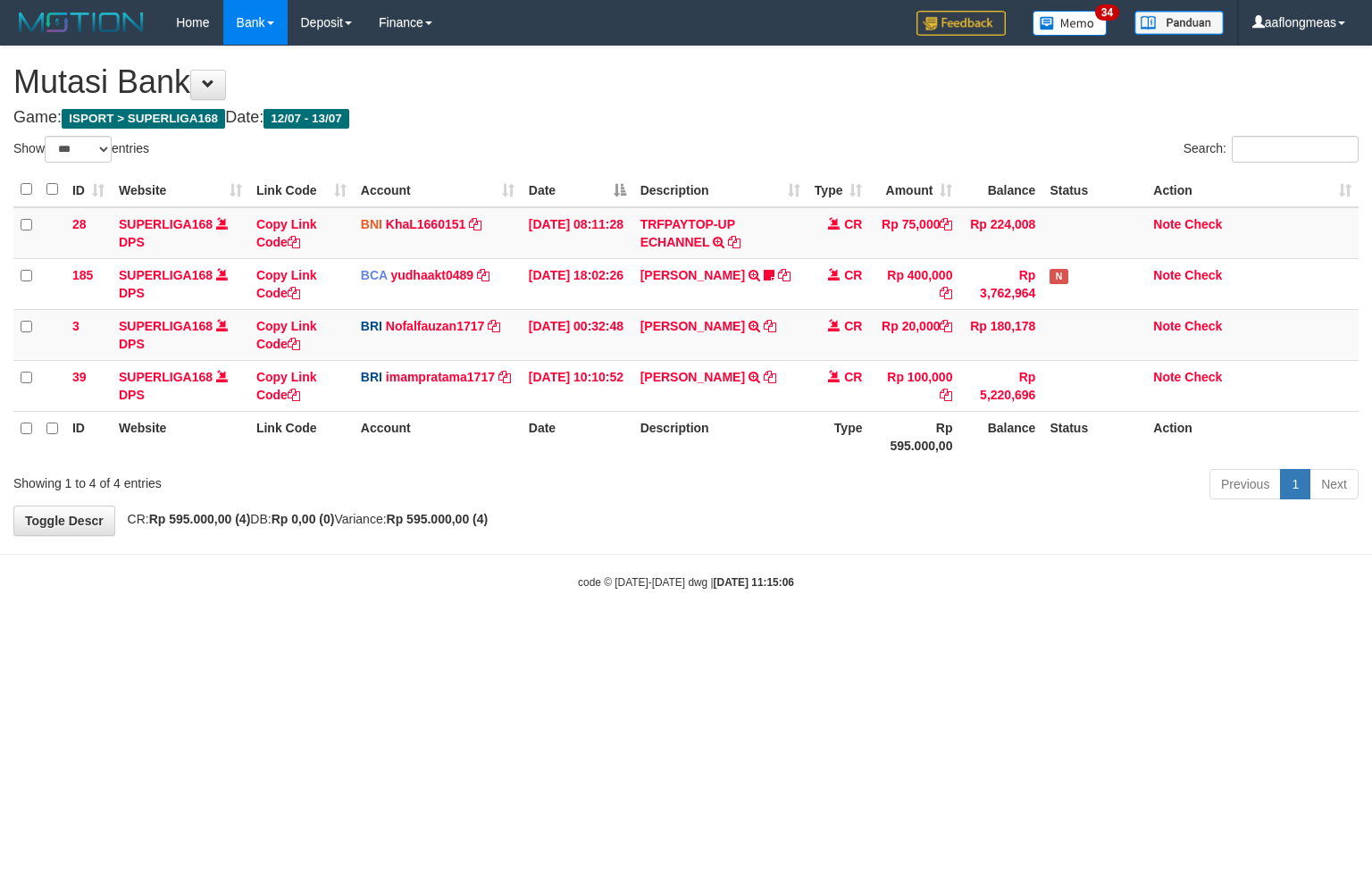 scroll, scrollTop: 0, scrollLeft: 0, axis: both 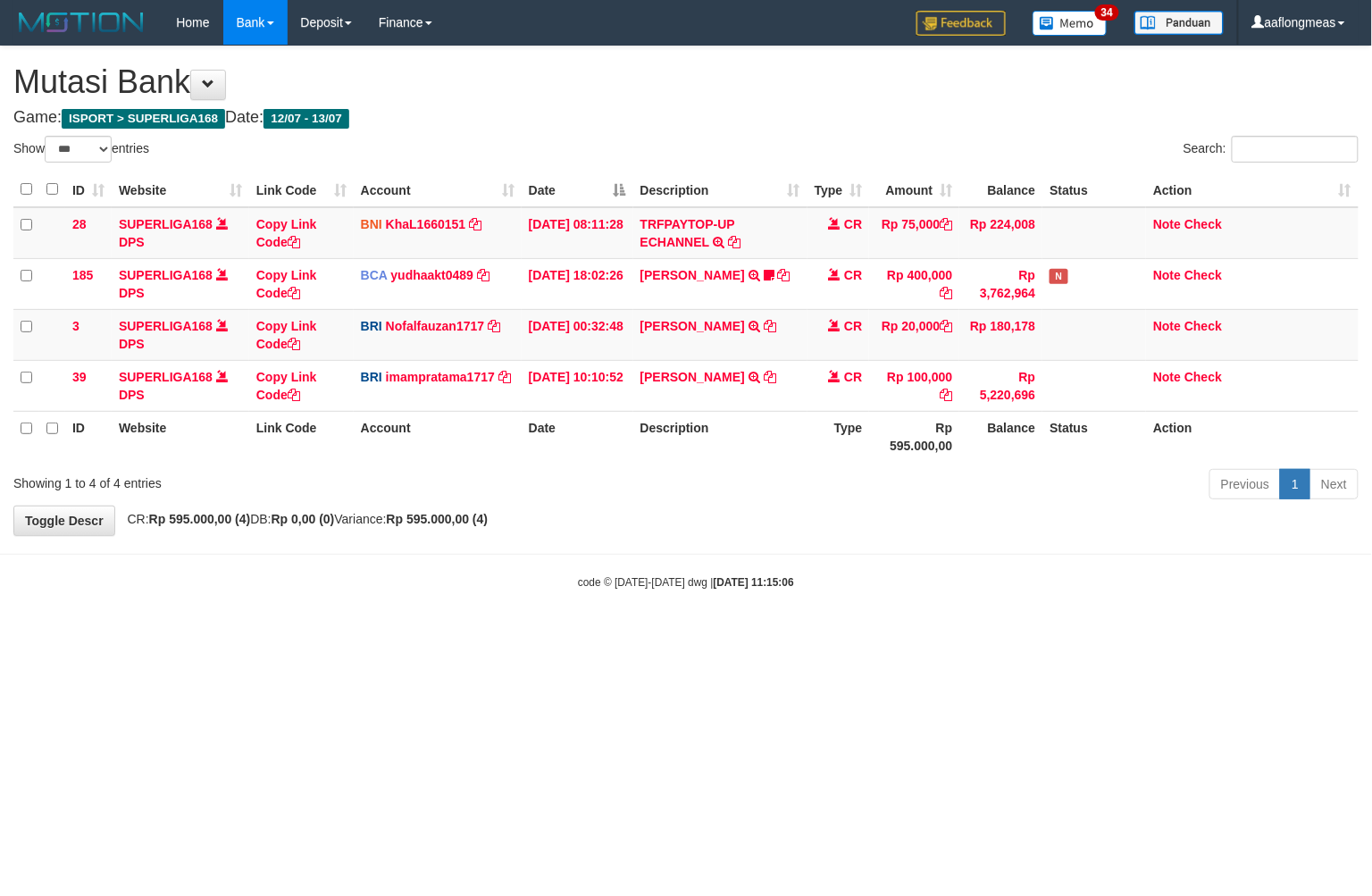 click on "Toggle navigation
Home
Bank
Account List
Load
By Website
Group
[ISPORT]													SUPERLIGA168
By Load Group (DPS)
34" at bounding box center (686, 317) 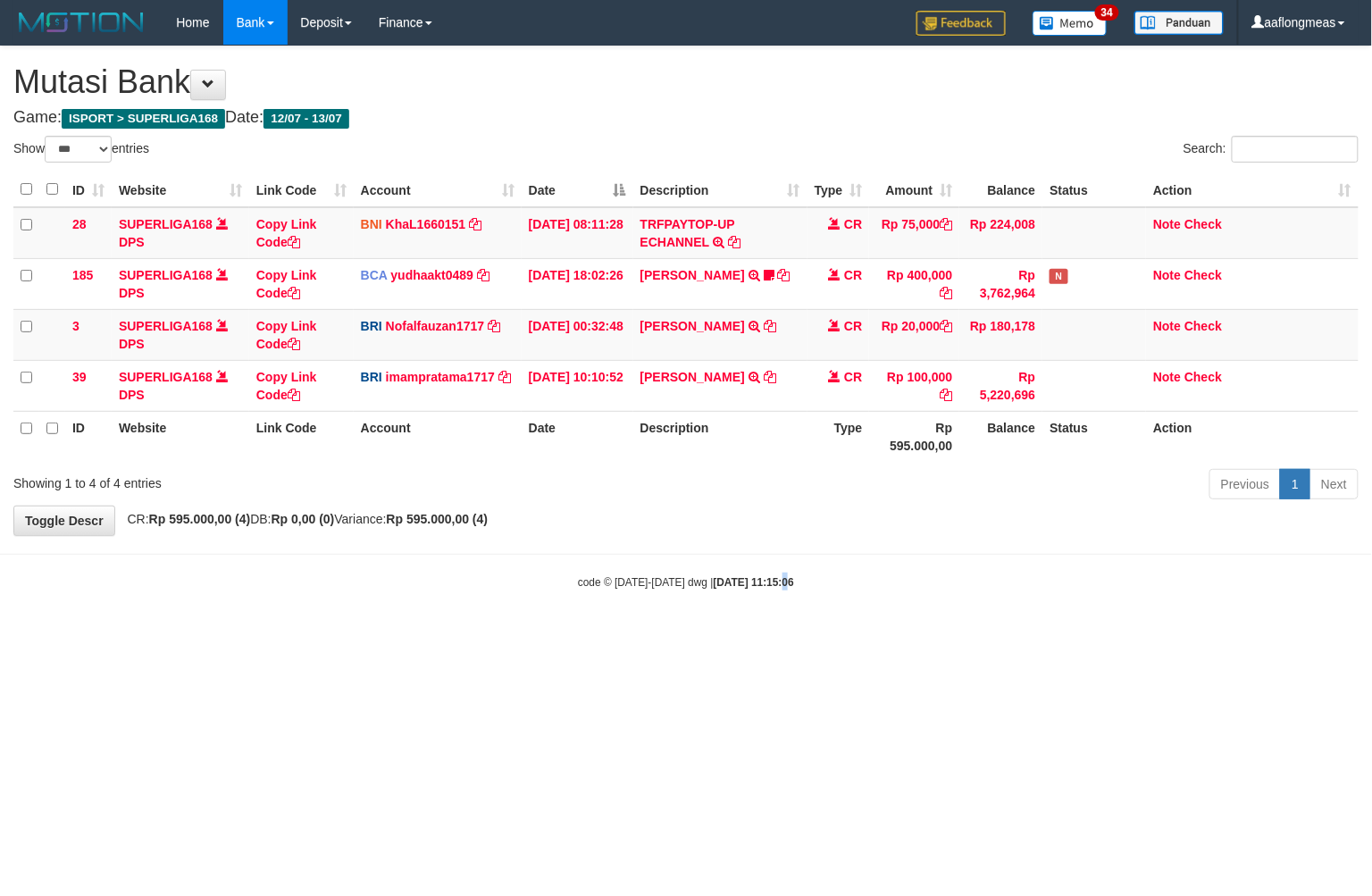 click on "Toggle navigation
Home
Bank
Account List
Load
By Website
Group
[ISPORT]													SUPERLIGA168
By Load Group (DPS)
34" at bounding box center [686, 317] 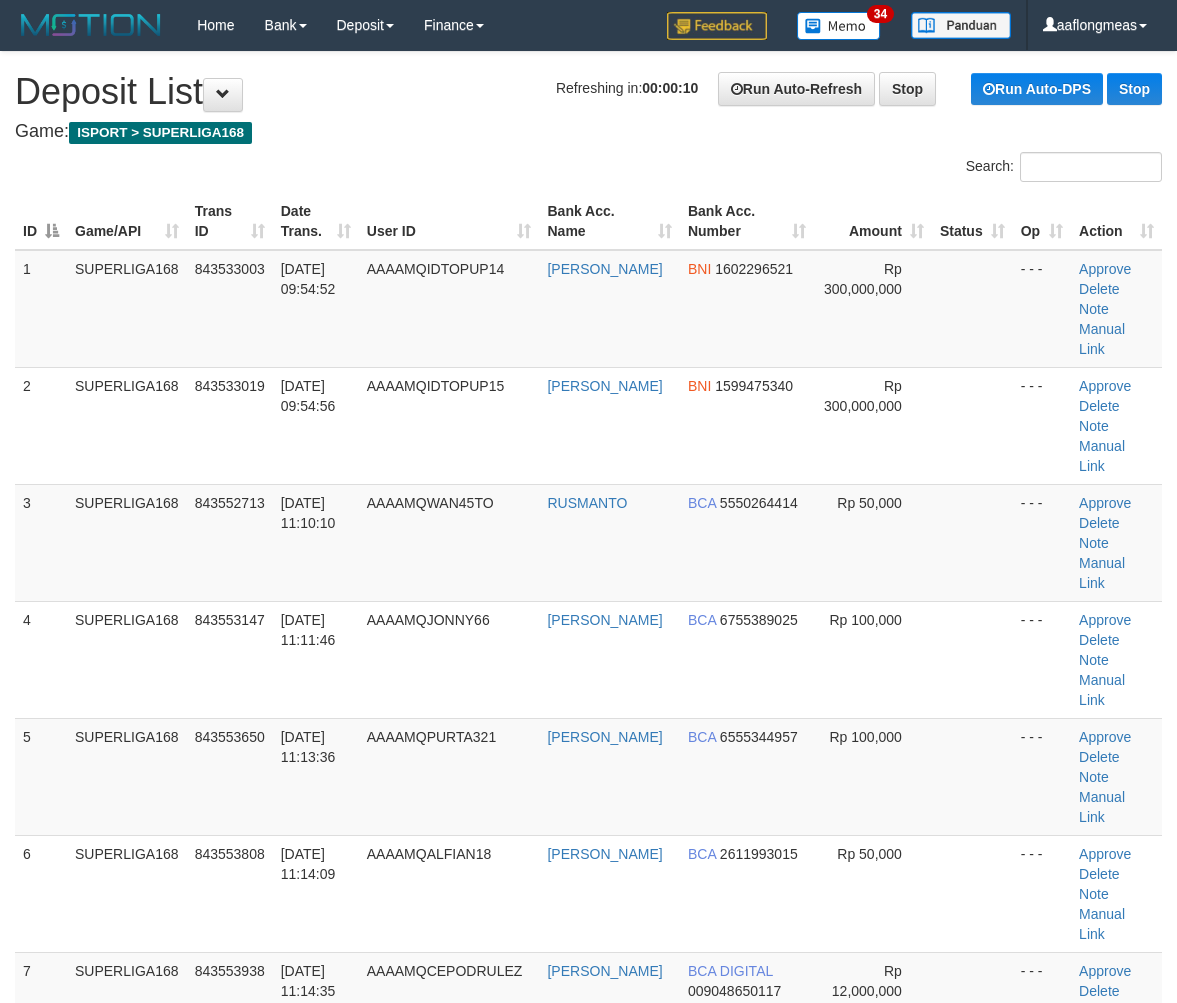 scroll, scrollTop: 0, scrollLeft: 0, axis: both 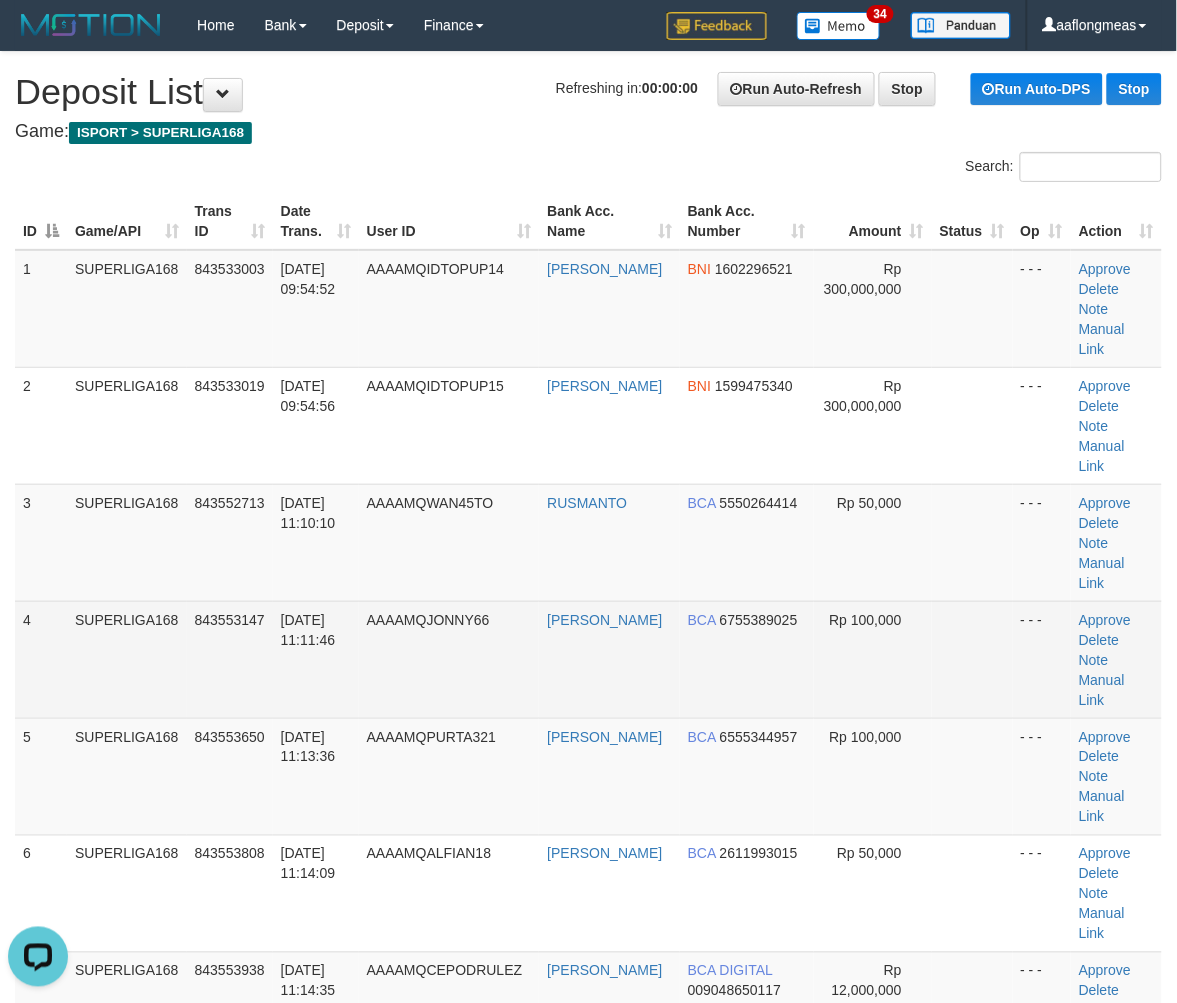 click on "Rp 100,000" at bounding box center (865, 620) 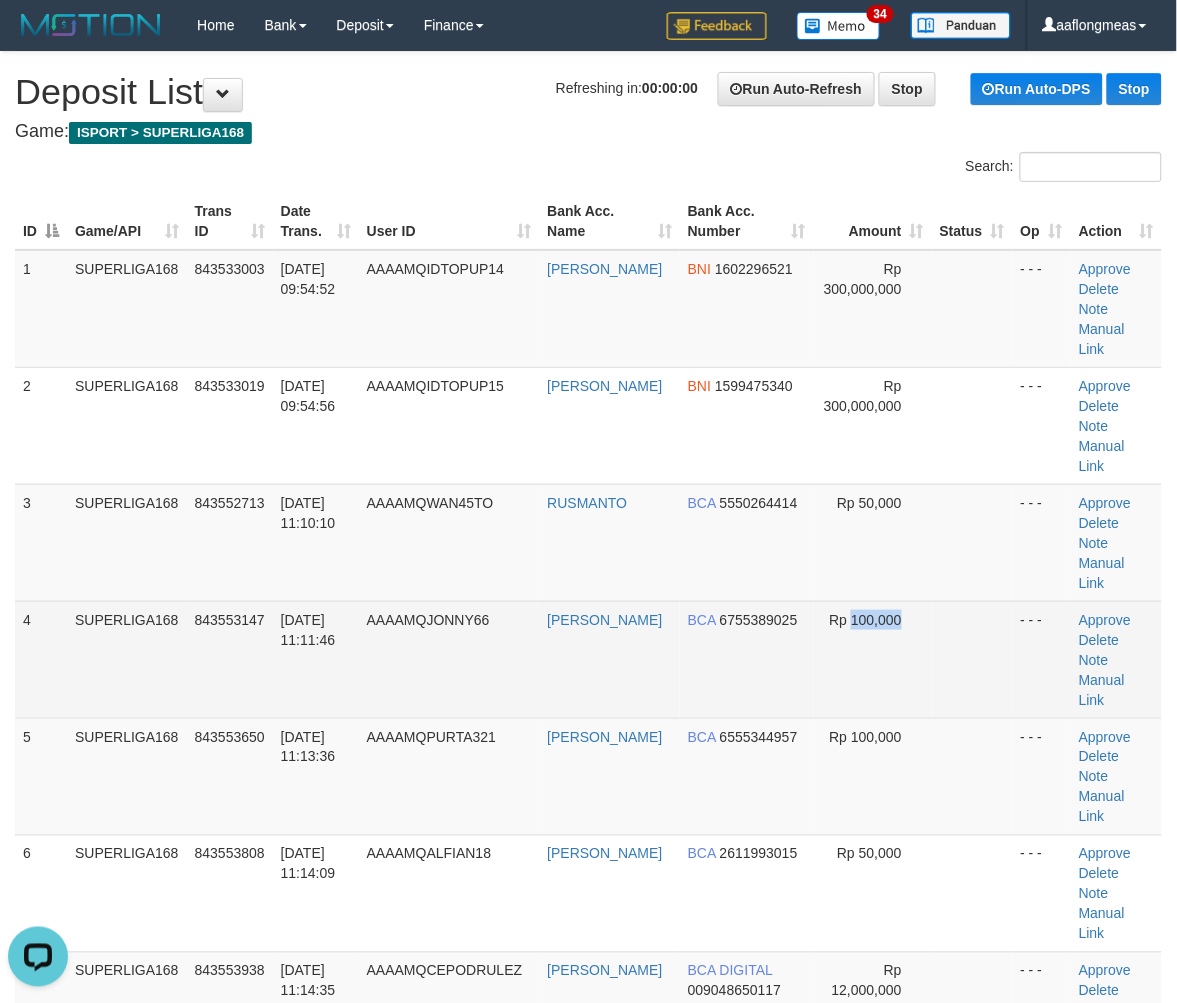 click on "Rp 100,000" at bounding box center [865, 620] 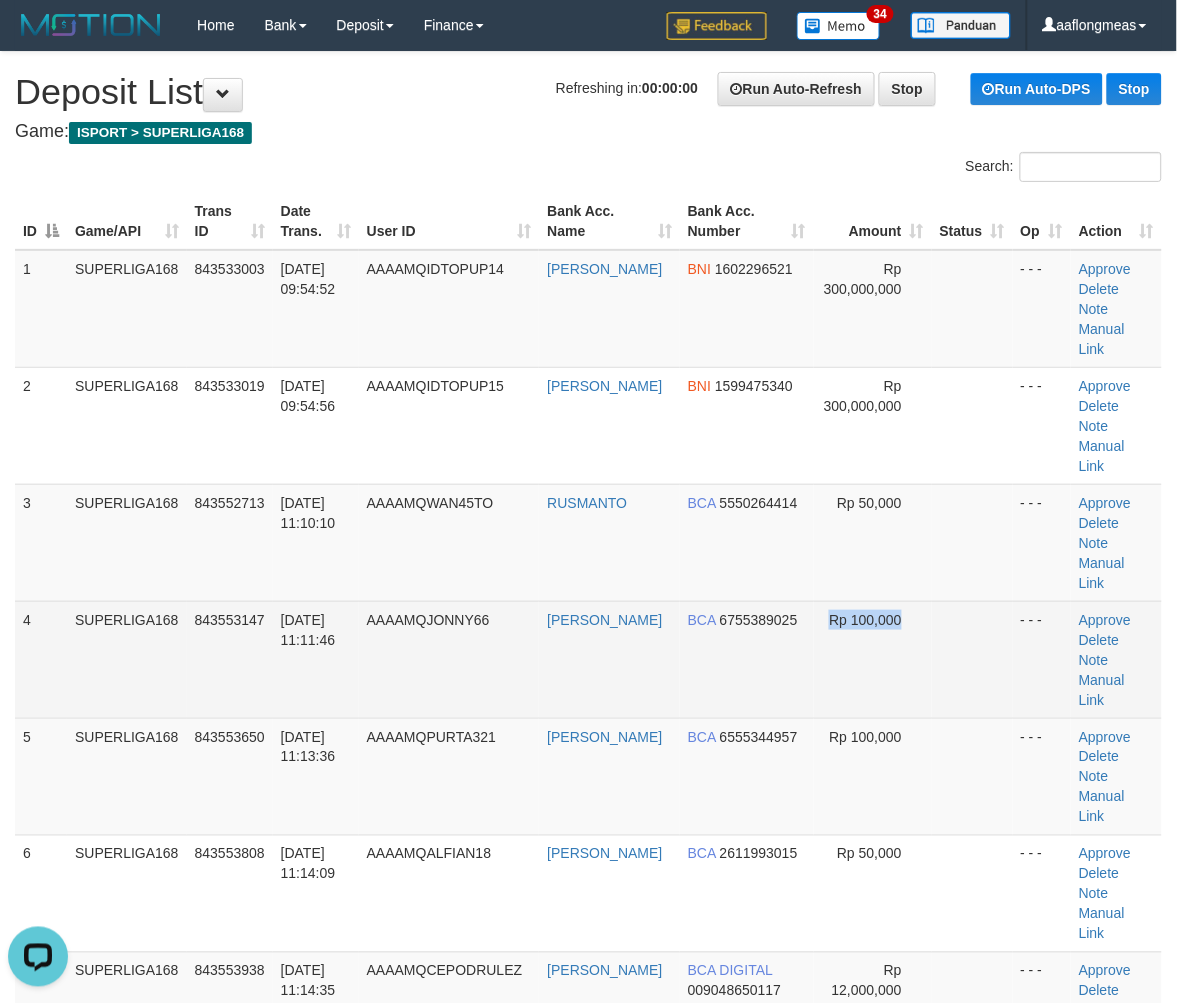 click on "Rp 100,000" at bounding box center [865, 620] 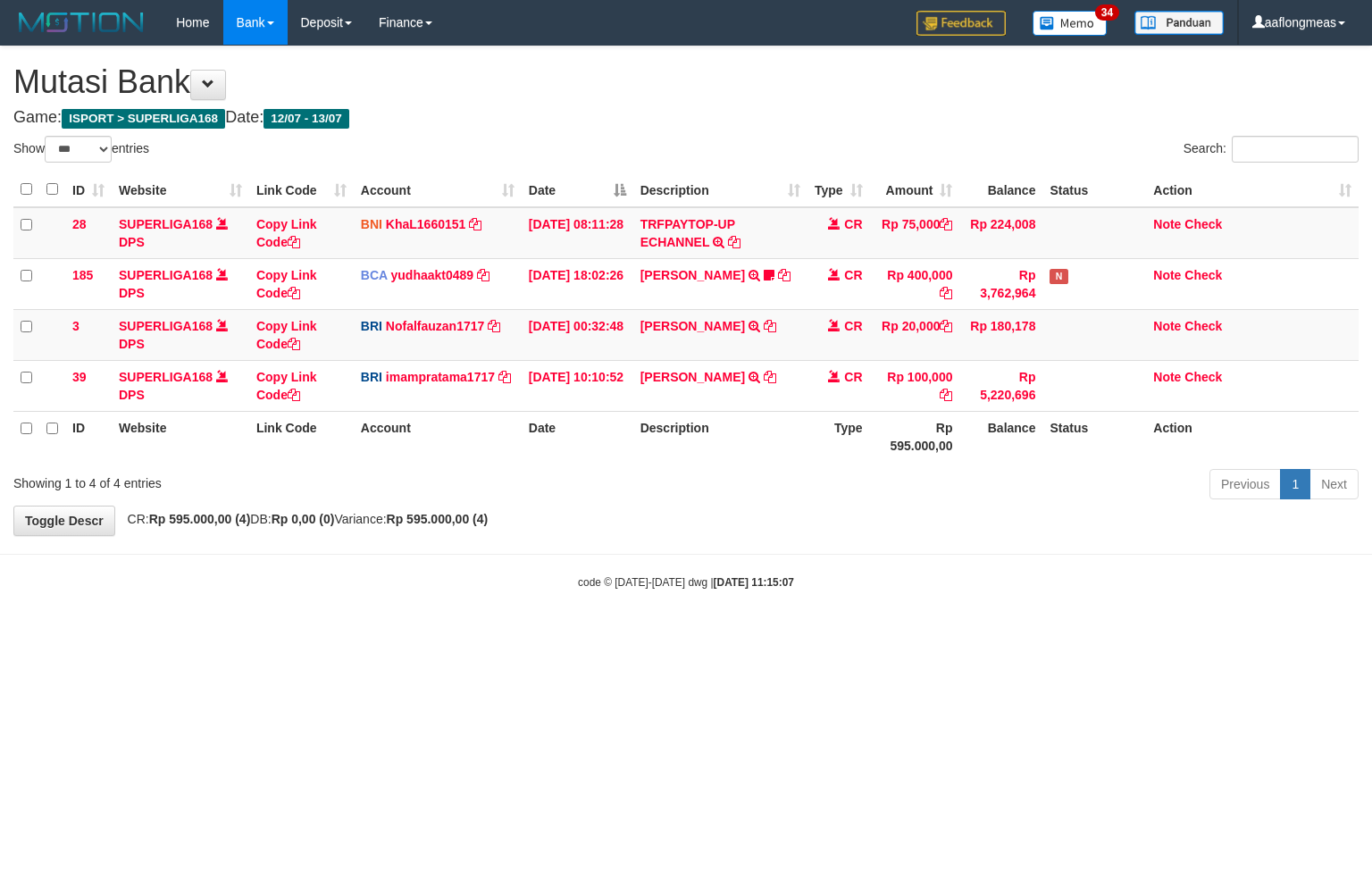 select on "***" 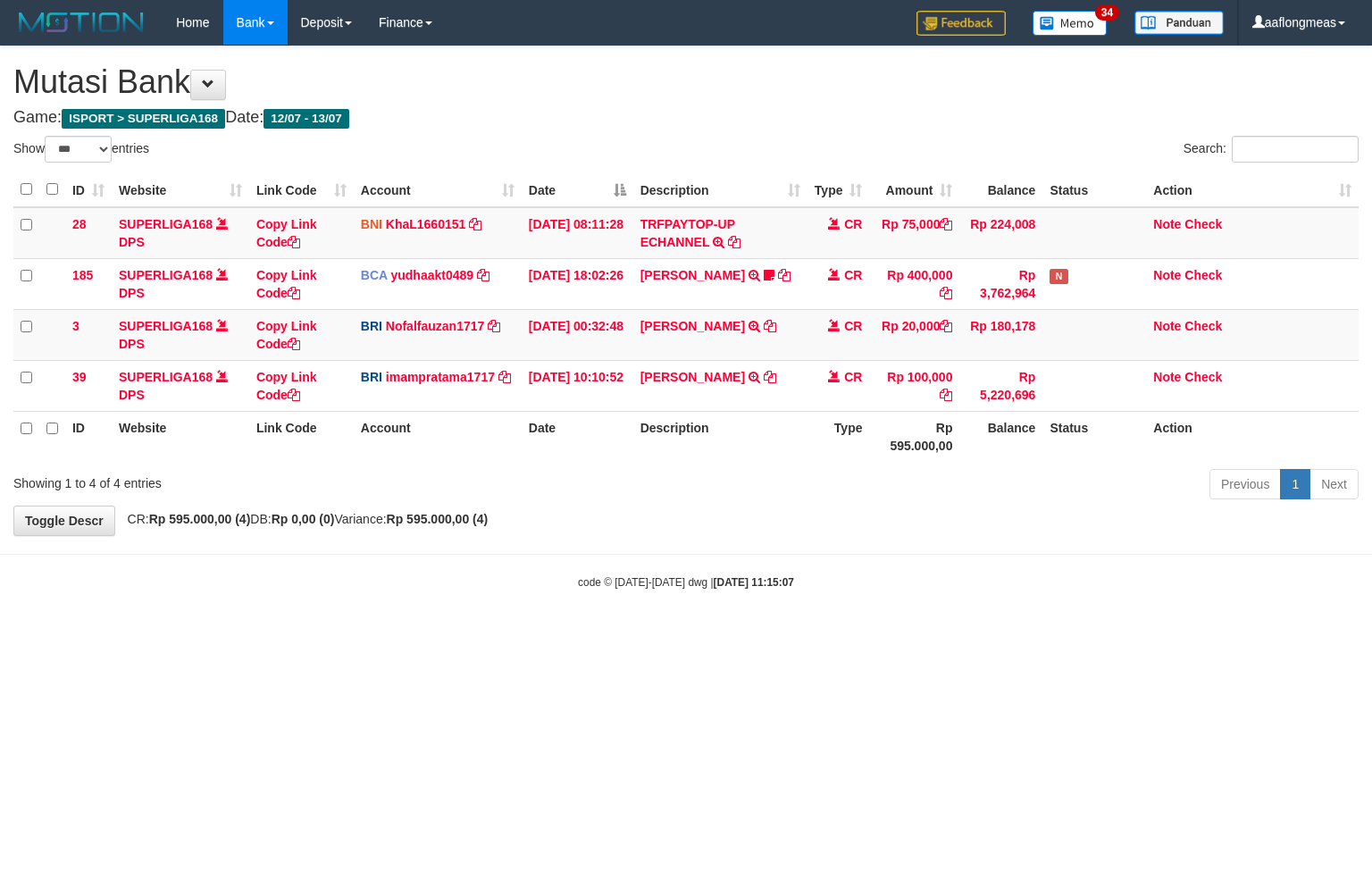 scroll, scrollTop: 0, scrollLeft: 0, axis: both 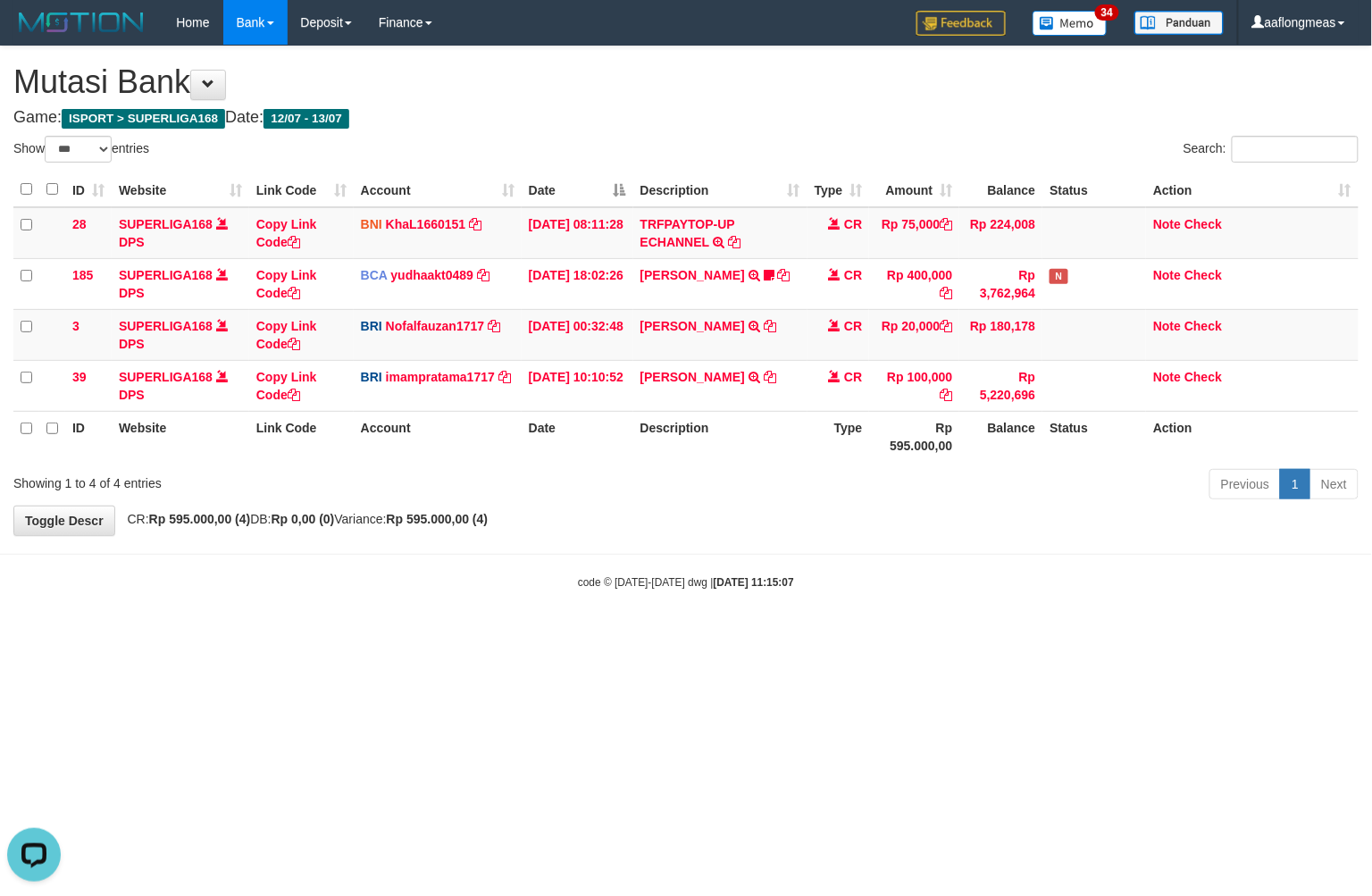 click on "Toggle navigation
Home
Bank
Account List
Load
By Website
Group
[ISPORT]													SUPERLIGA168
By Load Group (DPS)
34" at bounding box center [686, 317] 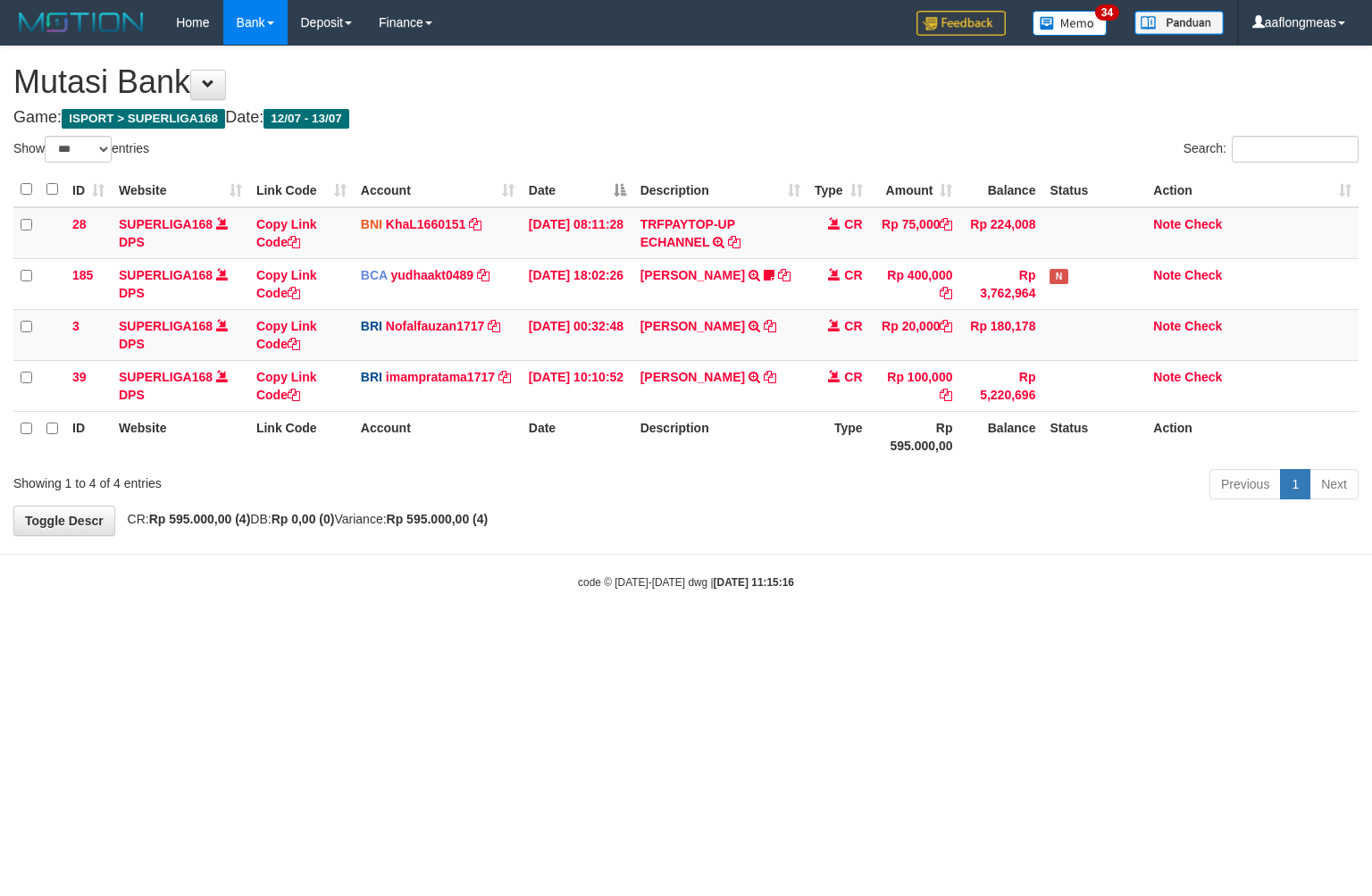 select on "***" 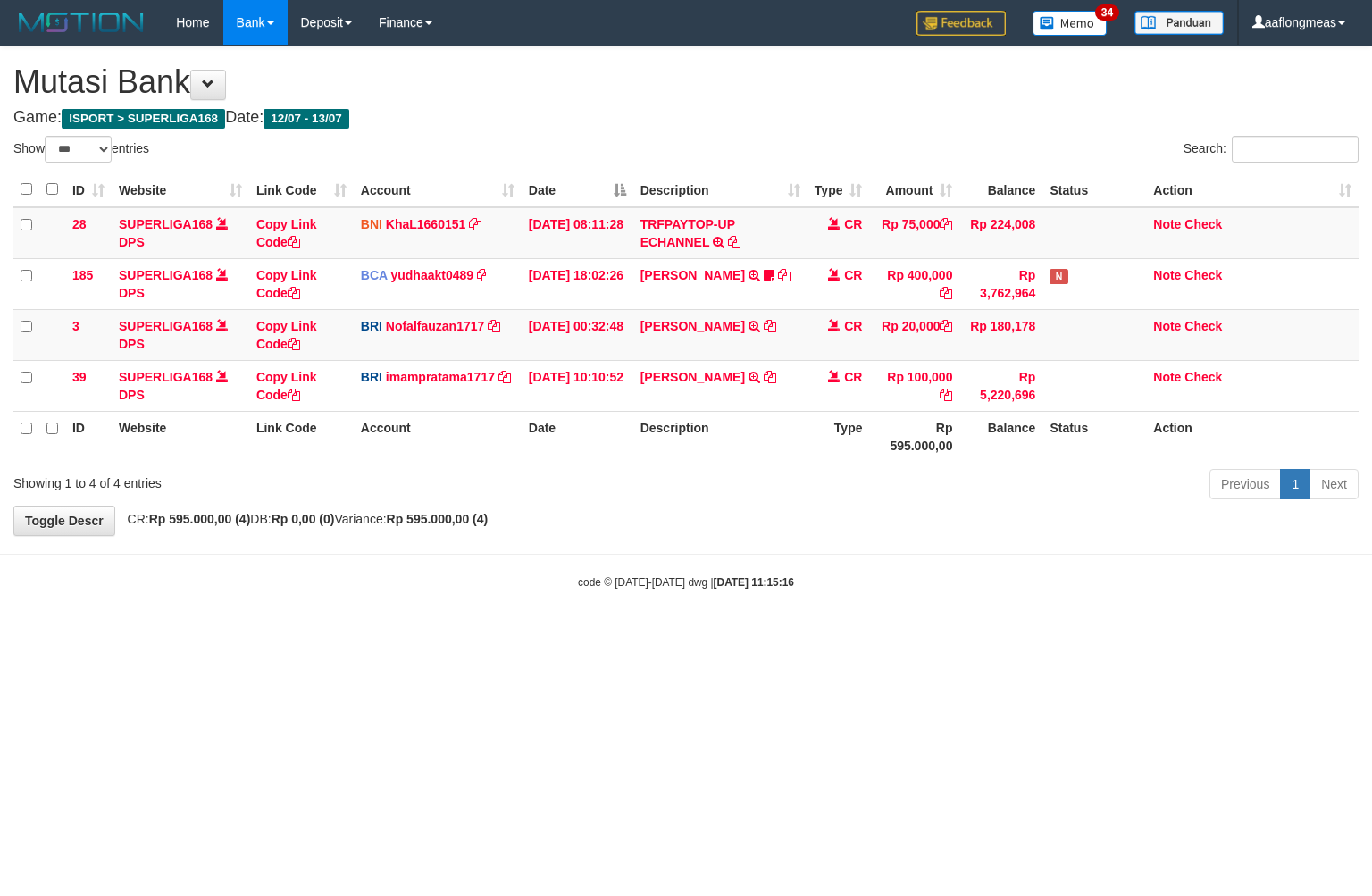 scroll, scrollTop: 0, scrollLeft: 0, axis: both 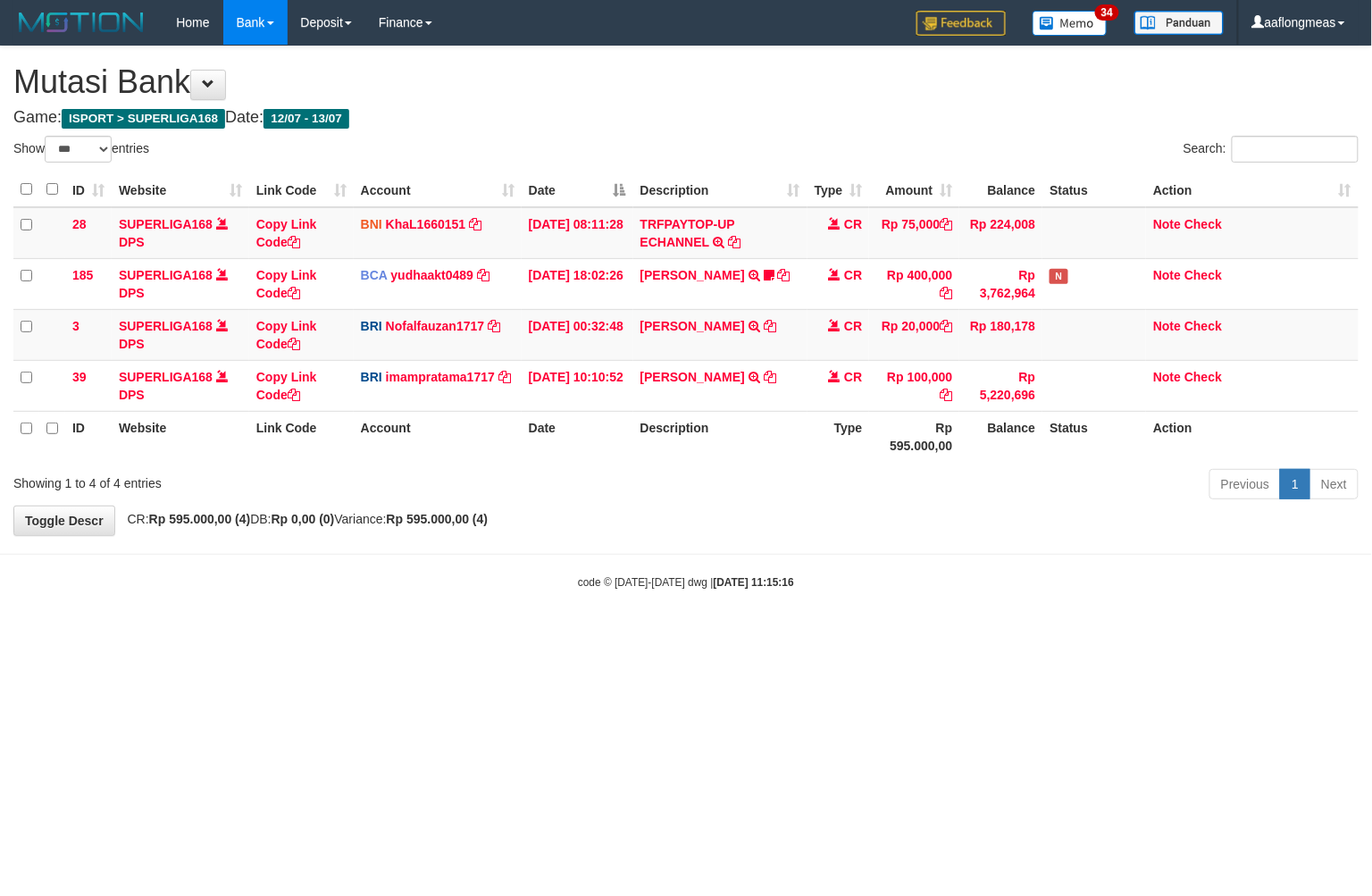click on "Toggle navigation
Home
Bank
Account List
Load
By Website
Group
[ISPORT]													SUPERLIGA168
By Load Group (DPS)
34" at bounding box center [686, 317] 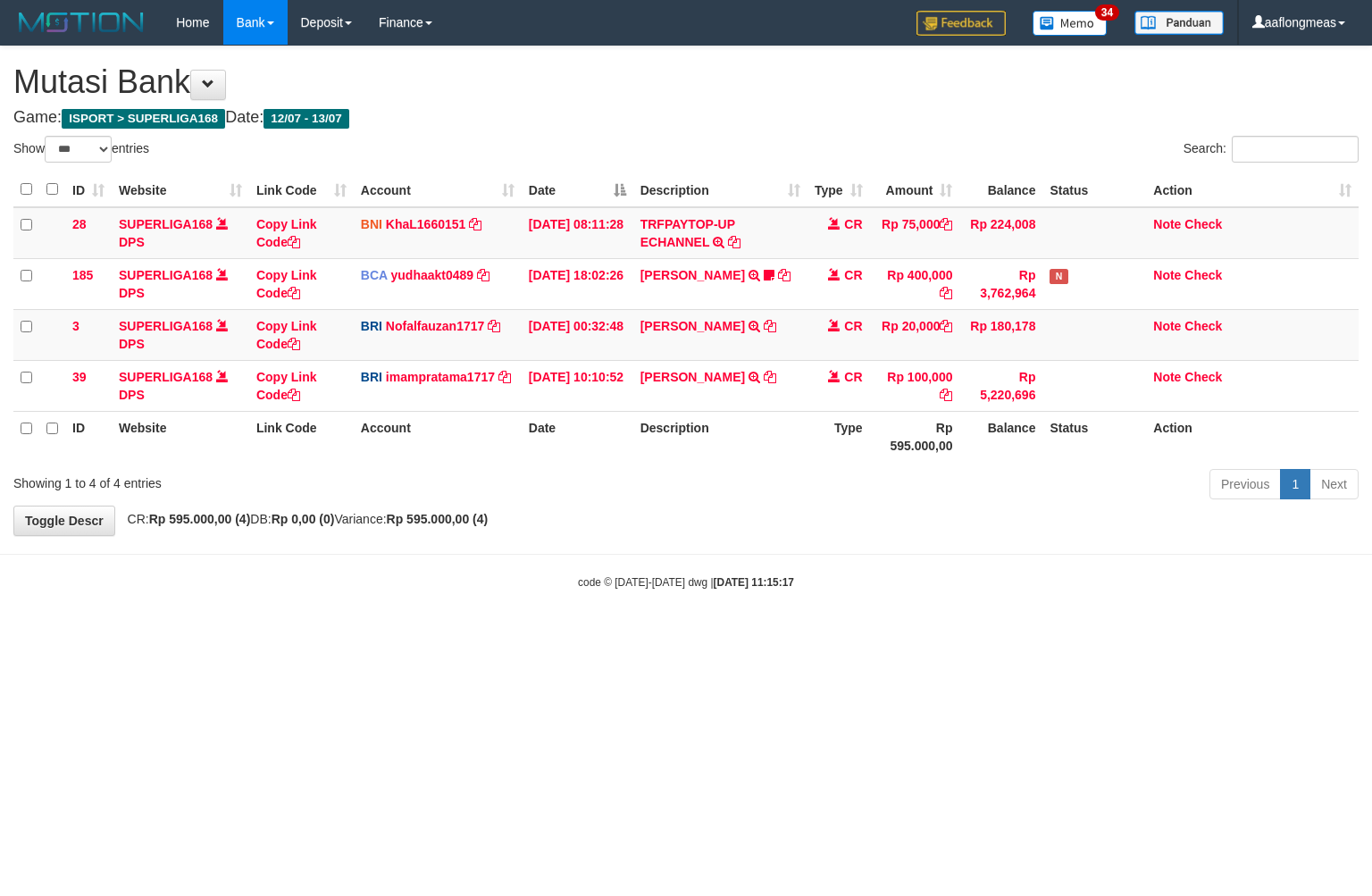 select on "***" 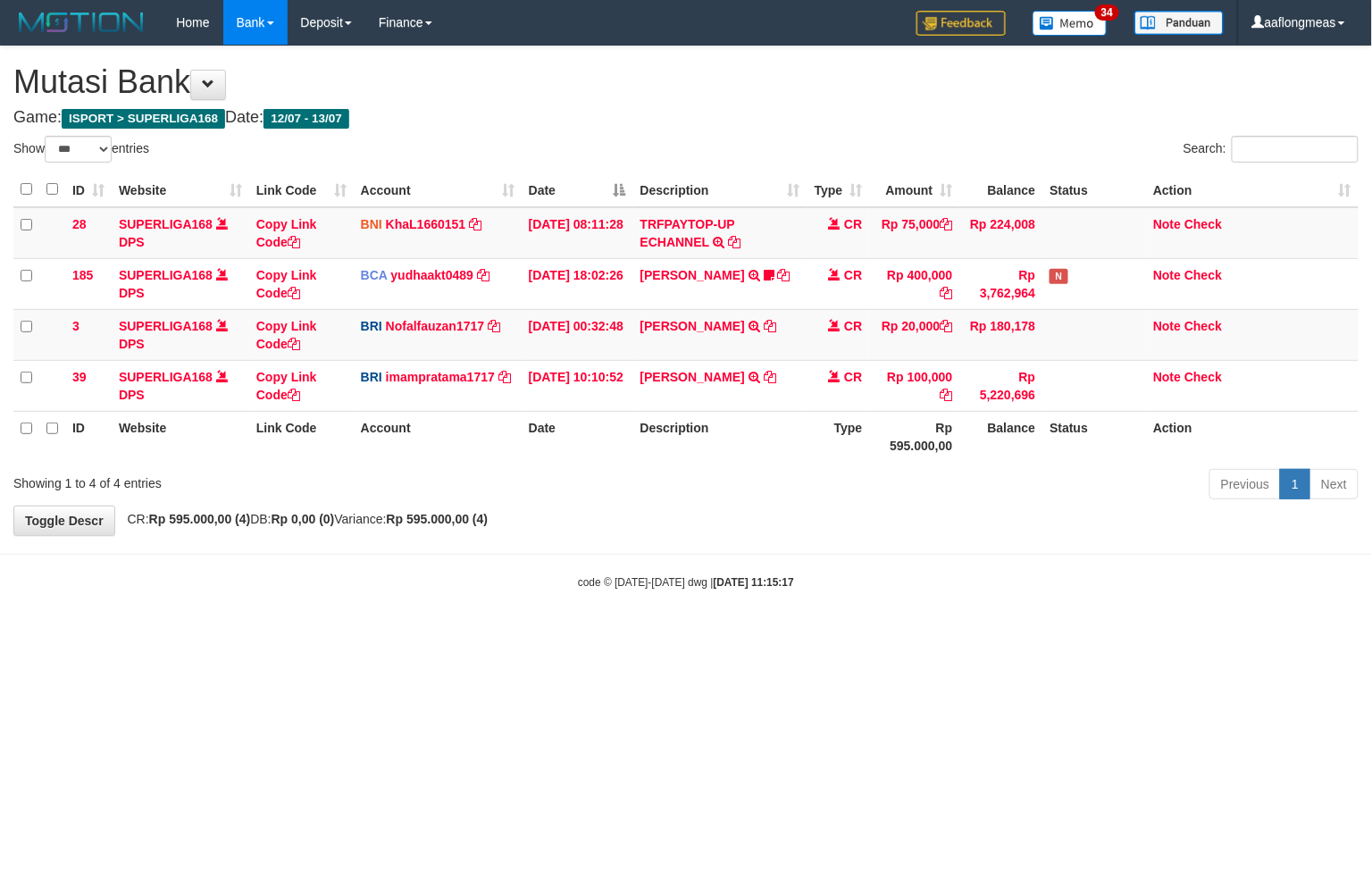 click on "**********" at bounding box center [686, 290] 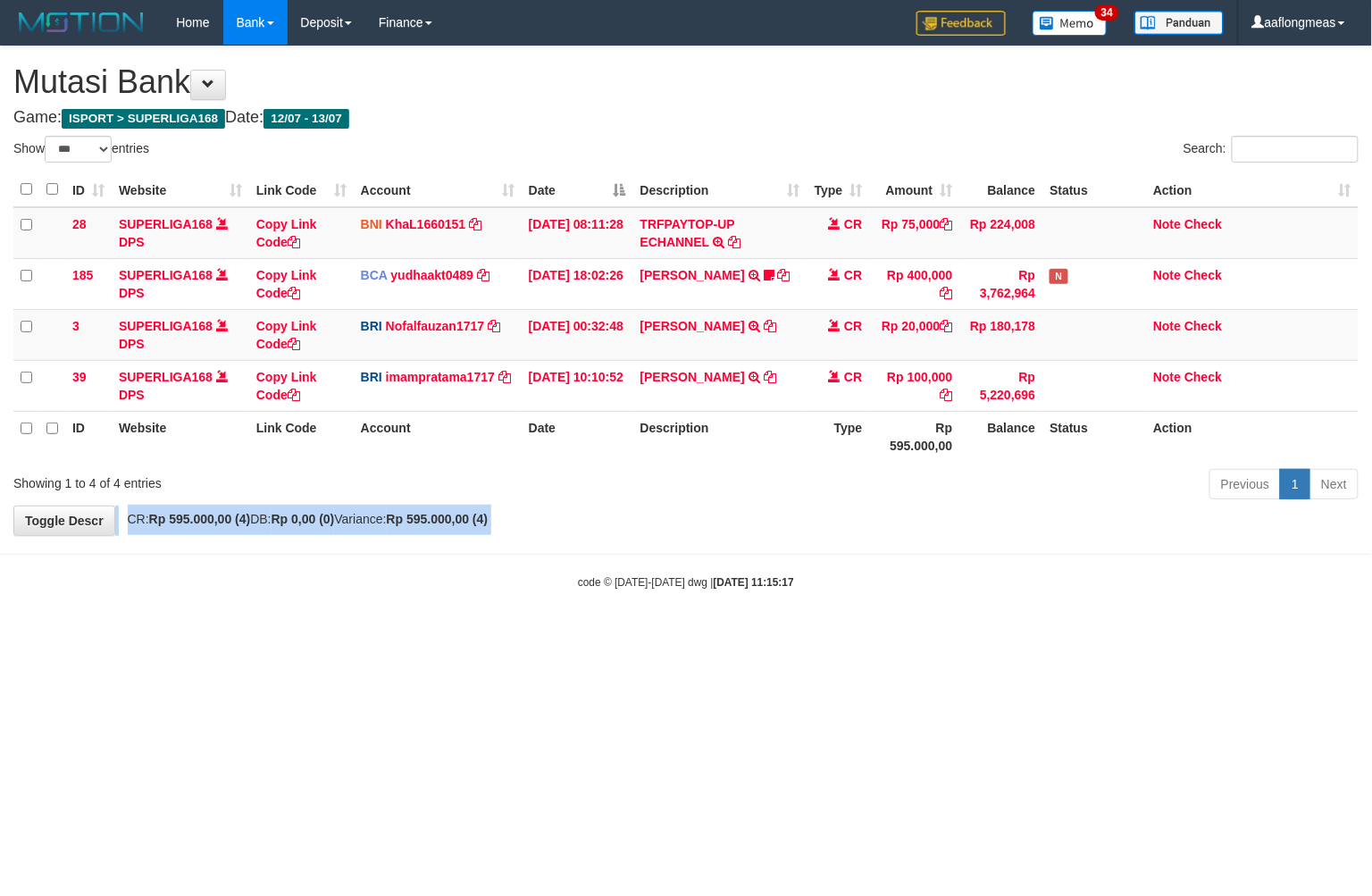 click on "**********" at bounding box center [686, 290] 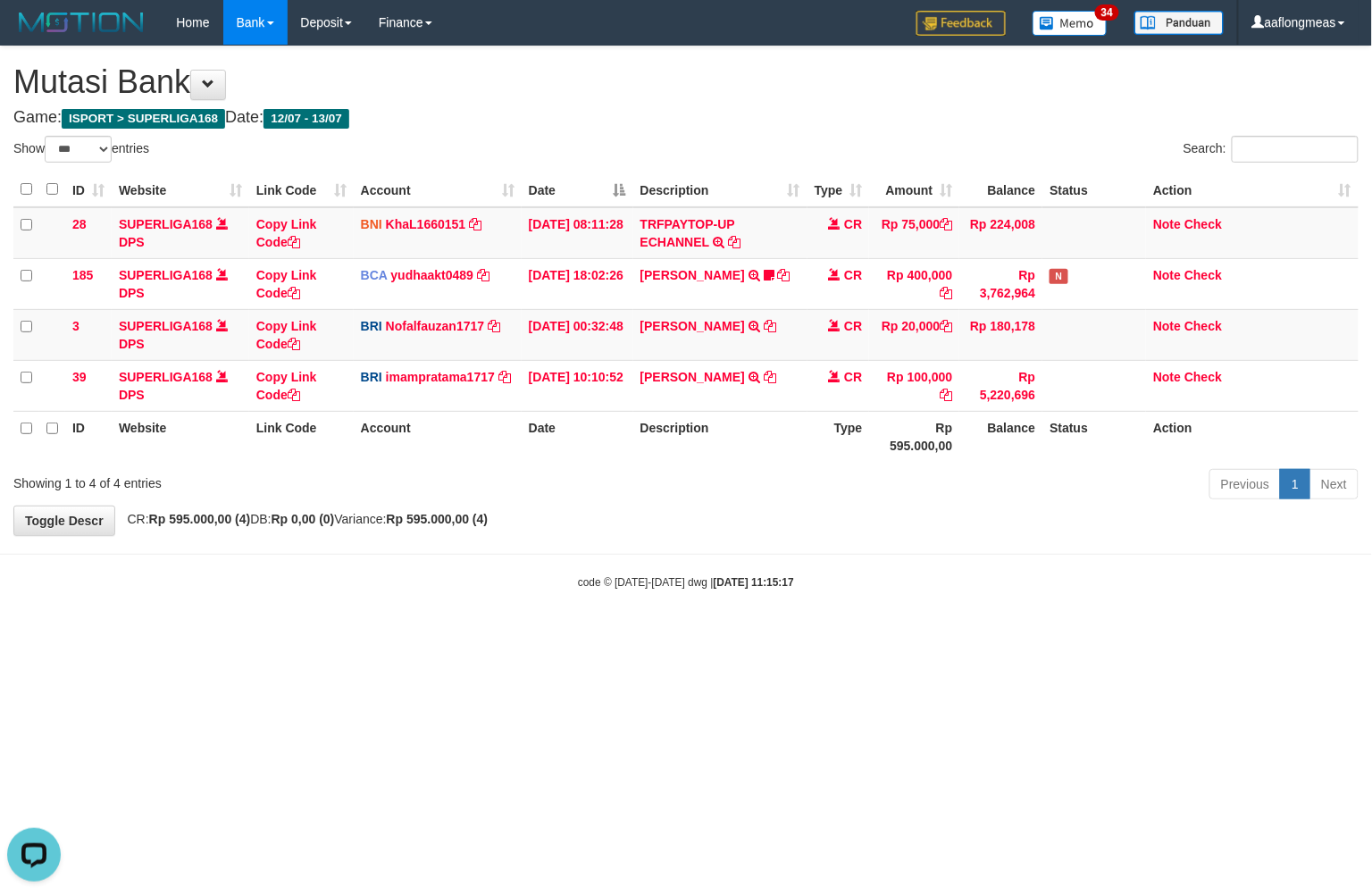 scroll, scrollTop: 0, scrollLeft: 0, axis: both 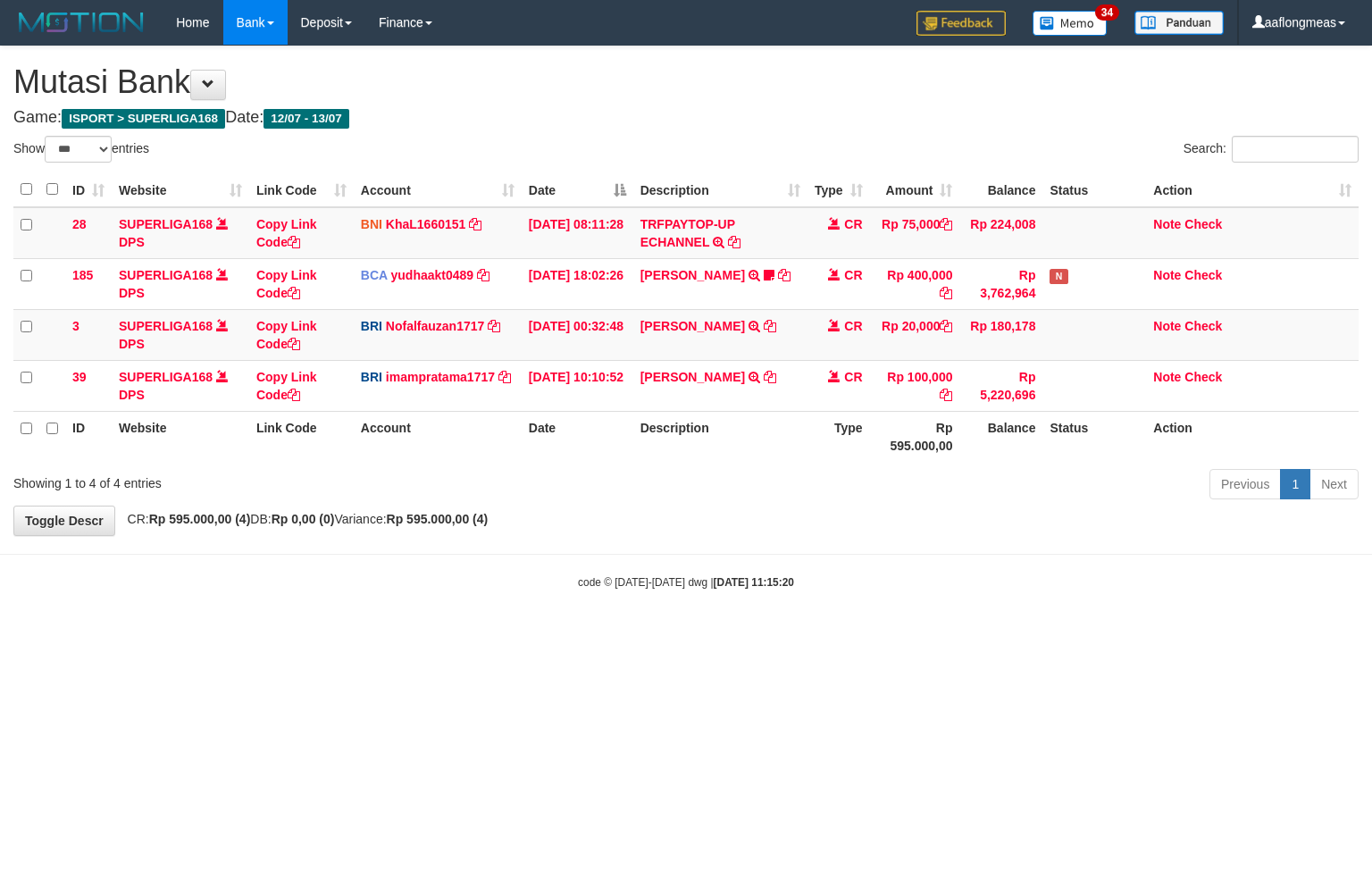 select on "***" 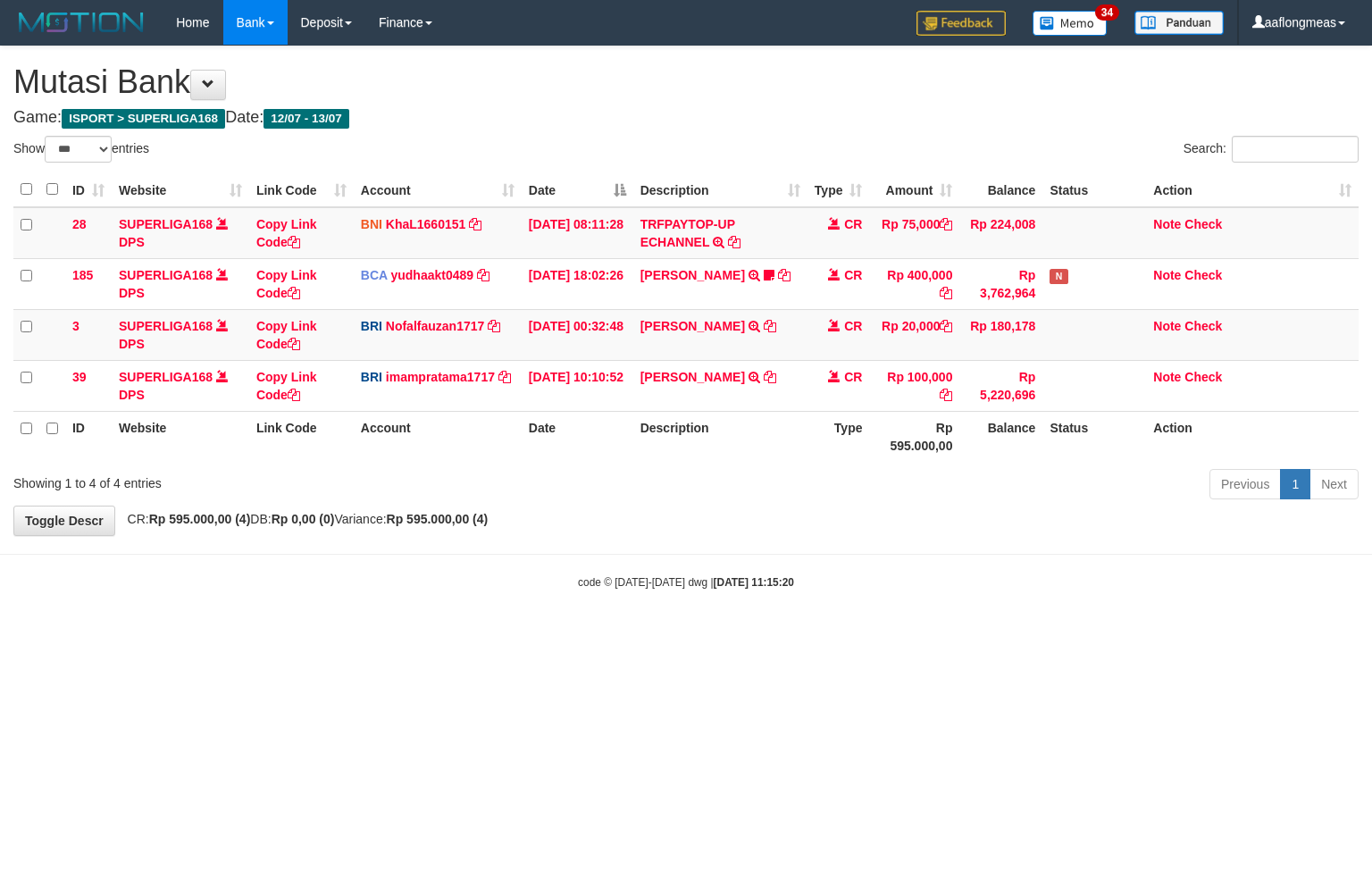 scroll, scrollTop: 0, scrollLeft: 0, axis: both 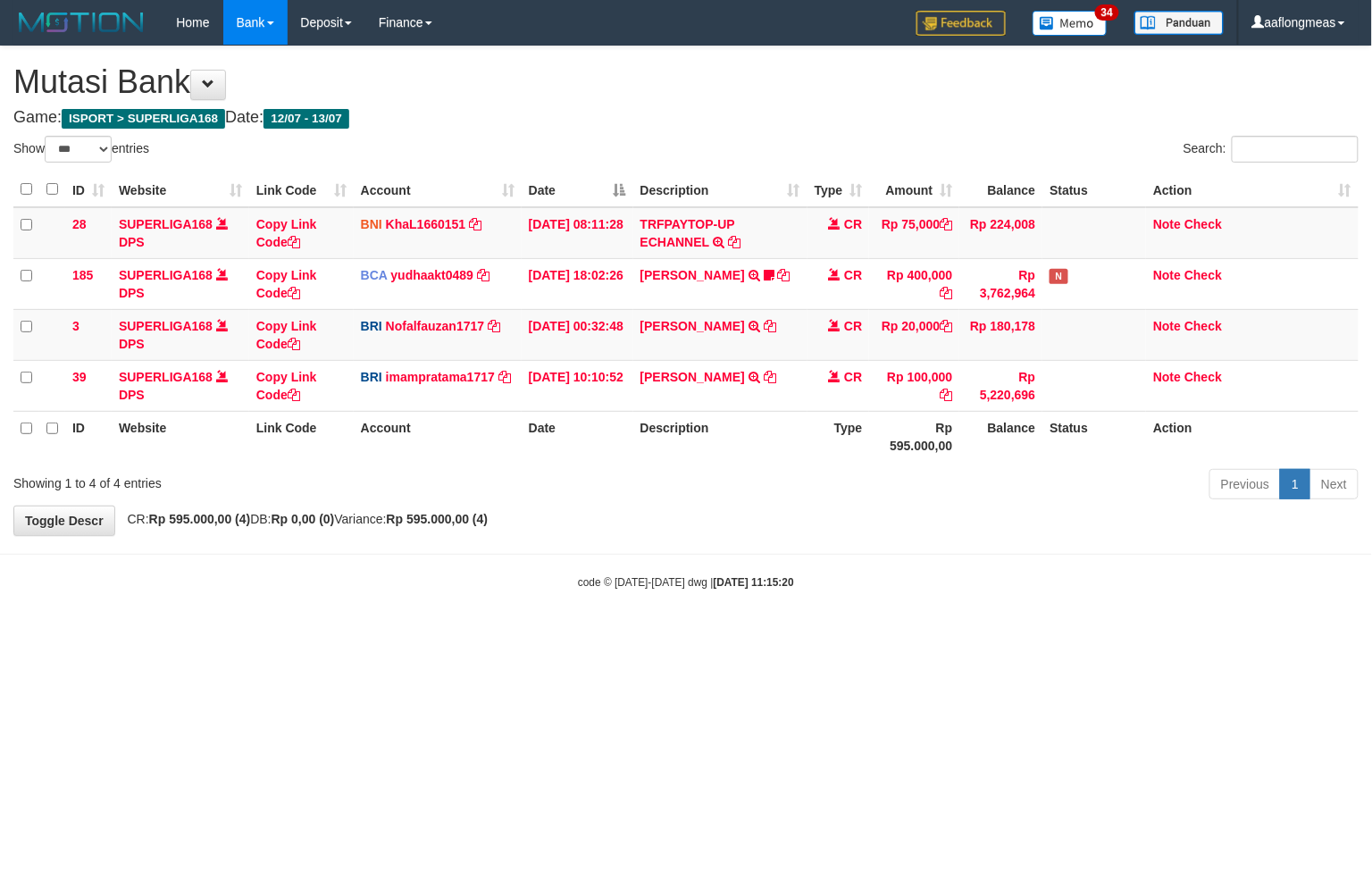 click on "**********" at bounding box center [686, 290] 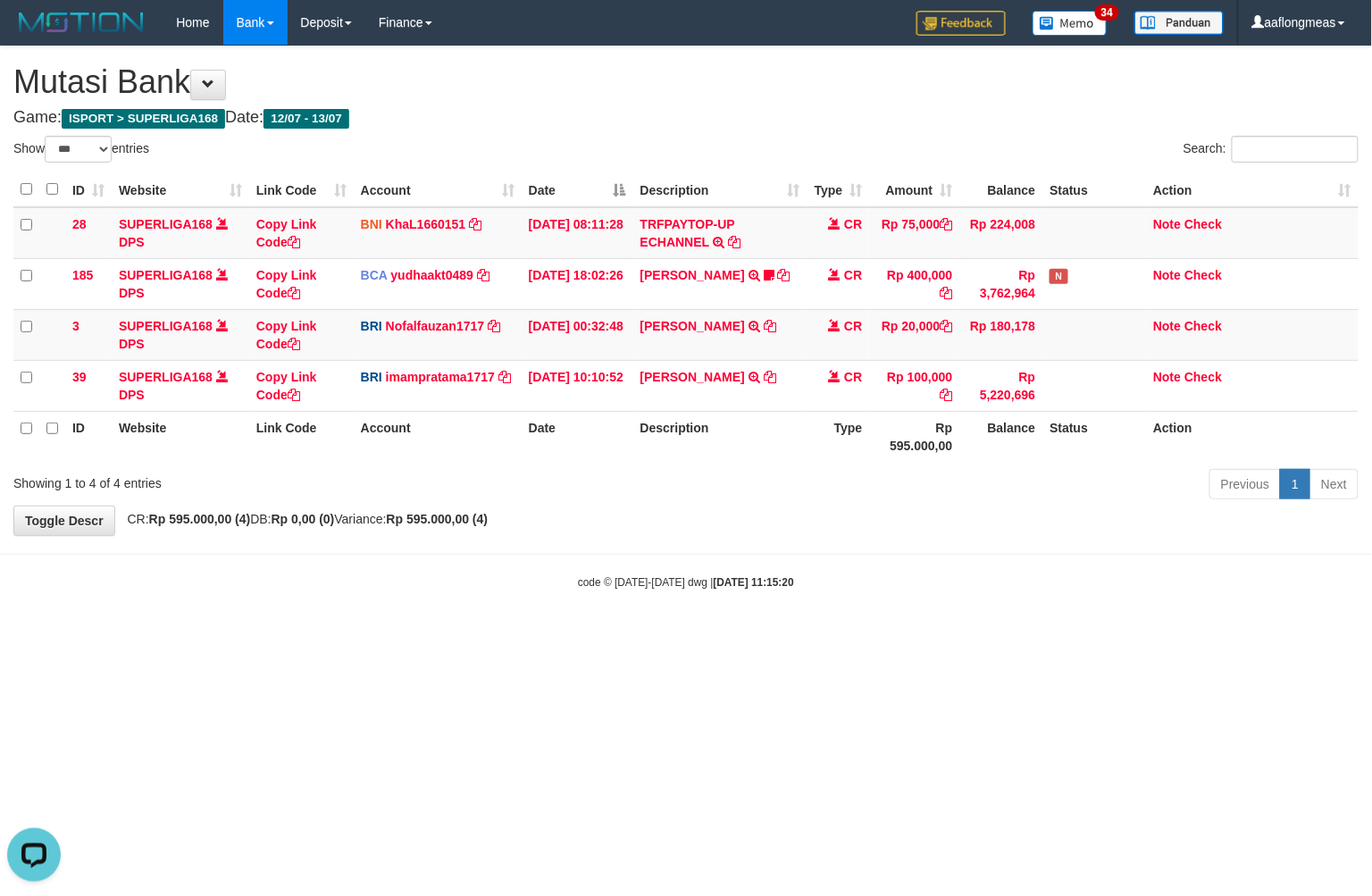 scroll, scrollTop: 0, scrollLeft: 0, axis: both 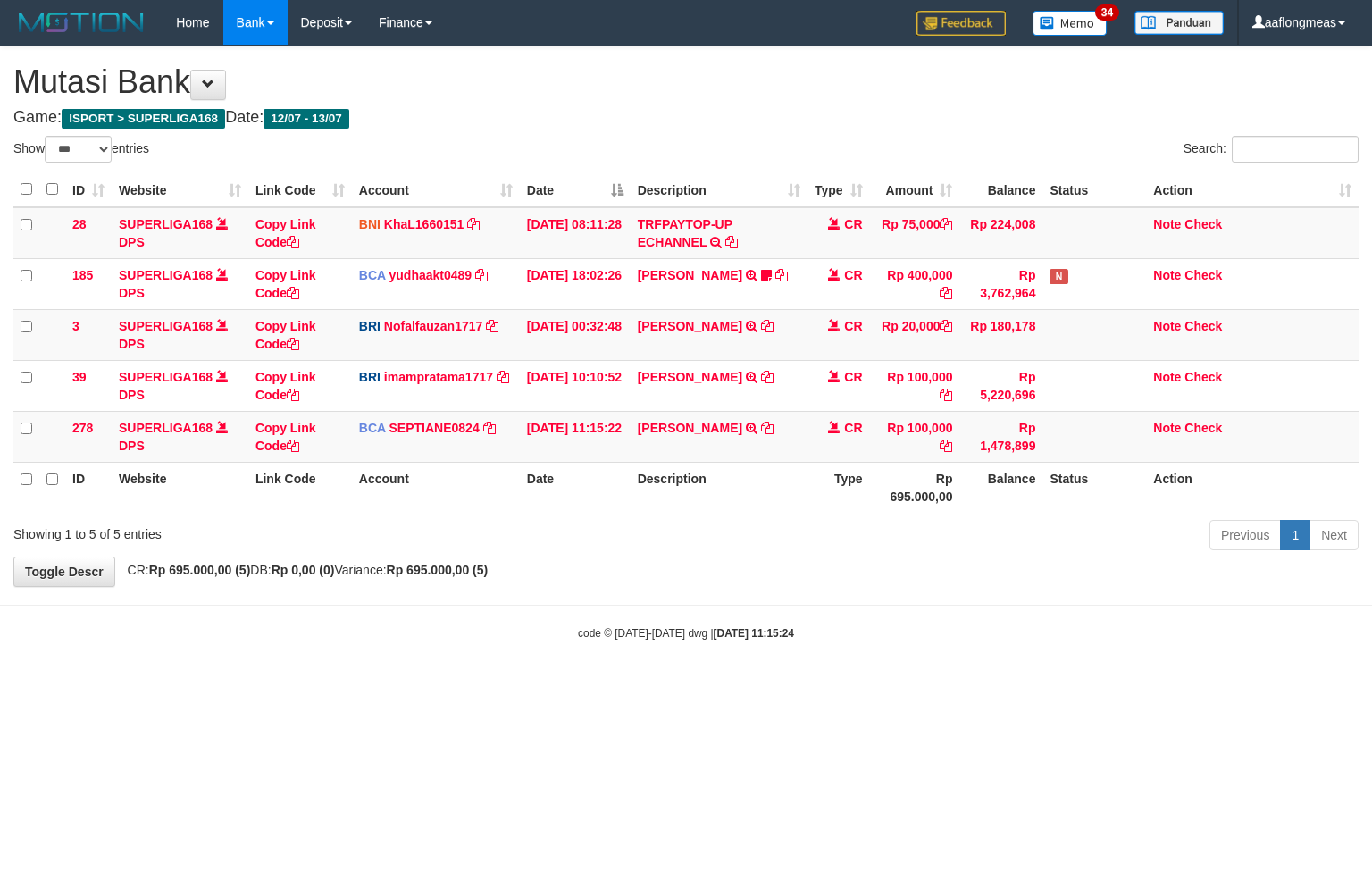 select on "***" 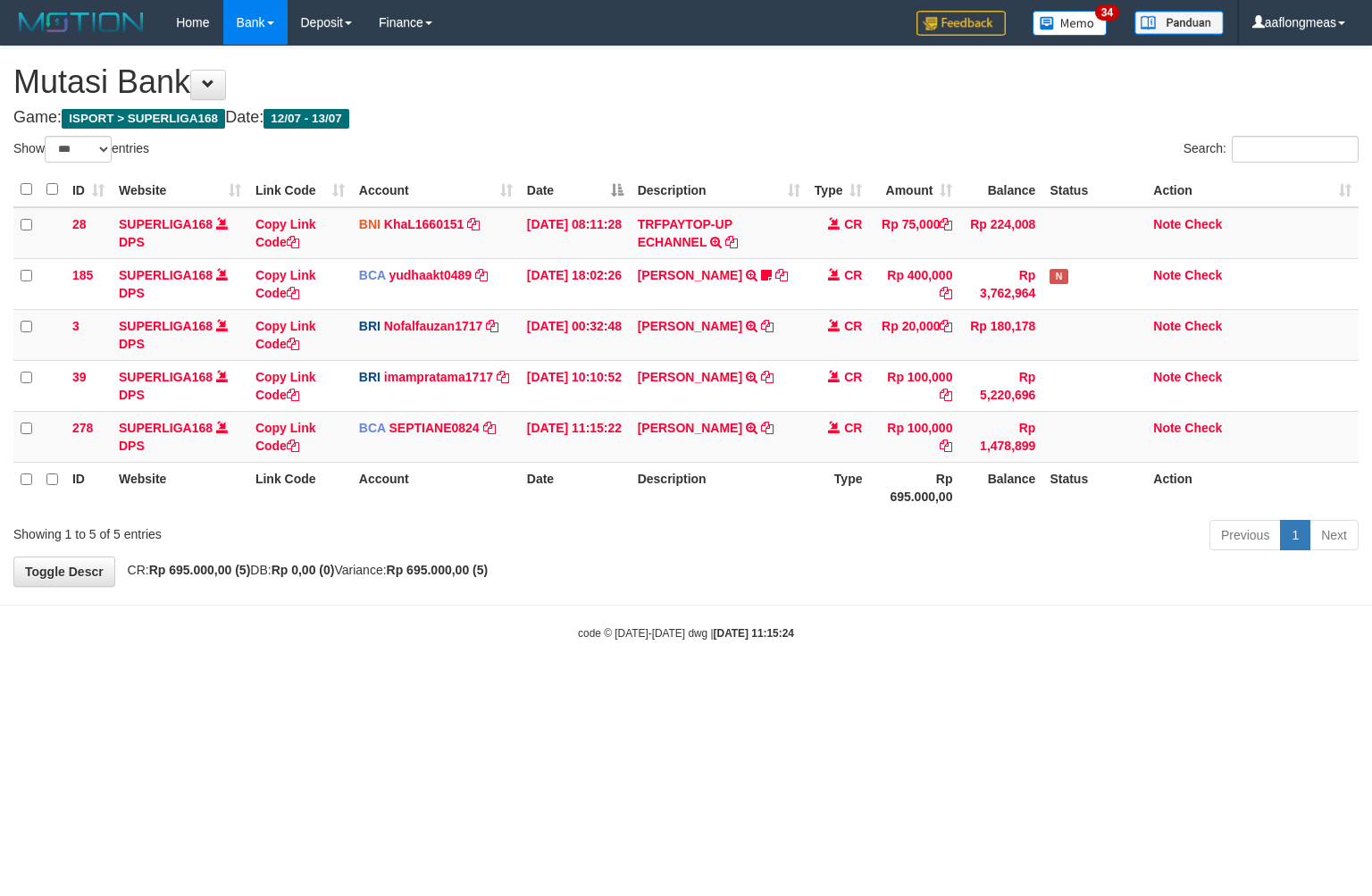 scroll, scrollTop: 0, scrollLeft: 0, axis: both 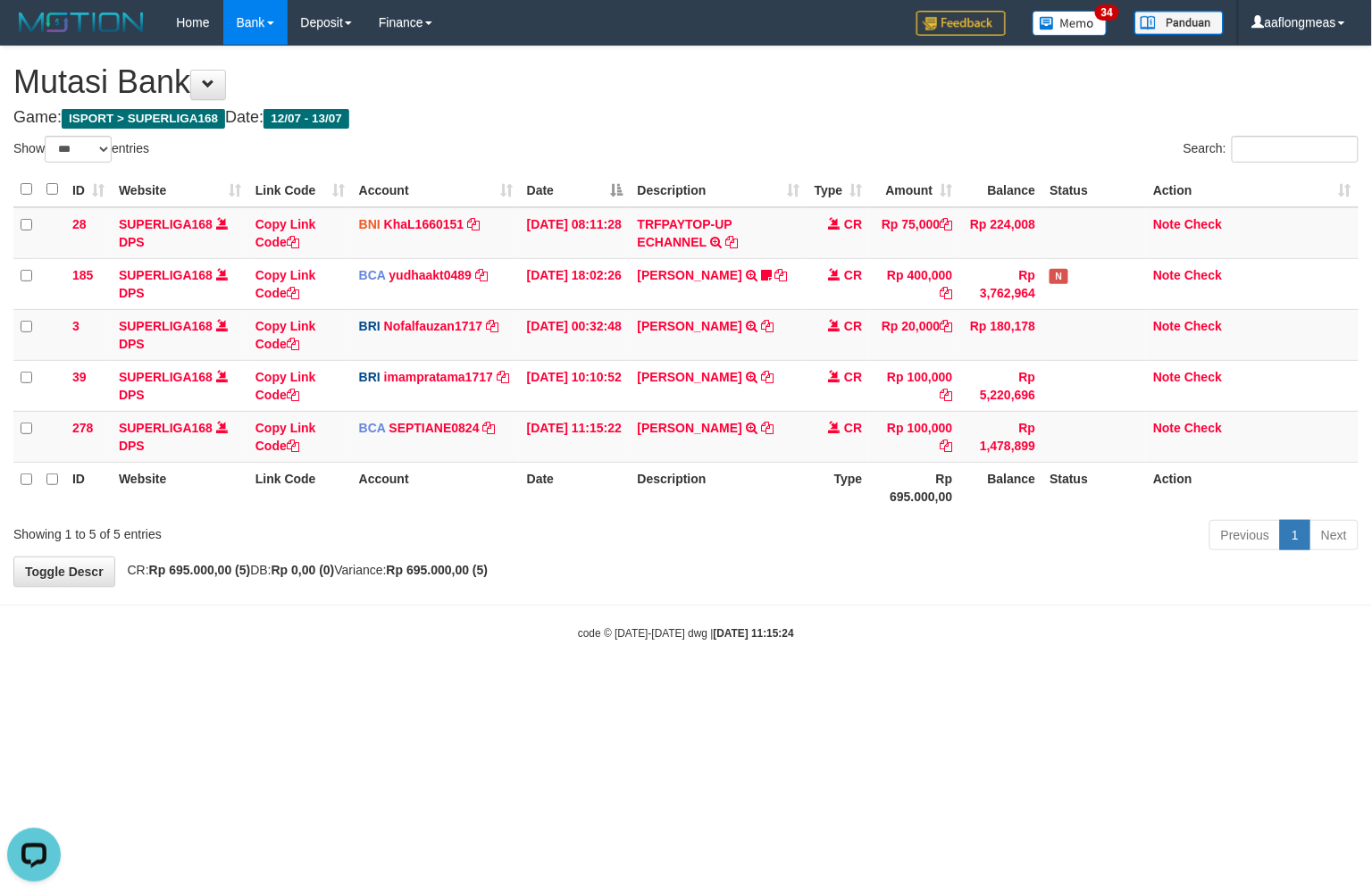 click on "Previous 1 Next" at bounding box center [972, 537] 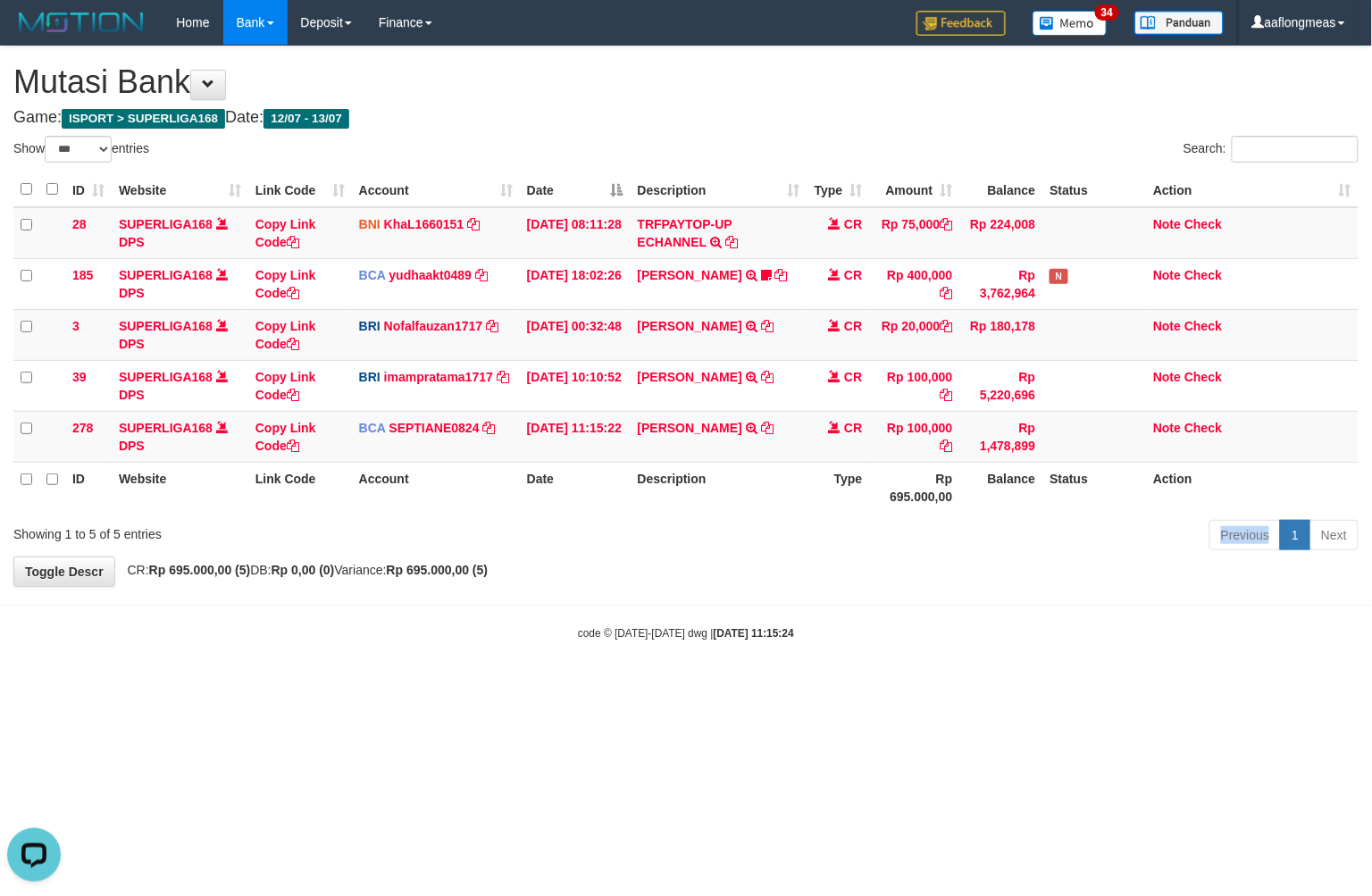 click on "Previous 1 Next" at bounding box center (972, 537) 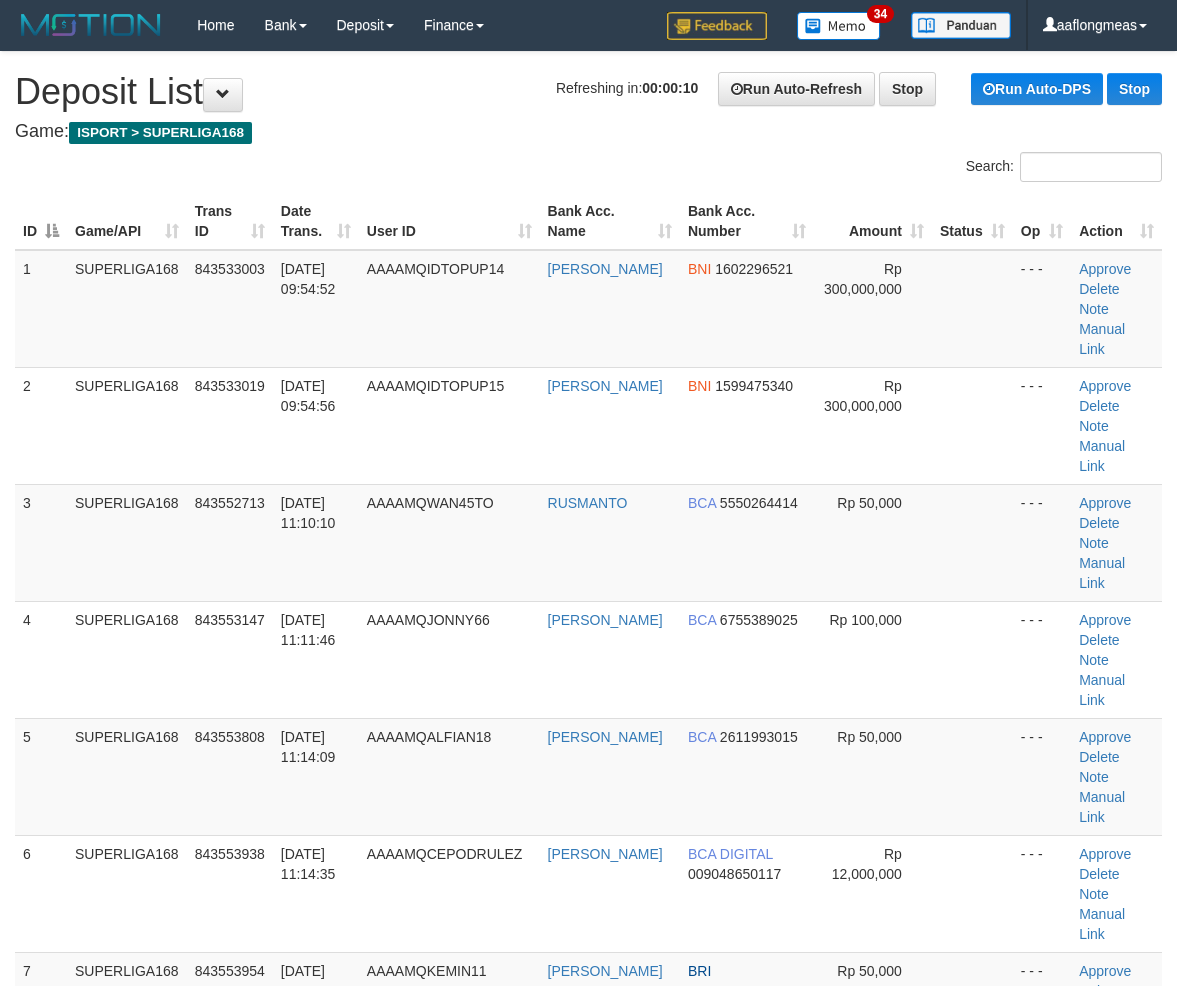scroll, scrollTop: 0, scrollLeft: 0, axis: both 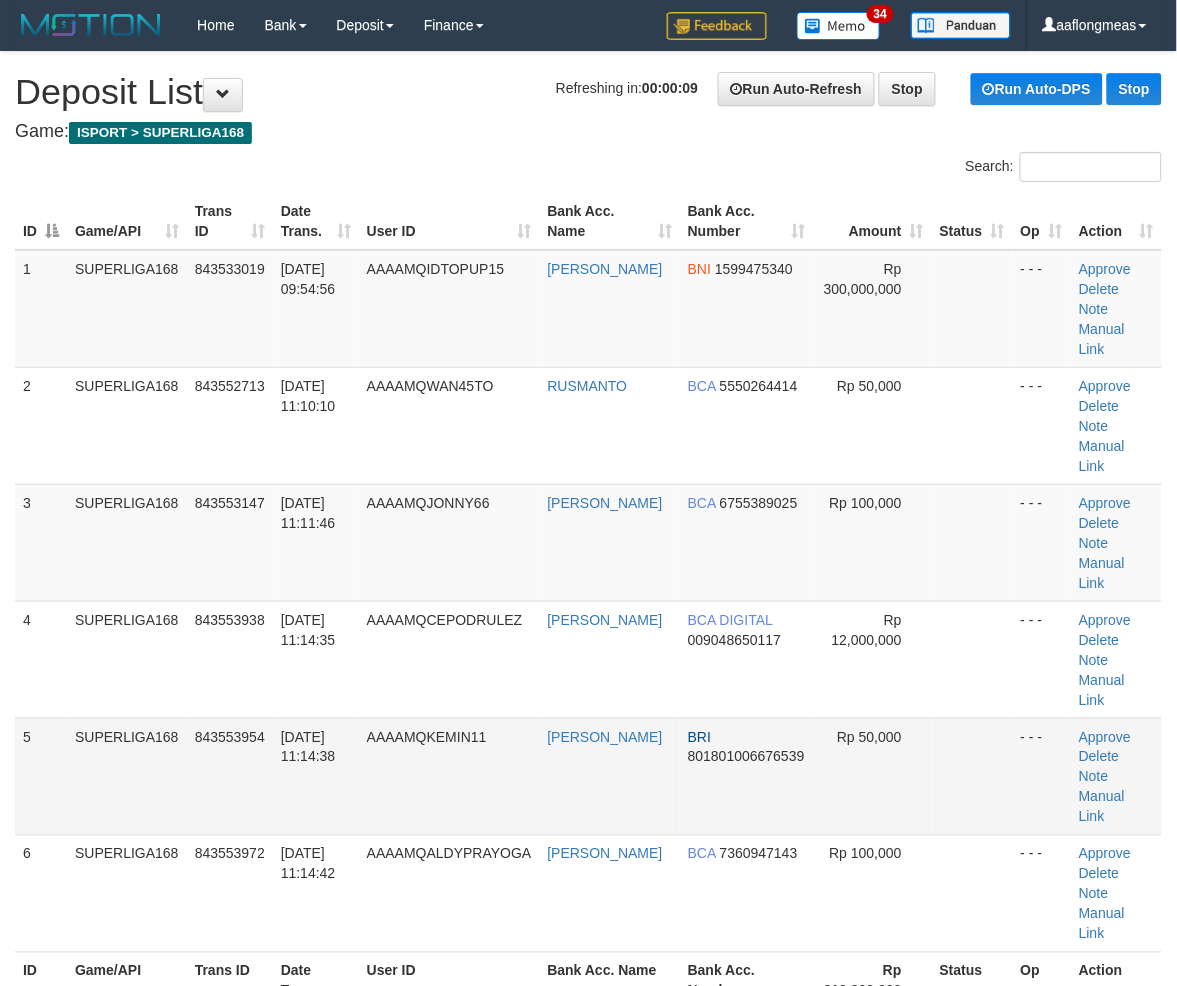 drag, startPoint x: 943, startPoint y: 687, endPoint x: 974, endPoint y: 685, distance: 31.06445 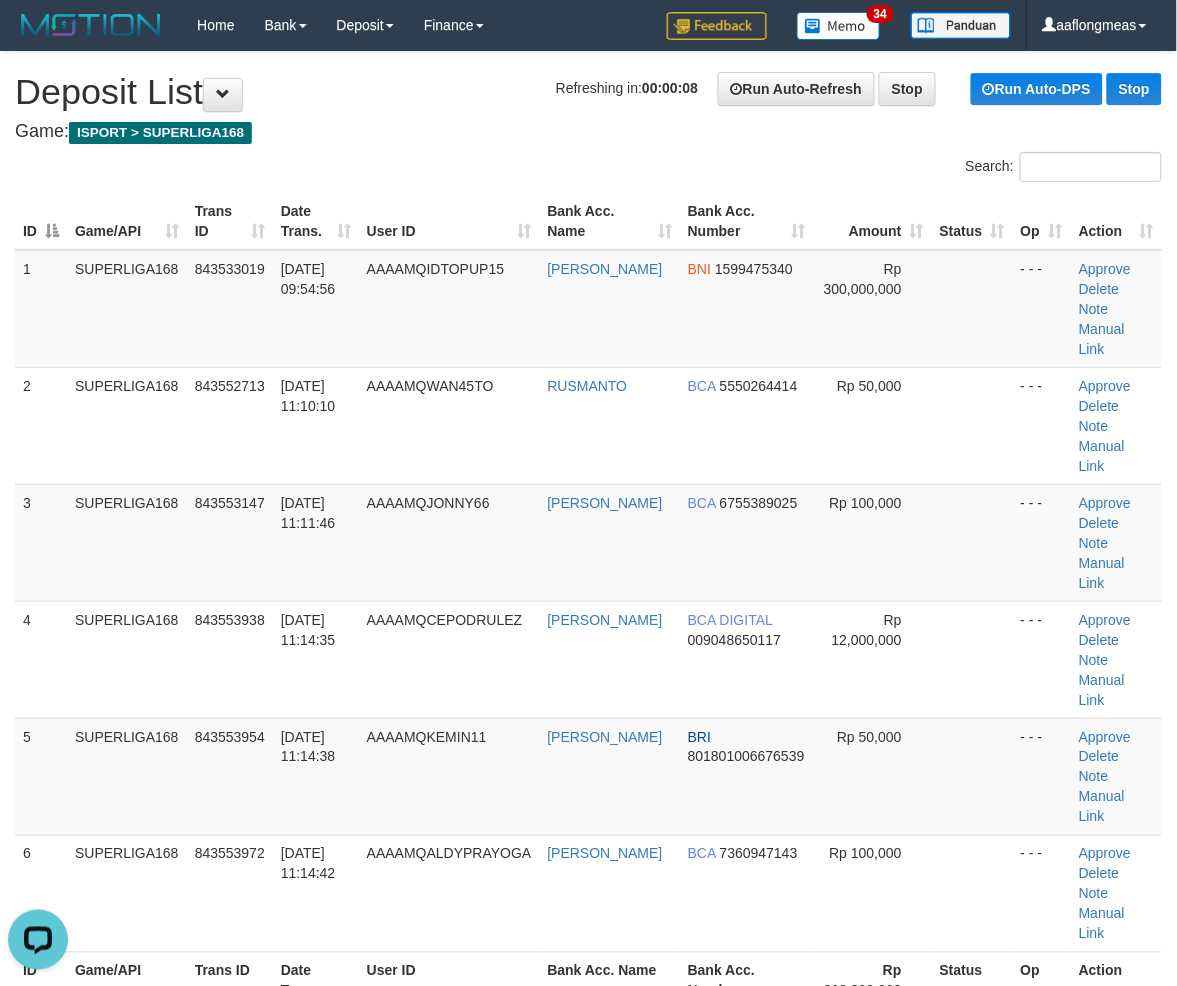 scroll, scrollTop: 0, scrollLeft: 0, axis: both 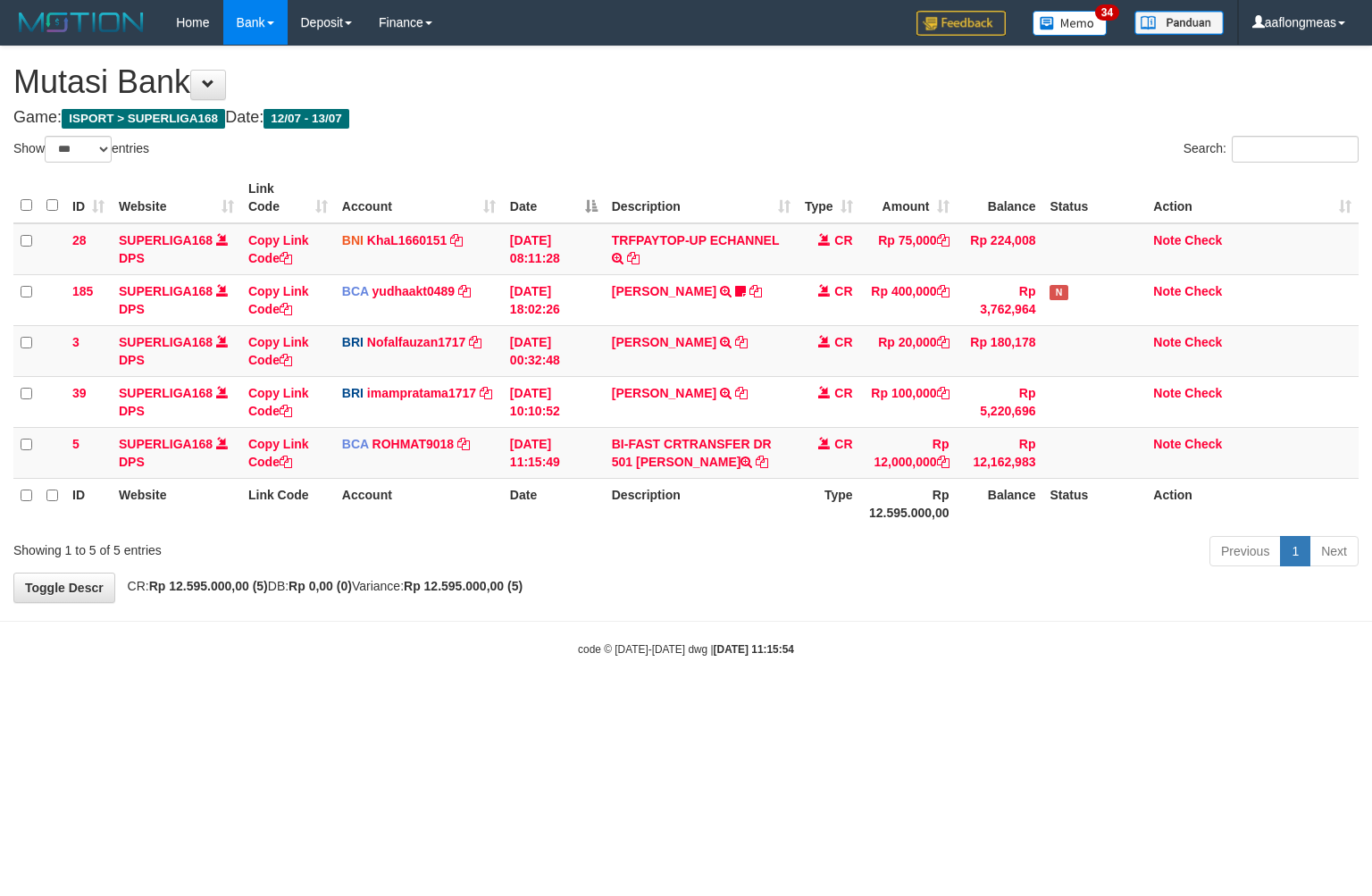 select on "***" 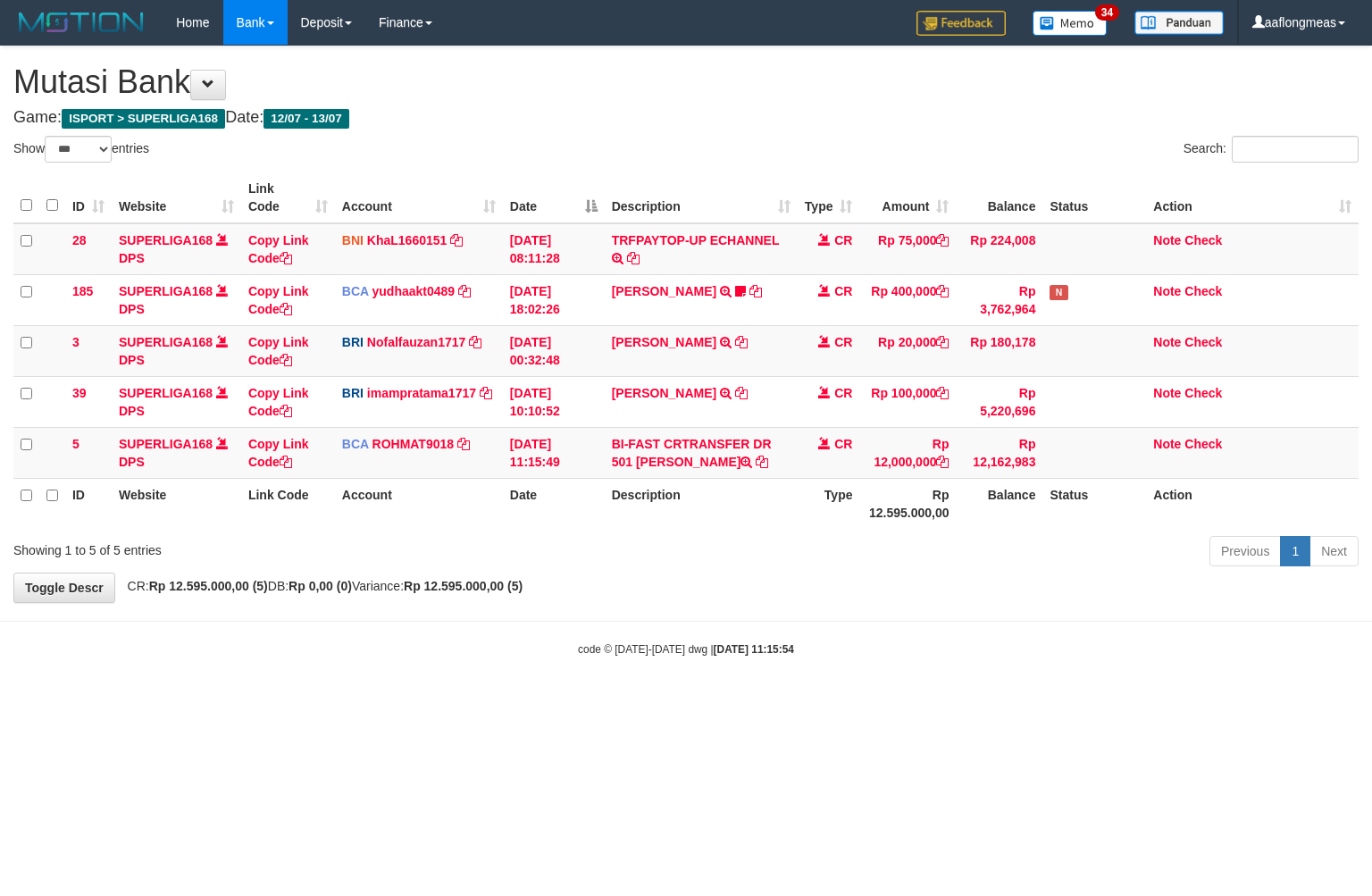 scroll, scrollTop: 0, scrollLeft: 0, axis: both 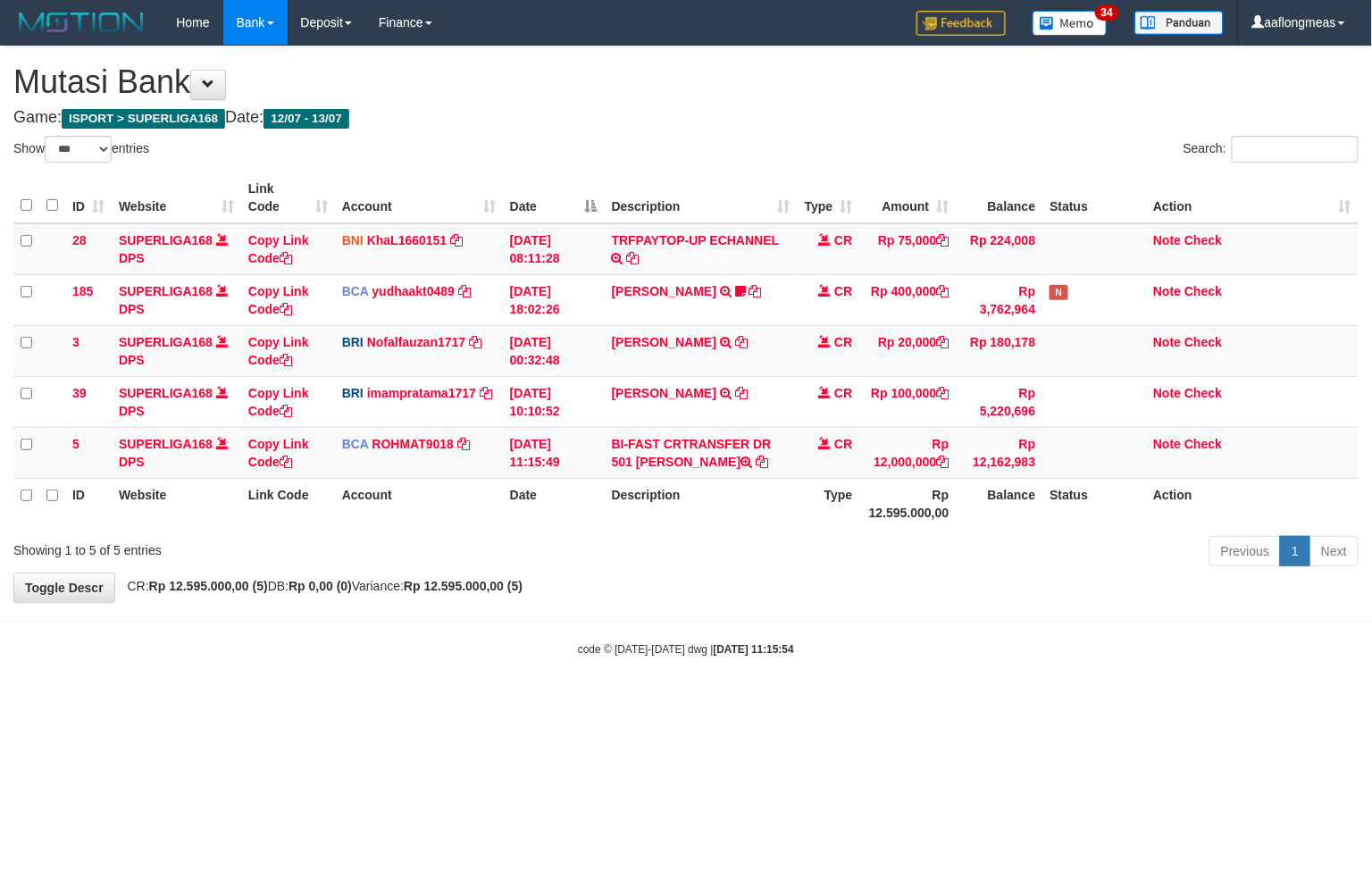 click on "**********" at bounding box center [686, 324] 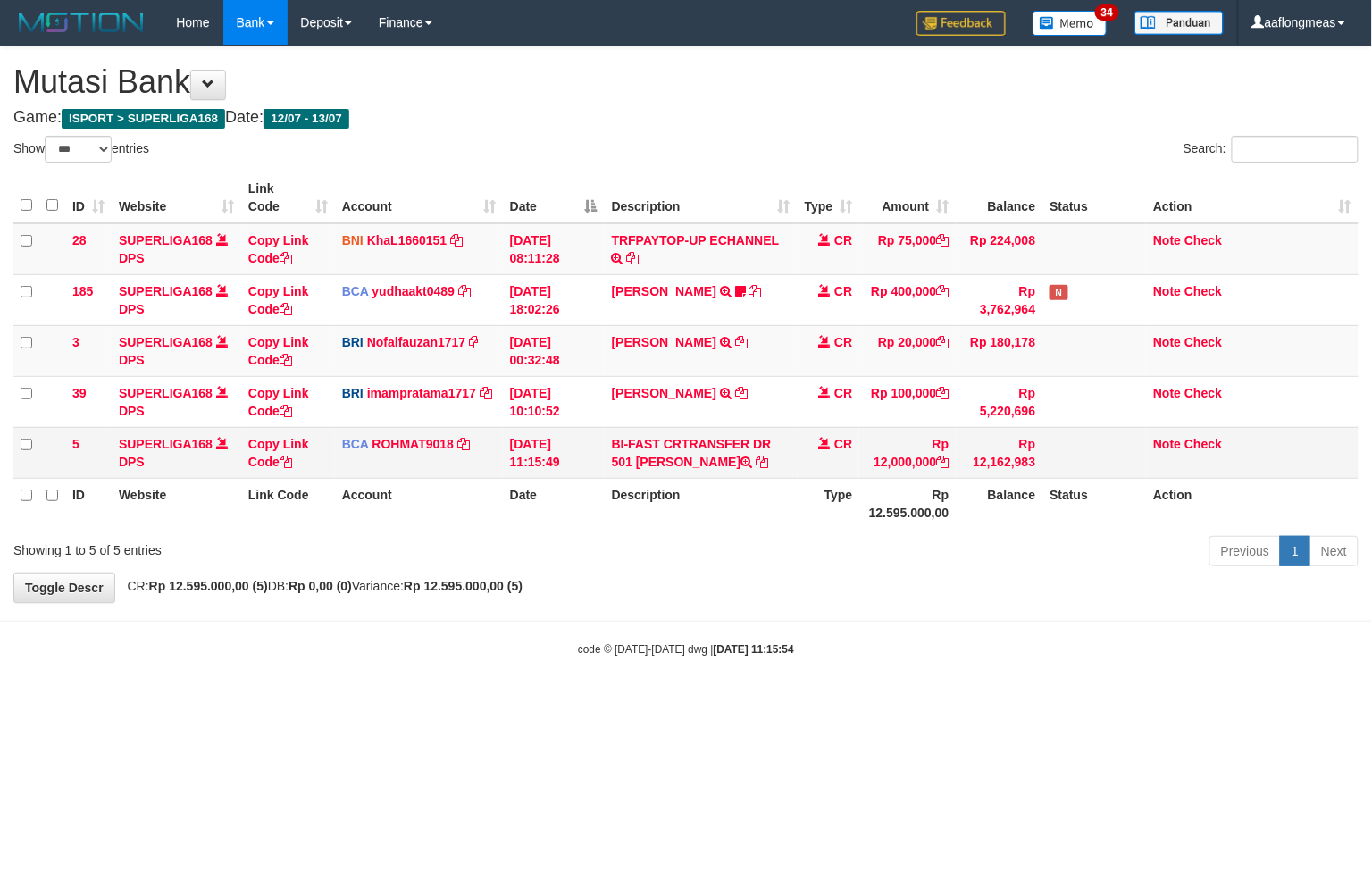click on "BI-FAST CRTRANSFER DR 501 ALFREDO" at bounding box center (701, 452) 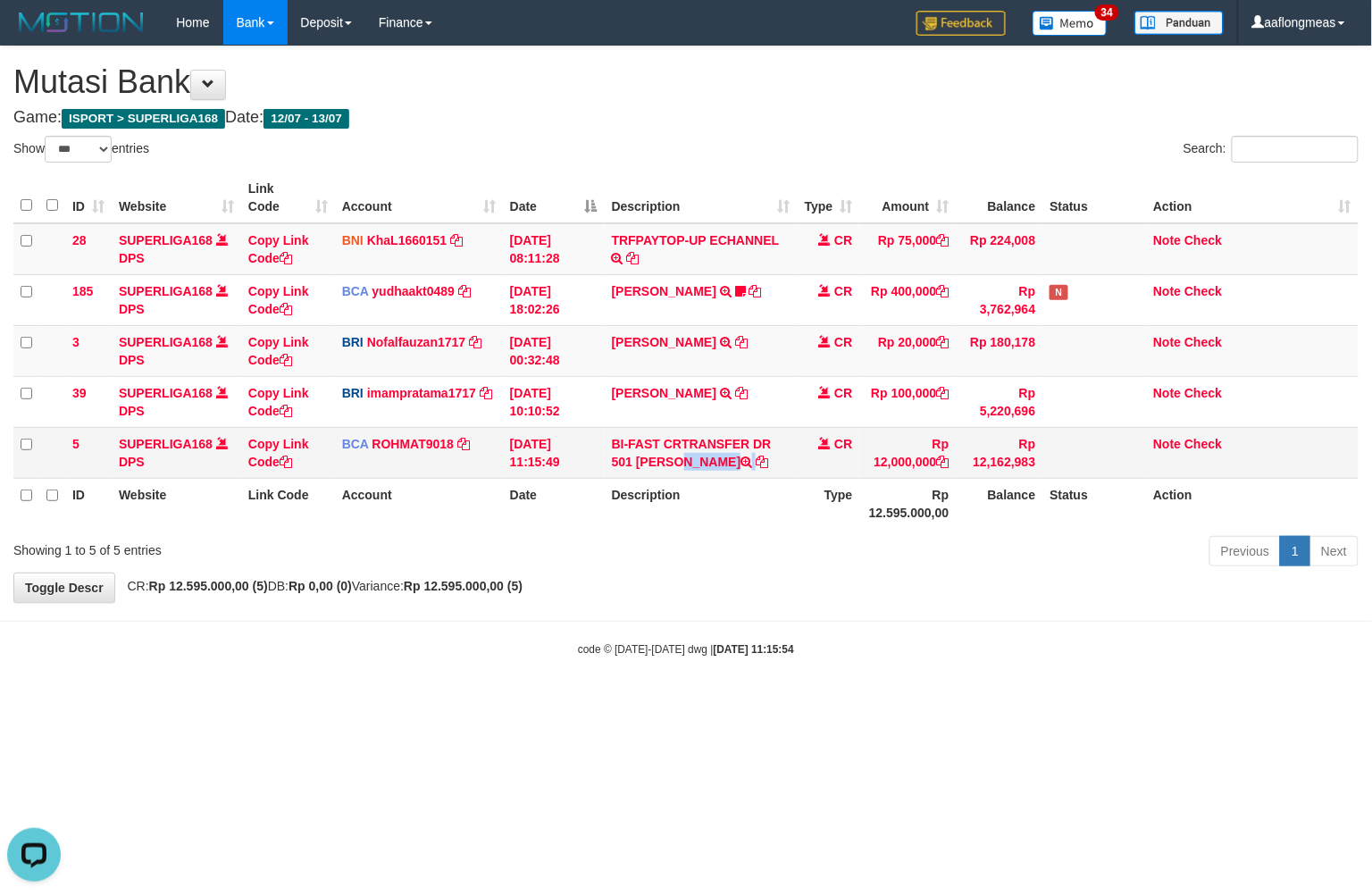 scroll, scrollTop: 0, scrollLeft: 0, axis: both 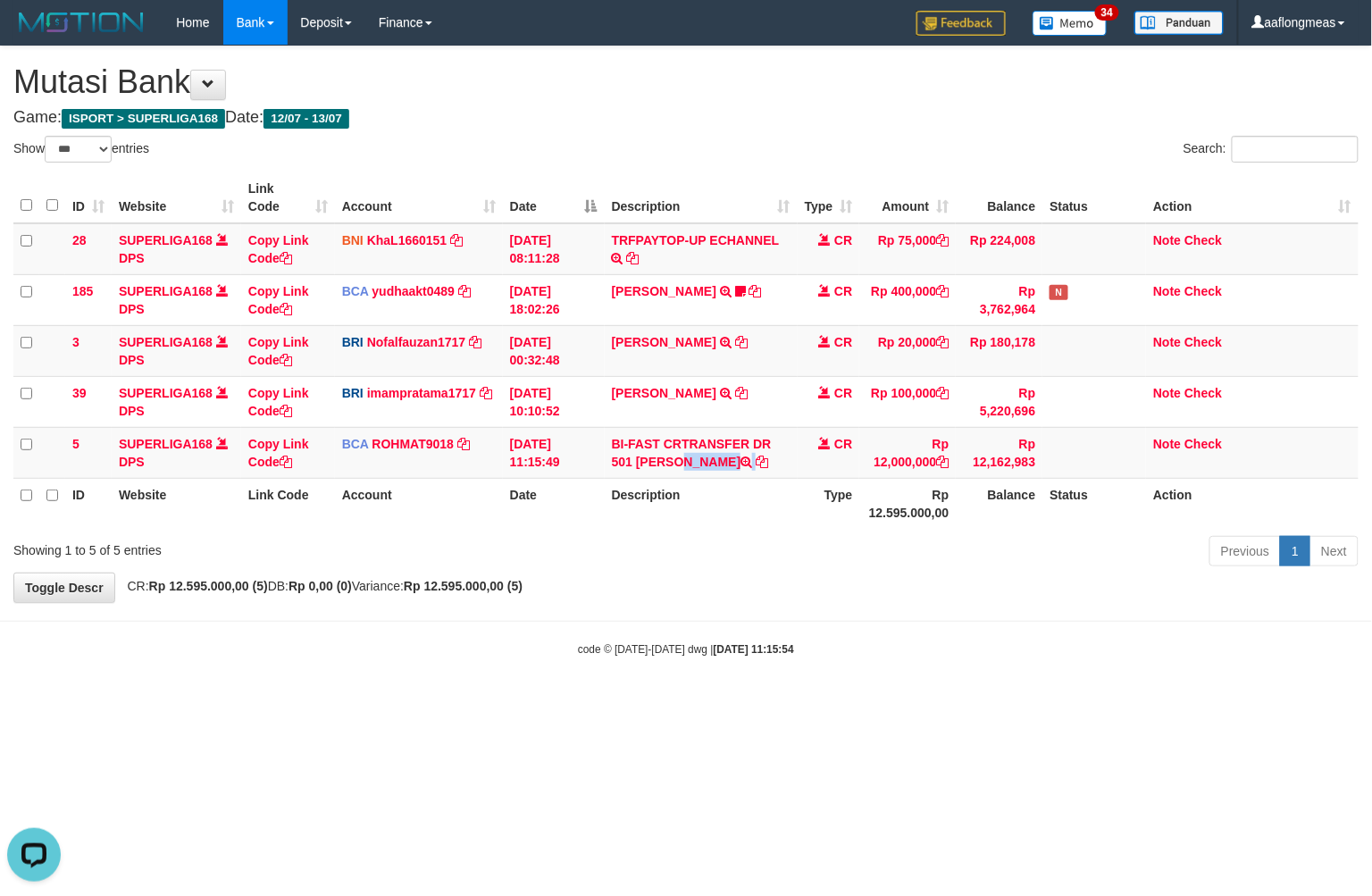 copy on "[PERSON_NAME]" 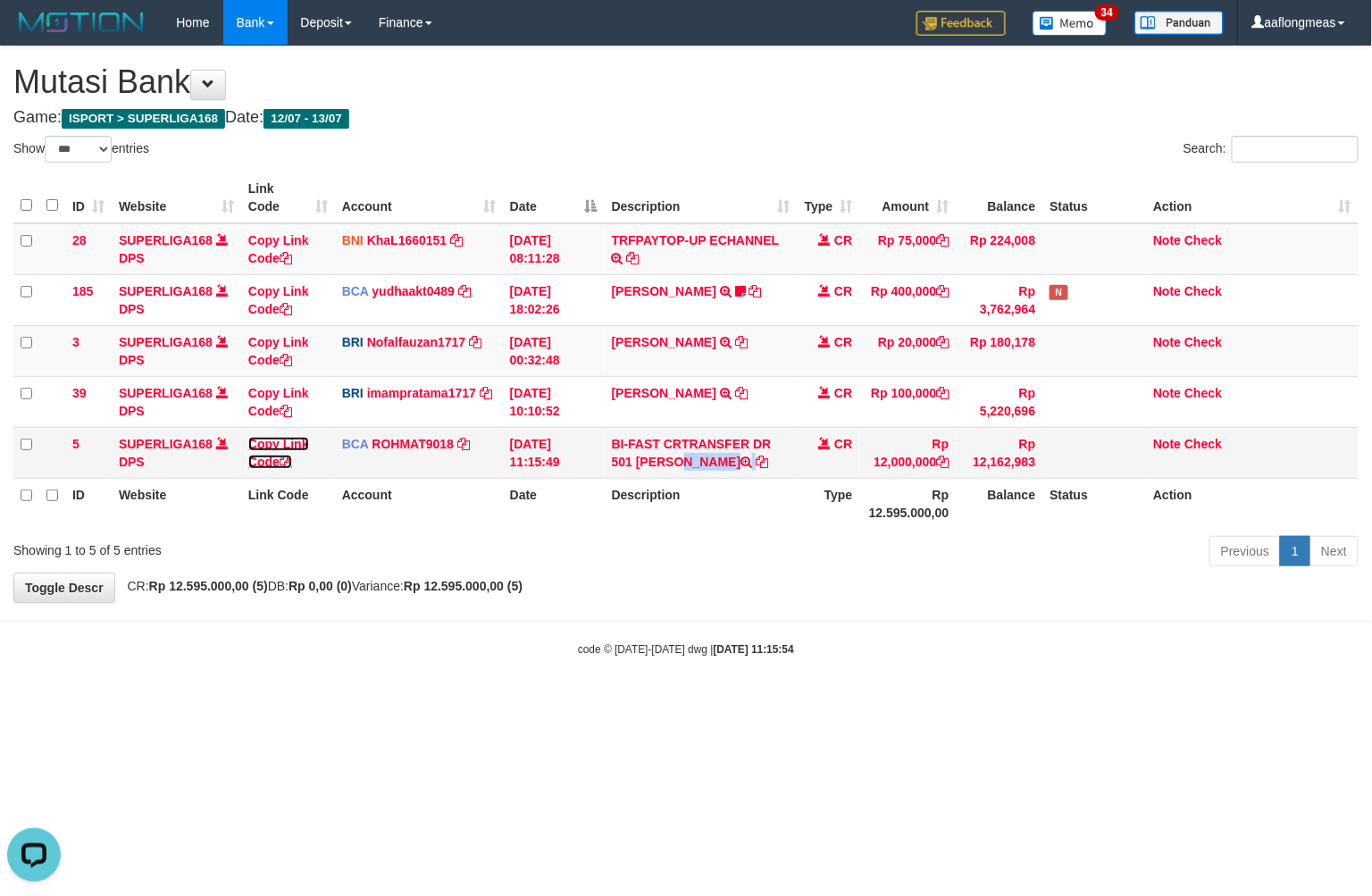 drag, startPoint x: 272, startPoint y: 440, endPoint x: 251, endPoint y: 445, distance: 21.587033 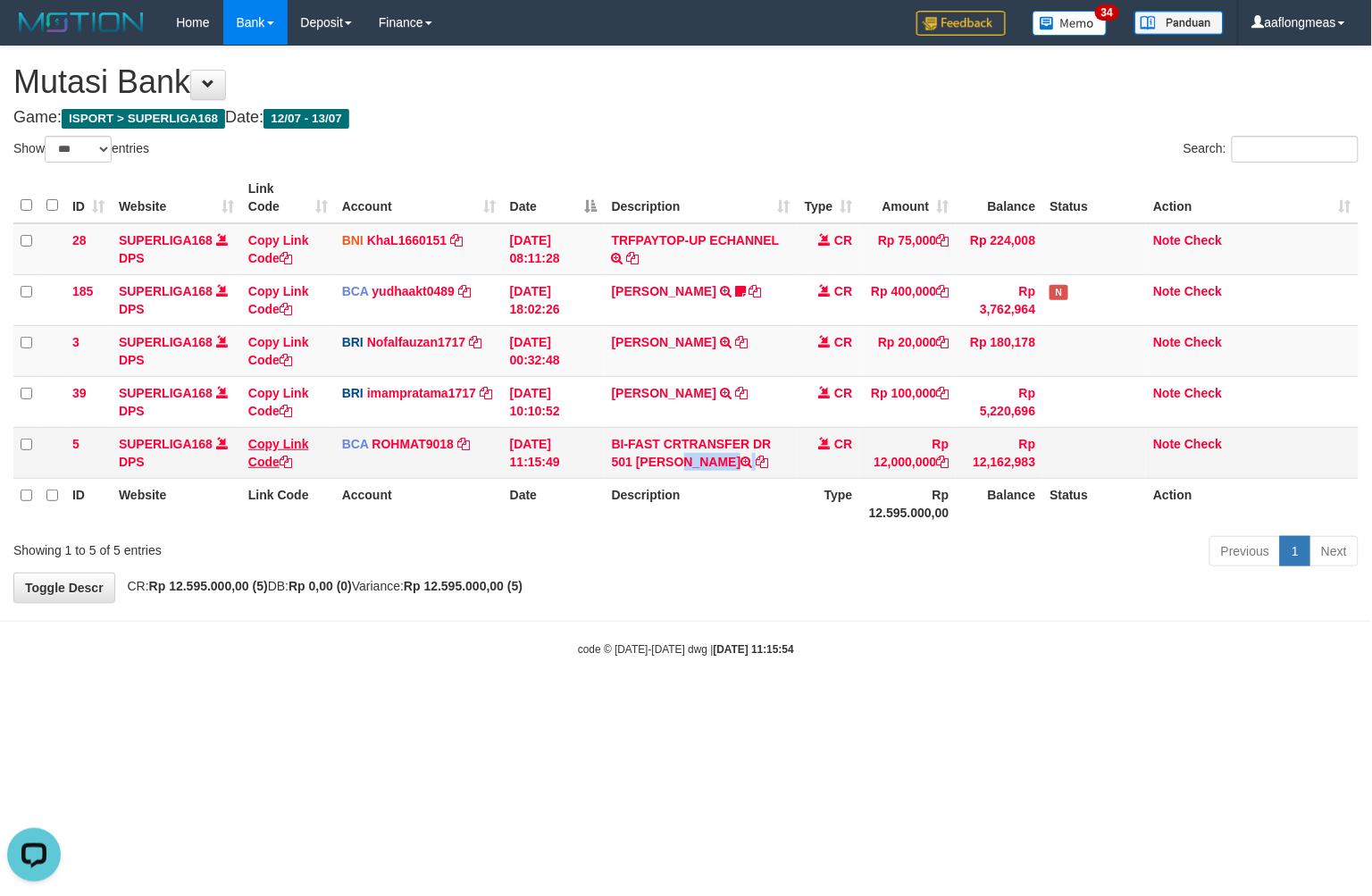 copy on "[PERSON_NAME]" 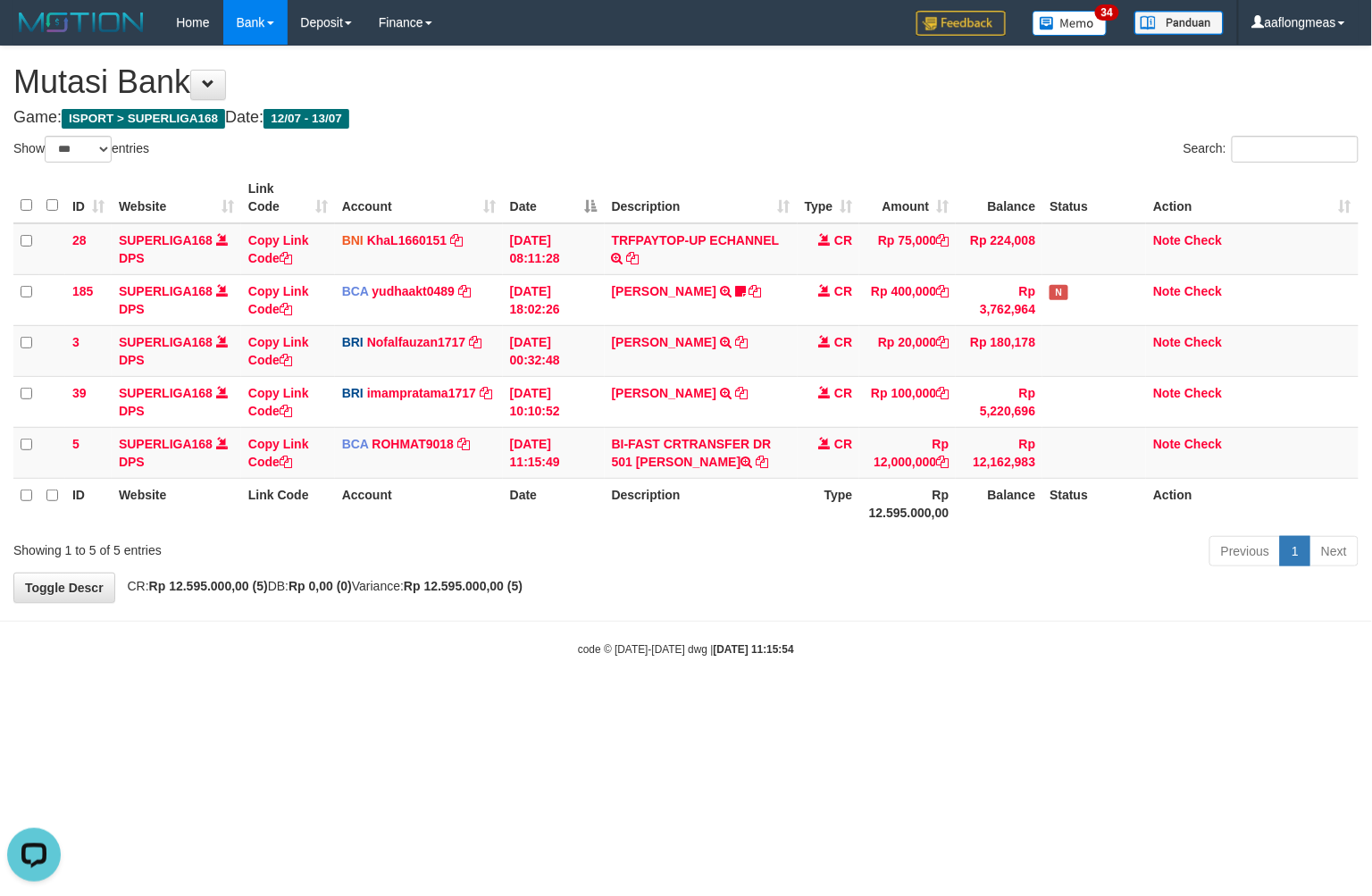 scroll, scrollTop: 245, scrollLeft: 0, axis: vertical 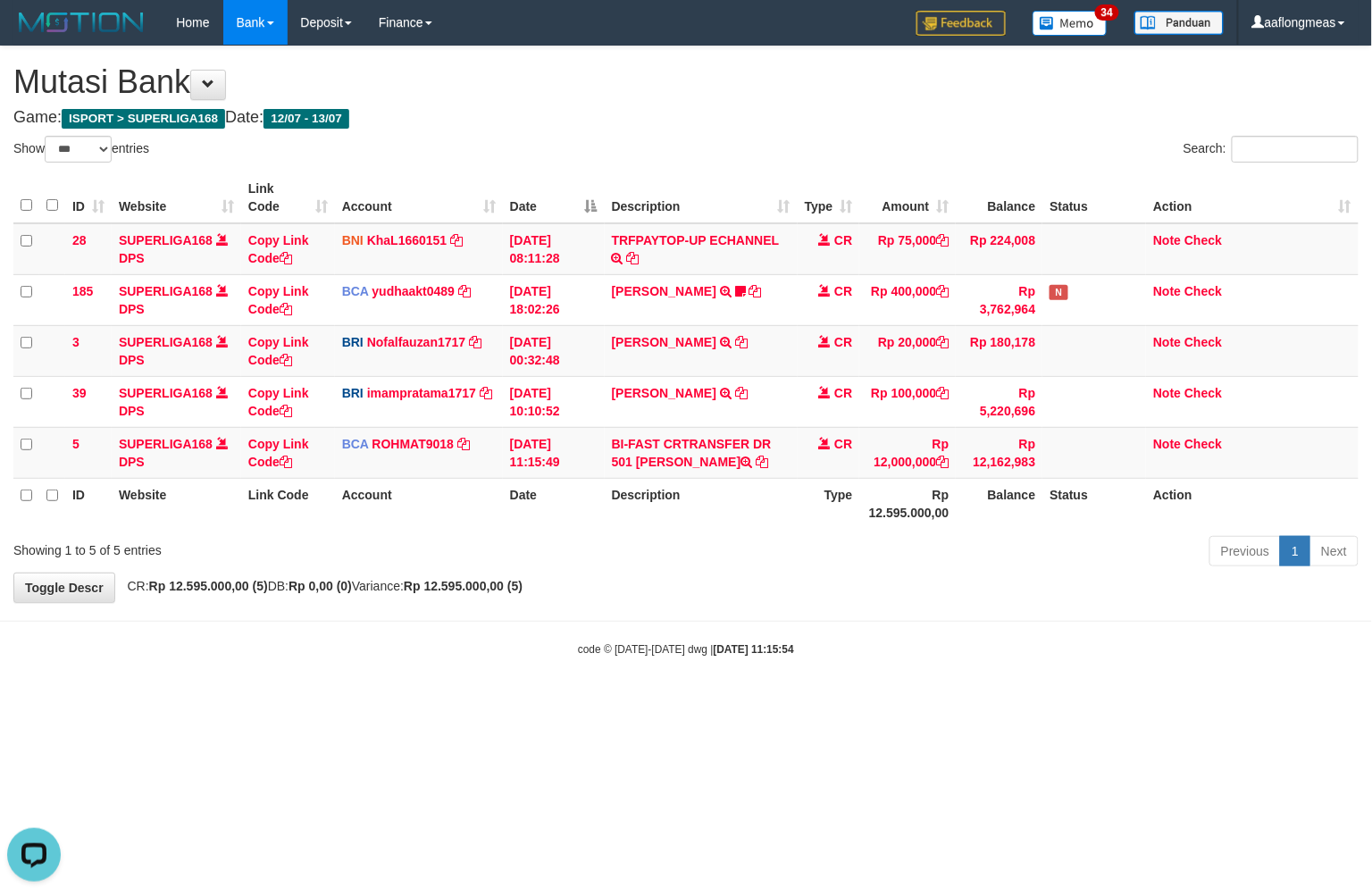 drag, startPoint x: 703, startPoint y: 615, endPoint x: 573, endPoint y: 632, distance: 131.10683 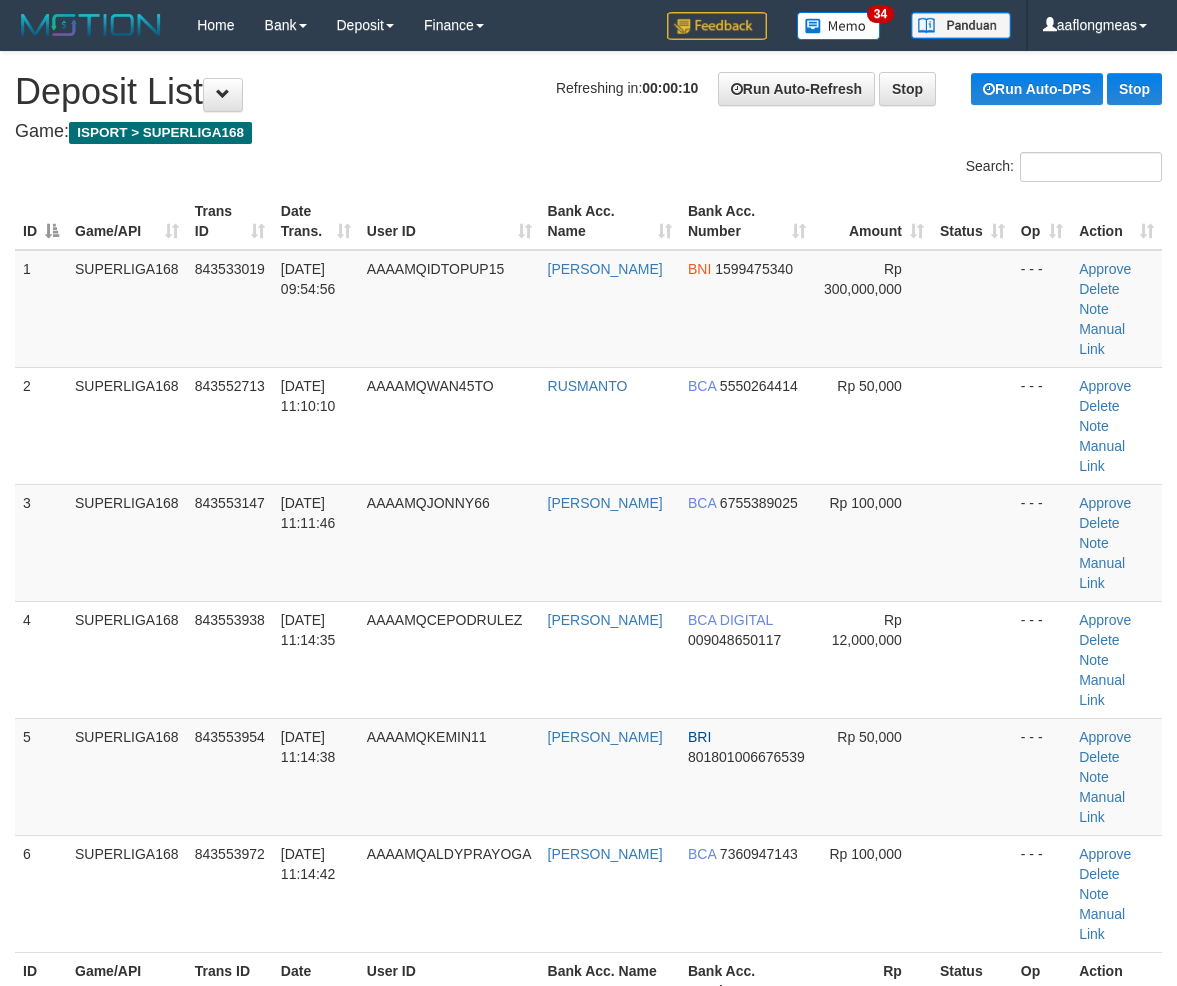 scroll, scrollTop: 0, scrollLeft: 0, axis: both 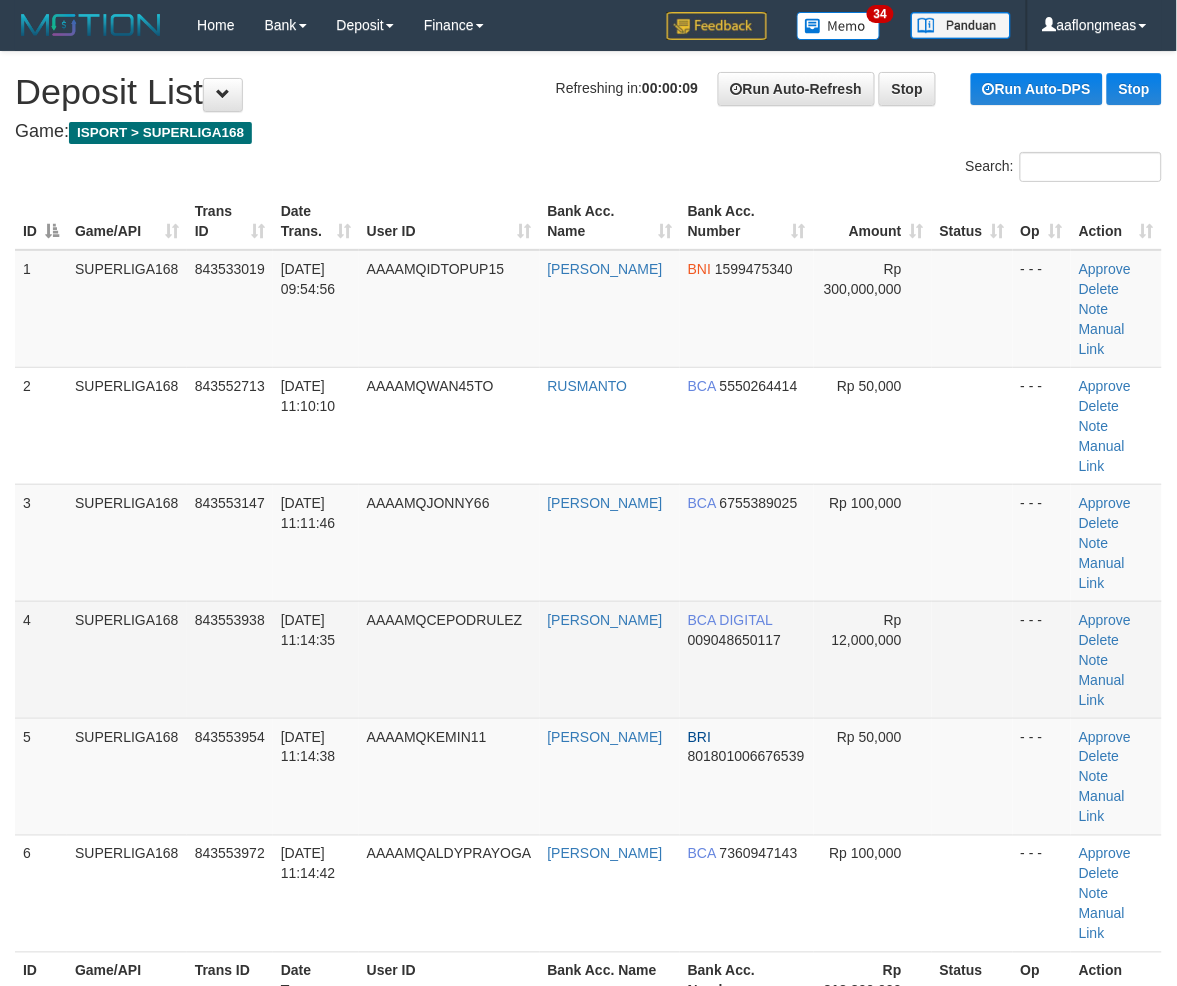 click on "Rp 12,000,000" at bounding box center (873, 659) 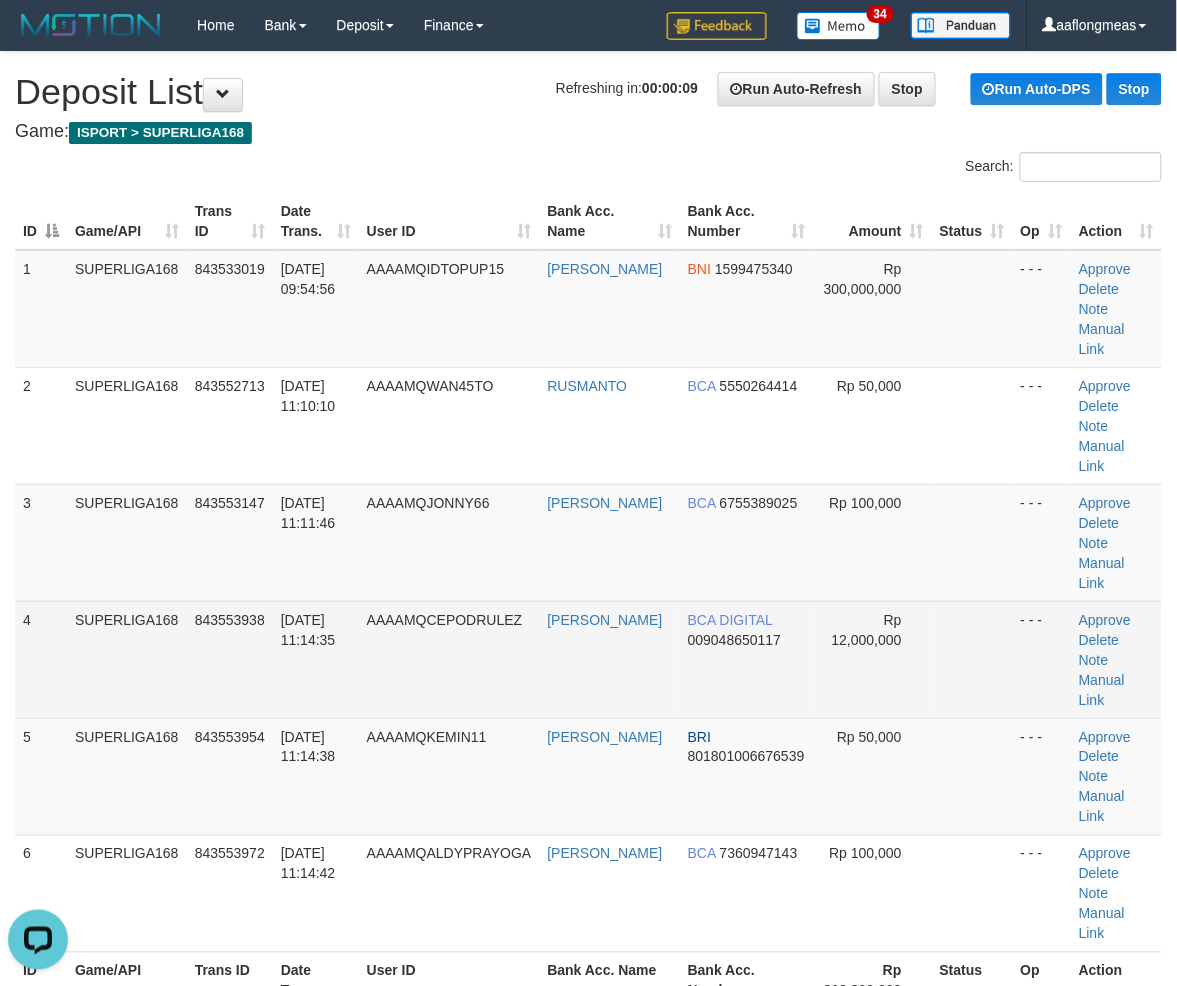 scroll, scrollTop: 0, scrollLeft: 0, axis: both 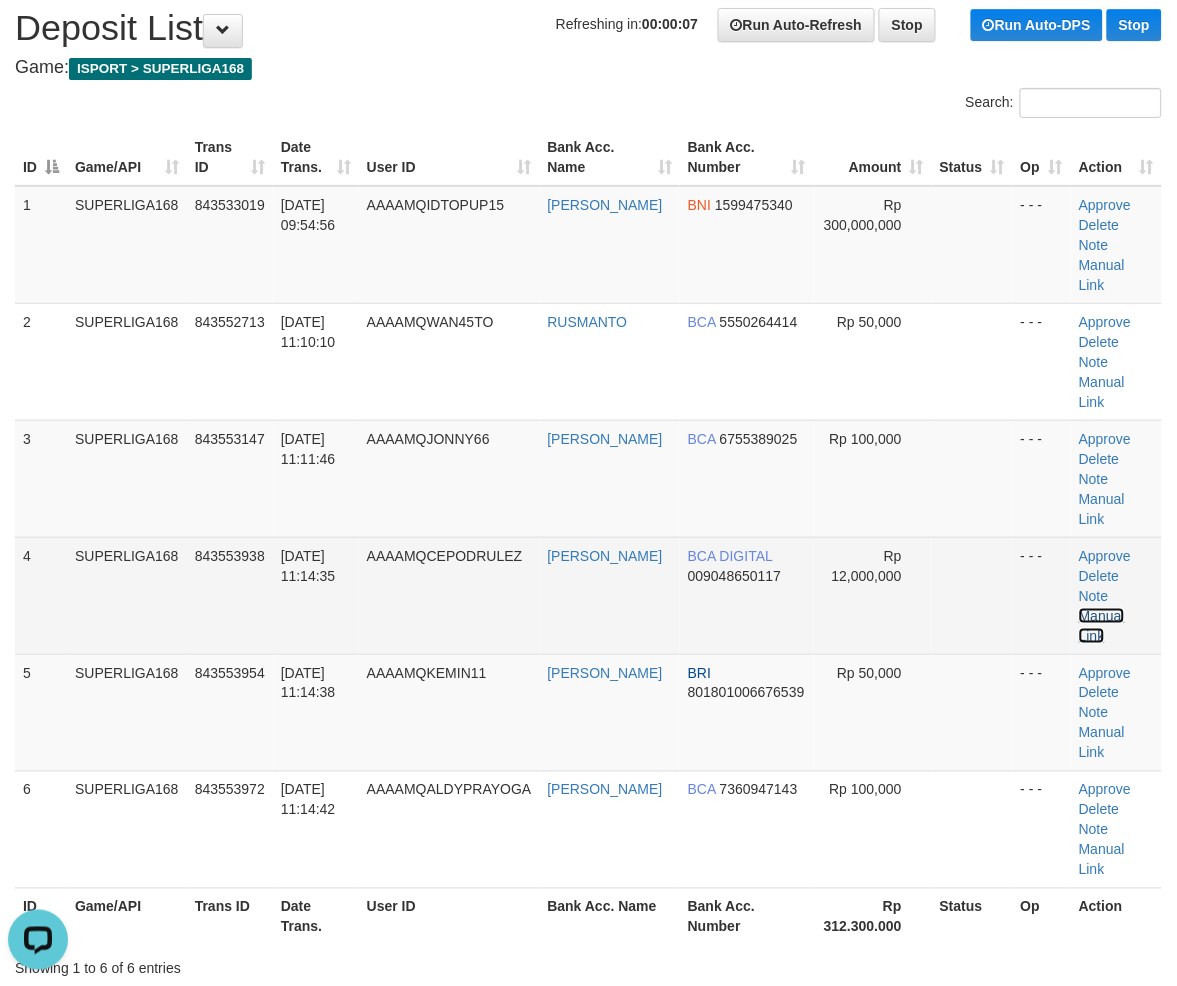 click on "Manual Link" at bounding box center (1102, 626) 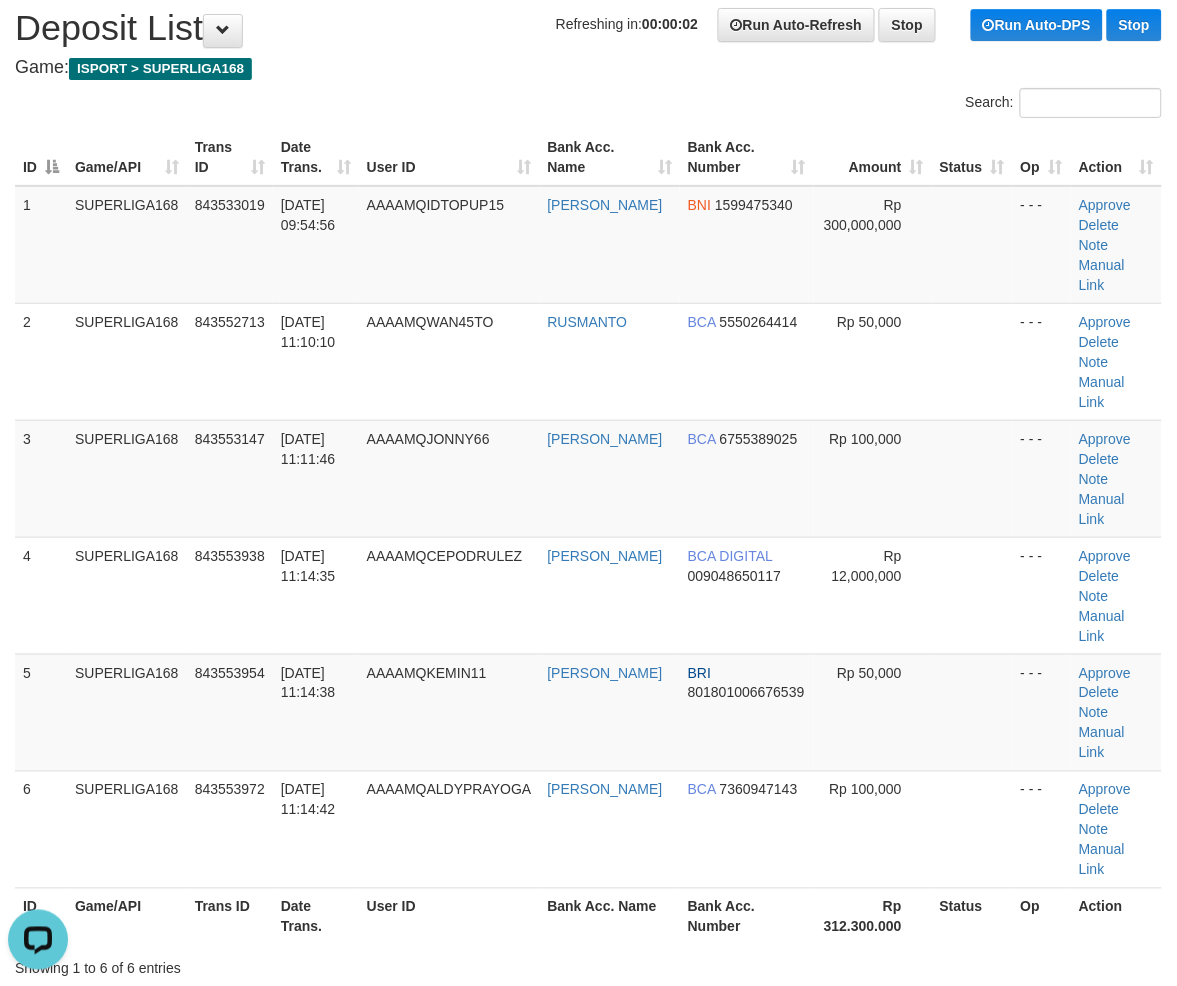 drag, startPoint x: 945, startPoint y: 557, endPoint x: 1193, endPoint y: 607, distance: 252.99011 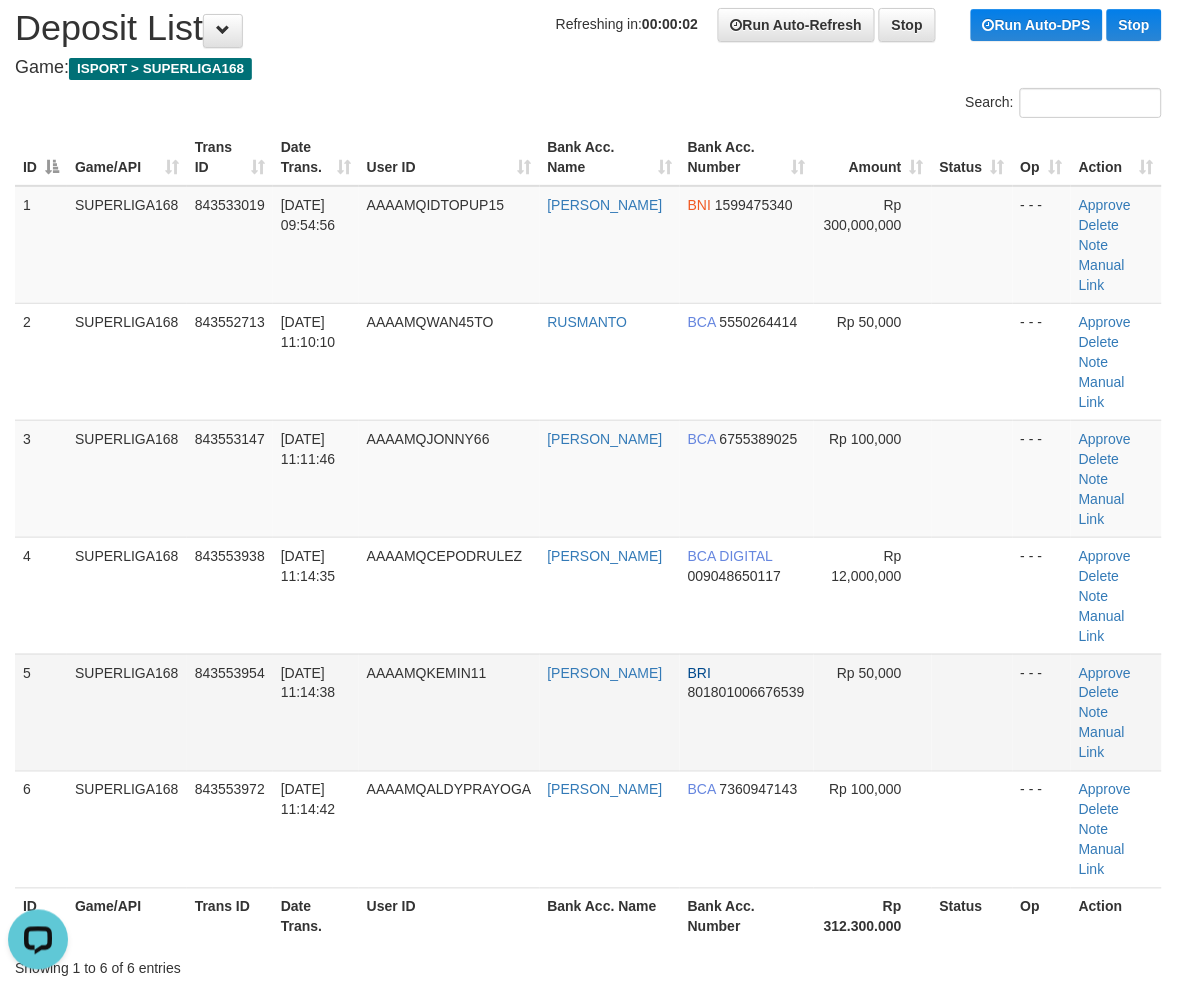 drag, startPoint x: 853, startPoint y: 584, endPoint x: 1027, endPoint y: 605, distance: 175.26266 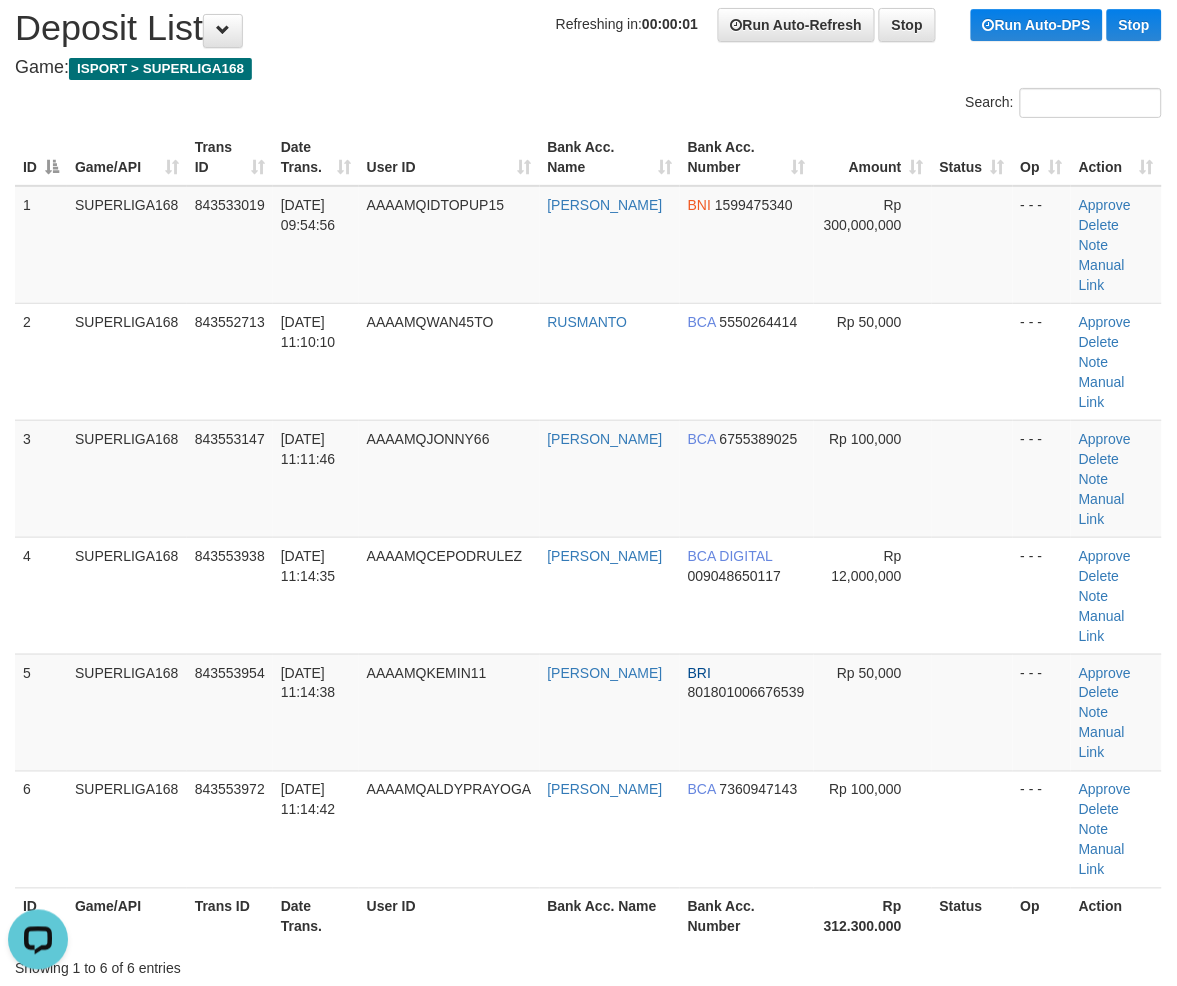 drag, startPoint x: 788, startPoint y: 587, endPoint x: 1185, endPoint y: 601, distance: 397.24677 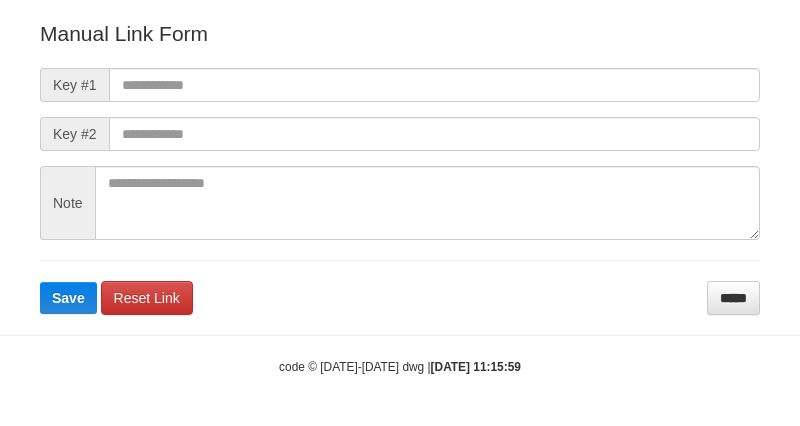 scroll, scrollTop: 242, scrollLeft: 0, axis: vertical 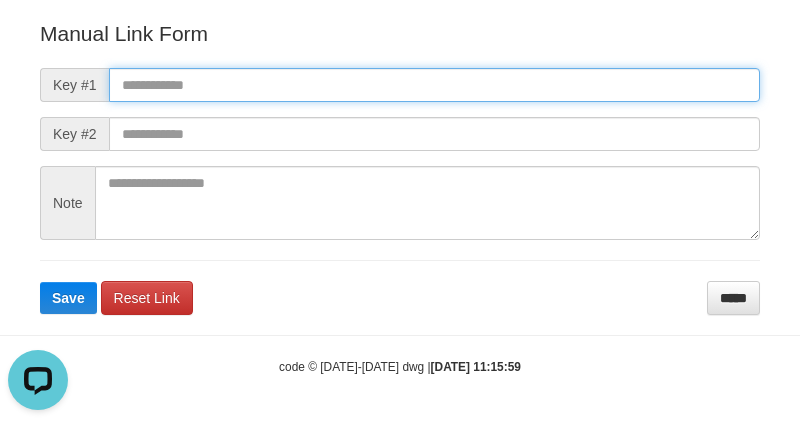 click at bounding box center (434, 85) 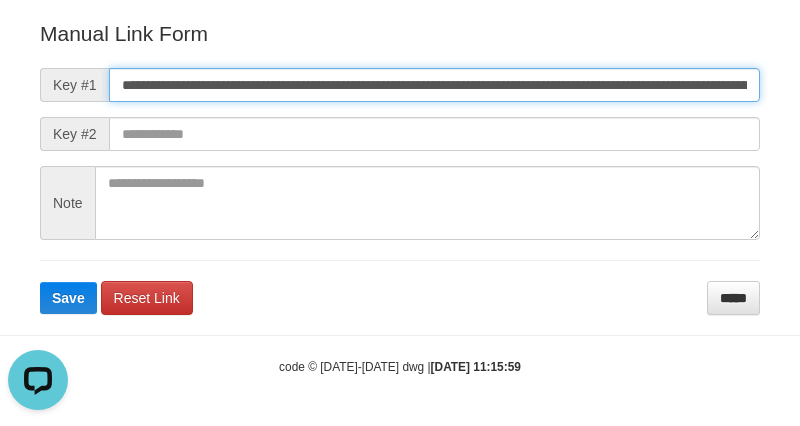 scroll, scrollTop: 0, scrollLeft: 1148, axis: horizontal 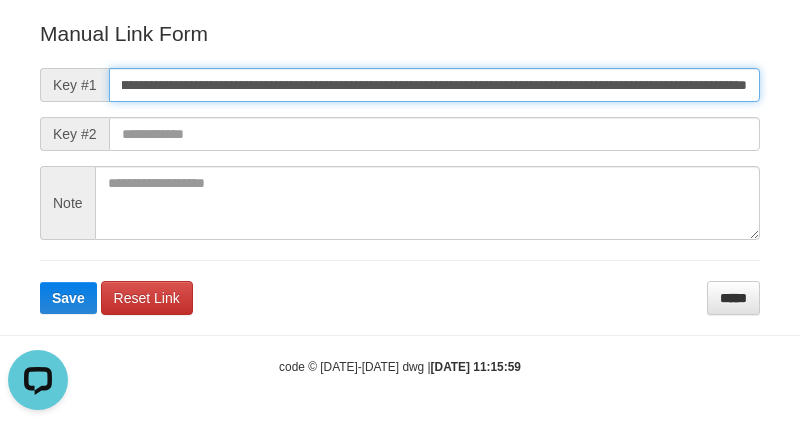 type on "**********" 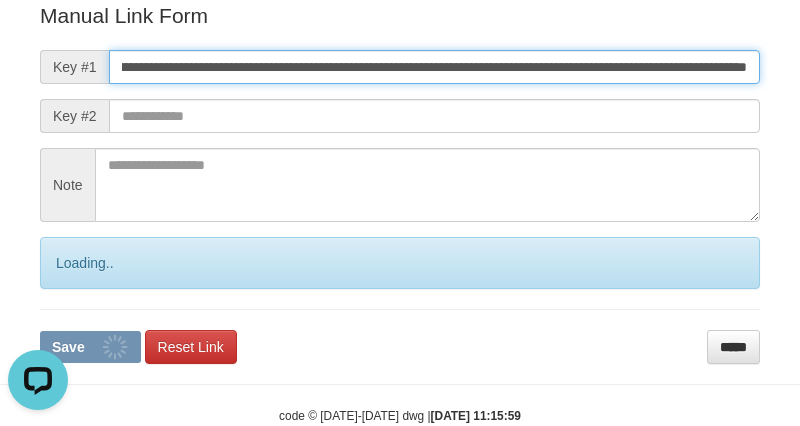 click on "Save" at bounding box center (90, 347) 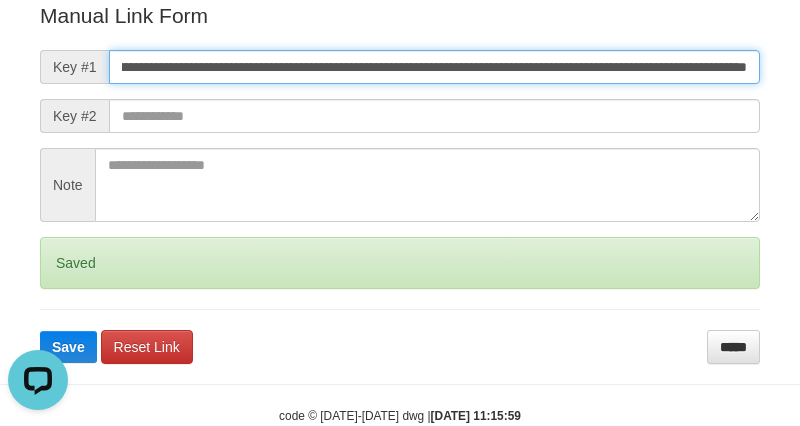 click on "Save" at bounding box center (68, 347) 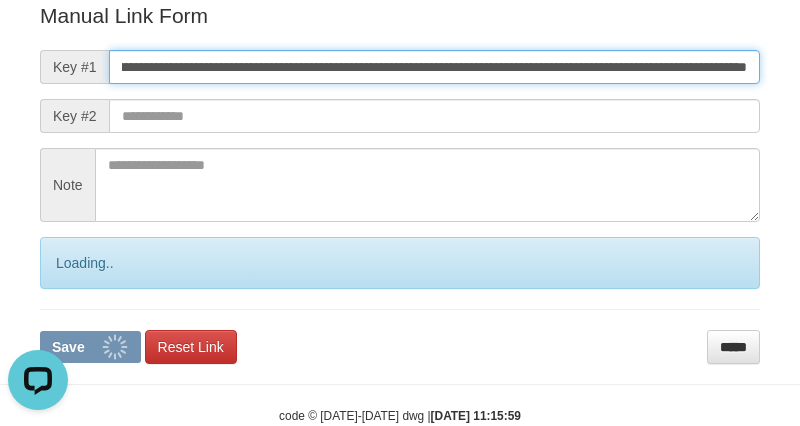 click on "Save" at bounding box center [90, 347] 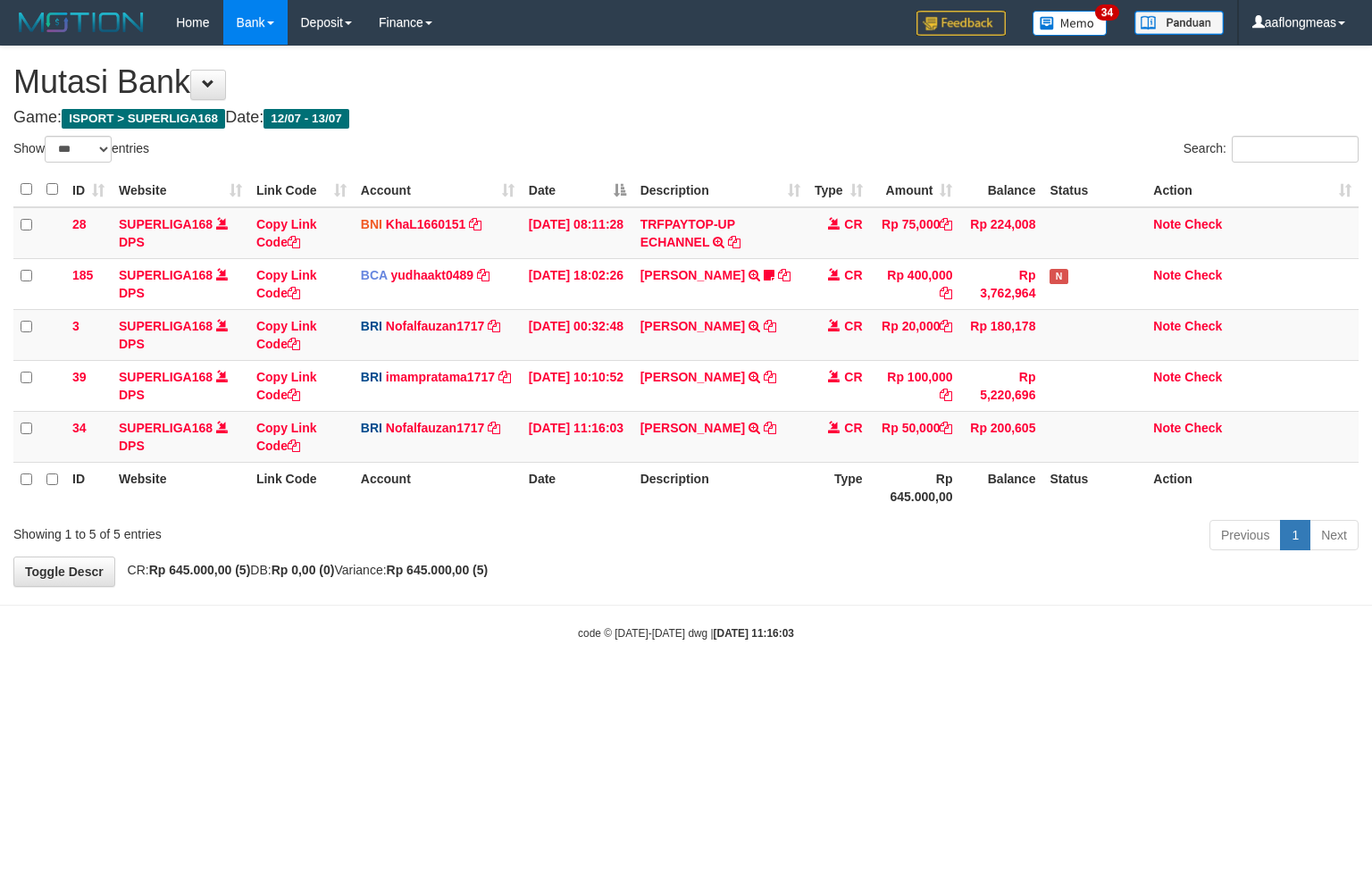 select on "***" 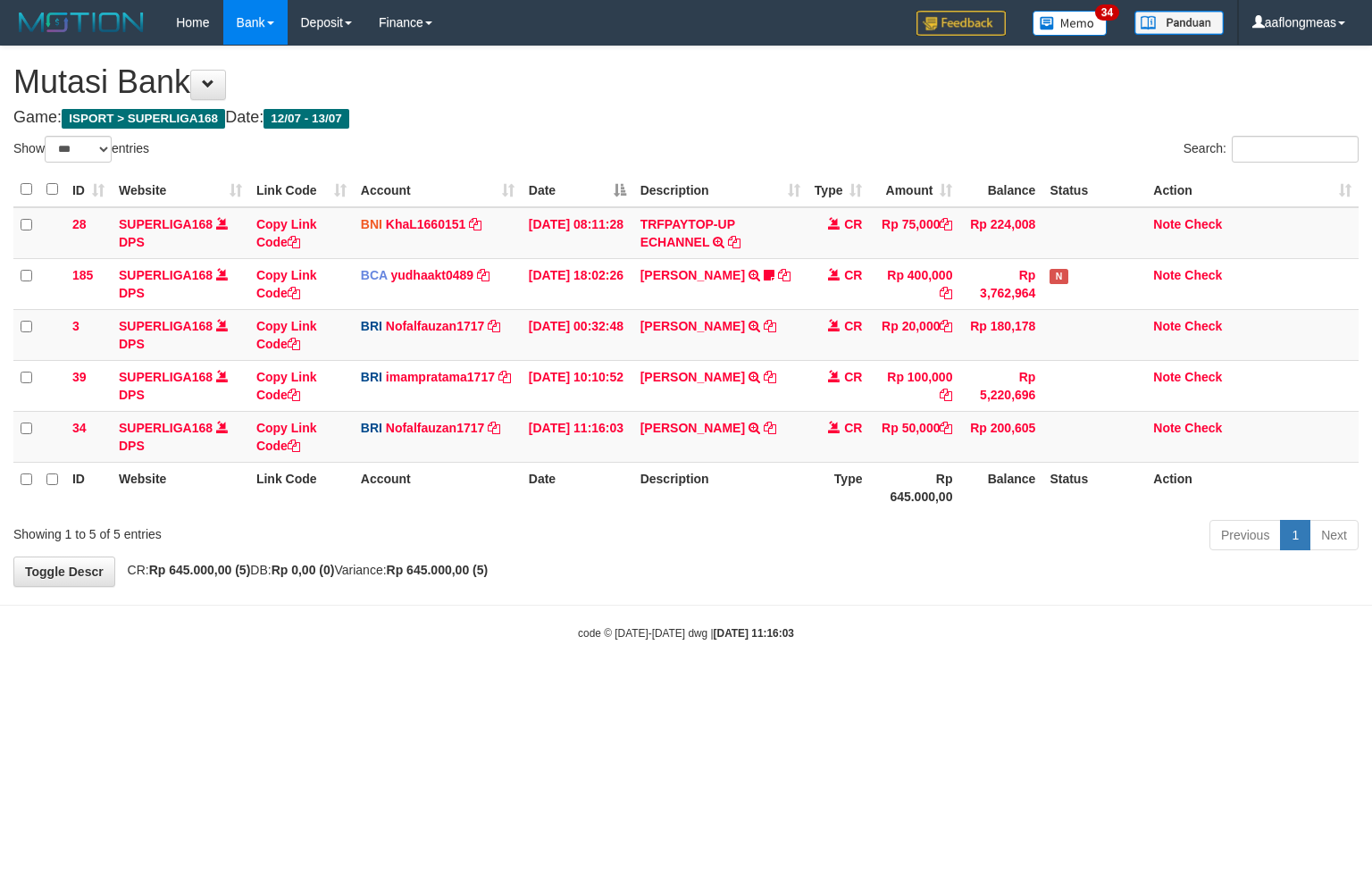 scroll, scrollTop: 0, scrollLeft: 0, axis: both 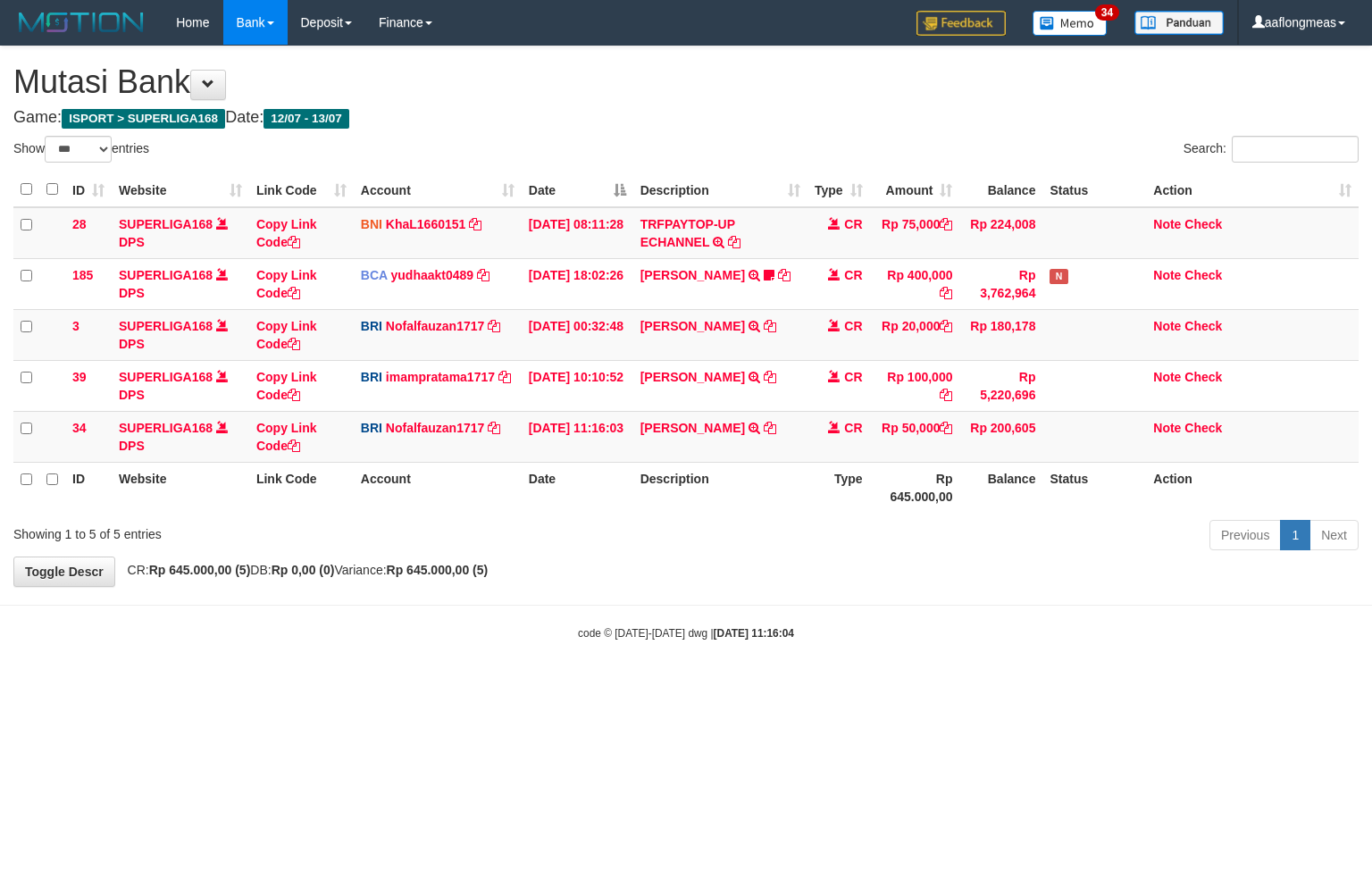 select on "***" 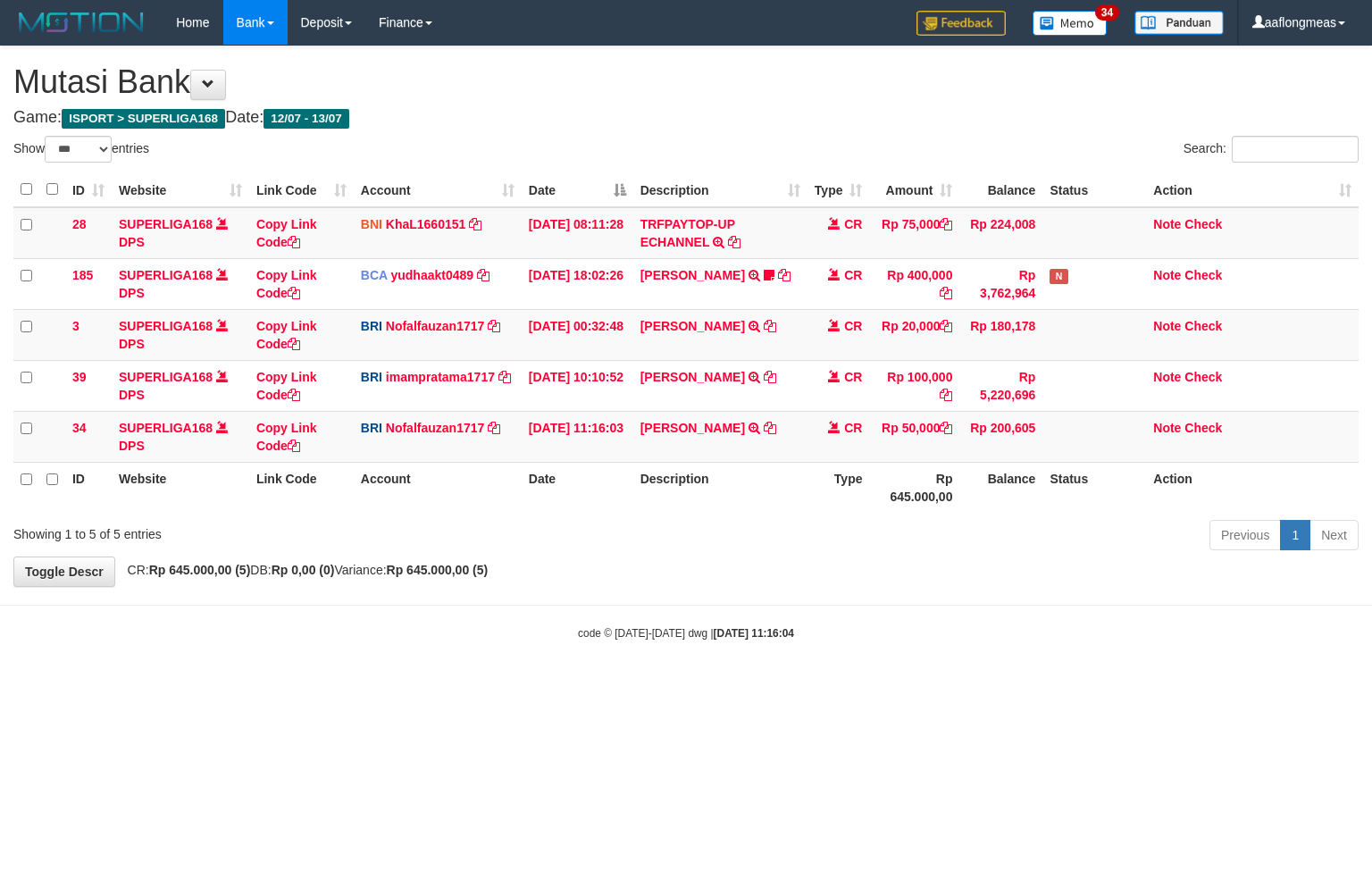 scroll, scrollTop: 0, scrollLeft: 0, axis: both 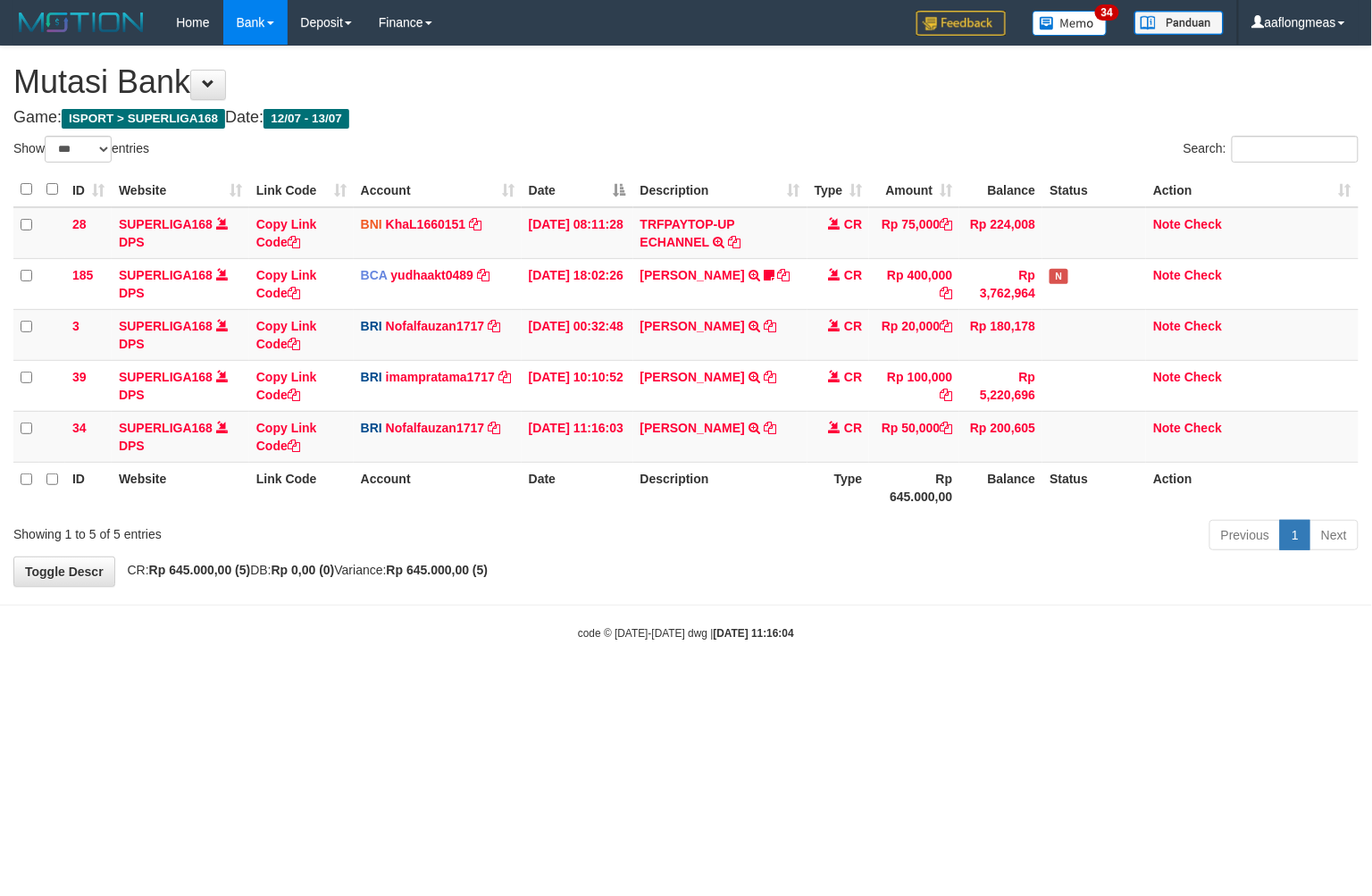 click on "**********" at bounding box center (686, 316) 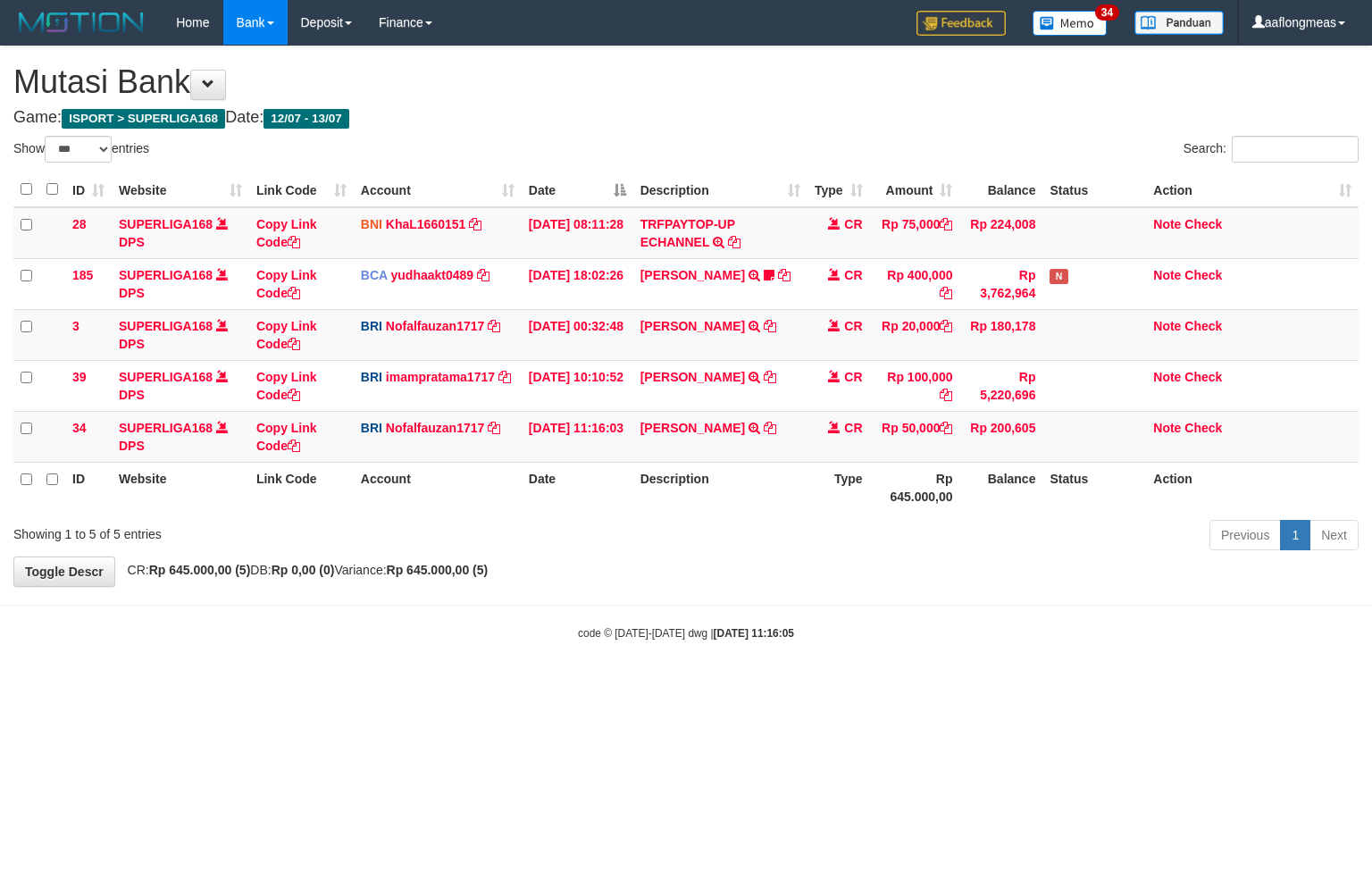 select on "***" 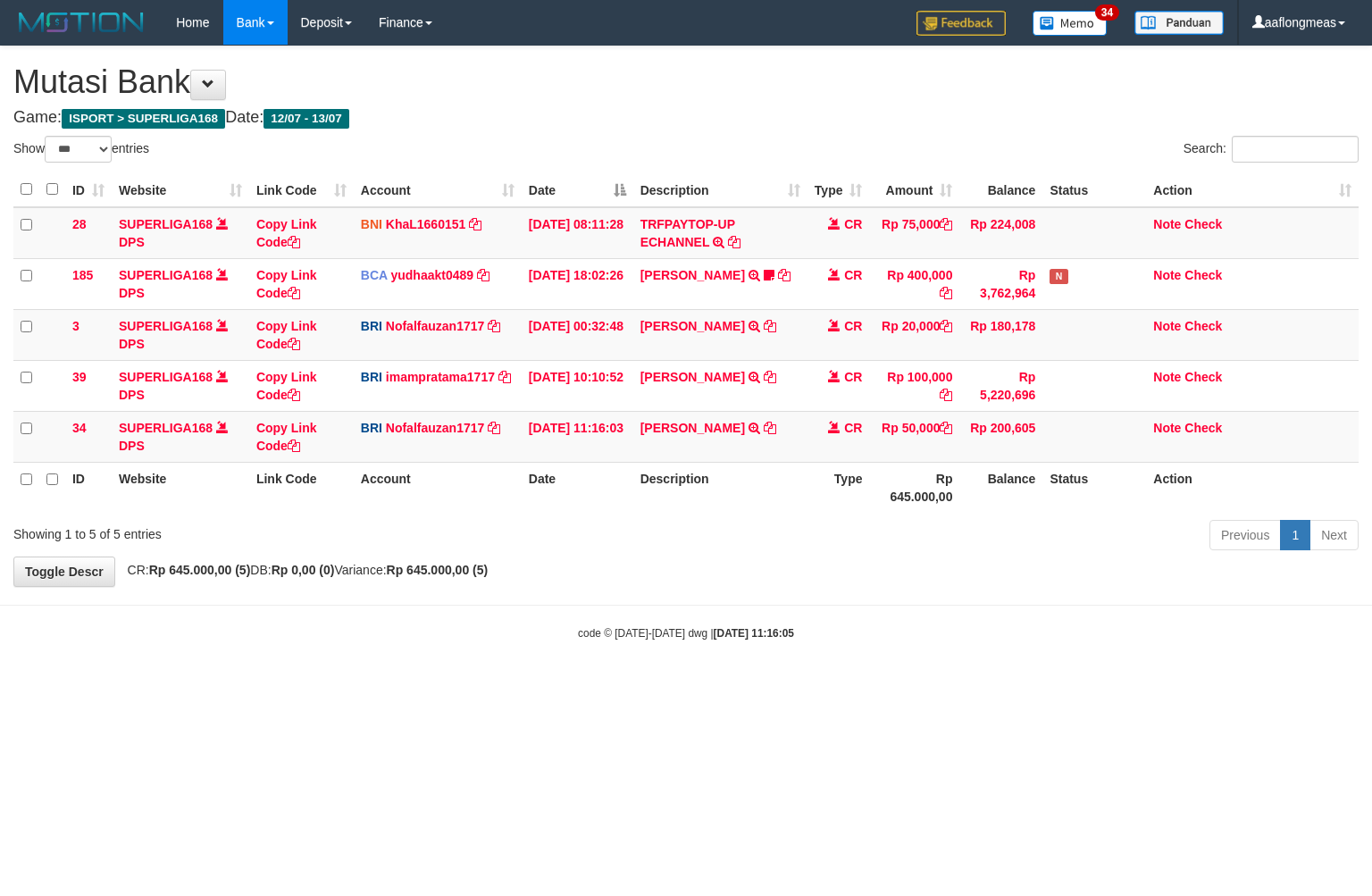 scroll, scrollTop: 0, scrollLeft: 0, axis: both 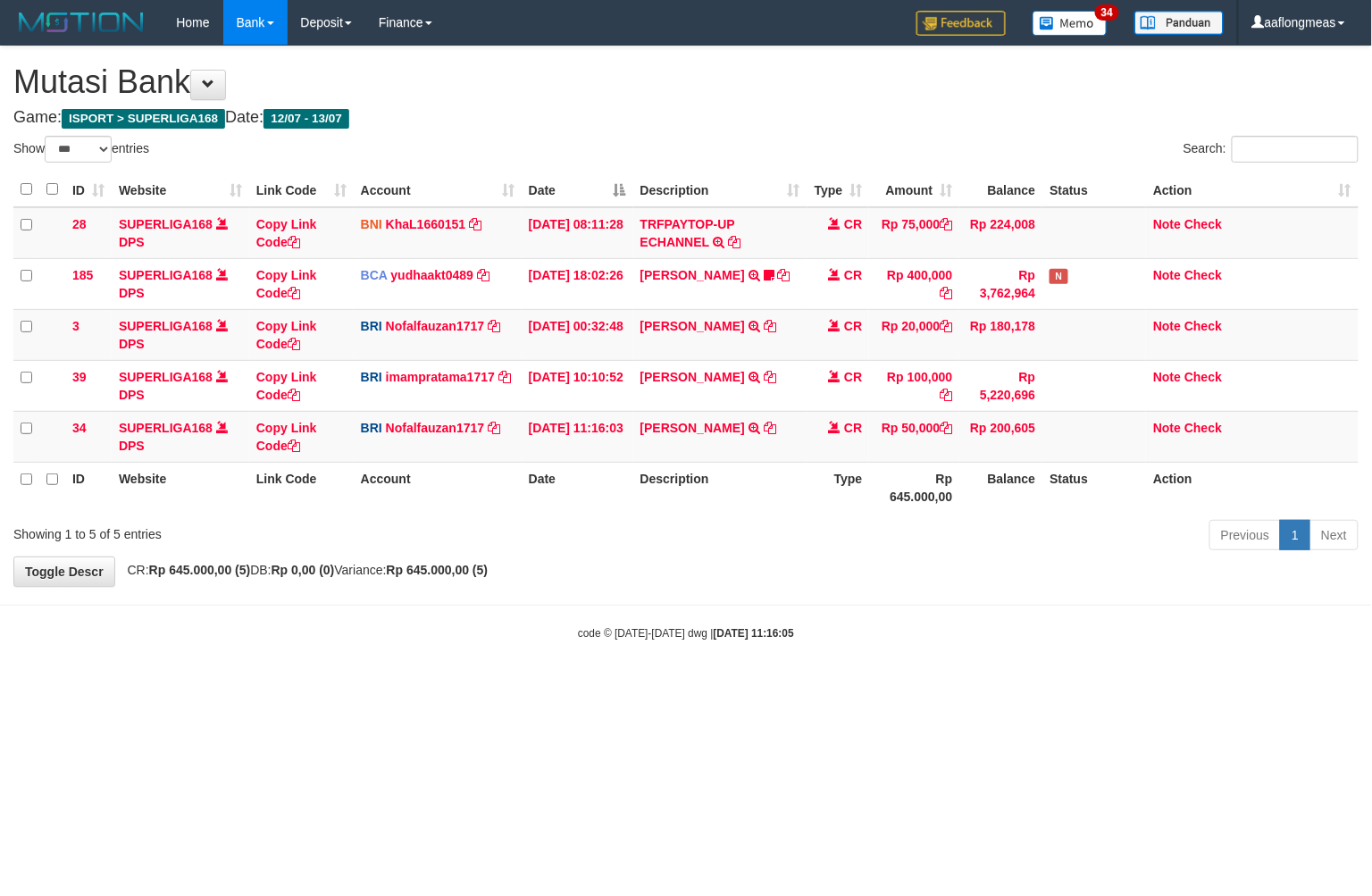 drag, startPoint x: 753, startPoint y: 548, endPoint x: 319, endPoint y: 577, distance: 434.96781 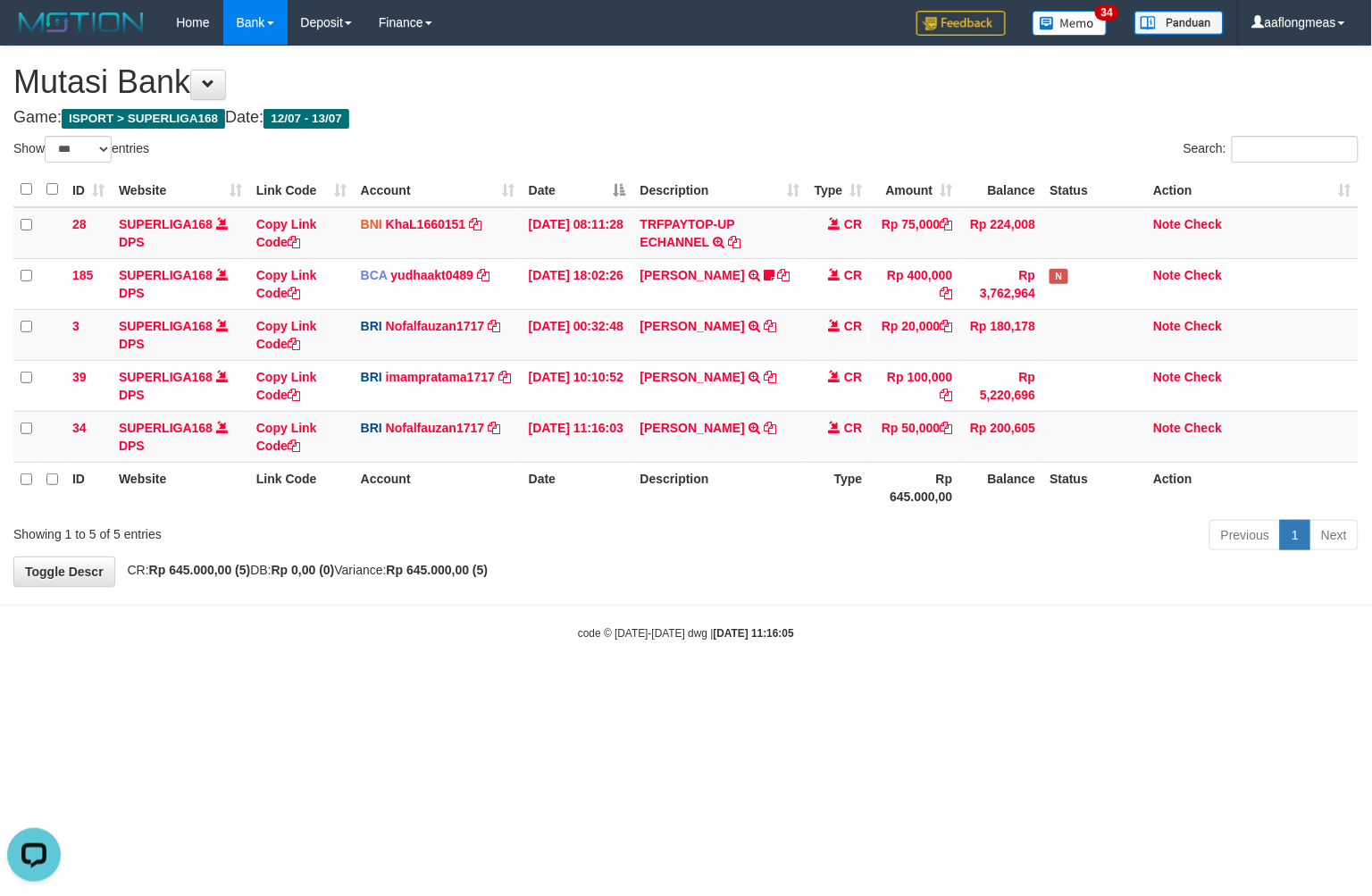 scroll, scrollTop: 0, scrollLeft: 0, axis: both 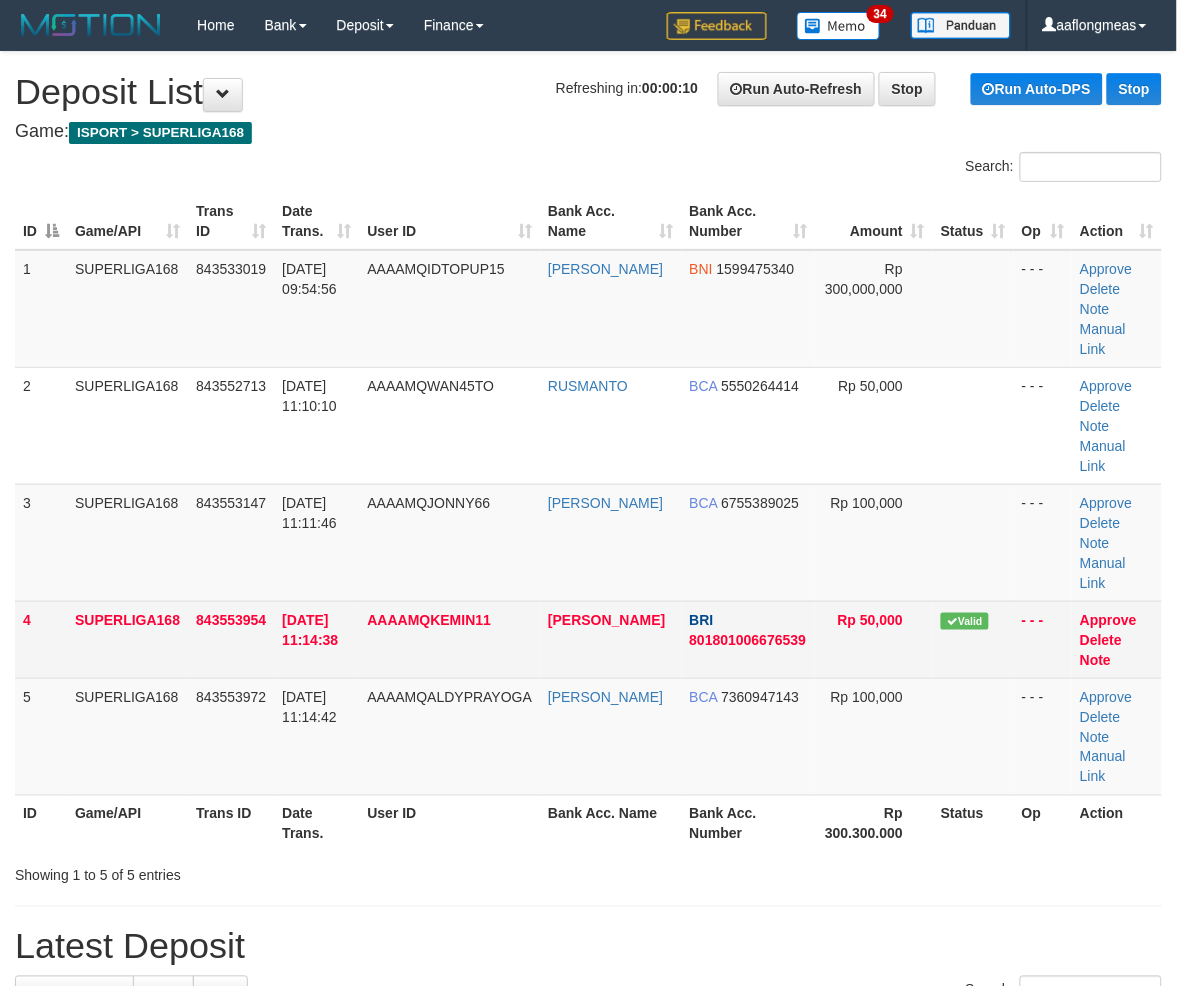 drag, startPoint x: 871, startPoint y: 571, endPoint x: 952, endPoint y: 583, distance: 81.88406 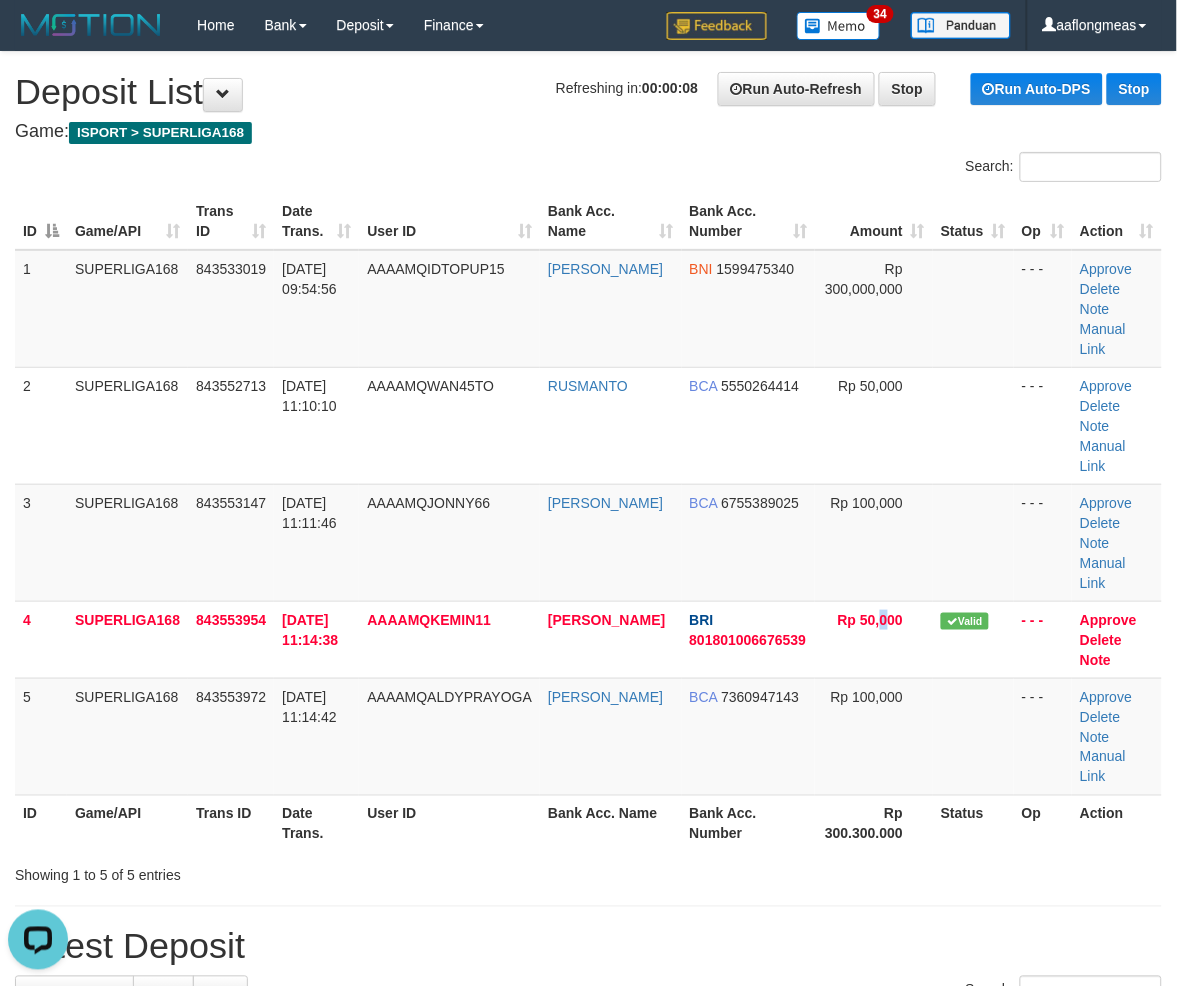 scroll, scrollTop: 0, scrollLeft: 0, axis: both 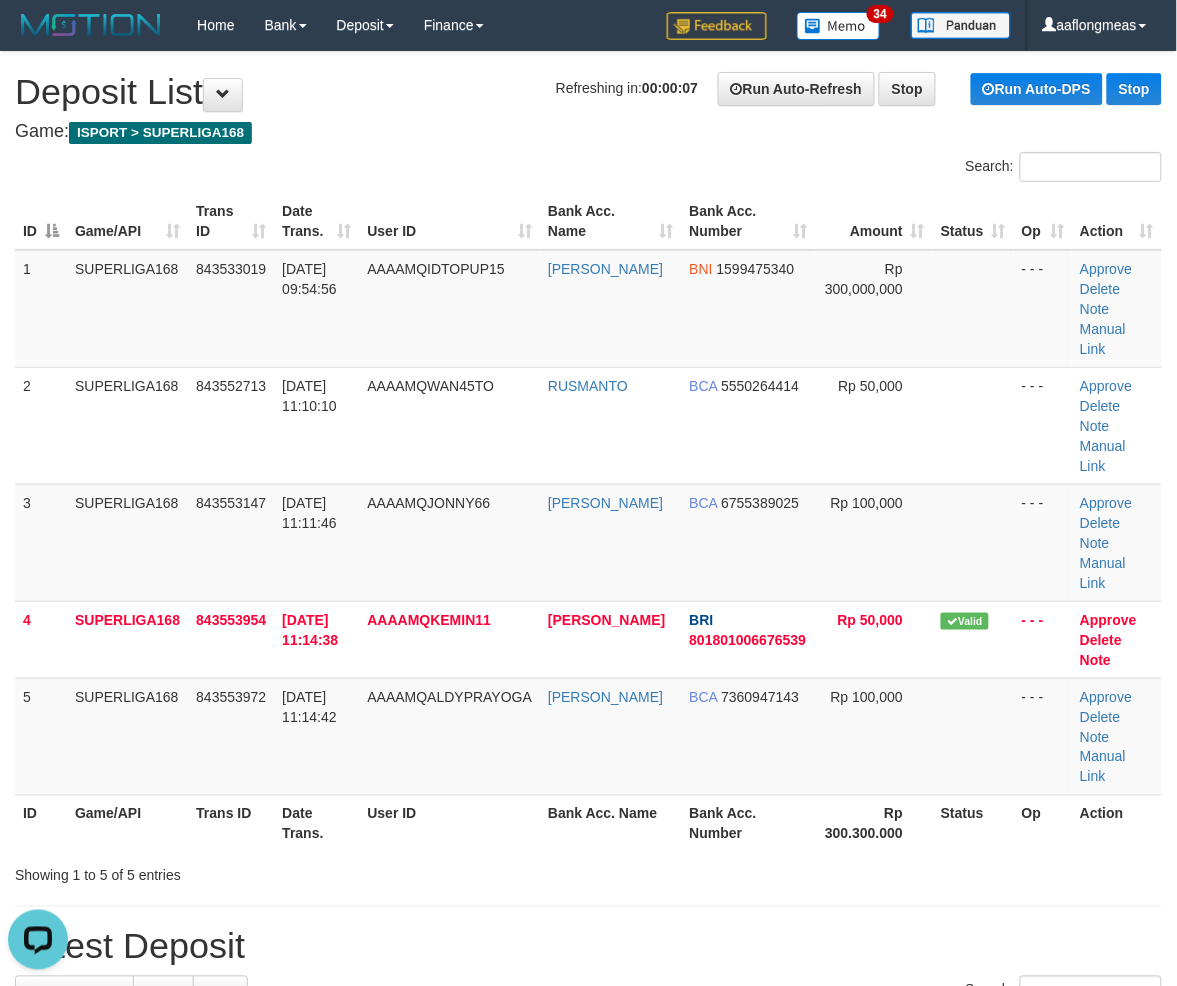 drag, startPoint x: 953, startPoint y: 565, endPoint x: 1185, endPoint y: 610, distance: 236.32393 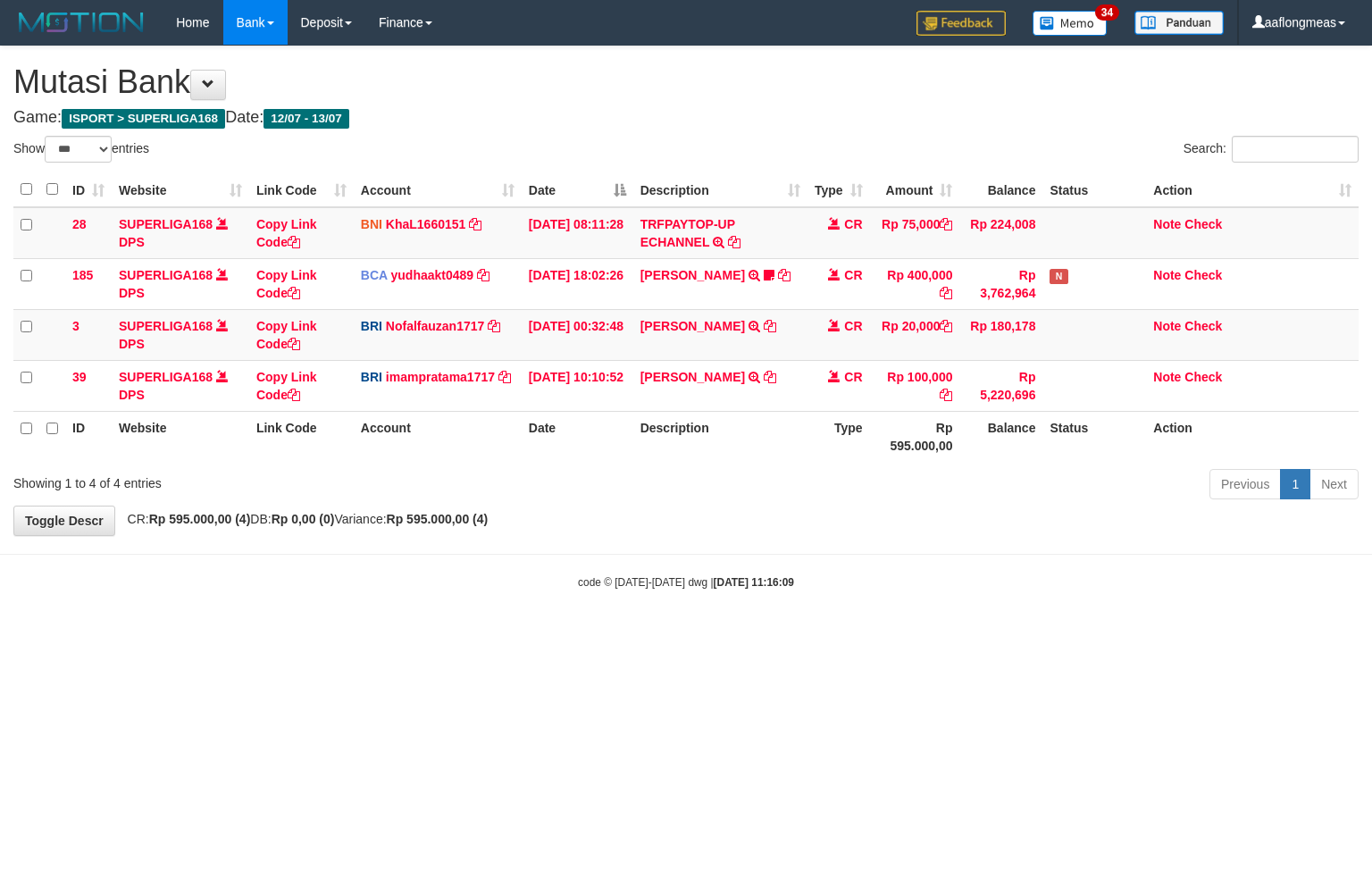 select on "***" 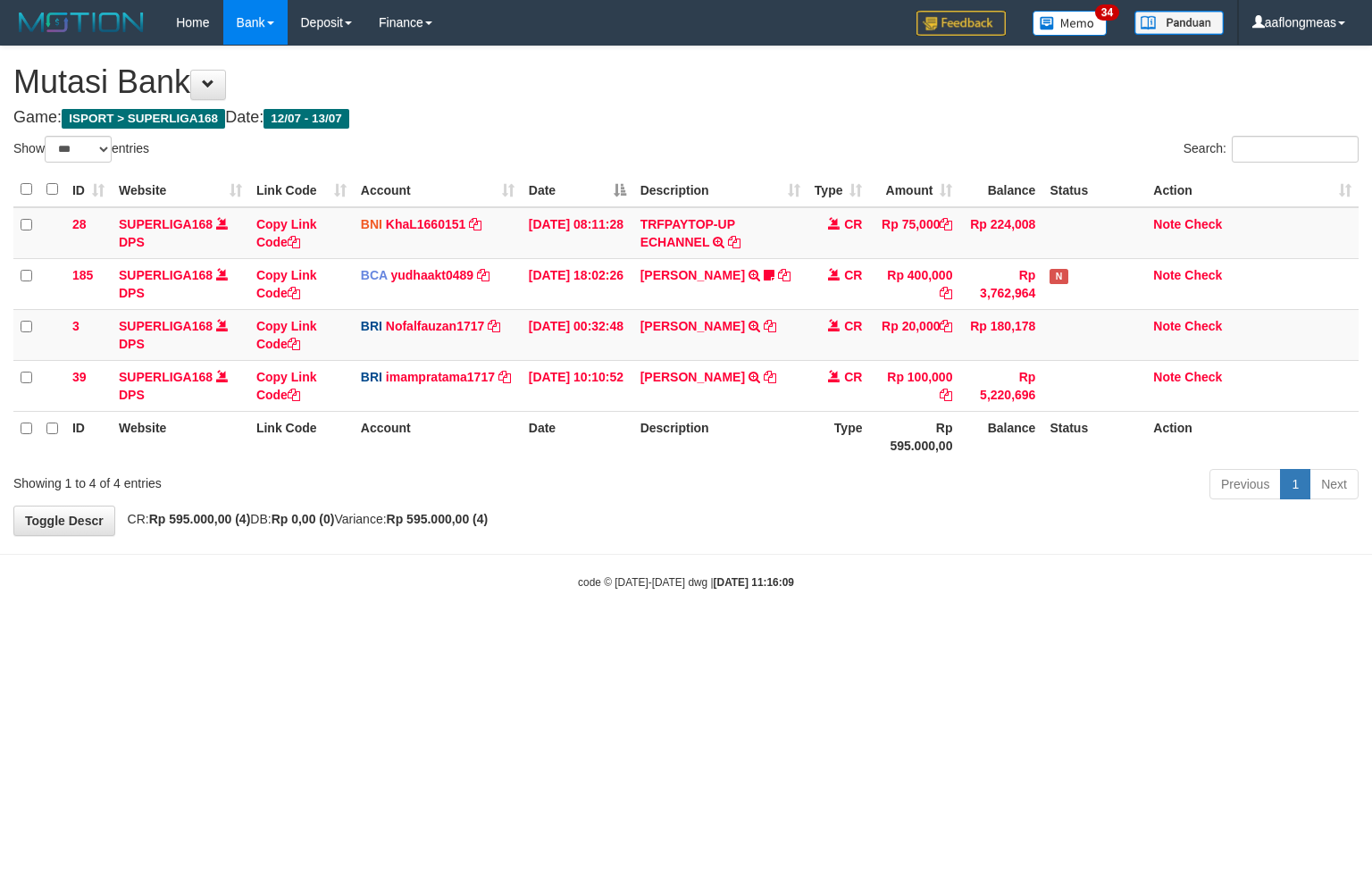 scroll, scrollTop: 0, scrollLeft: 0, axis: both 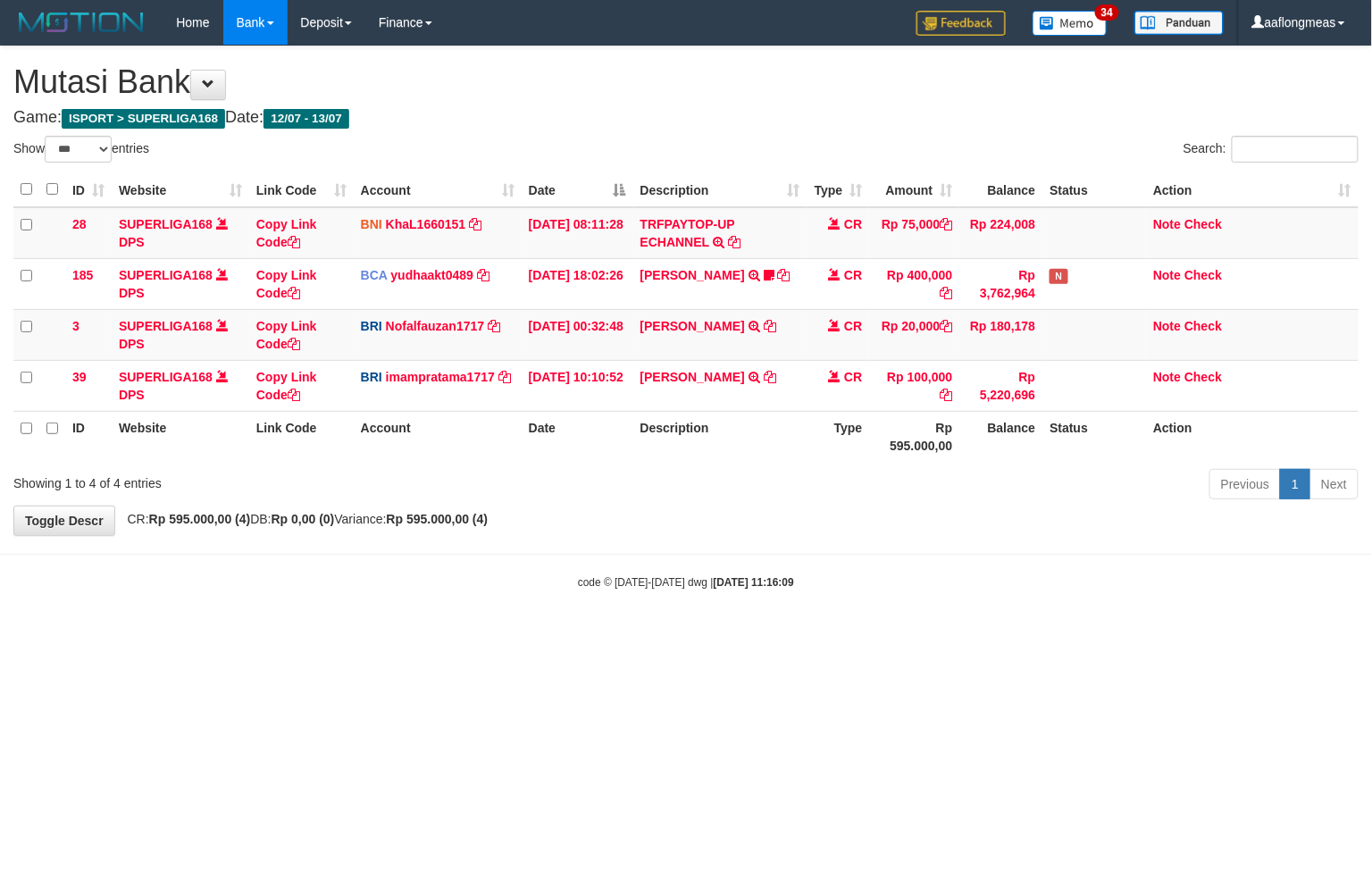 click on "Toggle navigation
Home
Bank
Account List
Load
By Website
Group
[ISPORT]													SUPERLIGA168
By Load Group (DPS)
34" at bounding box center (686, 317) 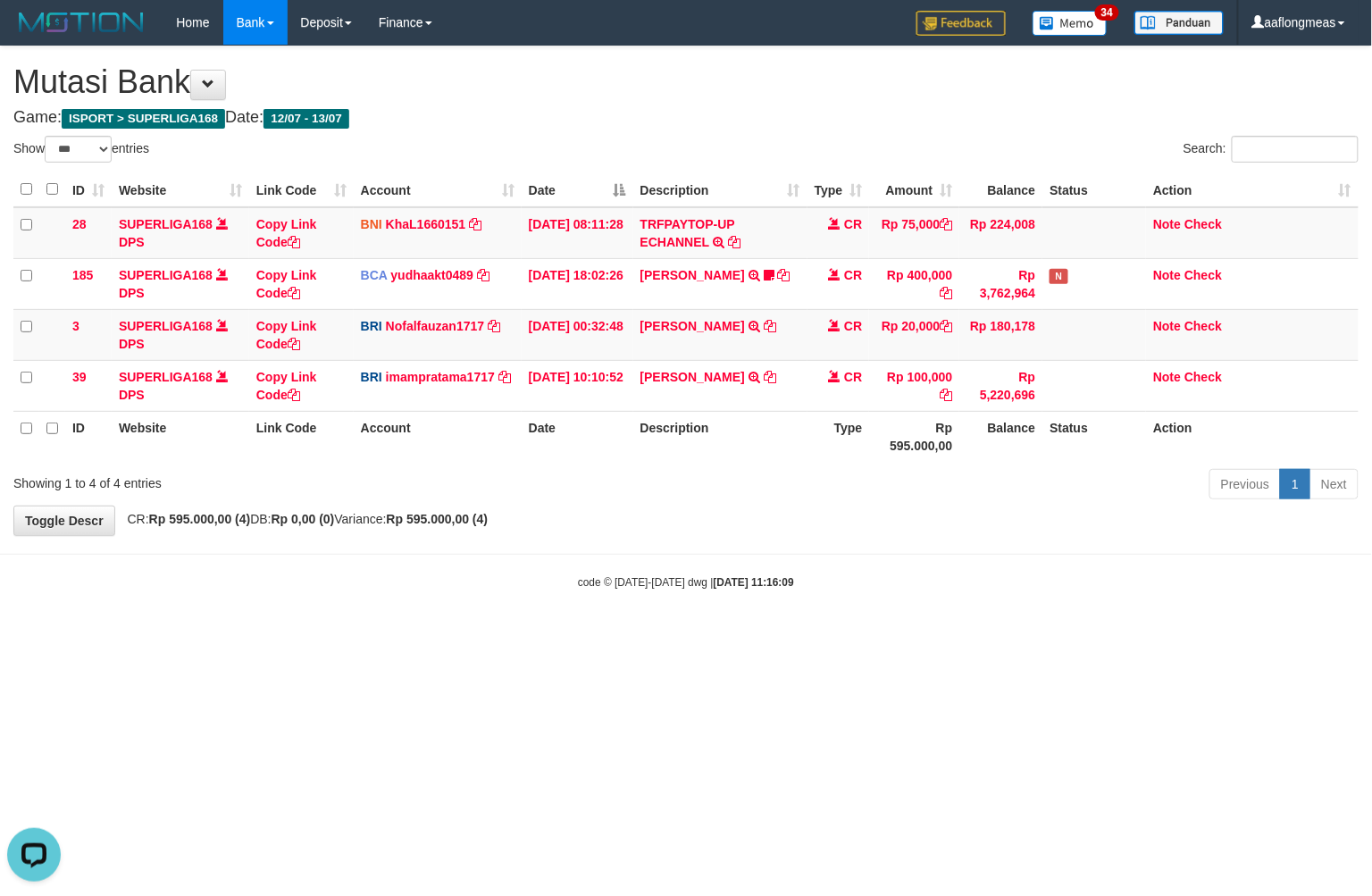 scroll, scrollTop: 0, scrollLeft: 0, axis: both 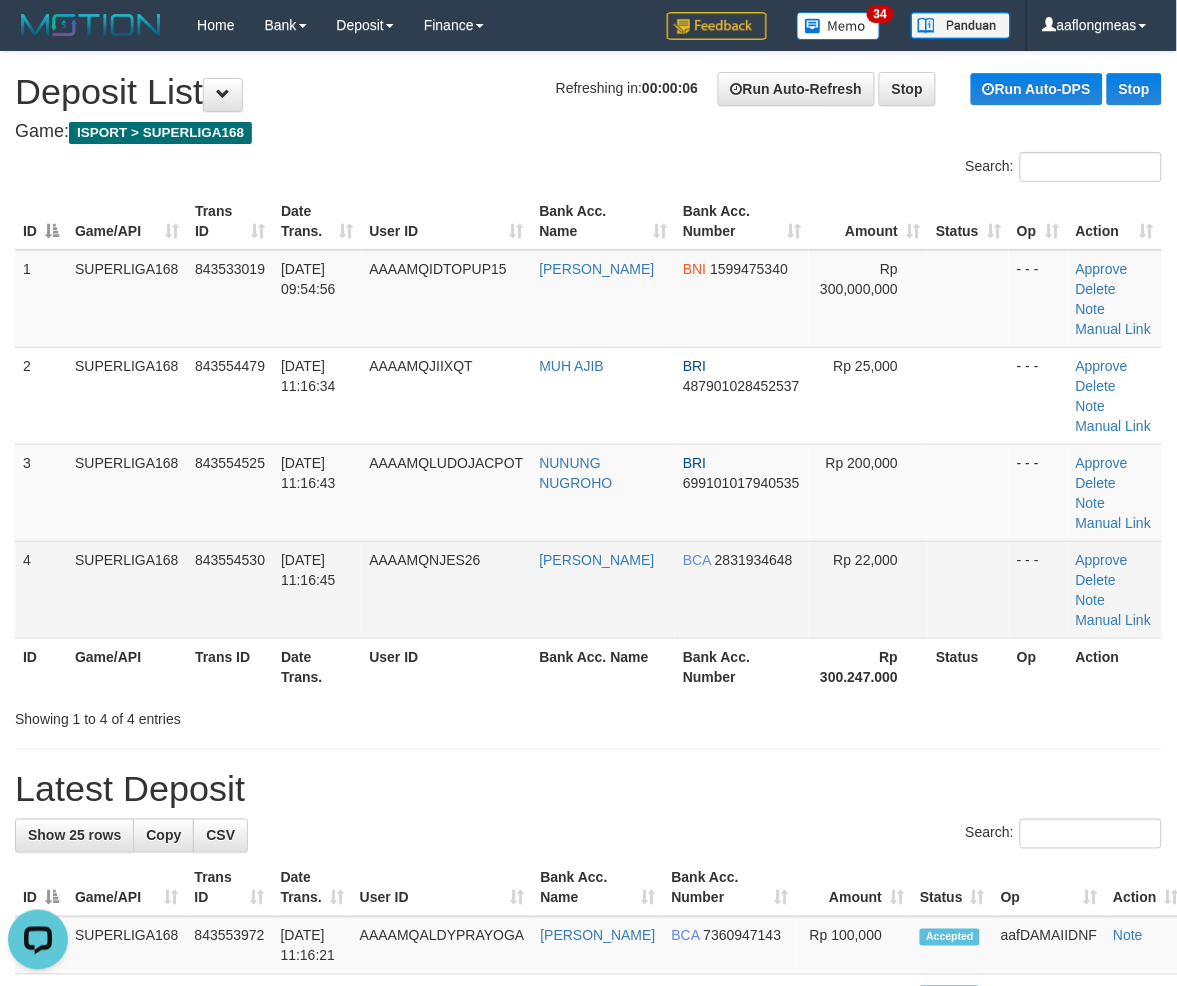 click on "Rp 22,000" at bounding box center [868, 589] 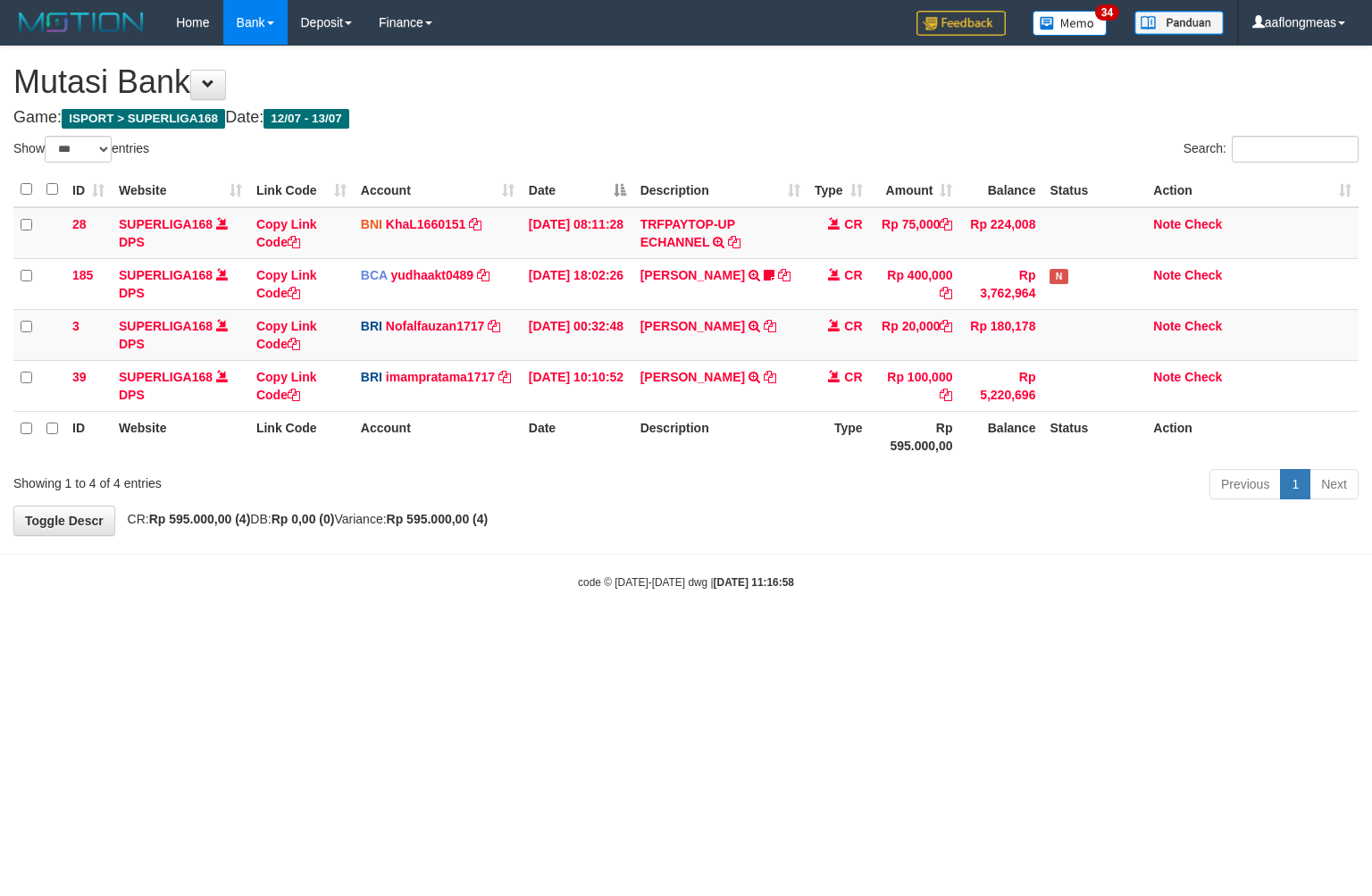select on "***" 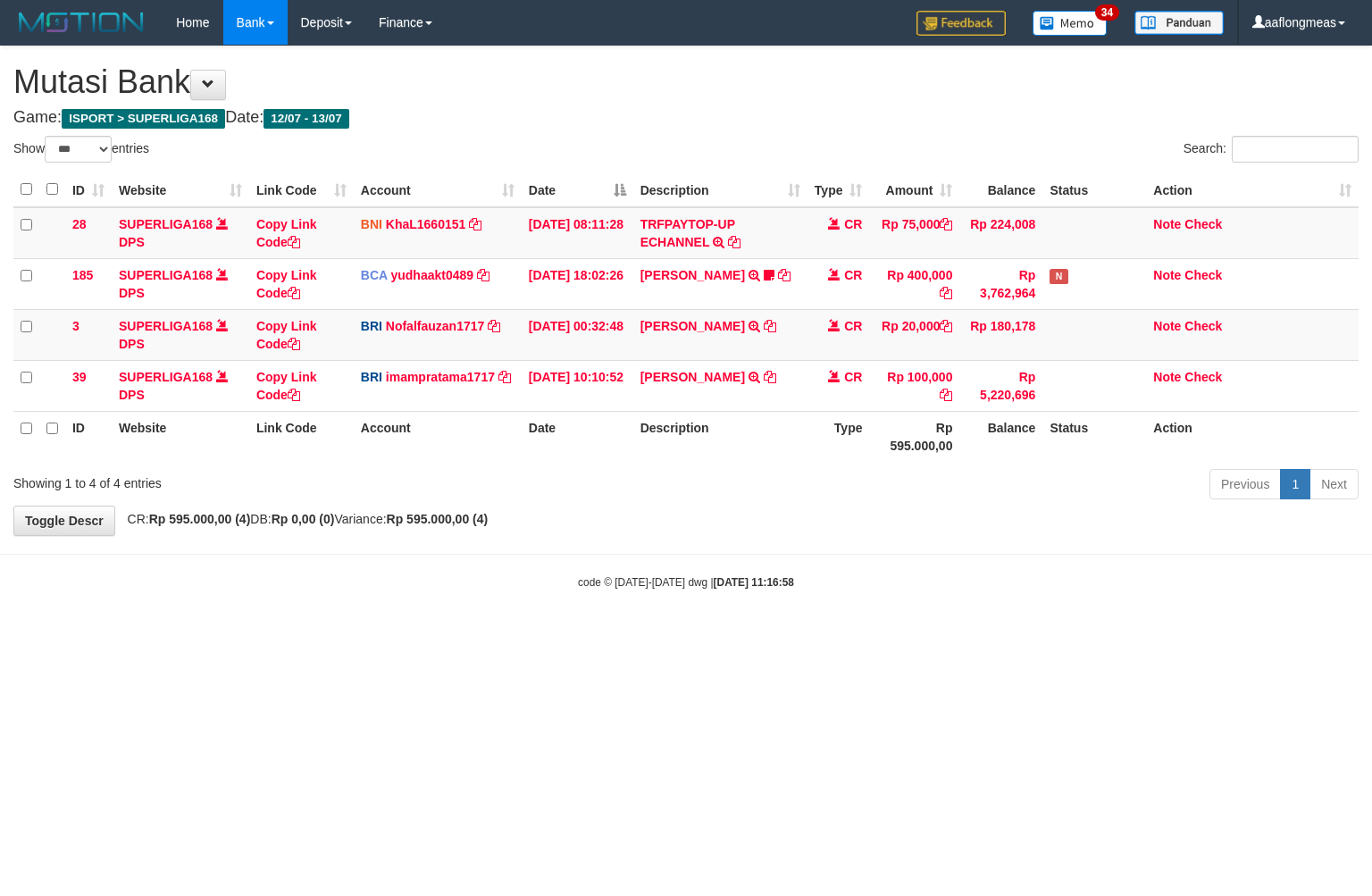 scroll, scrollTop: 0, scrollLeft: 0, axis: both 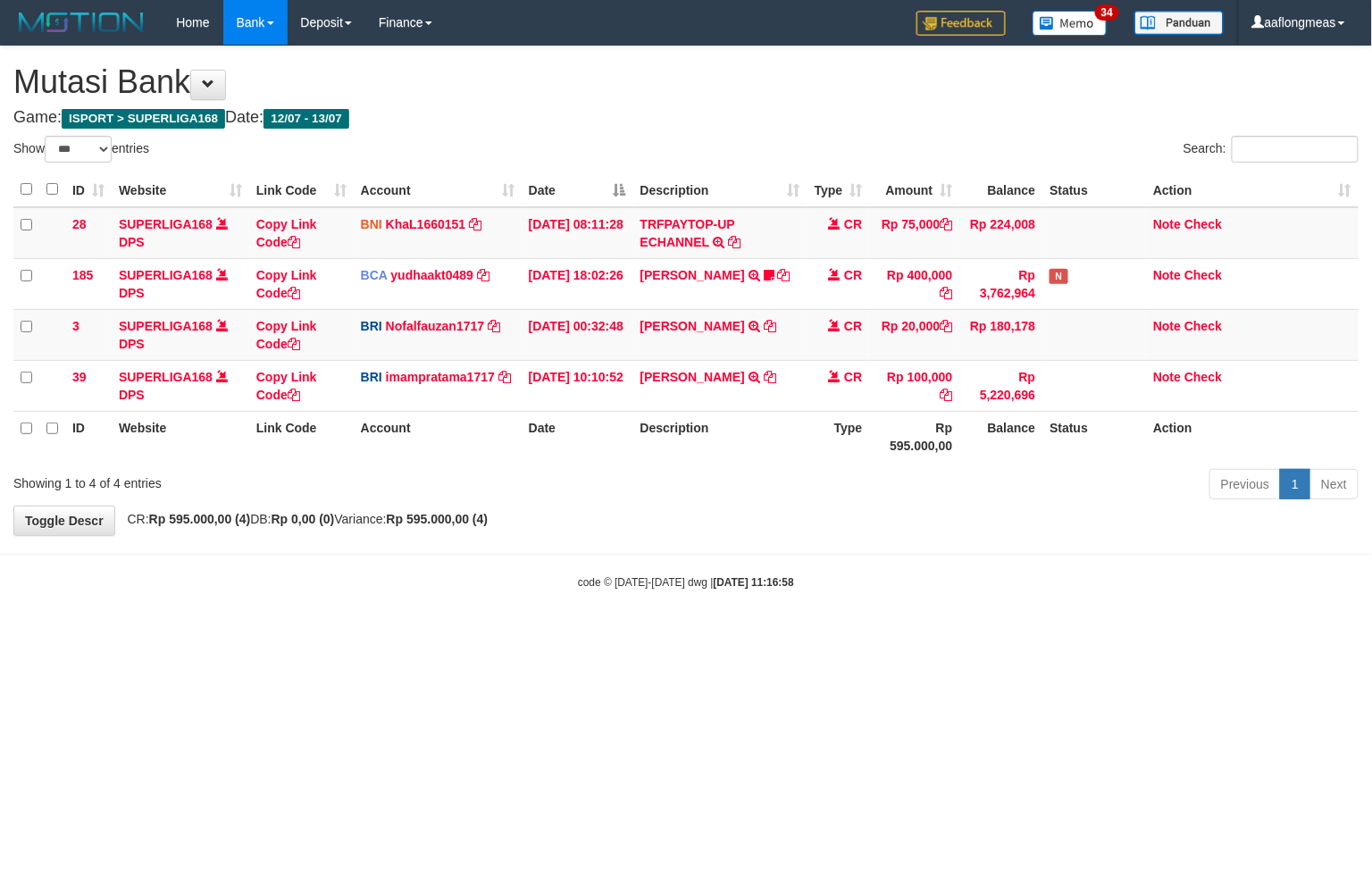 click on "**********" at bounding box center [686, 290] 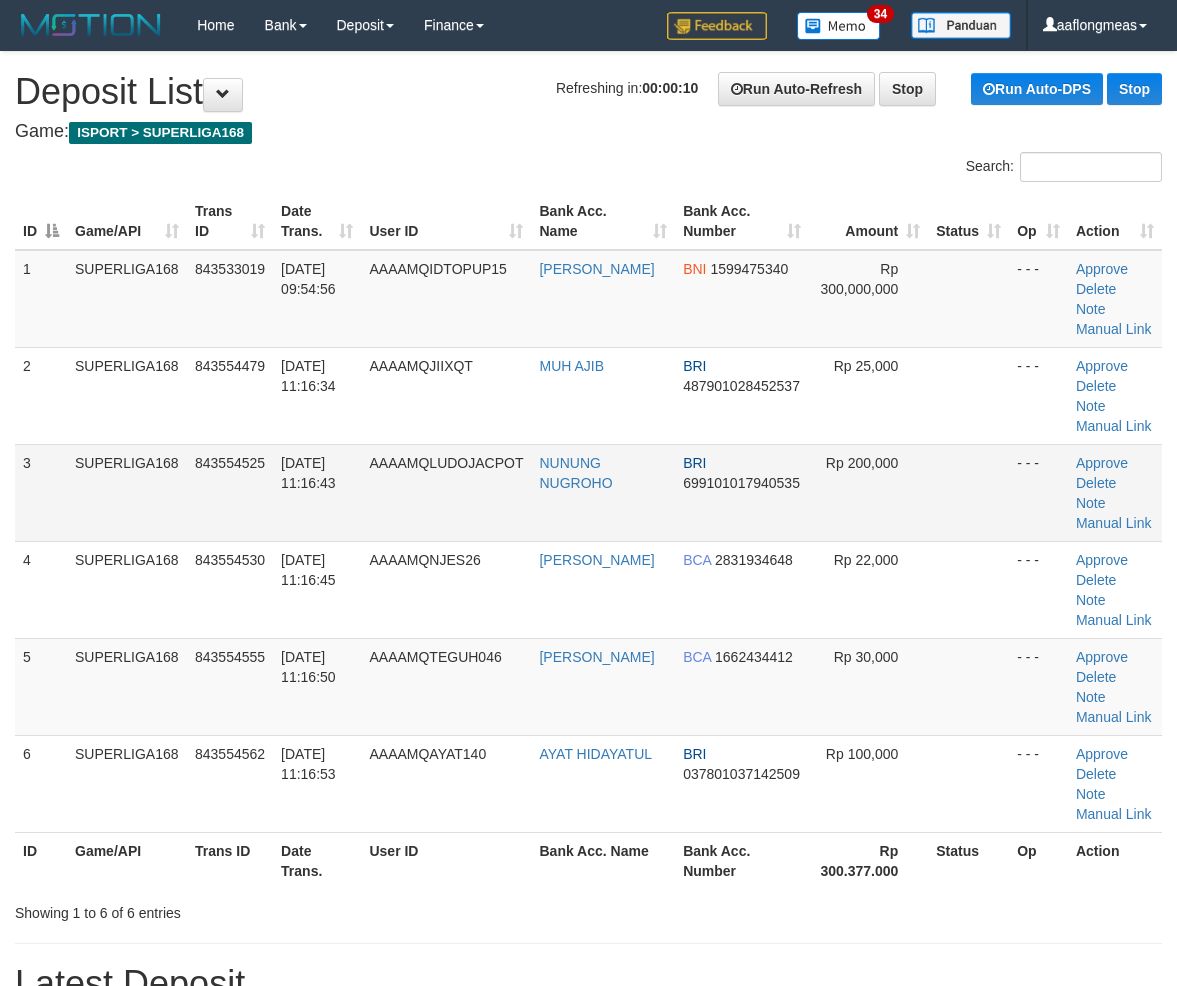 scroll, scrollTop: 0, scrollLeft: 0, axis: both 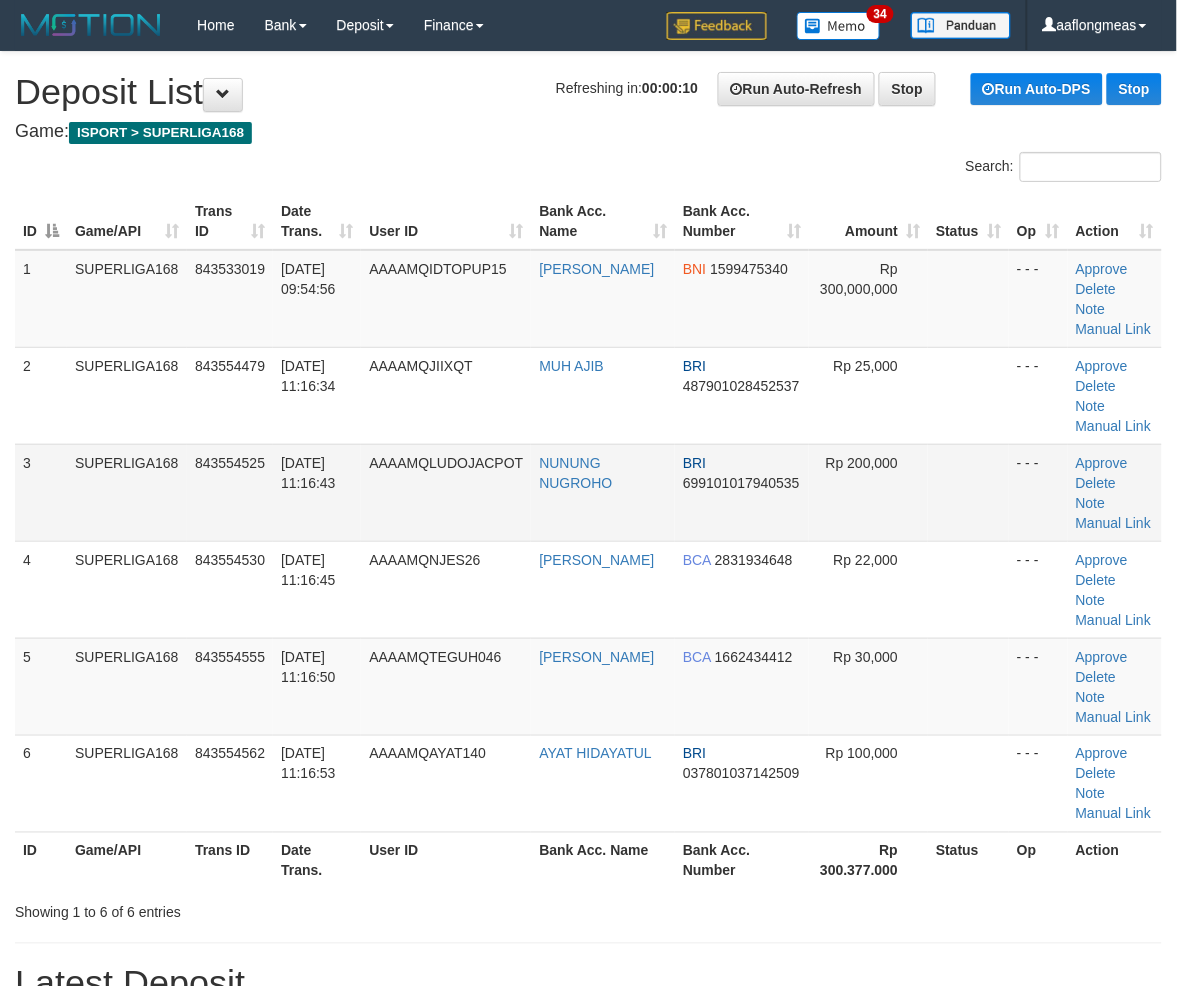 click at bounding box center [968, 492] 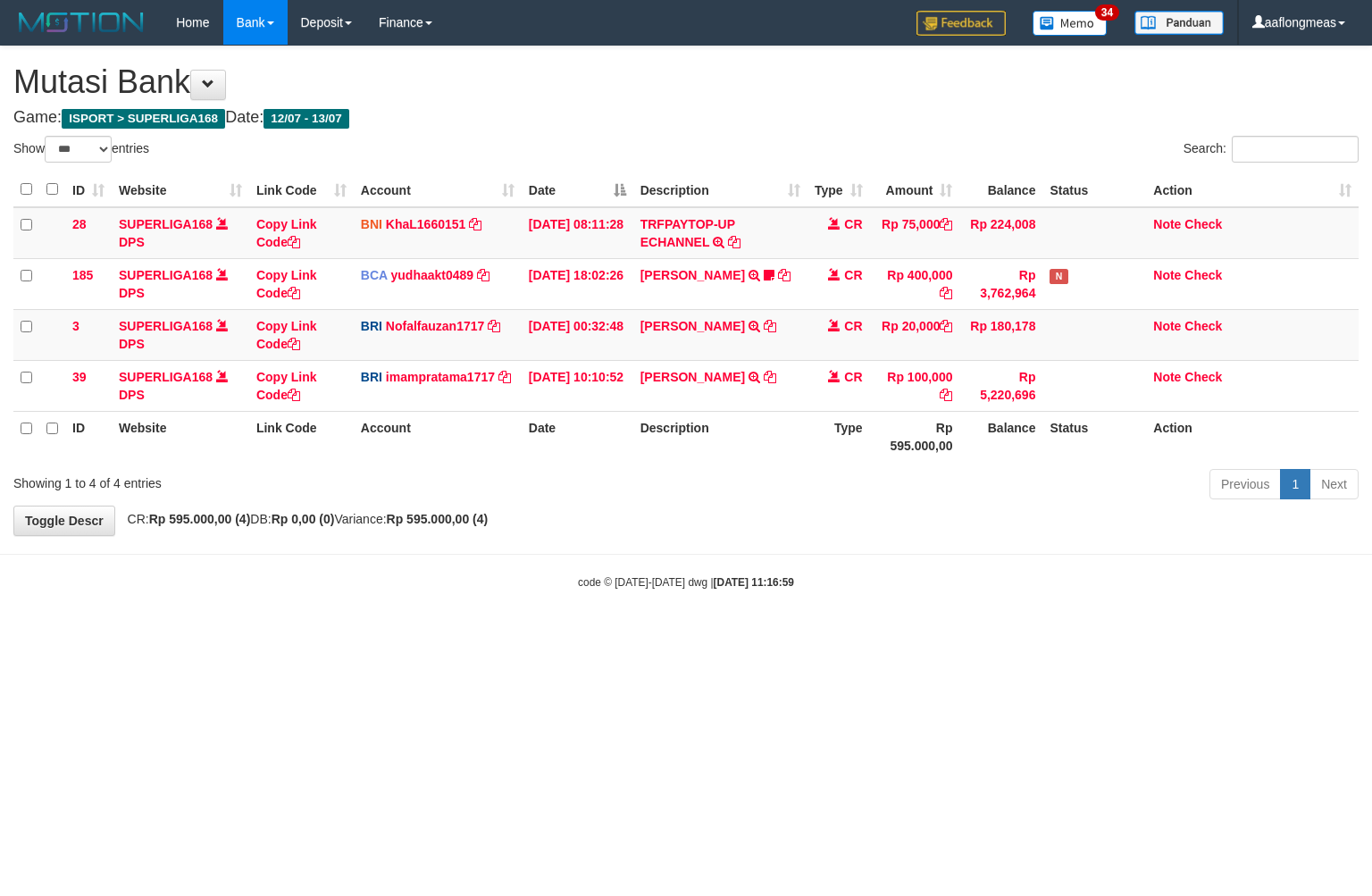 select on "***" 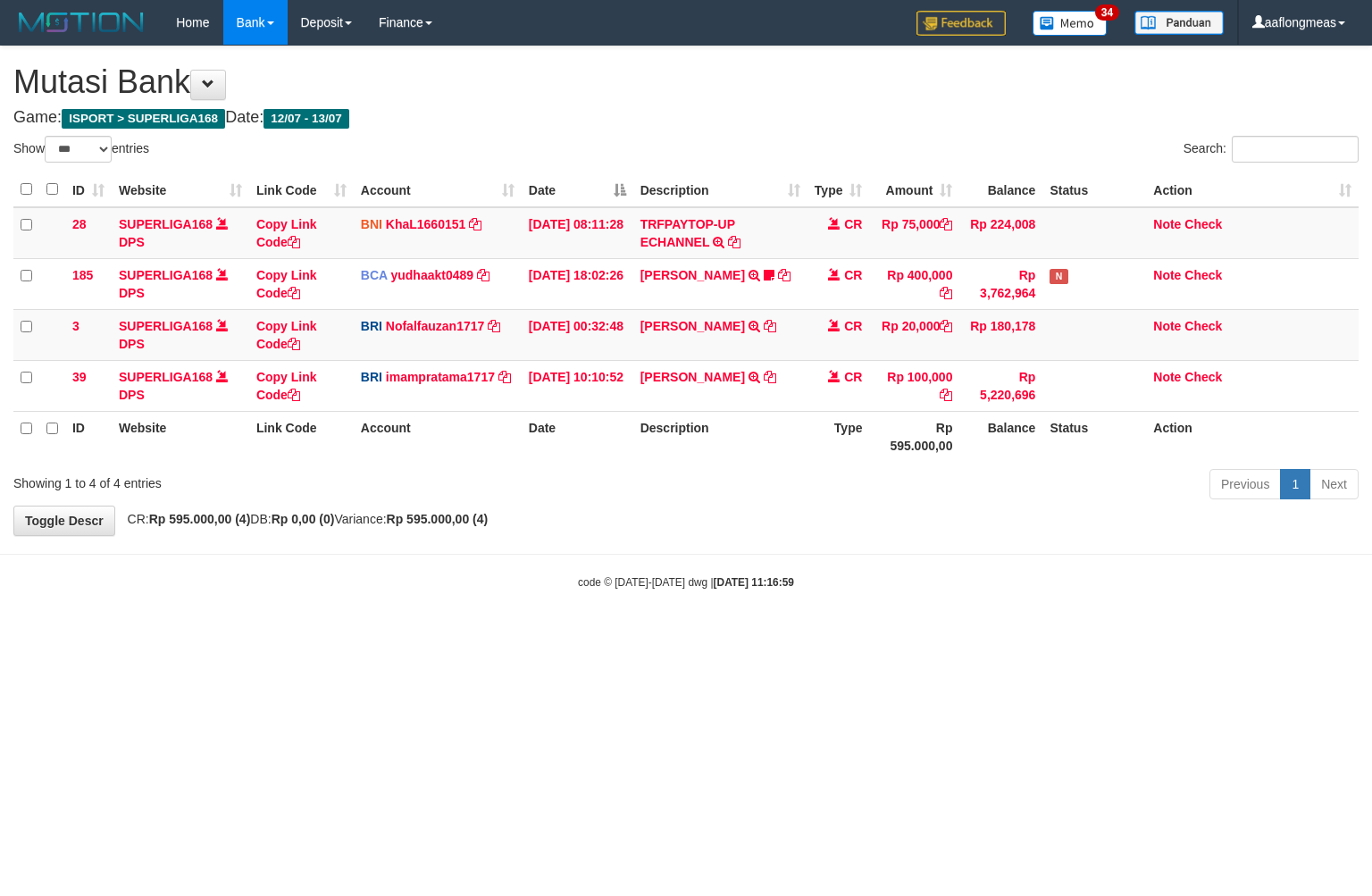 scroll, scrollTop: 0, scrollLeft: 0, axis: both 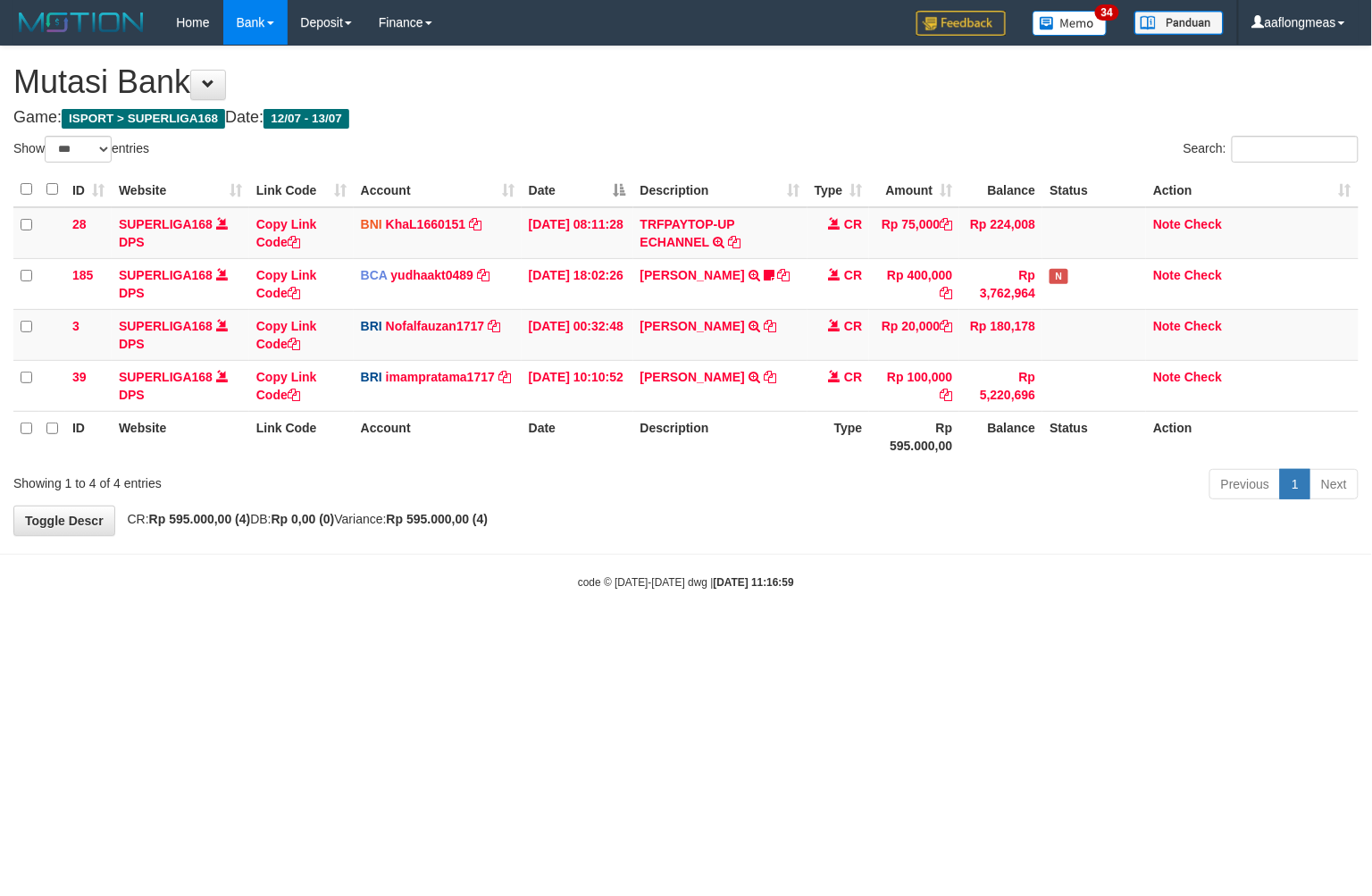 click on "Previous 1 Next" at bounding box center (972, 486) 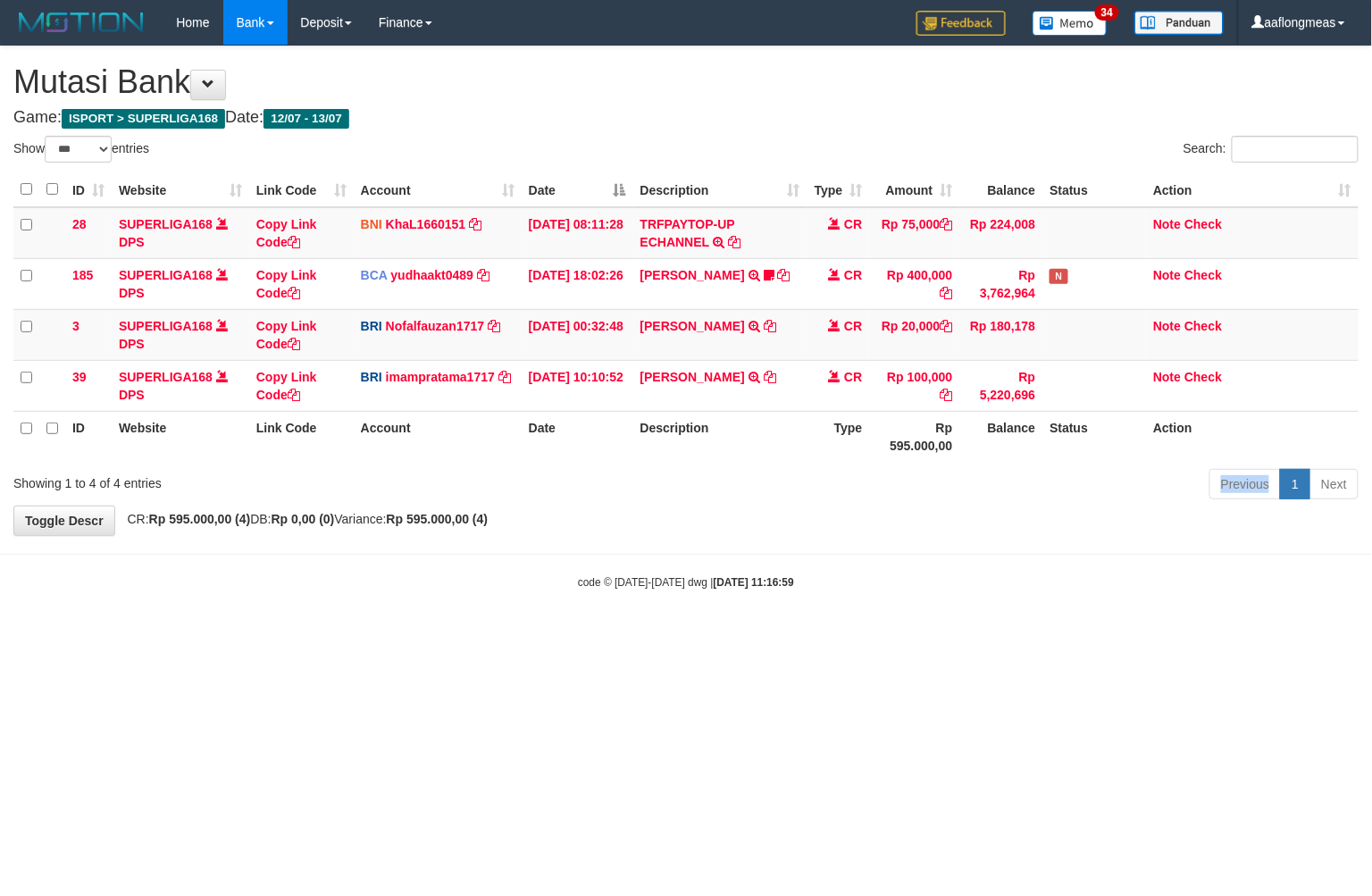 click on "Previous 1 Next" at bounding box center (972, 486) 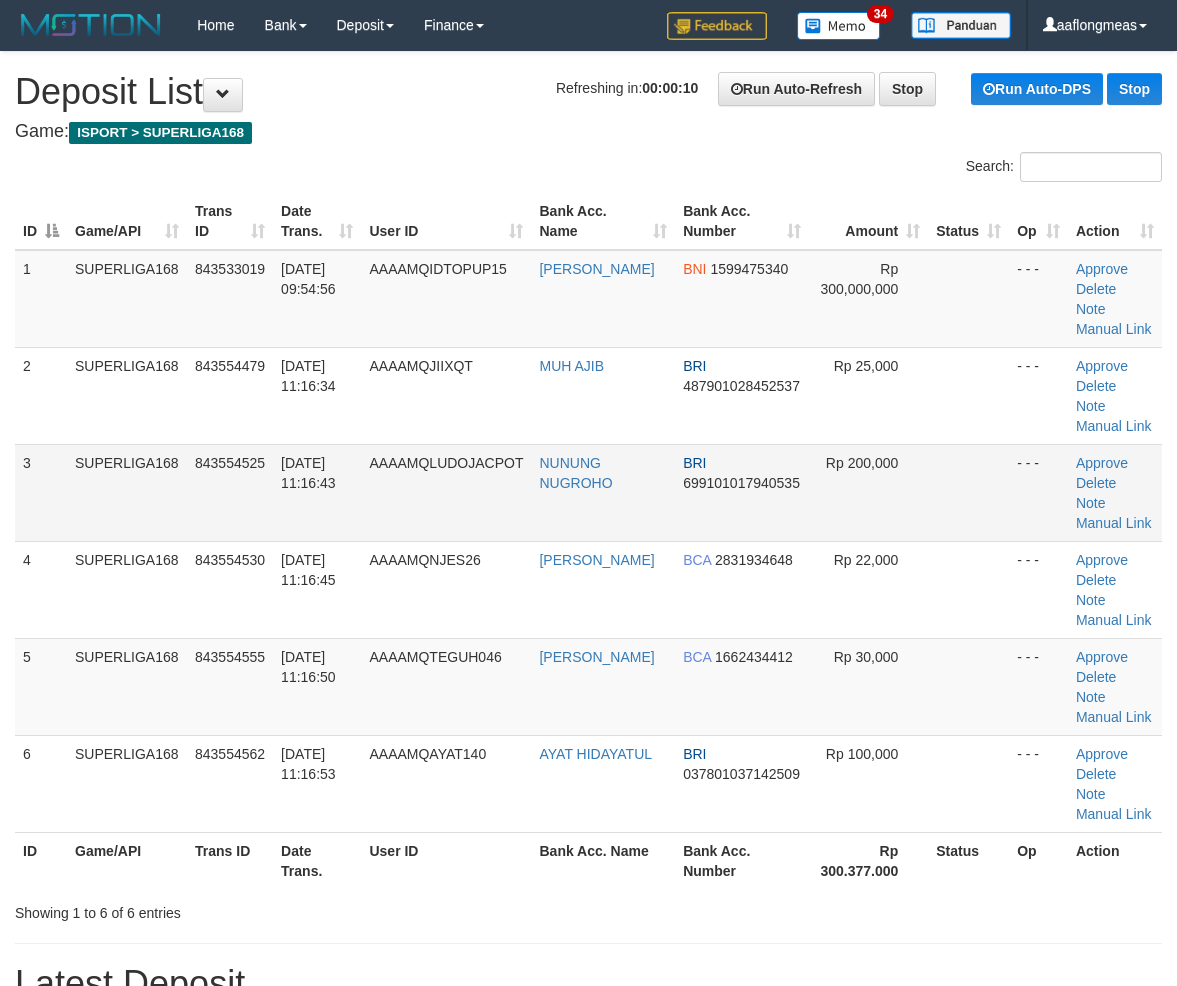 scroll, scrollTop: 0, scrollLeft: 0, axis: both 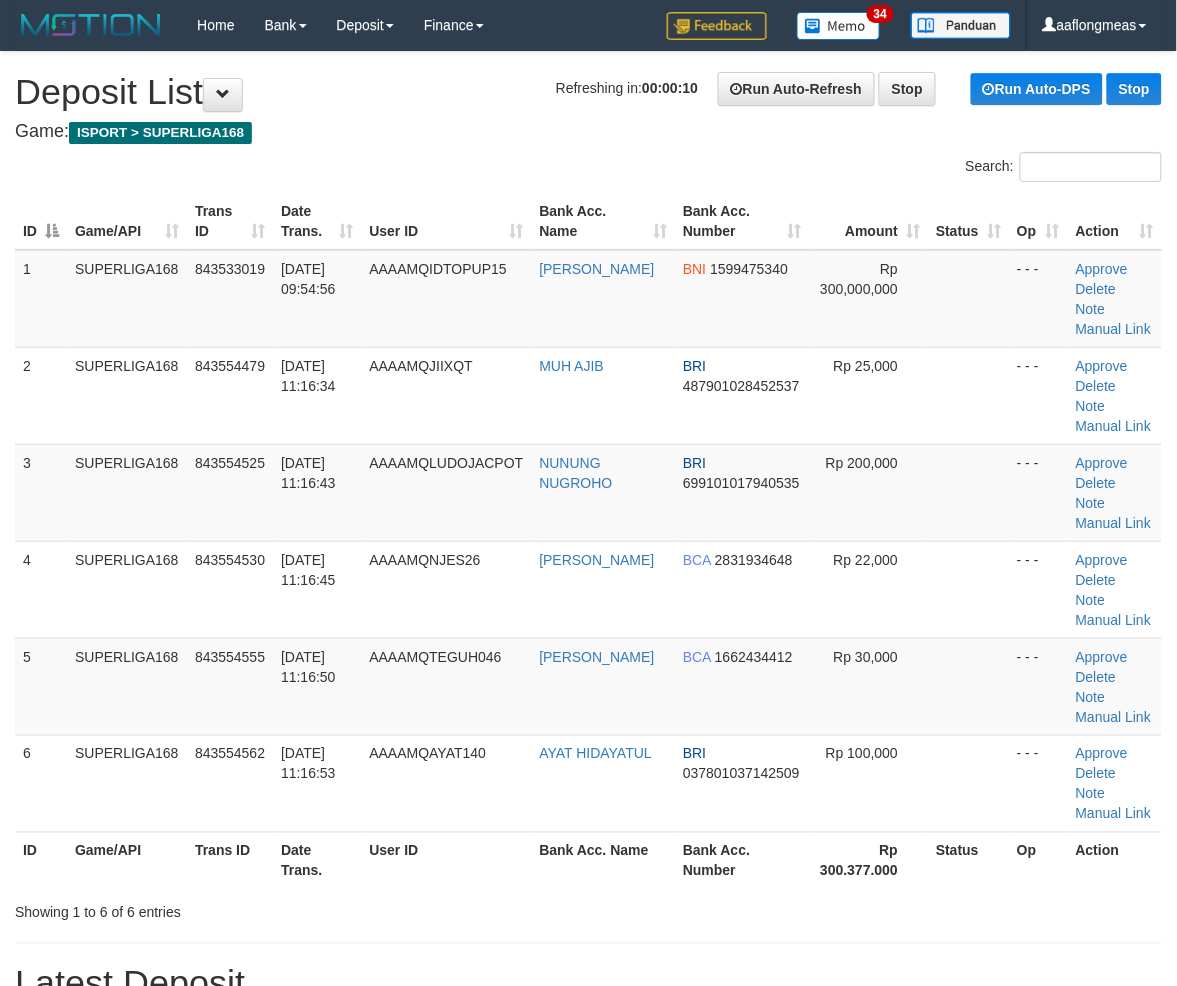 drag, startPoint x: 847, startPoint y: 513, endPoint x: 1182, endPoint y: 547, distance: 336.72095 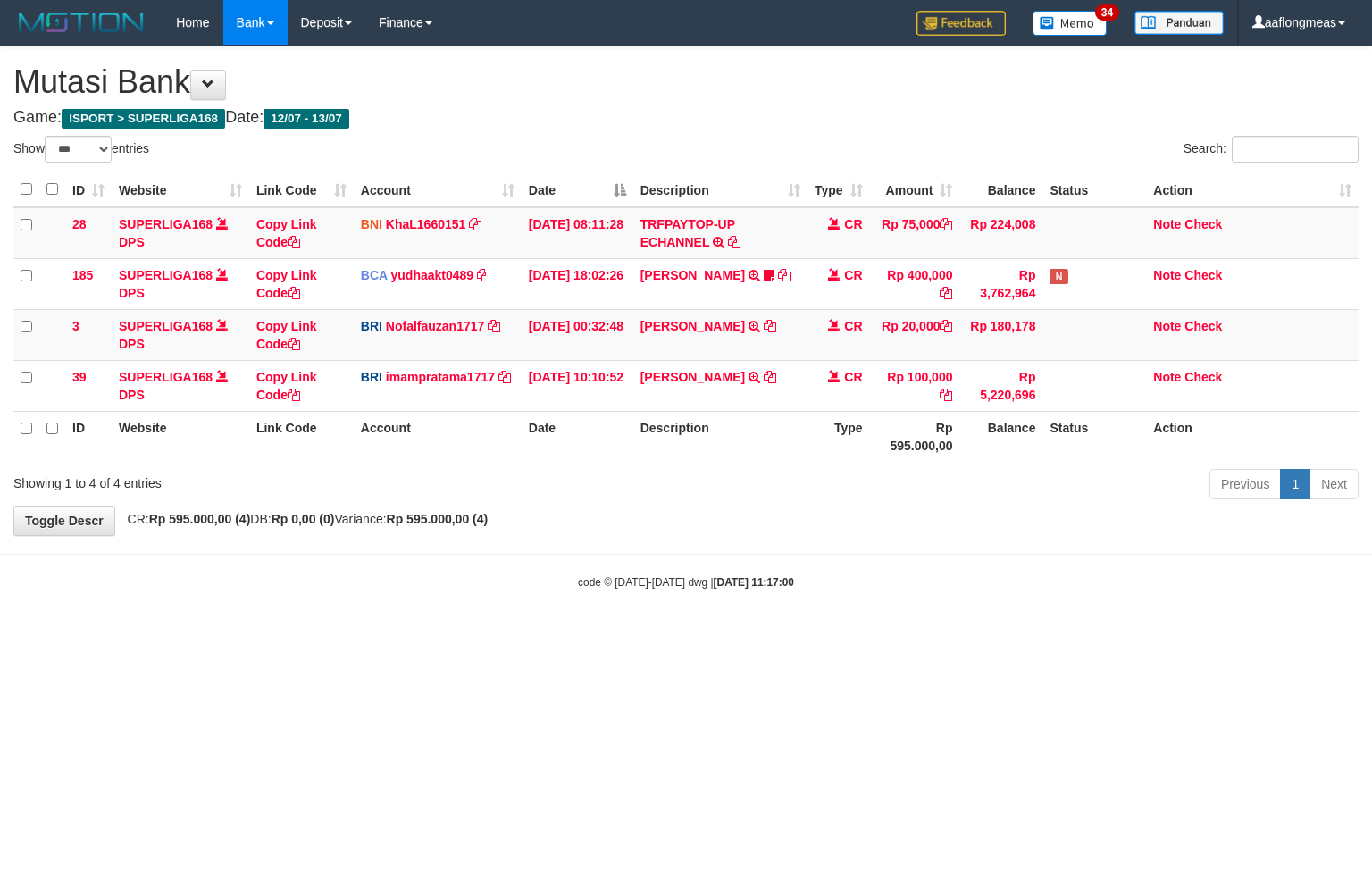 select on "***" 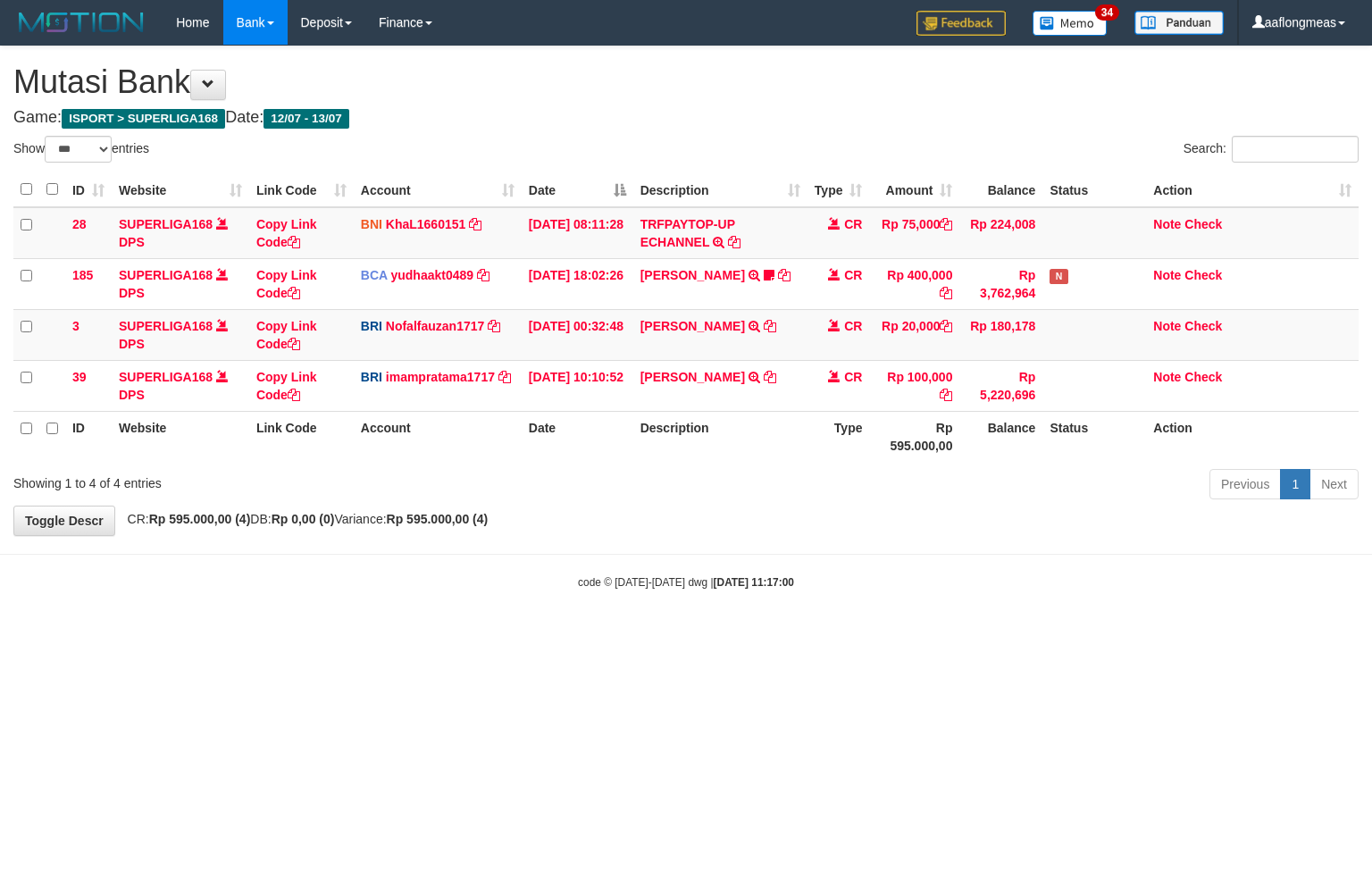 scroll, scrollTop: 0, scrollLeft: 0, axis: both 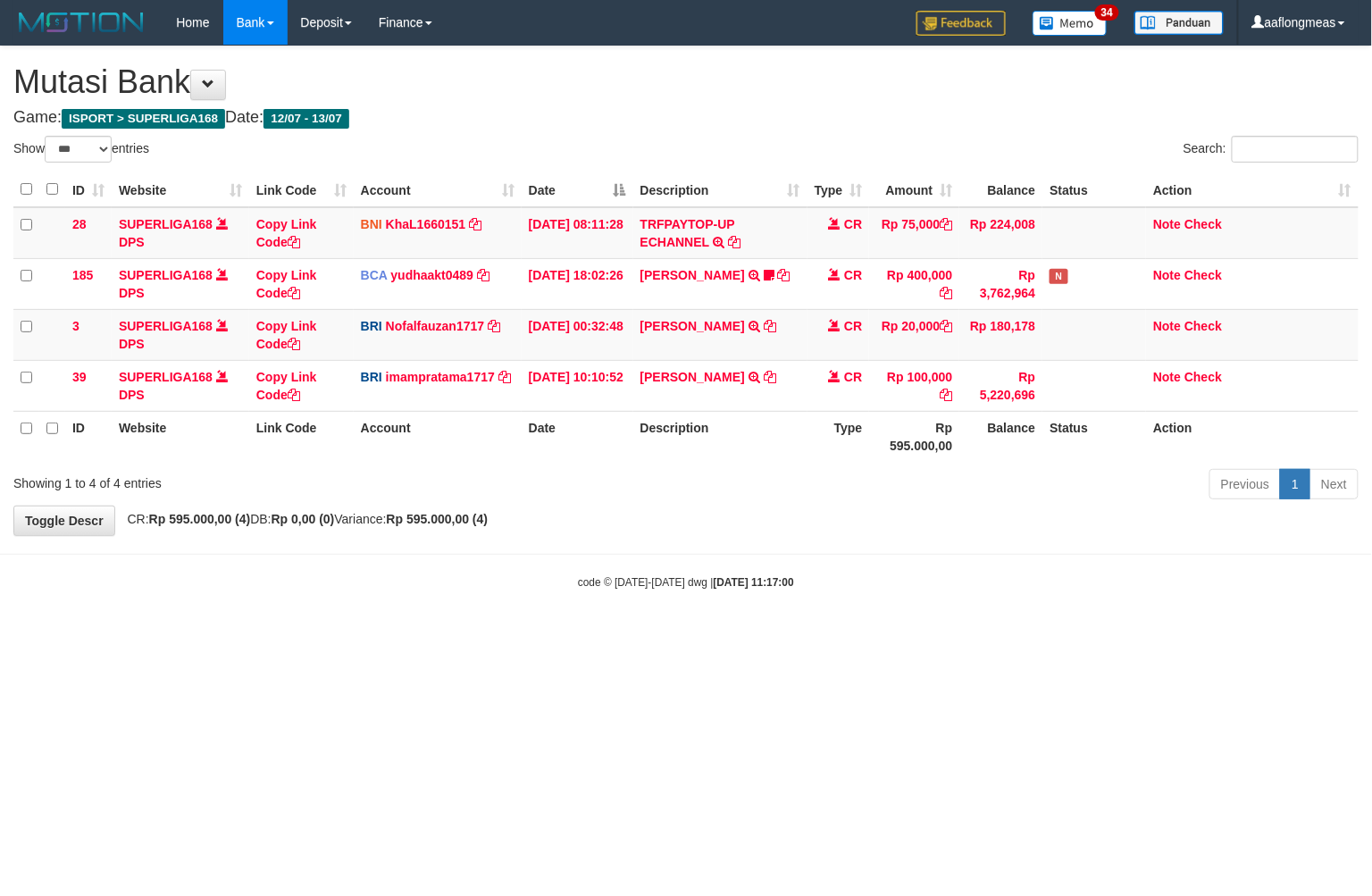 click on "**********" at bounding box center [686, 290] 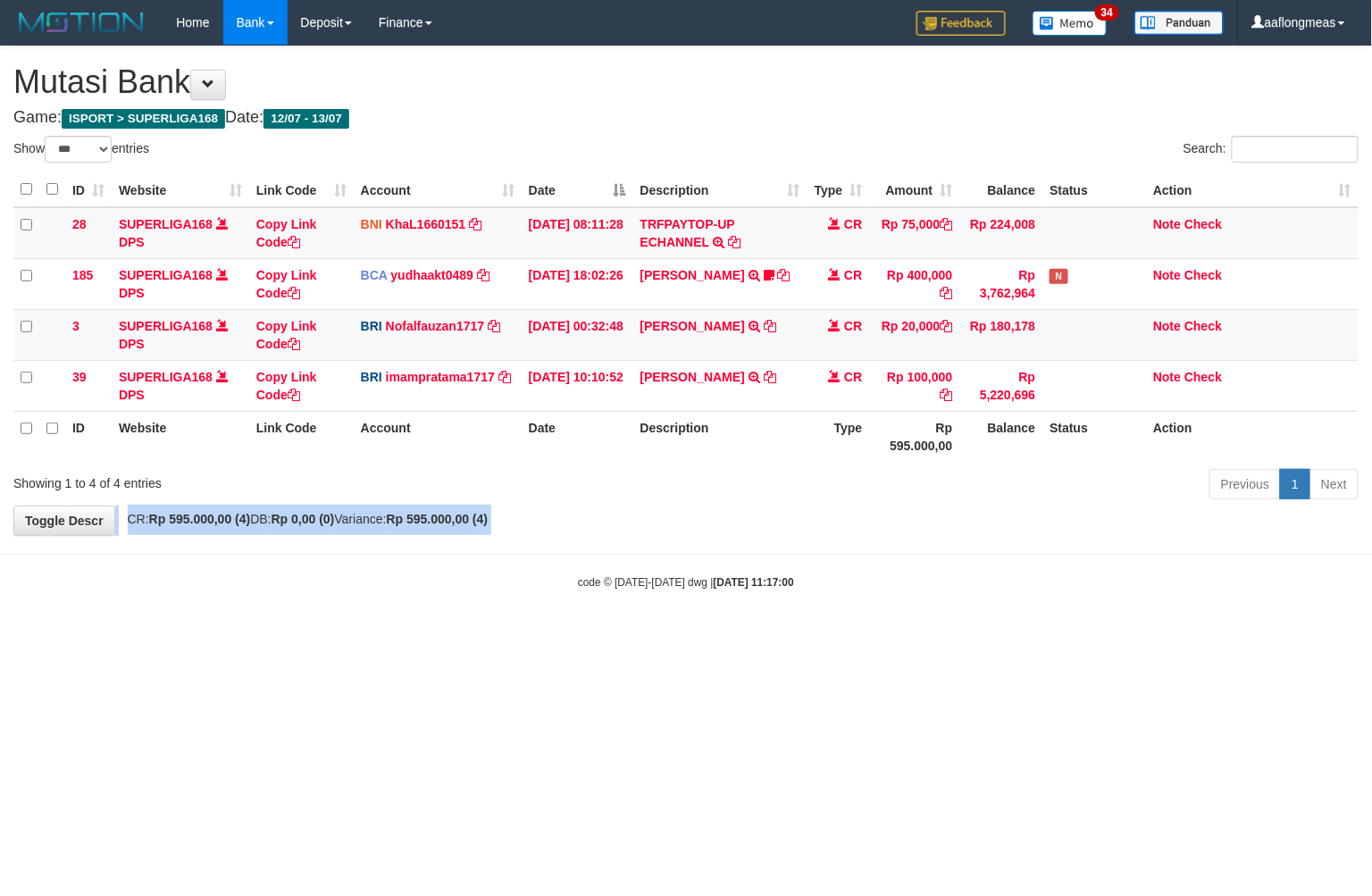 click on "**********" at bounding box center (686, 290) 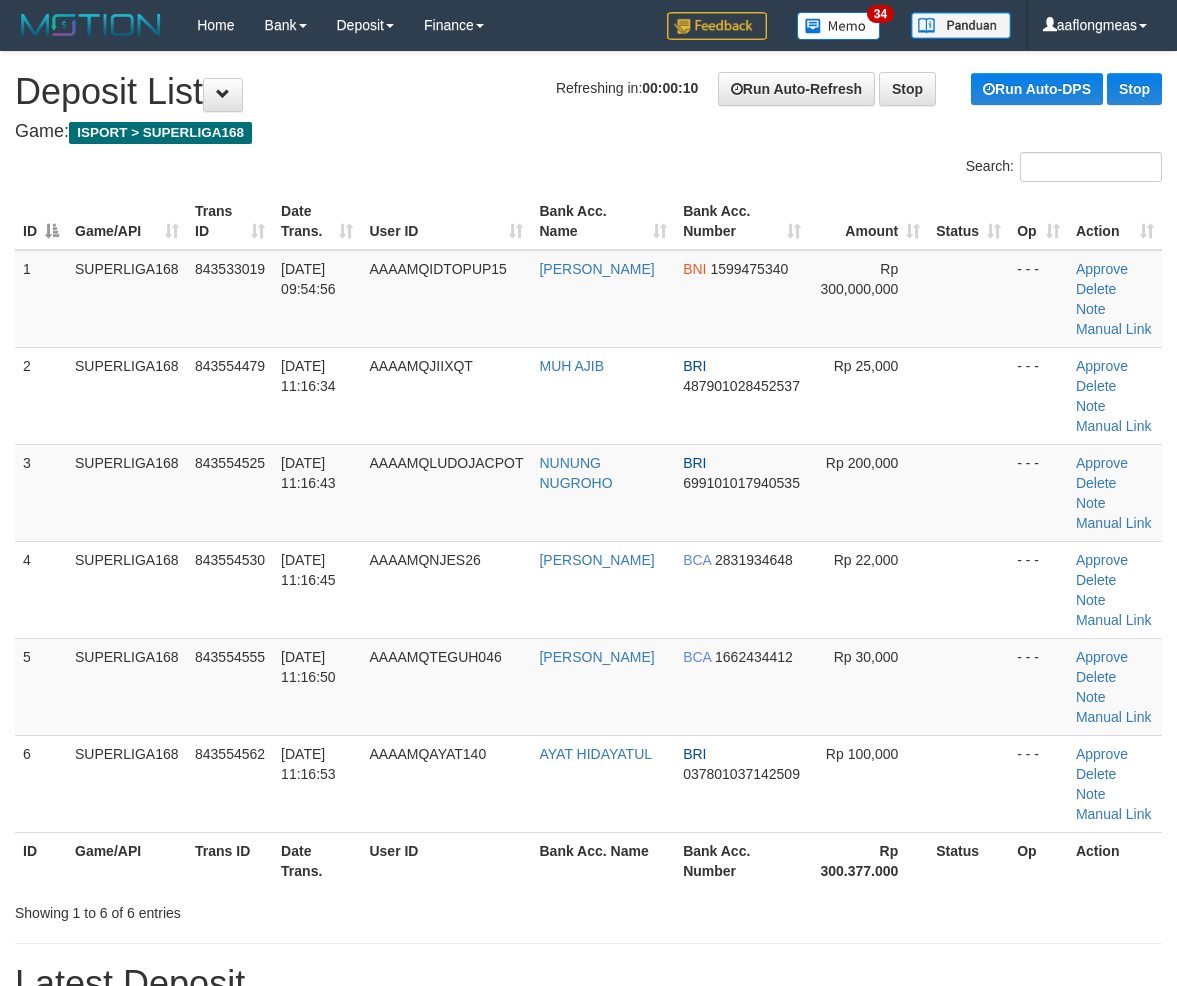 scroll, scrollTop: 0, scrollLeft: 0, axis: both 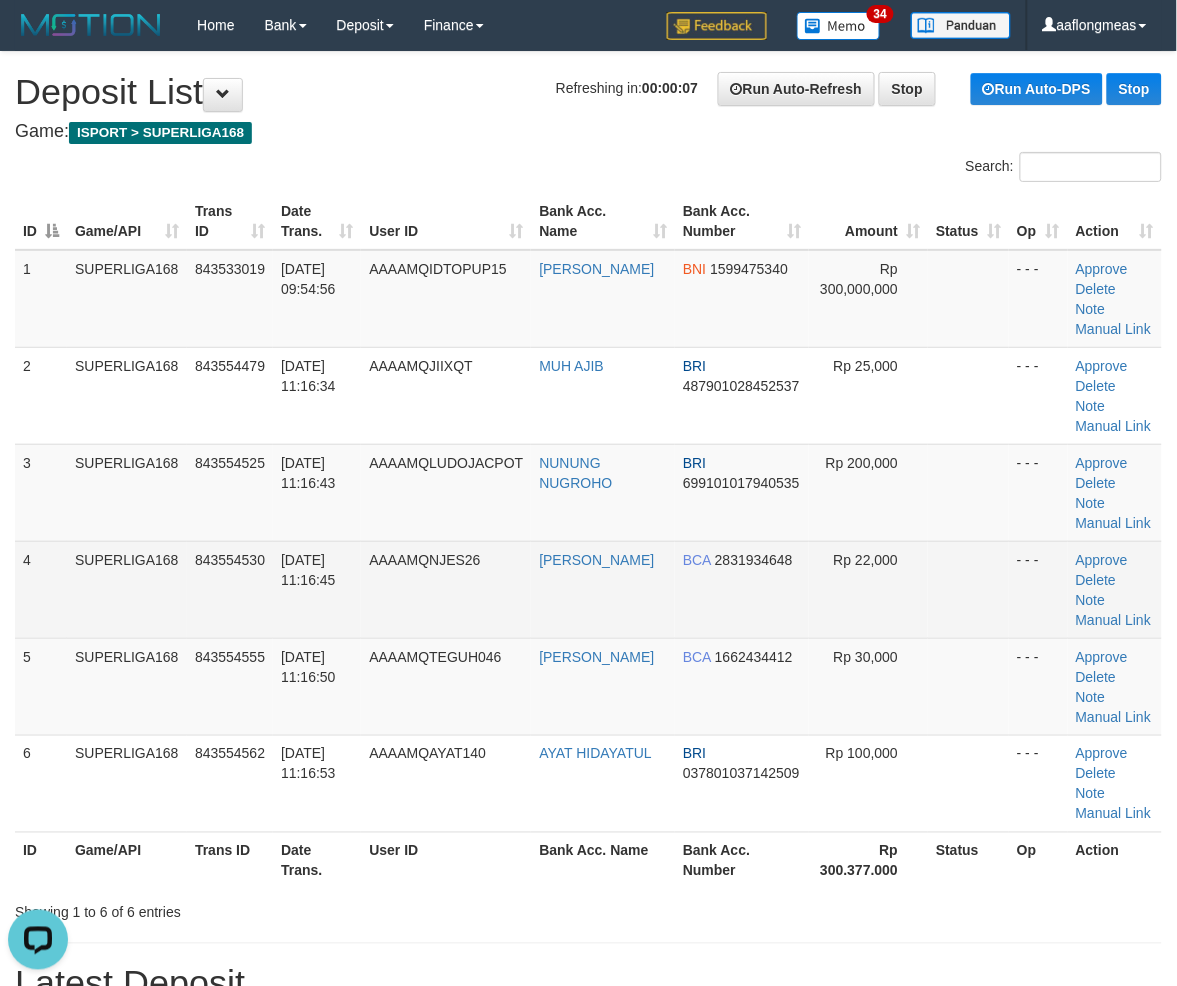 click on "Rp 22,000" at bounding box center [868, 589] 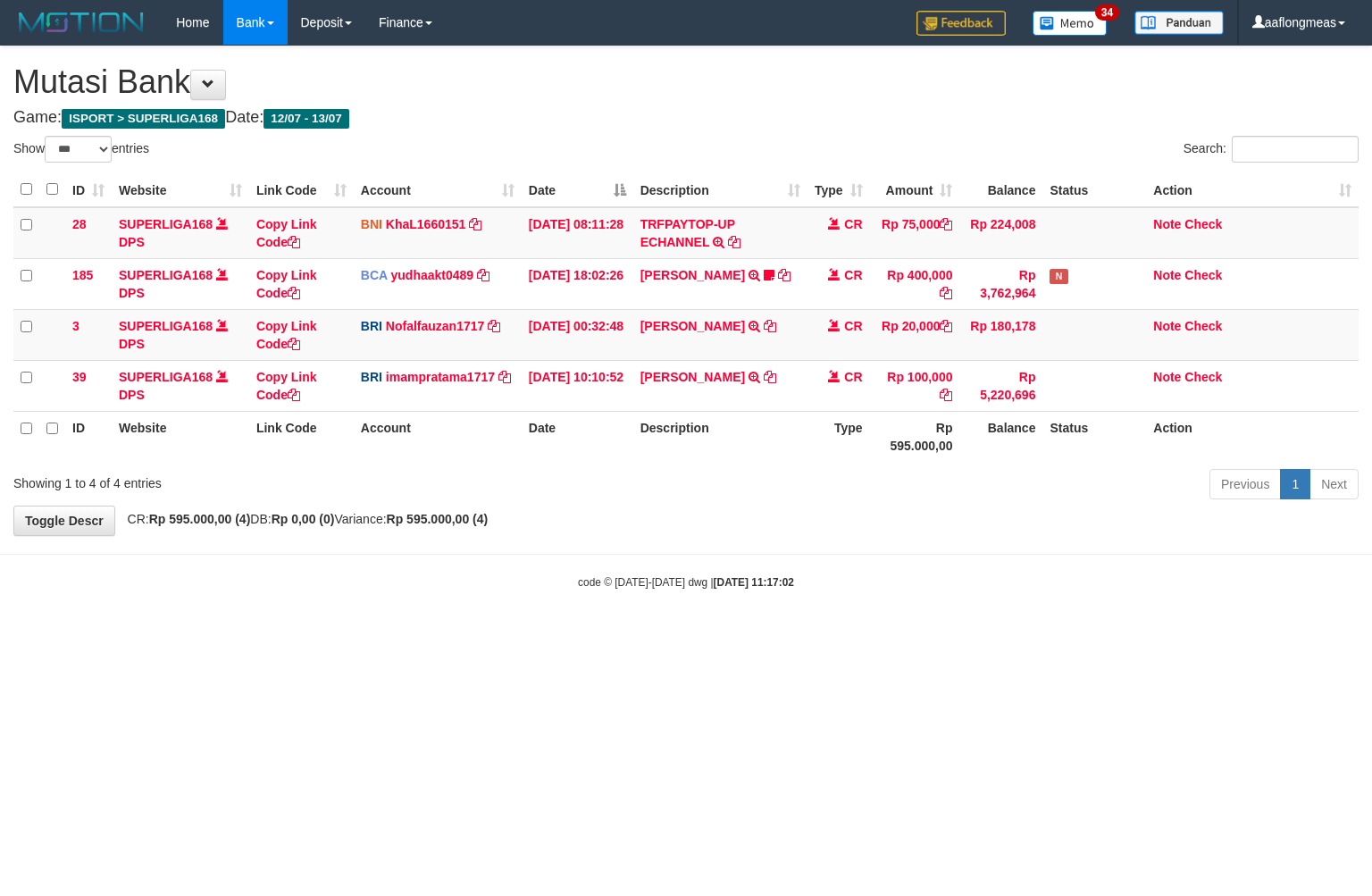 select on "***" 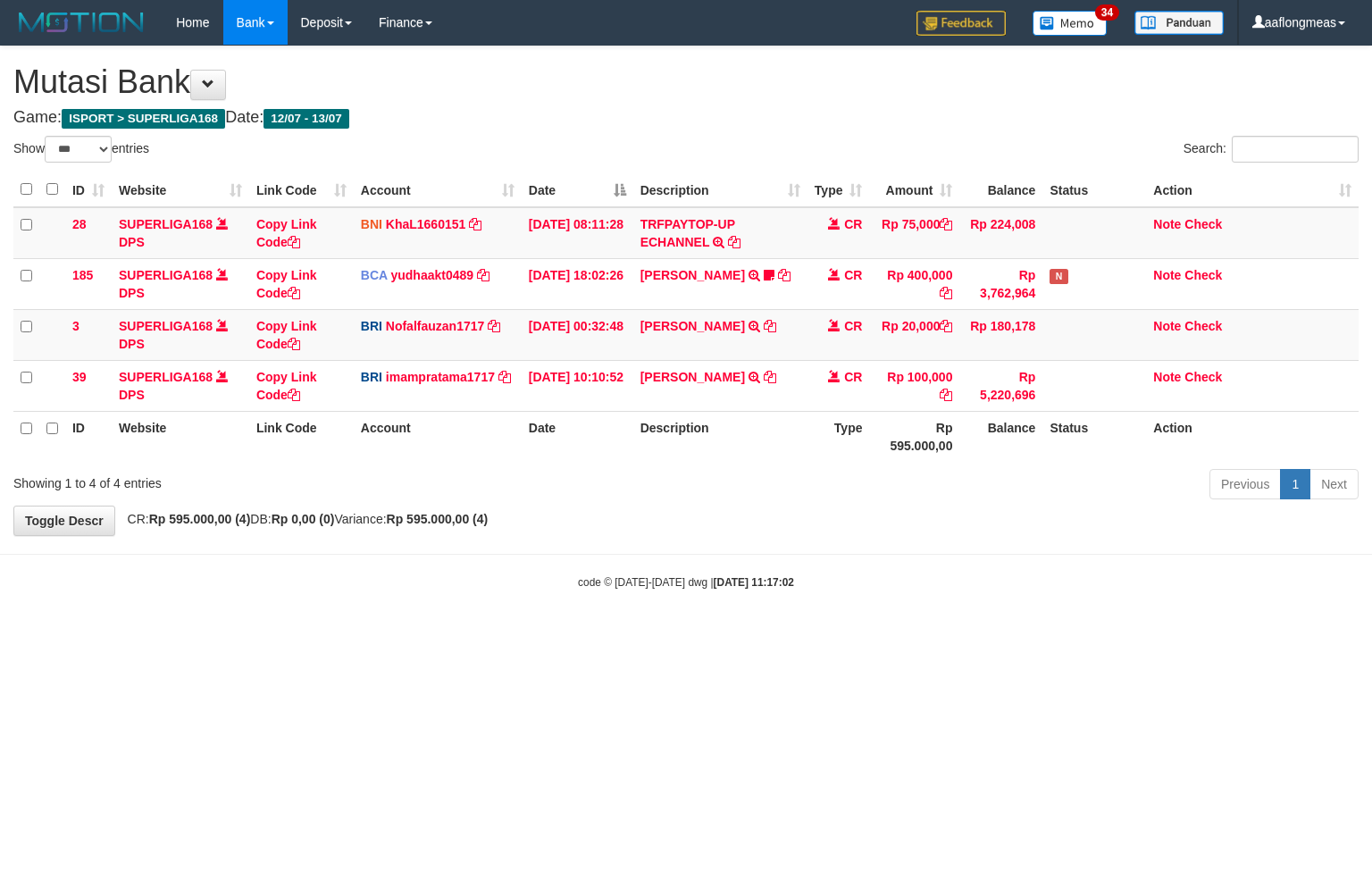 scroll, scrollTop: 0, scrollLeft: 0, axis: both 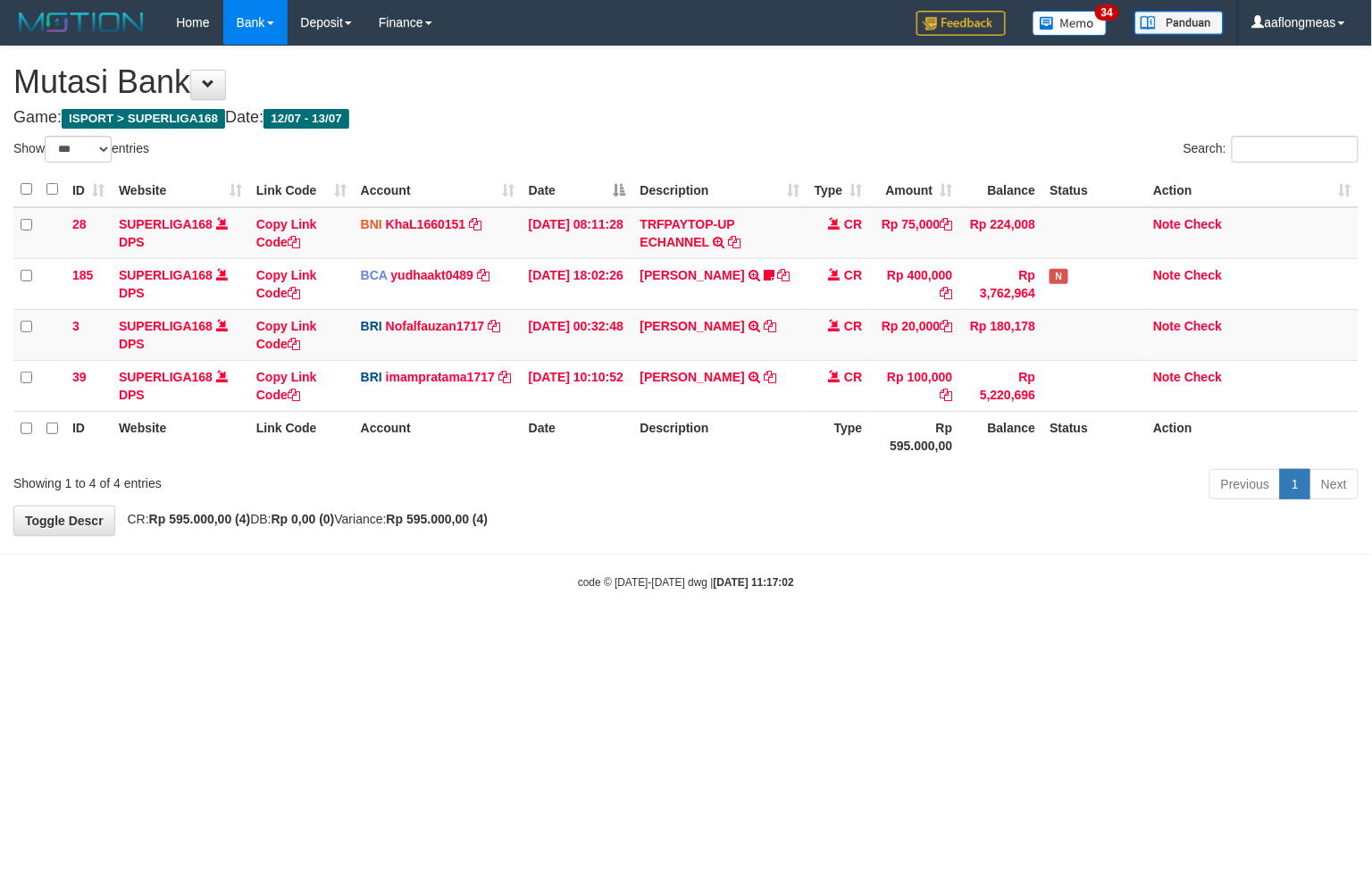 click on "**********" at bounding box center [686, 290] 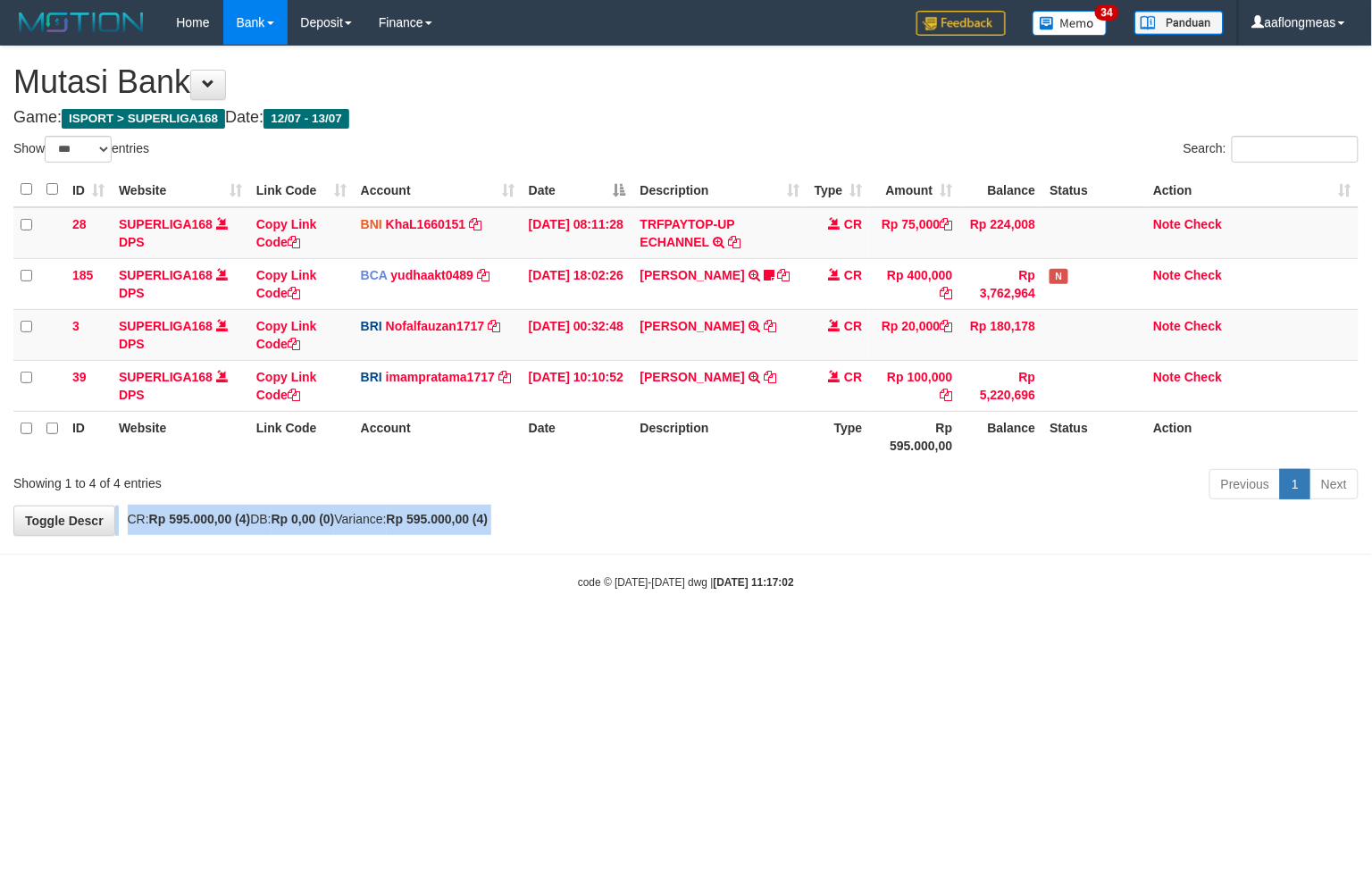 click on "**********" at bounding box center [686, 290] 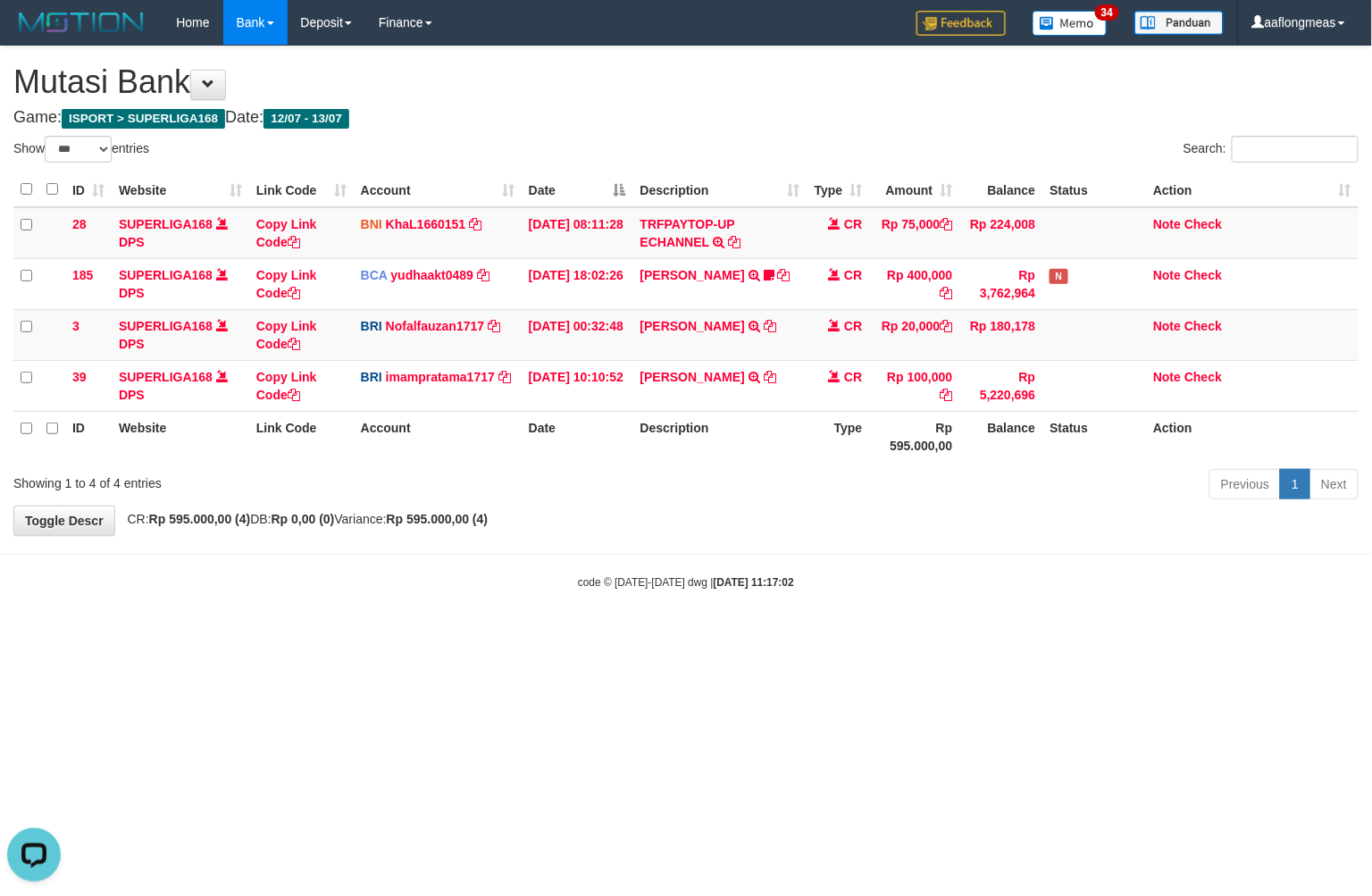 scroll, scrollTop: 0, scrollLeft: 0, axis: both 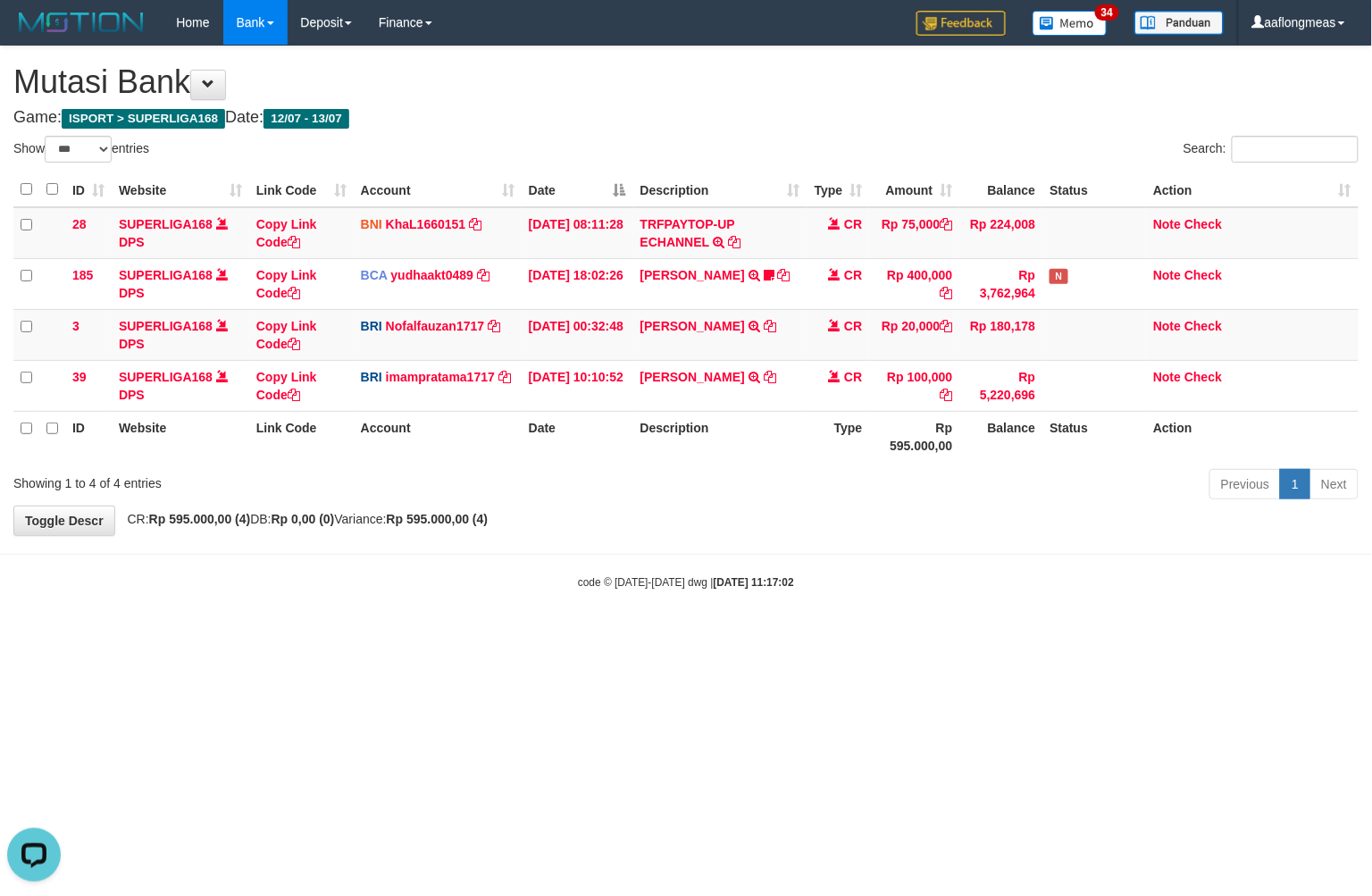 click on "Toggle navigation
Home
Bank
Account List
Load
By Website
Group
[ISPORT]													SUPERLIGA168
By Load Group (DPS)
34" at bounding box center (686, 317) 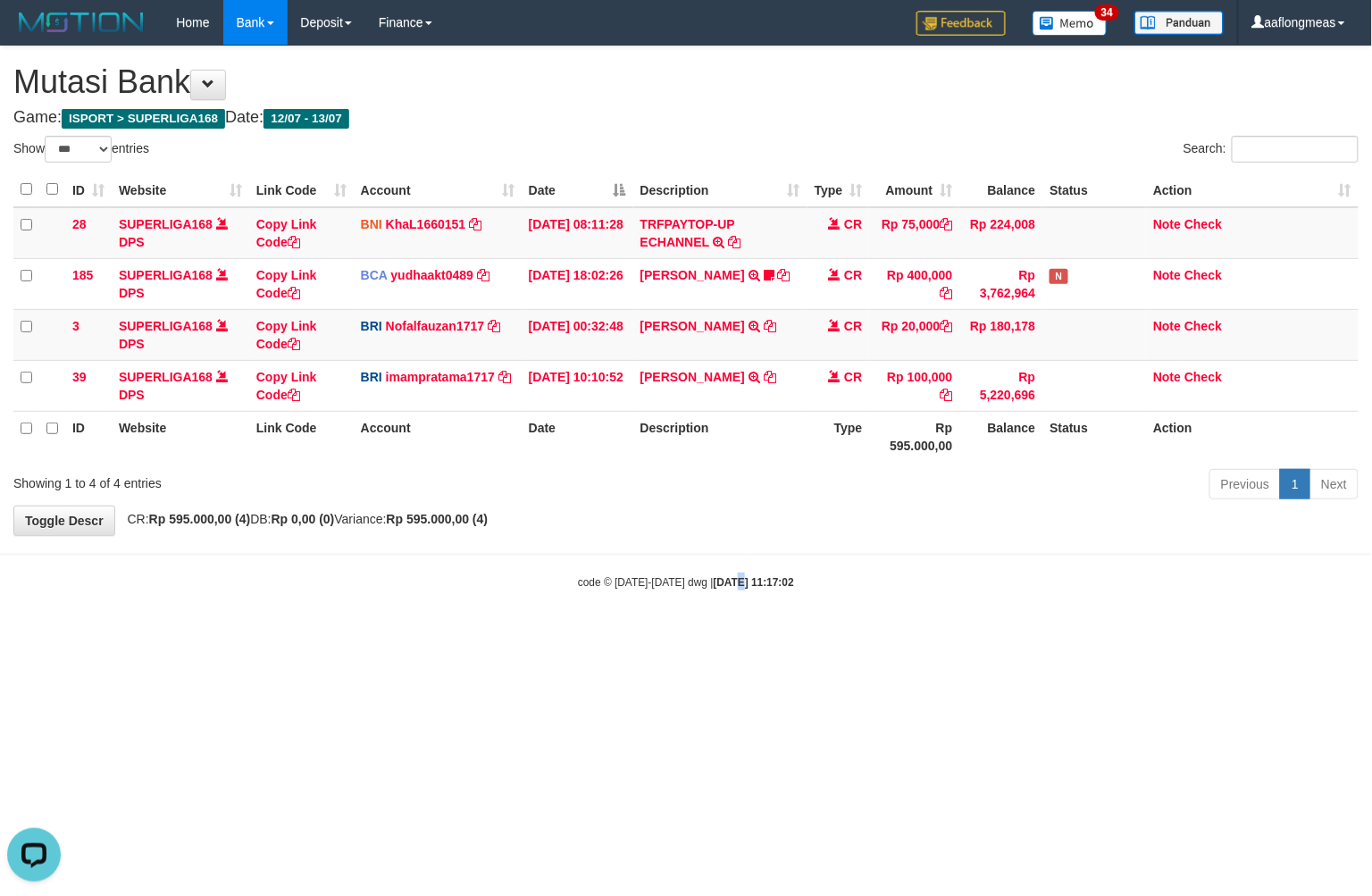 click on "Toggle navigation
Home
Bank
Account List
Load
By Website
Group
[ISPORT]													SUPERLIGA168
By Load Group (DPS)
34" at bounding box center [686, 317] 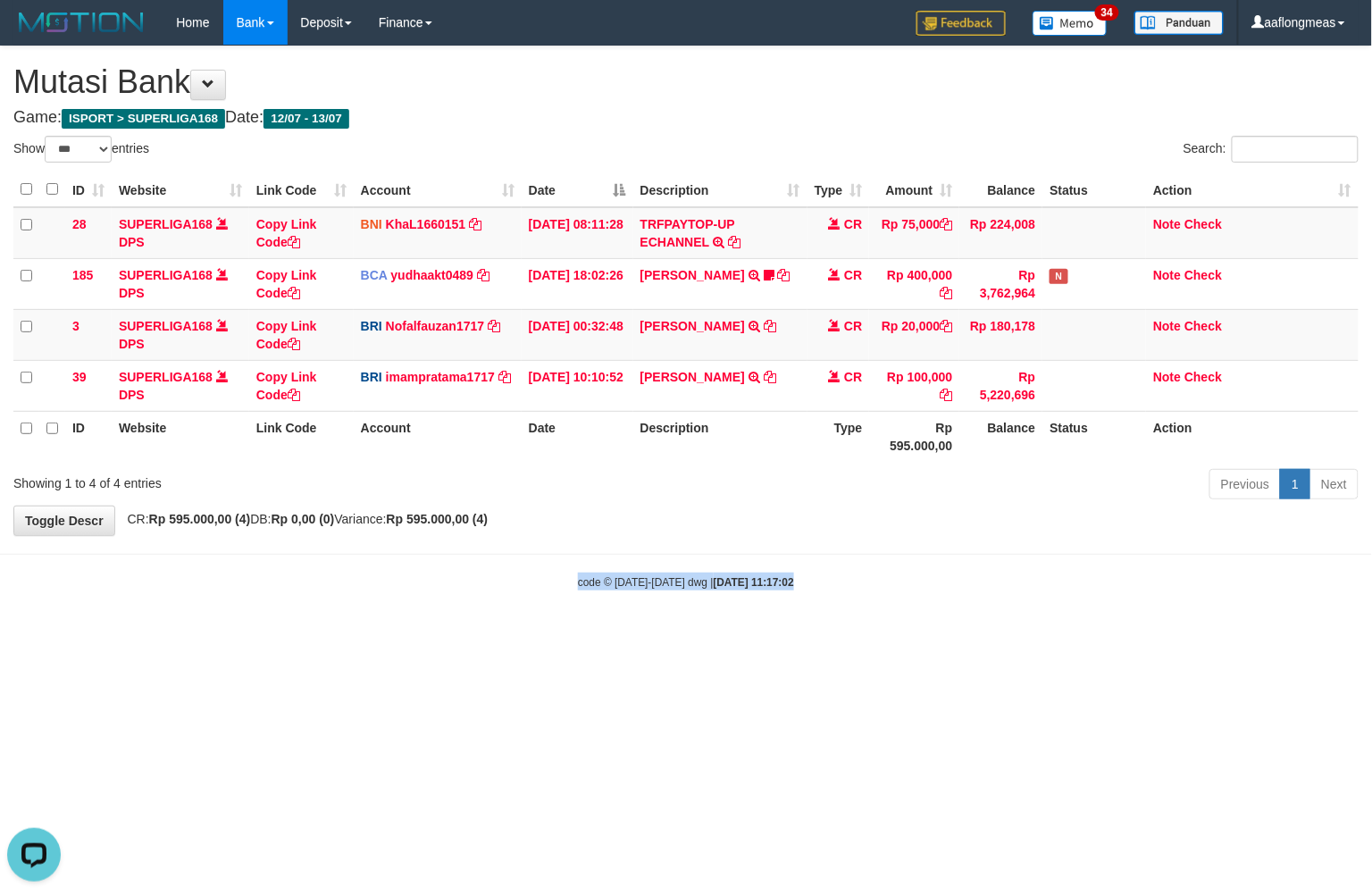 click on "Toggle navigation
Home
Bank
Account List
Load
By Website
Group
[ISPORT]													SUPERLIGA168
By Load Group (DPS)
34" at bounding box center [686, 317] 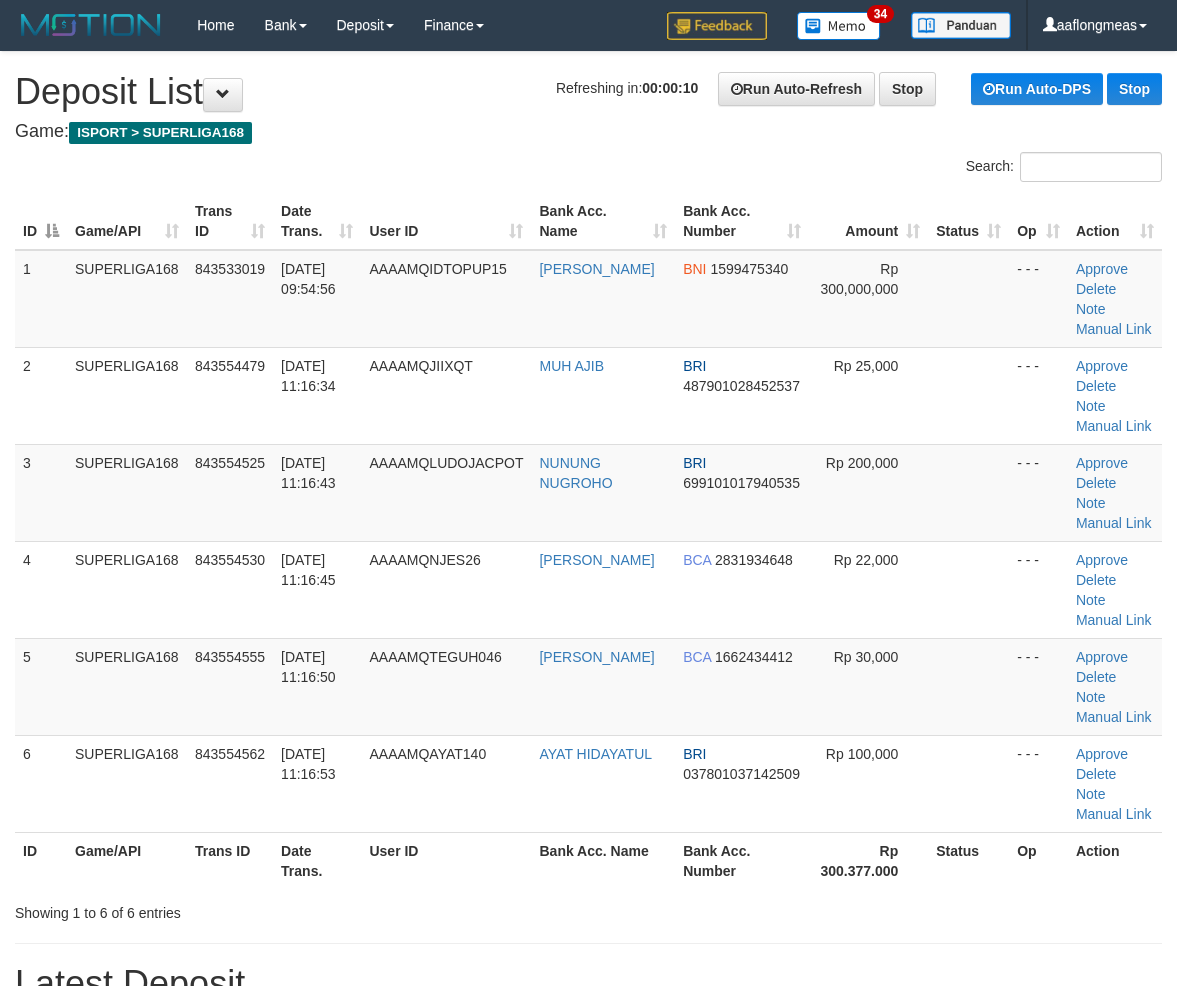 scroll, scrollTop: 0, scrollLeft: 0, axis: both 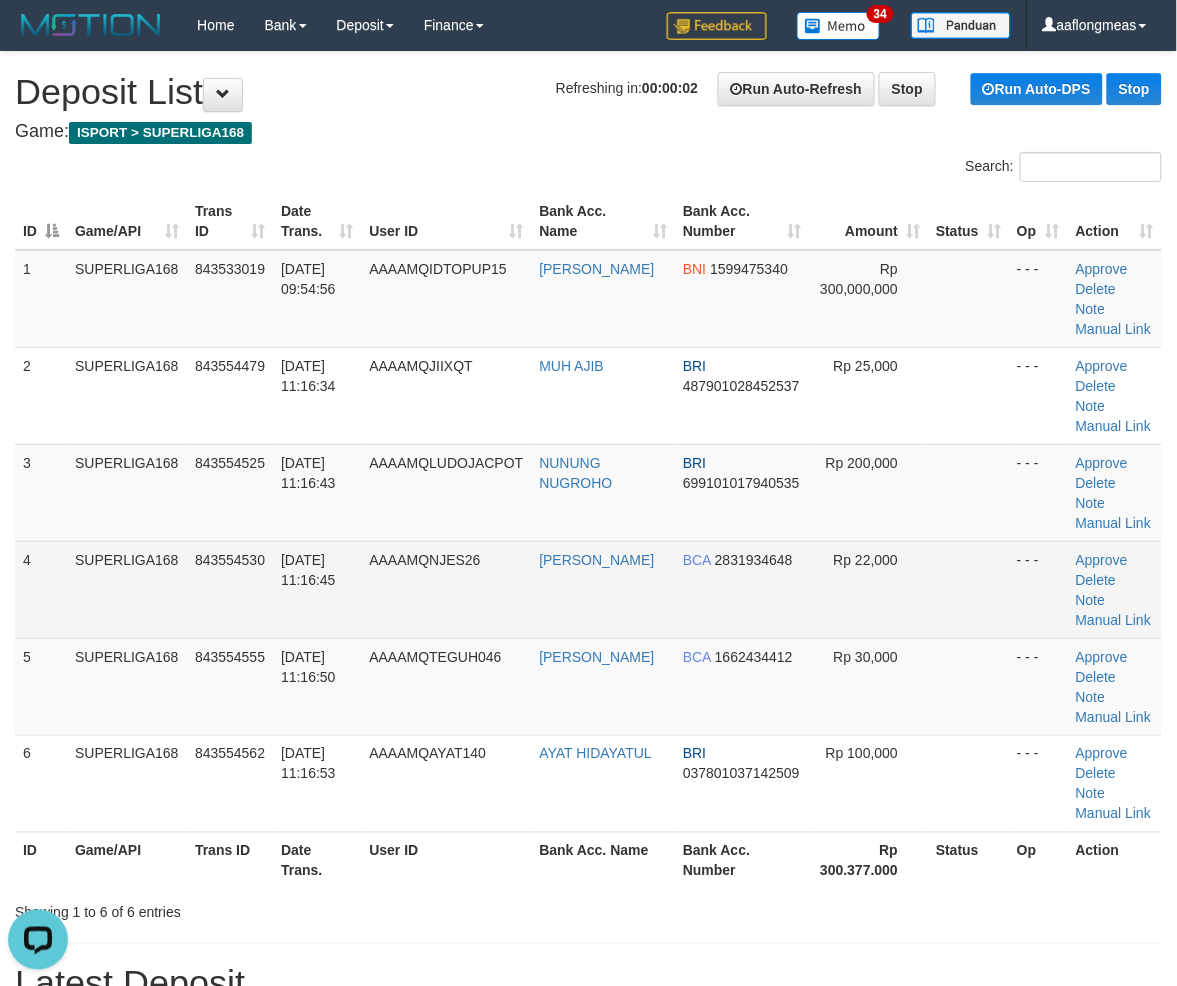 click at bounding box center (968, 589) 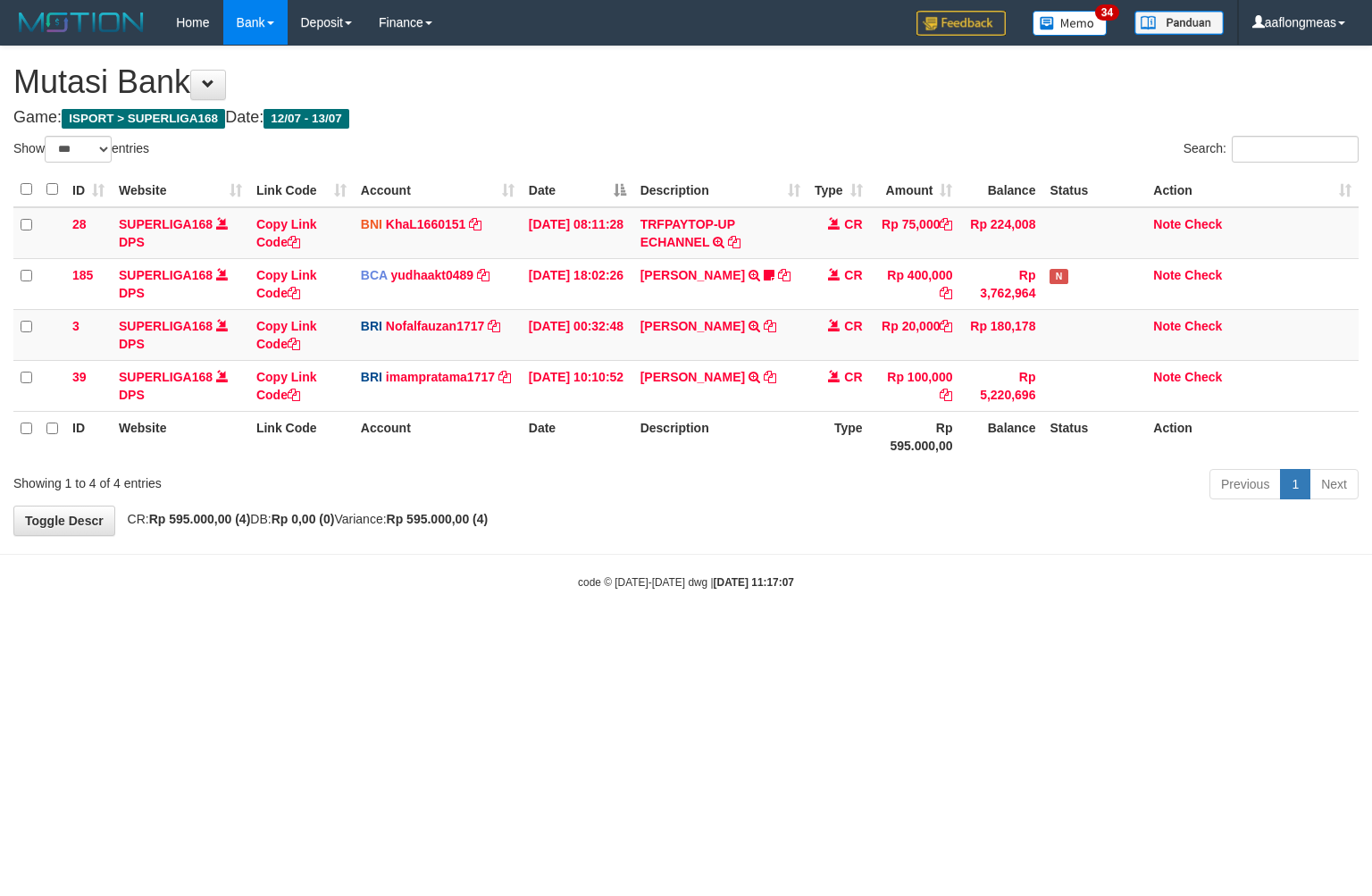 select on "***" 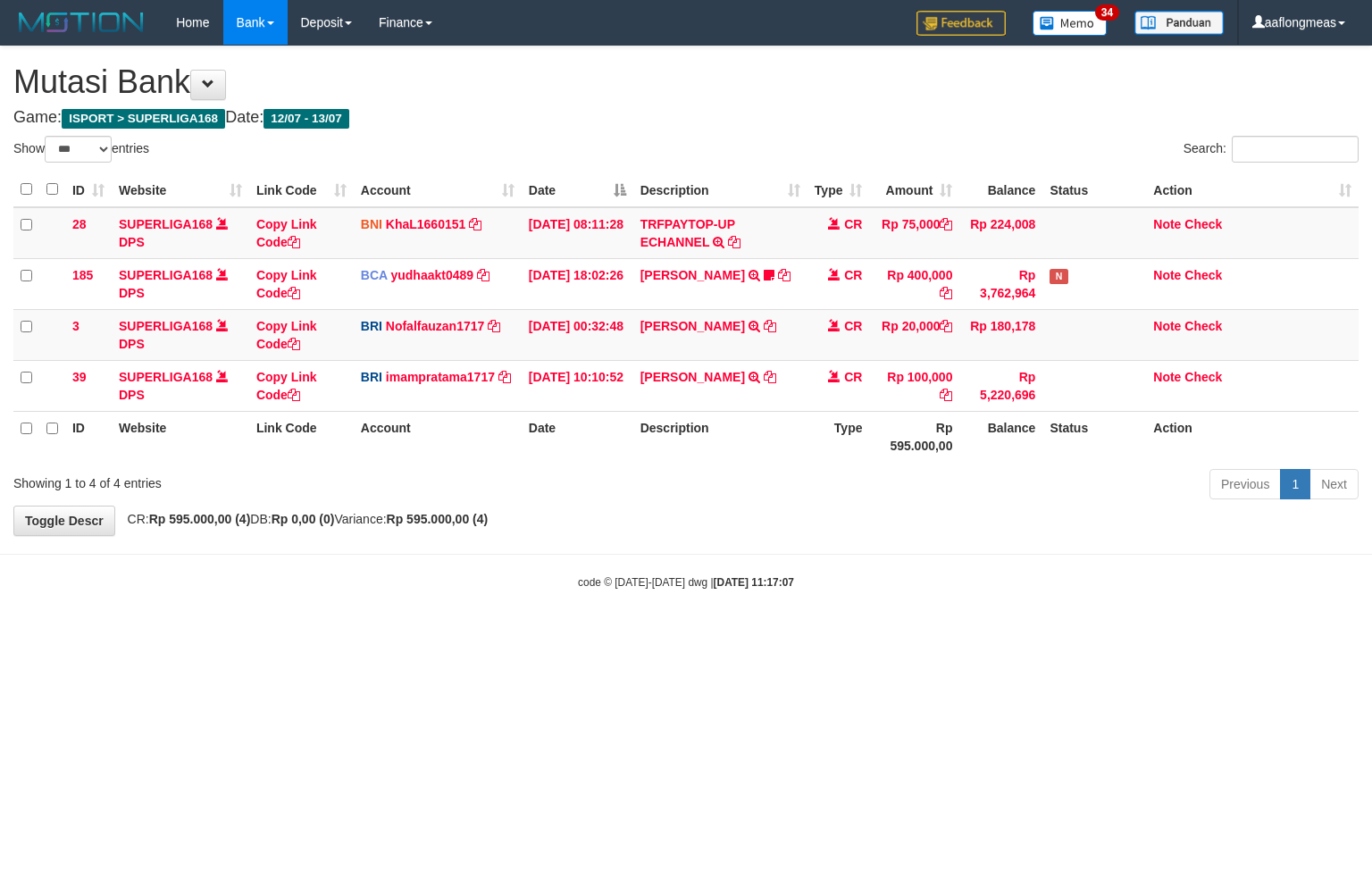 scroll, scrollTop: 0, scrollLeft: 0, axis: both 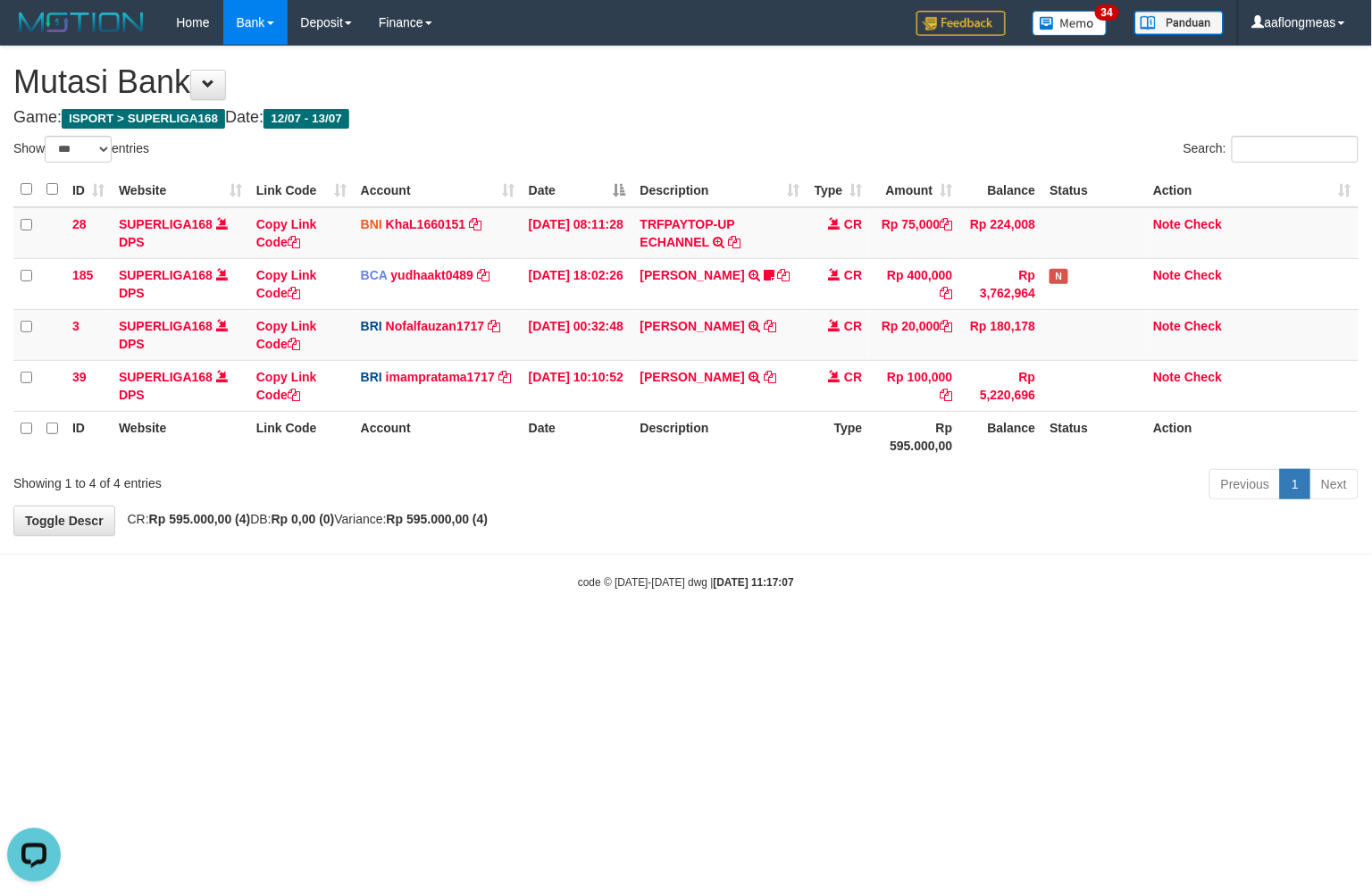 click on "Toggle navigation
Home
Bank
Account List
Load
By Website
Group
[ISPORT]													SUPERLIGA168
By Load Group (DPS)
34" at bounding box center (686, 317) 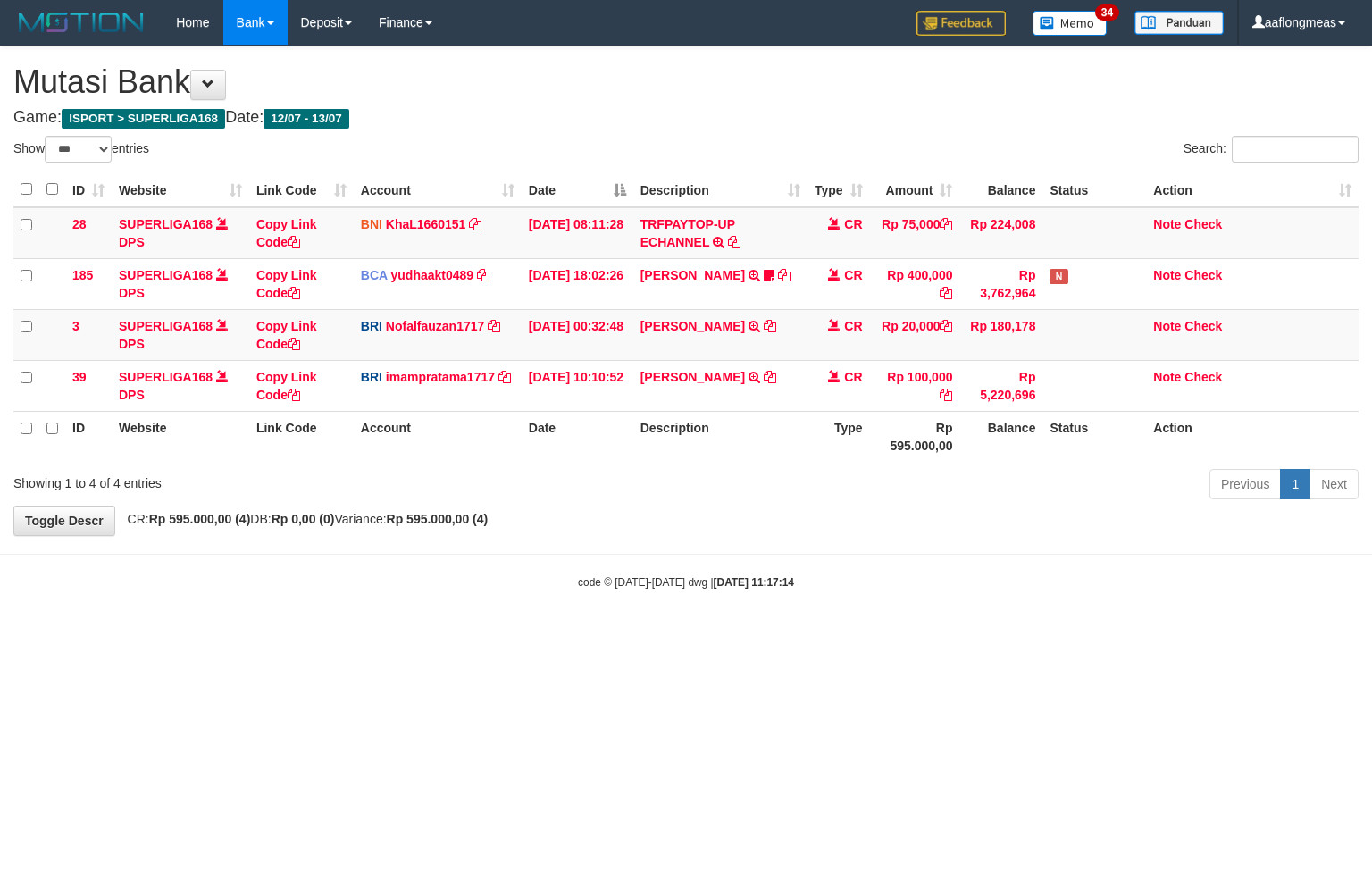 select on "***" 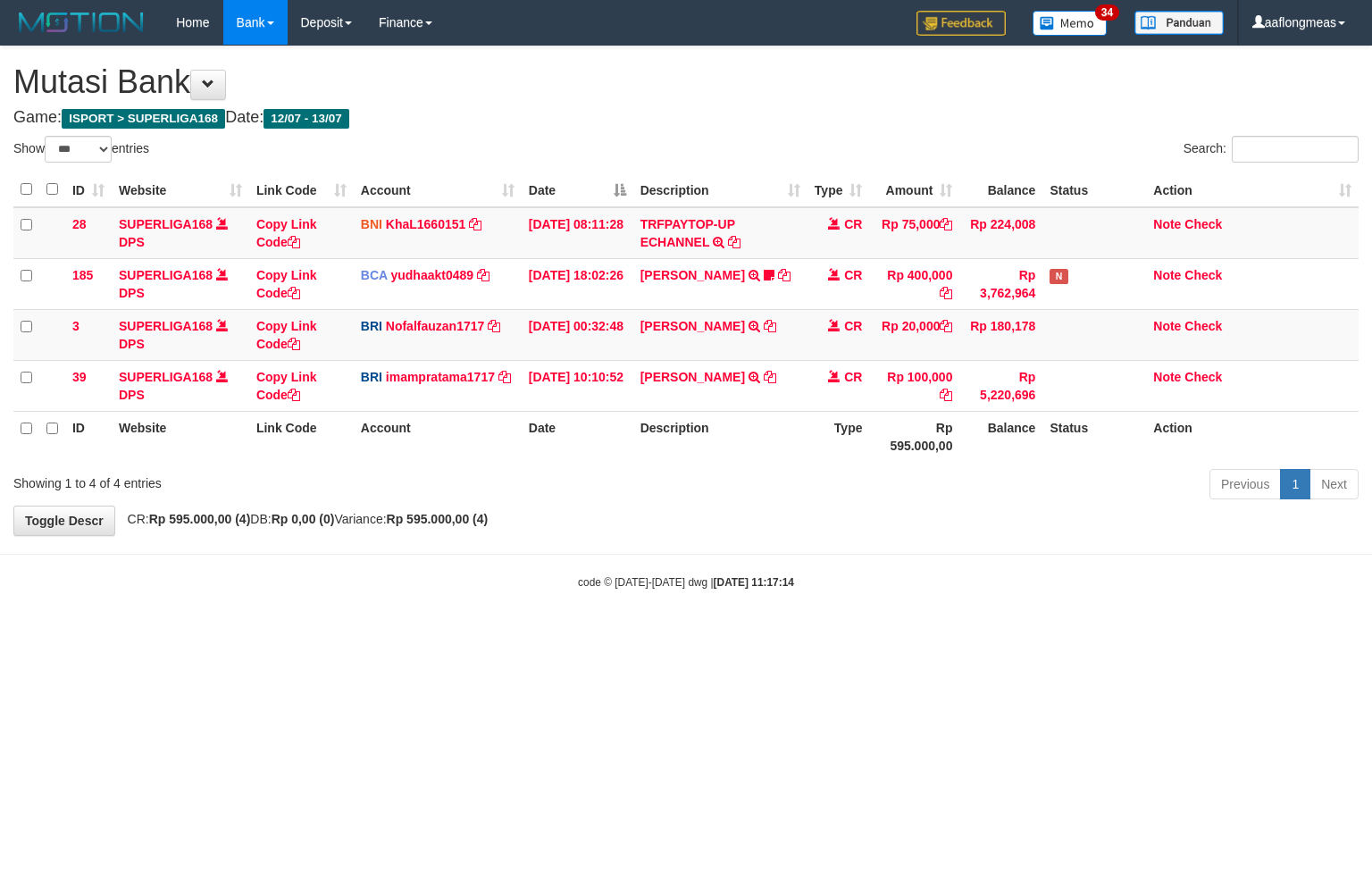 scroll, scrollTop: 0, scrollLeft: 0, axis: both 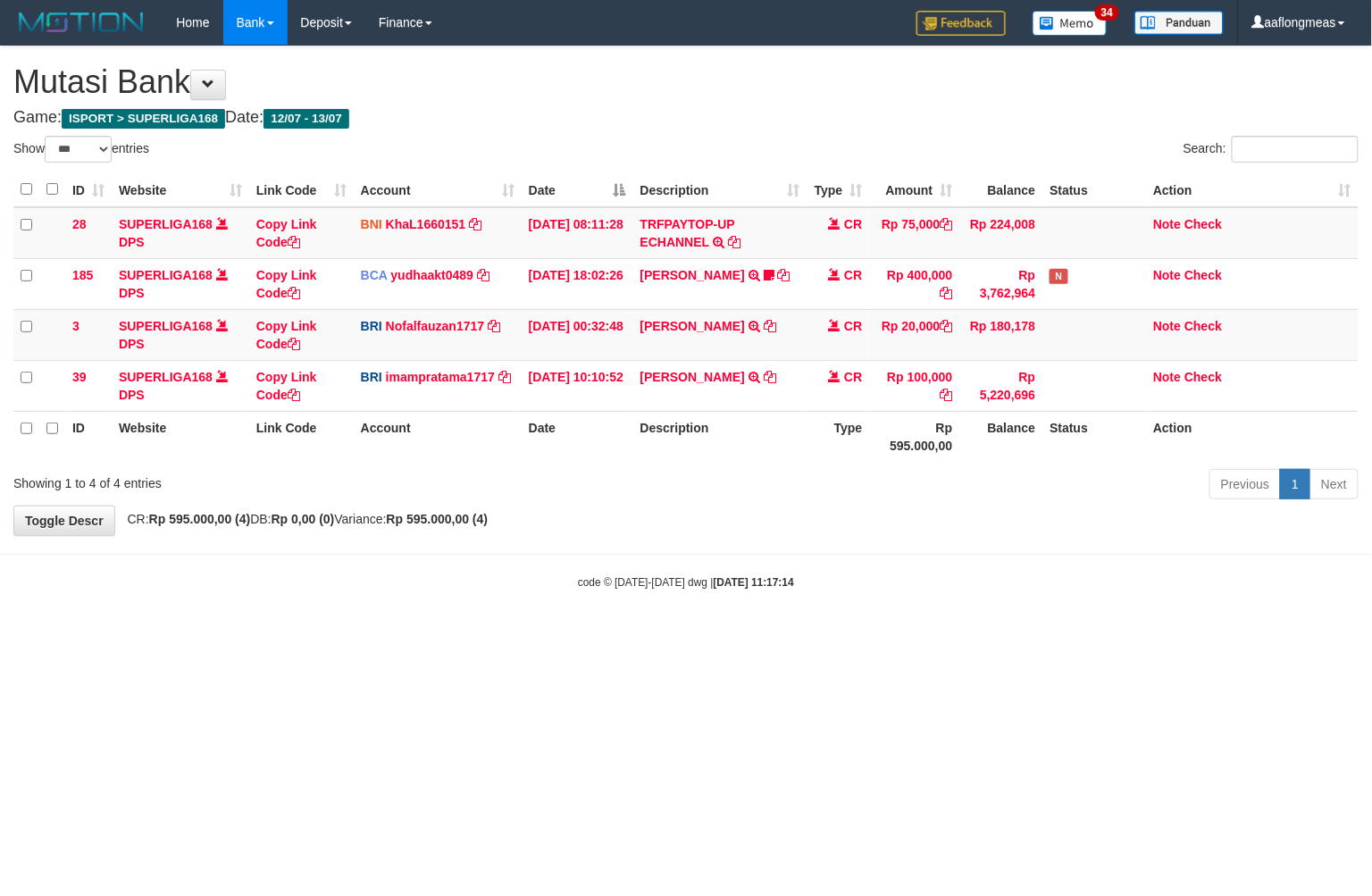 click on "Toggle navigation
Home
Bank
Account List
Load
By Website
Group
[ISPORT]													SUPERLIGA168
By Load Group (DPS)
34" at bounding box center (686, 317) 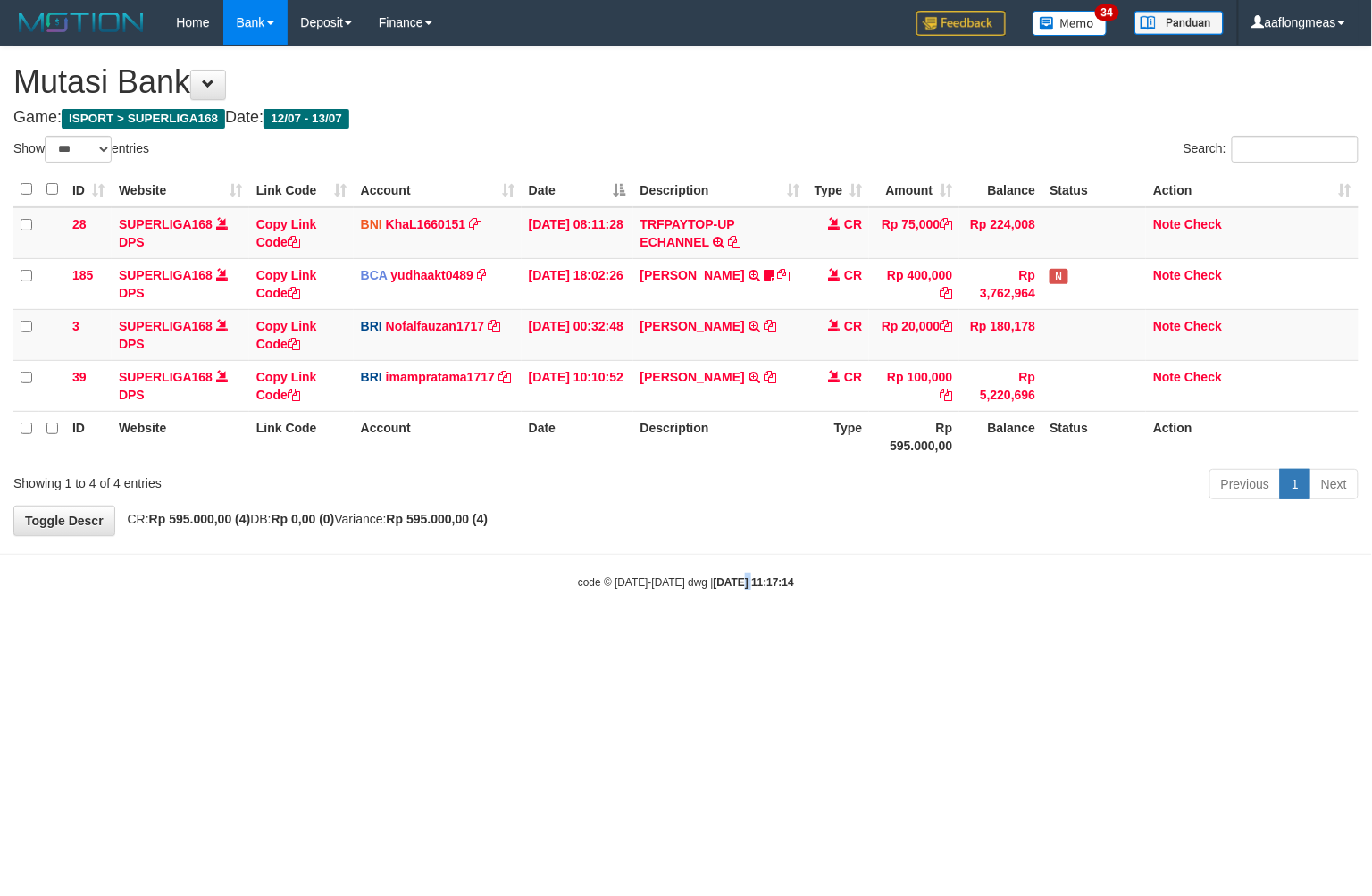click on "Toggle navigation
Home
Bank
Account List
Load
By Website
Group
[ISPORT]													SUPERLIGA168
By Load Group (DPS)
34" at bounding box center [686, 317] 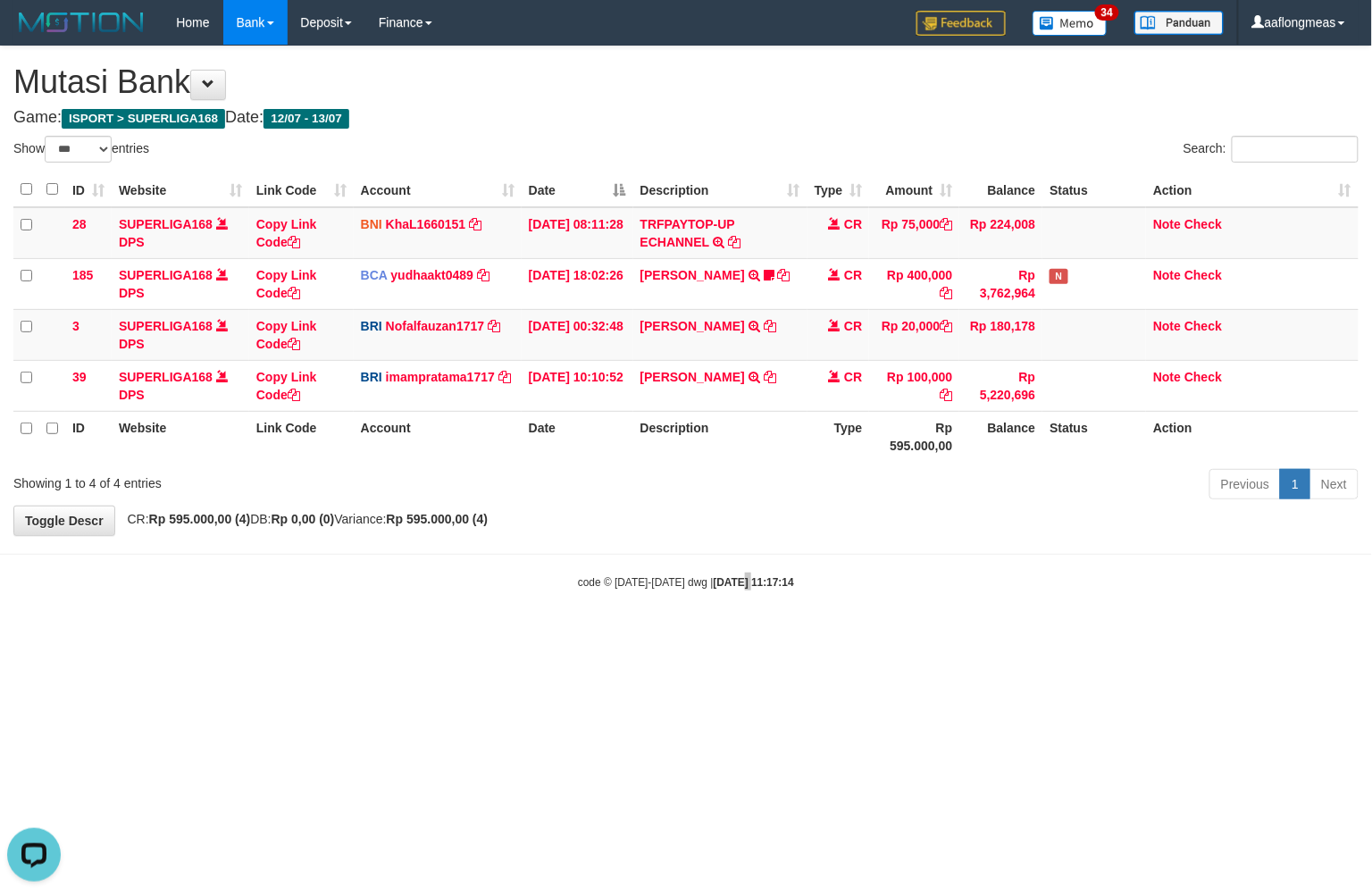 scroll, scrollTop: 0, scrollLeft: 0, axis: both 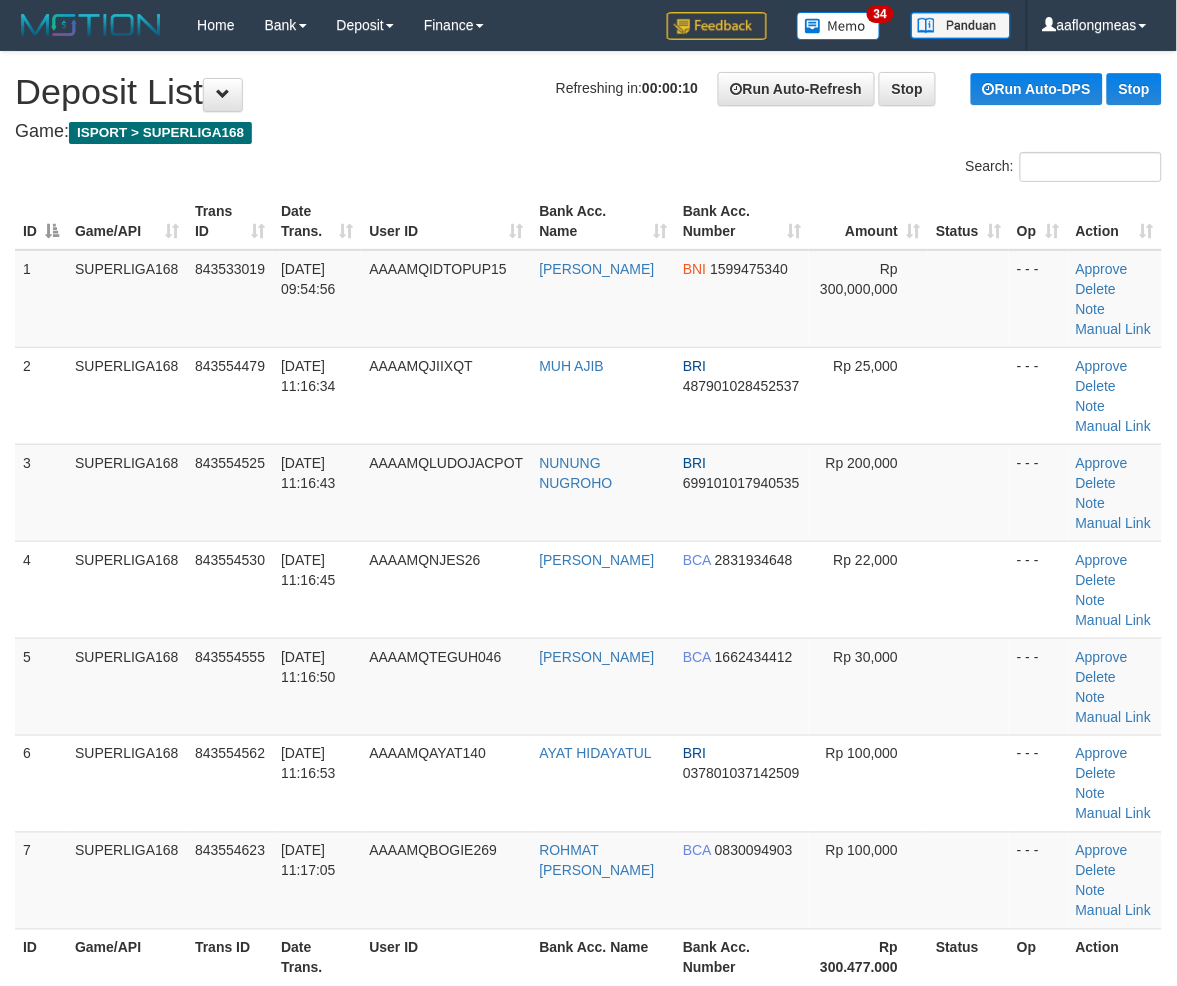 drag, startPoint x: 911, startPoint y: 540, endPoint x: 1187, endPoint y: 546, distance: 276.06522 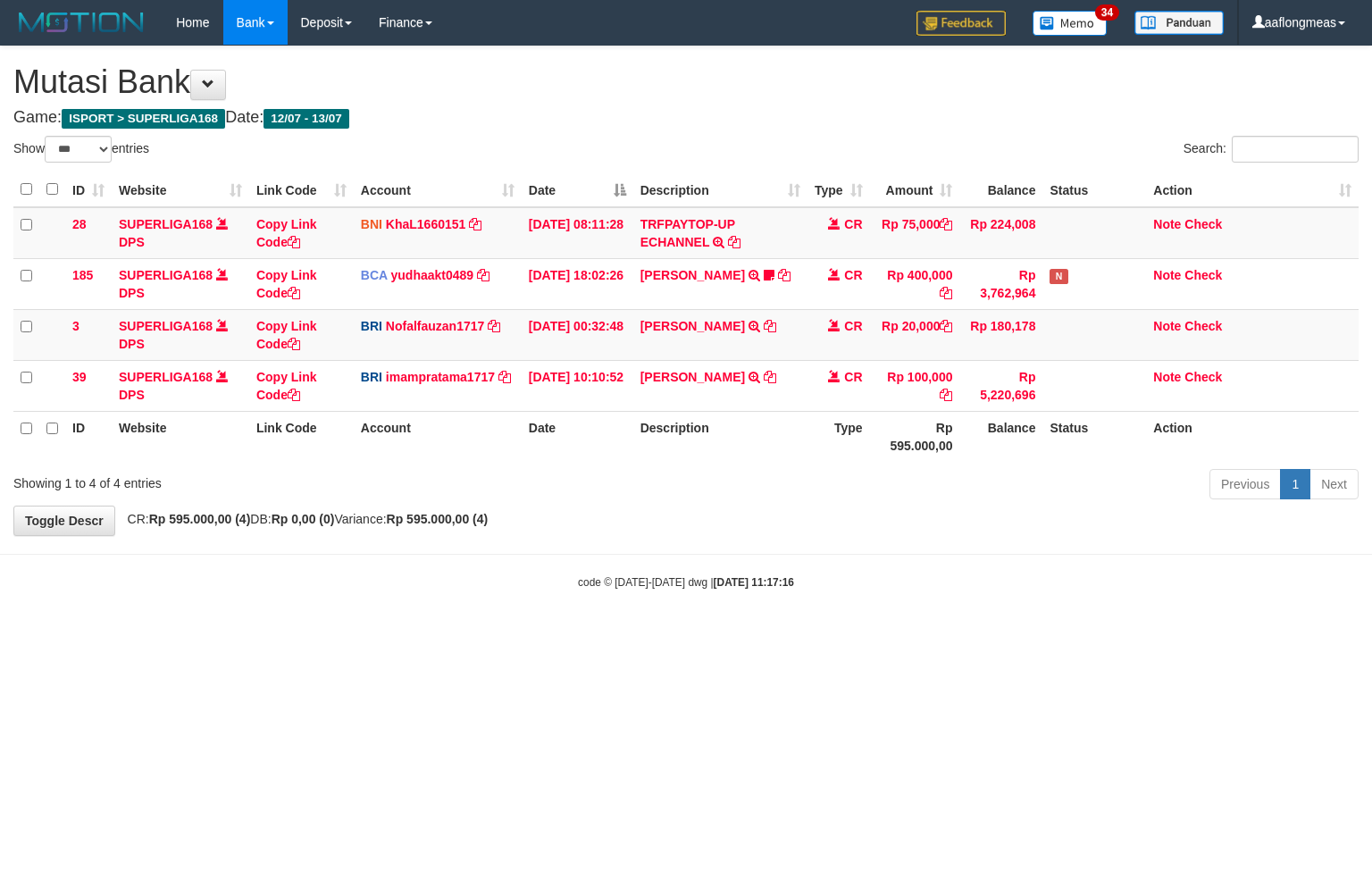 select on "***" 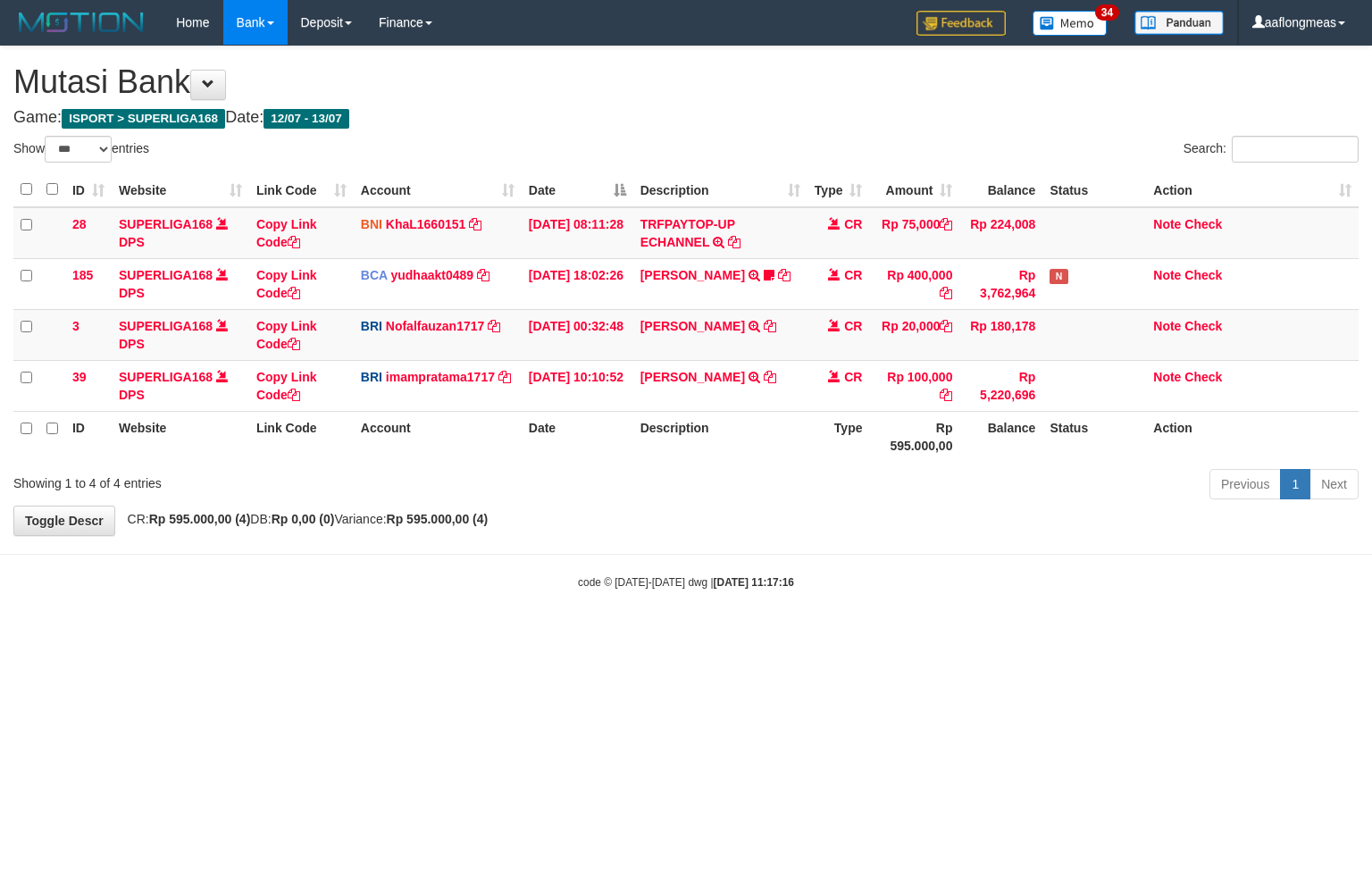 scroll, scrollTop: 0, scrollLeft: 0, axis: both 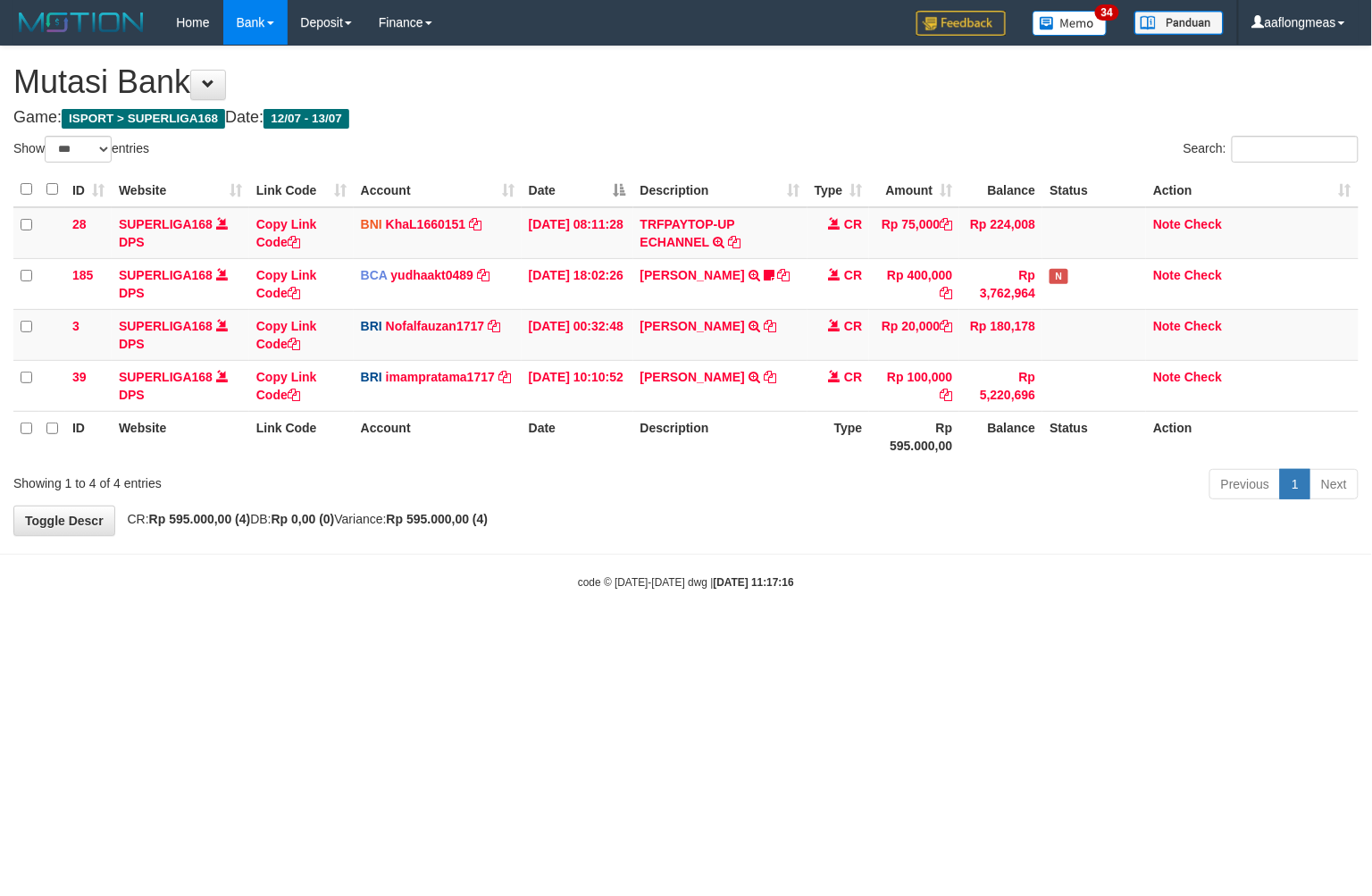 click on "**********" at bounding box center (686, 290) 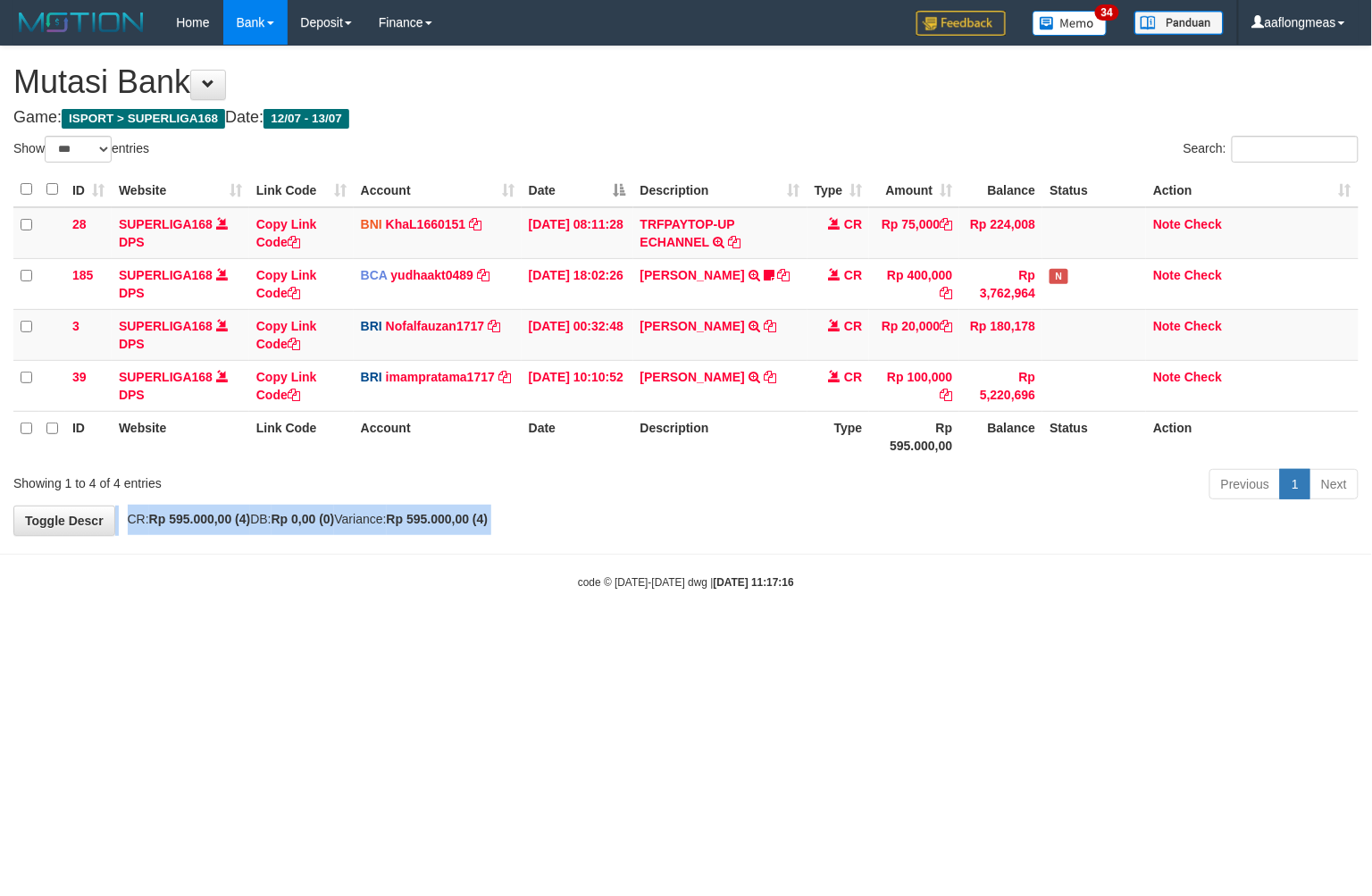 click on "**********" at bounding box center (686, 290) 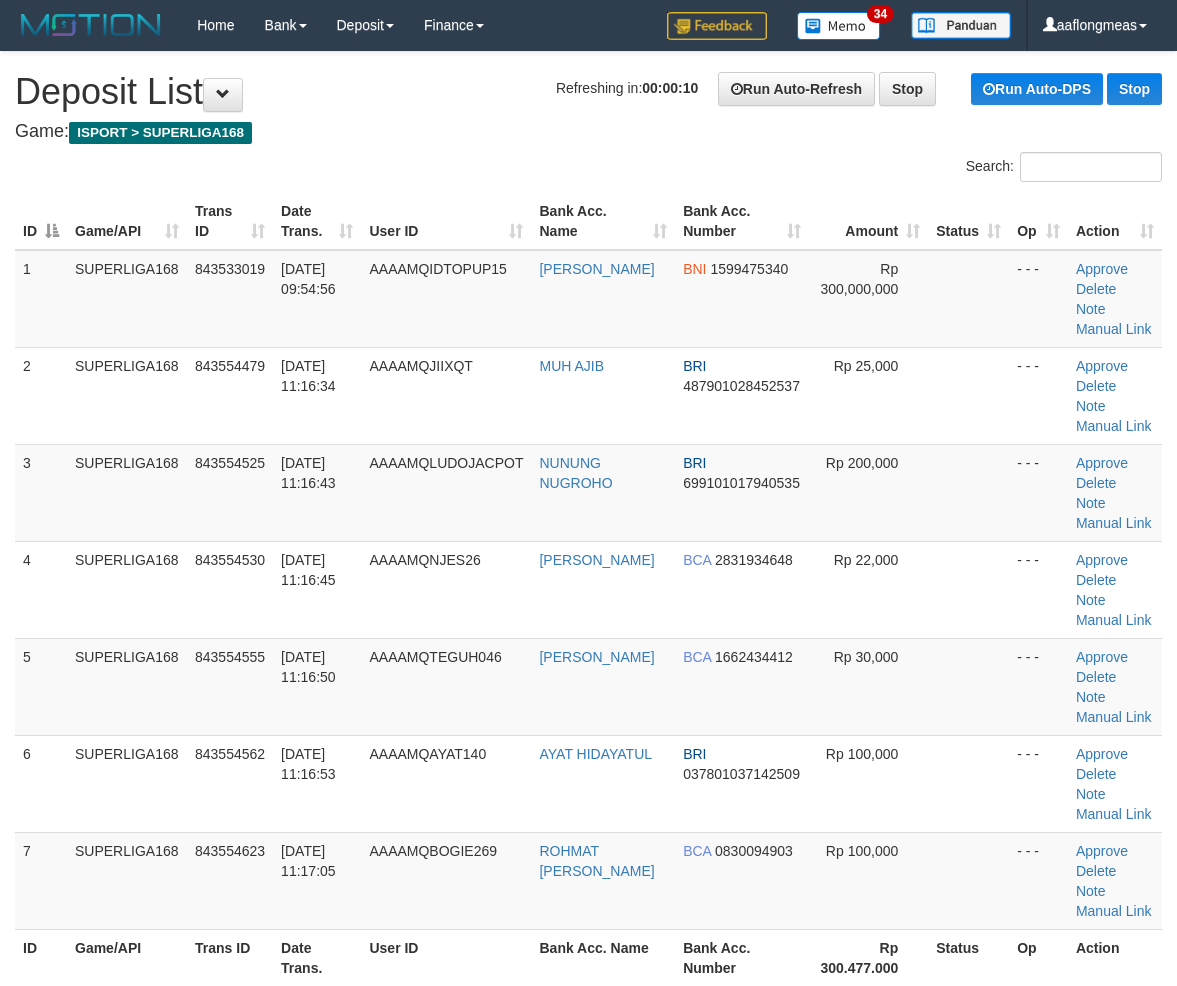 scroll, scrollTop: 0, scrollLeft: 0, axis: both 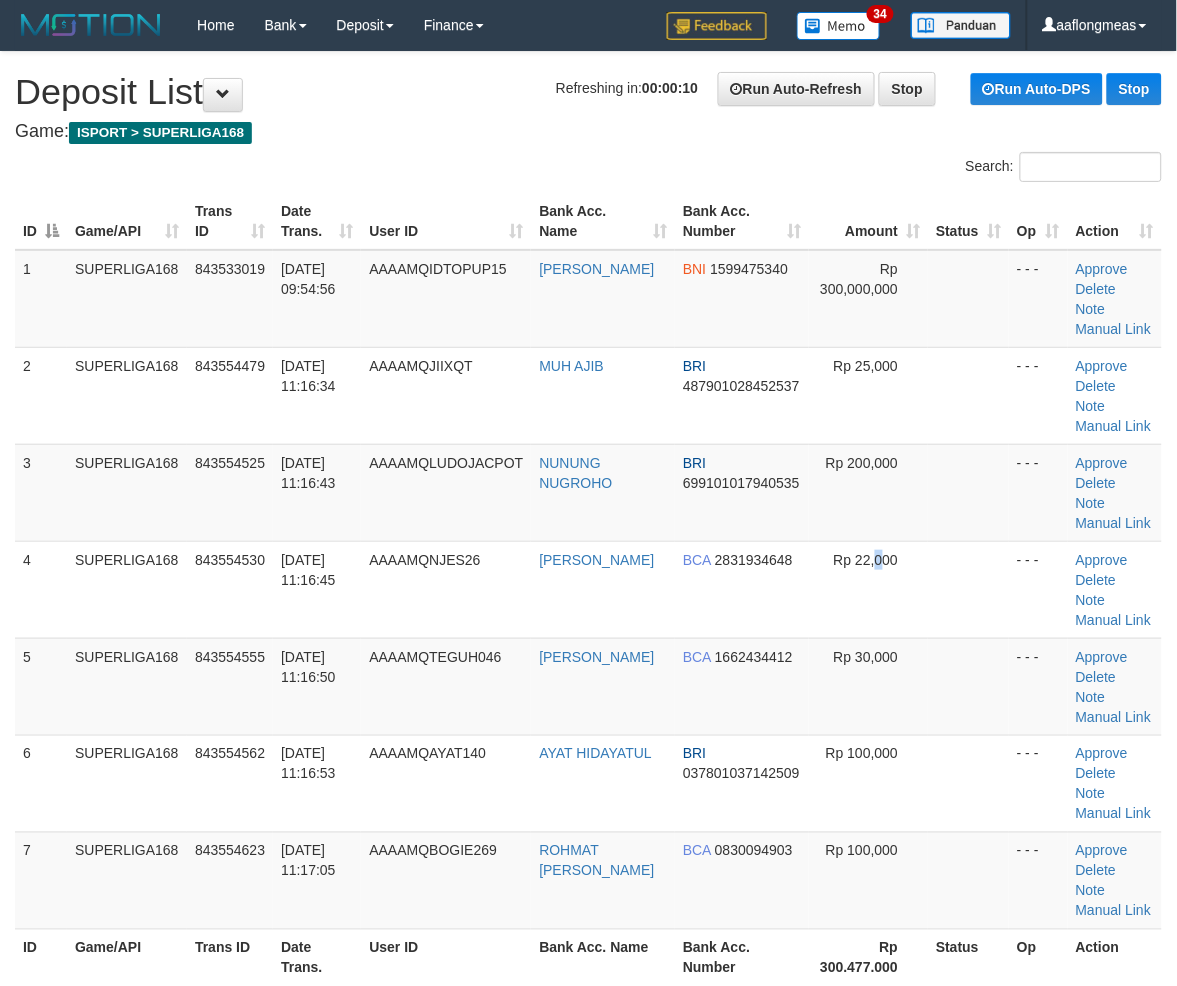 drag, startPoint x: 882, startPoint y: 547, endPoint x: 1190, endPoint y: 552, distance: 308.0406 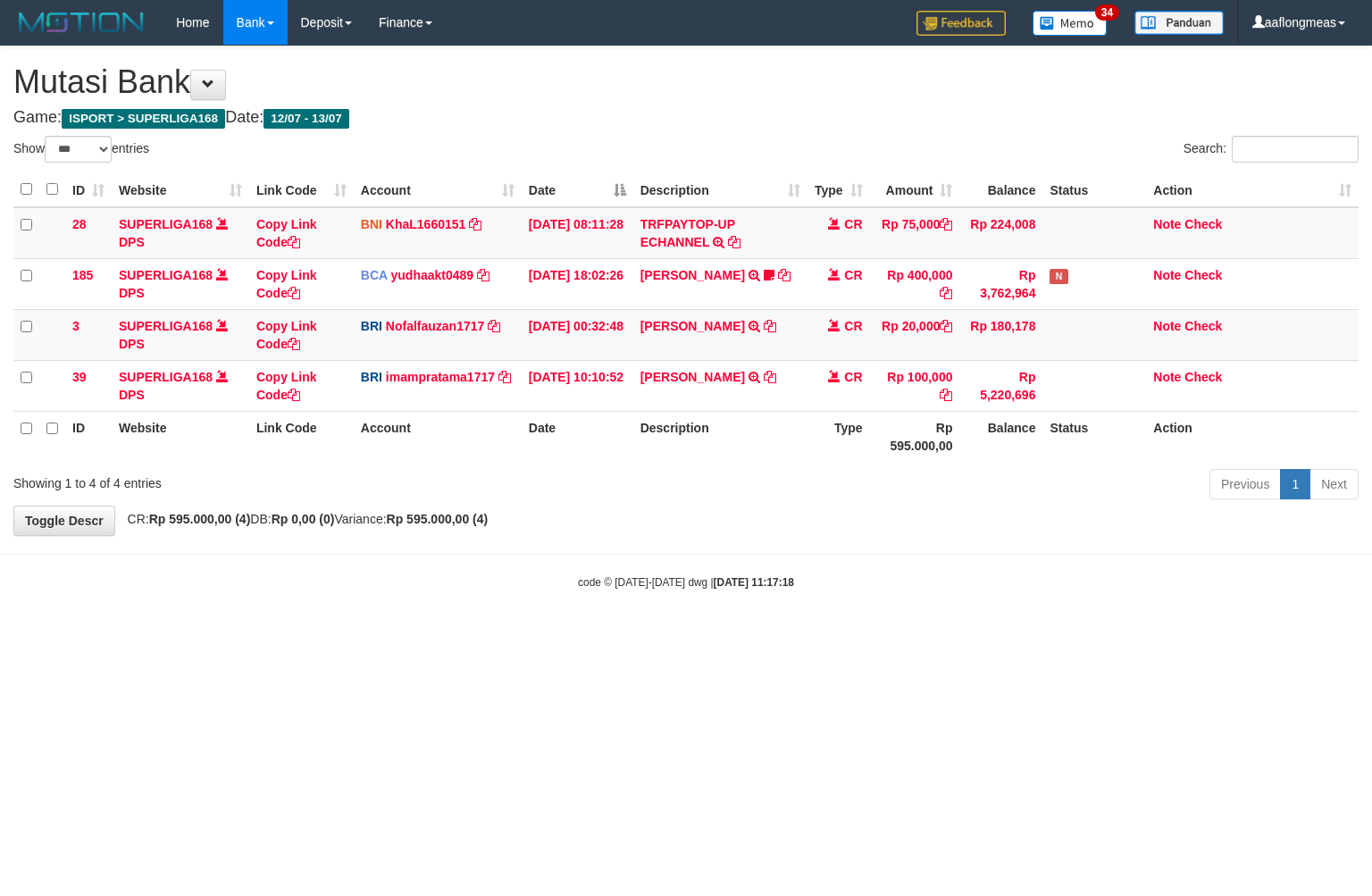 select on "***" 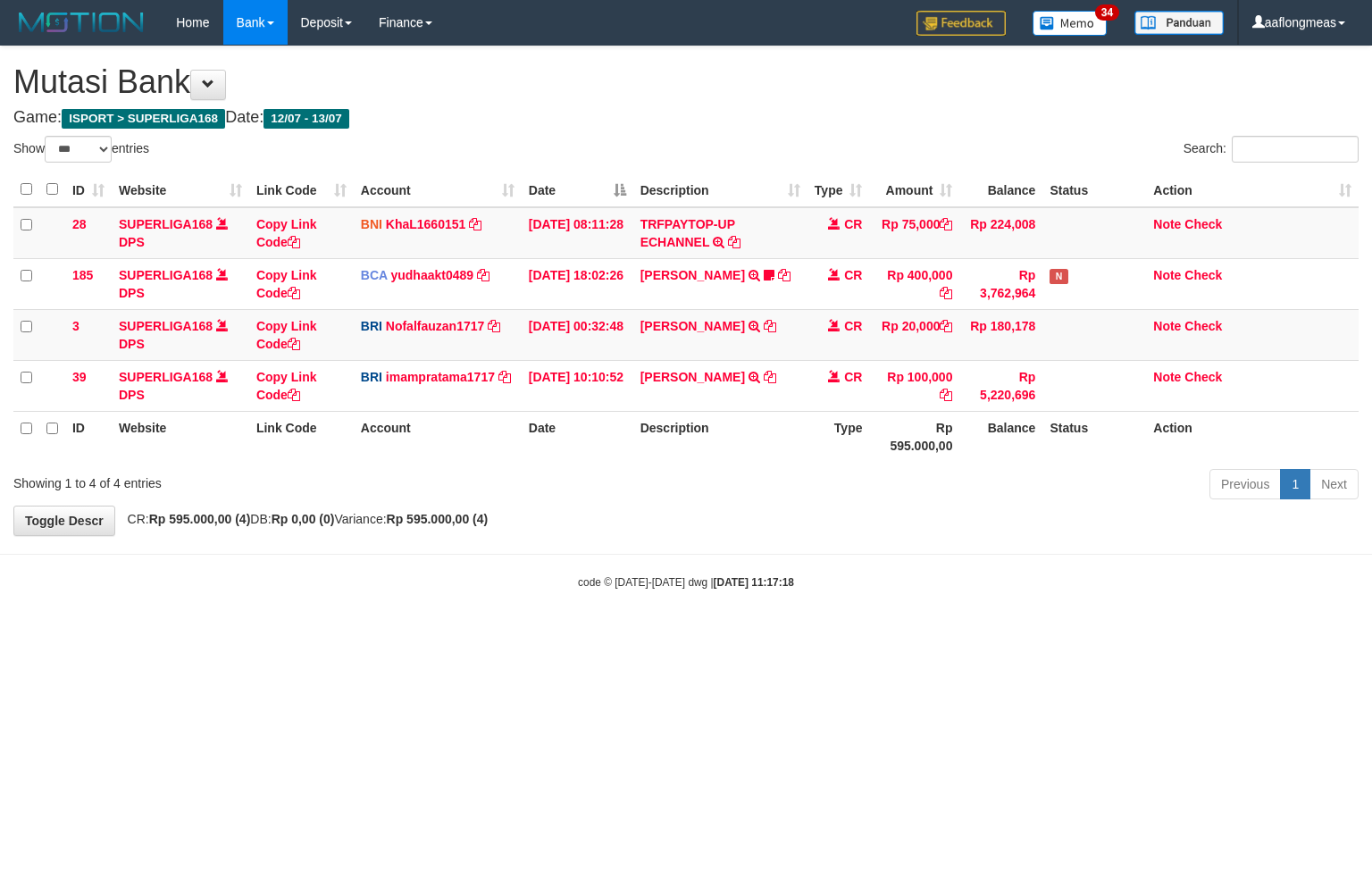 scroll, scrollTop: 0, scrollLeft: 0, axis: both 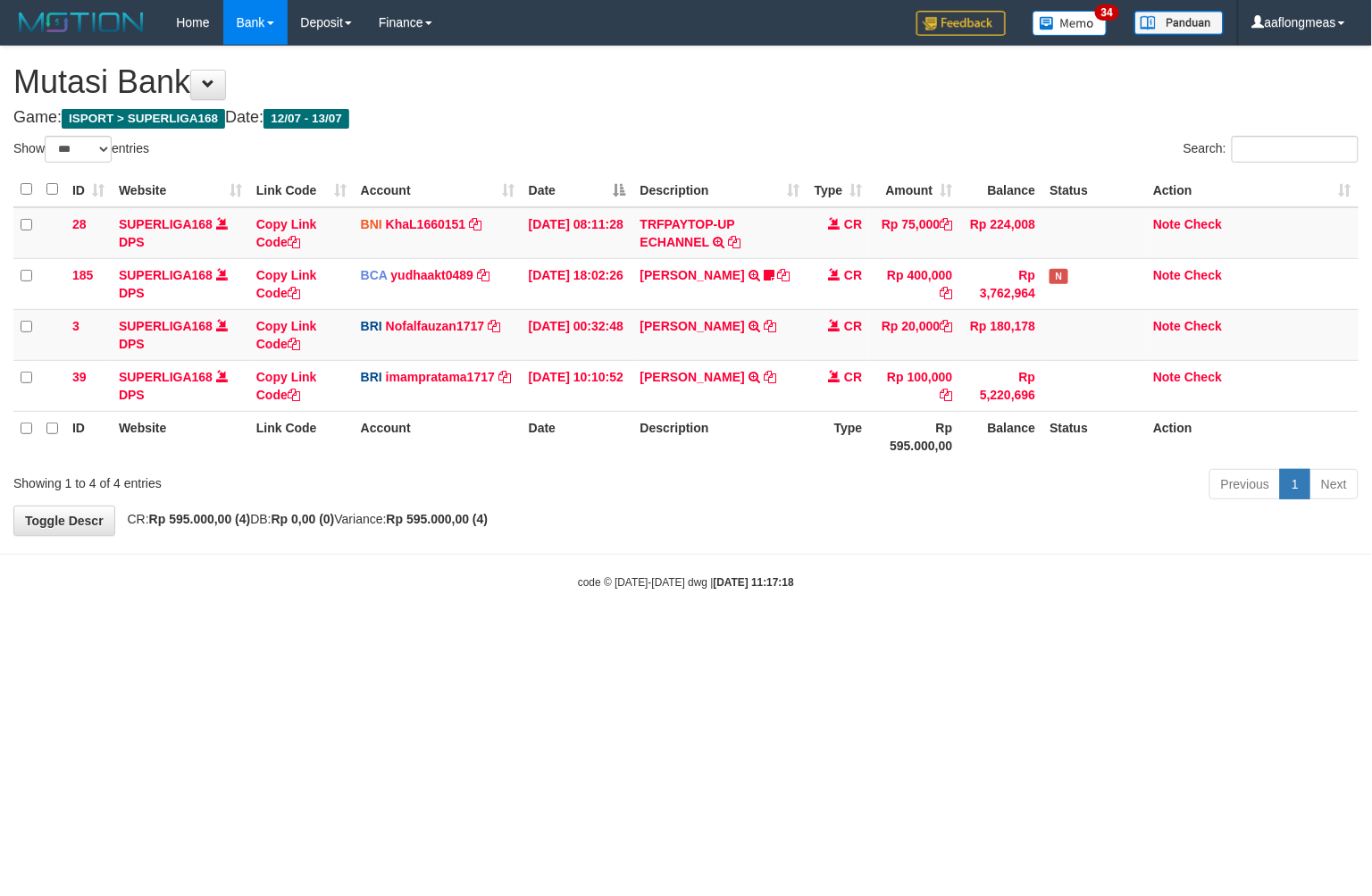 click on "**********" at bounding box center [686, 290] 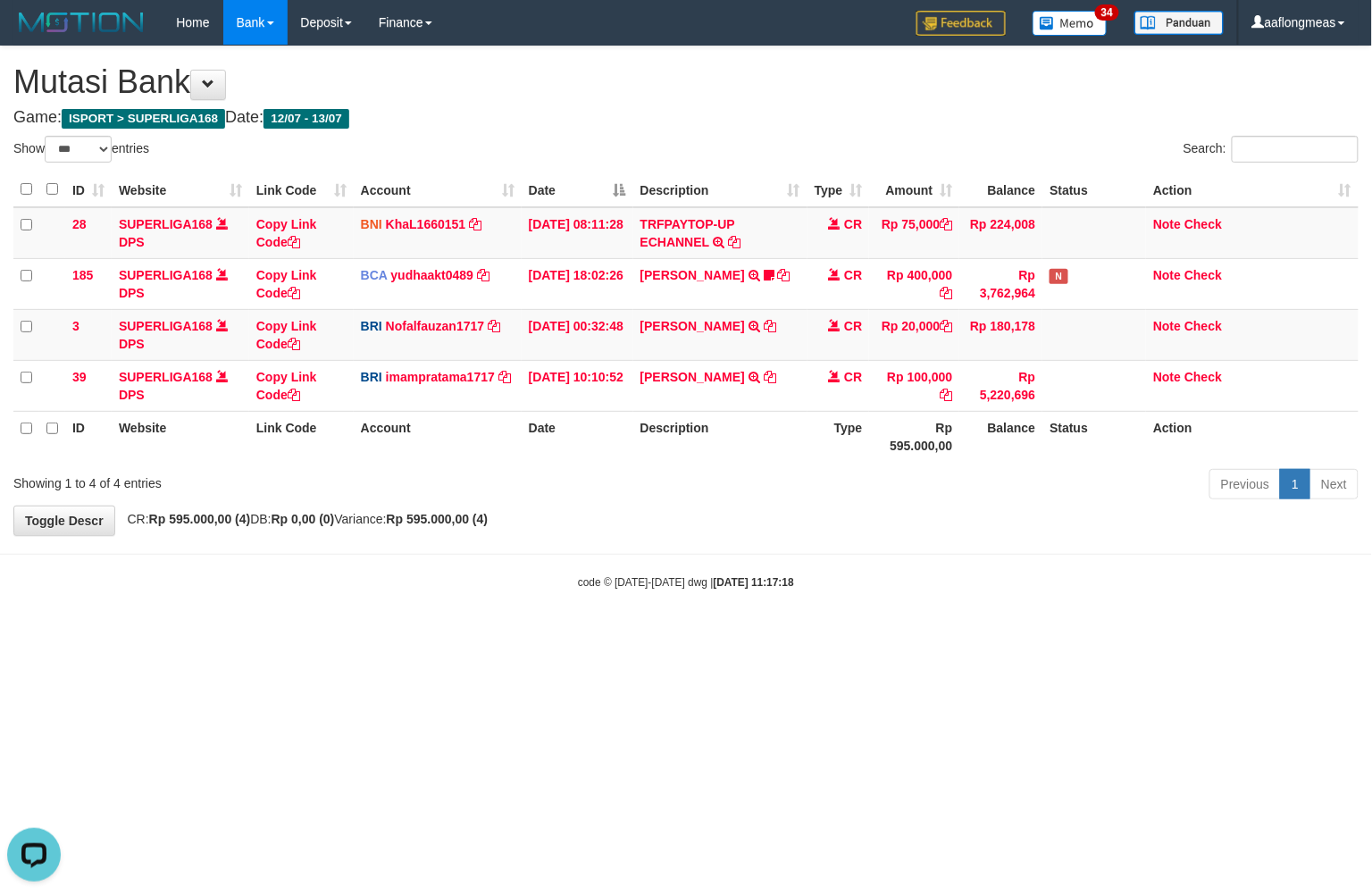scroll, scrollTop: 0, scrollLeft: 0, axis: both 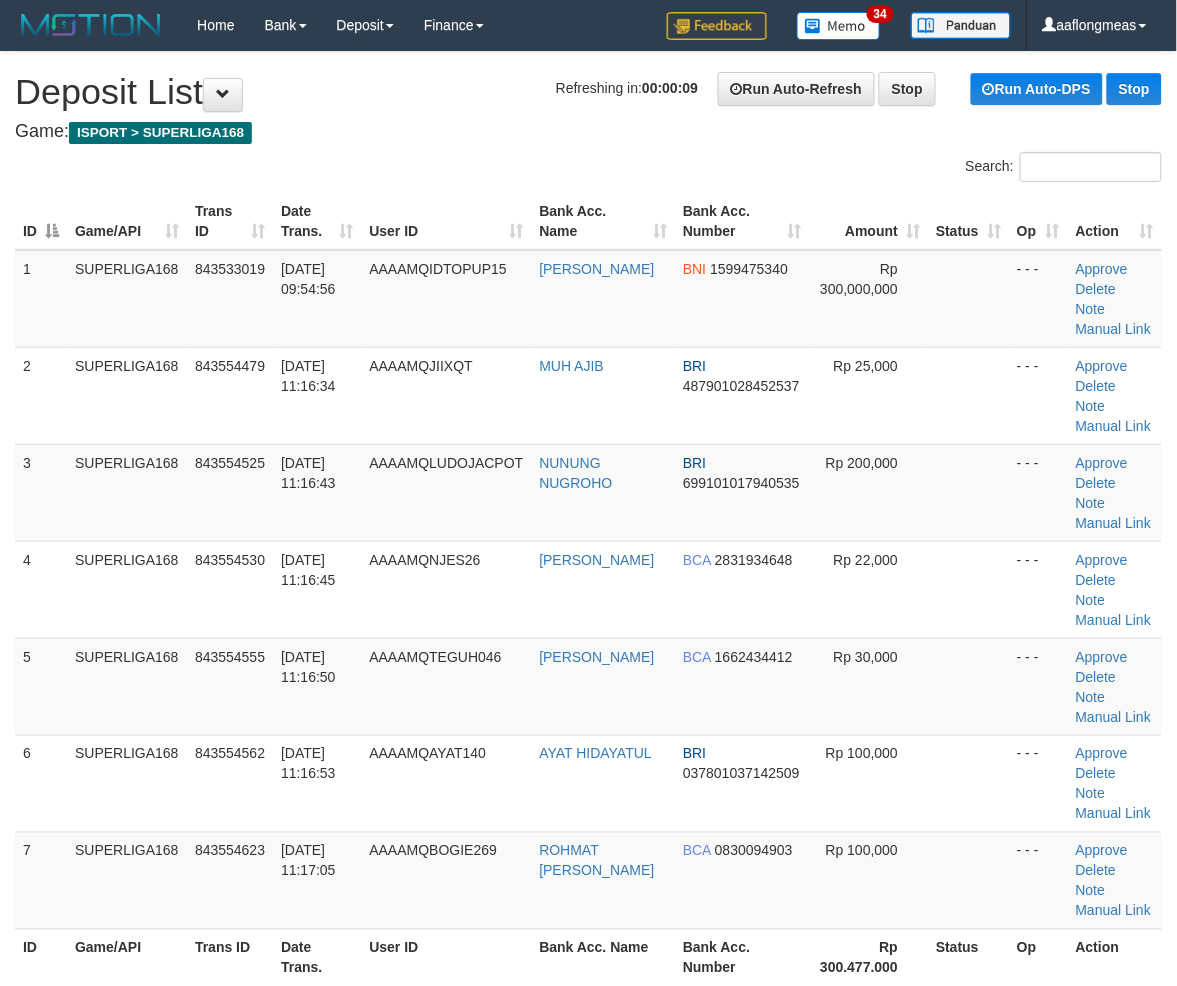 drag, startPoint x: 930, startPoint y: 592, endPoint x: 1185, endPoint y: 601, distance: 255.15877 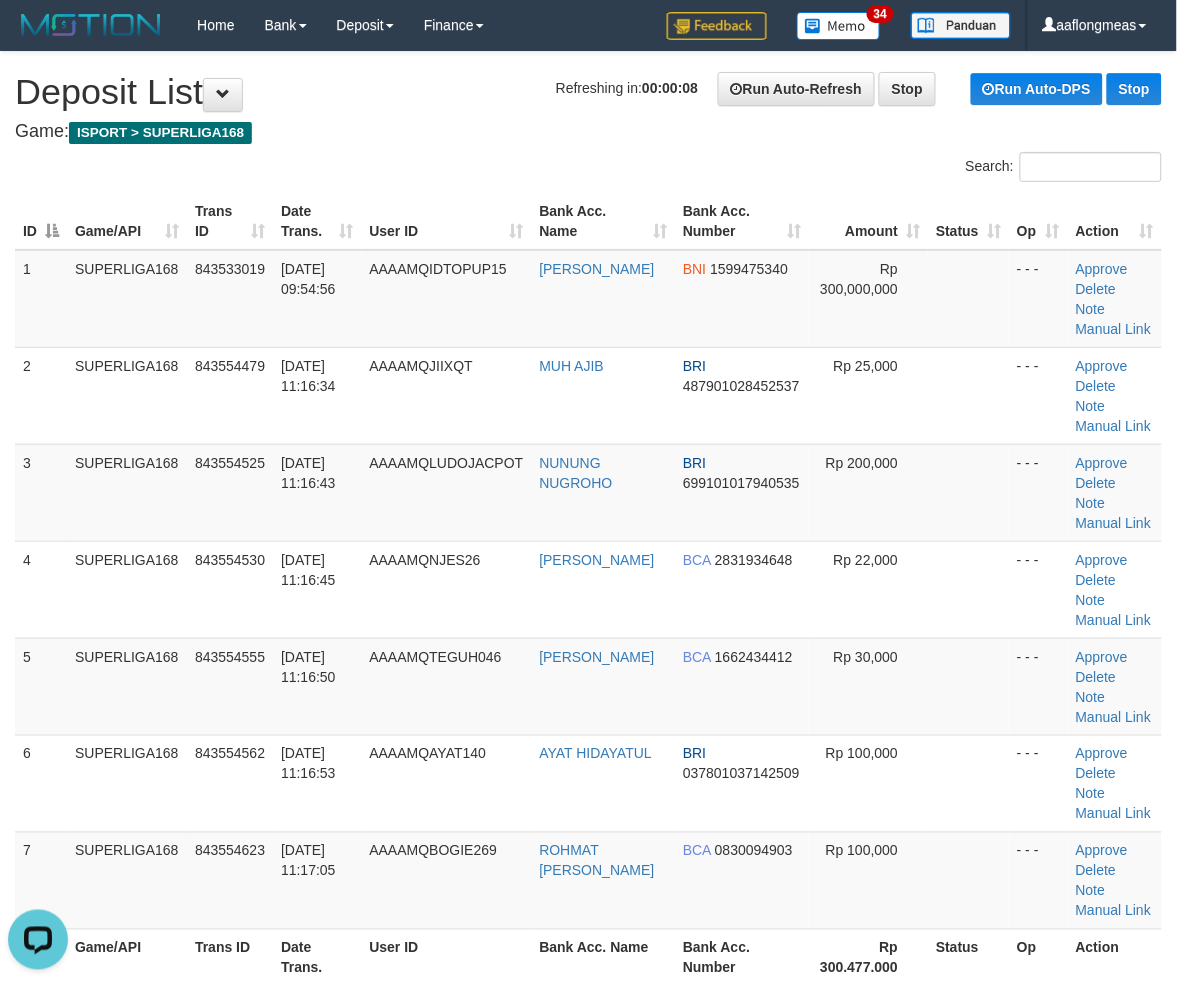 scroll, scrollTop: 0, scrollLeft: 0, axis: both 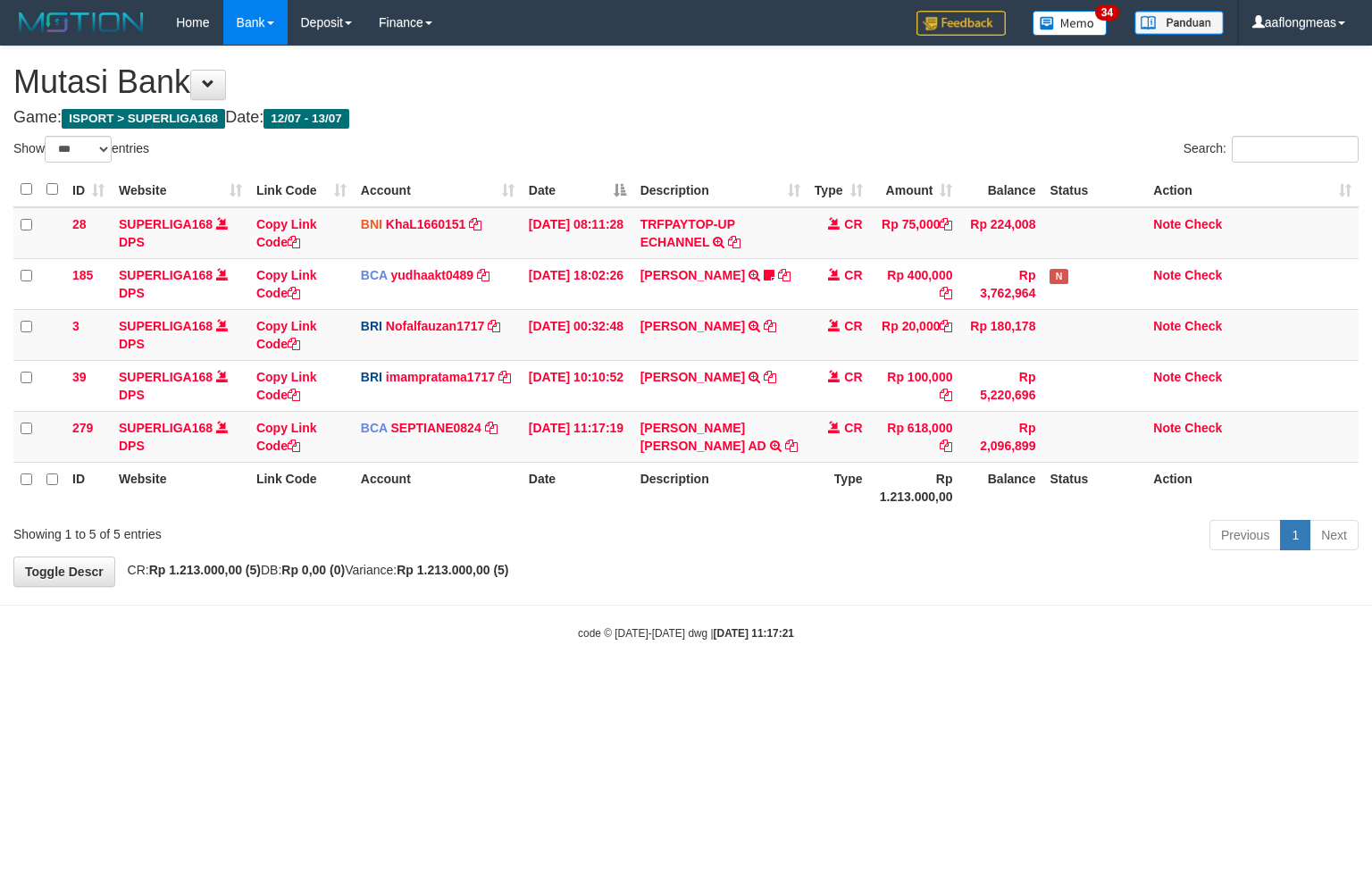 select on "***" 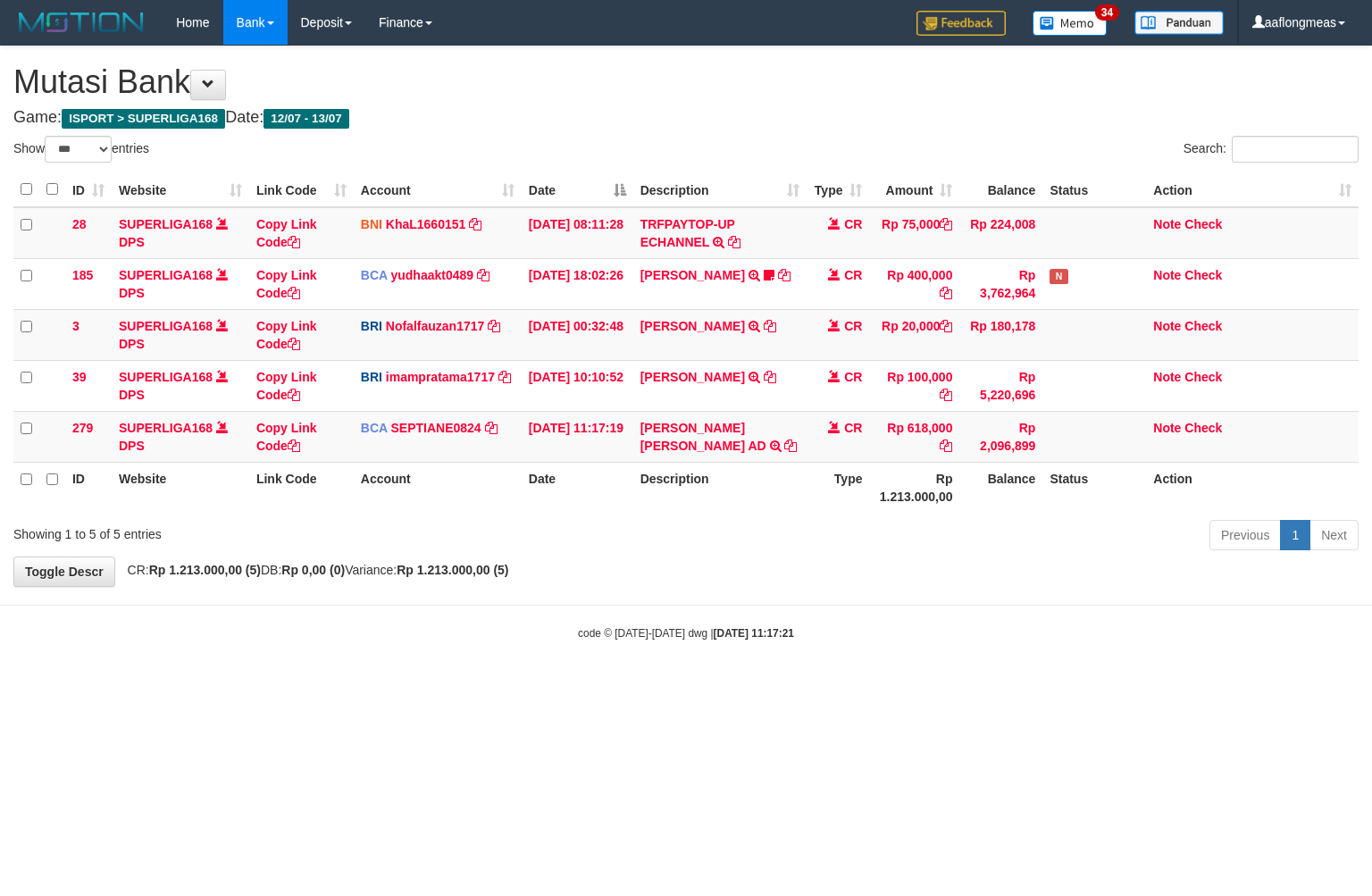 scroll, scrollTop: 0, scrollLeft: 0, axis: both 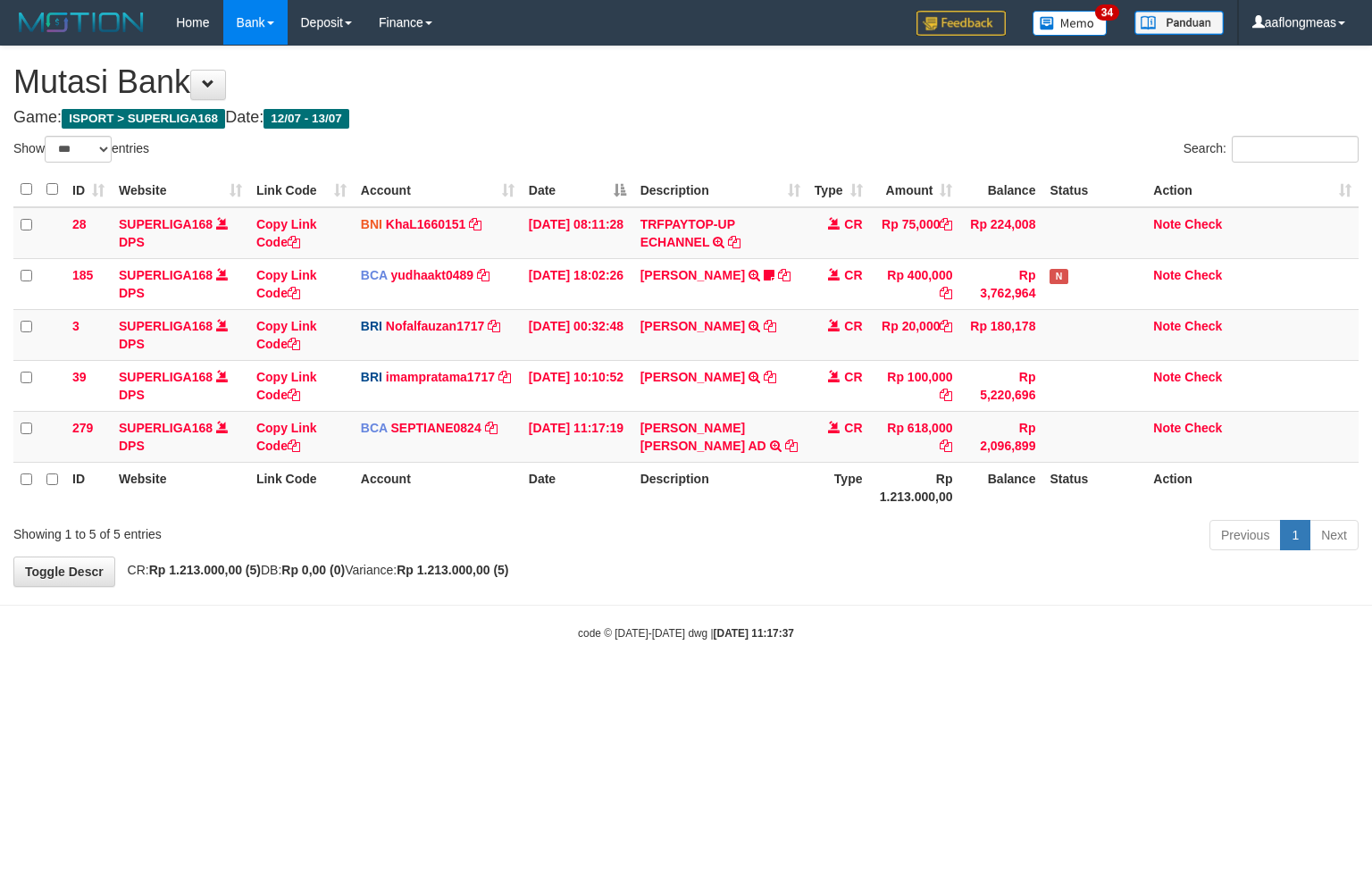 select on "***" 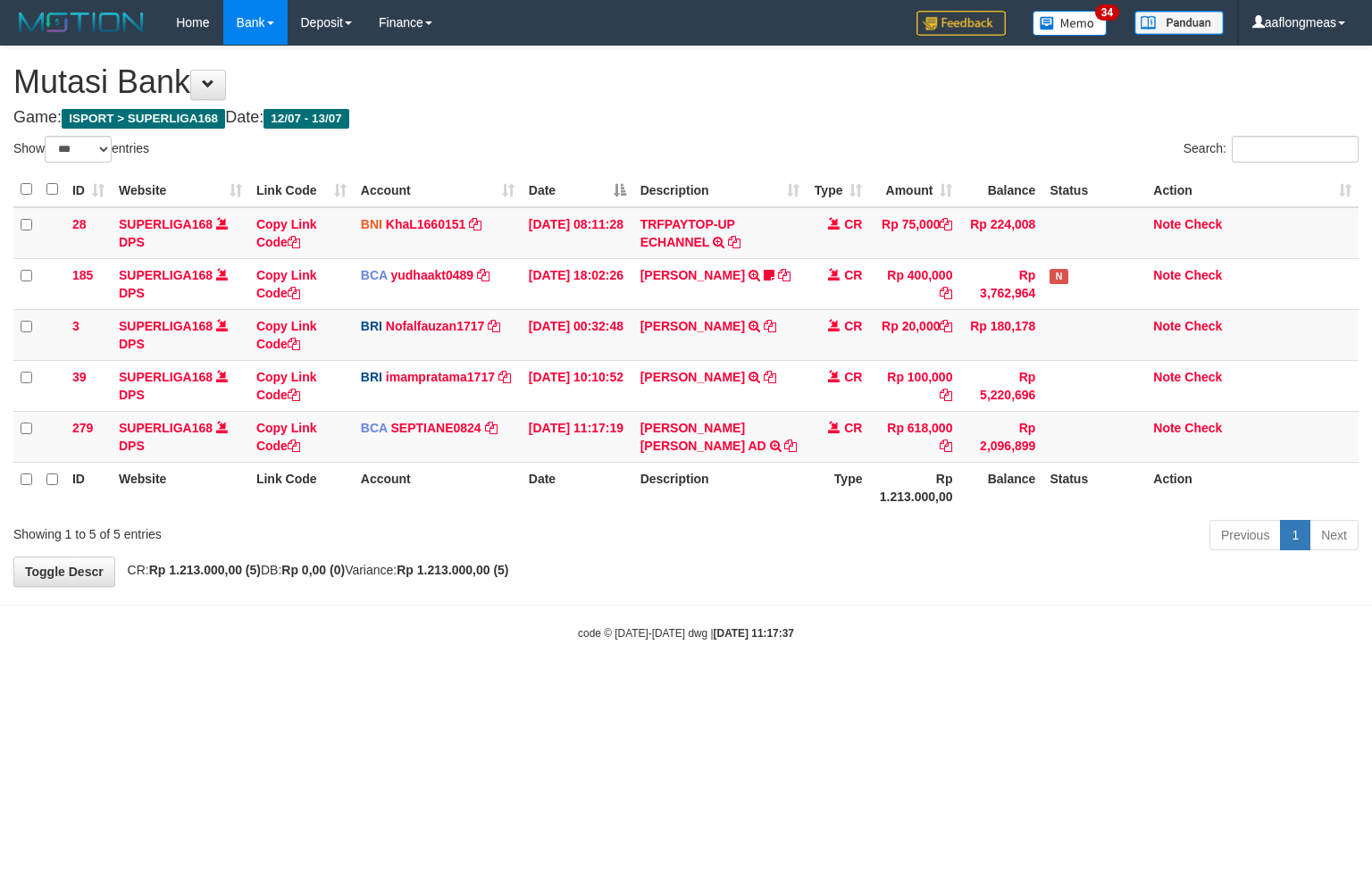 scroll, scrollTop: 0, scrollLeft: 0, axis: both 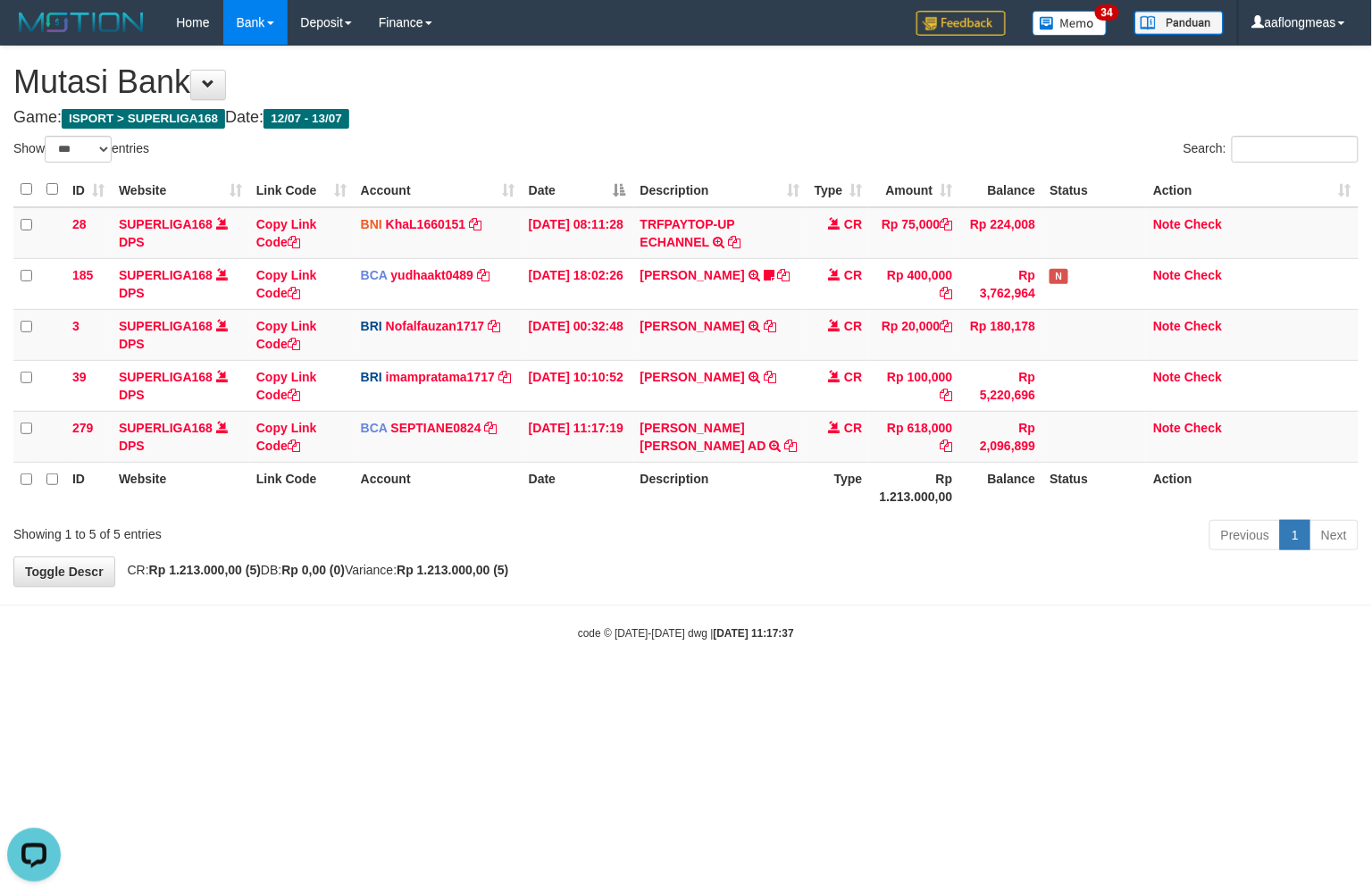 click on "Previous 1 Next" at bounding box center (972, 537) 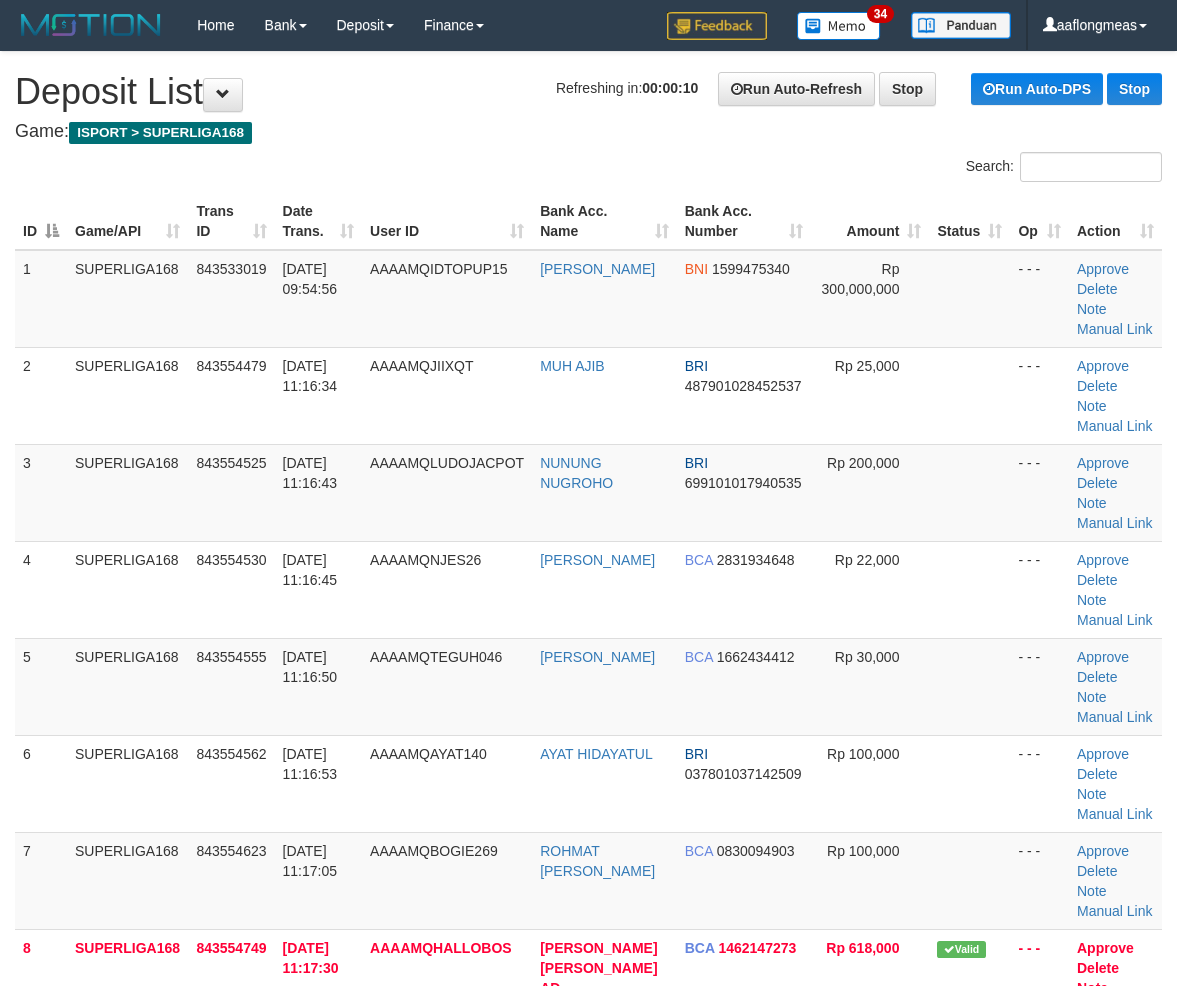 scroll, scrollTop: 0, scrollLeft: 0, axis: both 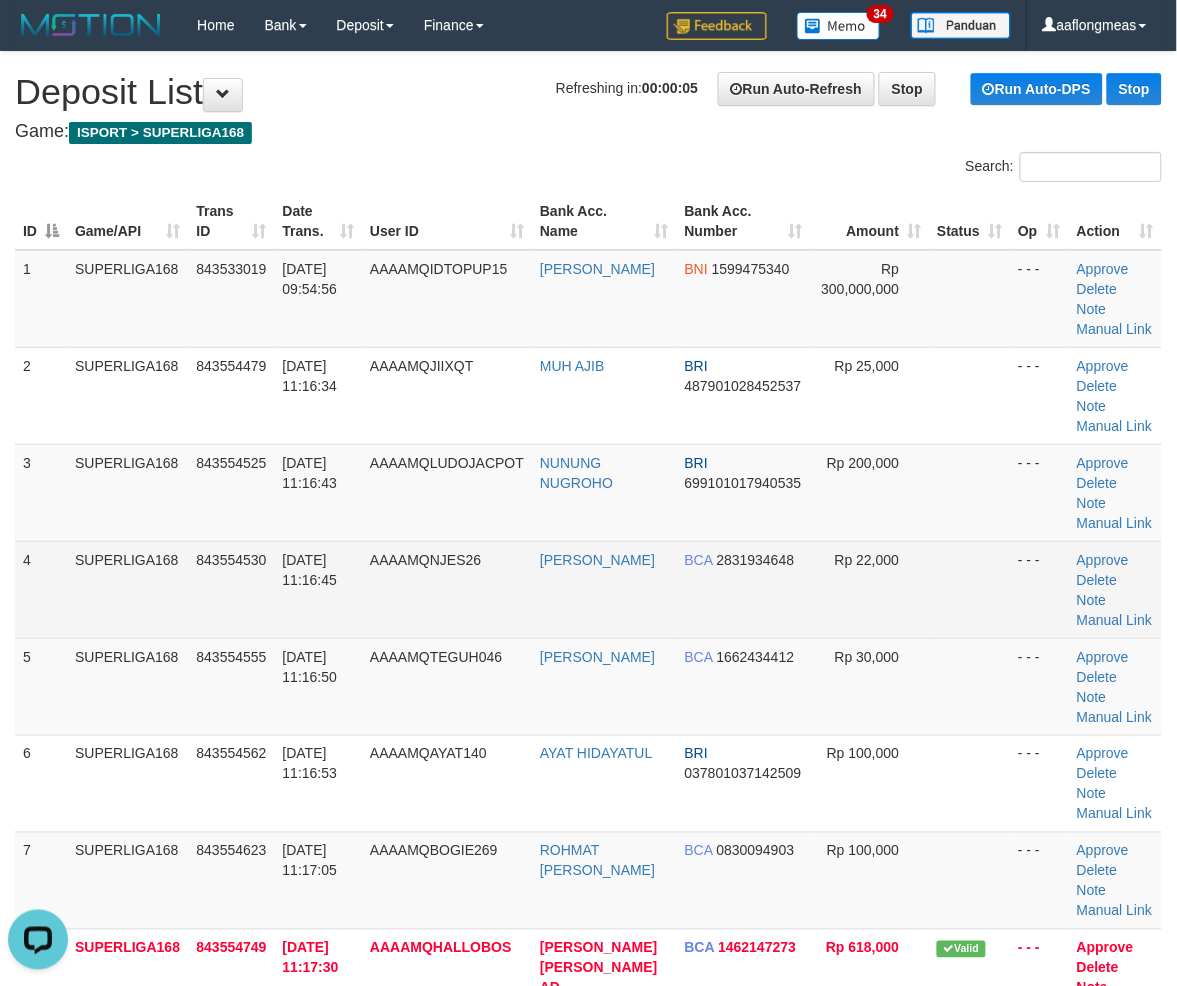 drag, startPoint x: 877, startPoint y: 532, endPoint x: 916, endPoint y: 547, distance: 41.785164 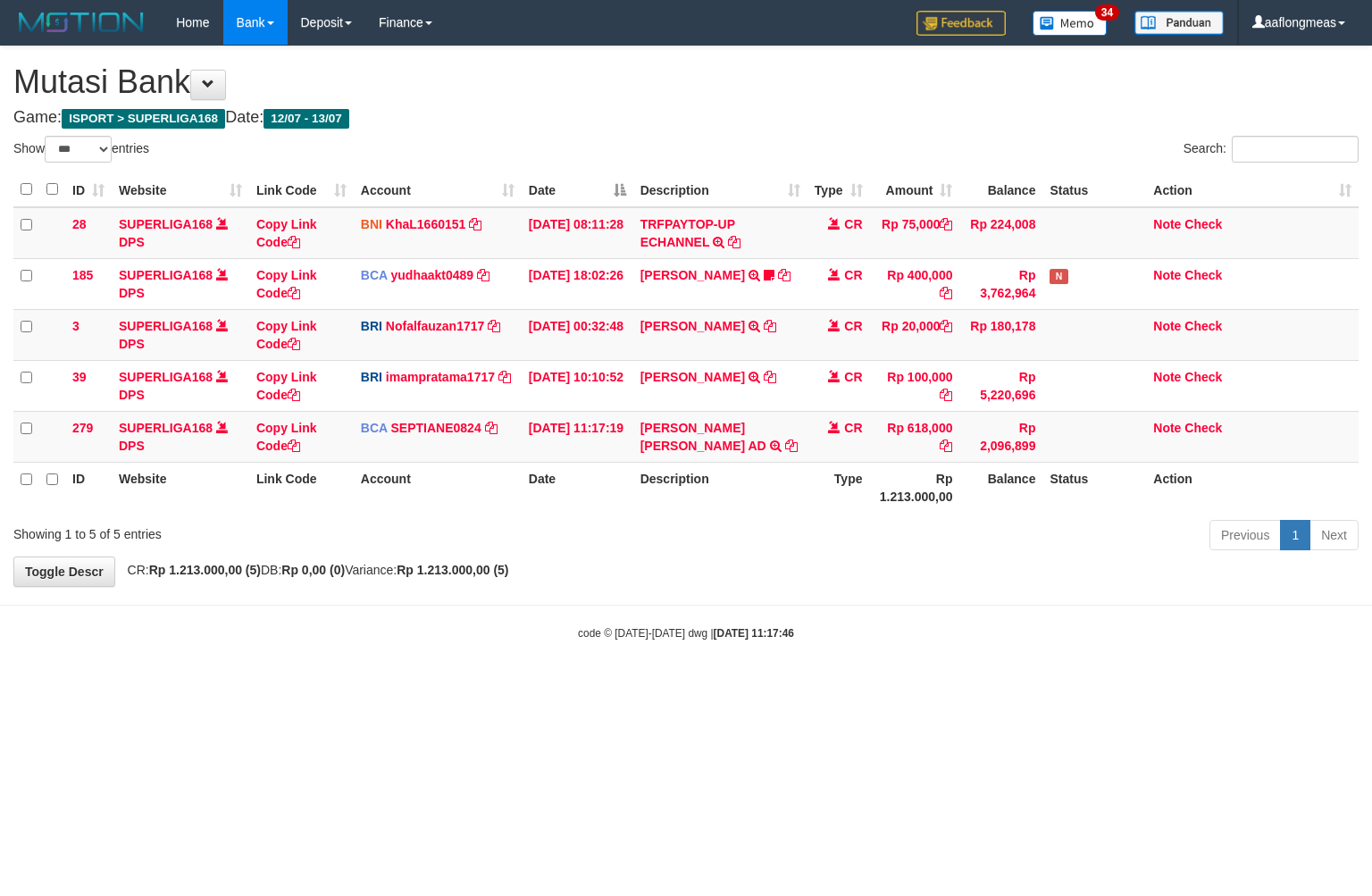 select on "***" 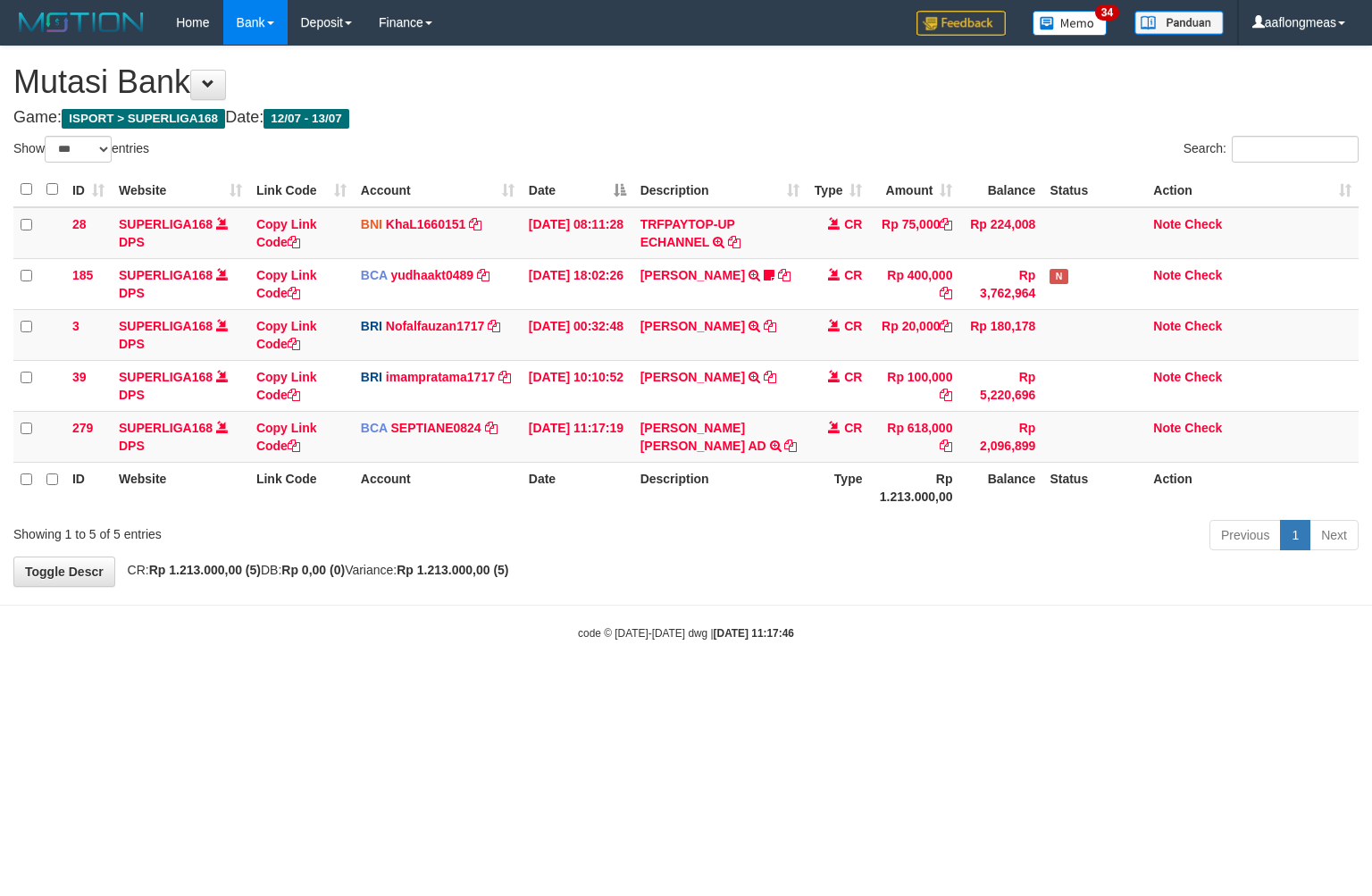 scroll, scrollTop: 0, scrollLeft: 0, axis: both 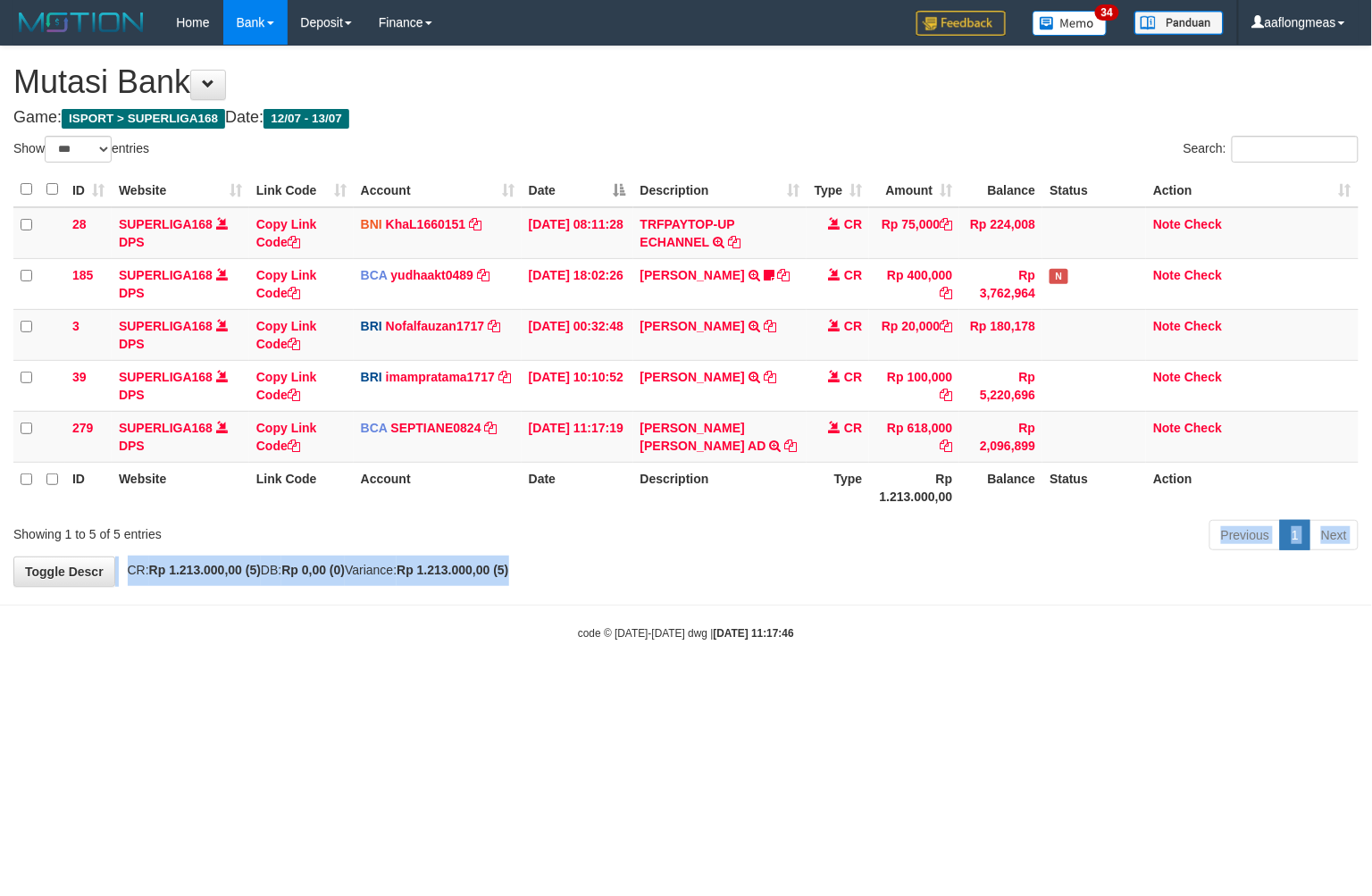 drag, startPoint x: 691, startPoint y: 560, endPoint x: 716, endPoint y: 566, distance: 25.70992 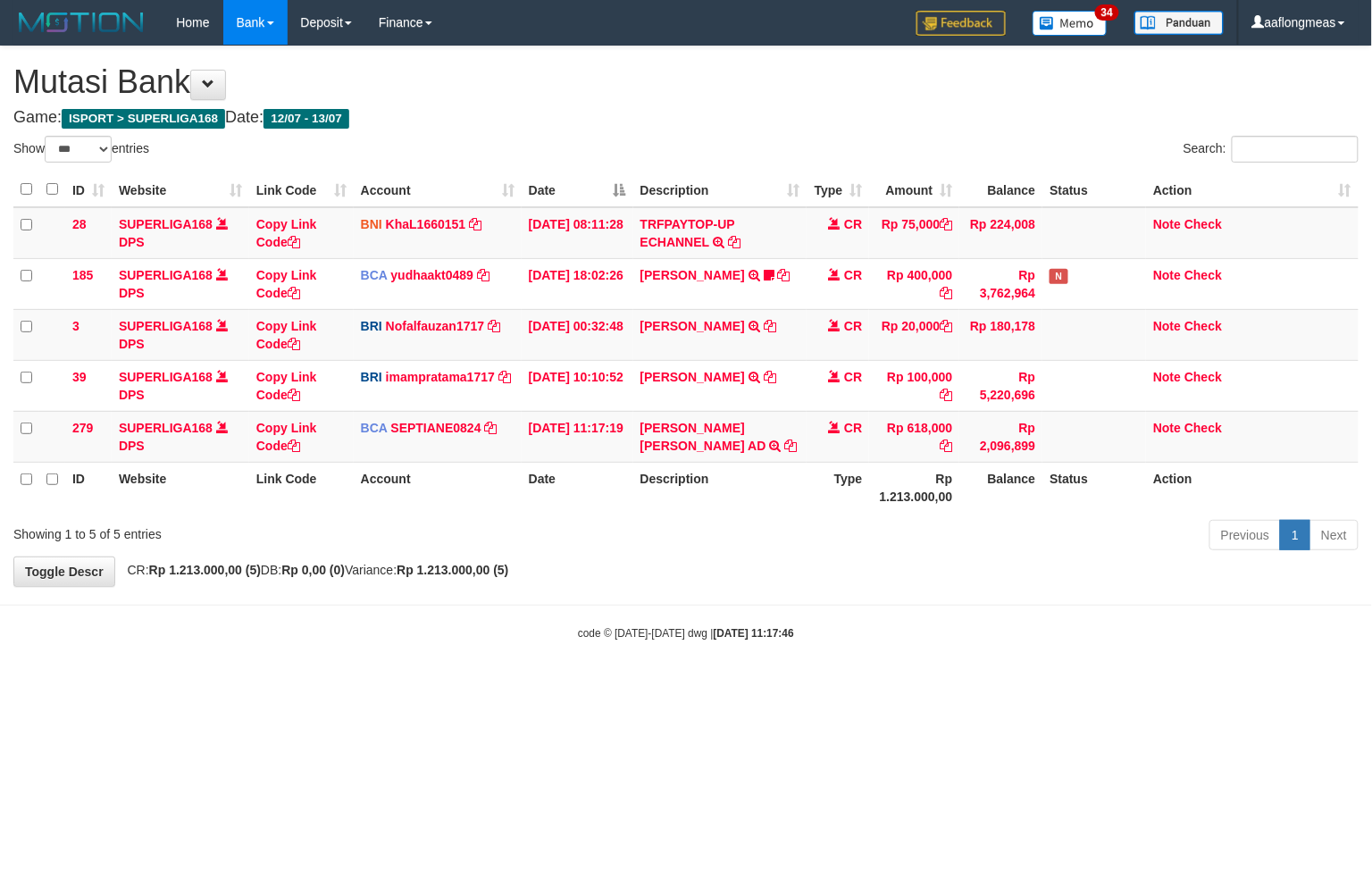 click on "**********" at bounding box center [686, 316] 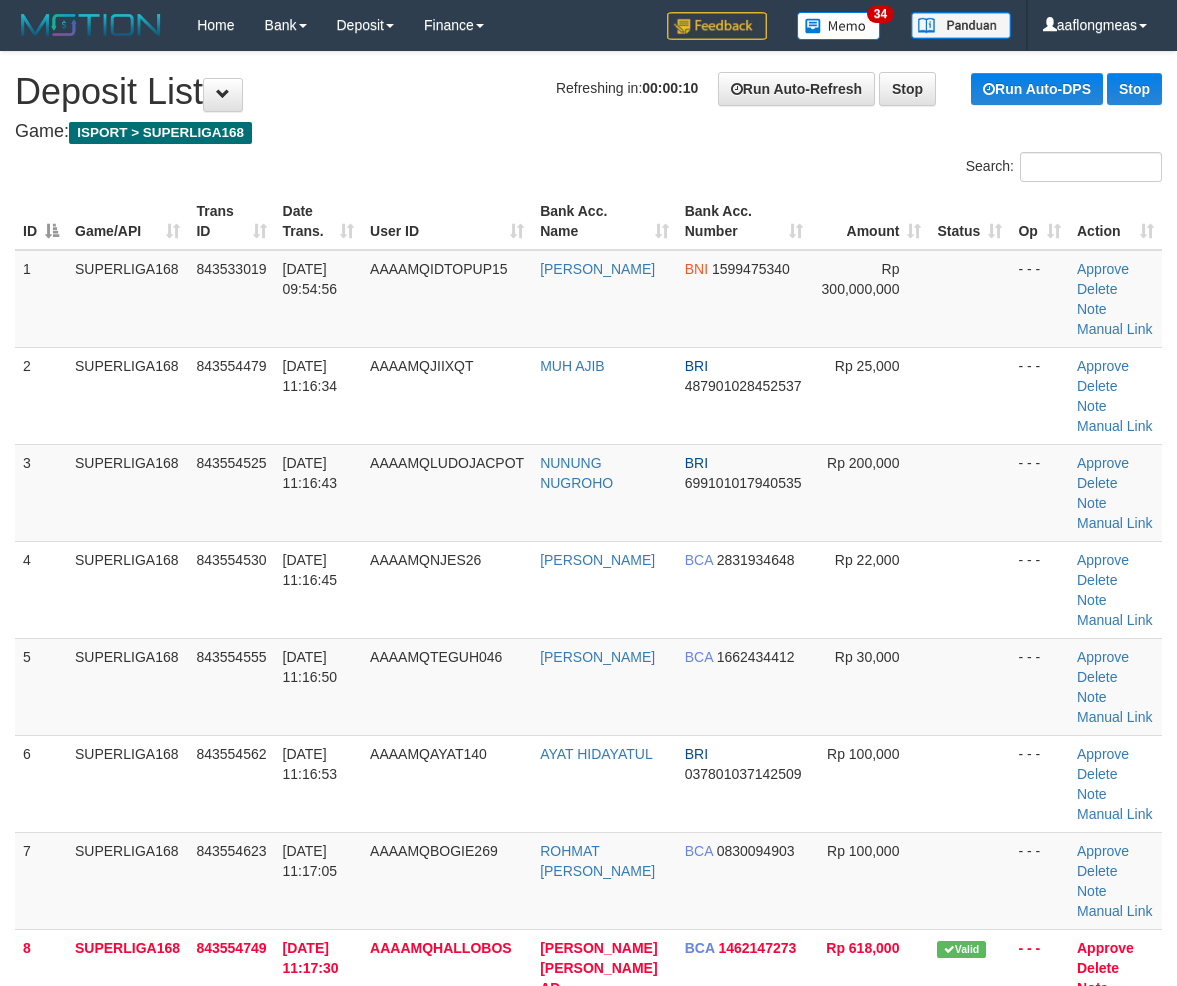 scroll, scrollTop: 0, scrollLeft: 0, axis: both 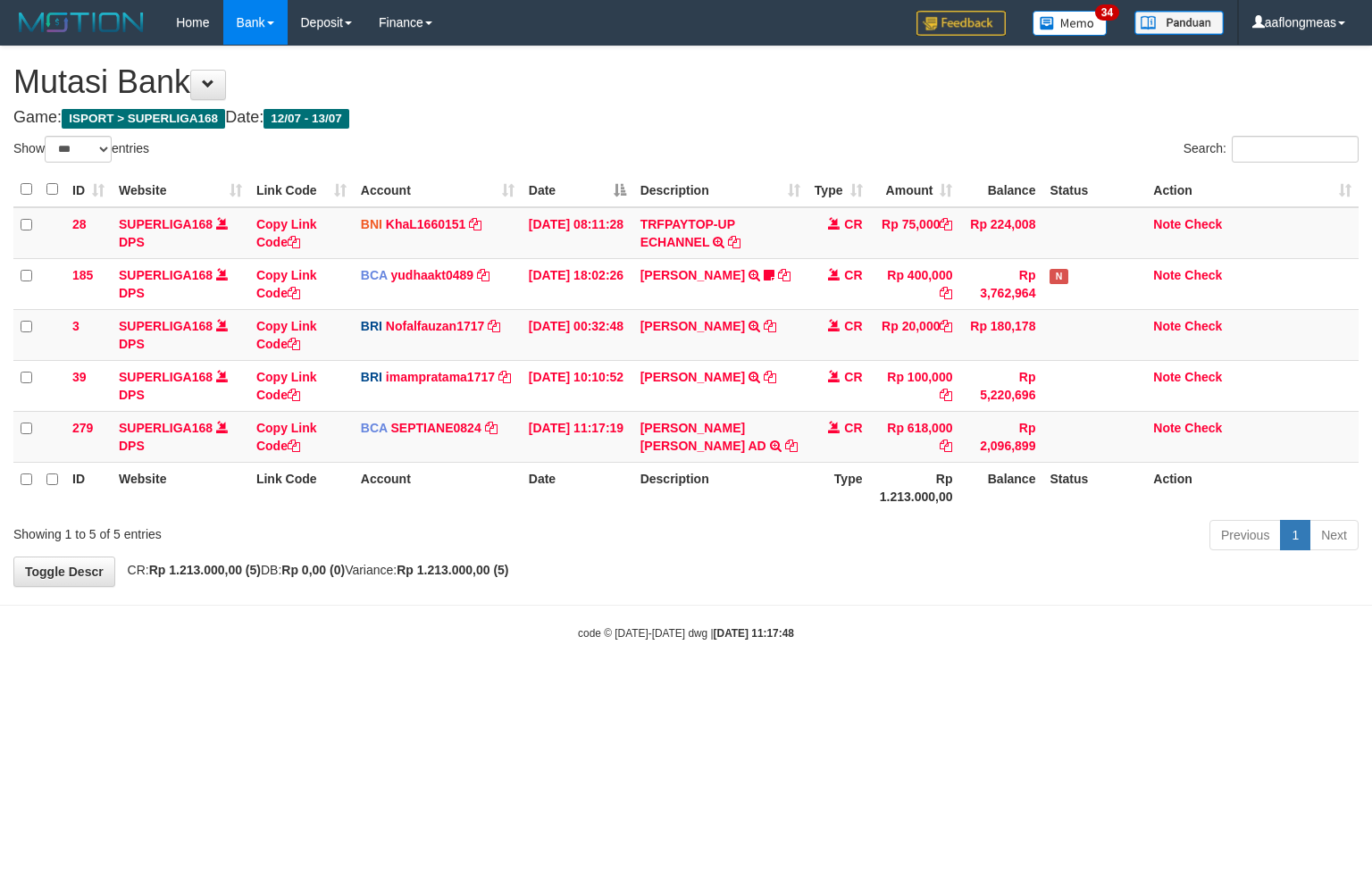 select on "***" 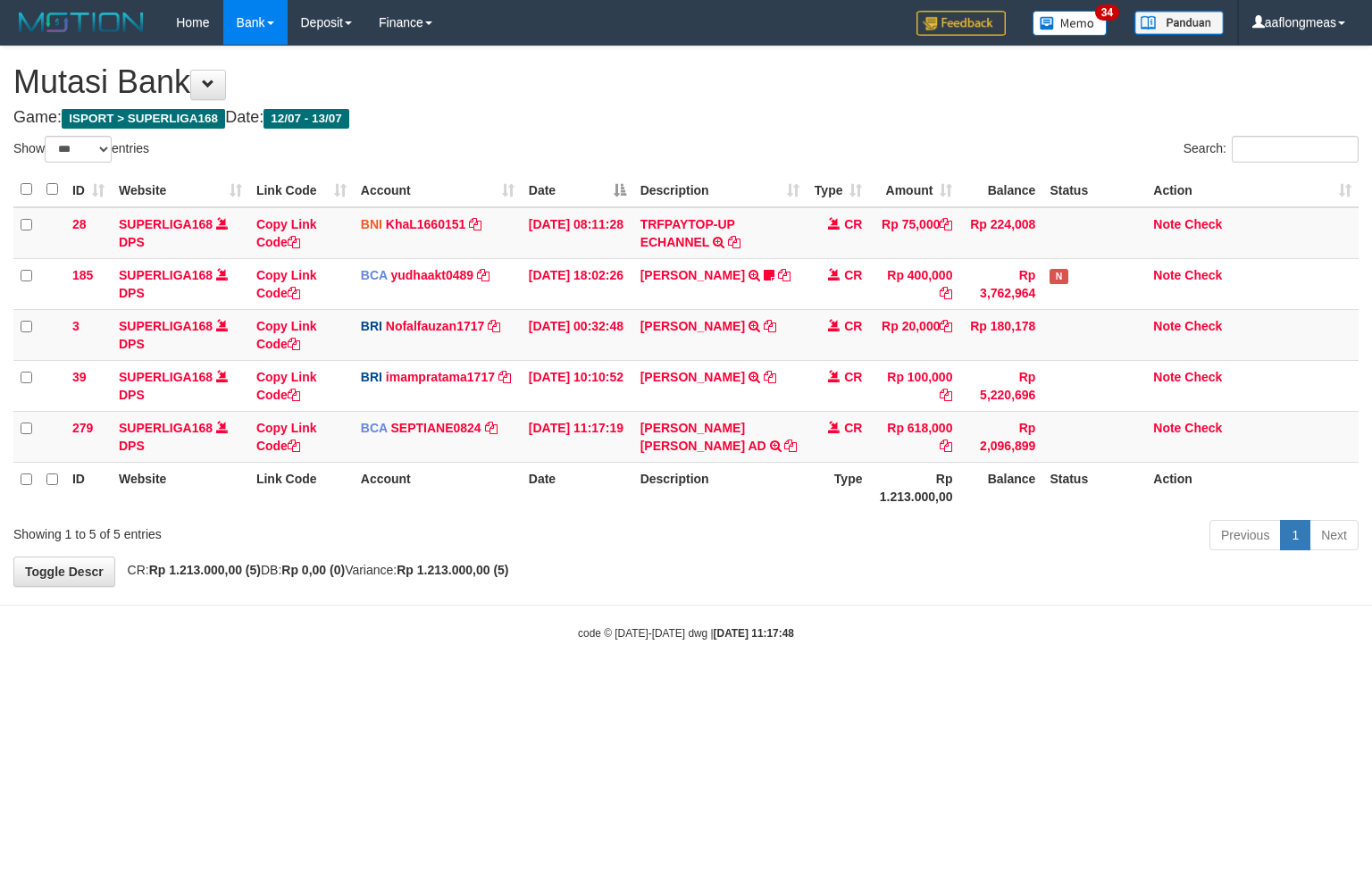 scroll, scrollTop: 0, scrollLeft: 0, axis: both 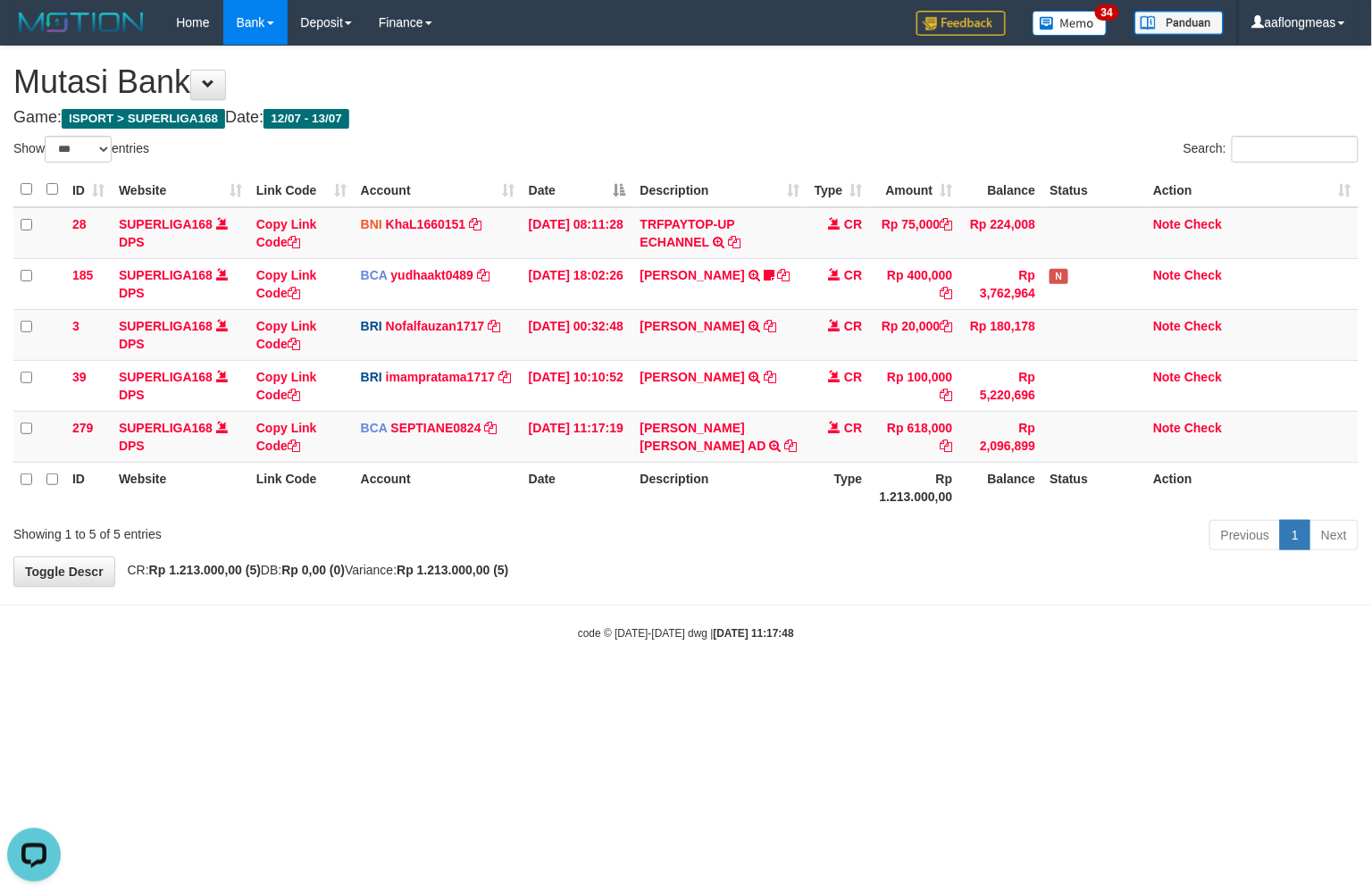 click on "Toggle navigation
Home
Bank
Account List
Load
By Website
Group
[ISPORT]													SUPERLIGA168
By Load Group (DPS)" at bounding box center [686, 343] 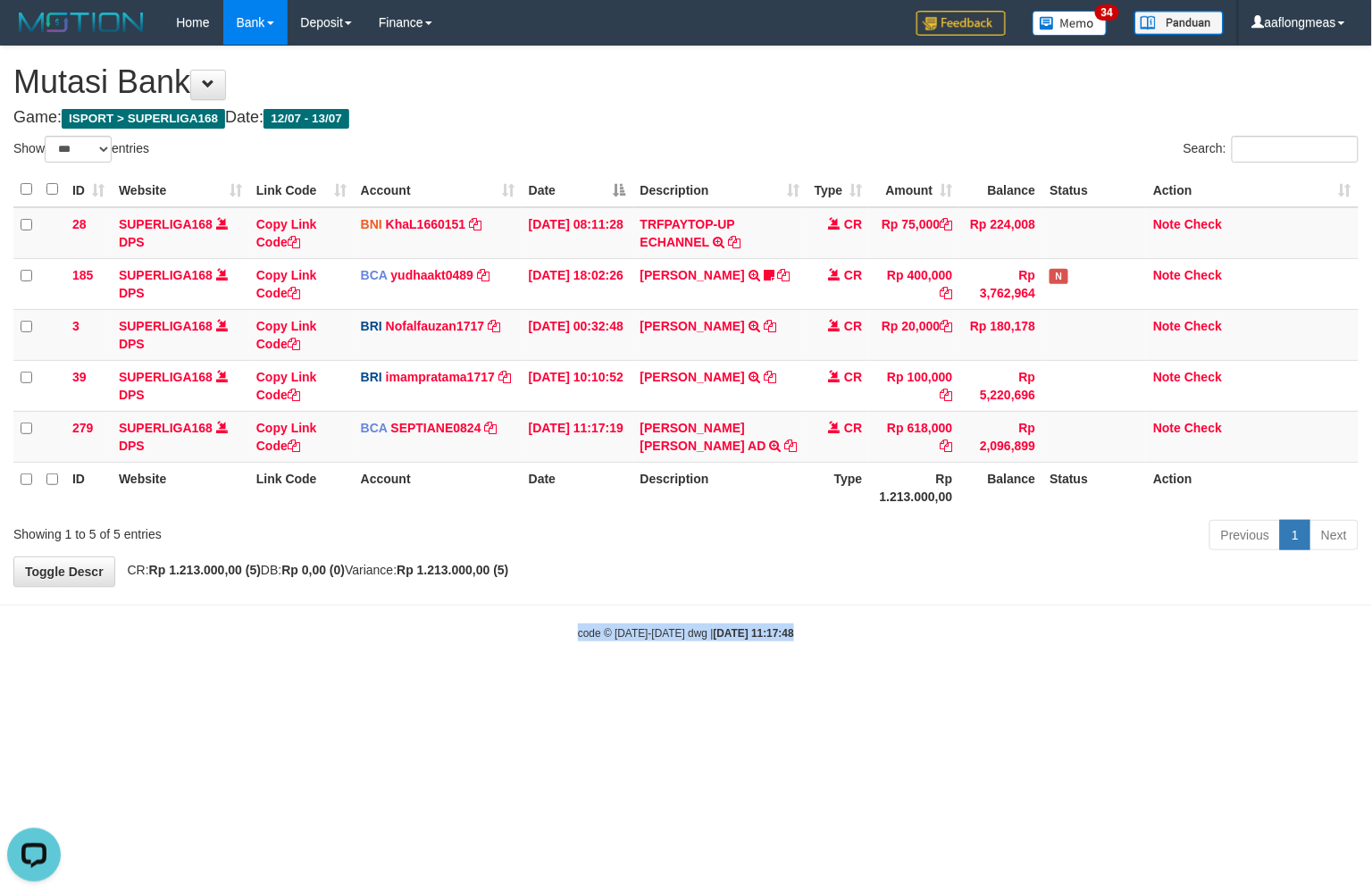 click on "Toggle navigation
Home
Bank
Account List
Load
By Website
Group
[ISPORT]													SUPERLIGA168
By Load Group (DPS)" at bounding box center [686, 343] 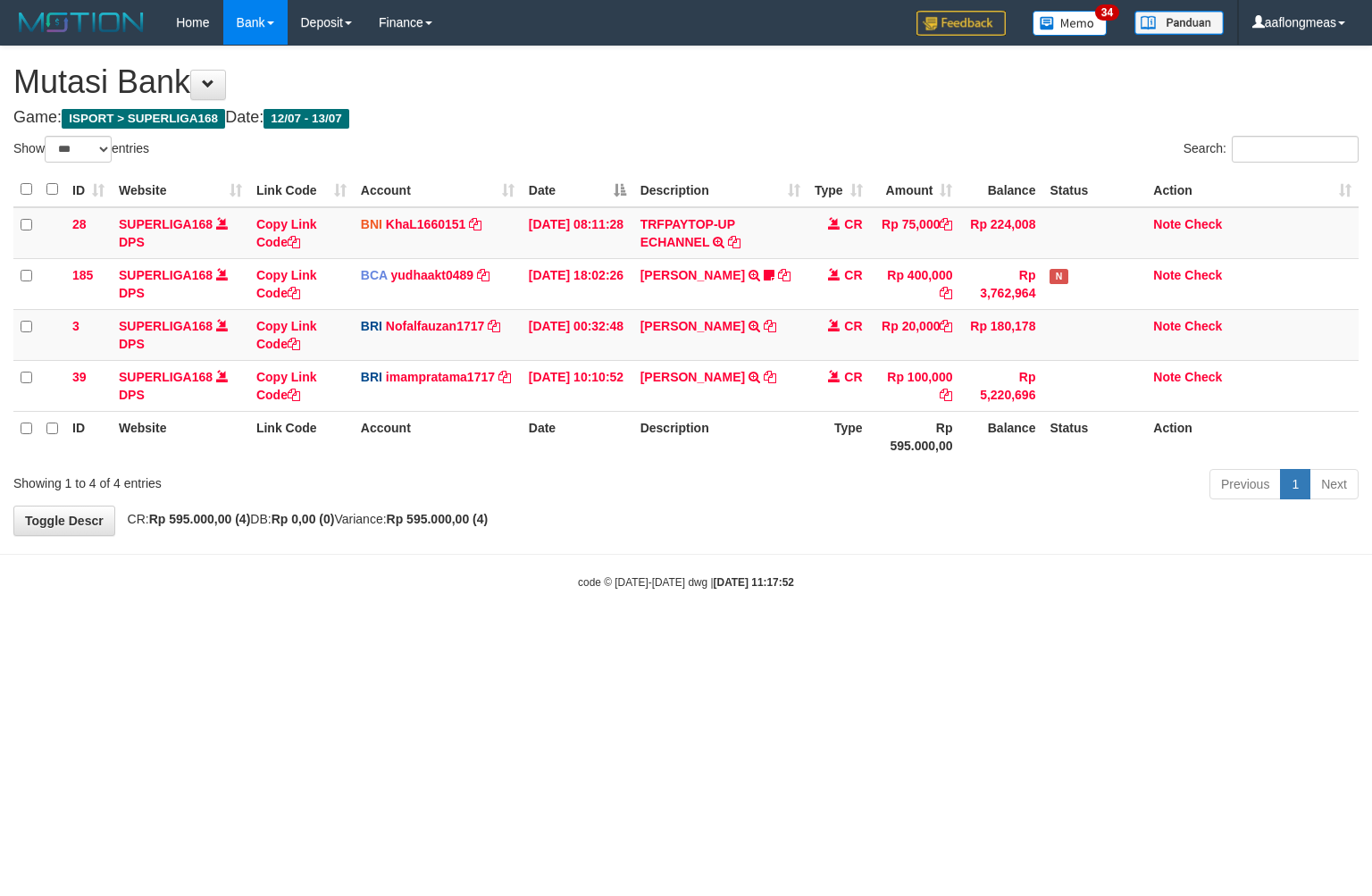 select on "***" 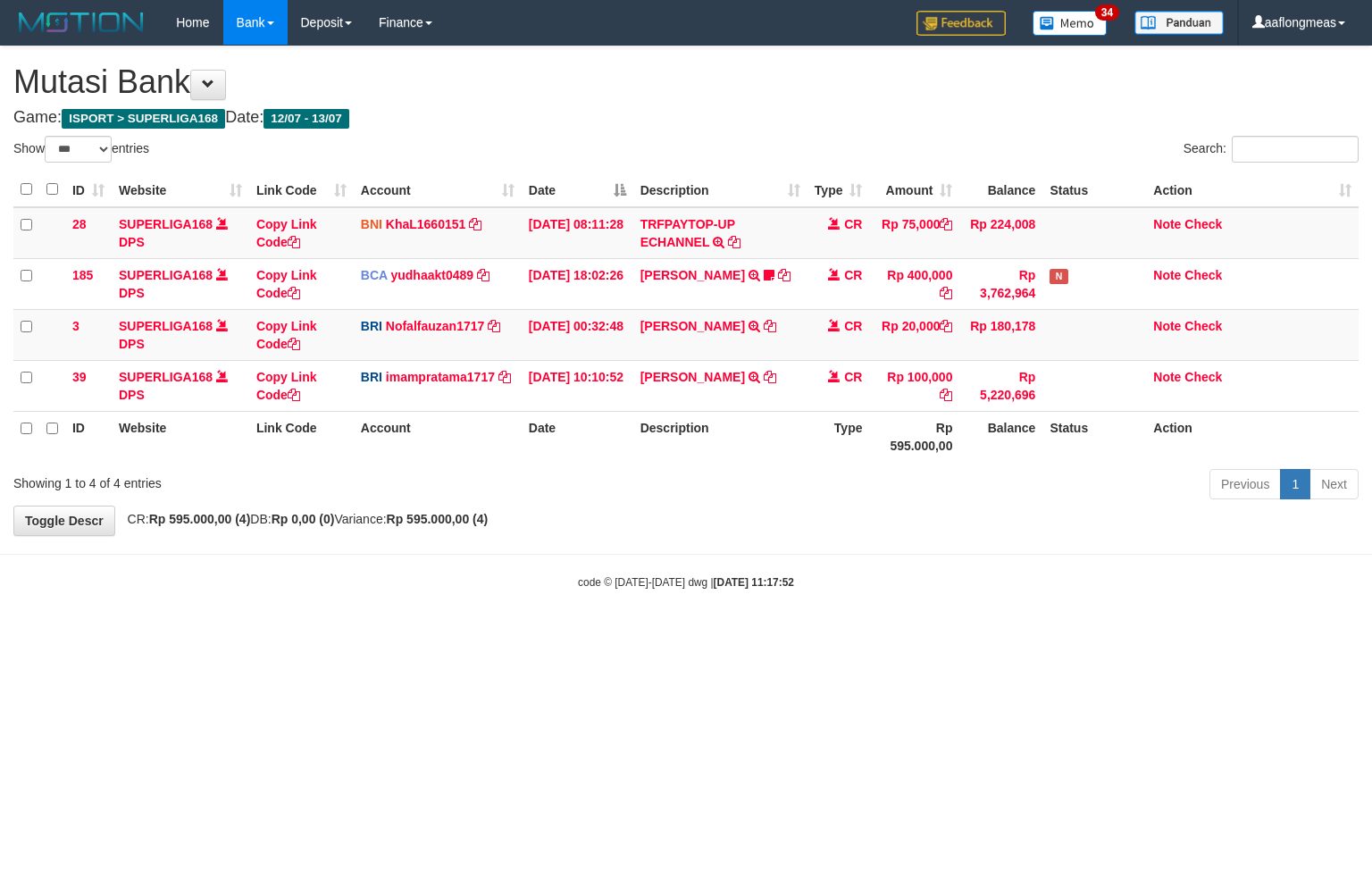 scroll, scrollTop: 0, scrollLeft: 0, axis: both 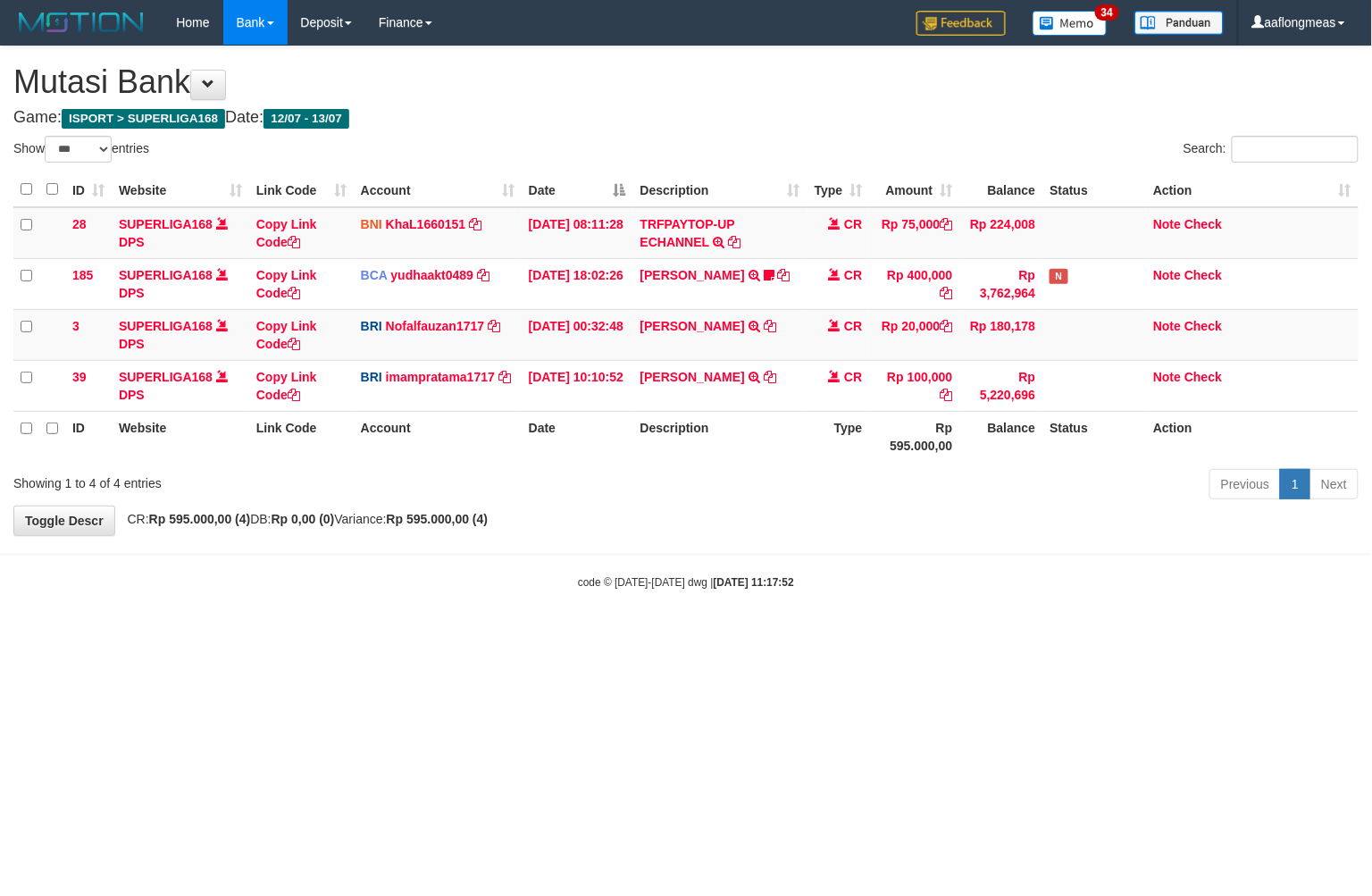 click on "Toggle navigation
Home
Bank
Account List
Load
By Website
Group
[ISPORT]													SUPERLIGA168
By Load Group (DPS)" at bounding box center (686, 317) 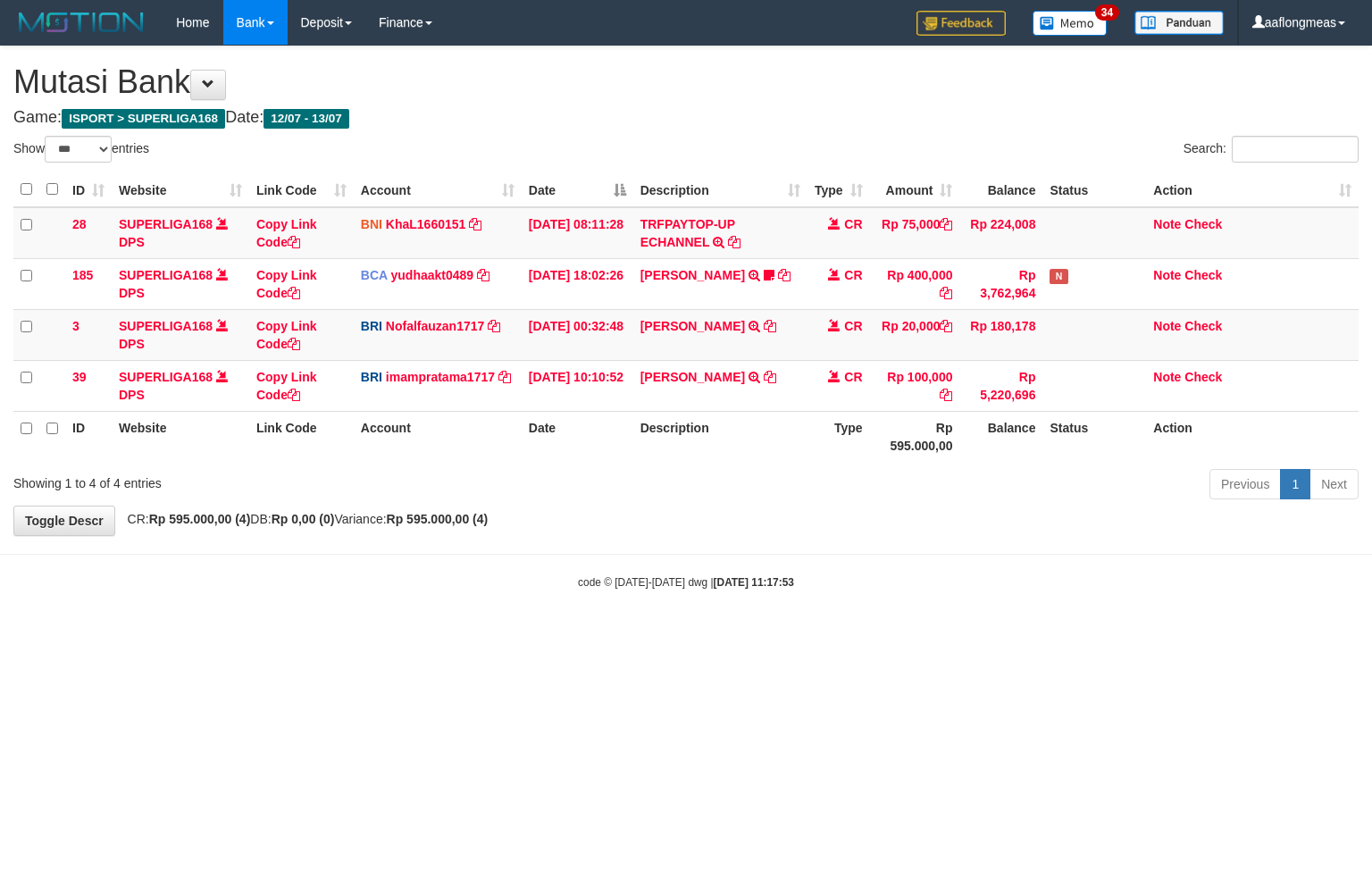 select on "***" 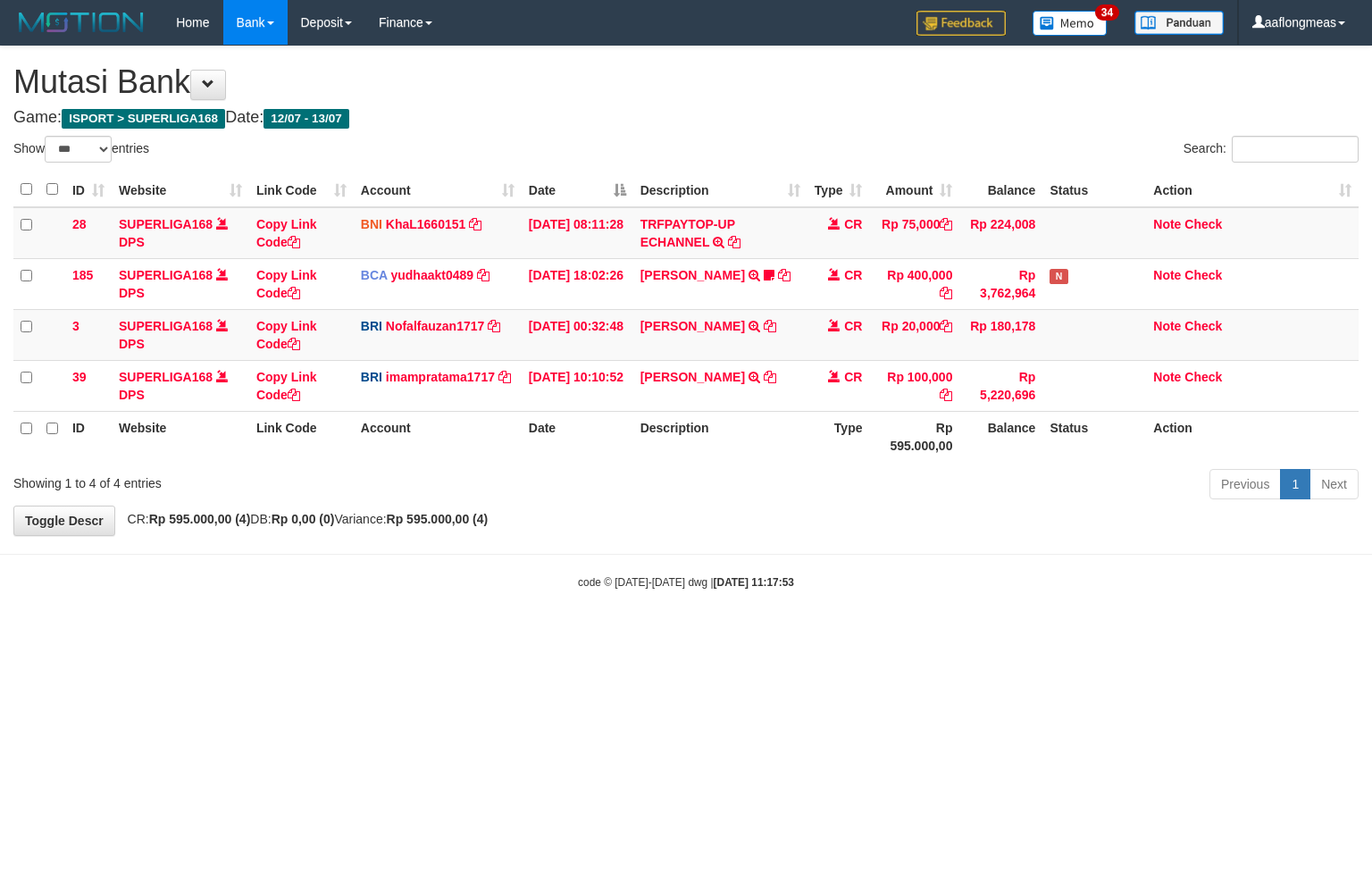 scroll, scrollTop: 0, scrollLeft: 0, axis: both 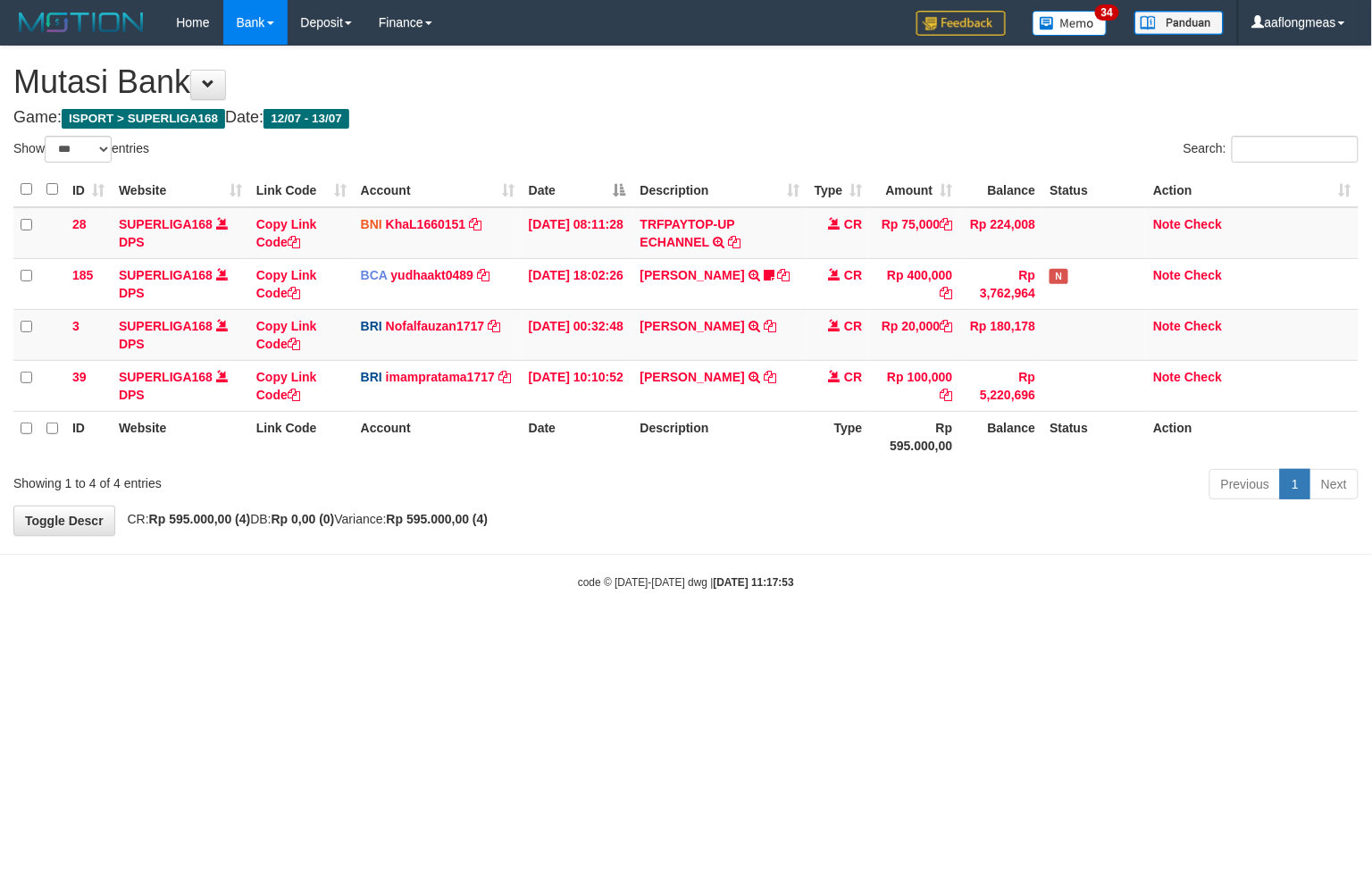 click on "Toggle navigation
Home
Bank
Account List
Load
By Website
Group
[ISPORT]													SUPERLIGA168
By Load Group (DPS)" at bounding box center (686, 317) 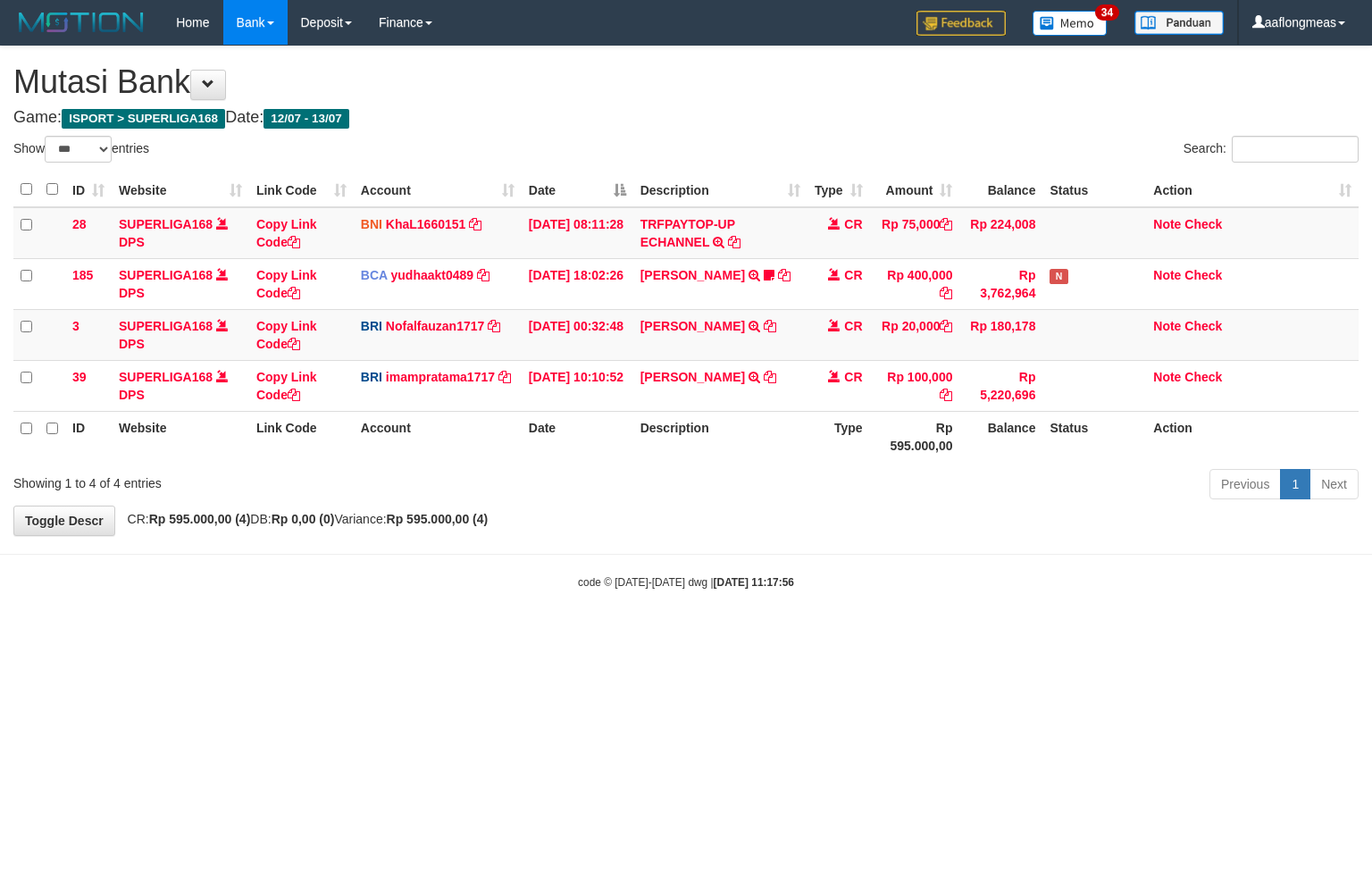 select on "***" 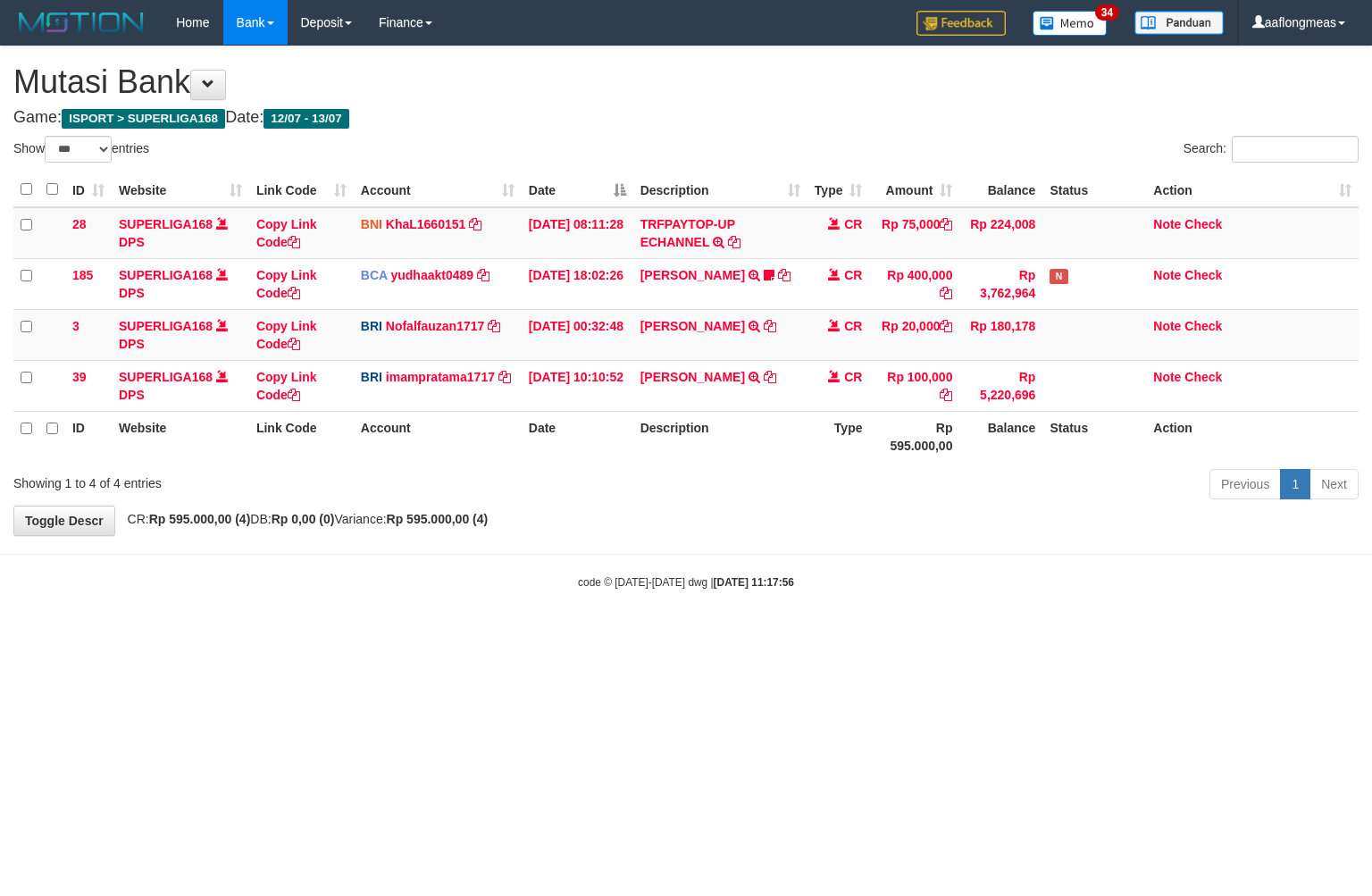 scroll, scrollTop: 0, scrollLeft: 0, axis: both 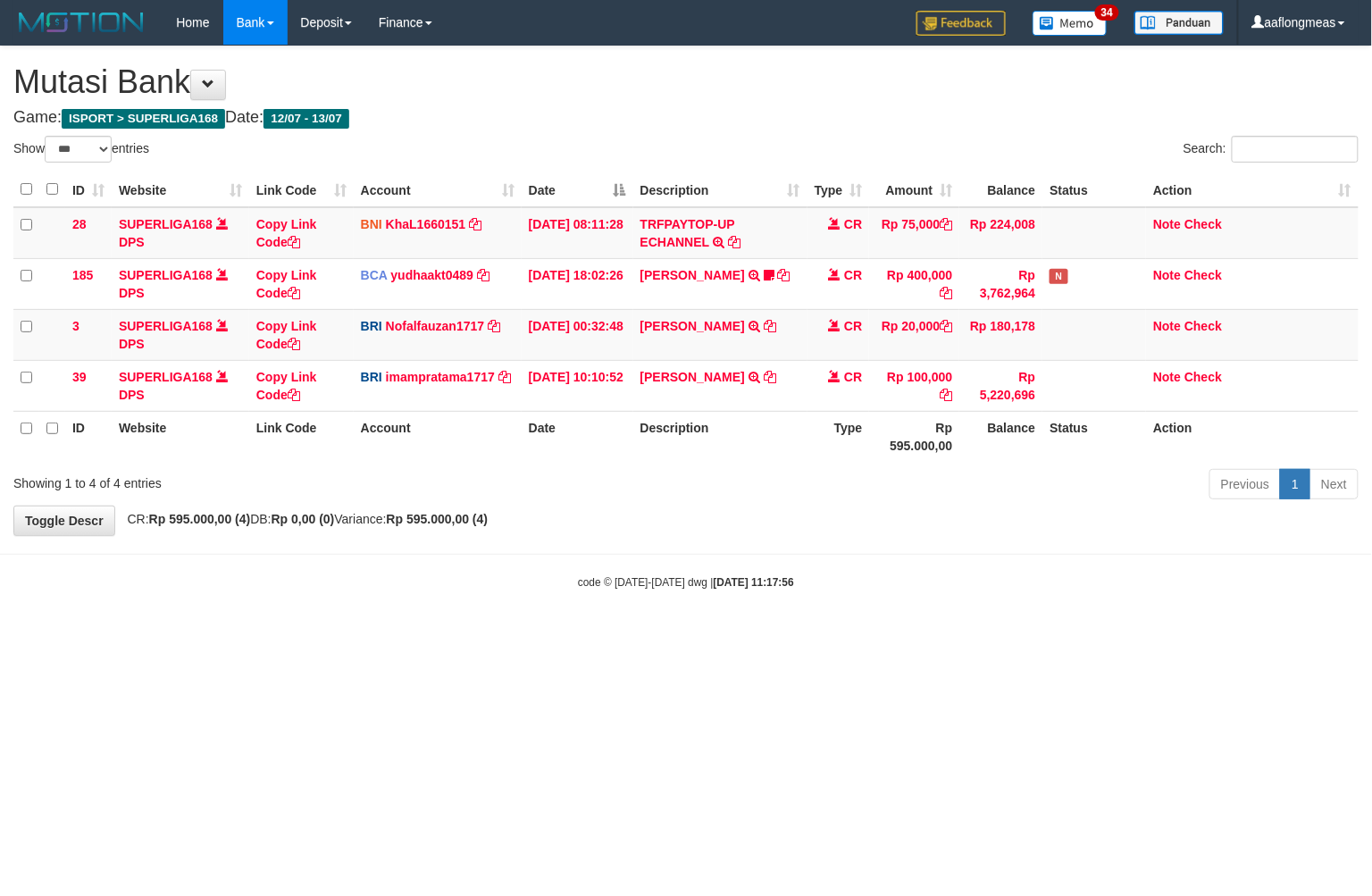click on "Toggle navigation
Home
Bank
Account List
Load
By Website
Group
[ISPORT]													SUPERLIGA168
By Load Group (DPS)" at bounding box center (686, 317) 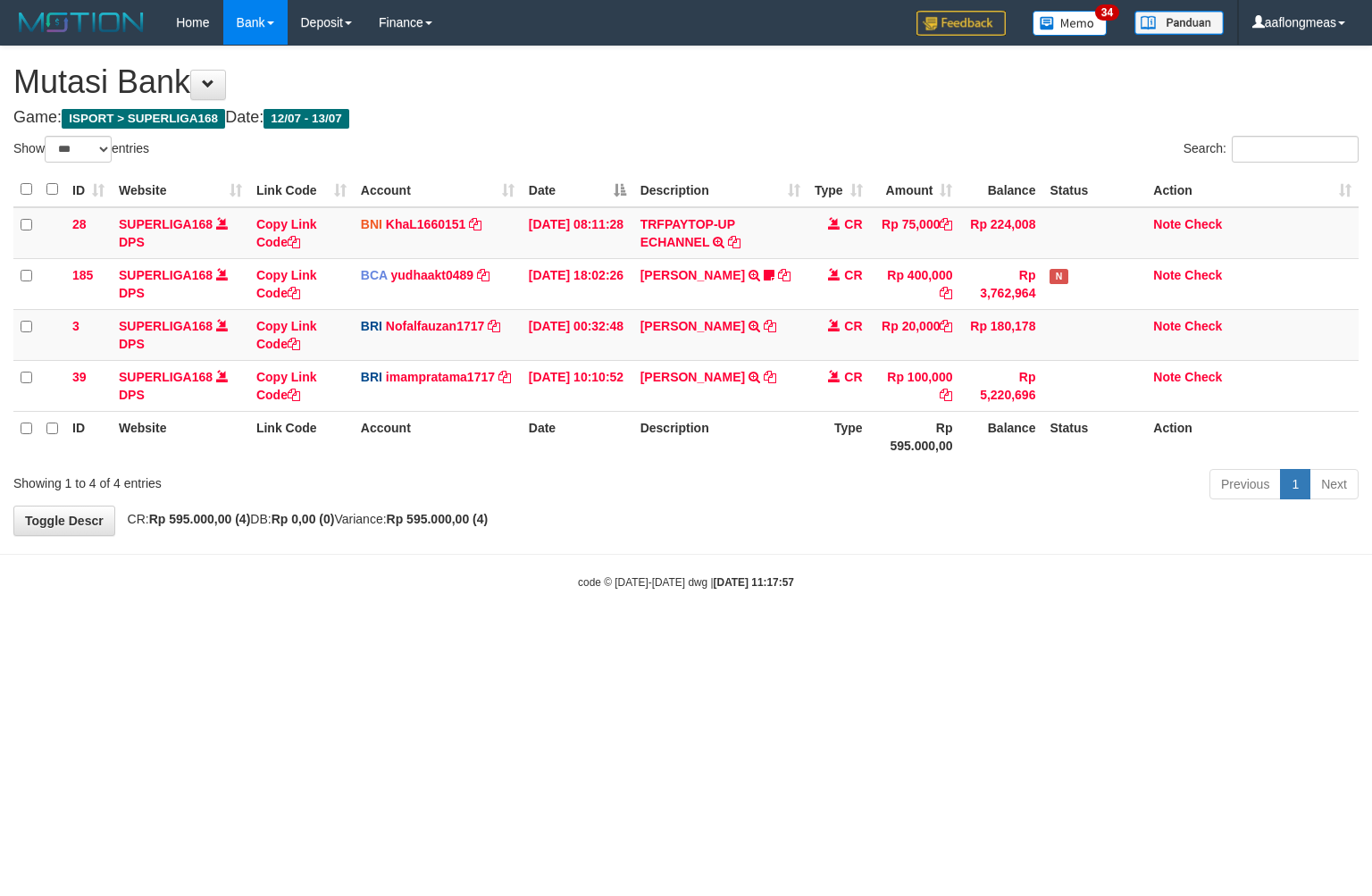 select on "***" 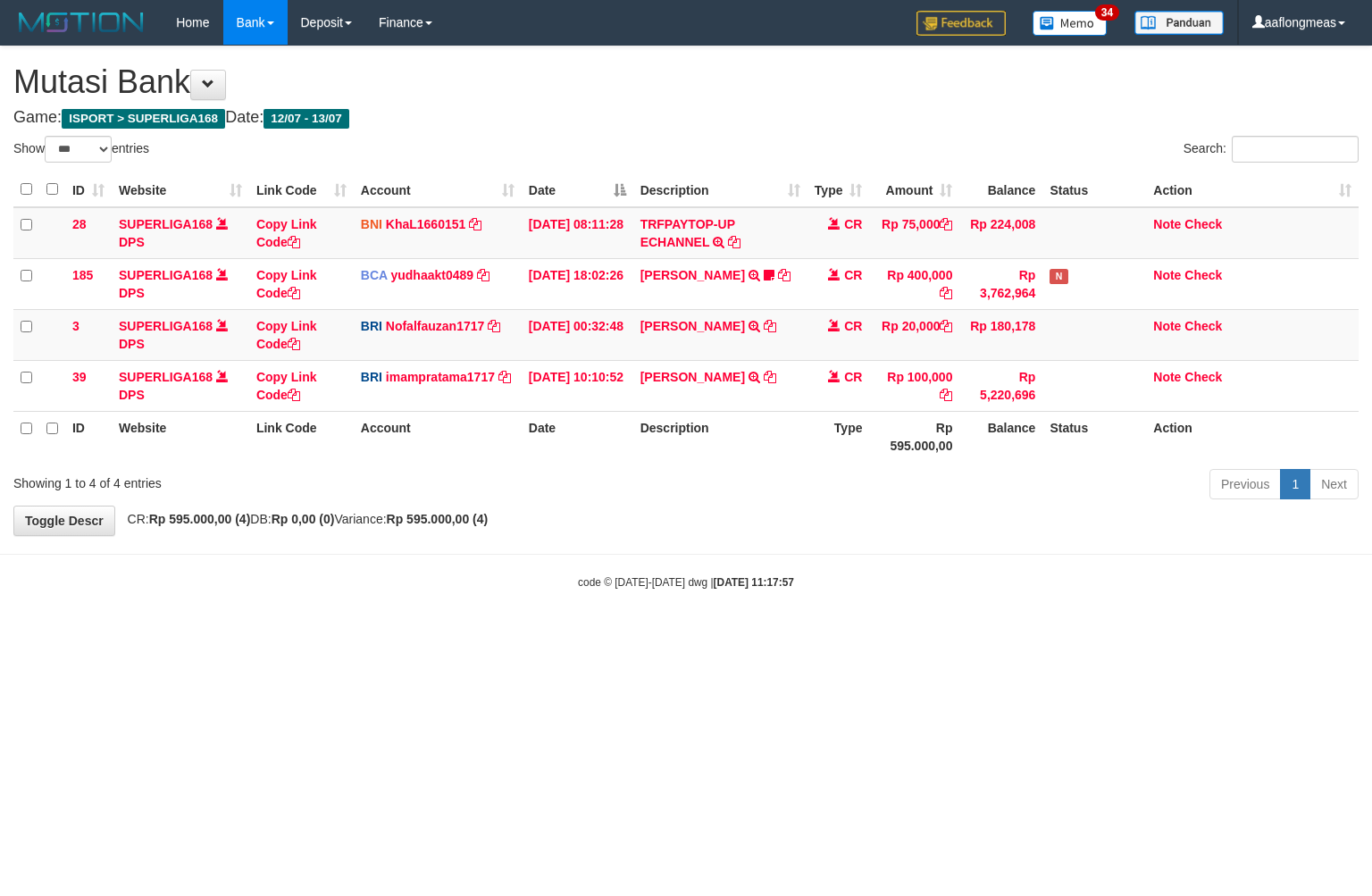 scroll, scrollTop: 0, scrollLeft: 0, axis: both 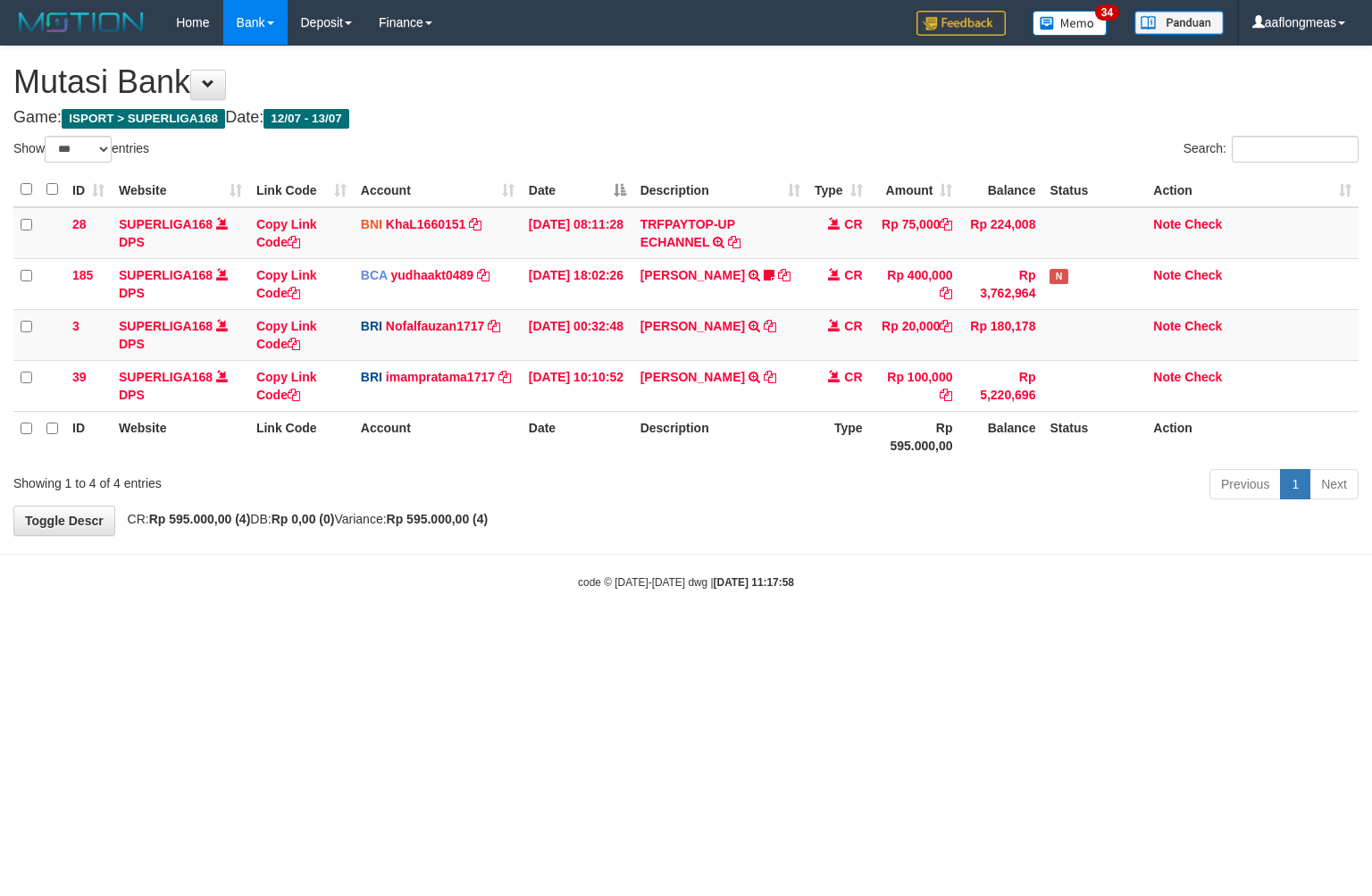 select on "***" 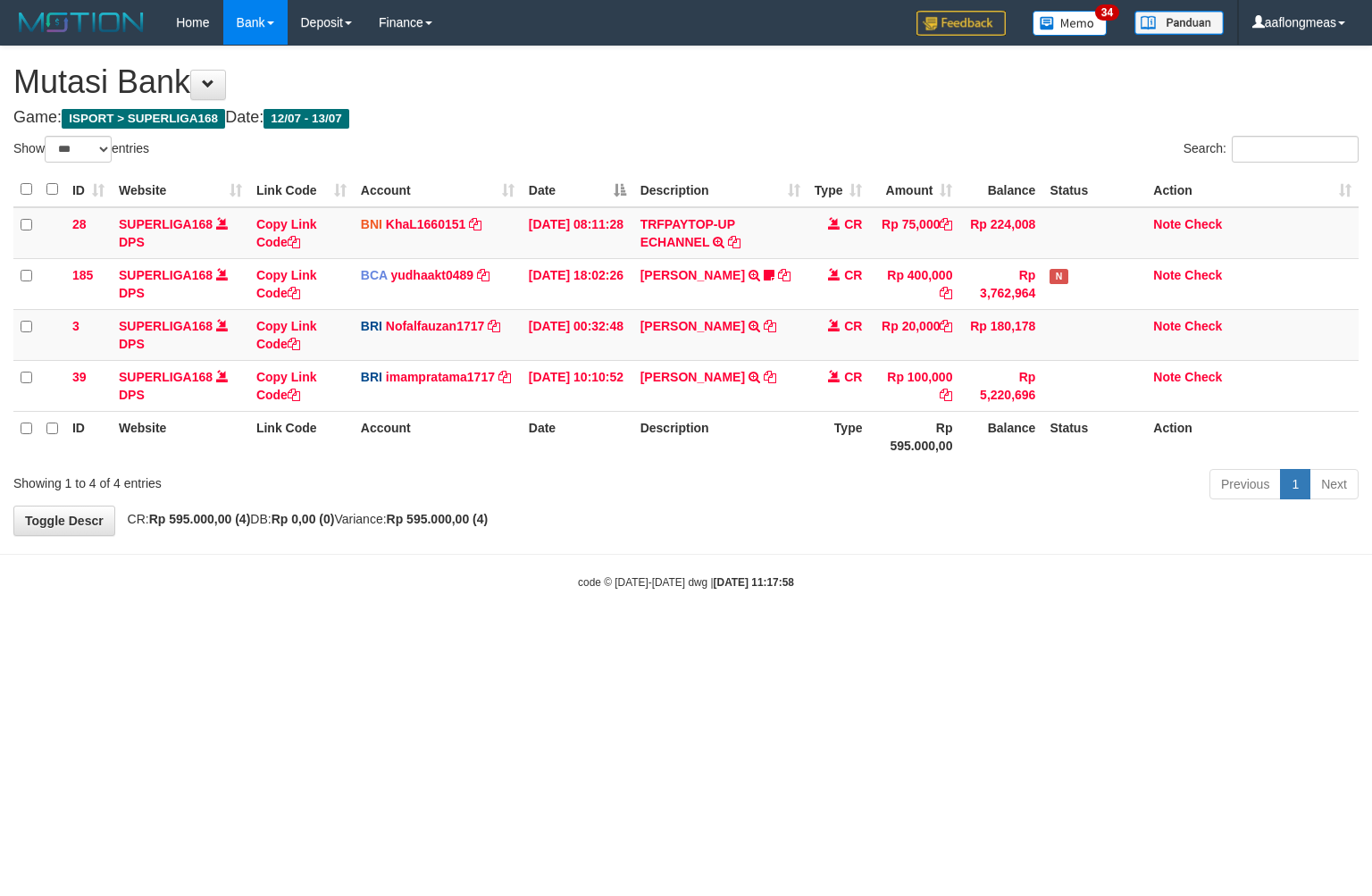 scroll, scrollTop: 0, scrollLeft: 0, axis: both 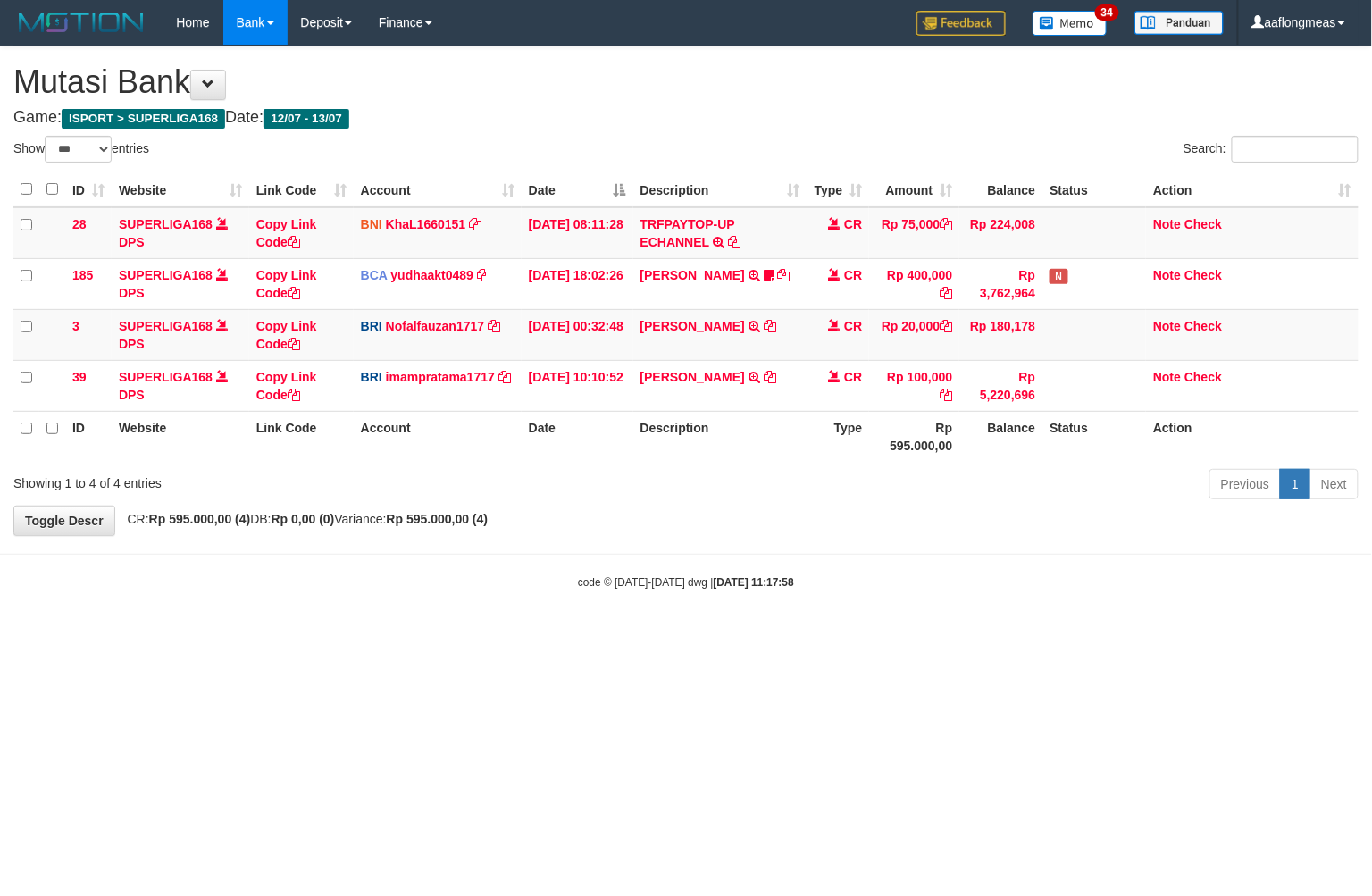 click on "Toggle navigation
Home
Bank
Account List
Load
By Website
Group
[ISPORT]													SUPERLIGA168
By Load Group (DPS)" at bounding box center [686, 317] 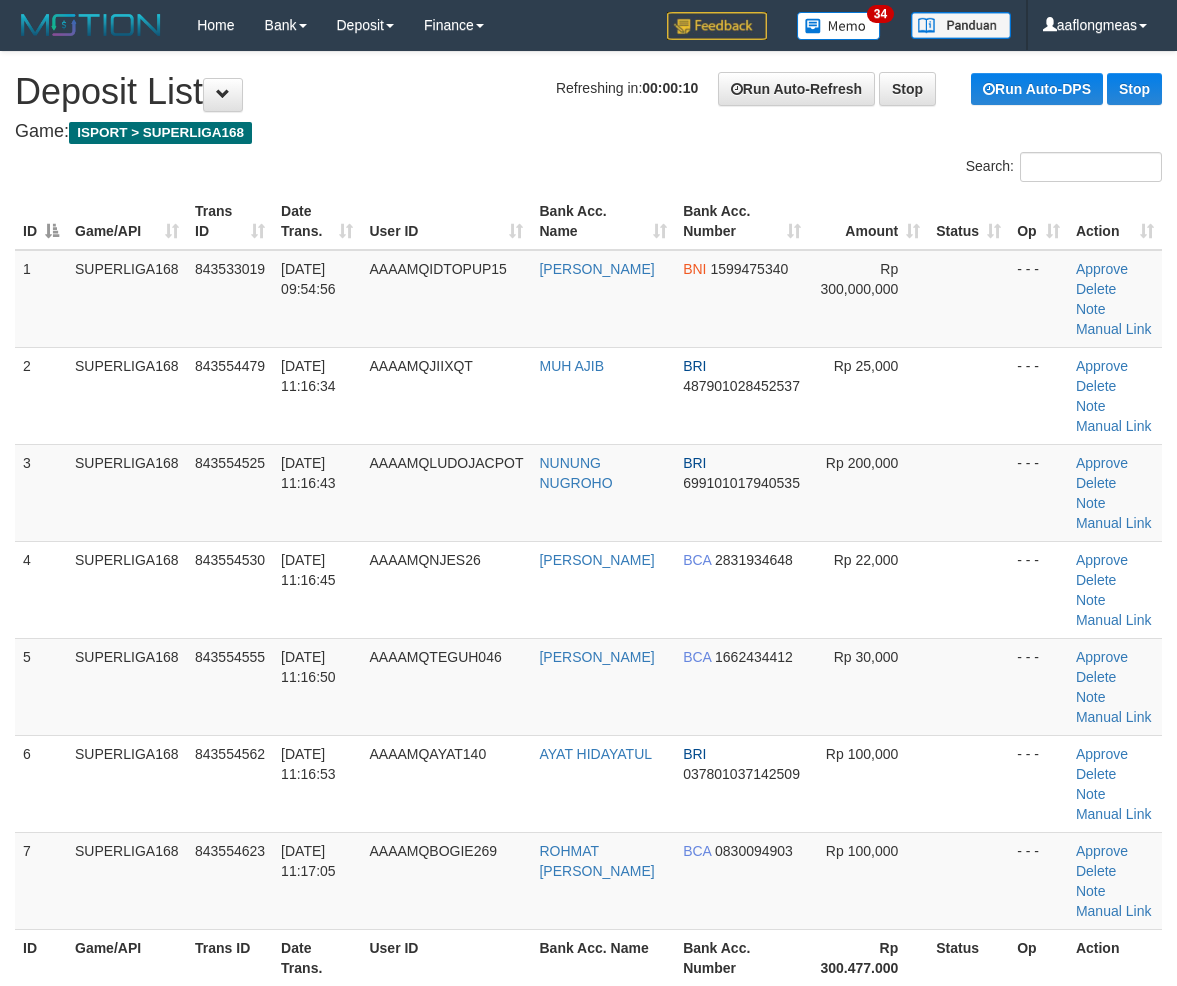 scroll, scrollTop: 0, scrollLeft: 0, axis: both 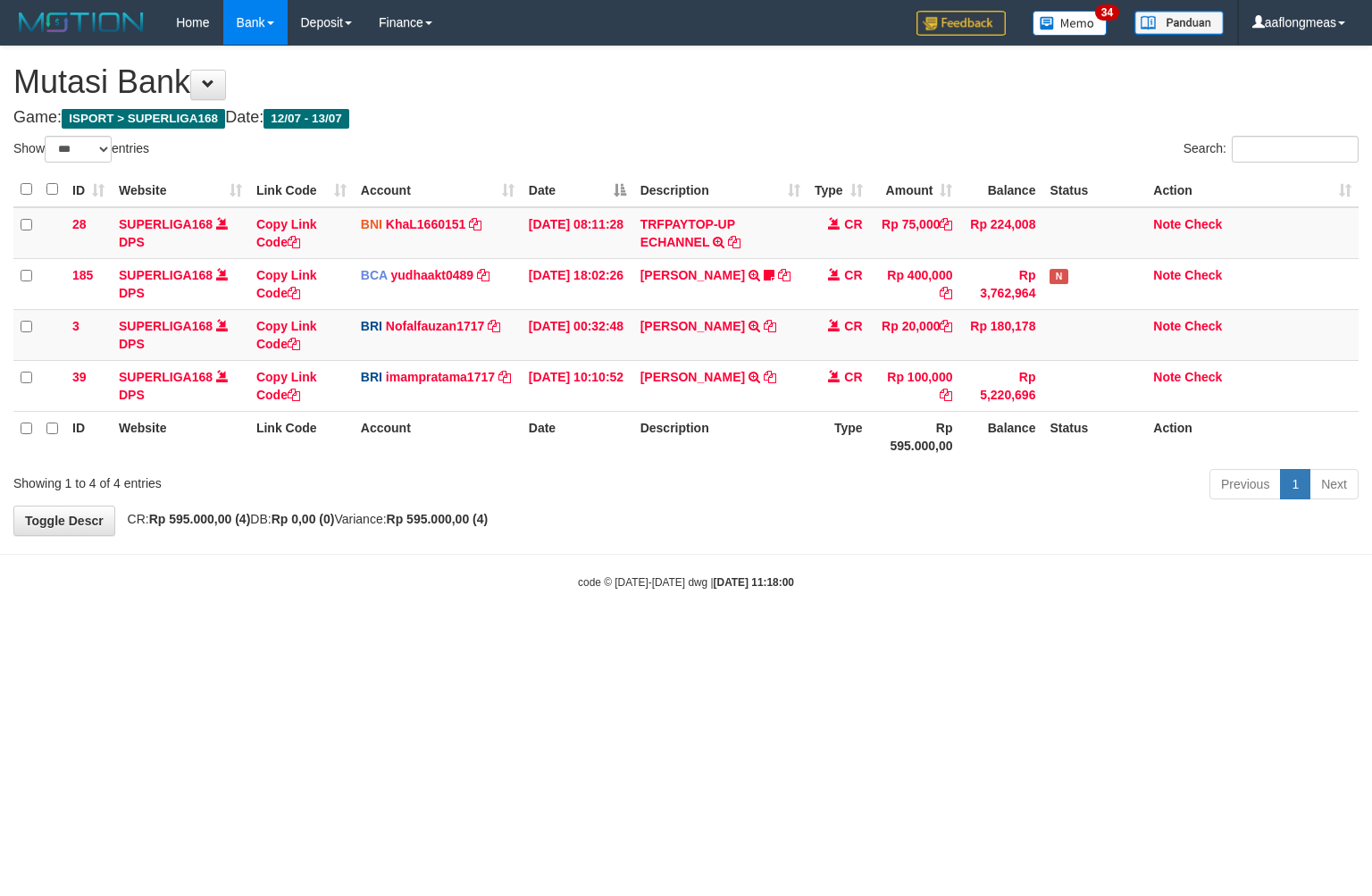 select on "***" 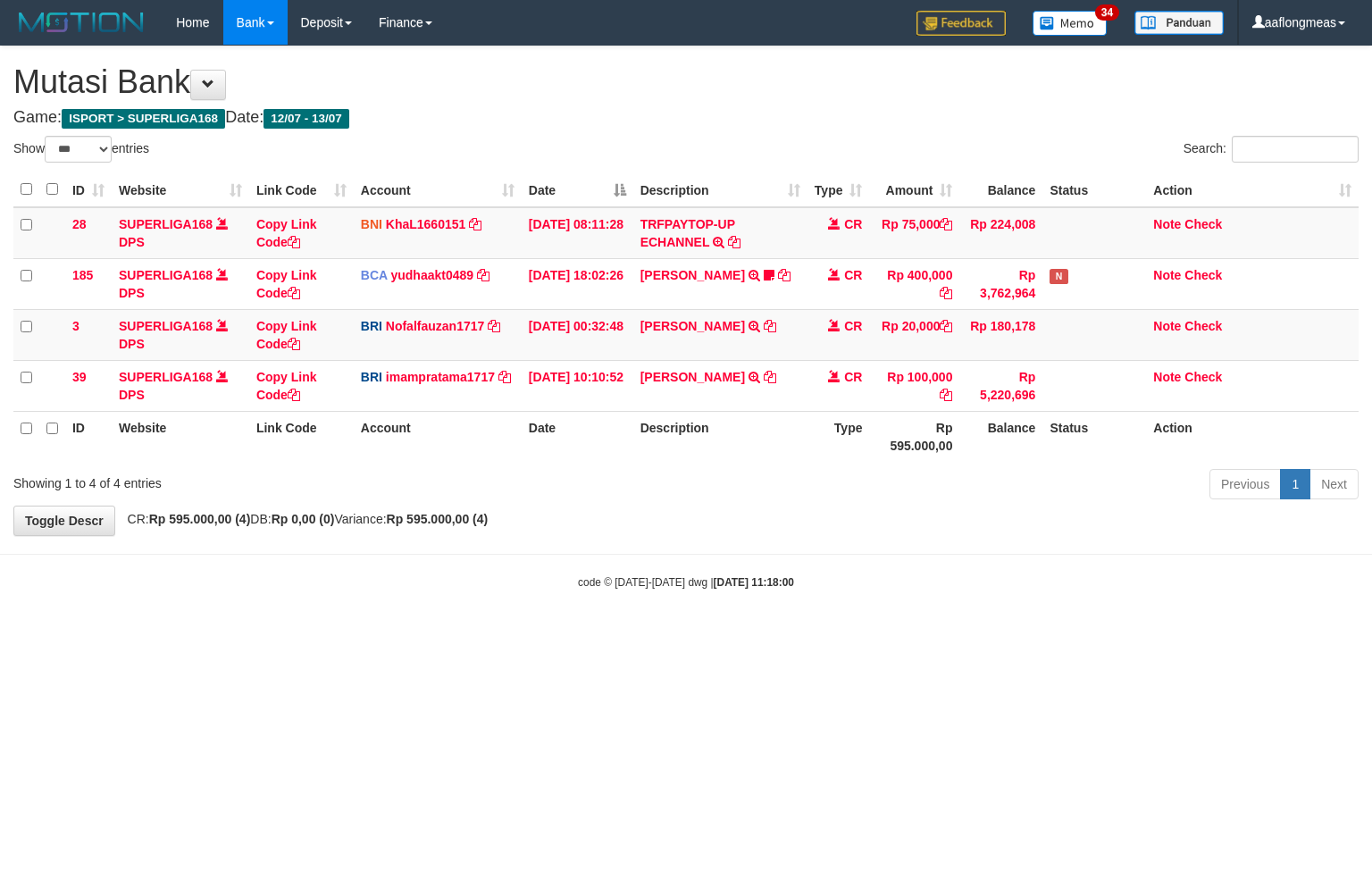 scroll, scrollTop: 0, scrollLeft: 0, axis: both 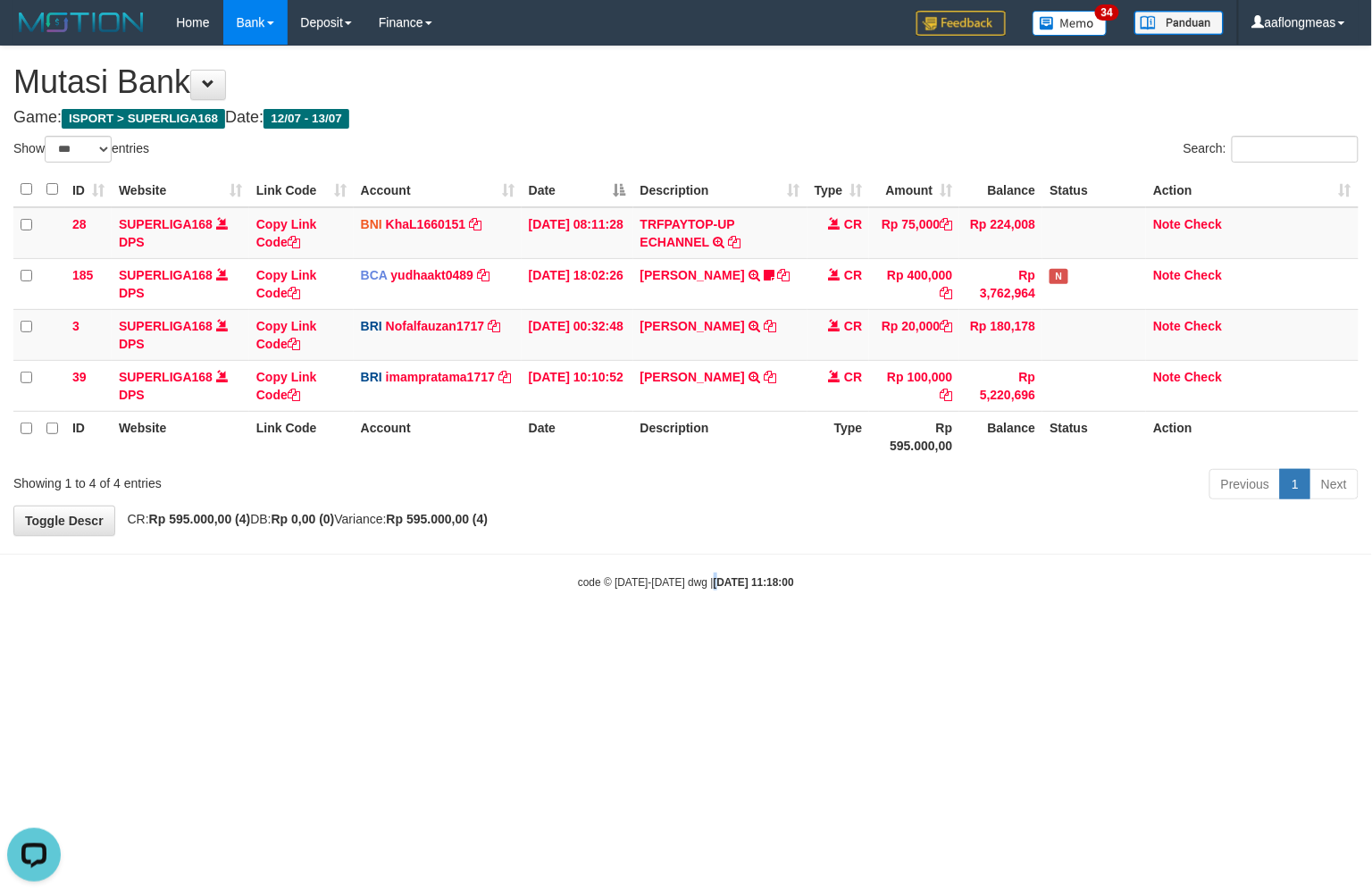 click on "Toggle navigation
Home
Bank
Account List
Load
By Website
Group
[ISPORT]													SUPERLIGA168
By Load Group (DPS)
34" at bounding box center (686, 317) 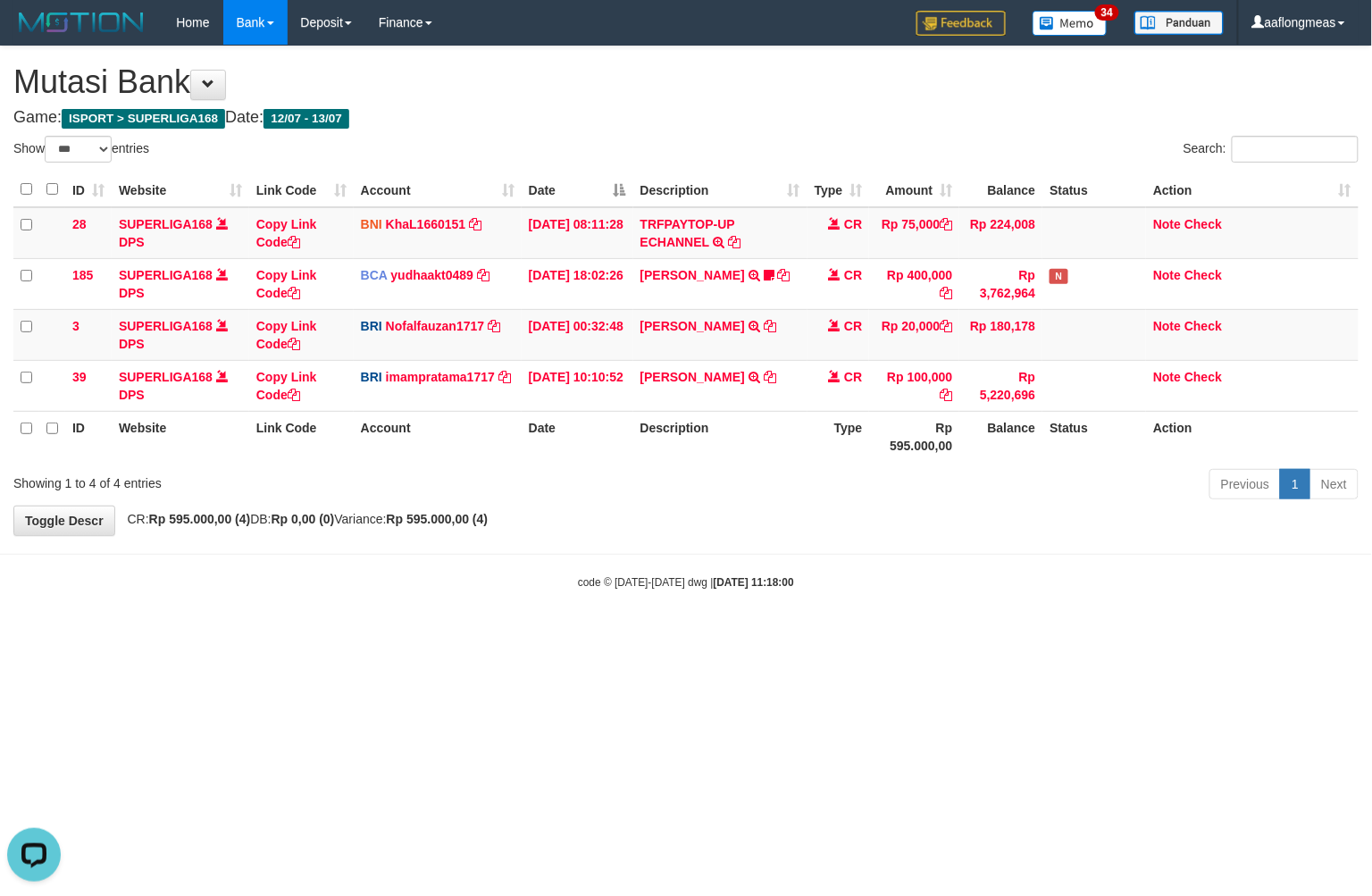click on "Toggle navigation
Home
Bank
Account List
Load
By Website
Group
[ISPORT]													SUPERLIGA168
By Load Group (DPS)
34" at bounding box center (686, 317) 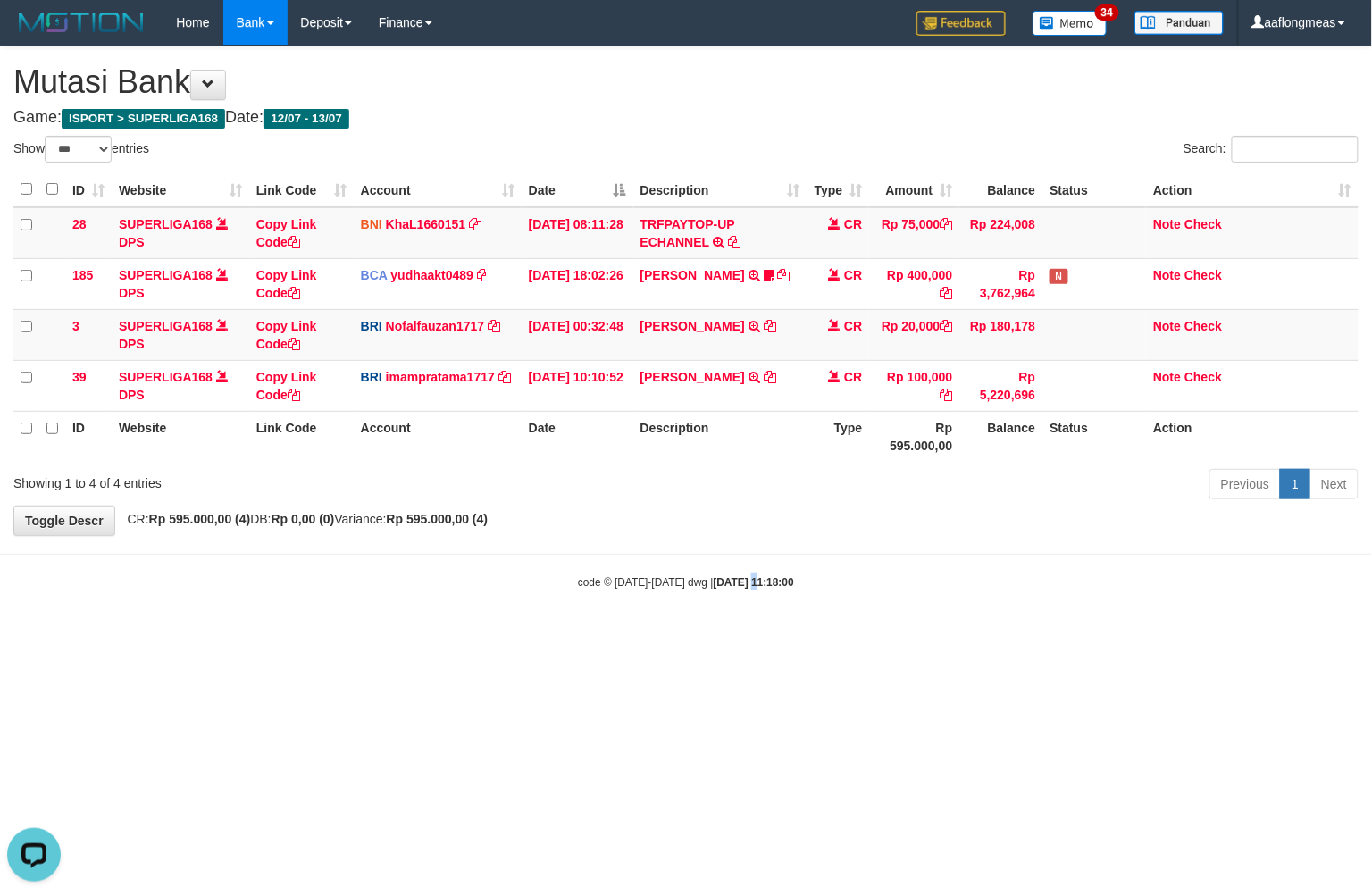 click on "Toggle navigation
Home
Bank
Account List
Load
By Website
Group
[ISPORT]													SUPERLIGA168
By Load Group (DPS)
34" at bounding box center [686, 317] 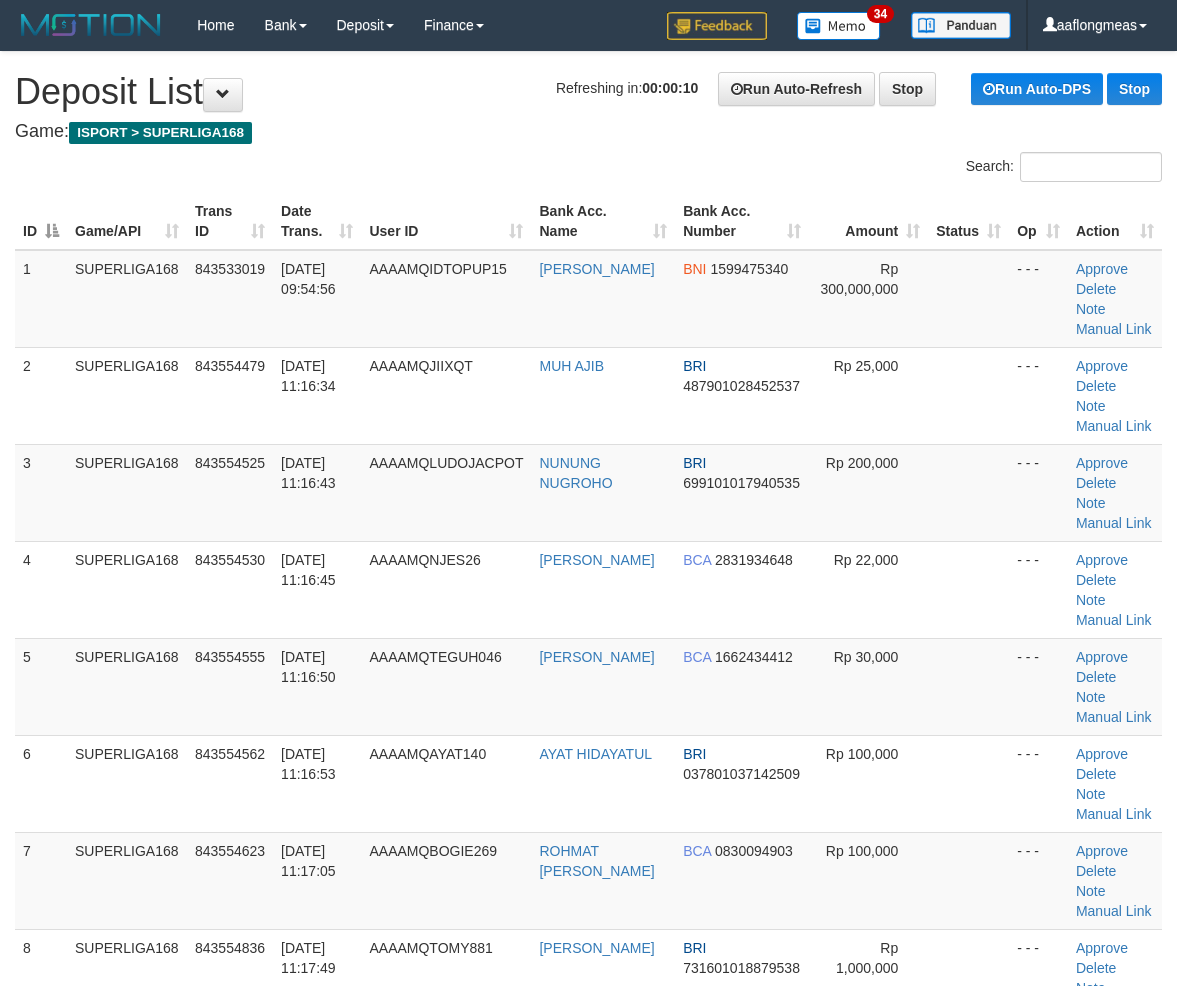 scroll, scrollTop: 0, scrollLeft: 0, axis: both 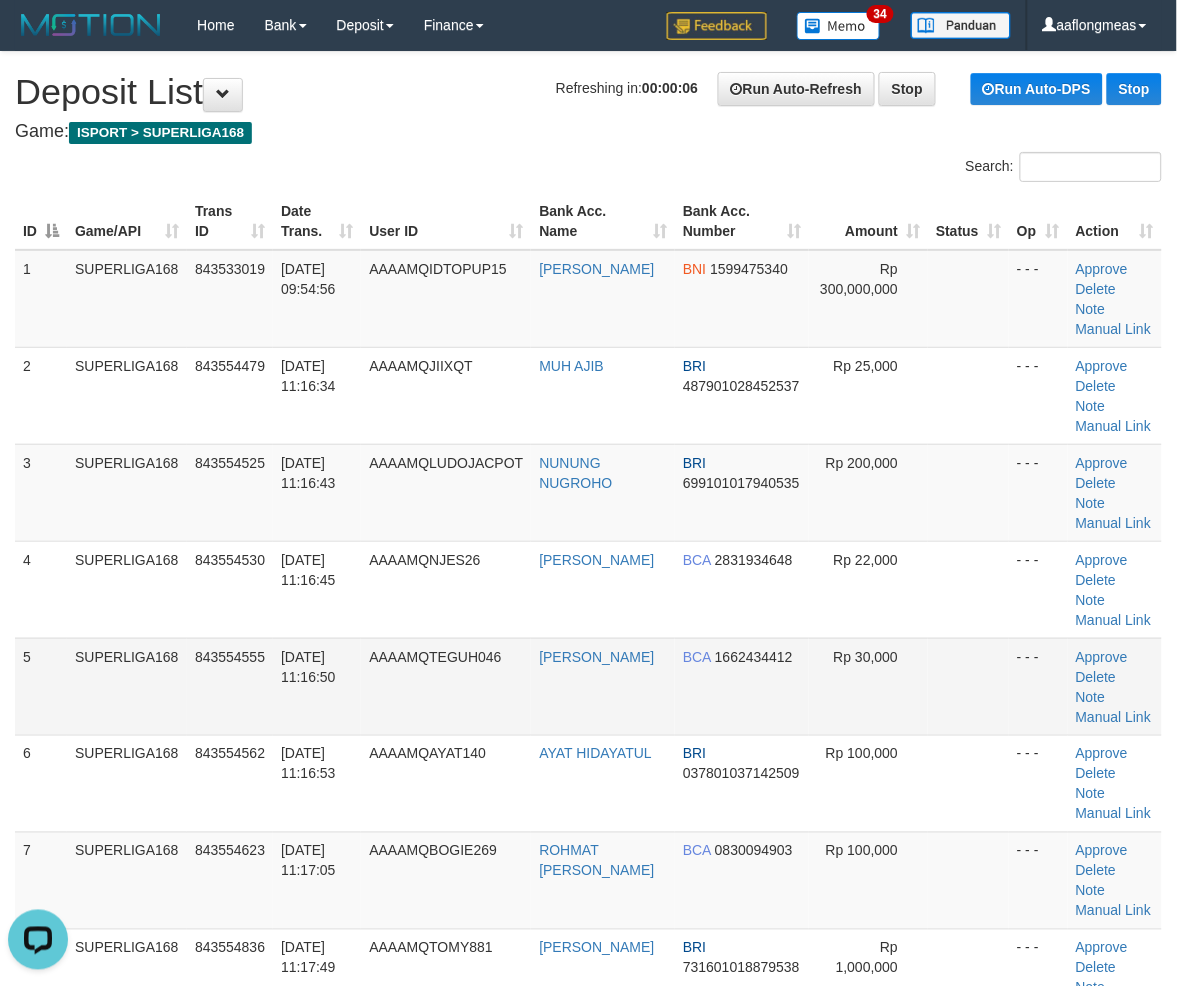 drag, startPoint x: 938, startPoint y: 655, endPoint x: 1188, endPoint y: 660, distance: 250.04999 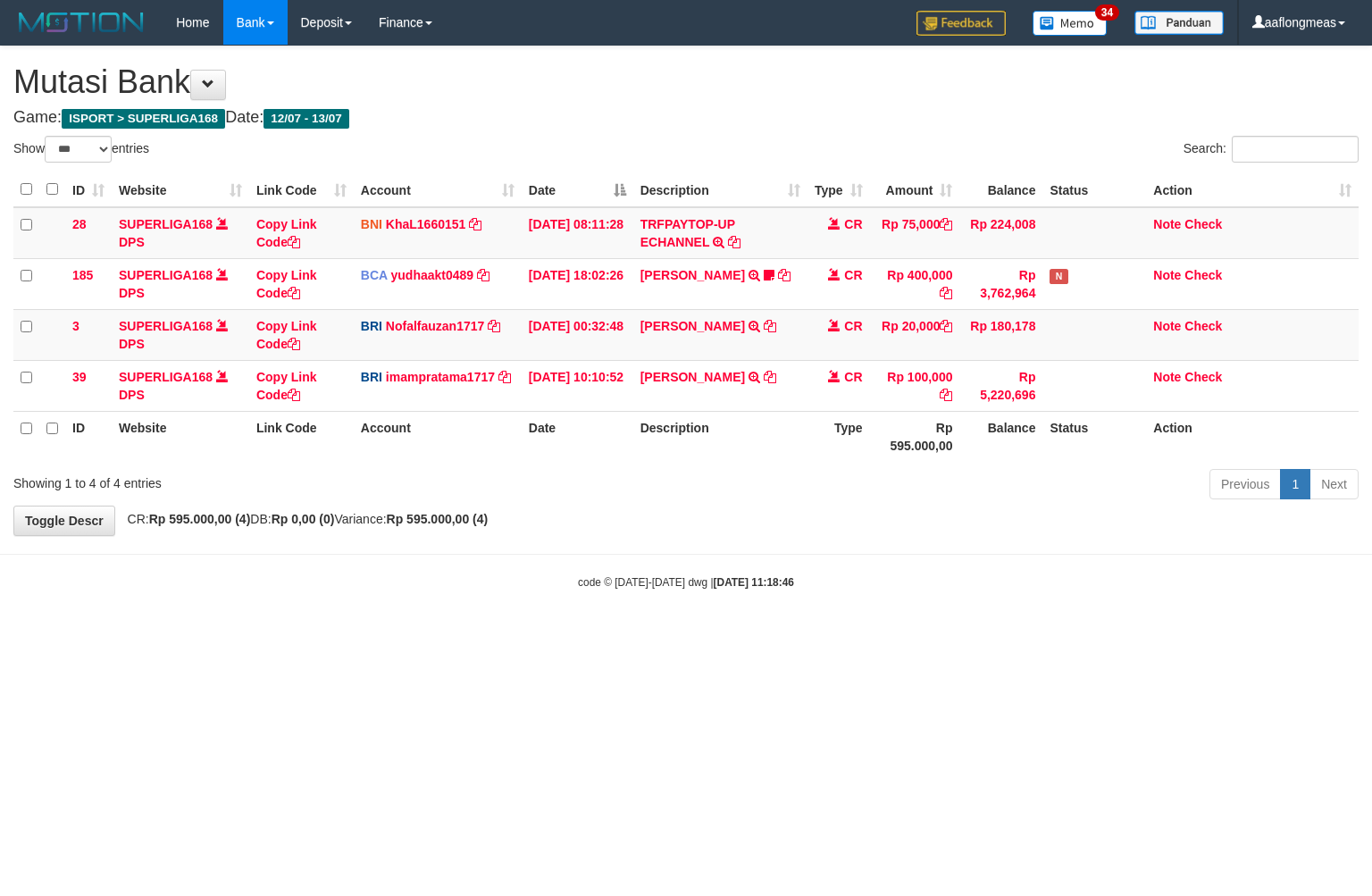 select on "***" 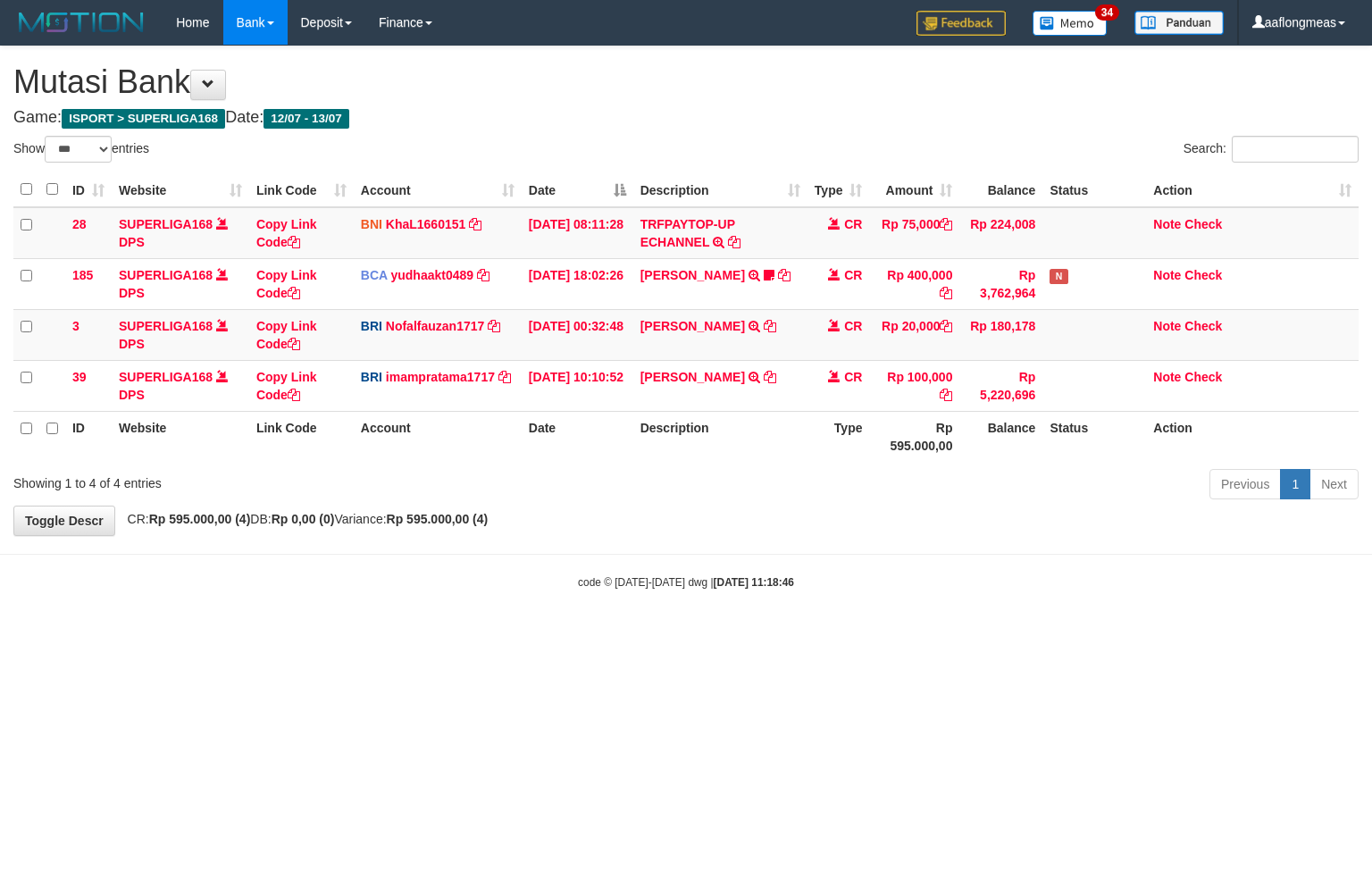 scroll, scrollTop: 0, scrollLeft: 0, axis: both 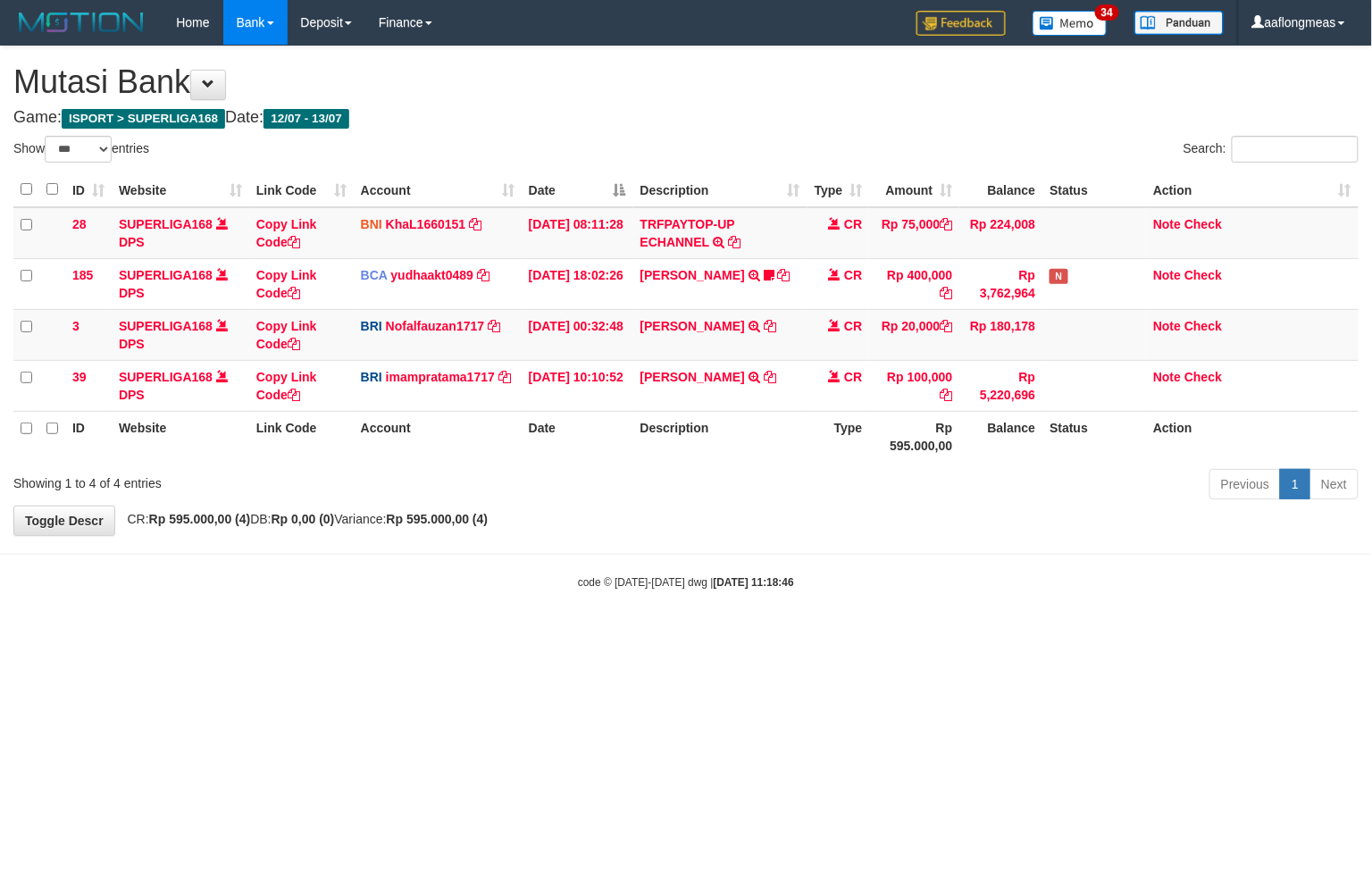 click on "**********" at bounding box center [686, 290] 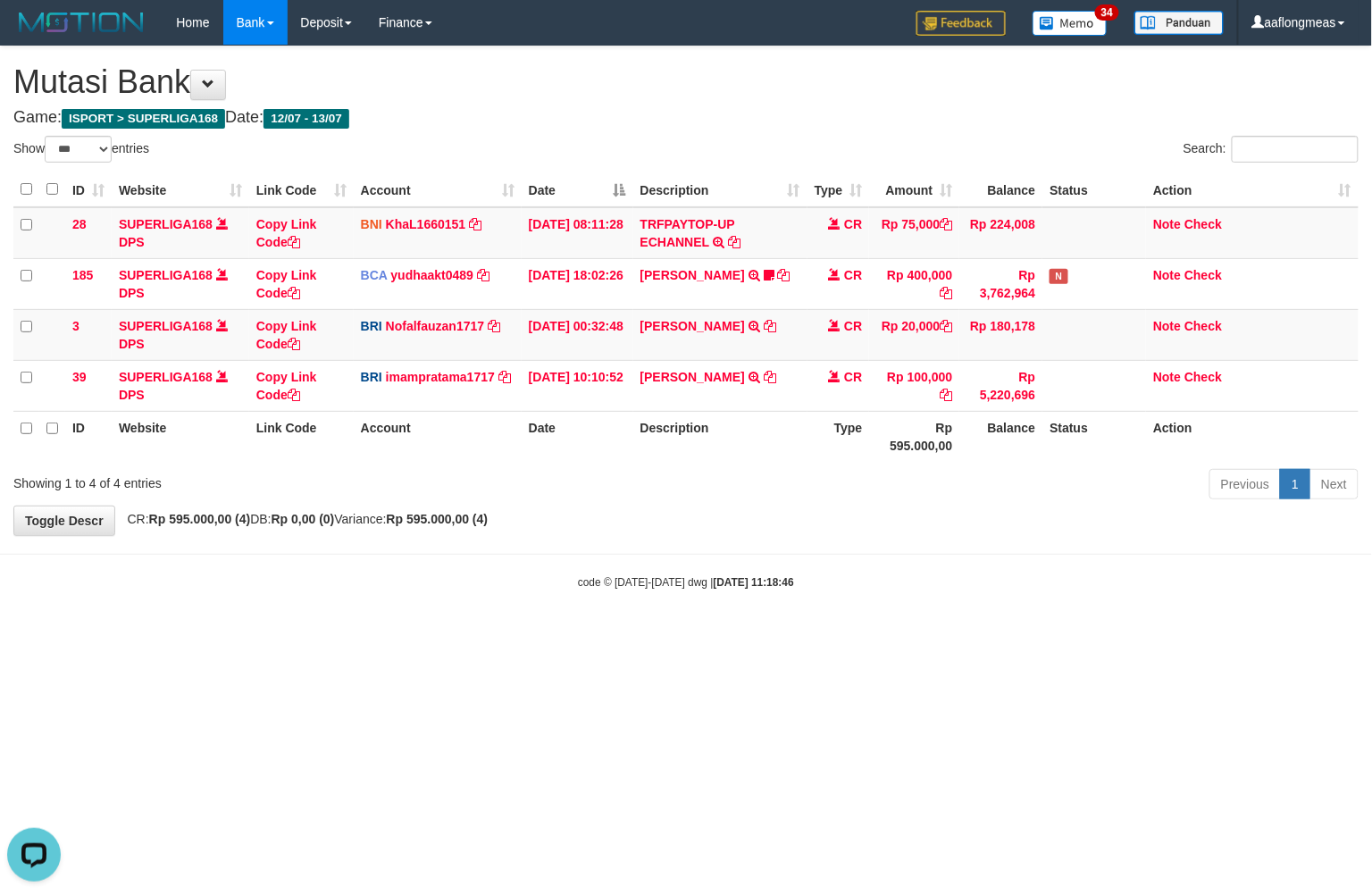 scroll, scrollTop: 0, scrollLeft: 0, axis: both 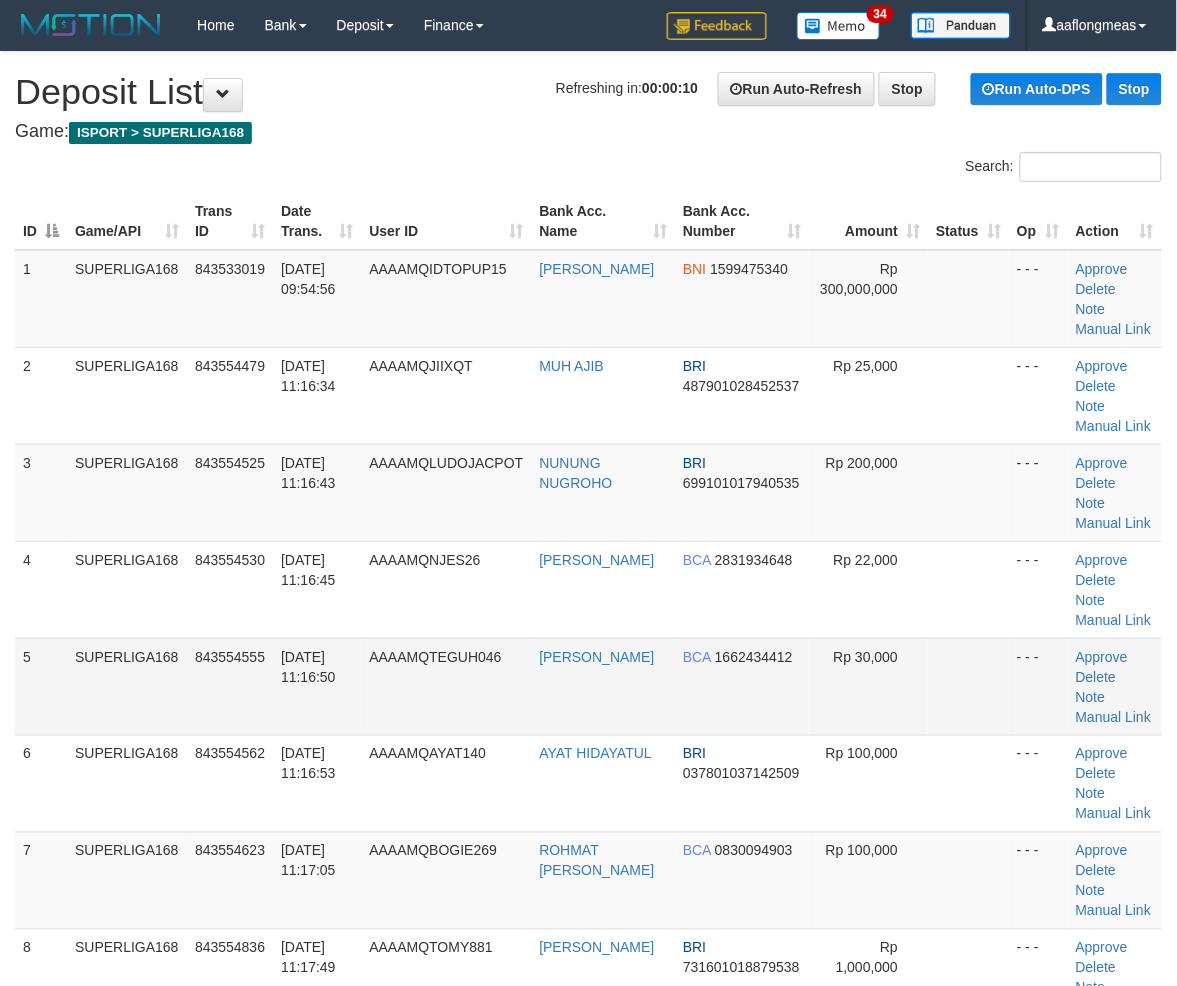 drag, startPoint x: 922, startPoint y: 651, endPoint x: 980, endPoint y: 664, distance: 59.439045 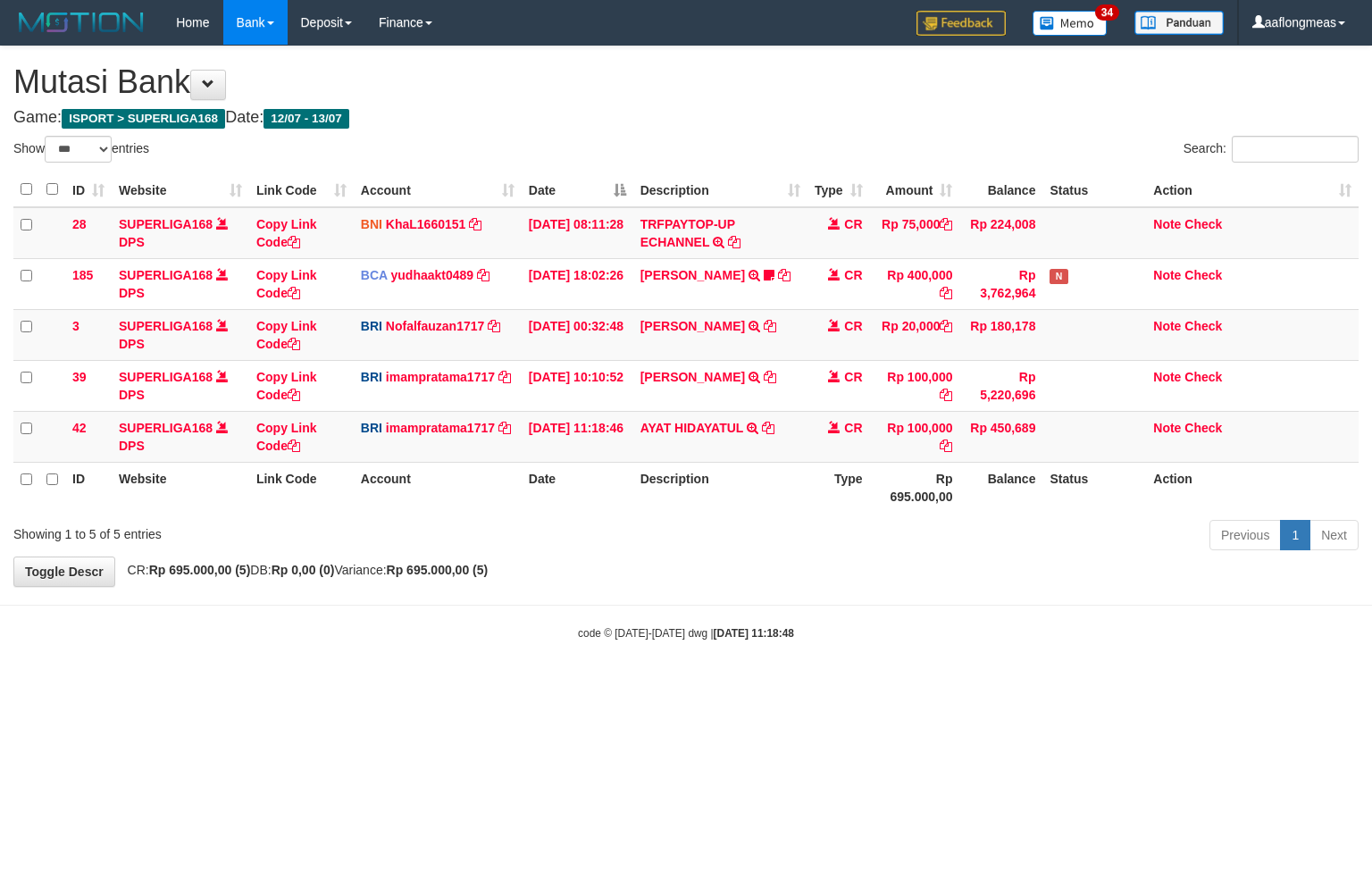 select on "***" 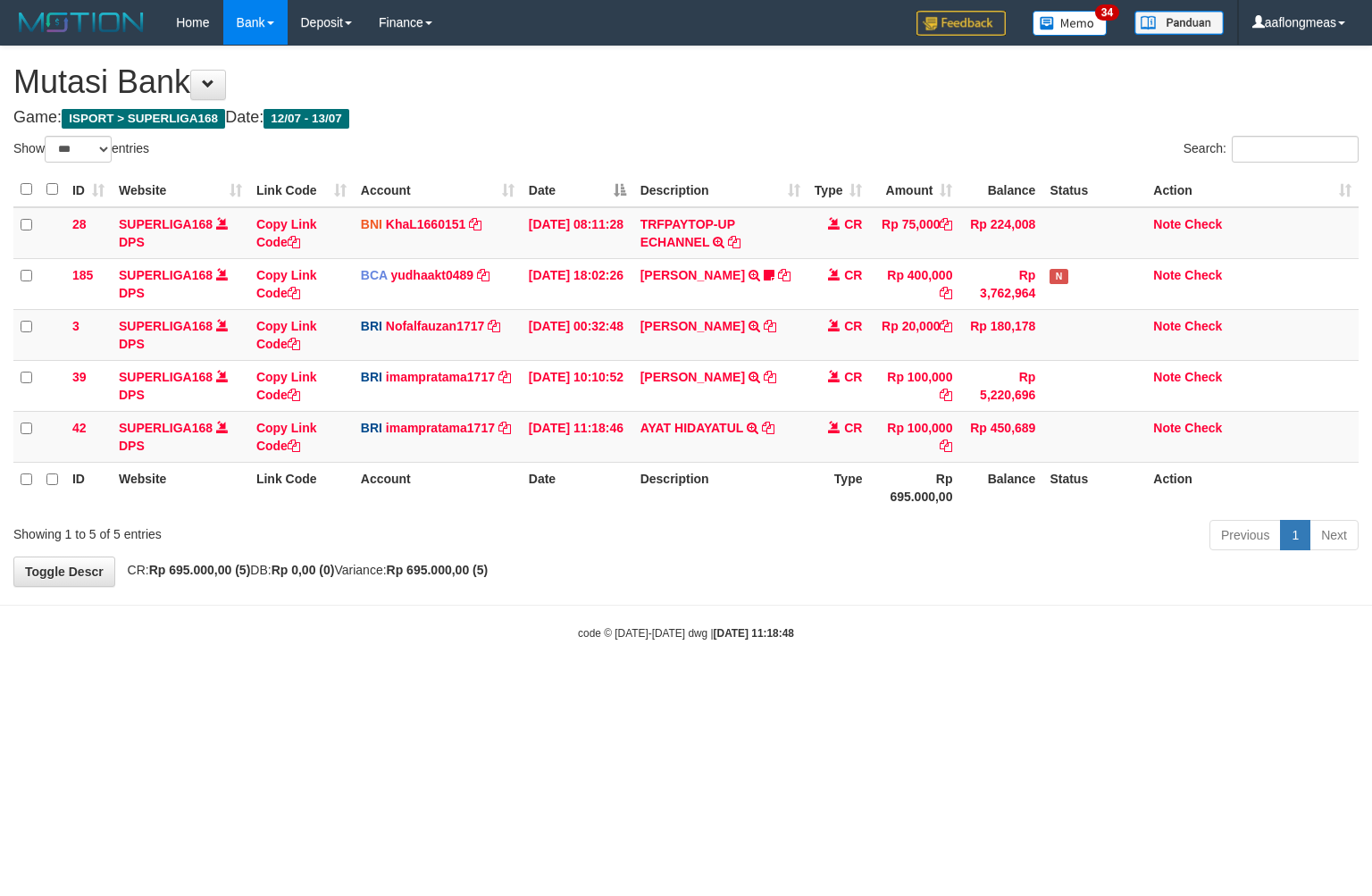 scroll, scrollTop: 0, scrollLeft: 0, axis: both 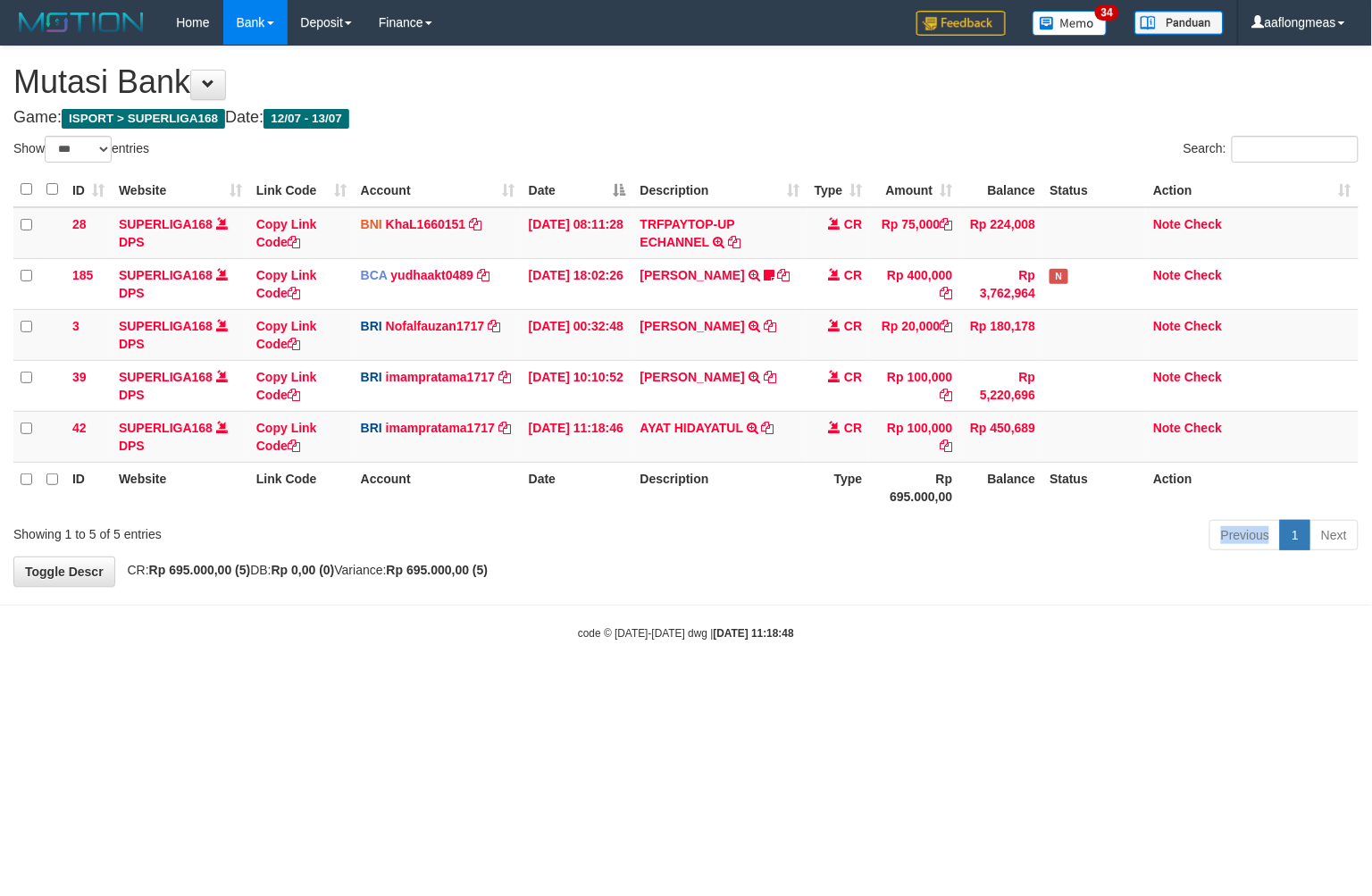 click on "Previous 1 Next" at bounding box center [972, 537] 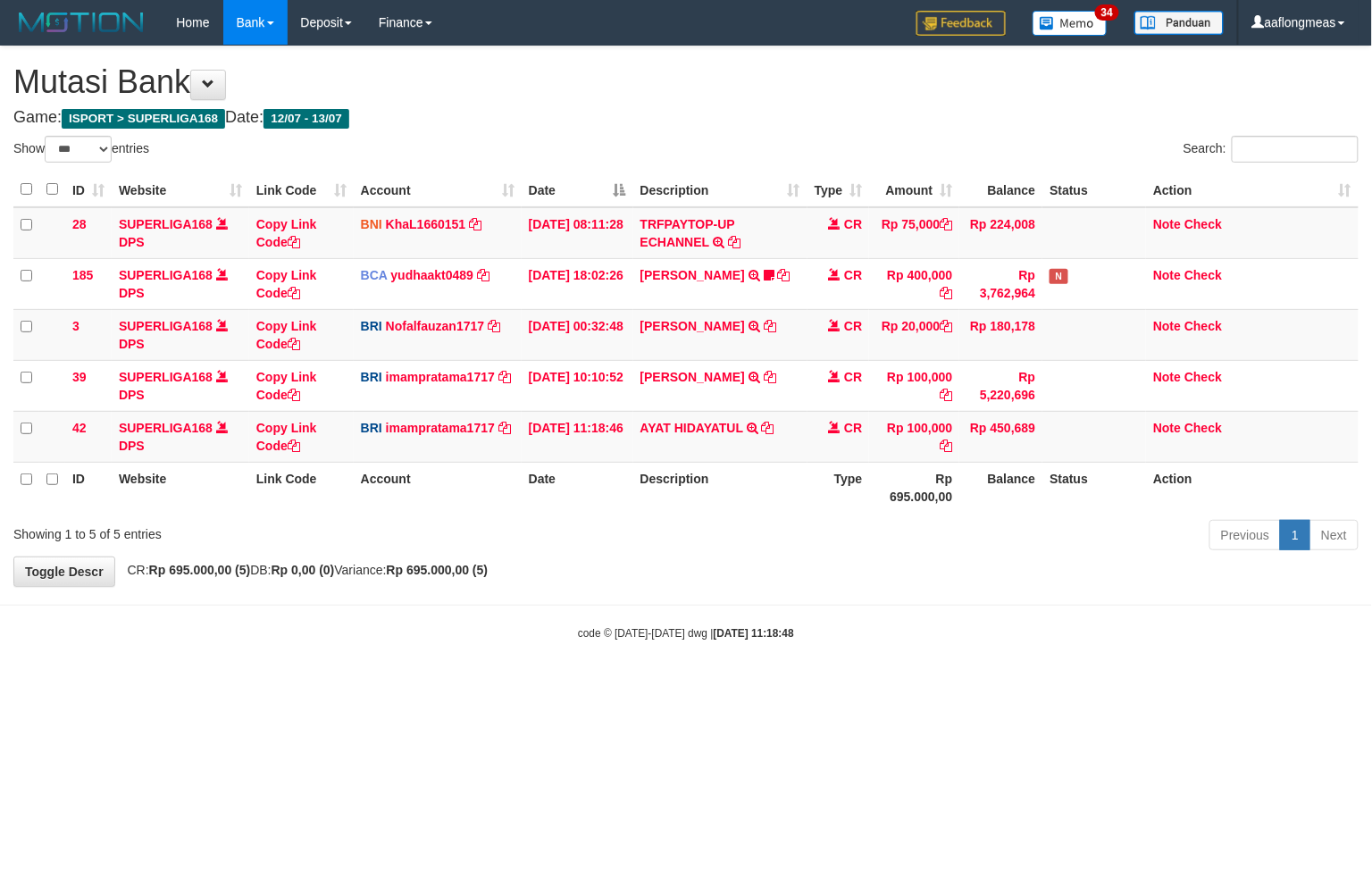 click on "Previous 1 Next" at bounding box center (972, 537) 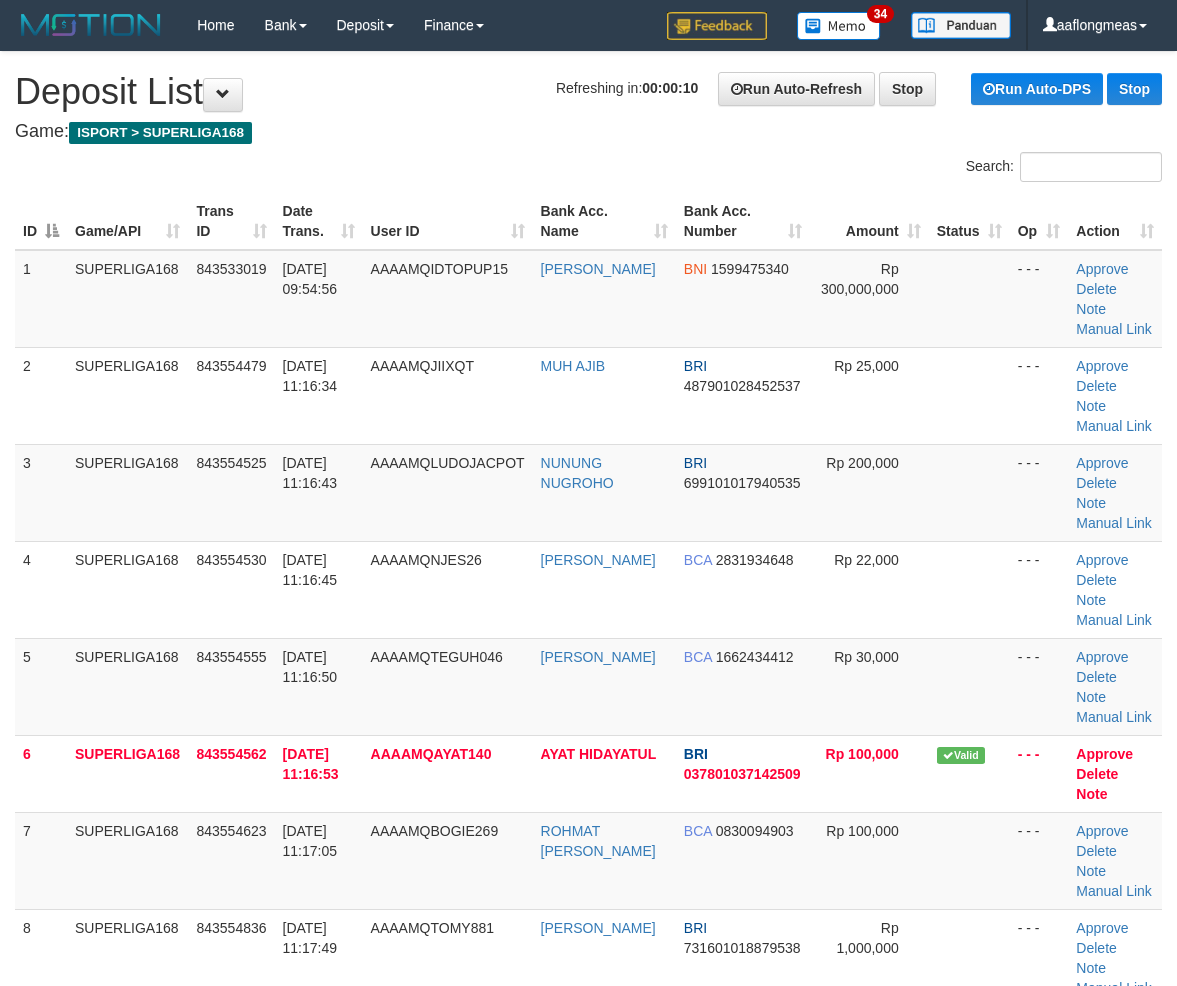 scroll, scrollTop: 0, scrollLeft: 0, axis: both 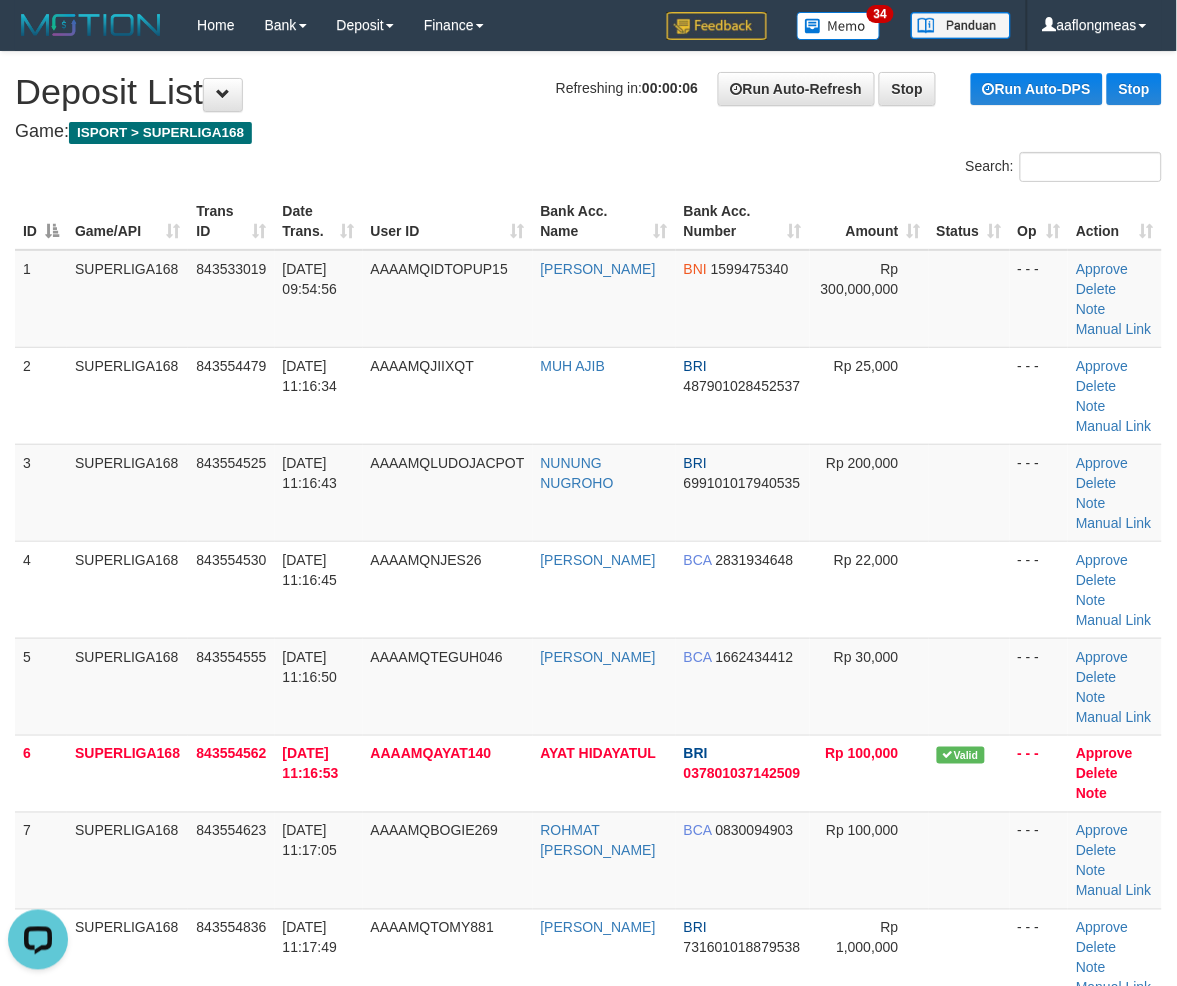 drag, startPoint x: 971, startPoint y: 655, endPoint x: 1192, endPoint y: 670, distance: 221.50847 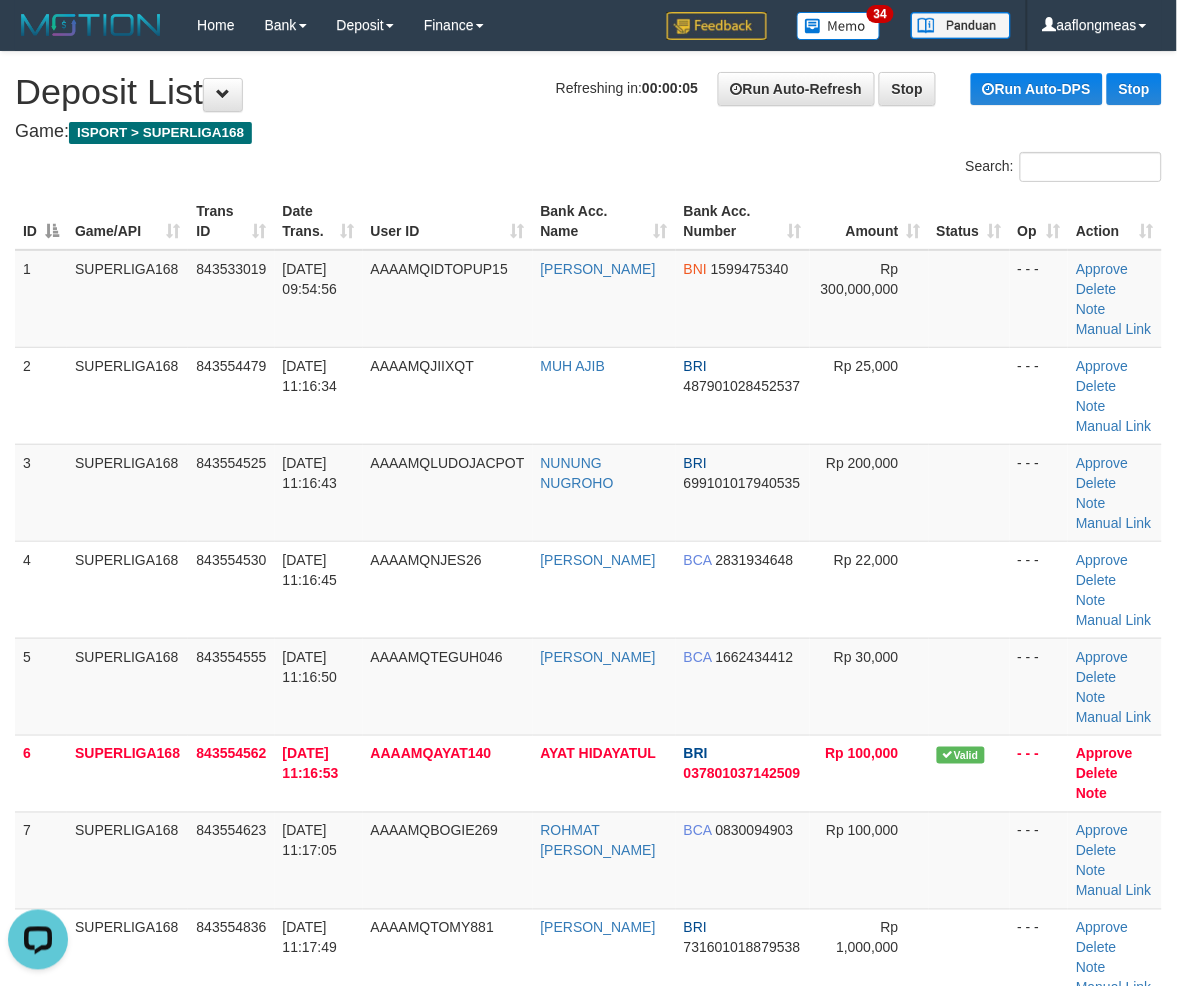 drag, startPoint x: 922, startPoint y: 605, endPoint x: 1191, endPoint y: 576, distance: 270.5587 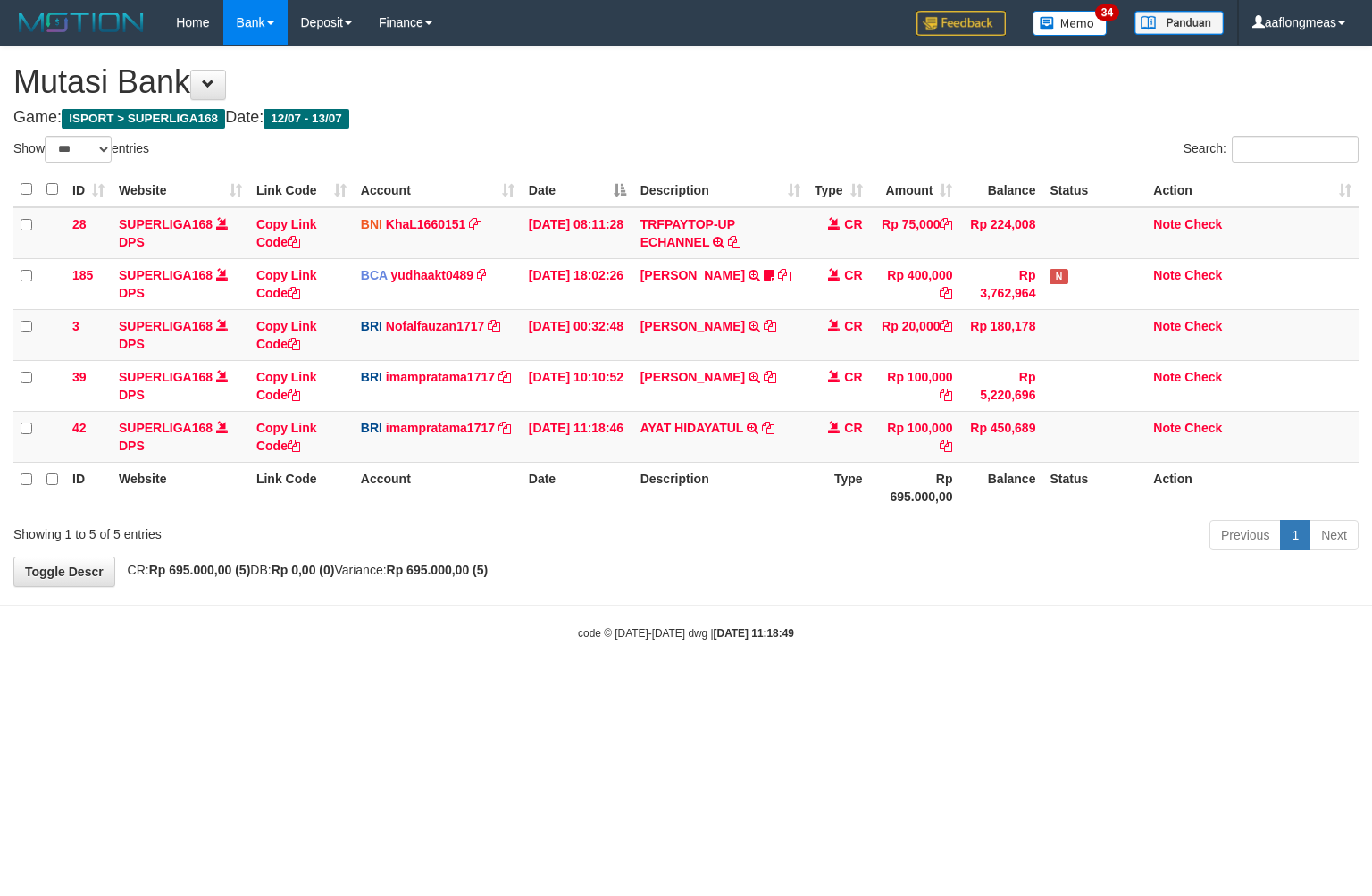 select on "***" 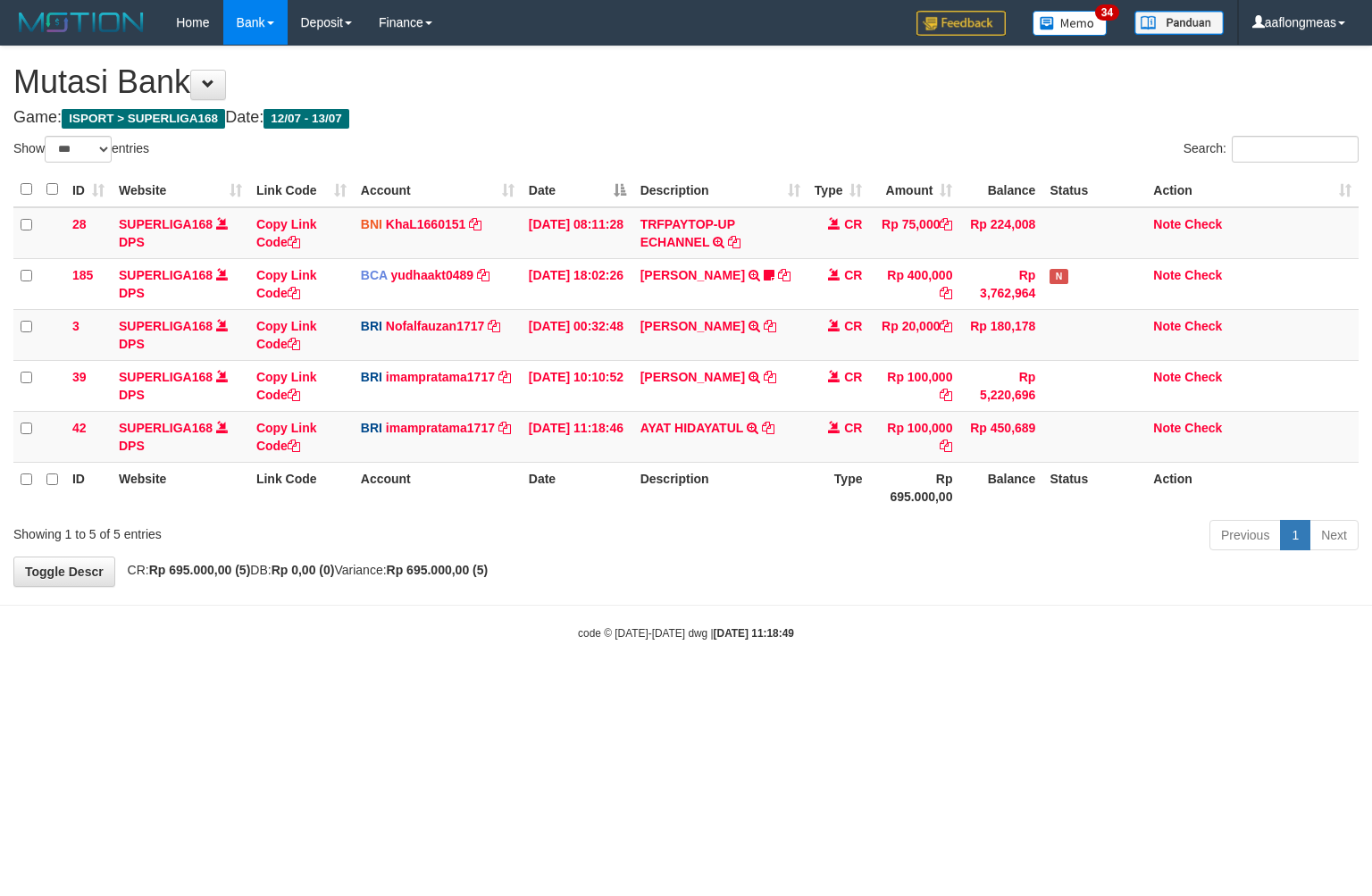 scroll, scrollTop: 0, scrollLeft: 0, axis: both 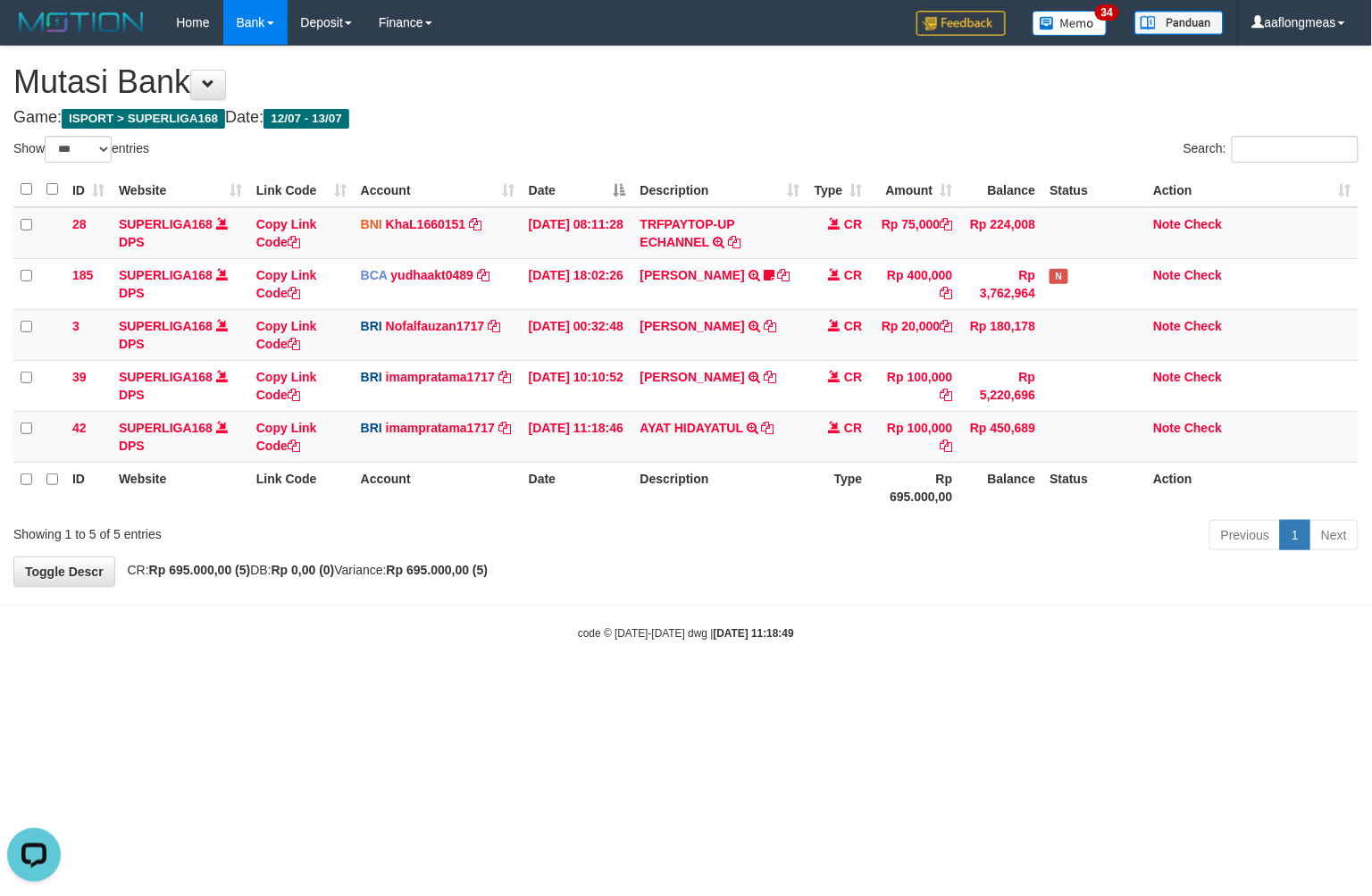 drag, startPoint x: 782, startPoint y: 612, endPoint x: 299, endPoint y: 656, distance: 485 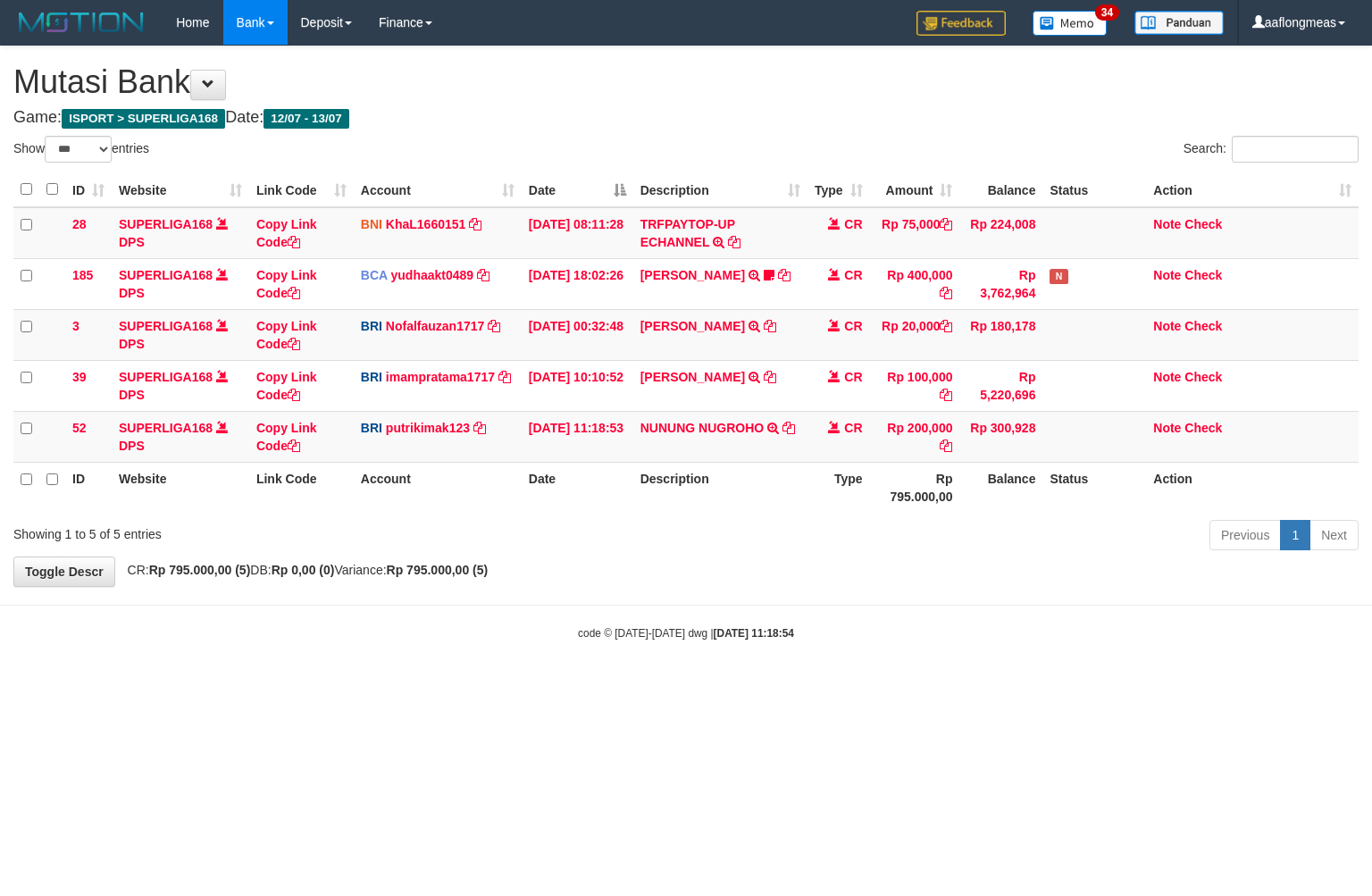 select on "***" 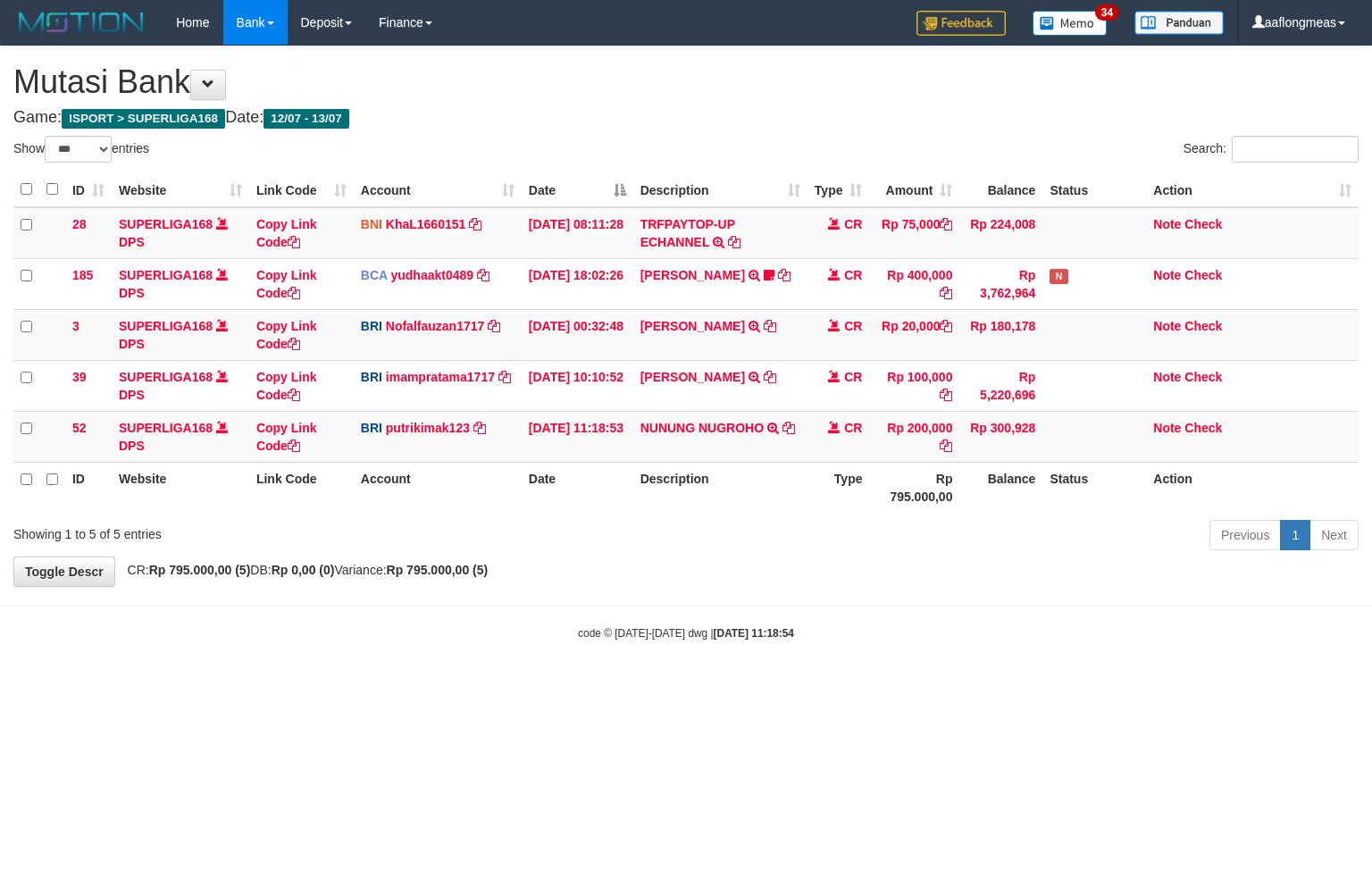 scroll, scrollTop: 0, scrollLeft: 0, axis: both 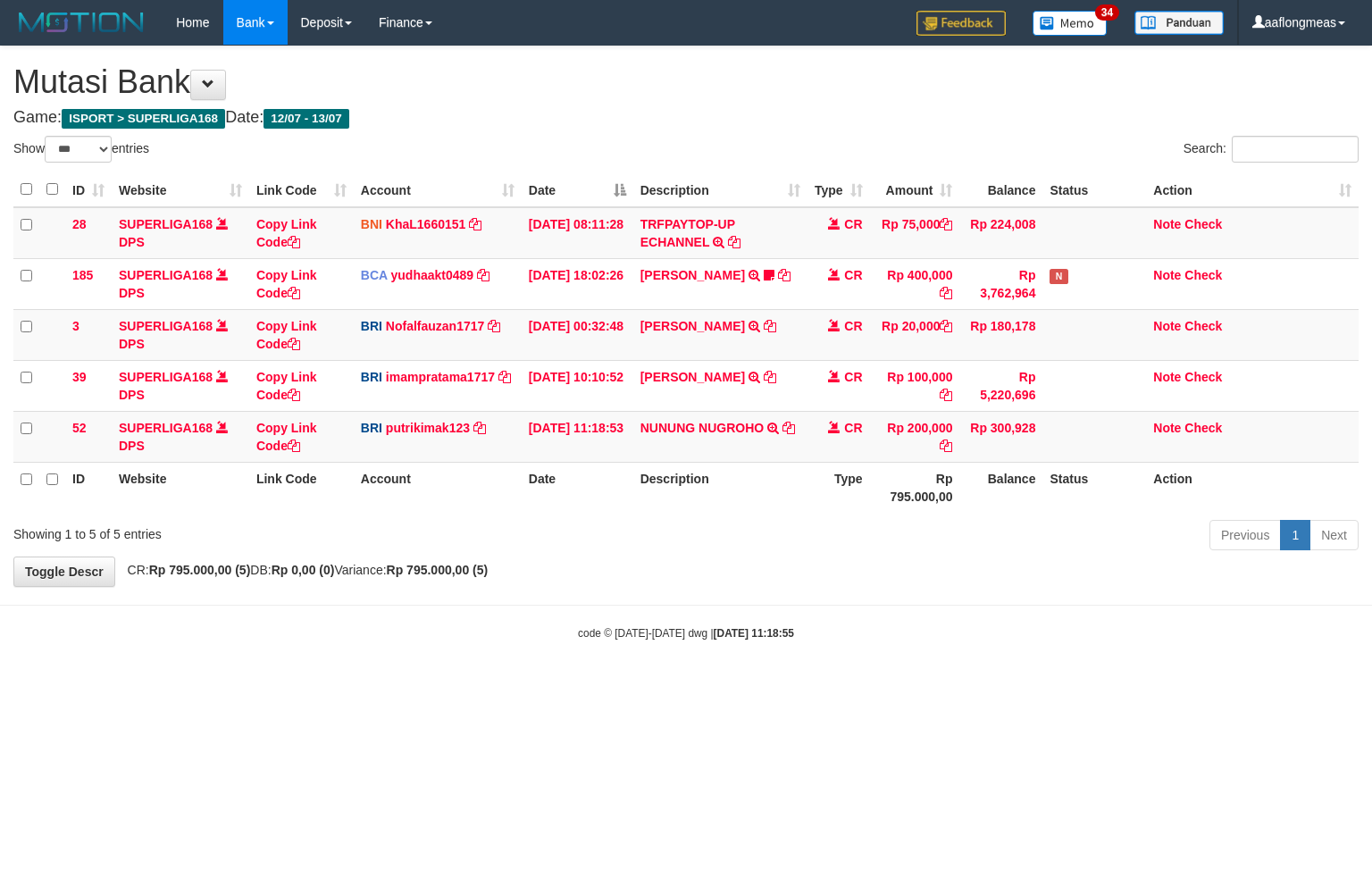 select on "***" 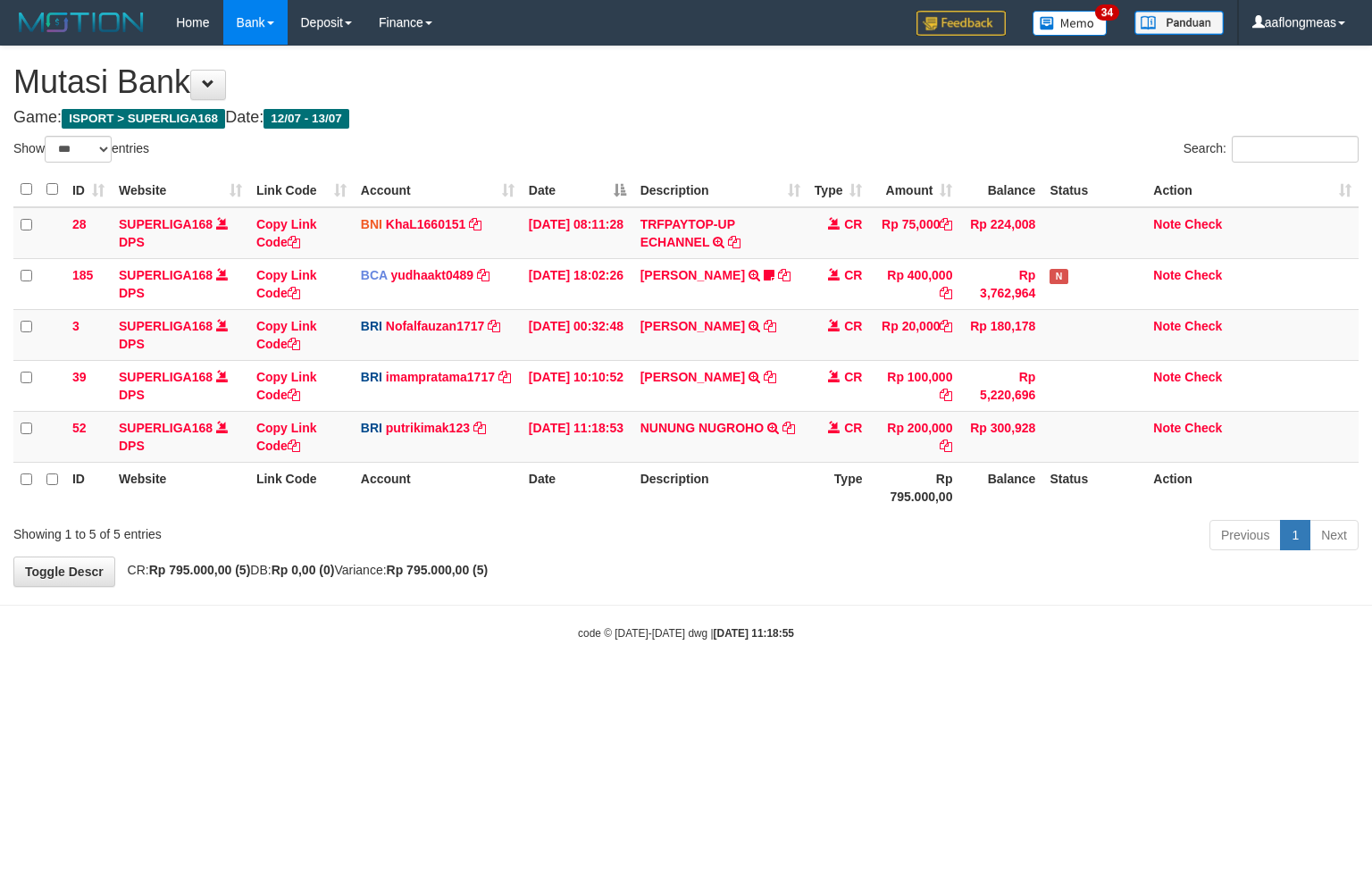 scroll, scrollTop: 0, scrollLeft: 0, axis: both 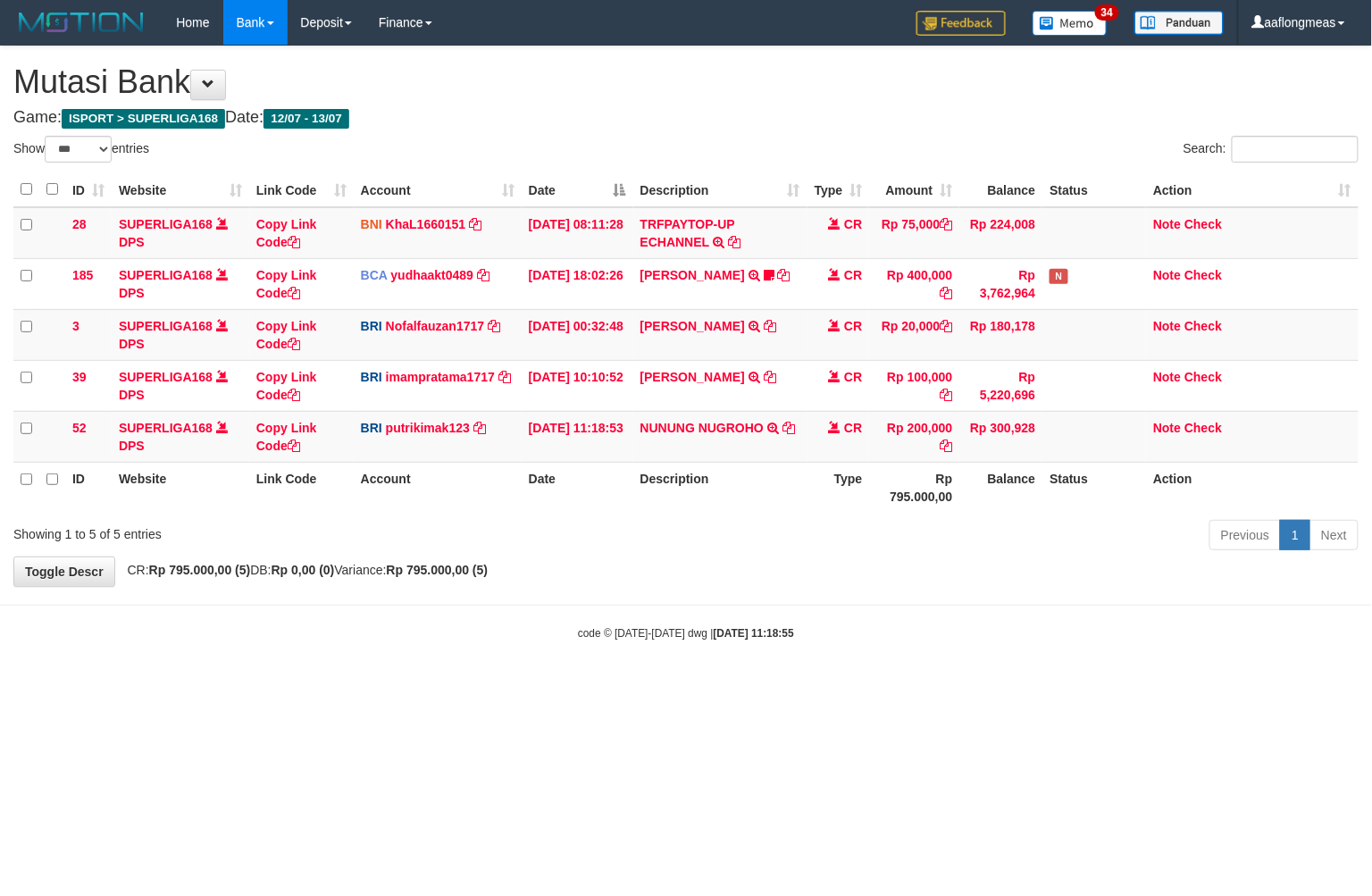 click on "**********" at bounding box center [686, 316] 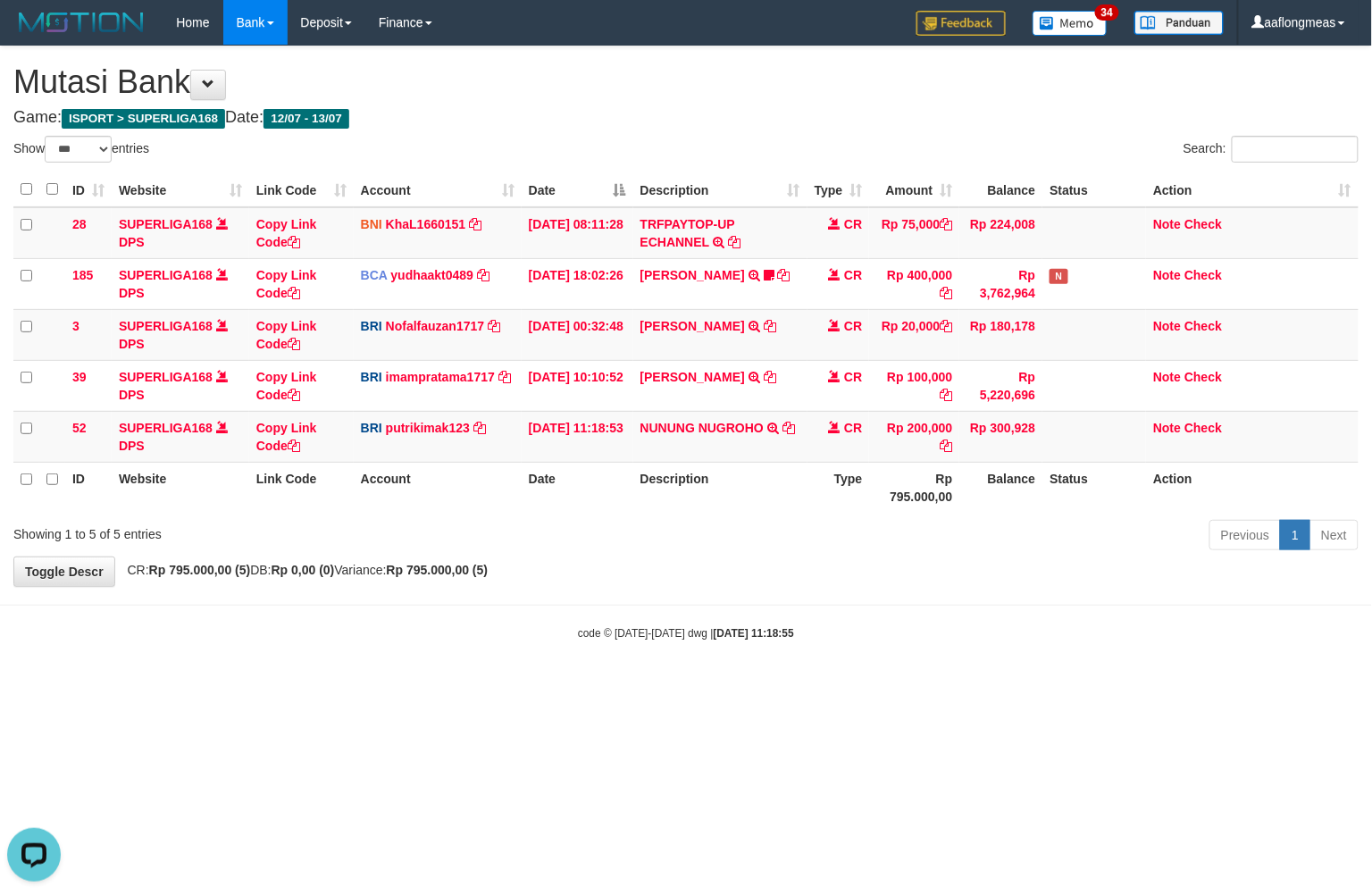 scroll, scrollTop: 0, scrollLeft: 0, axis: both 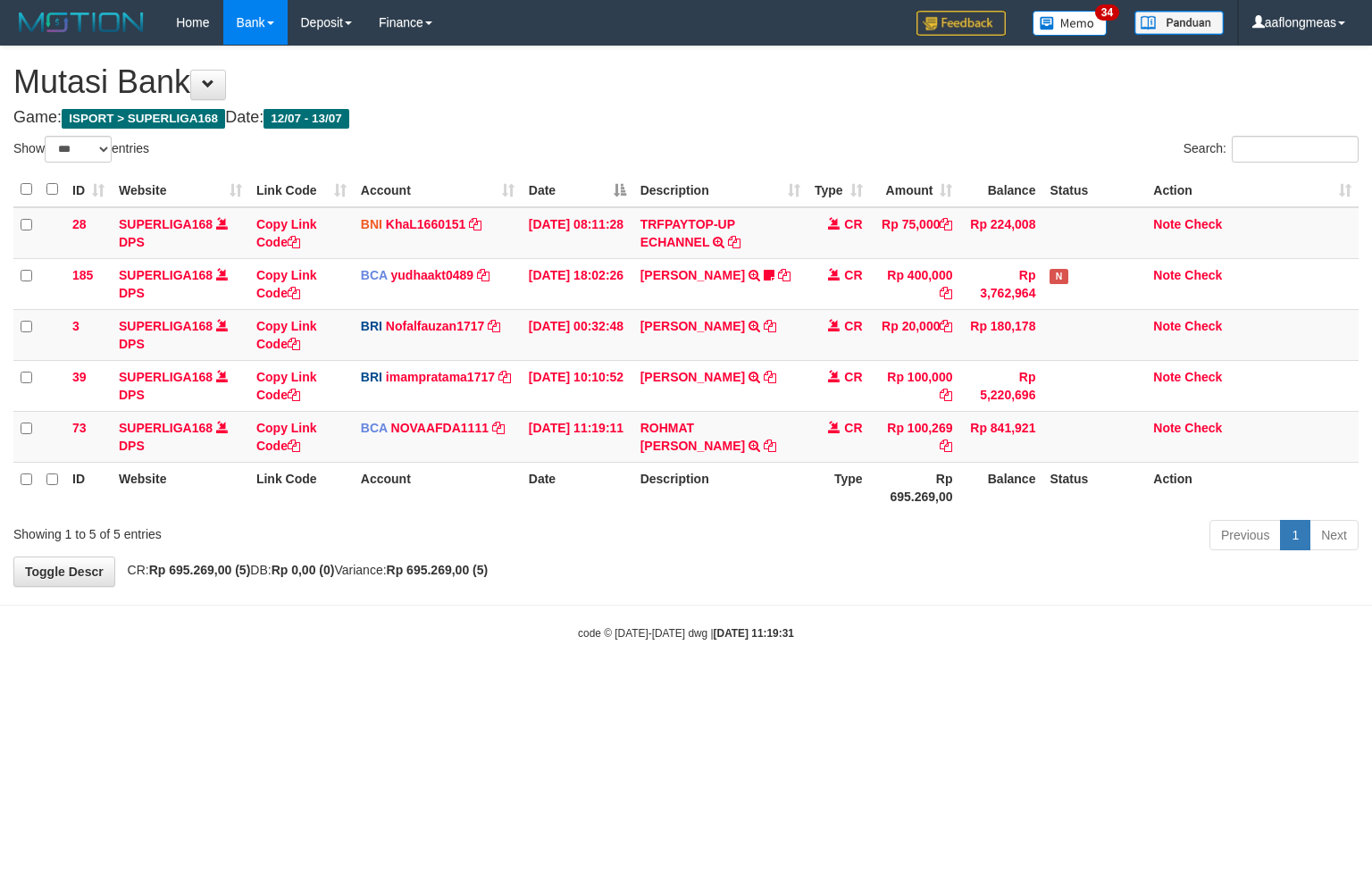 select on "***" 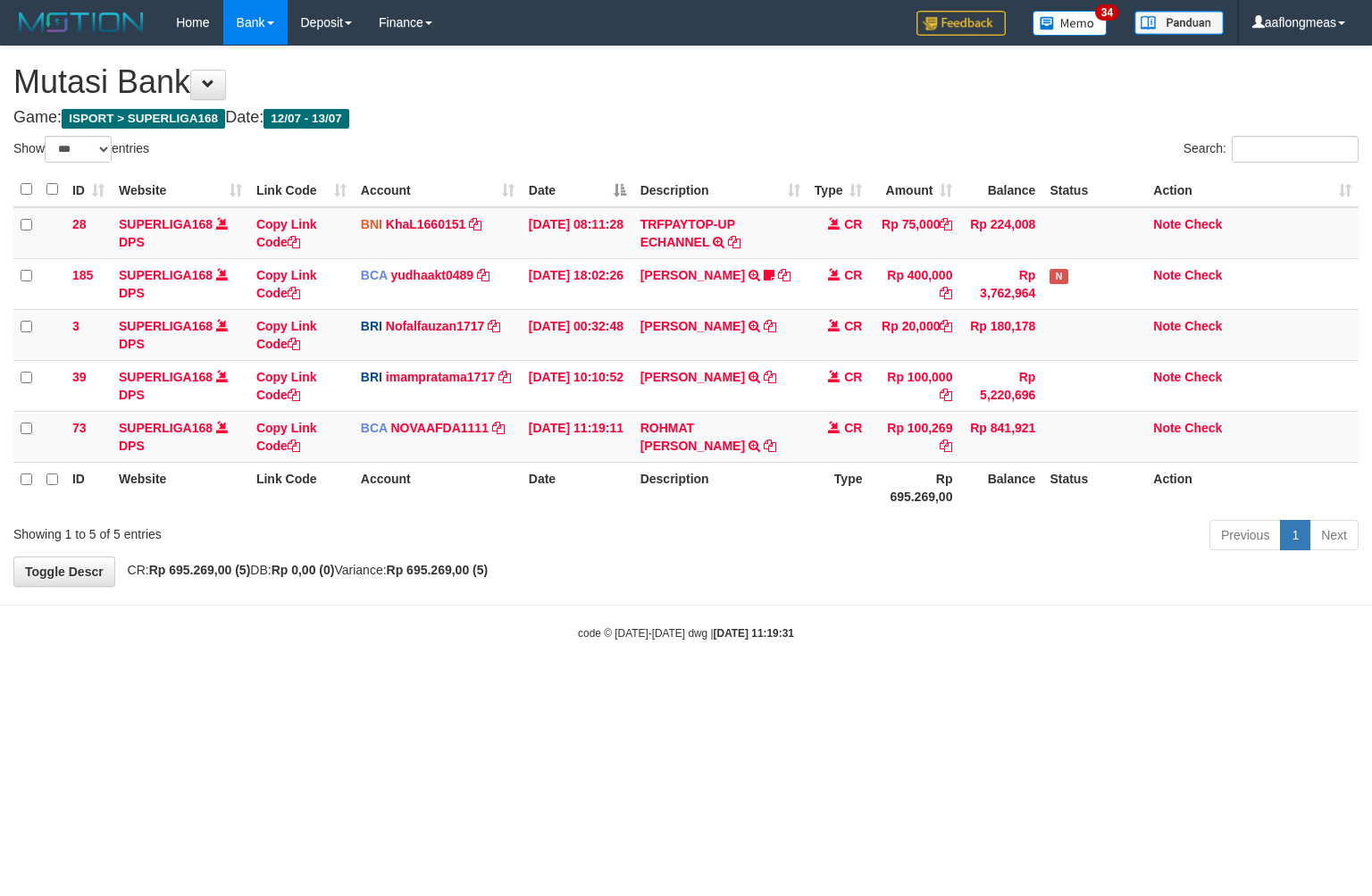 scroll, scrollTop: 0, scrollLeft: 0, axis: both 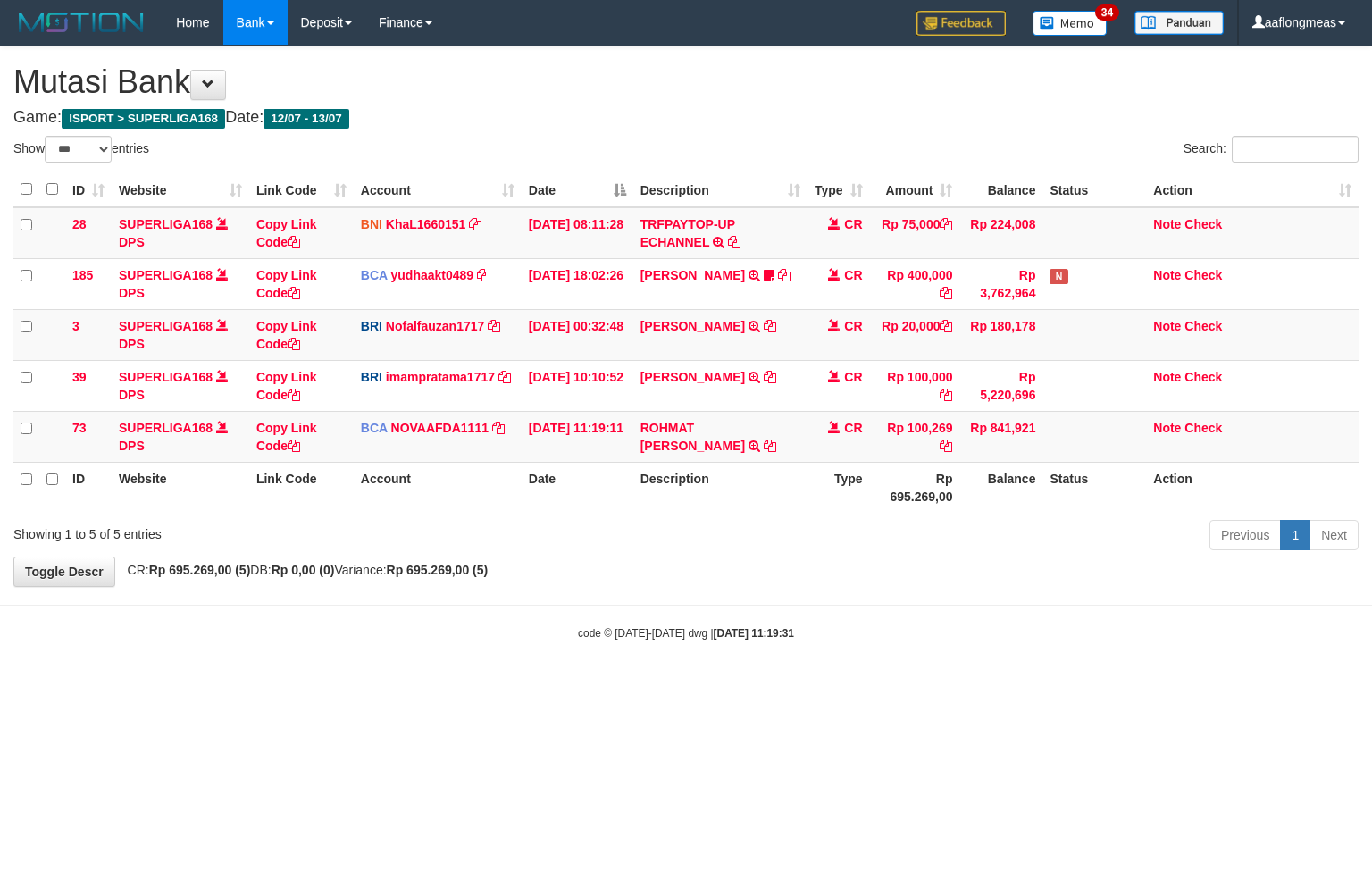 select on "***" 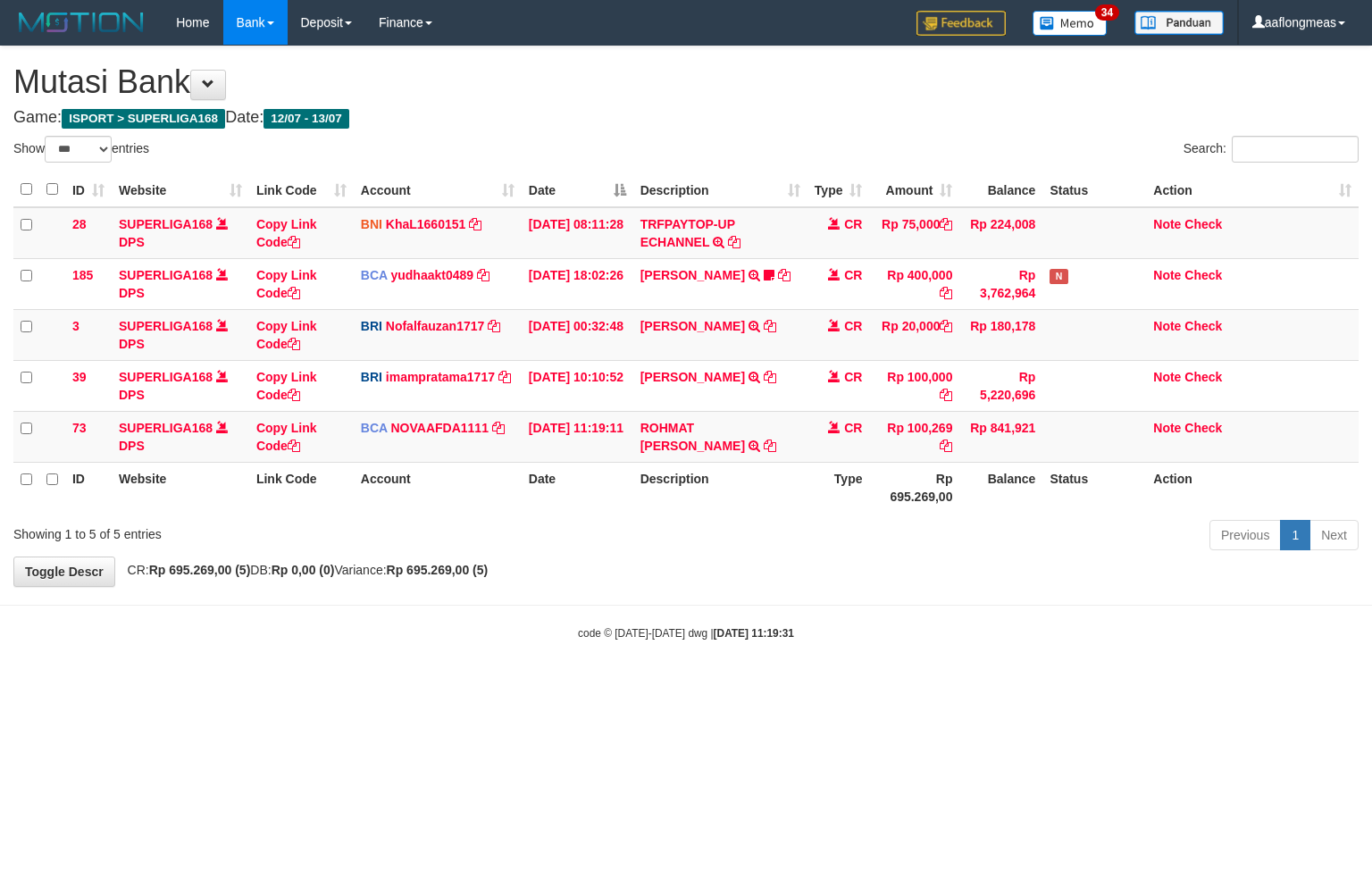 scroll, scrollTop: 0, scrollLeft: 0, axis: both 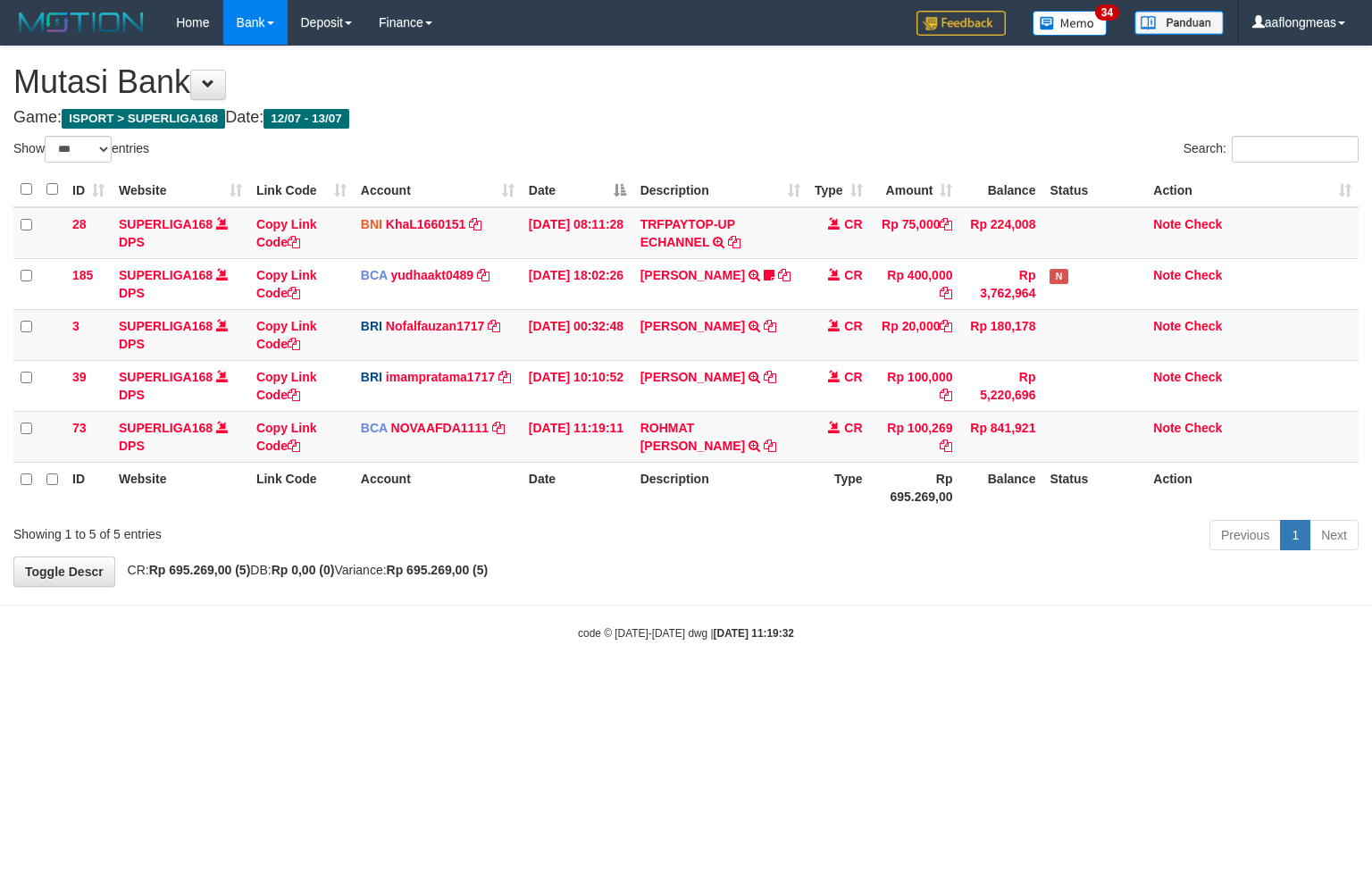 select on "***" 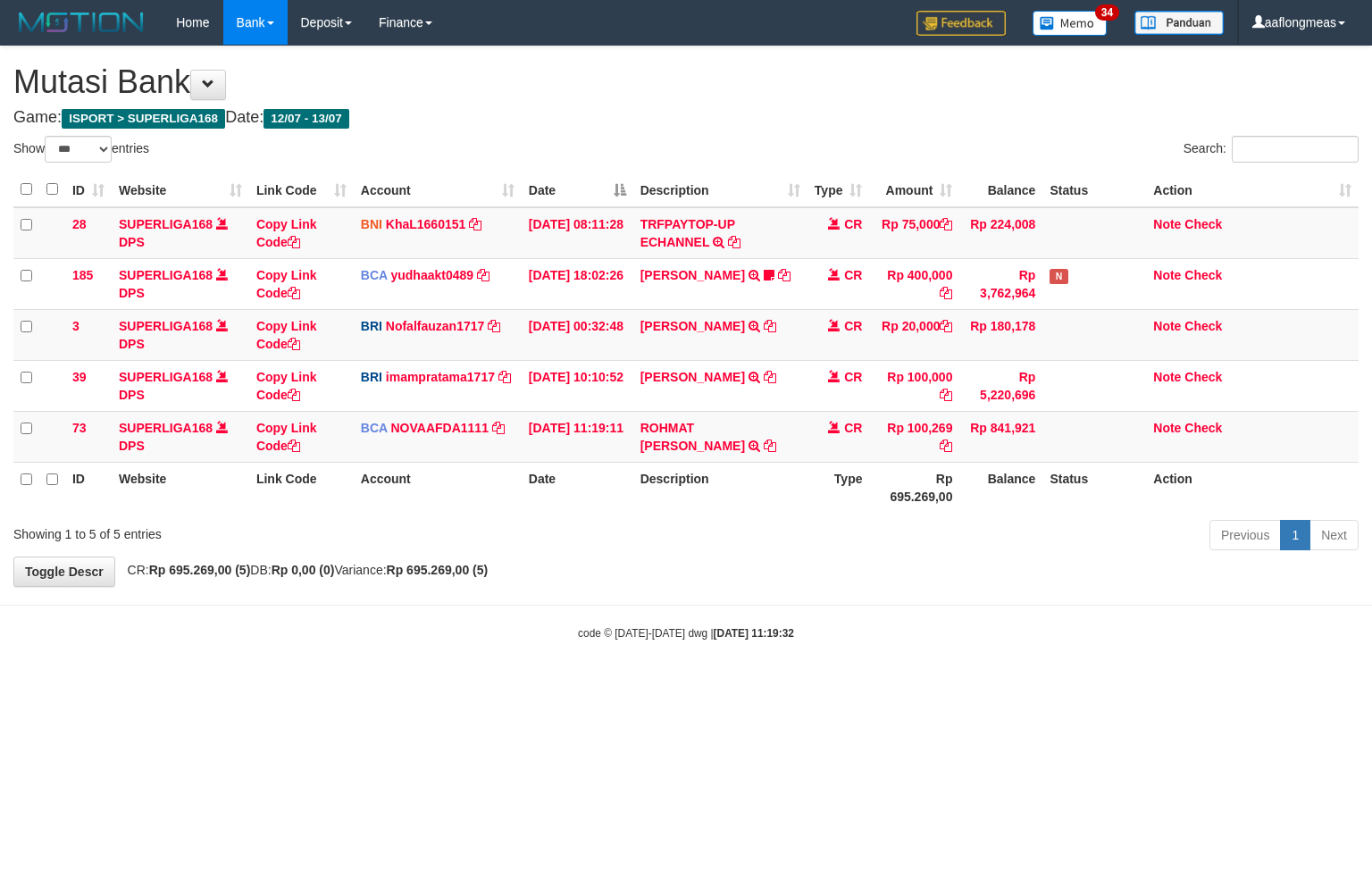 scroll, scrollTop: 0, scrollLeft: 0, axis: both 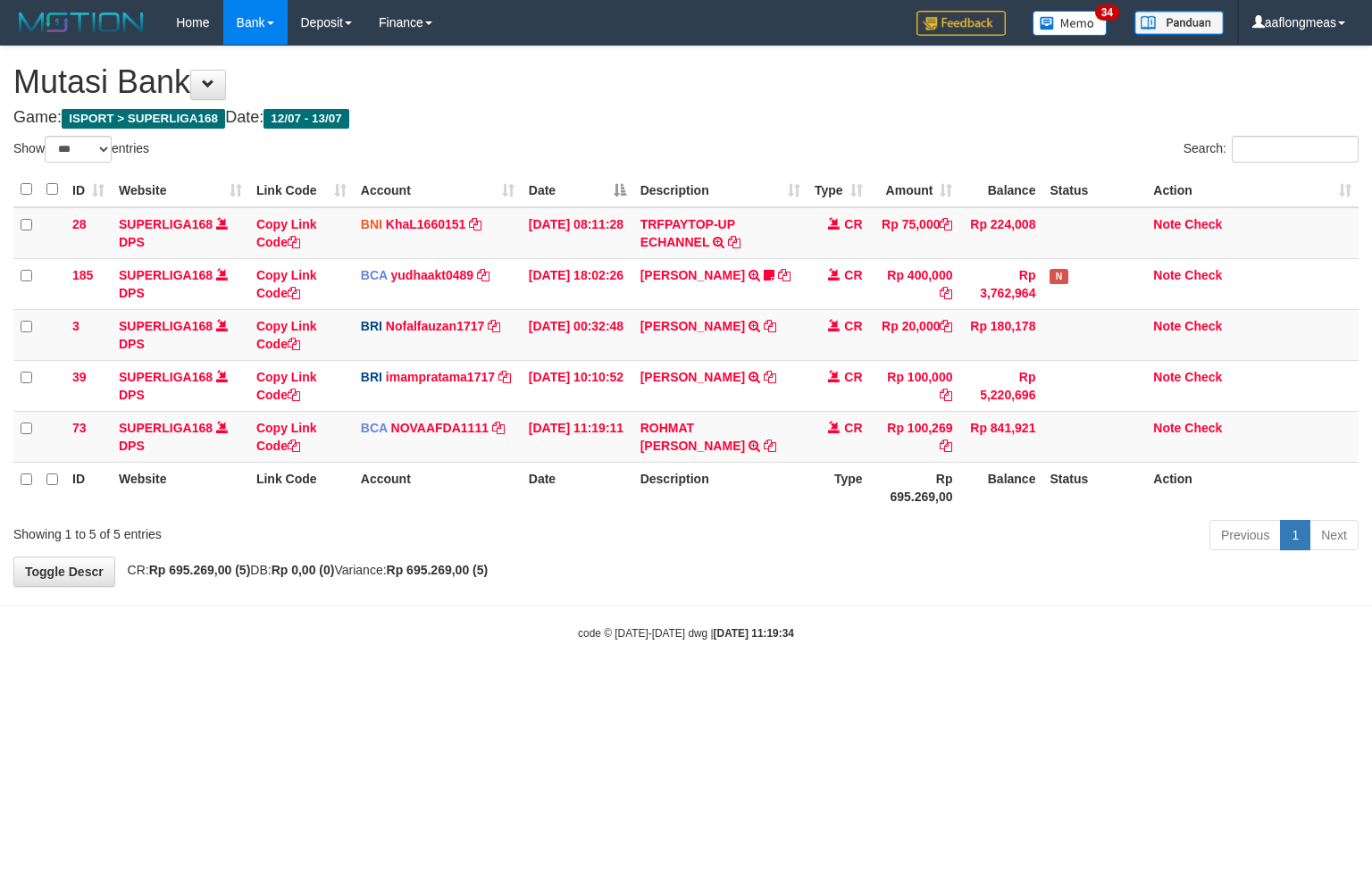 select on "***" 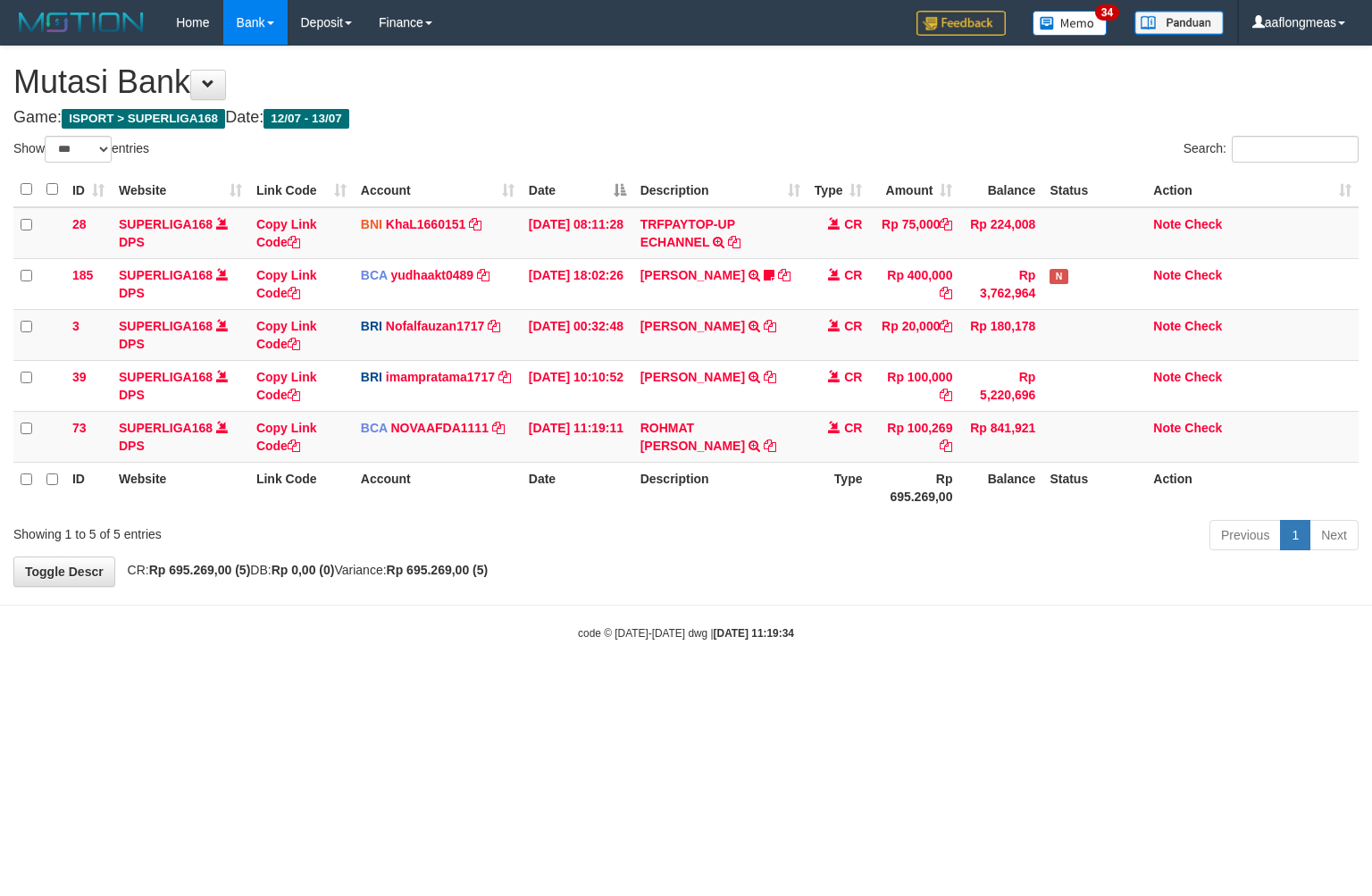 scroll, scrollTop: 0, scrollLeft: 0, axis: both 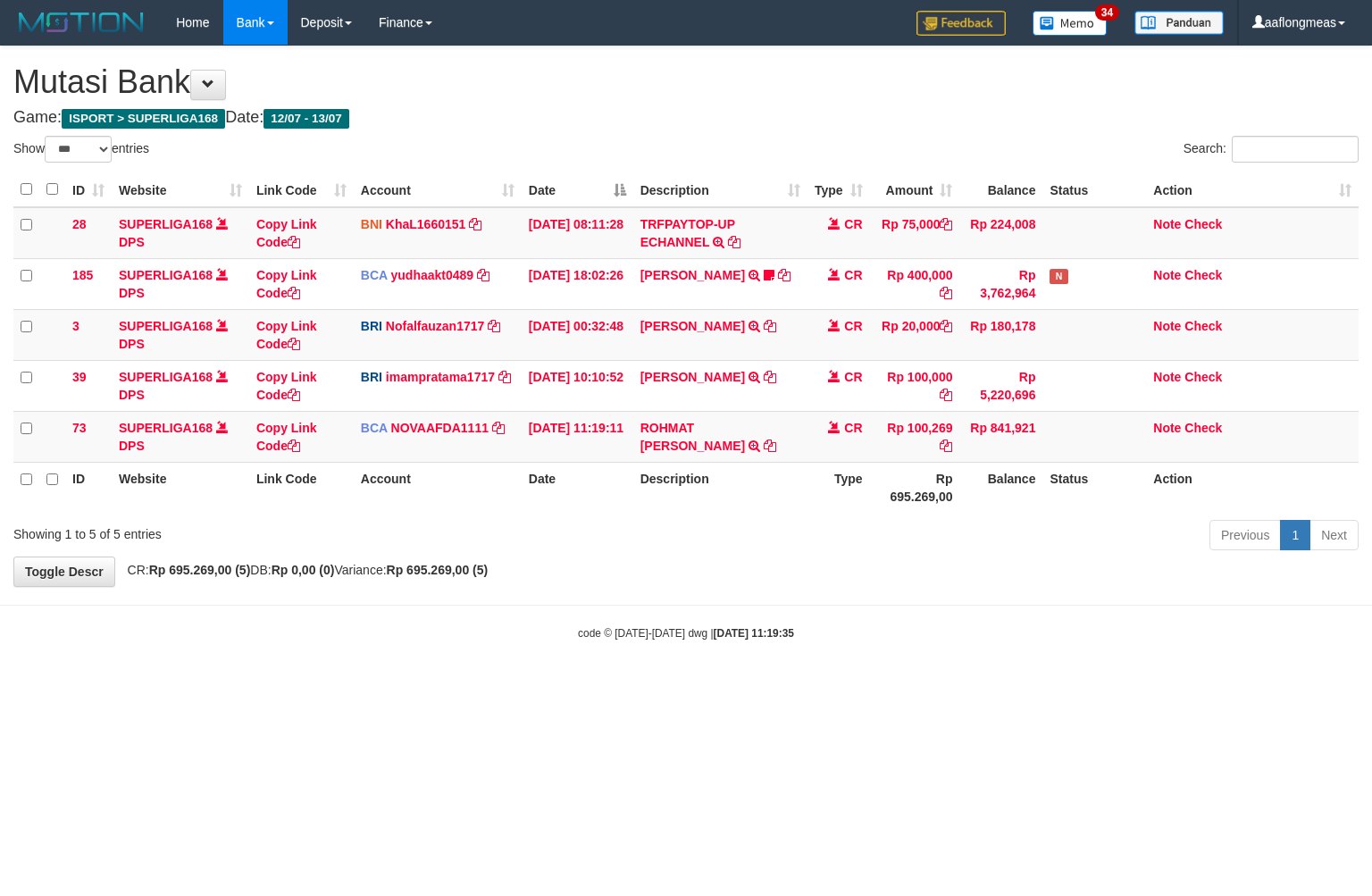 select on "***" 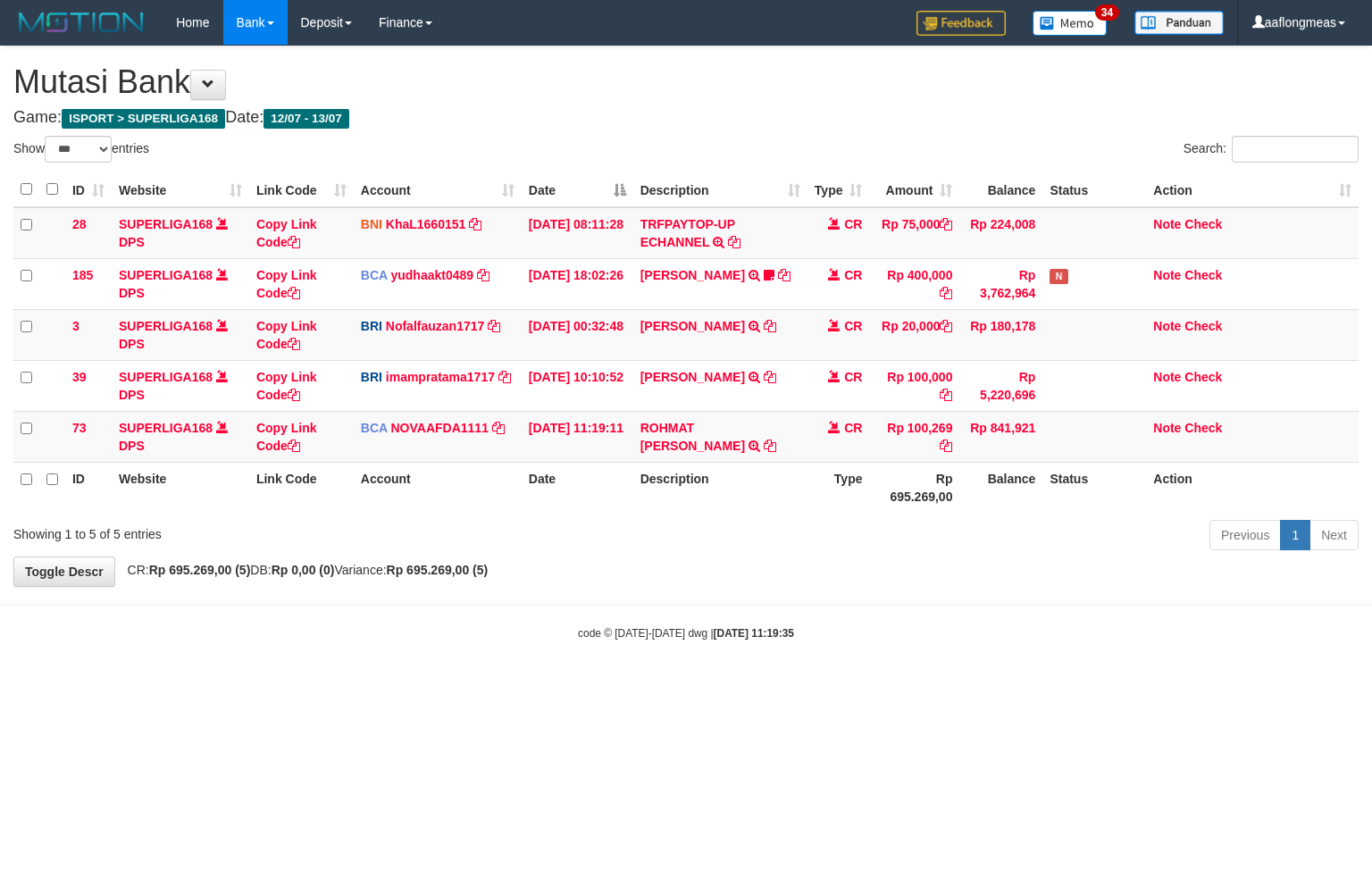 scroll, scrollTop: 0, scrollLeft: 0, axis: both 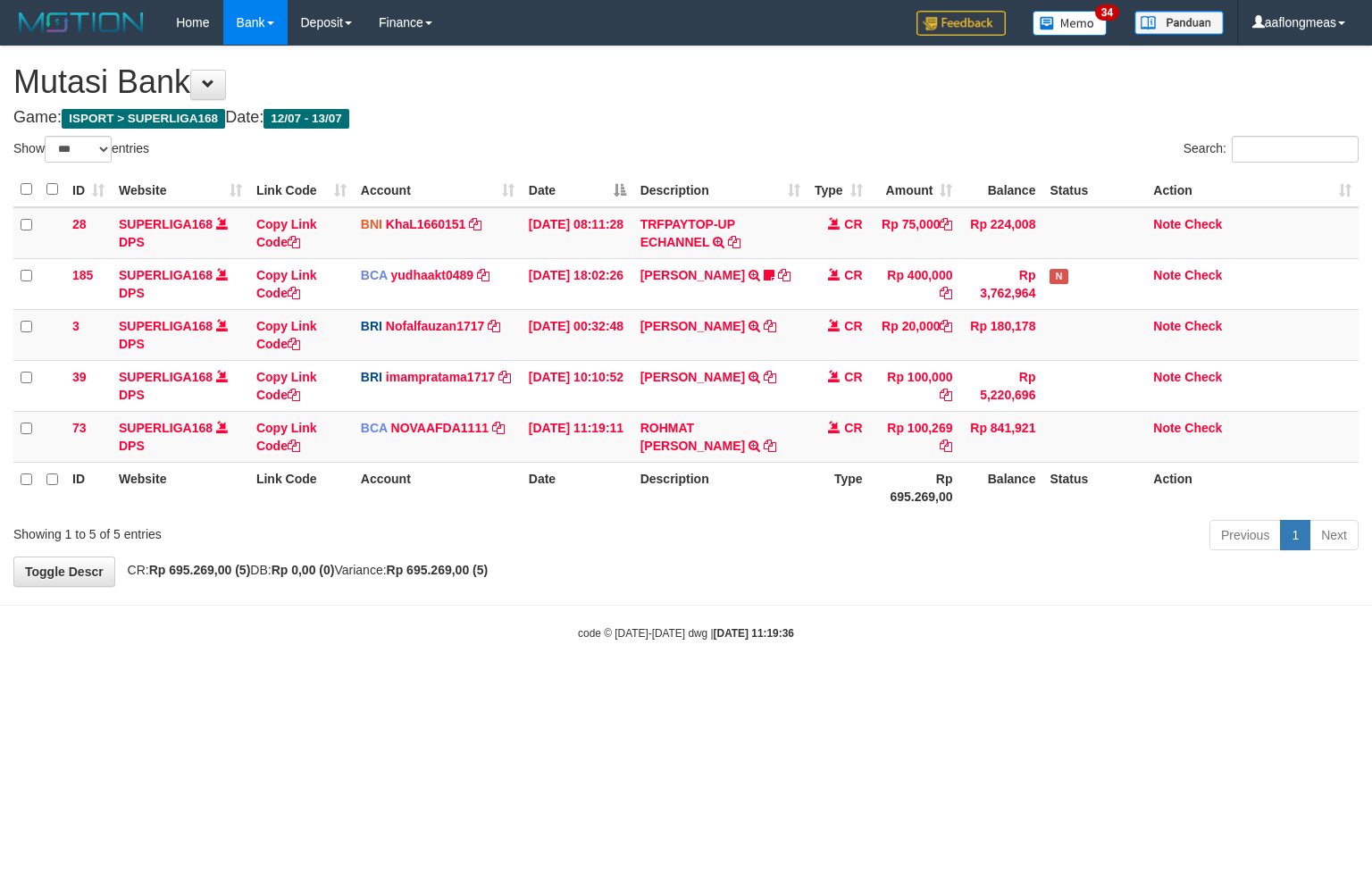 select on "***" 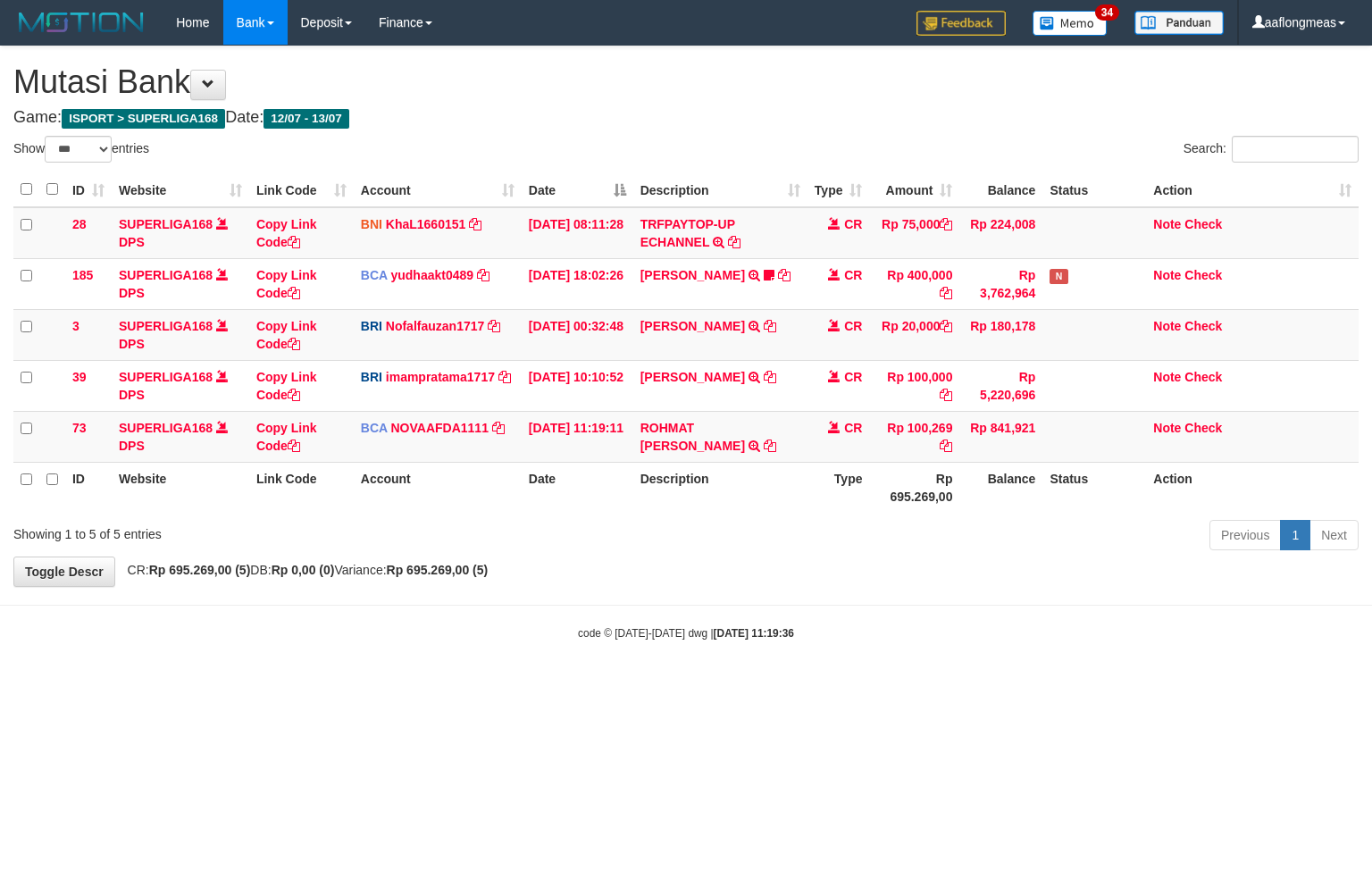 scroll, scrollTop: 0, scrollLeft: 0, axis: both 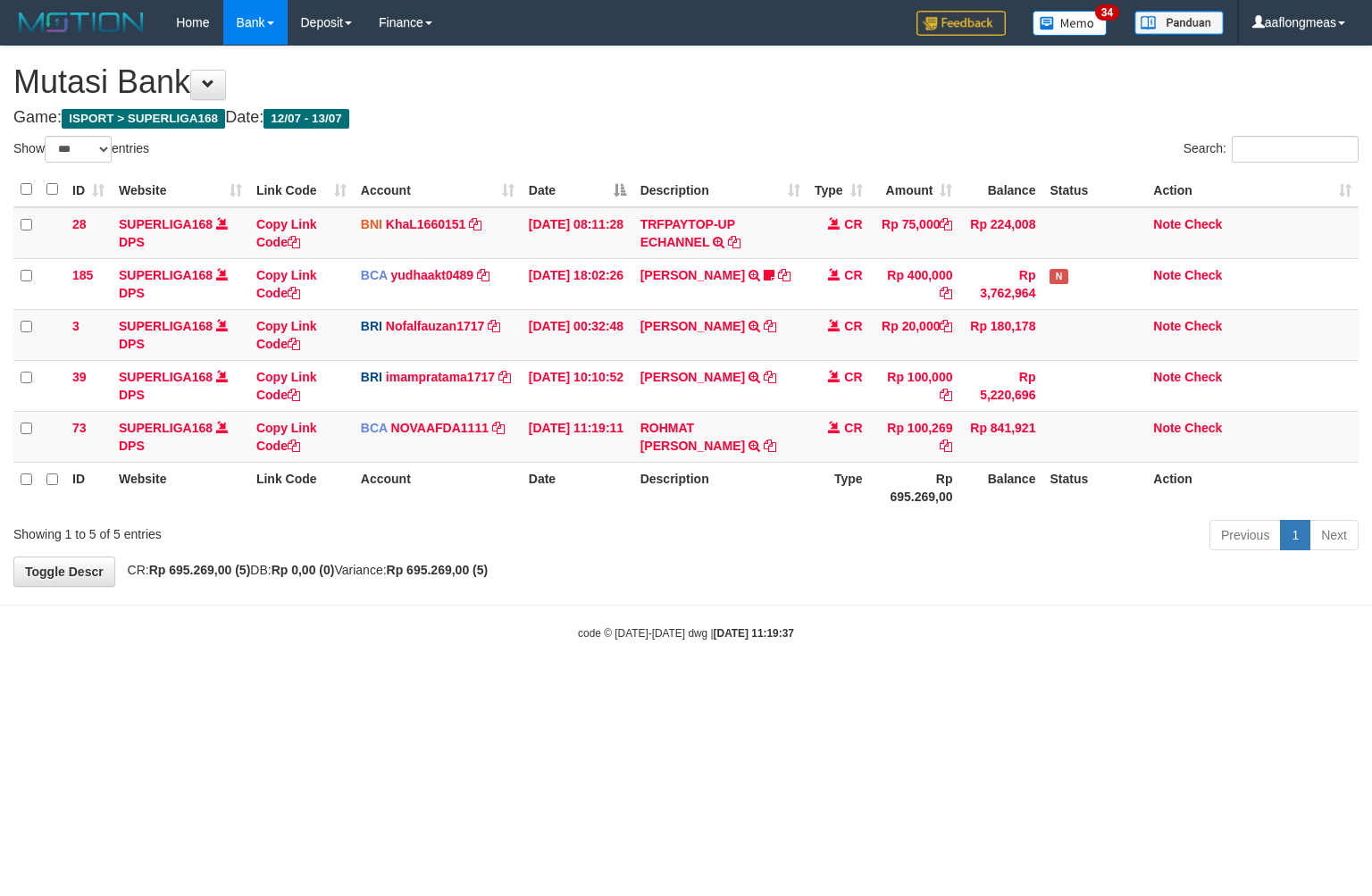 select on "***" 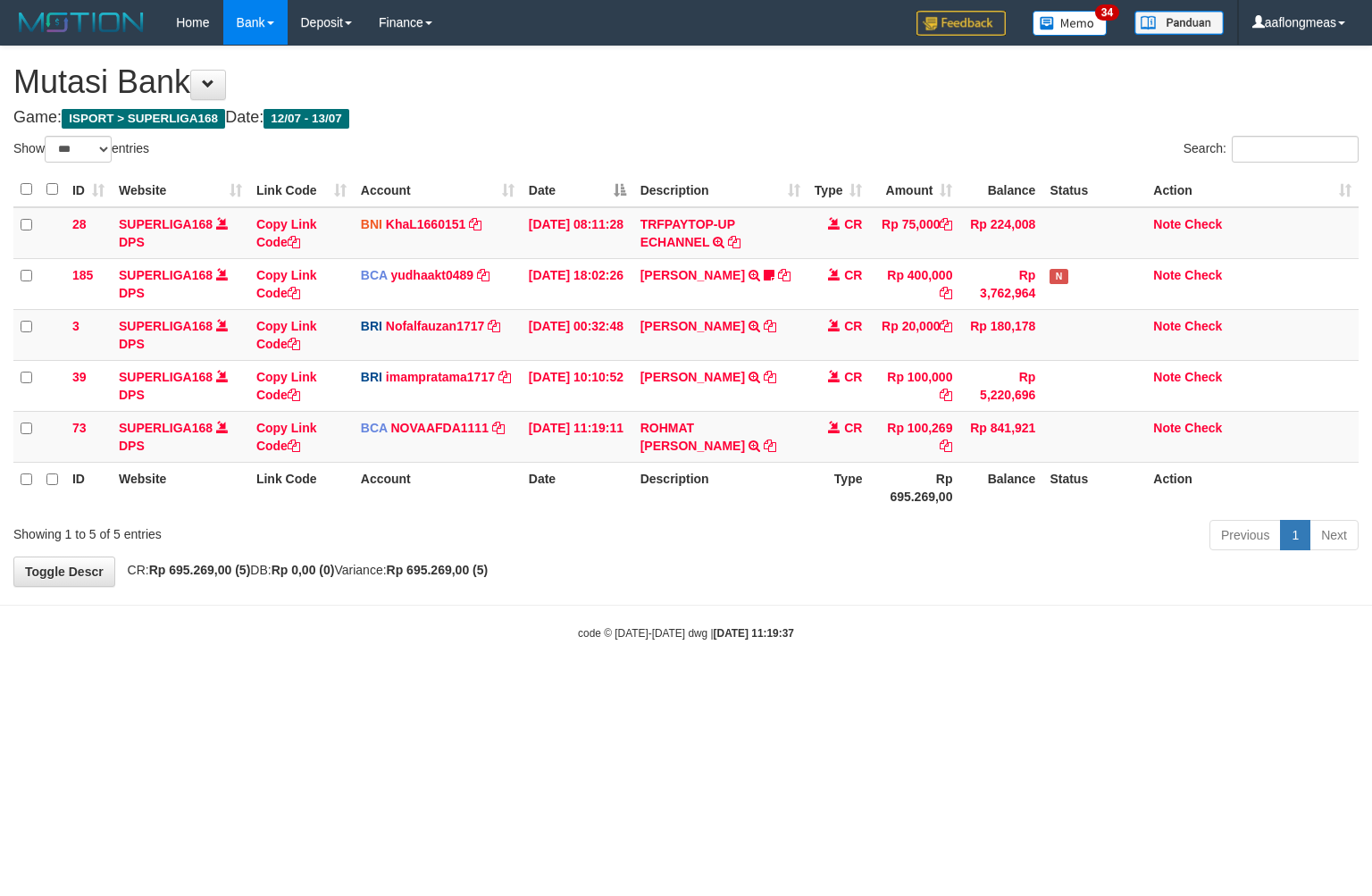 scroll, scrollTop: 0, scrollLeft: 0, axis: both 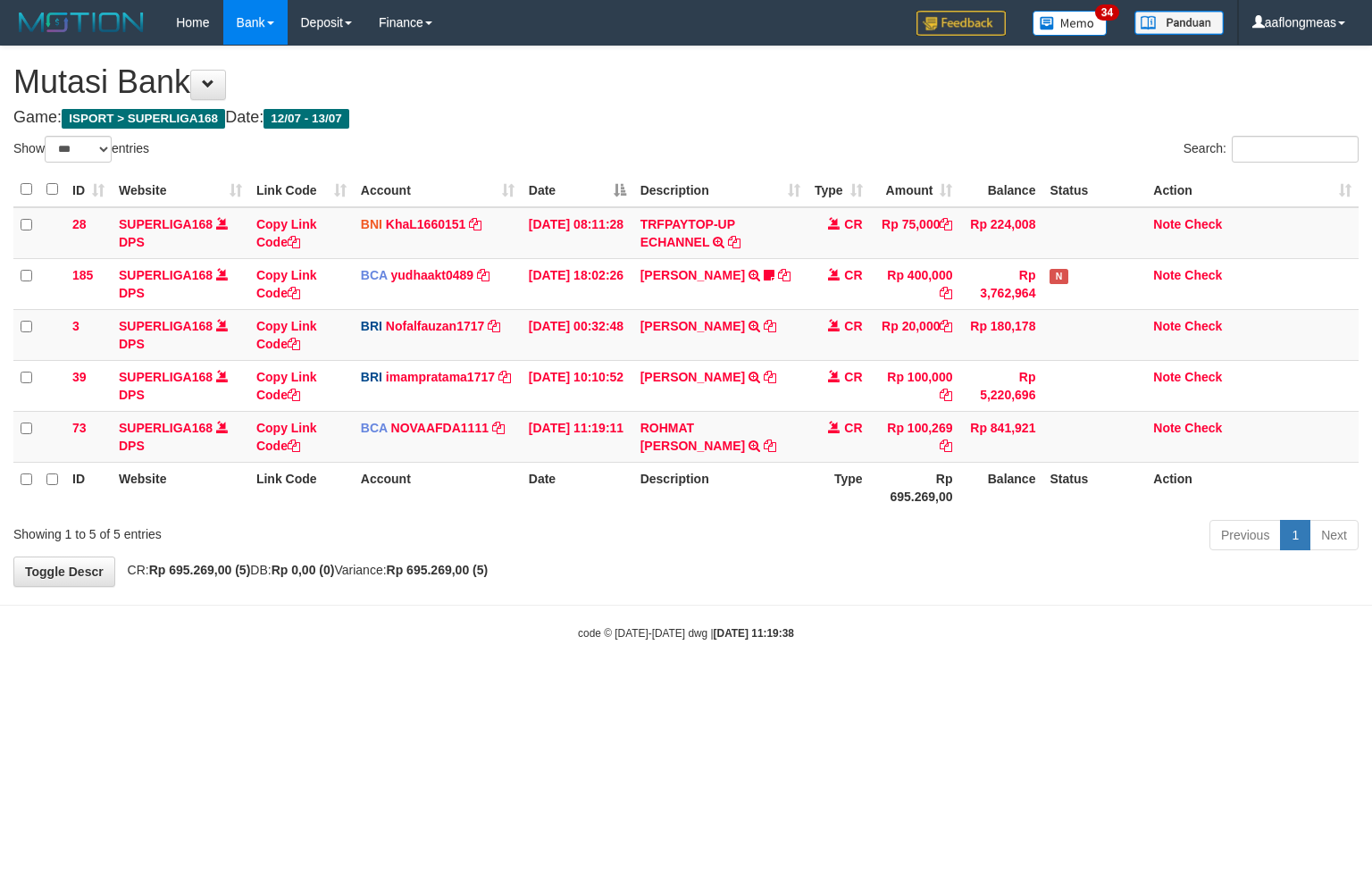 select on "***" 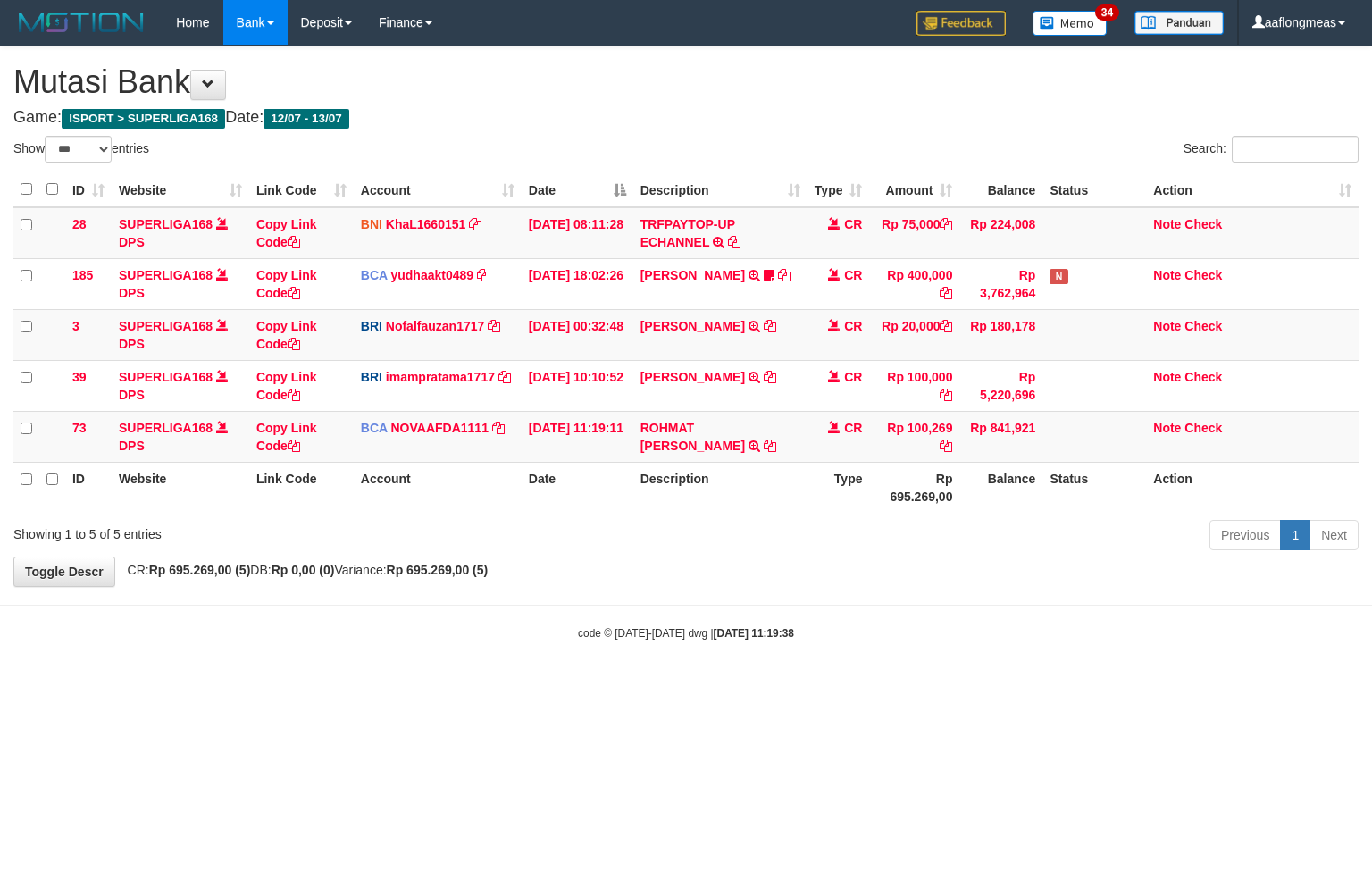 scroll, scrollTop: 0, scrollLeft: 0, axis: both 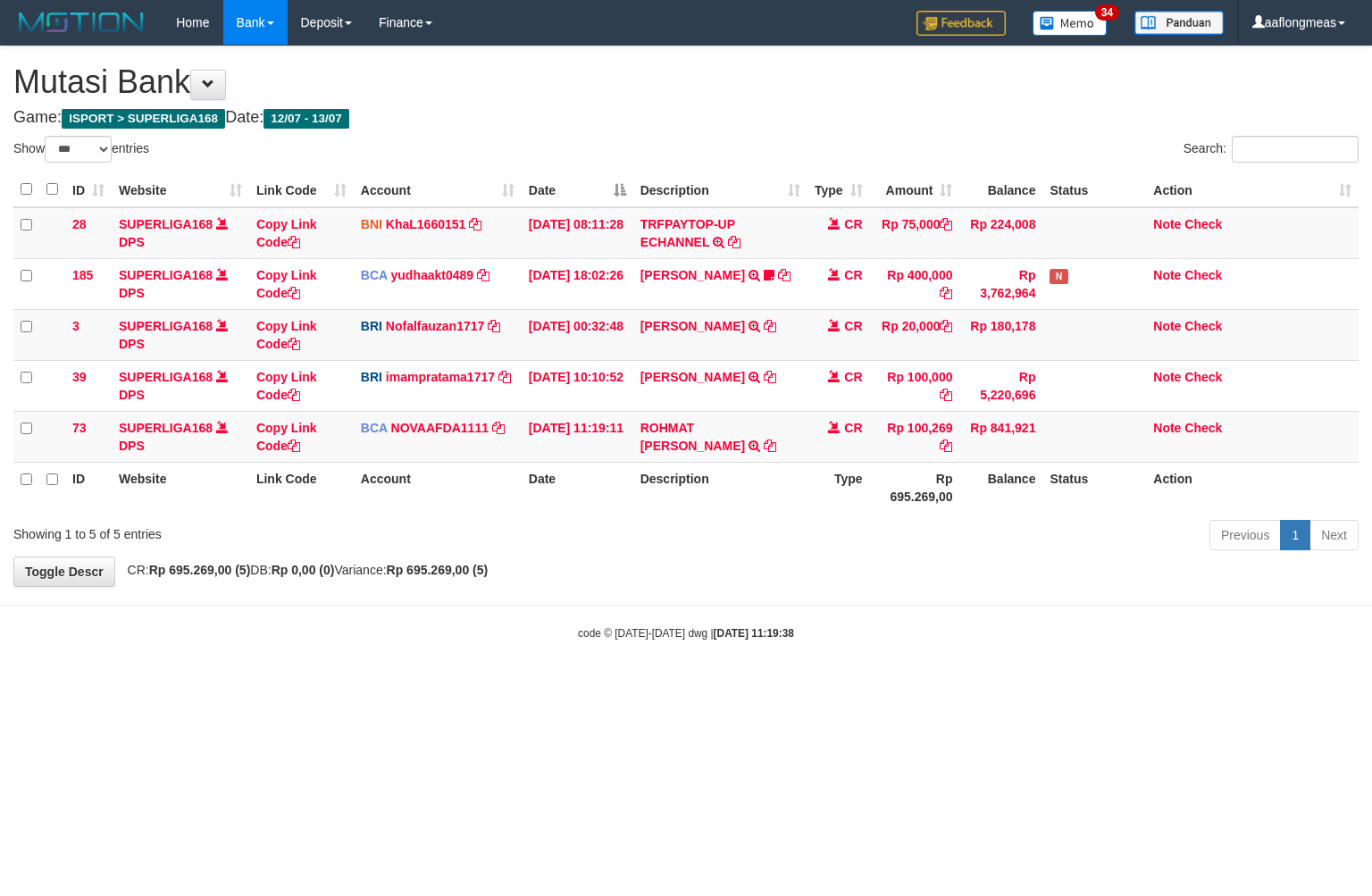select on "***" 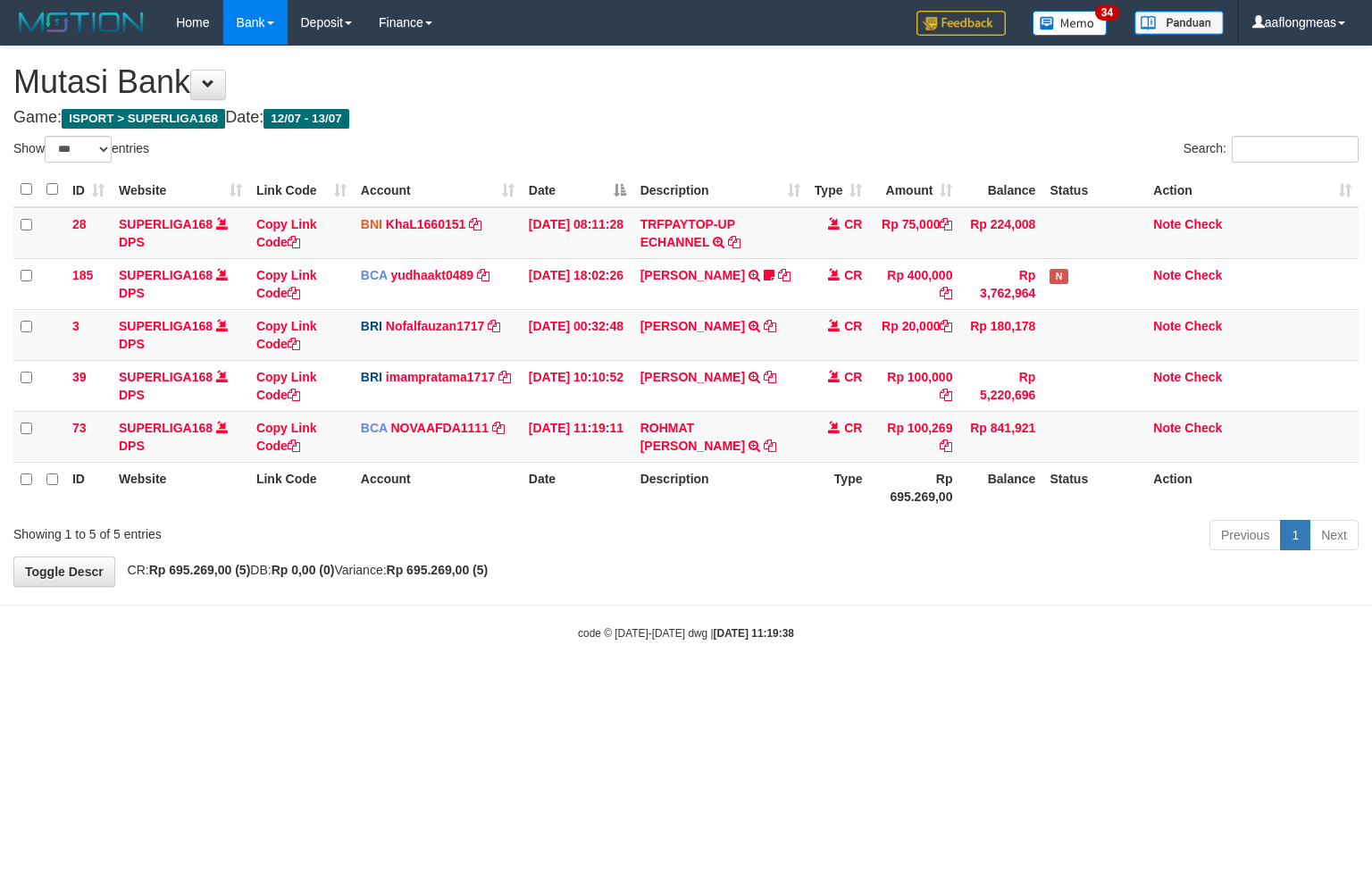 scroll, scrollTop: 0, scrollLeft: 0, axis: both 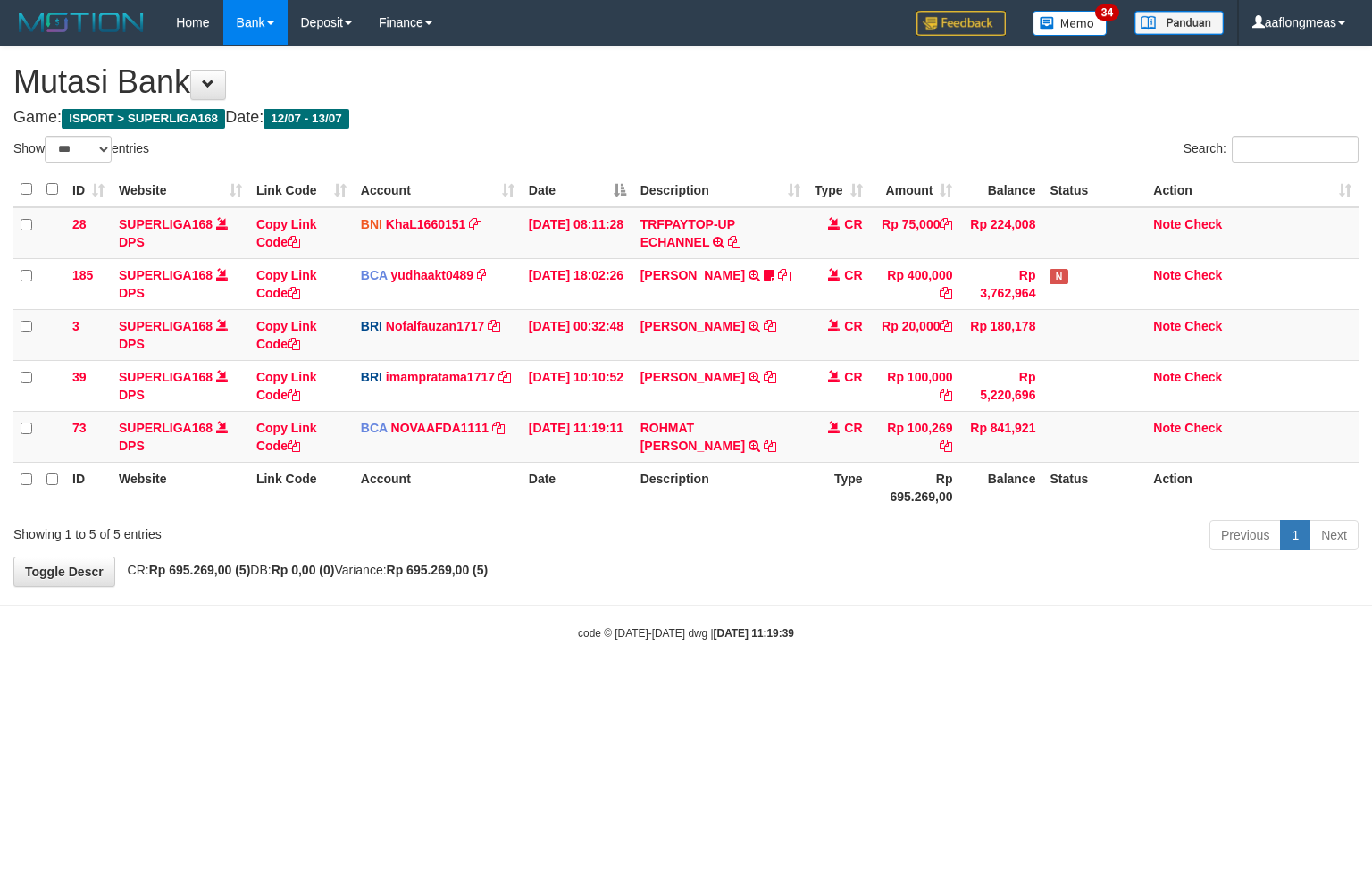 select on "***" 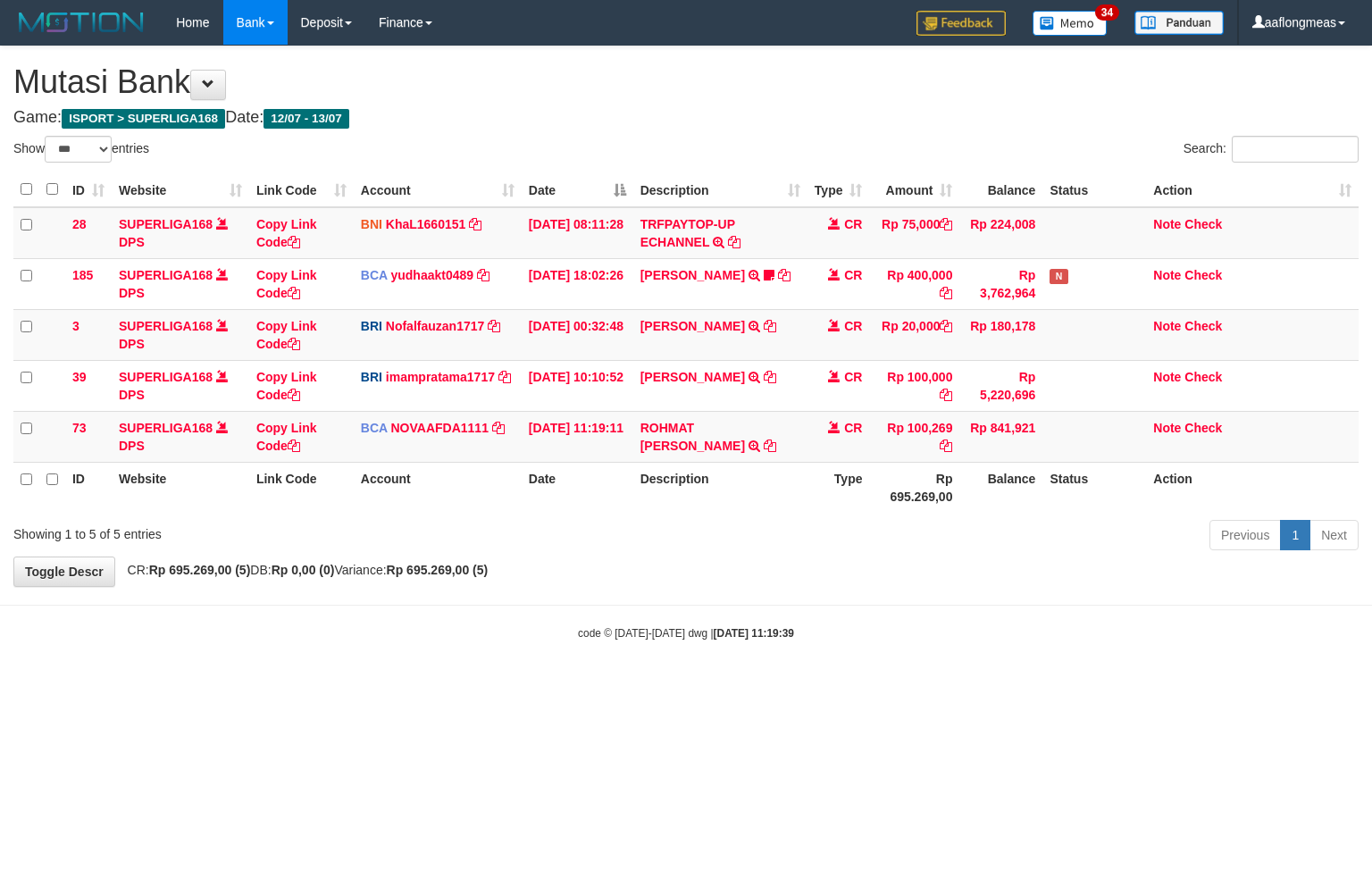 scroll, scrollTop: 0, scrollLeft: 0, axis: both 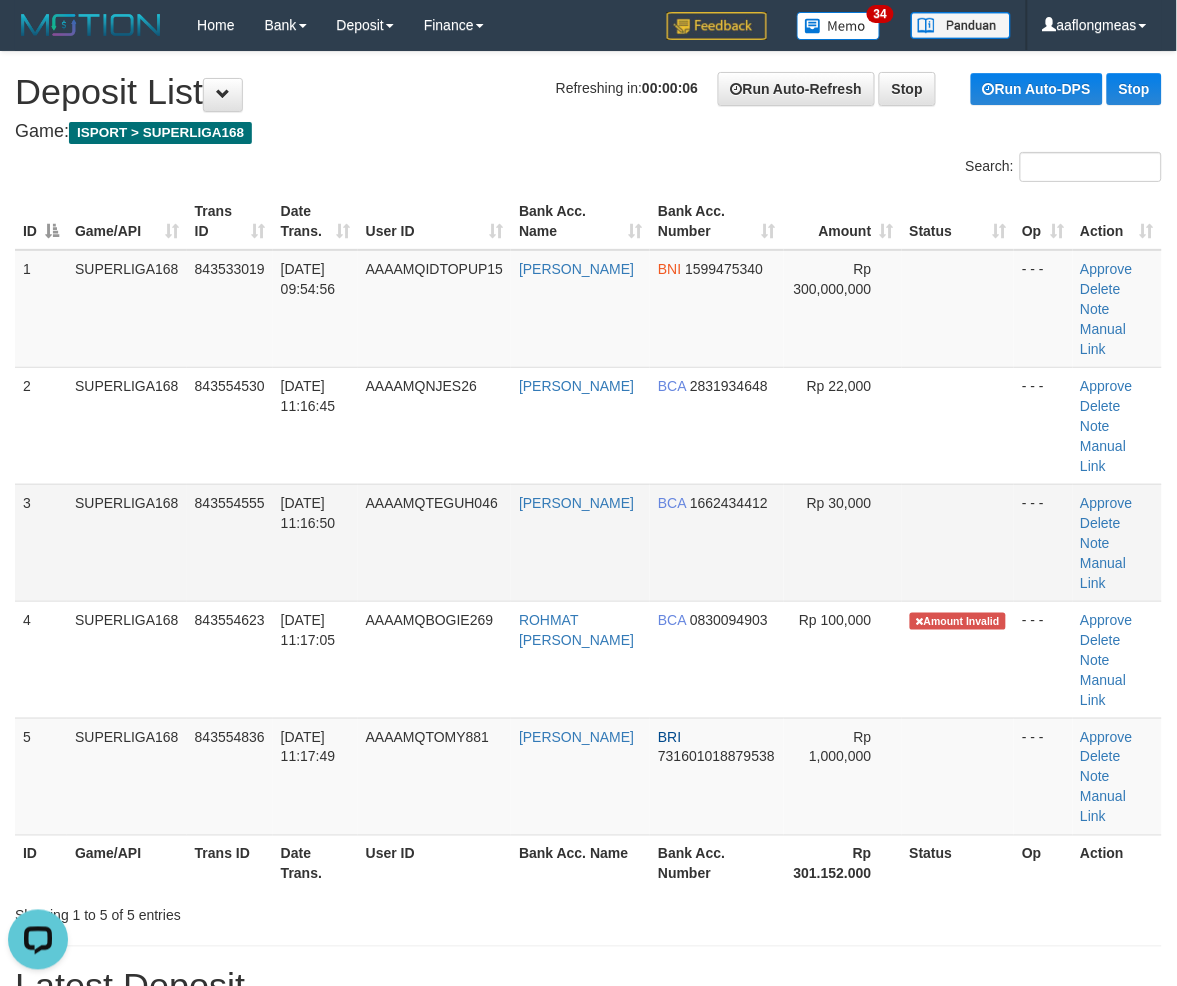 click on "Rp 30,000" at bounding box center [843, 542] 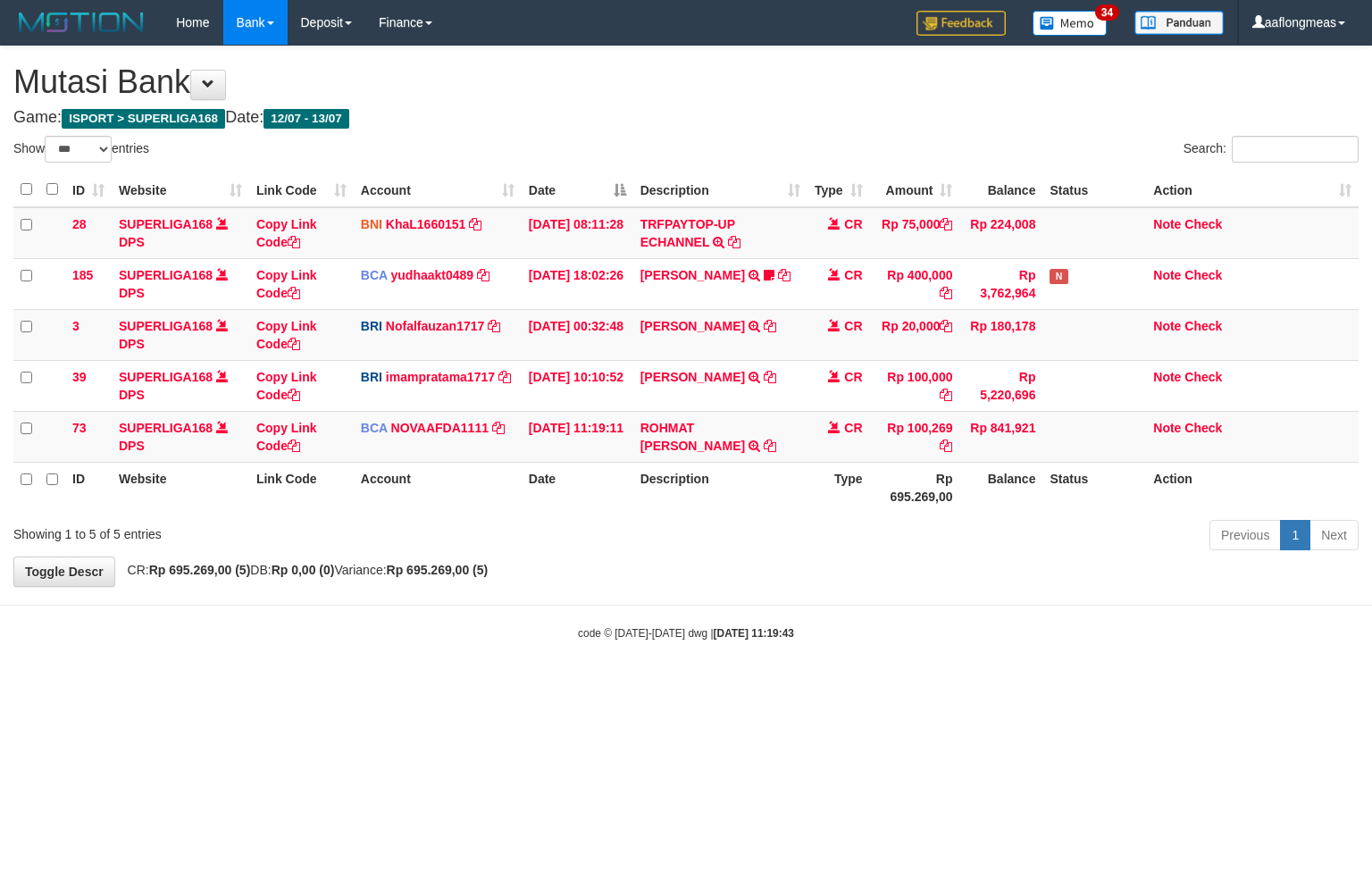select on "***" 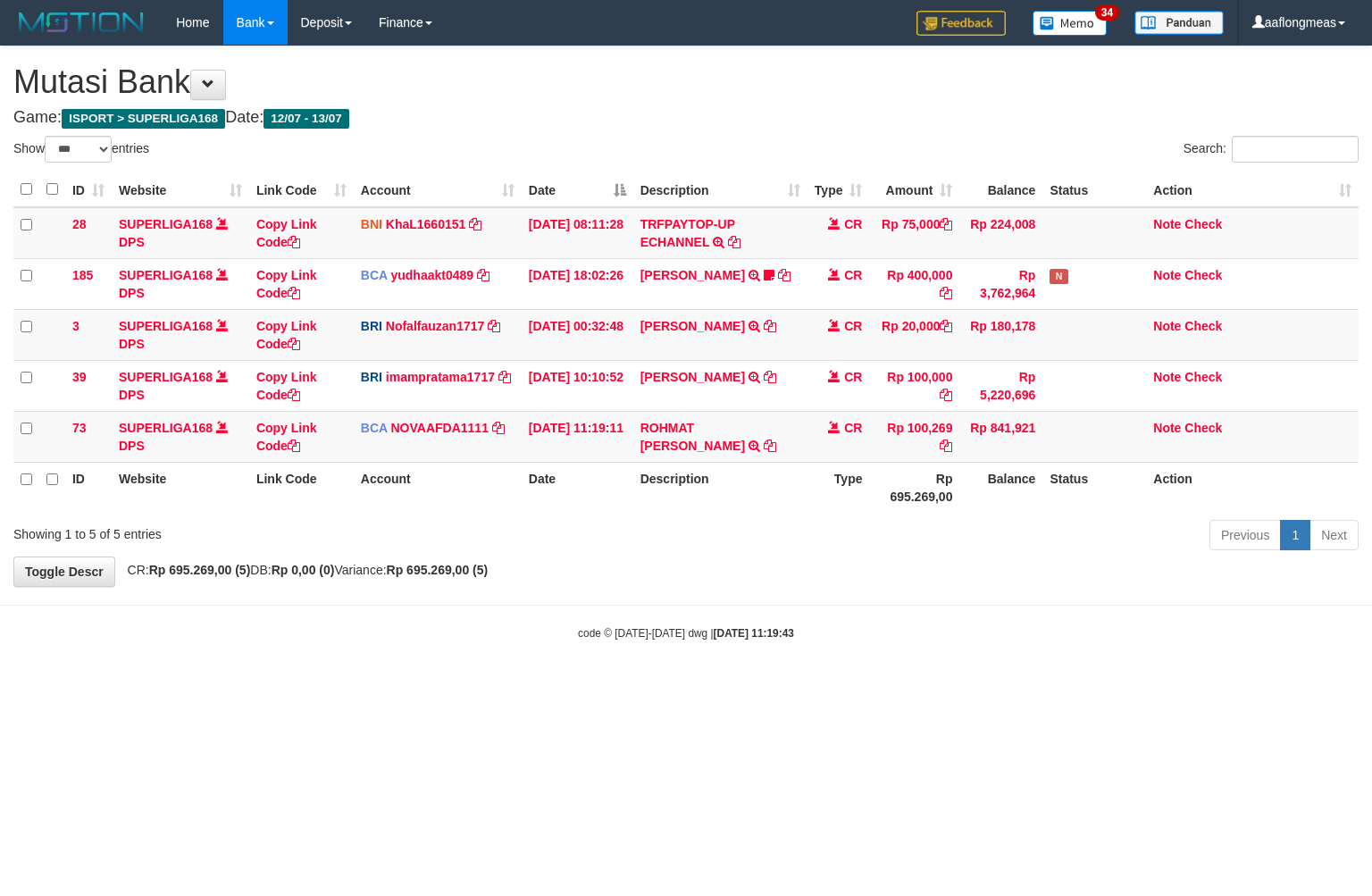 scroll, scrollTop: 0, scrollLeft: 0, axis: both 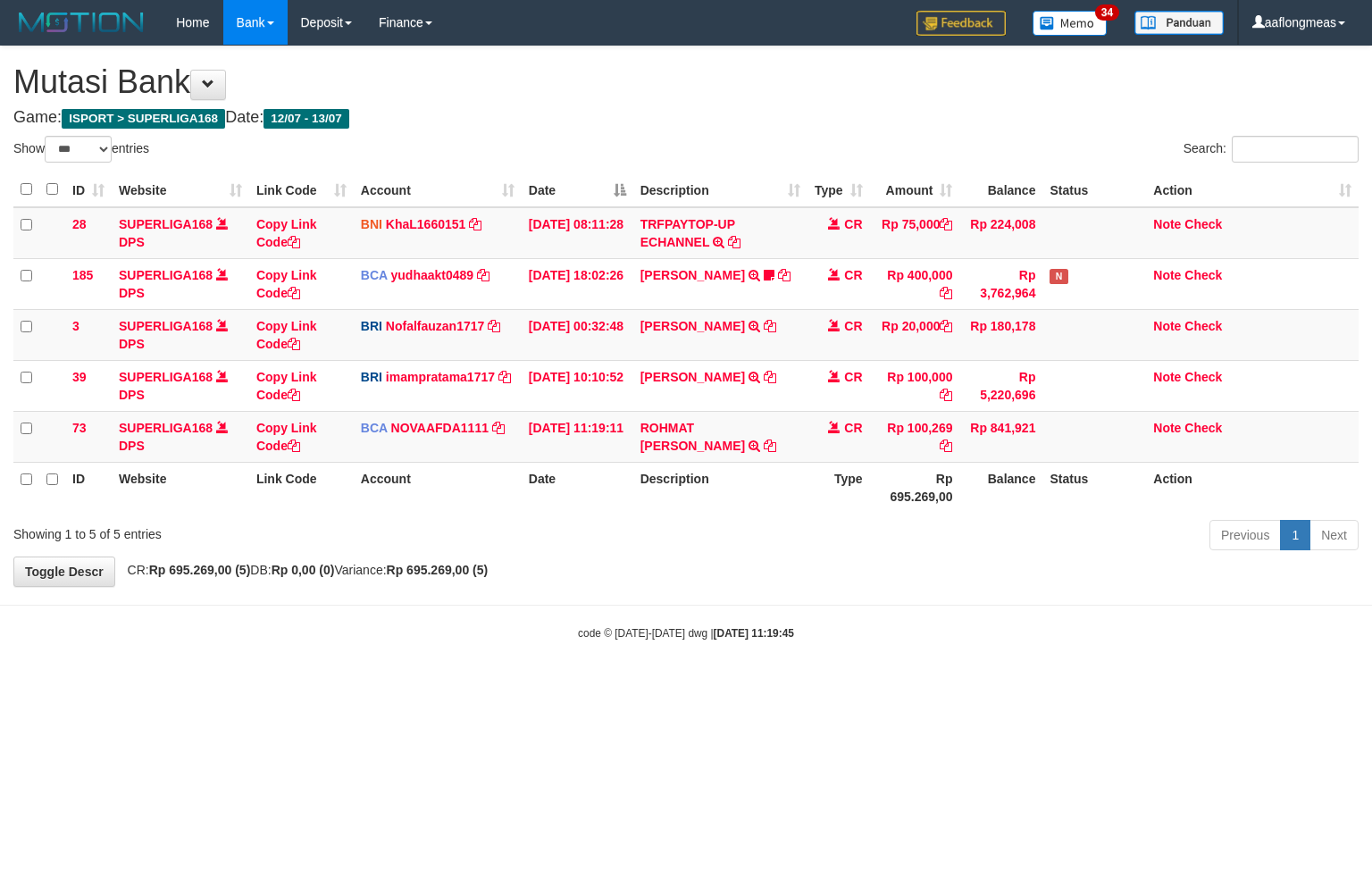 select on "***" 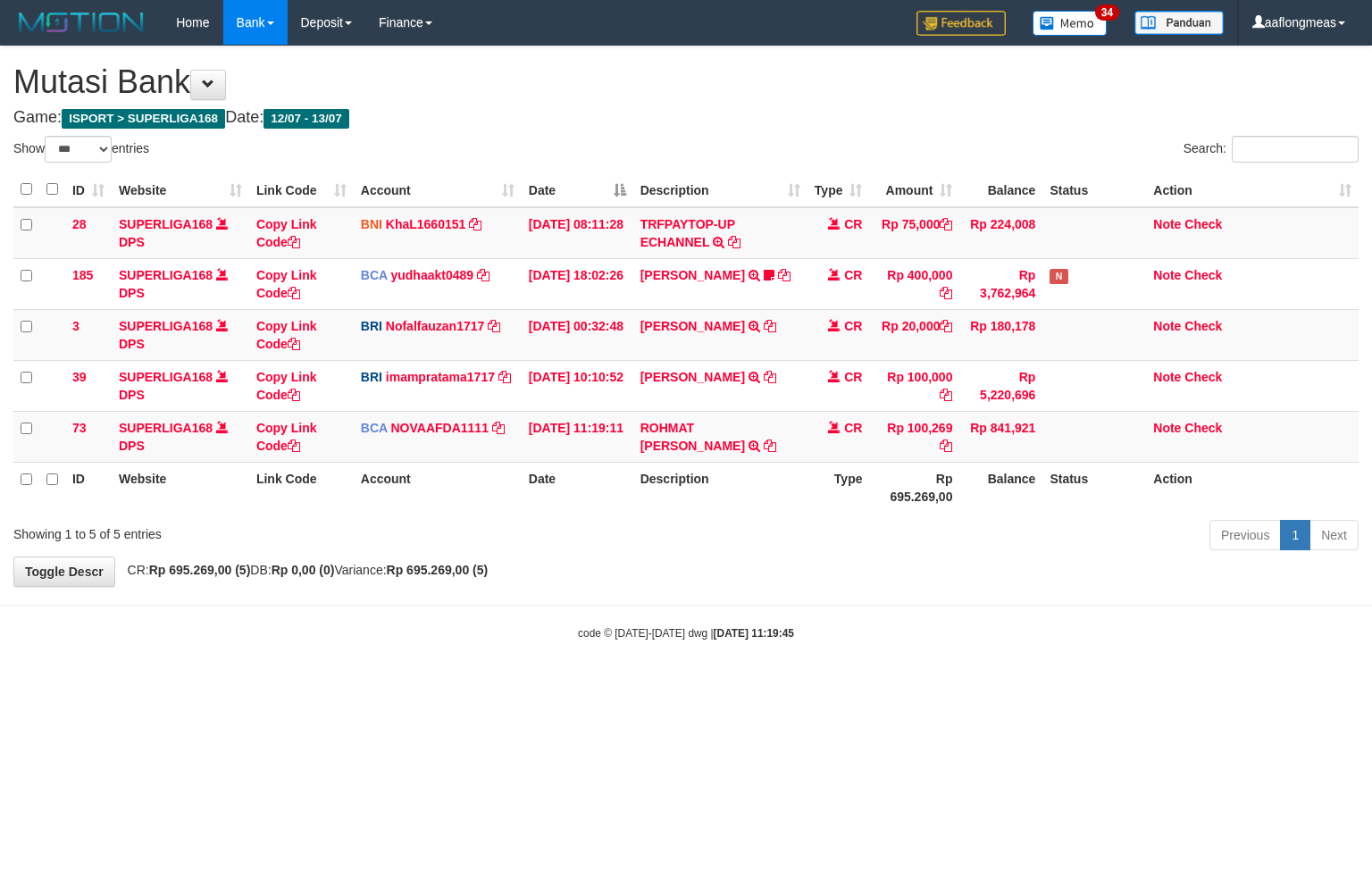scroll, scrollTop: 0, scrollLeft: 0, axis: both 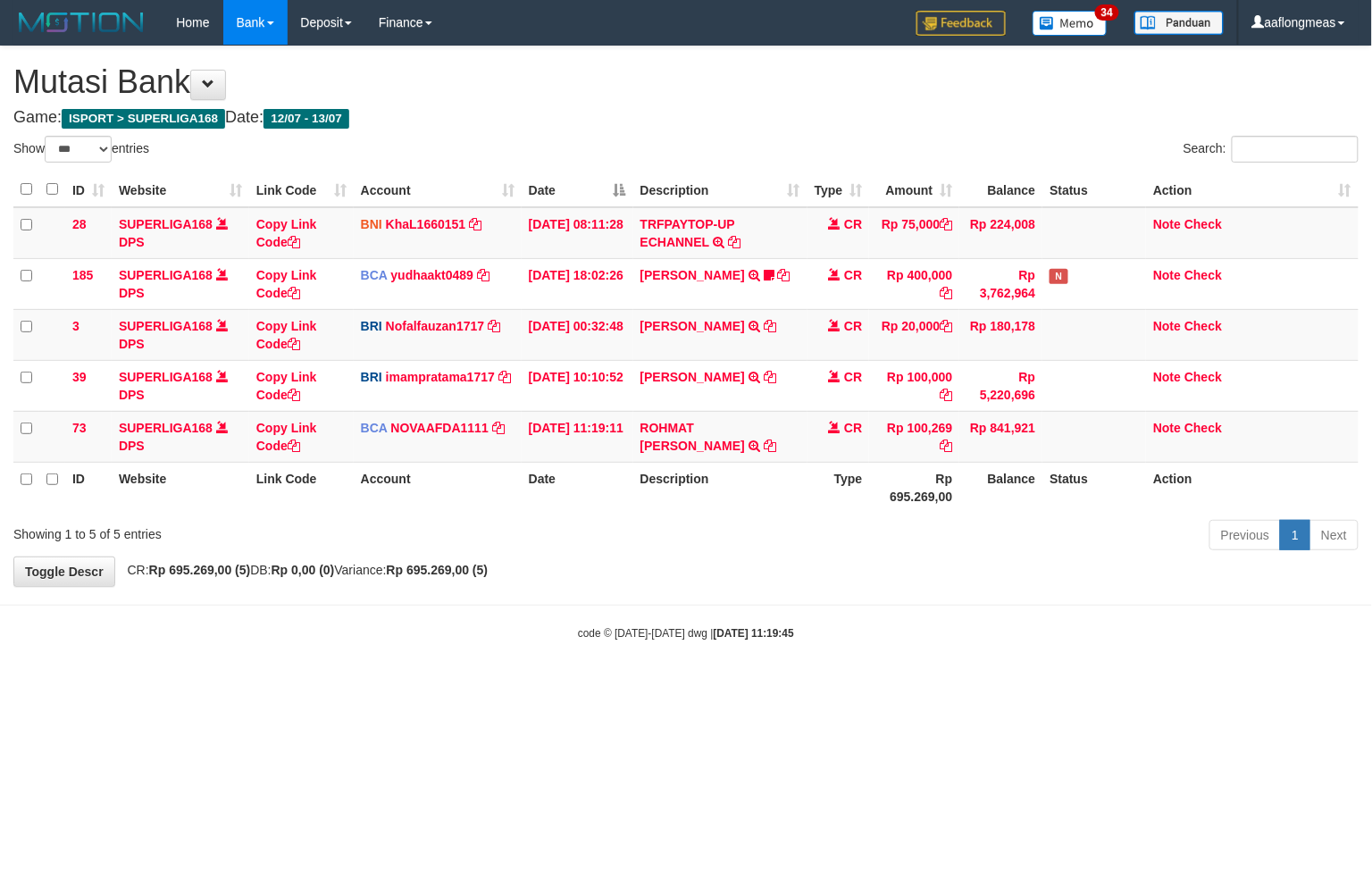 drag, startPoint x: 762, startPoint y: 572, endPoint x: 750, endPoint y: 573, distance: 12.041595 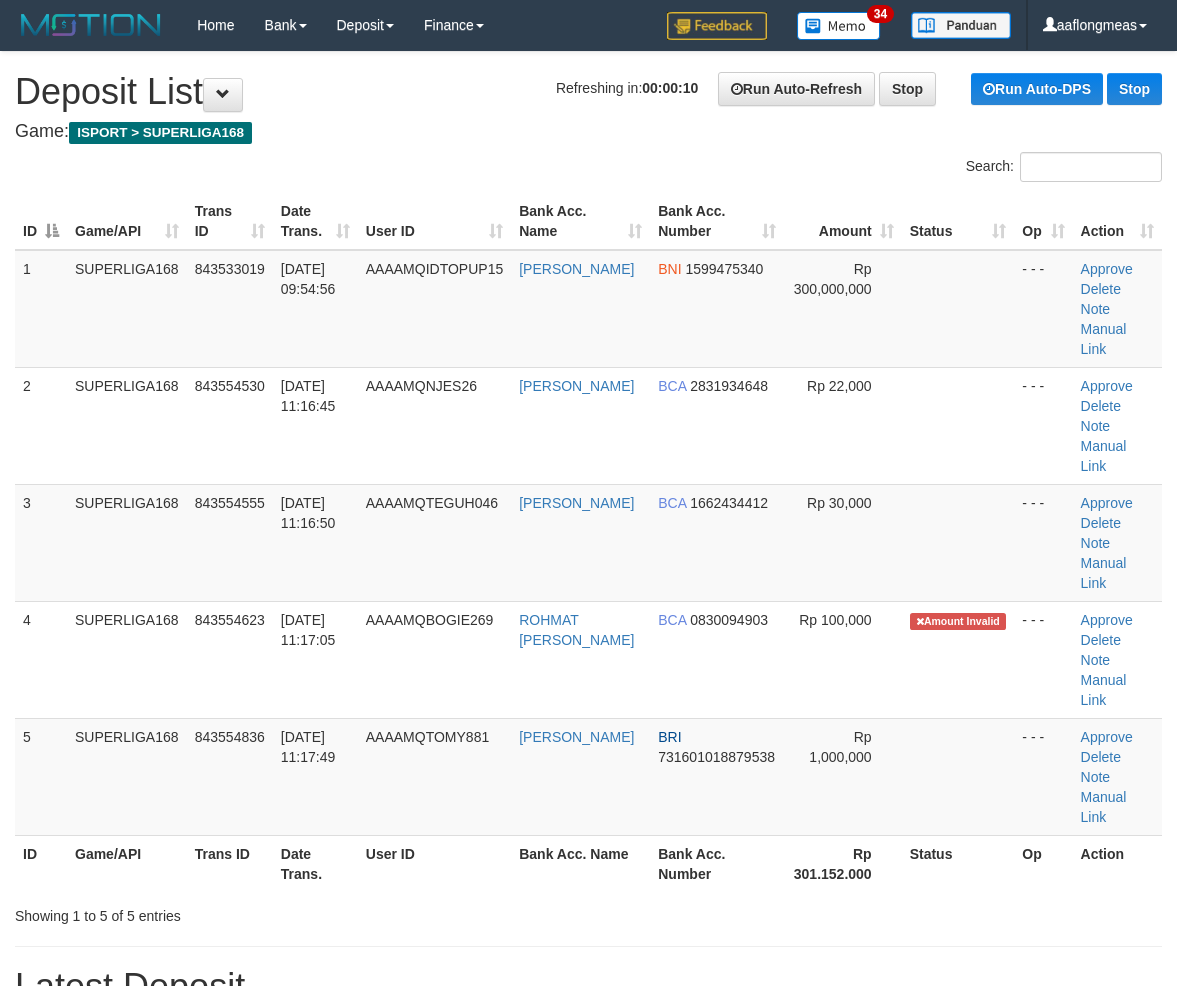 scroll, scrollTop: 0, scrollLeft: 0, axis: both 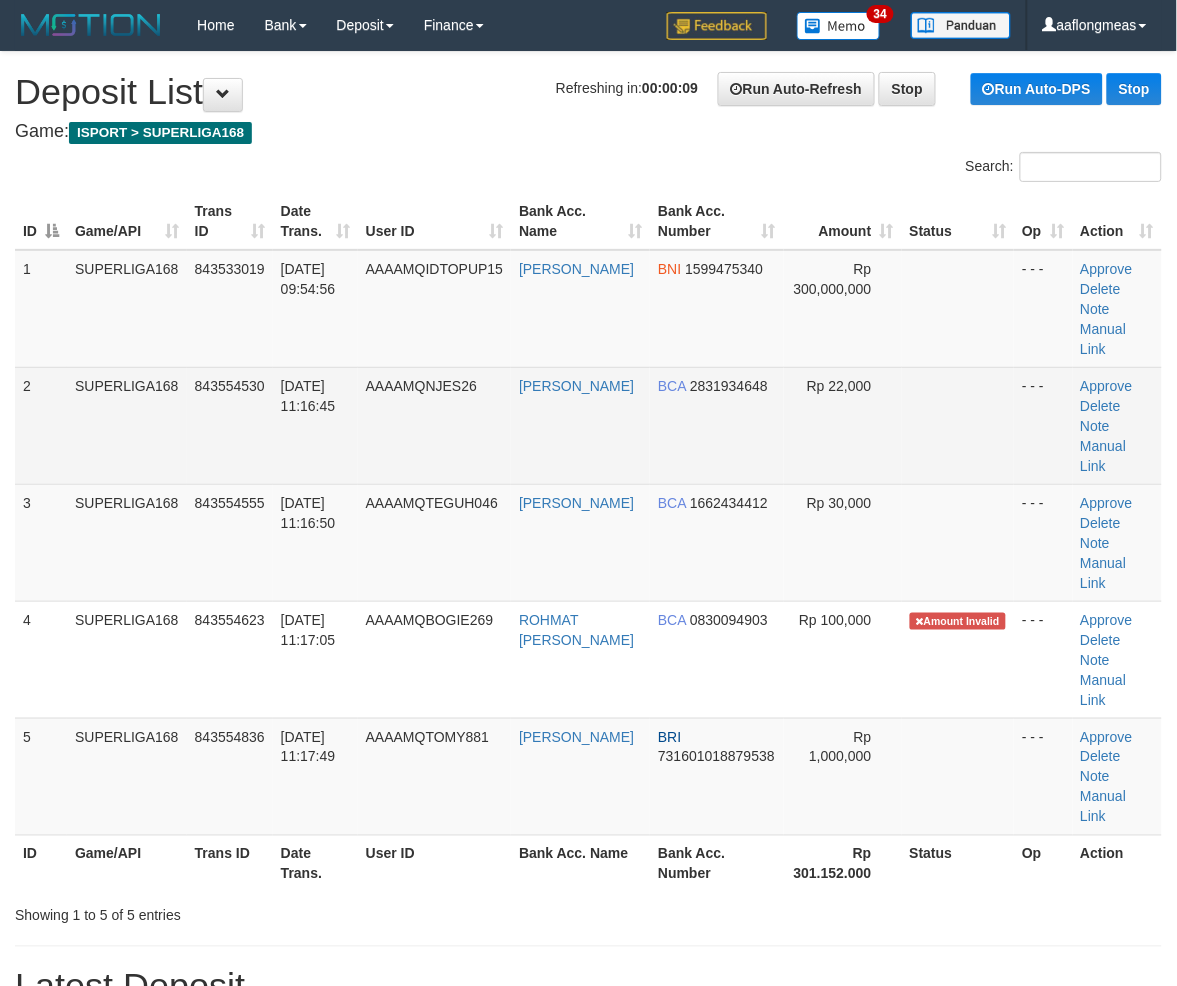 click at bounding box center (958, 425) 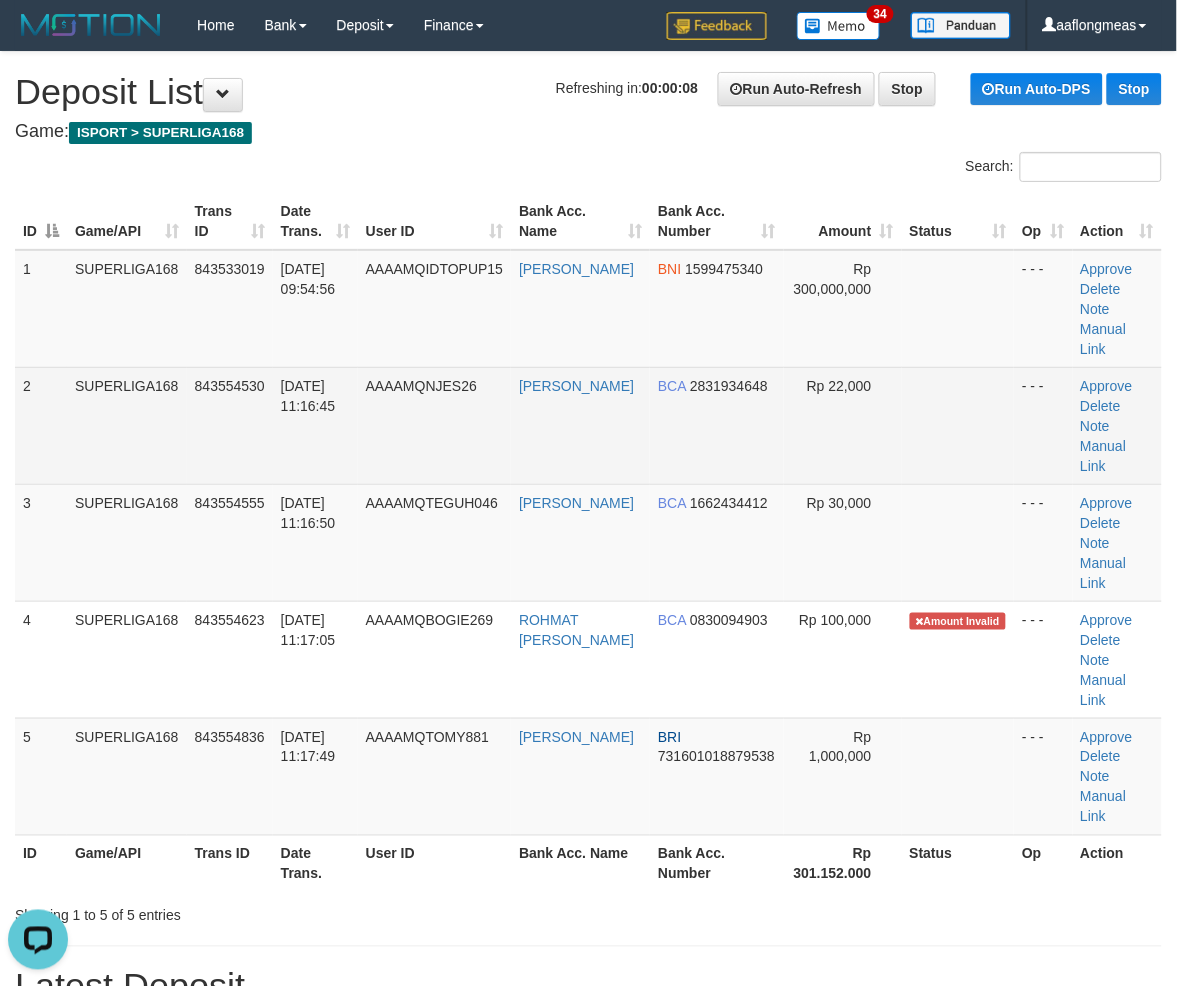 scroll, scrollTop: 0, scrollLeft: 0, axis: both 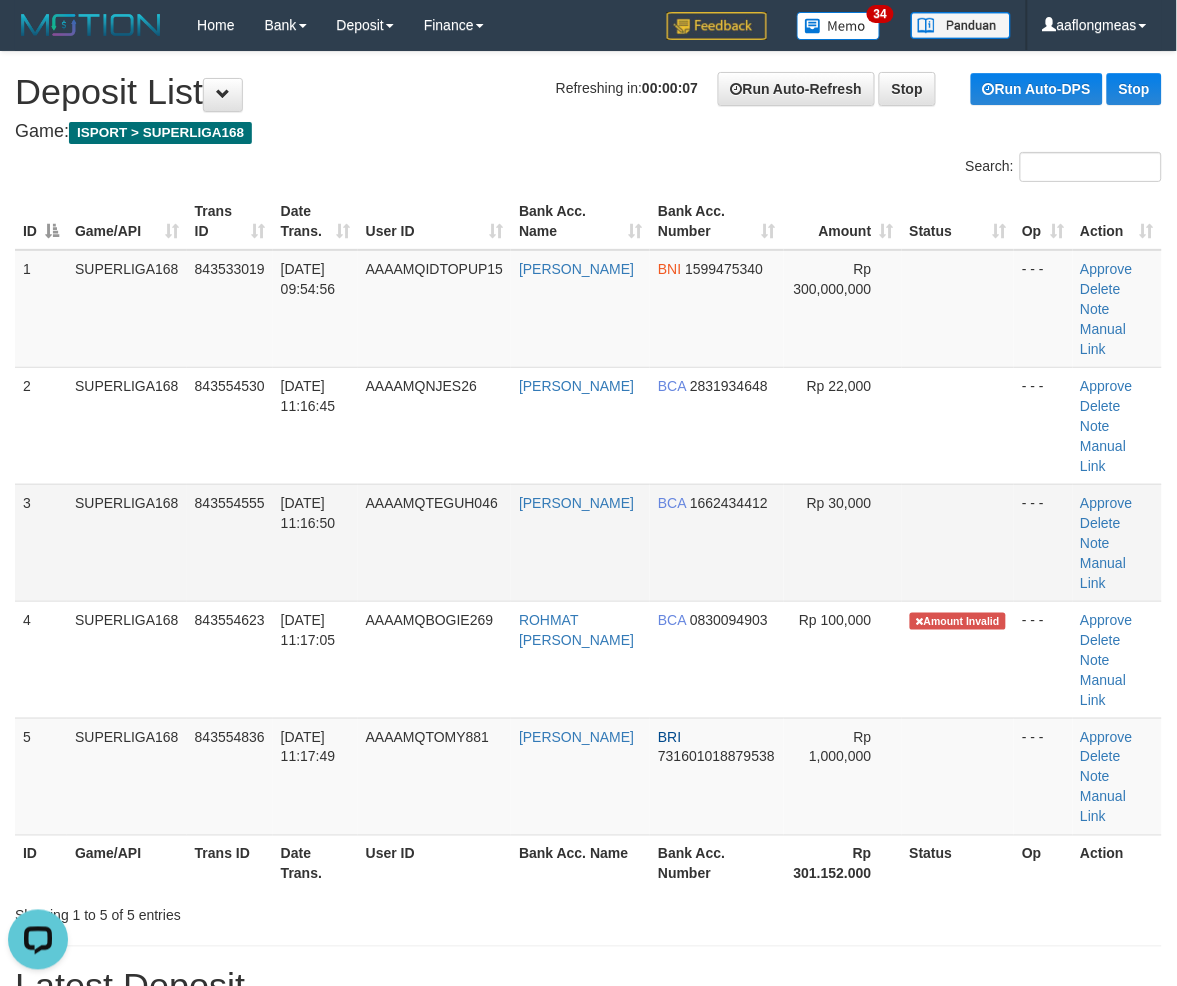 click on "Rp 30,000" at bounding box center (843, 542) 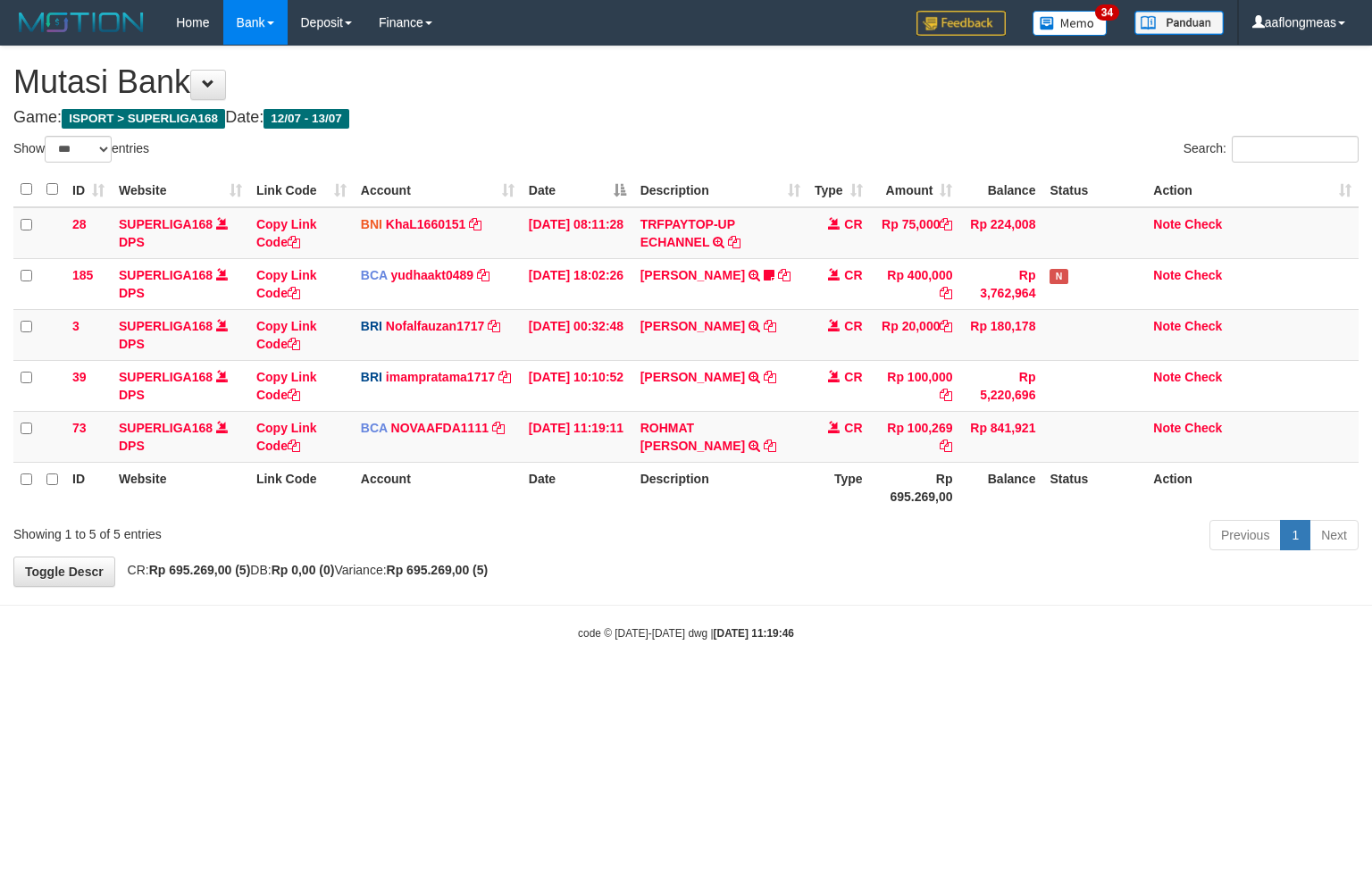 select on "***" 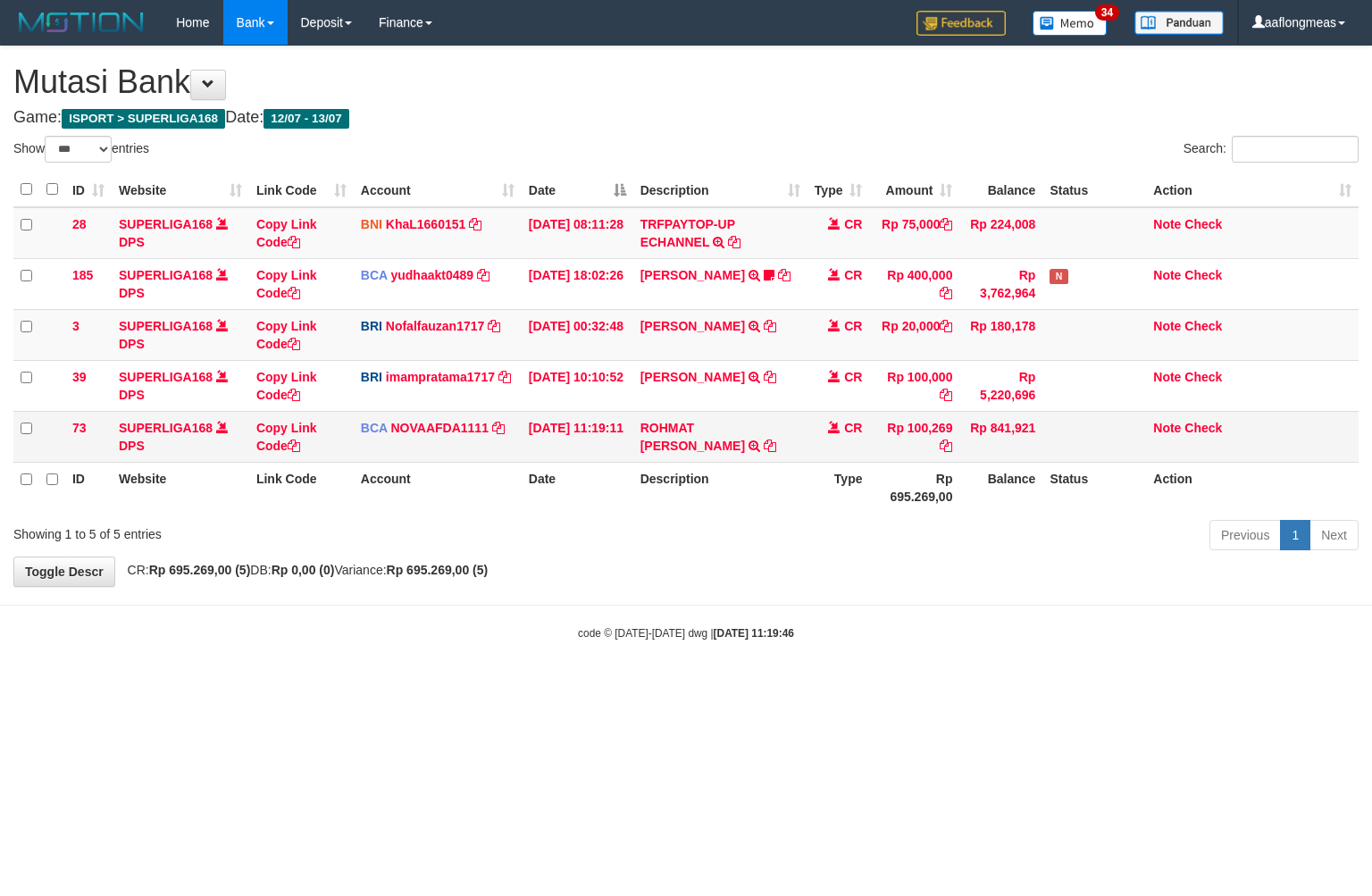 scroll, scrollTop: 0, scrollLeft: 0, axis: both 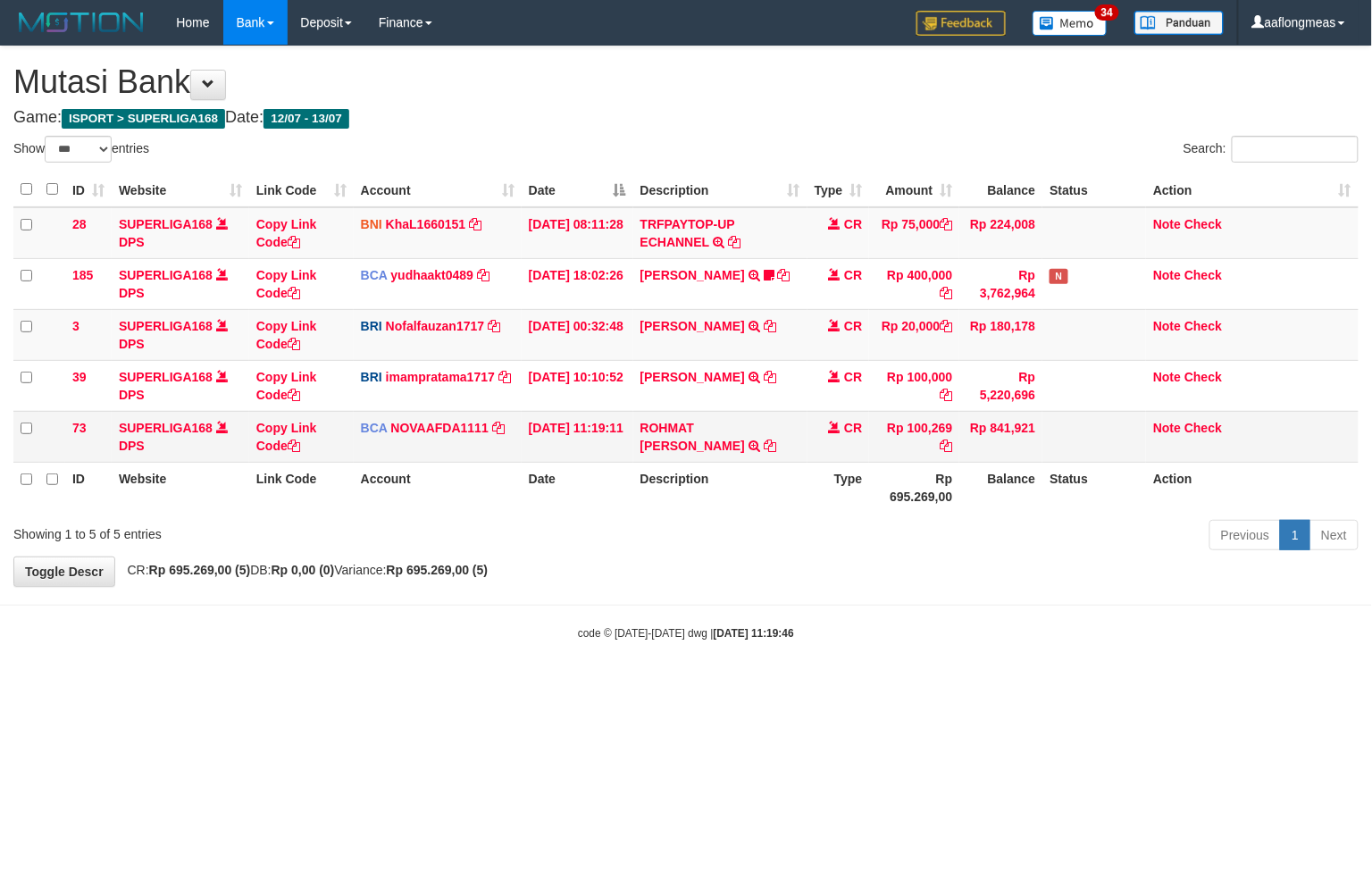 click on "ROHMAT BOGIE SANTO         TRSF E-BANKING CR 1307/FTSCY/WS95031
100269.00ROHMAT BOGIE SANTO" at bounding box center (720, 436) 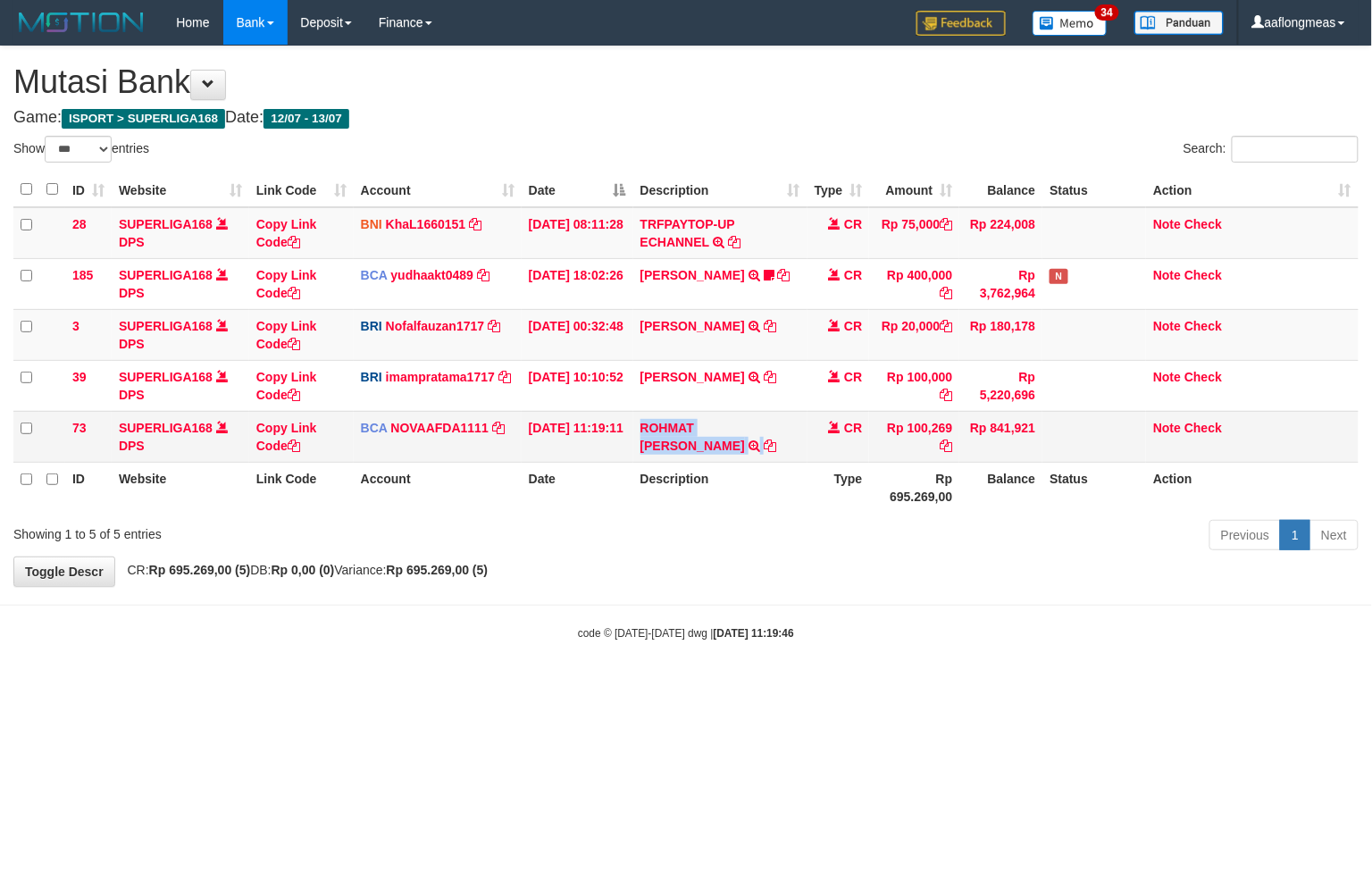 click on "ROHMAT BOGIE SANTO         TRSF E-BANKING CR 1307/FTSCY/WS95031
100269.00ROHMAT BOGIE SANTO" at bounding box center [720, 436] 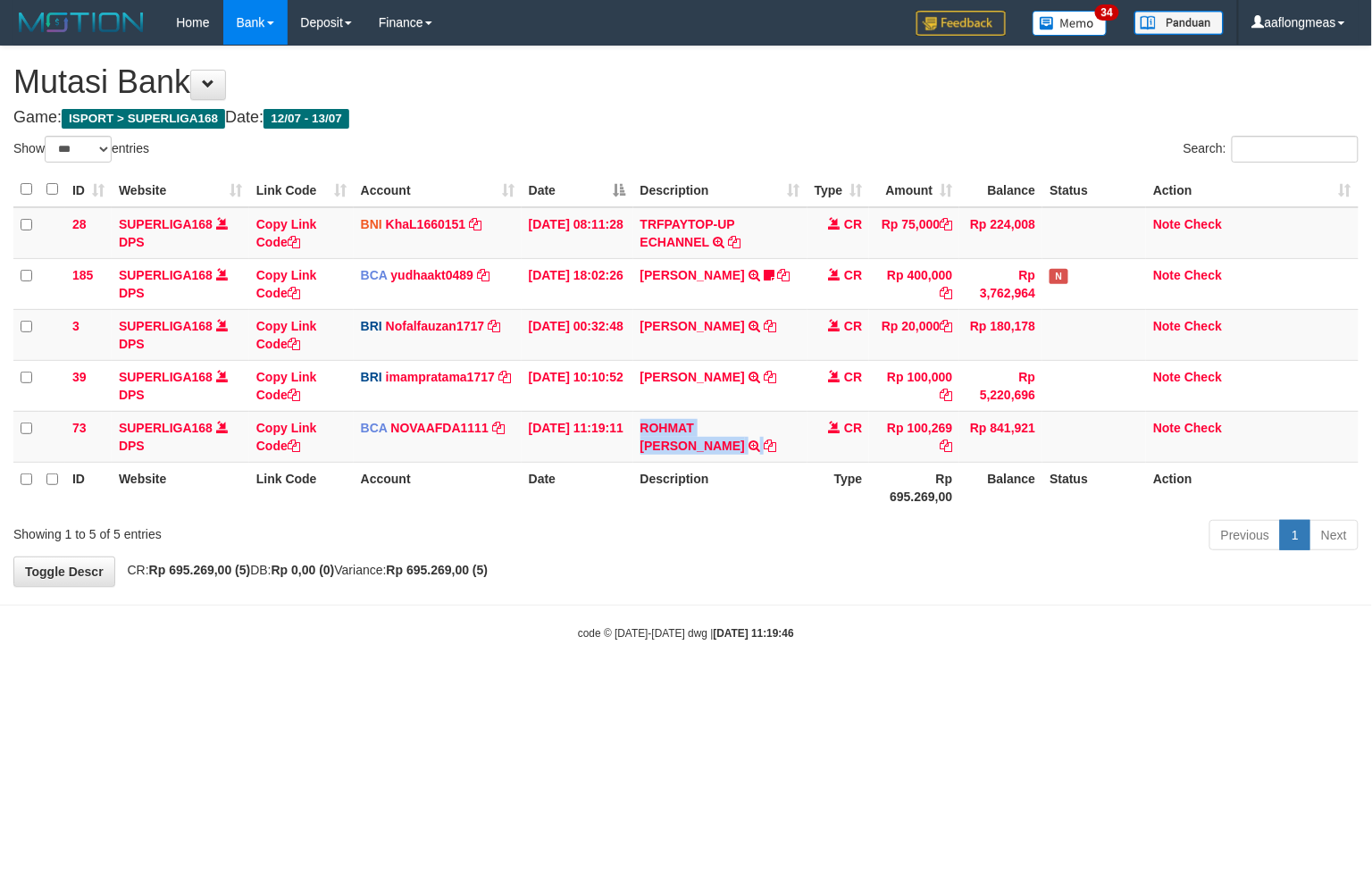copy on "ROHMAT BOGIE SANTO         TRSF E-BANKING CR 1307/FTSCY/WS95031
100269.00ROHMAT BOGIE SANTO" 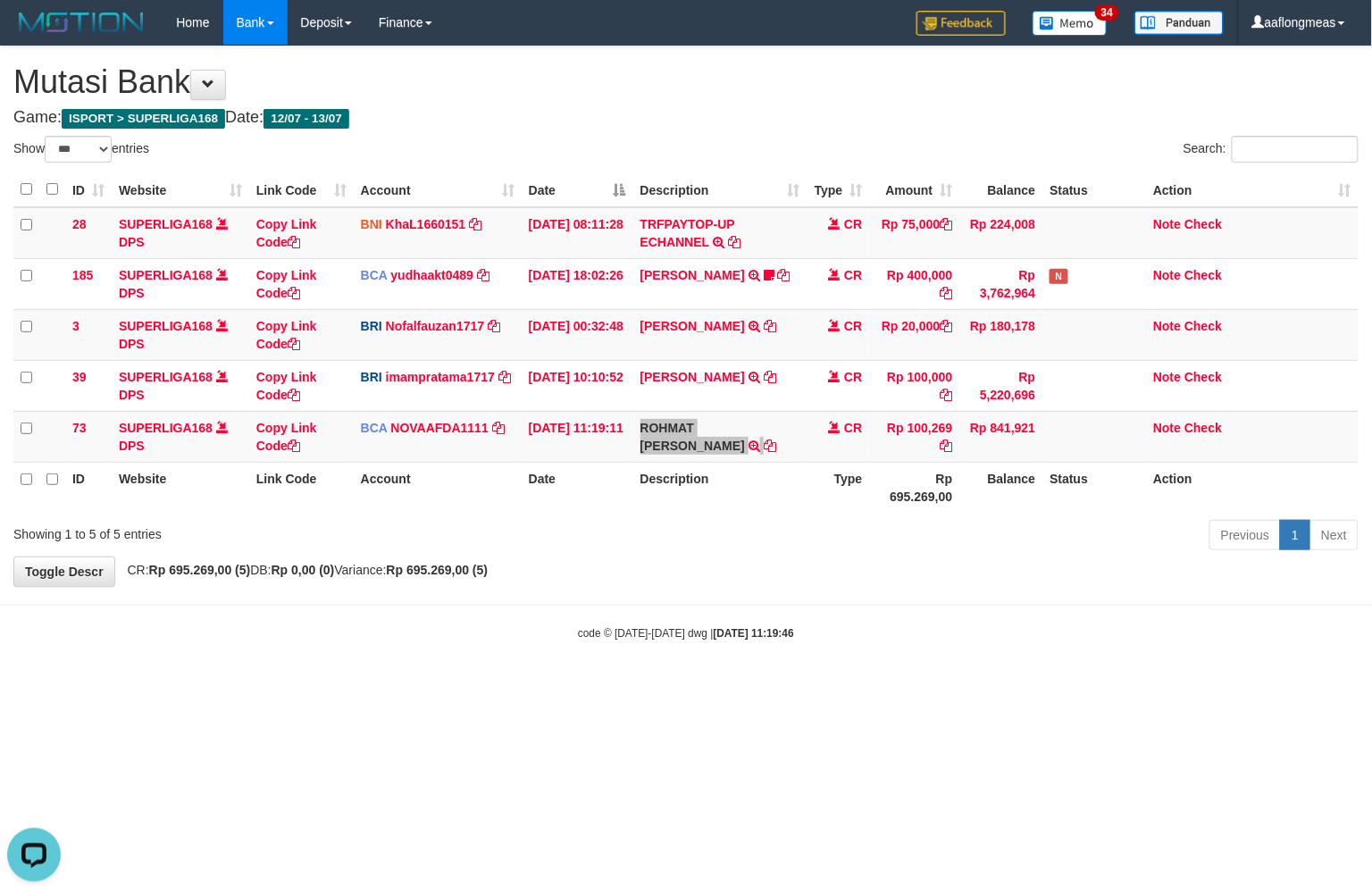 scroll, scrollTop: 0, scrollLeft: 0, axis: both 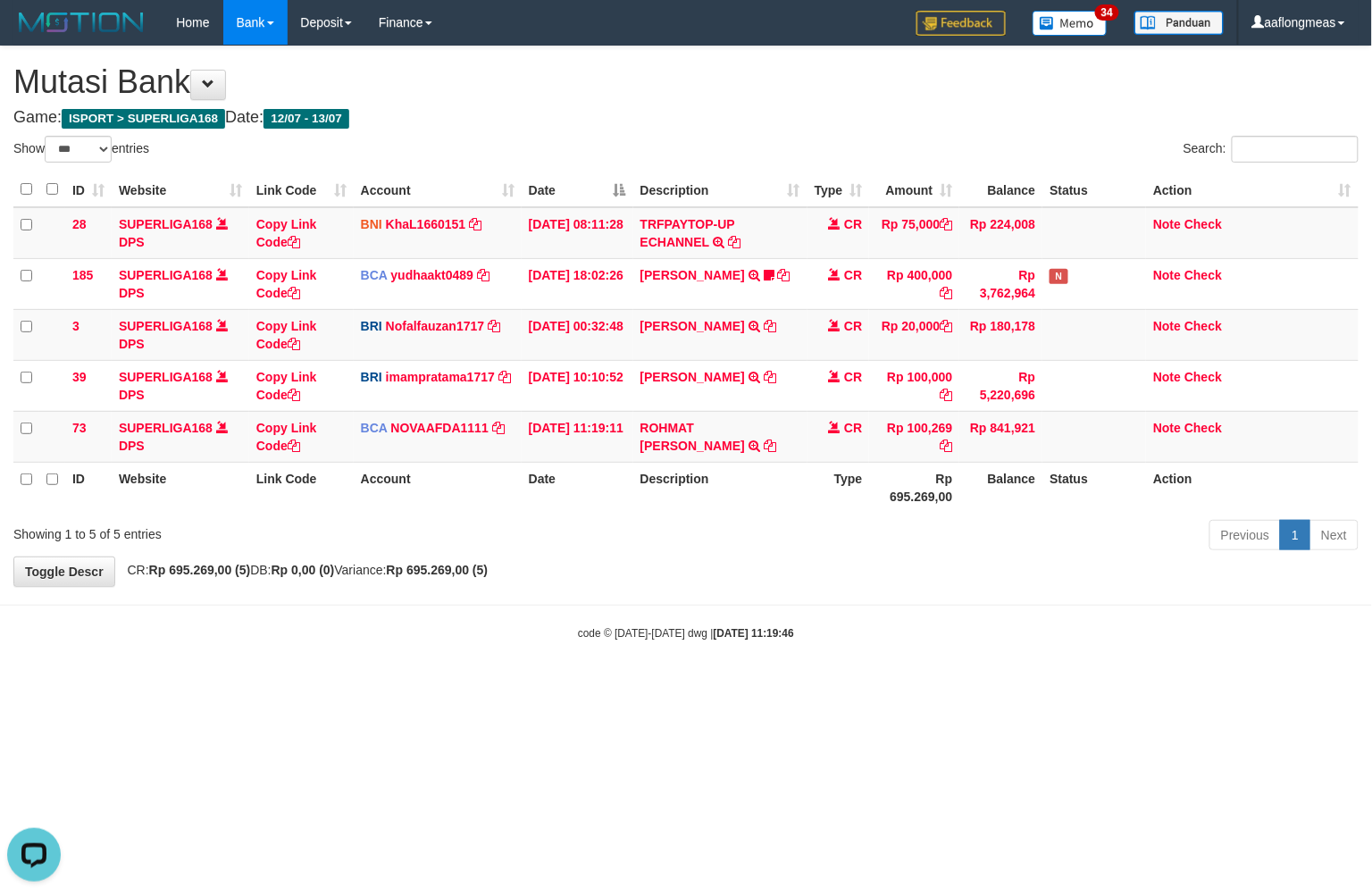 drag, startPoint x: 627, startPoint y: 593, endPoint x: 361, endPoint y: 606, distance: 266.31748 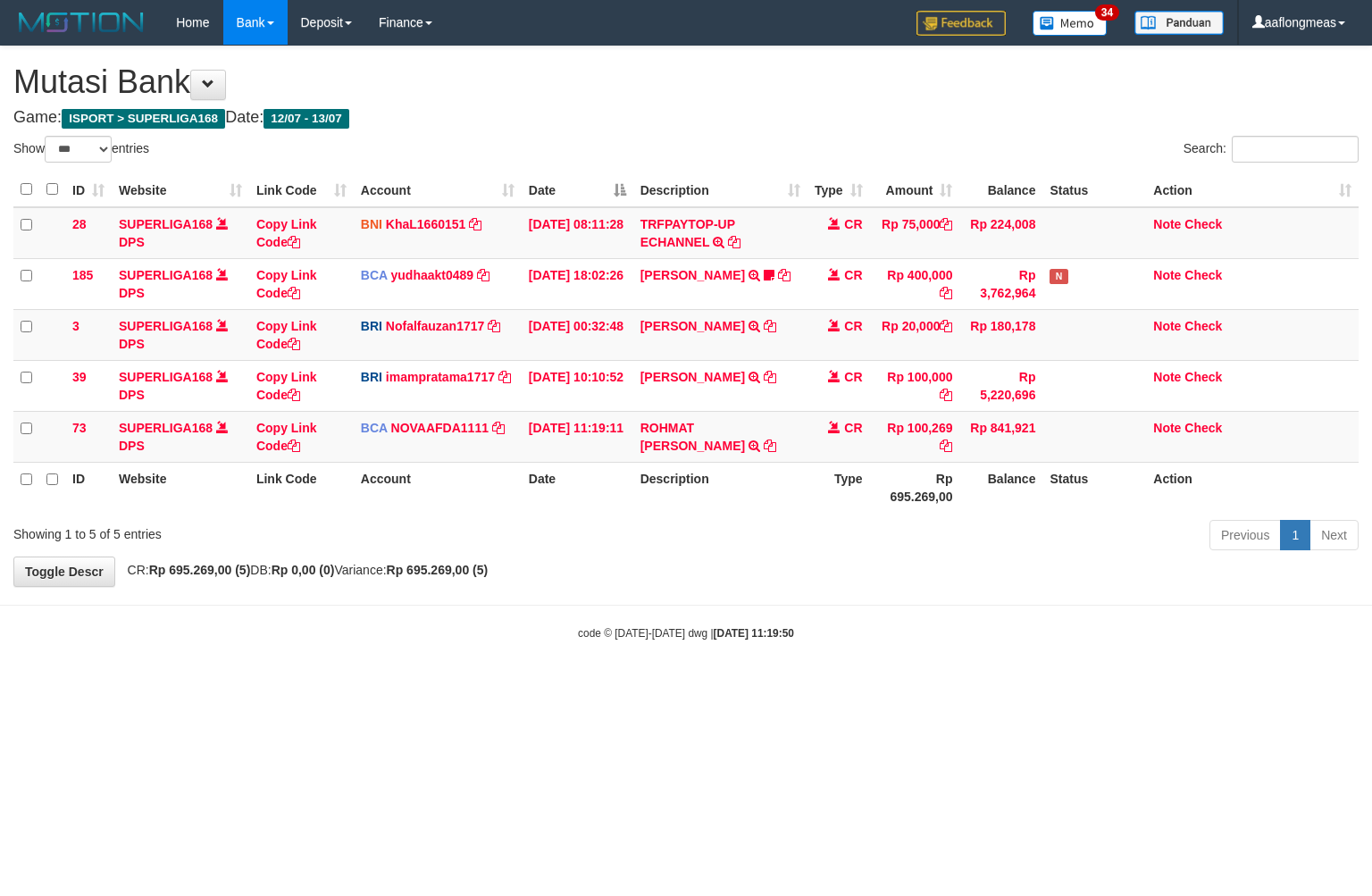 select on "***" 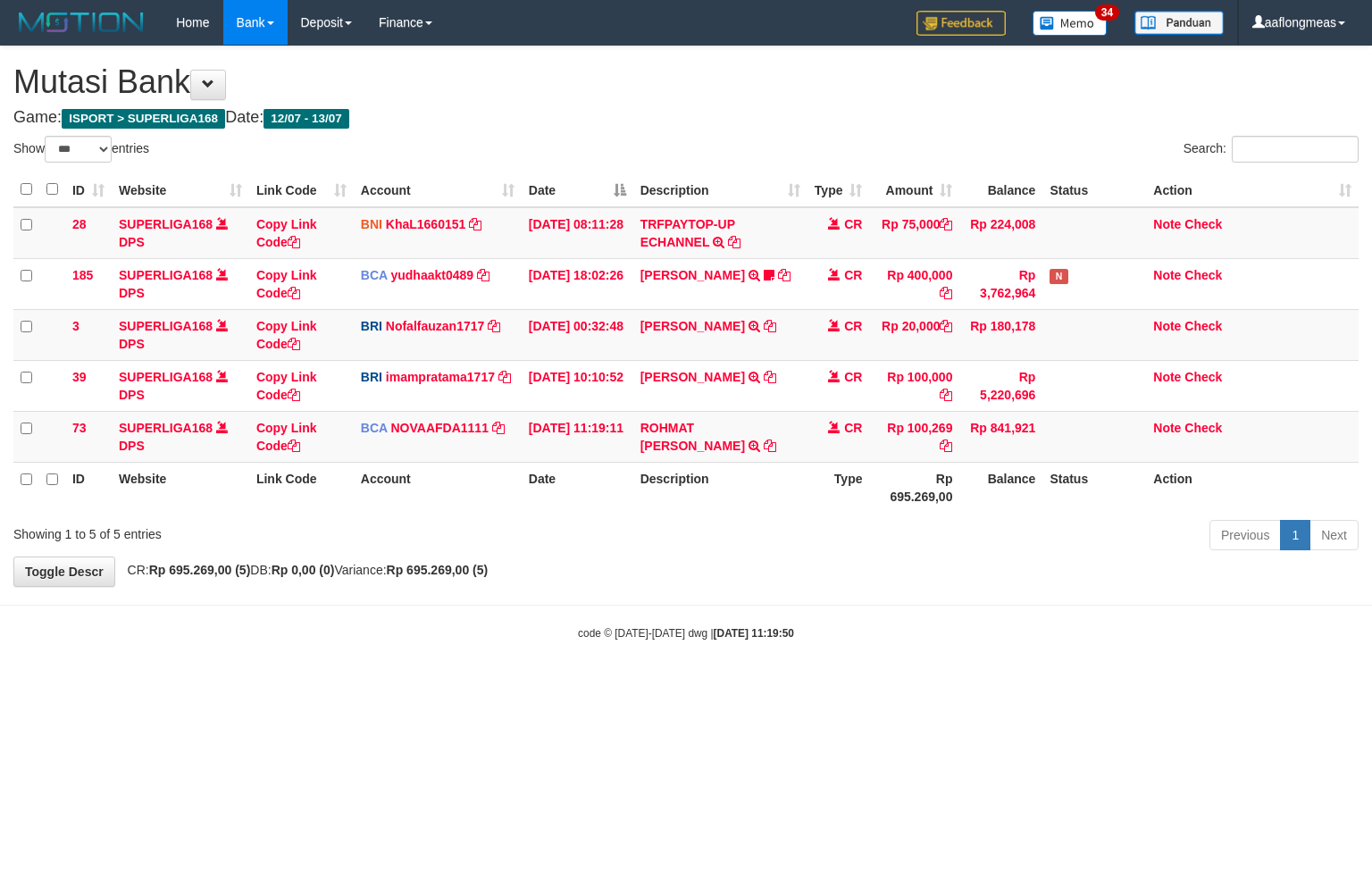 scroll, scrollTop: 0, scrollLeft: 0, axis: both 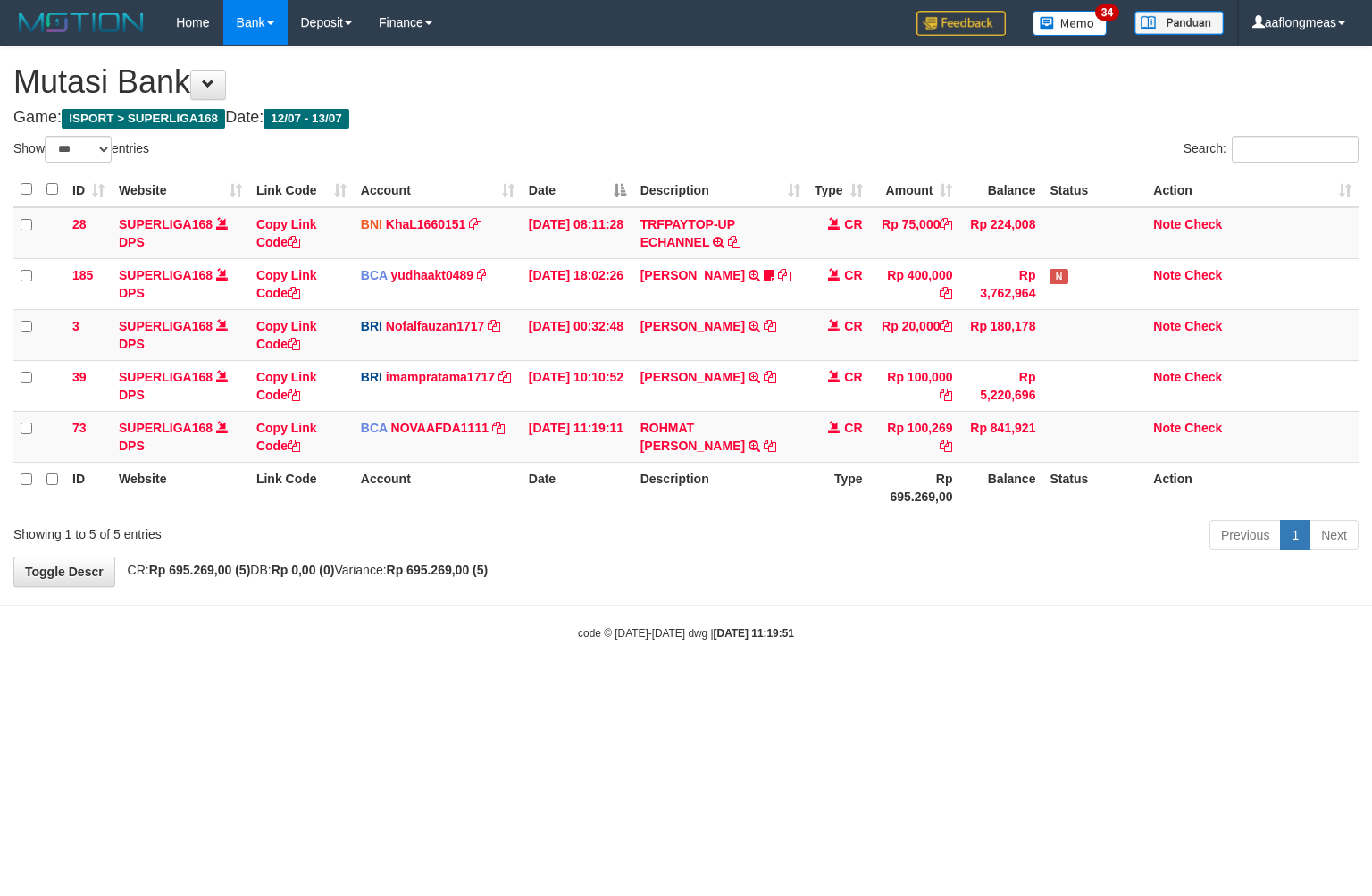 select on "***" 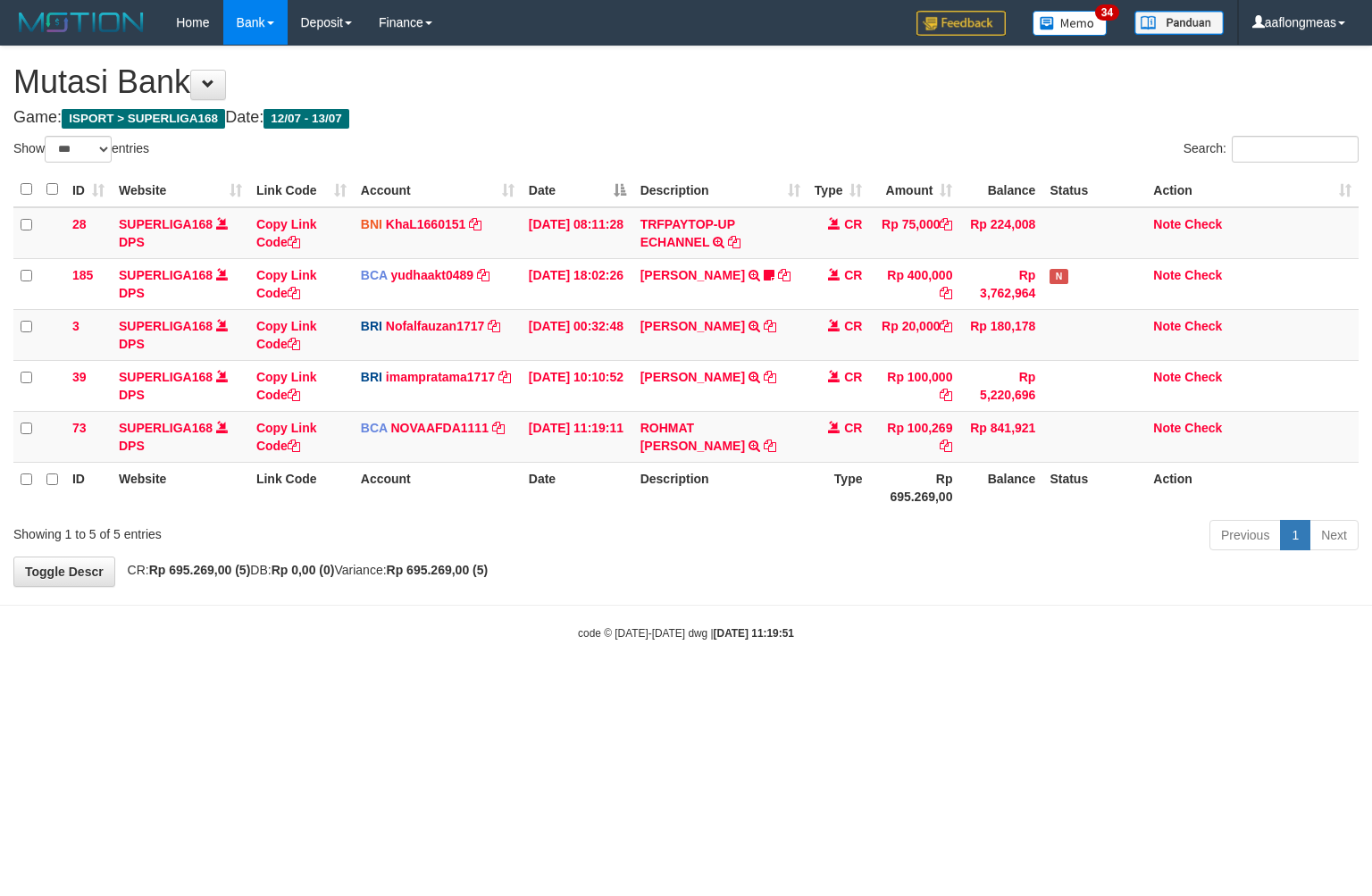 scroll, scrollTop: 0, scrollLeft: 0, axis: both 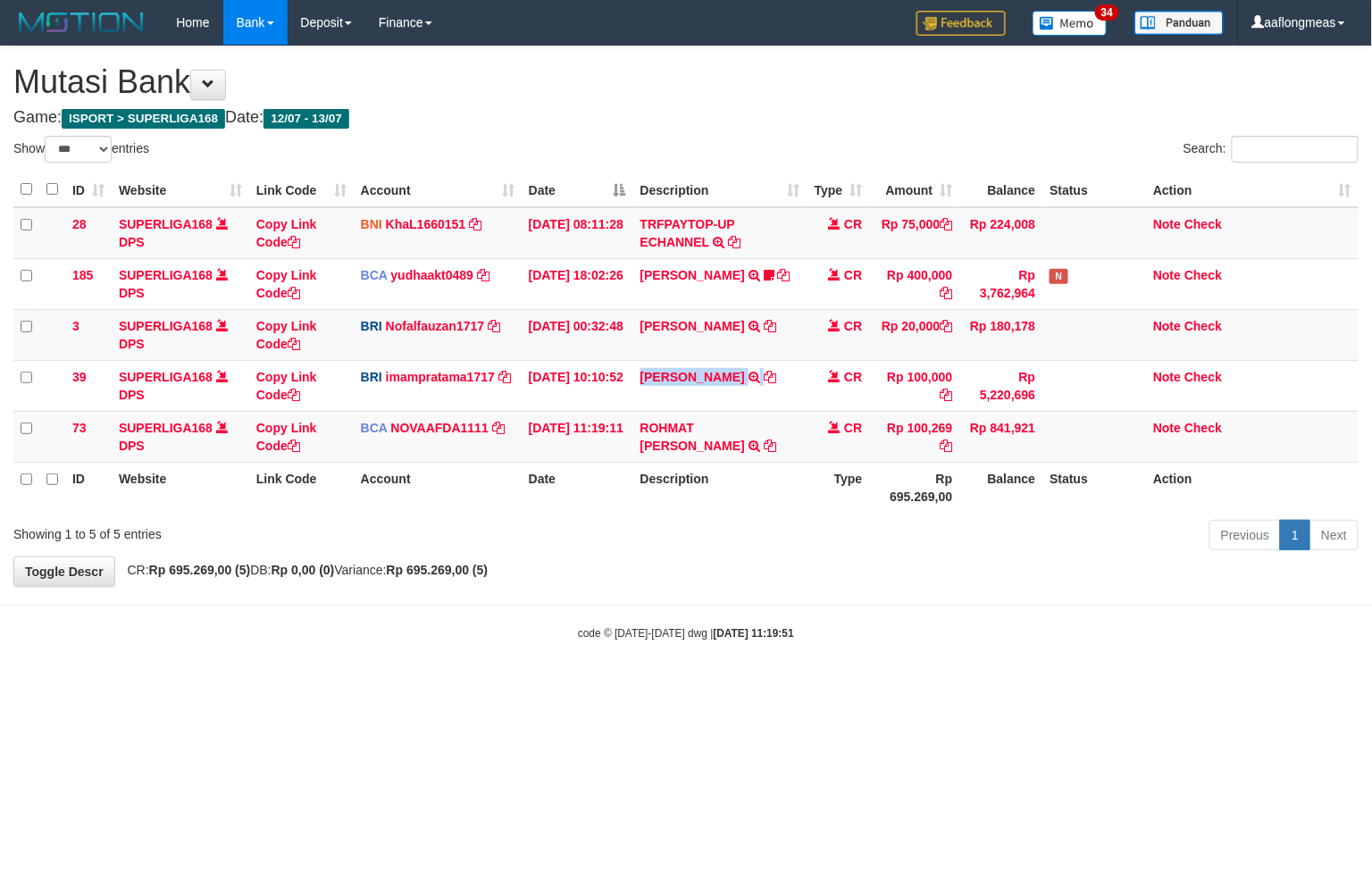 click on "MUHAMMAD ARIFI         TRANSFER NBMB MUHAMMAD ARIFI TO IMAM PRATAMA" at bounding box center (720, 385) 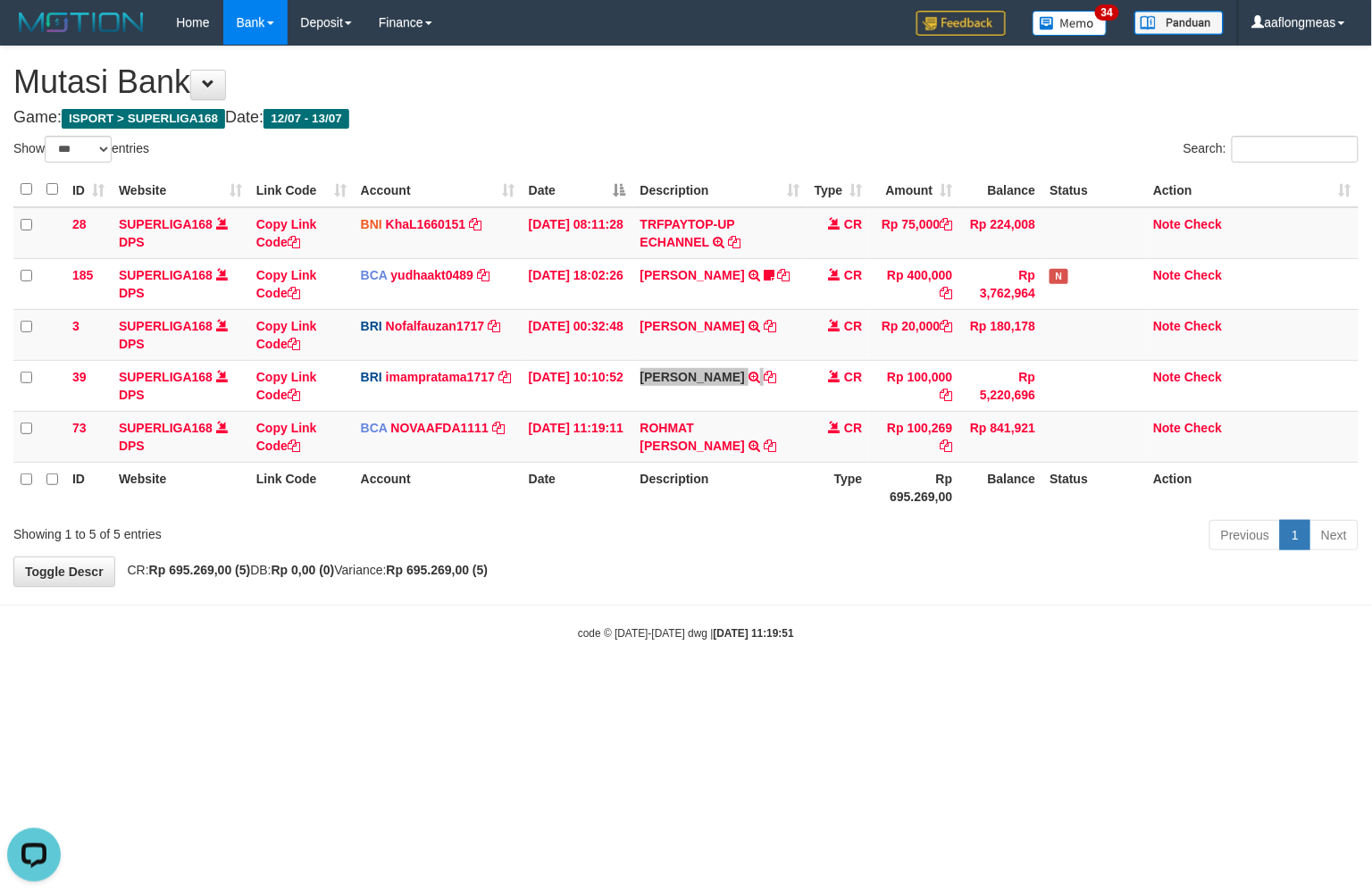 scroll, scrollTop: 0, scrollLeft: 0, axis: both 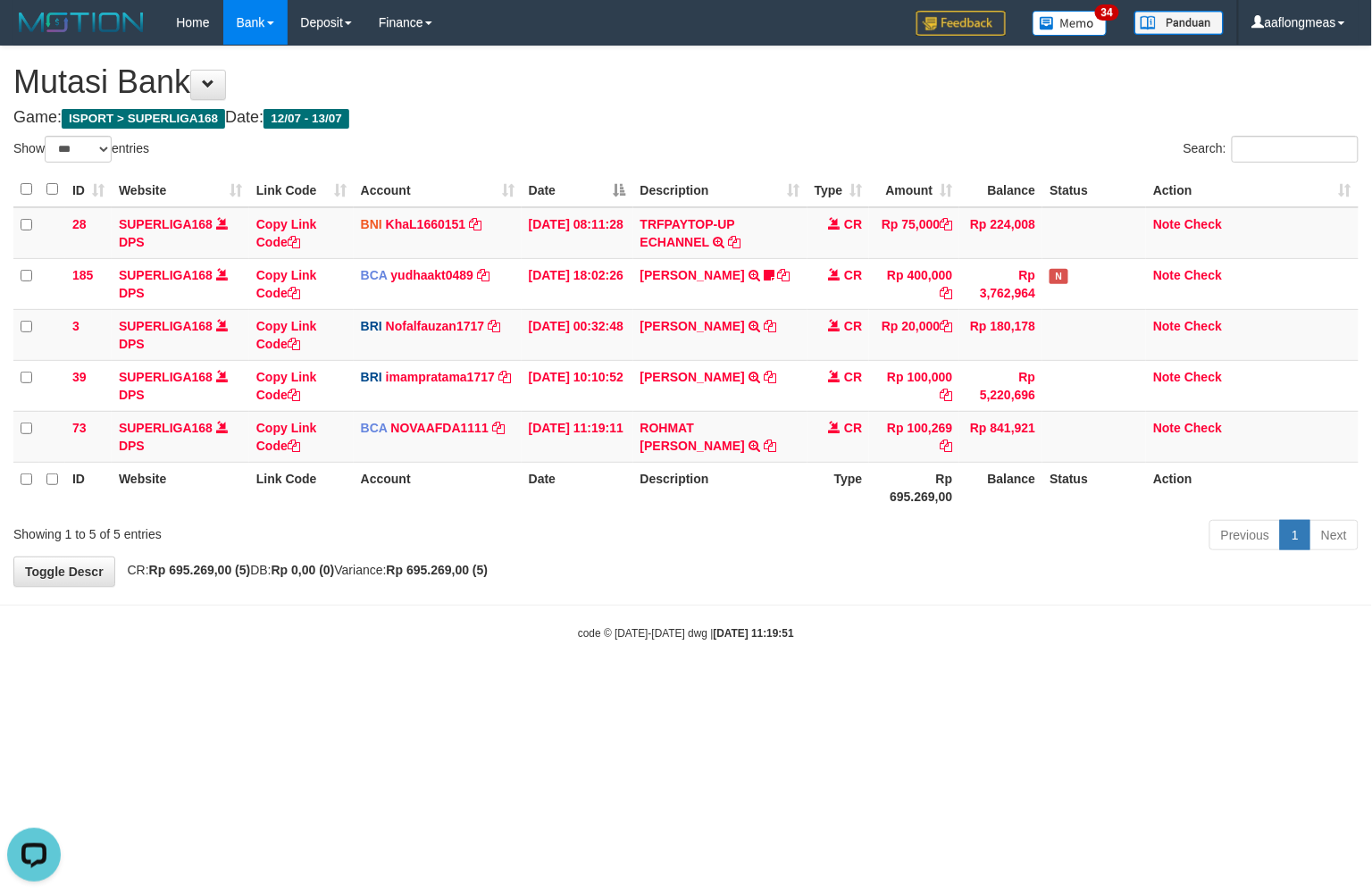 click on "**********" at bounding box center (686, 316) 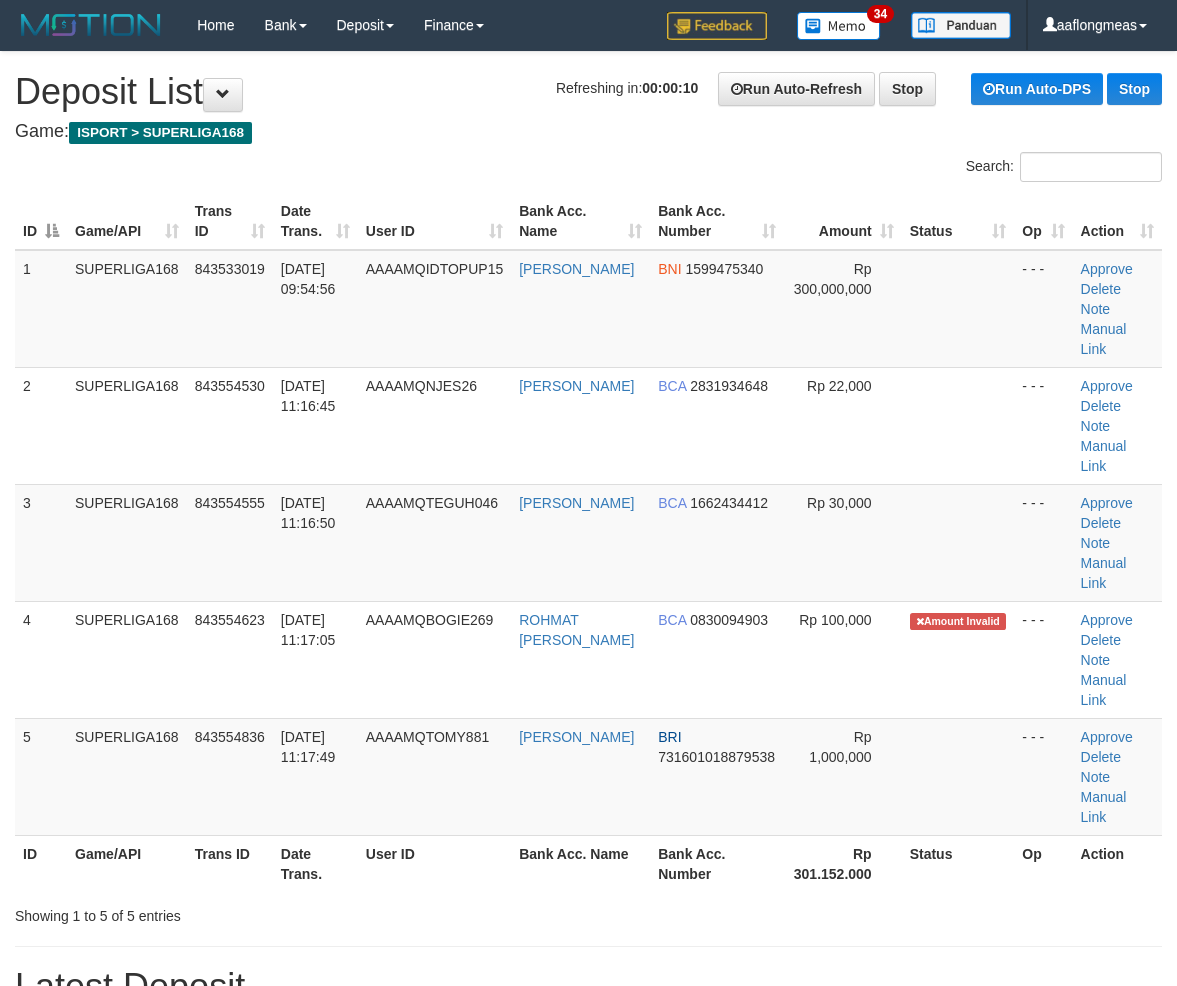 scroll, scrollTop: 0, scrollLeft: 0, axis: both 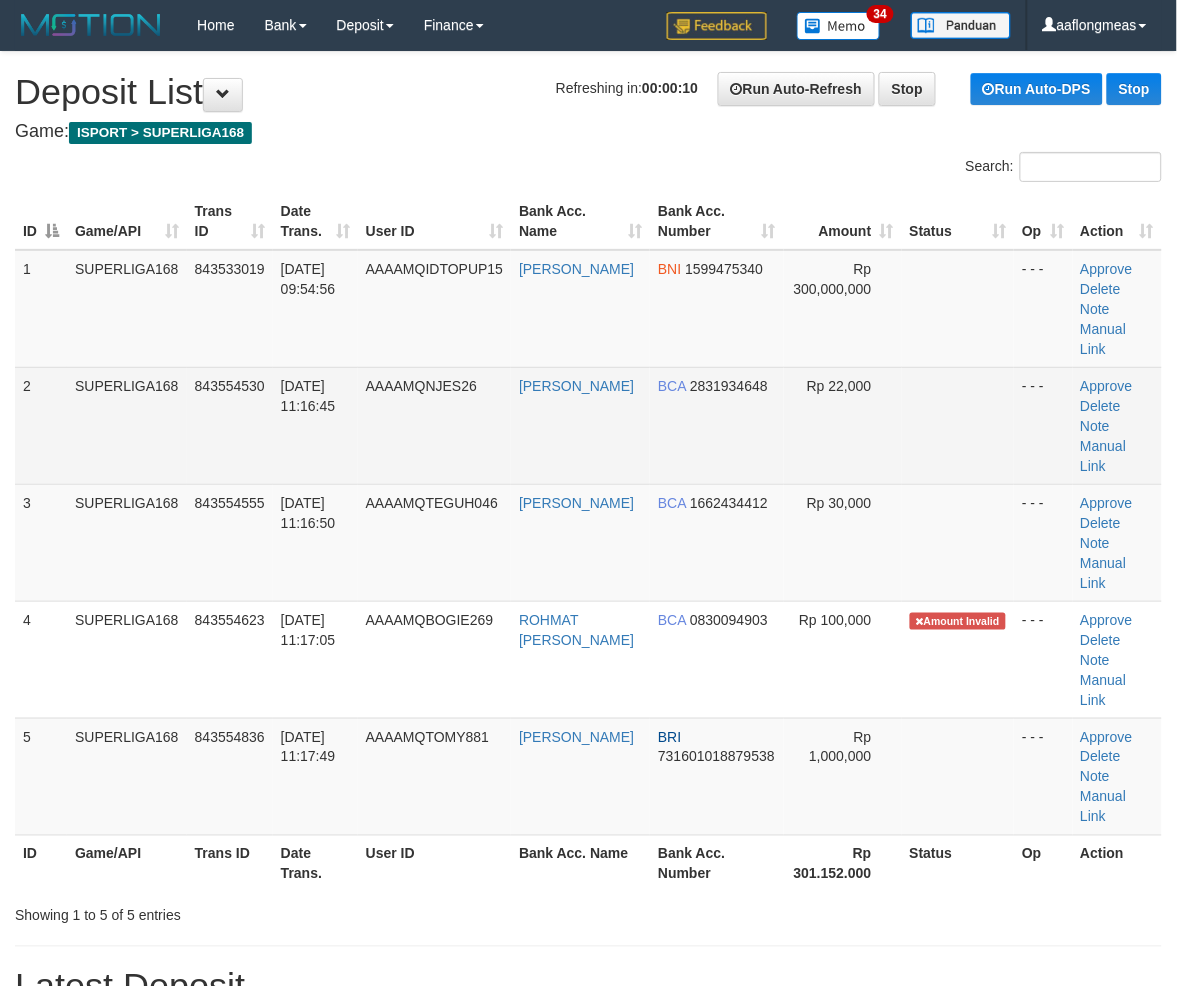 click on "Rp 22,000" at bounding box center (843, 425) 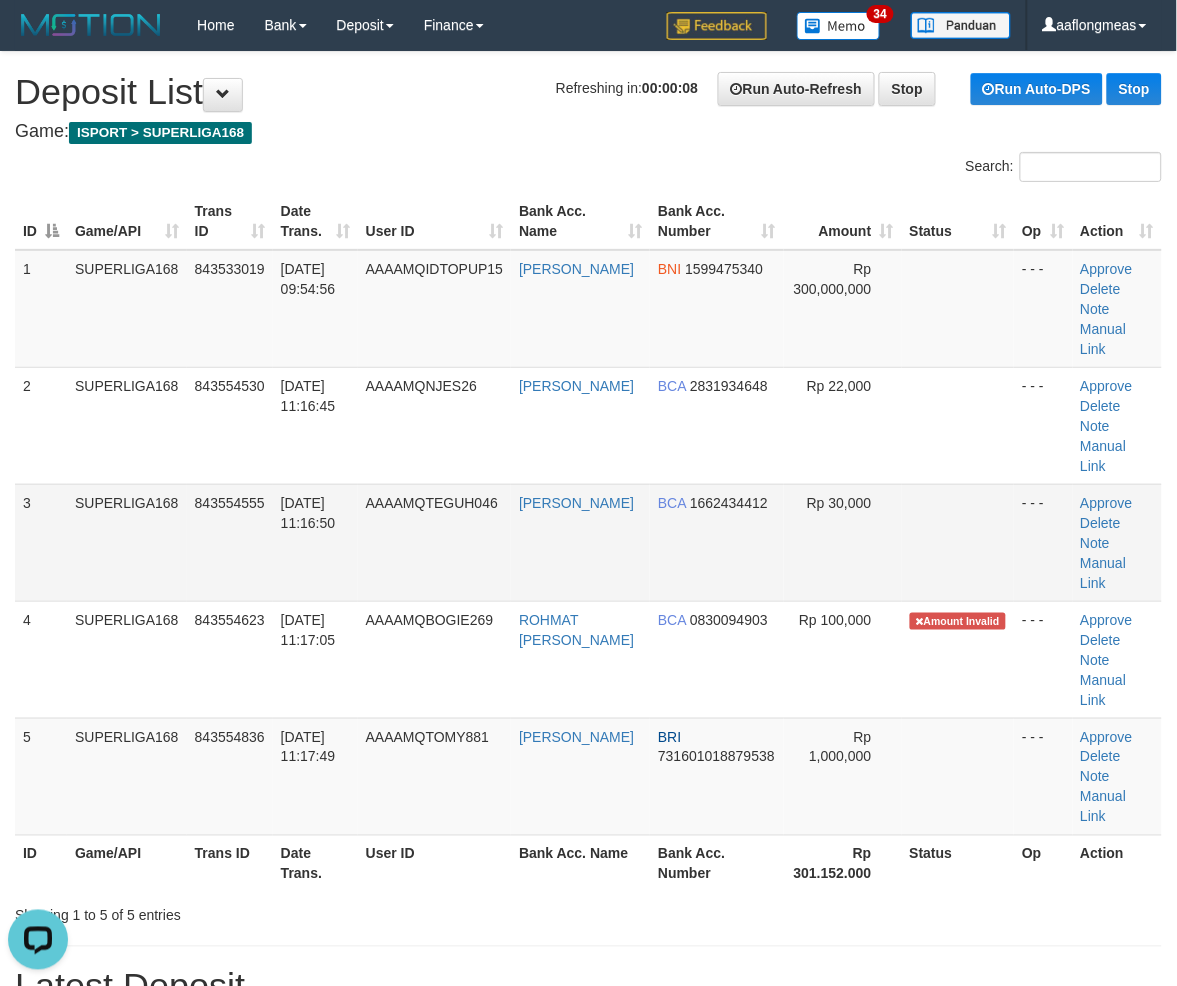 scroll, scrollTop: 0, scrollLeft: 0, axis: both 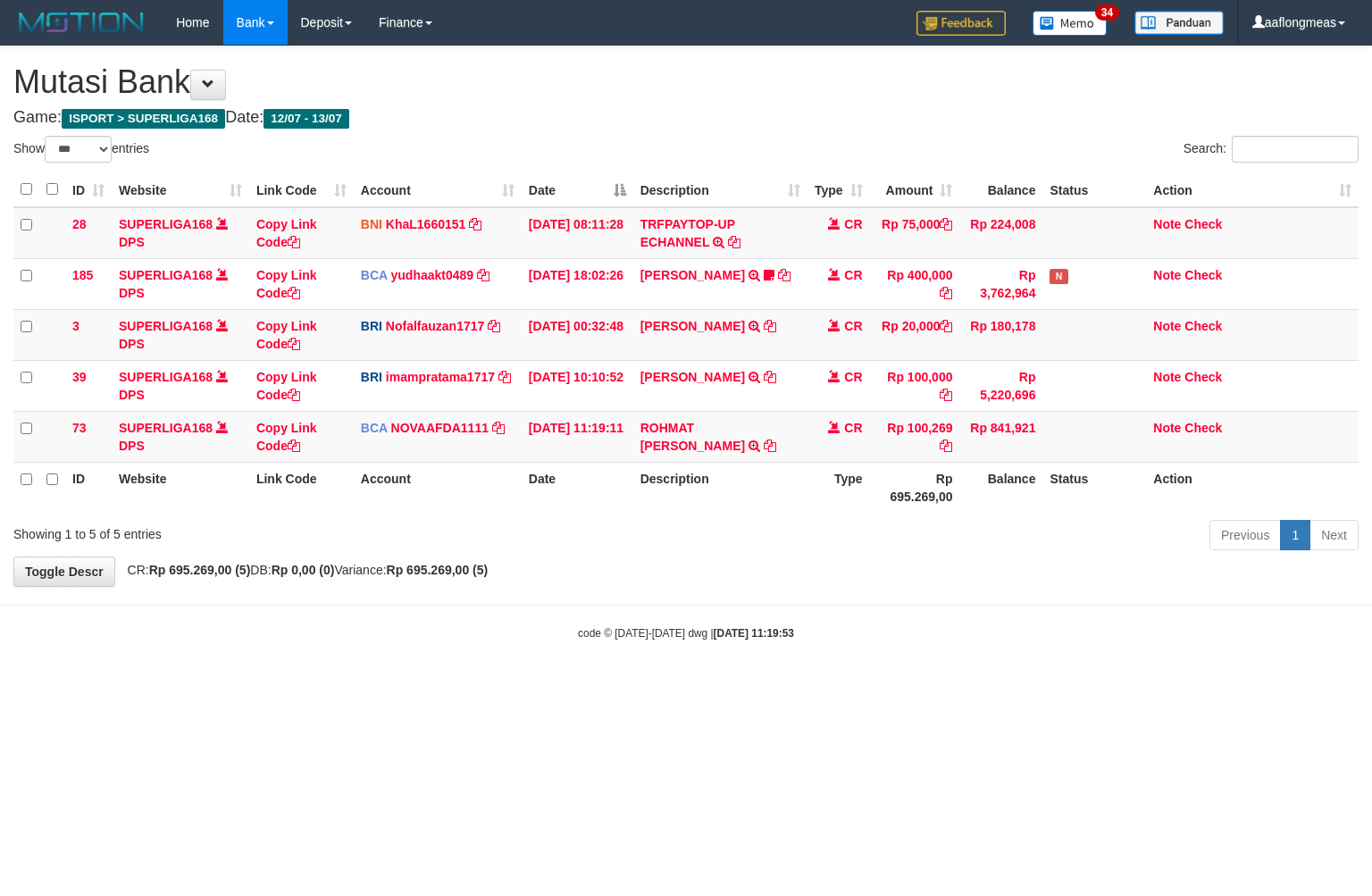 select on "***" 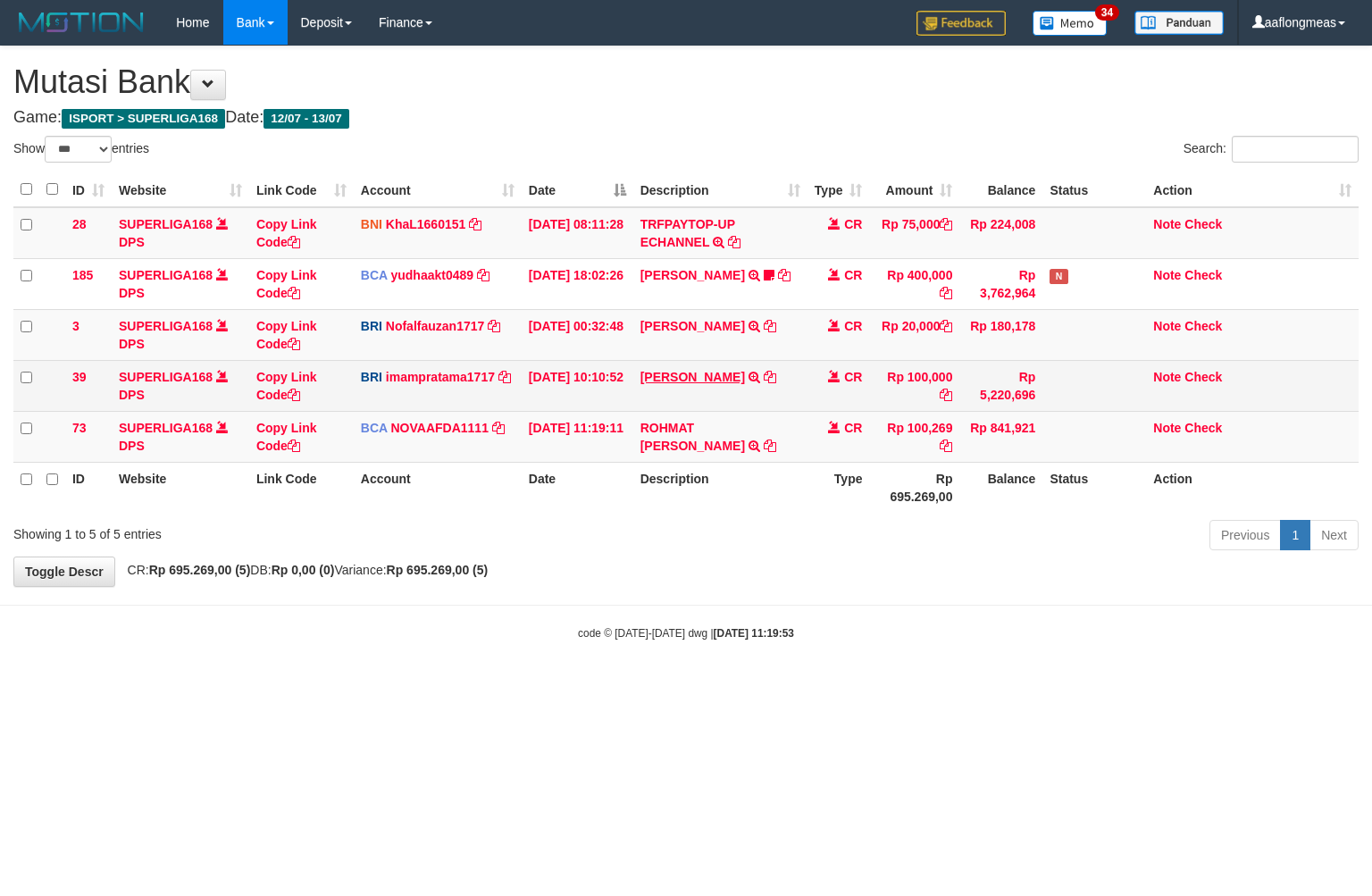 scroll, scrollTop: 0, scrollLeft: 0, axis: both 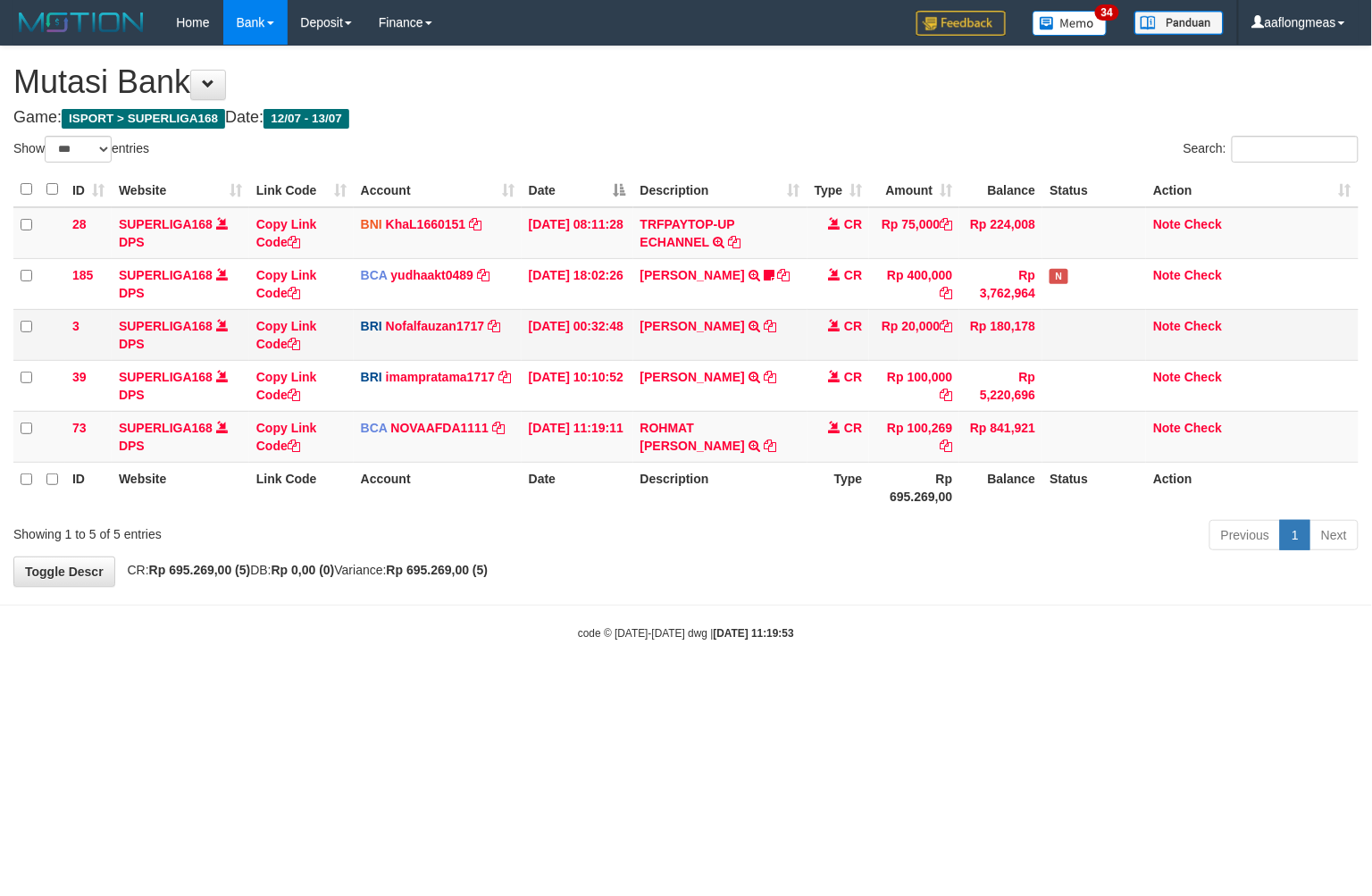 click on "[PERSON_NAME]         TRANSFER NBMB [PERSON_NAME] TO [PERSON_NAME]" at bounding box center [720, 334] 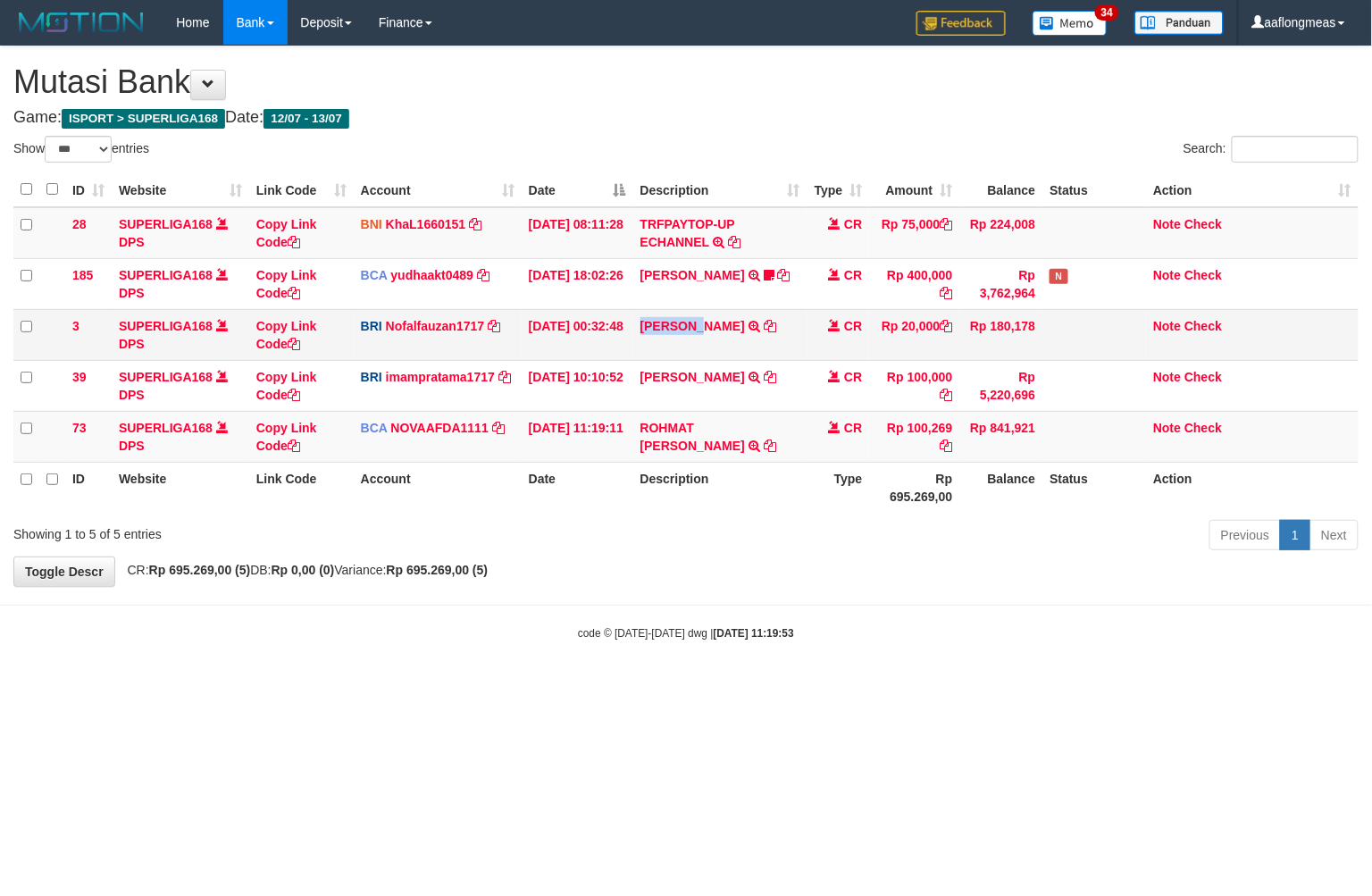 click on "[PERSON_NAME]         TRANSFER NBMB [PERSON_NAME] TO [PERSON_NAME]" at bounding box center [720, 334] 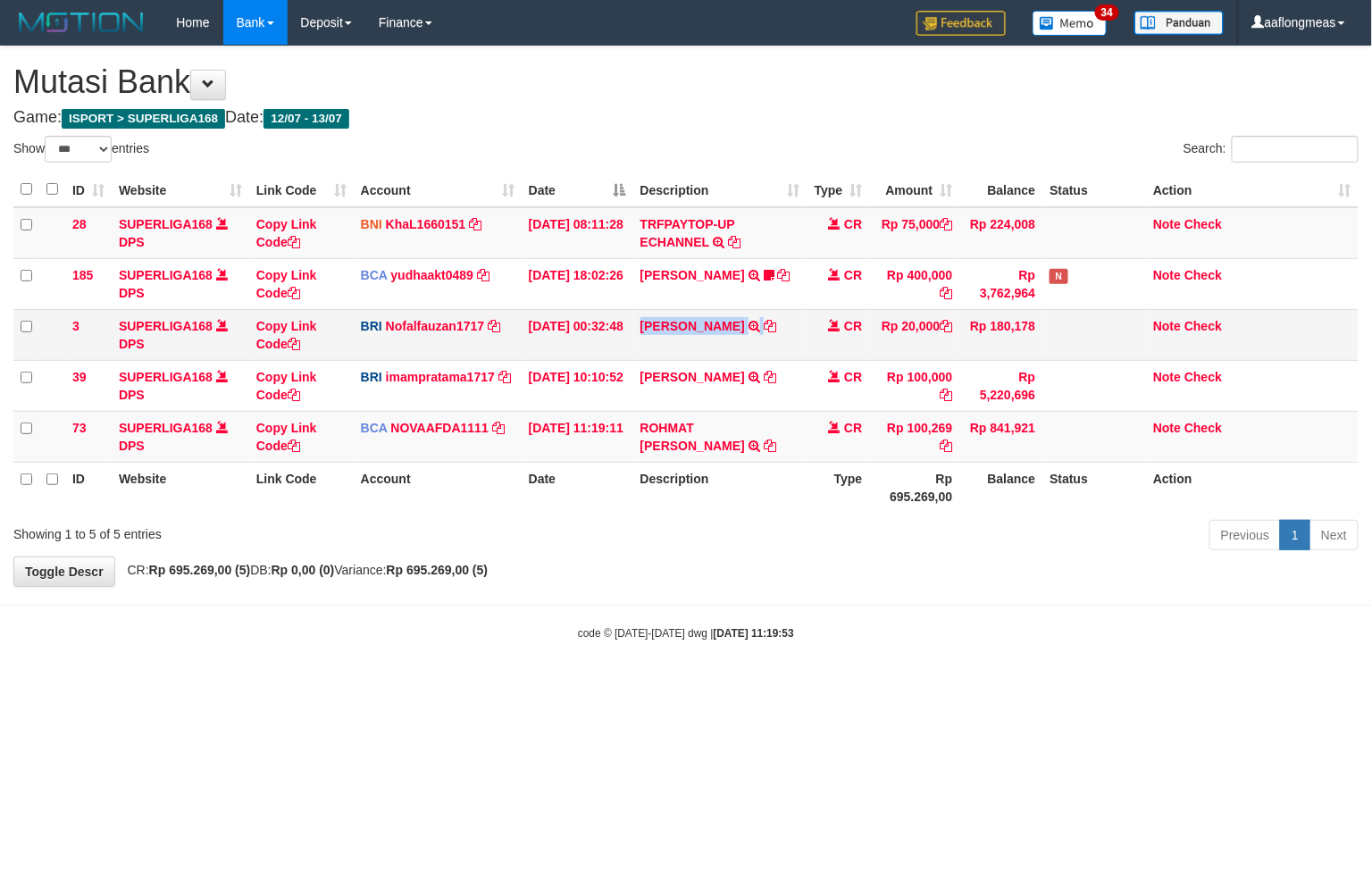 click on "MUHAMMAD LUT         TRANSFER NBMB MUHAMMAD LUT TO NOFAL ZANURIAH" at bounding box center [720, 334] 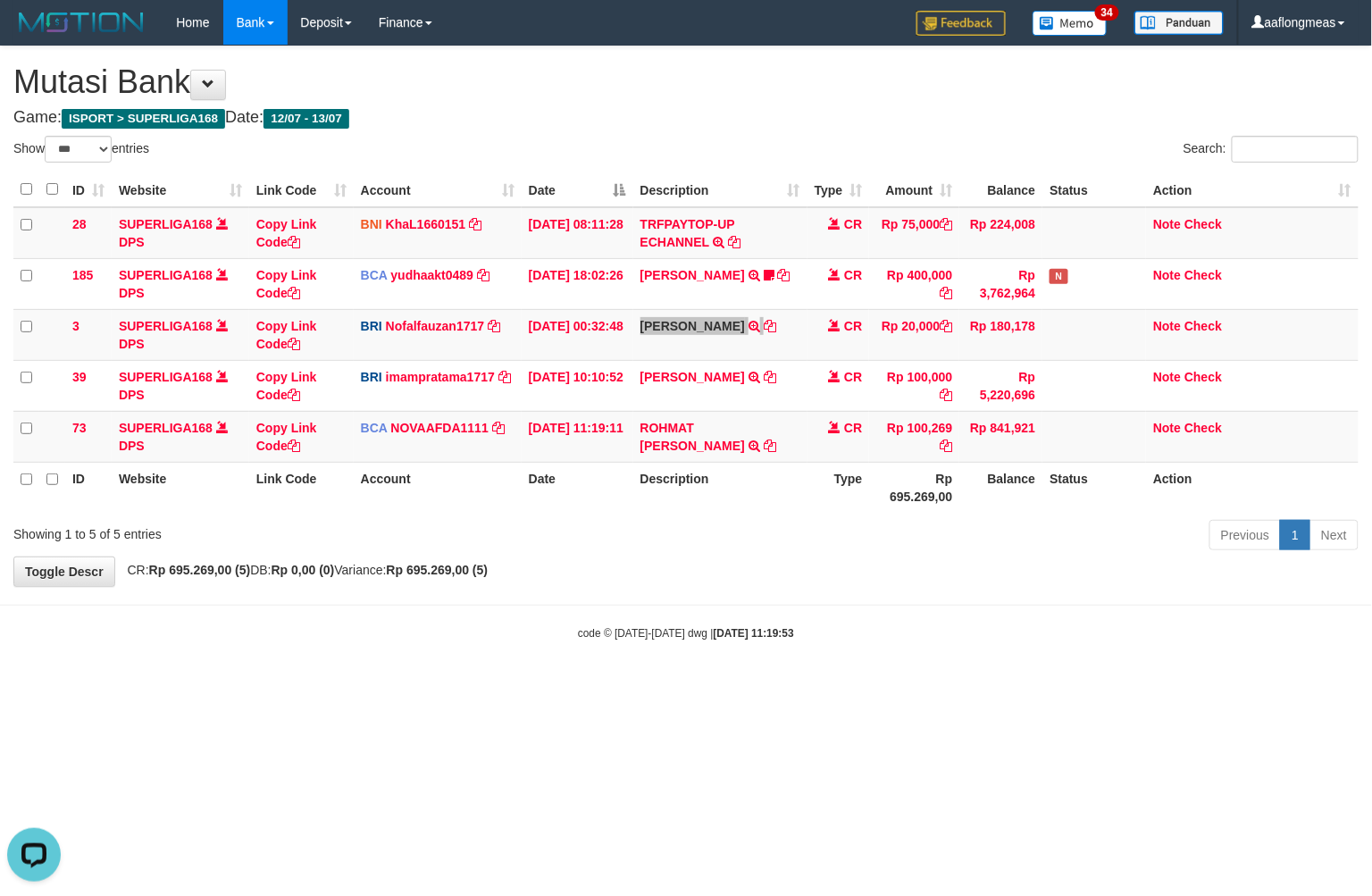 scroll, scrollTop: 0, scrollLeft: 0, axis: both 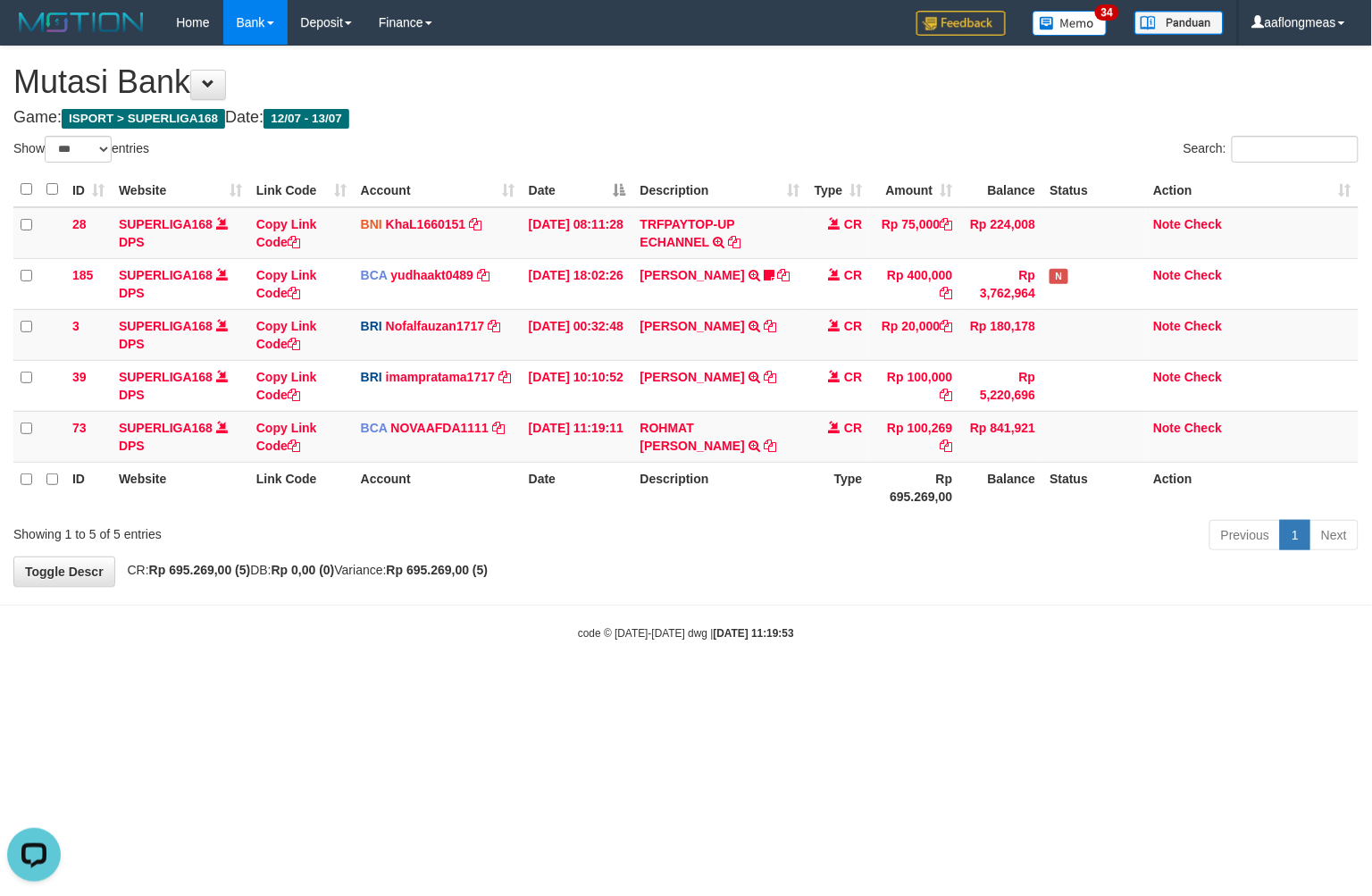 drag, startPoint x: 650, startPoint y: 501, endPoint x: 305, endPoint y: 560, distance: 350.00857 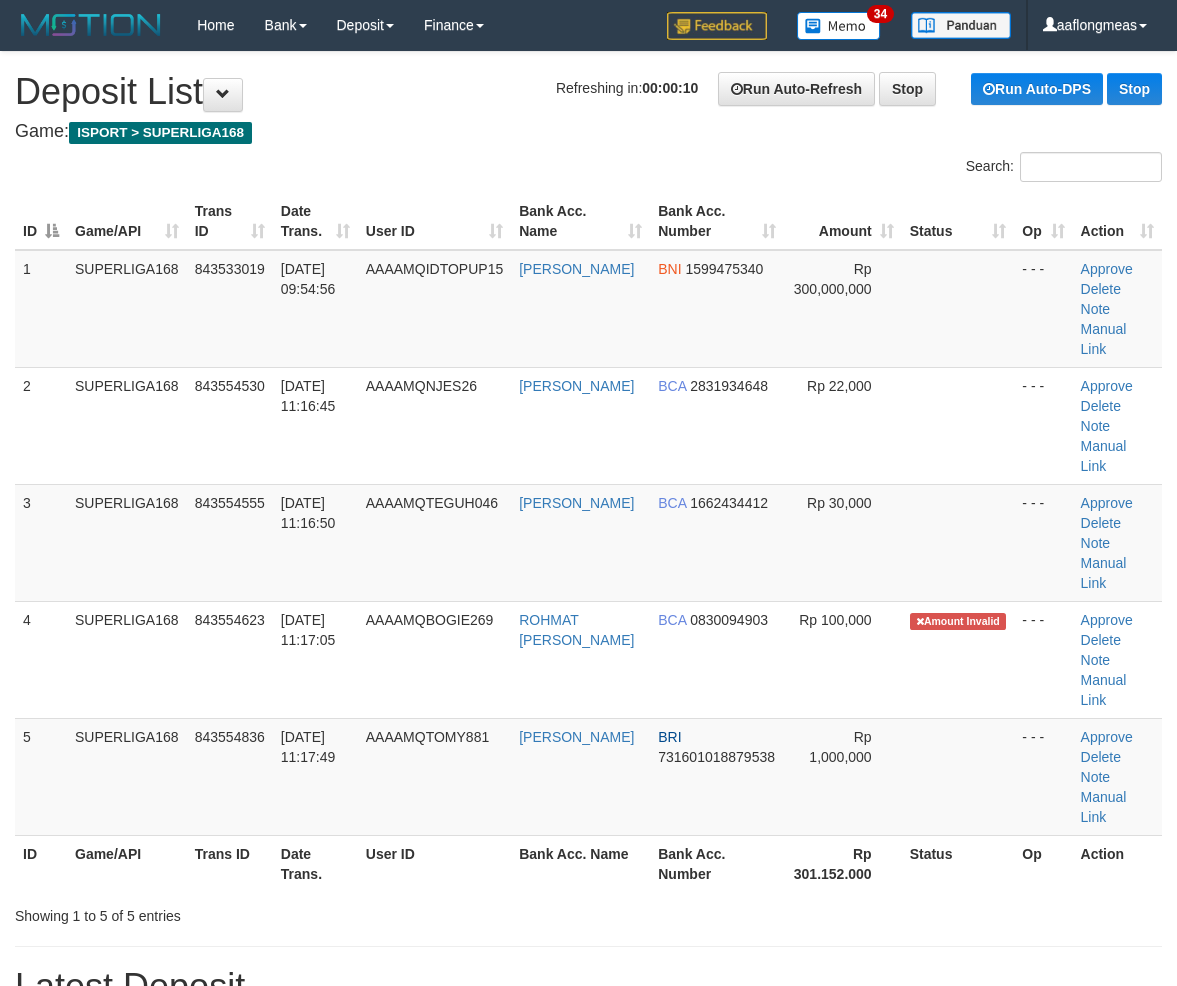 scroll, scrollTop: 0, scrollLeft: 0, axis: both 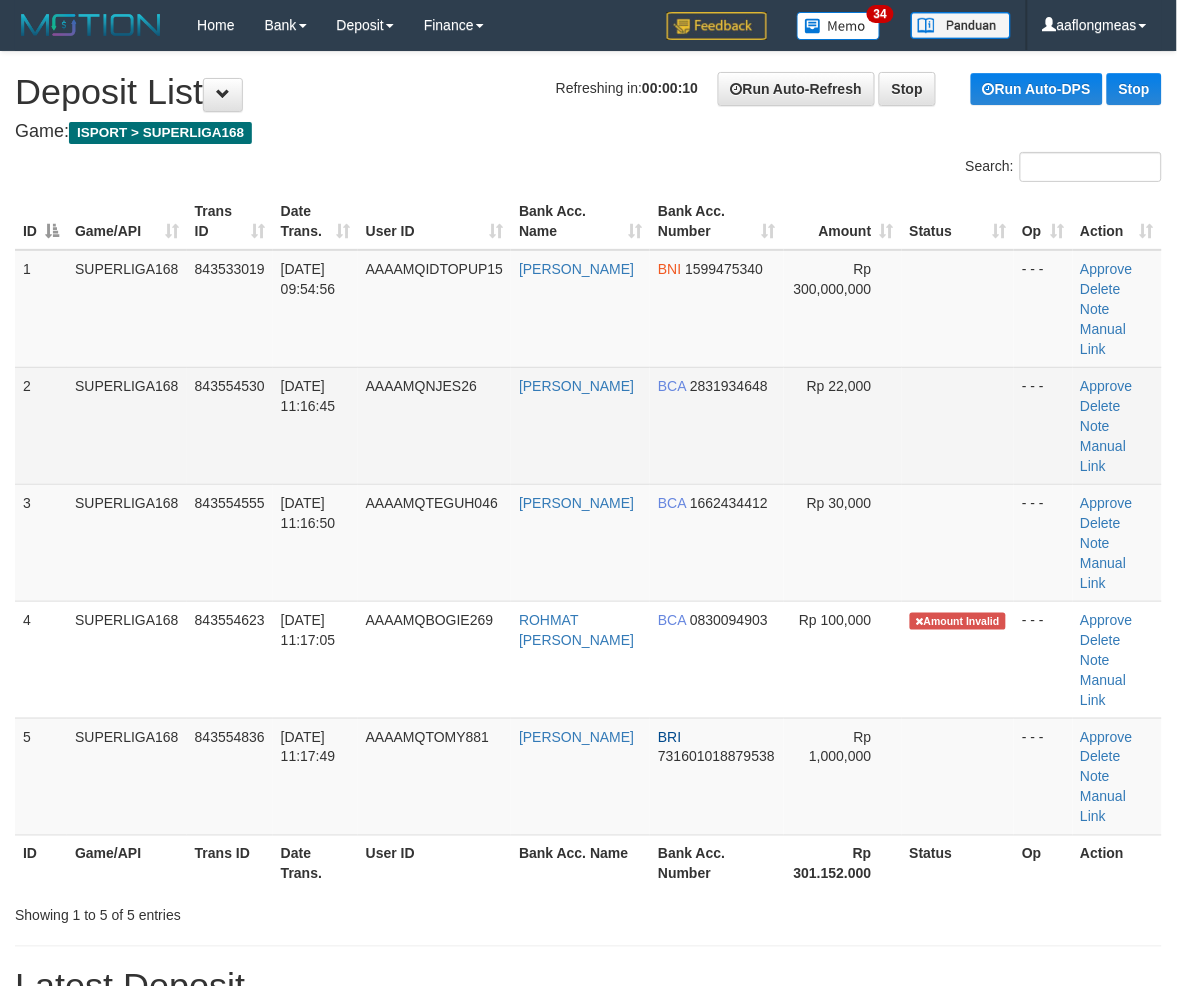 click at bounding box center (958, 425) 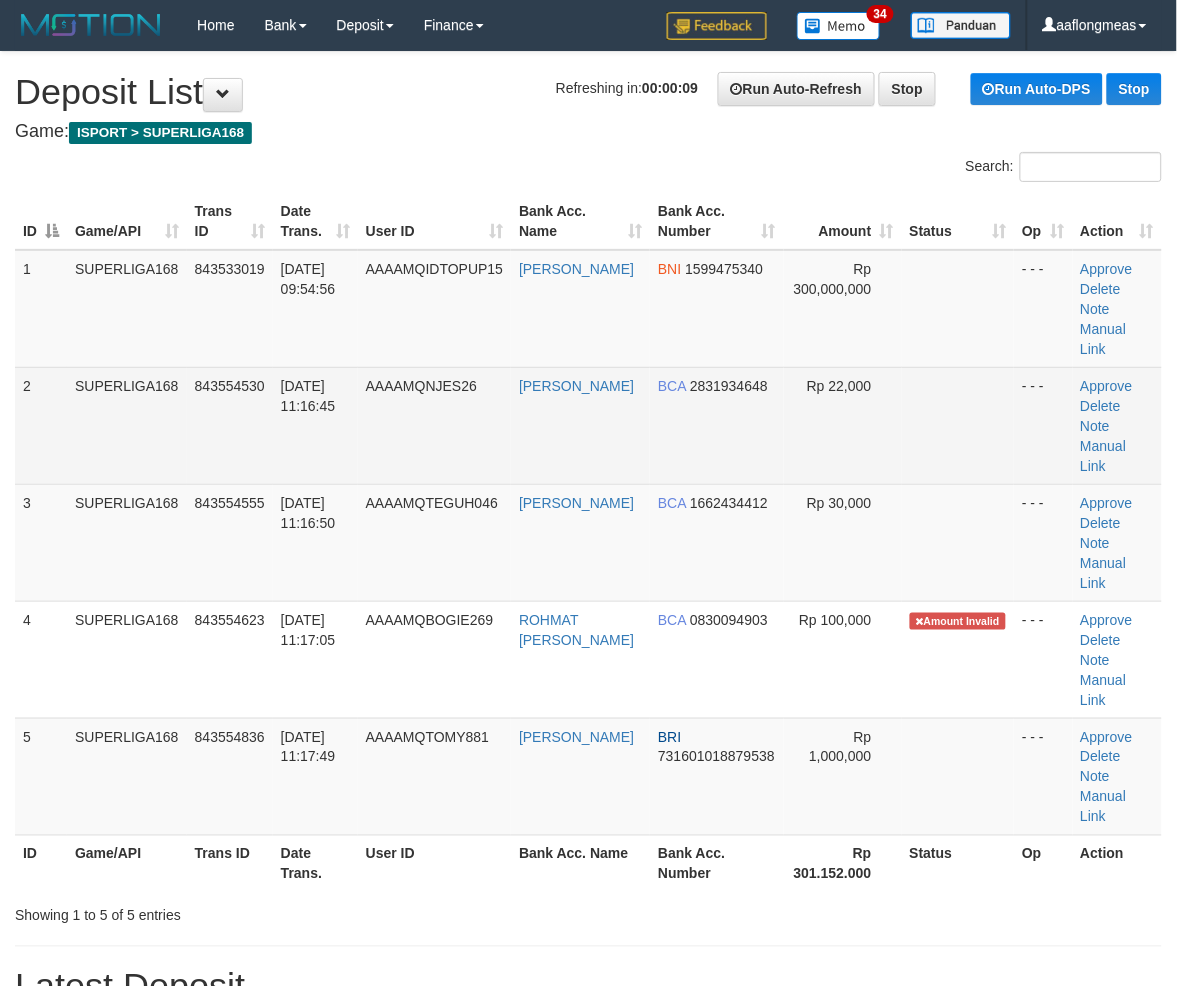 click at bounding box center (958, 425) 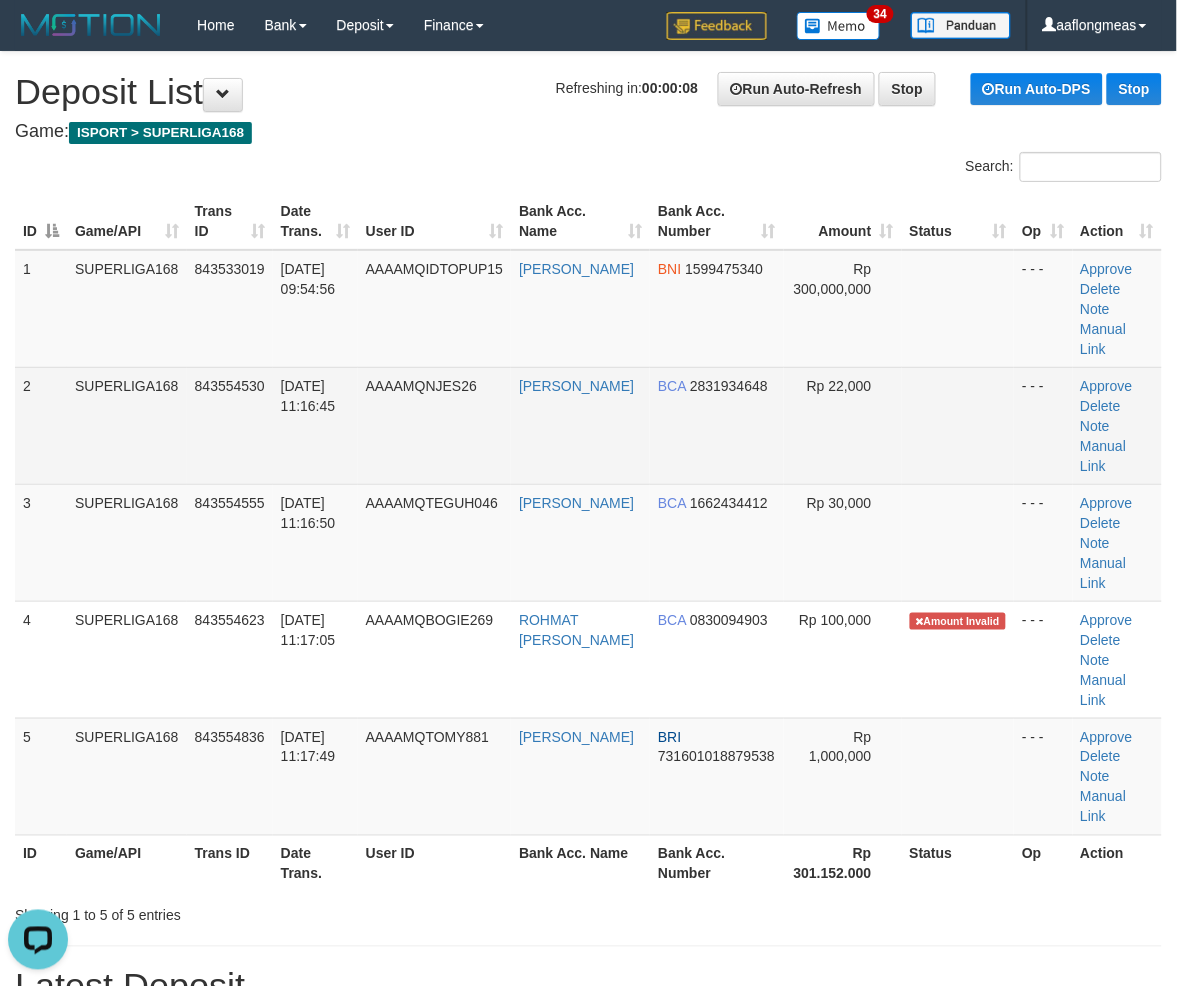 scroll, scrollTop: 0, scrollLeft: 0, axis: both 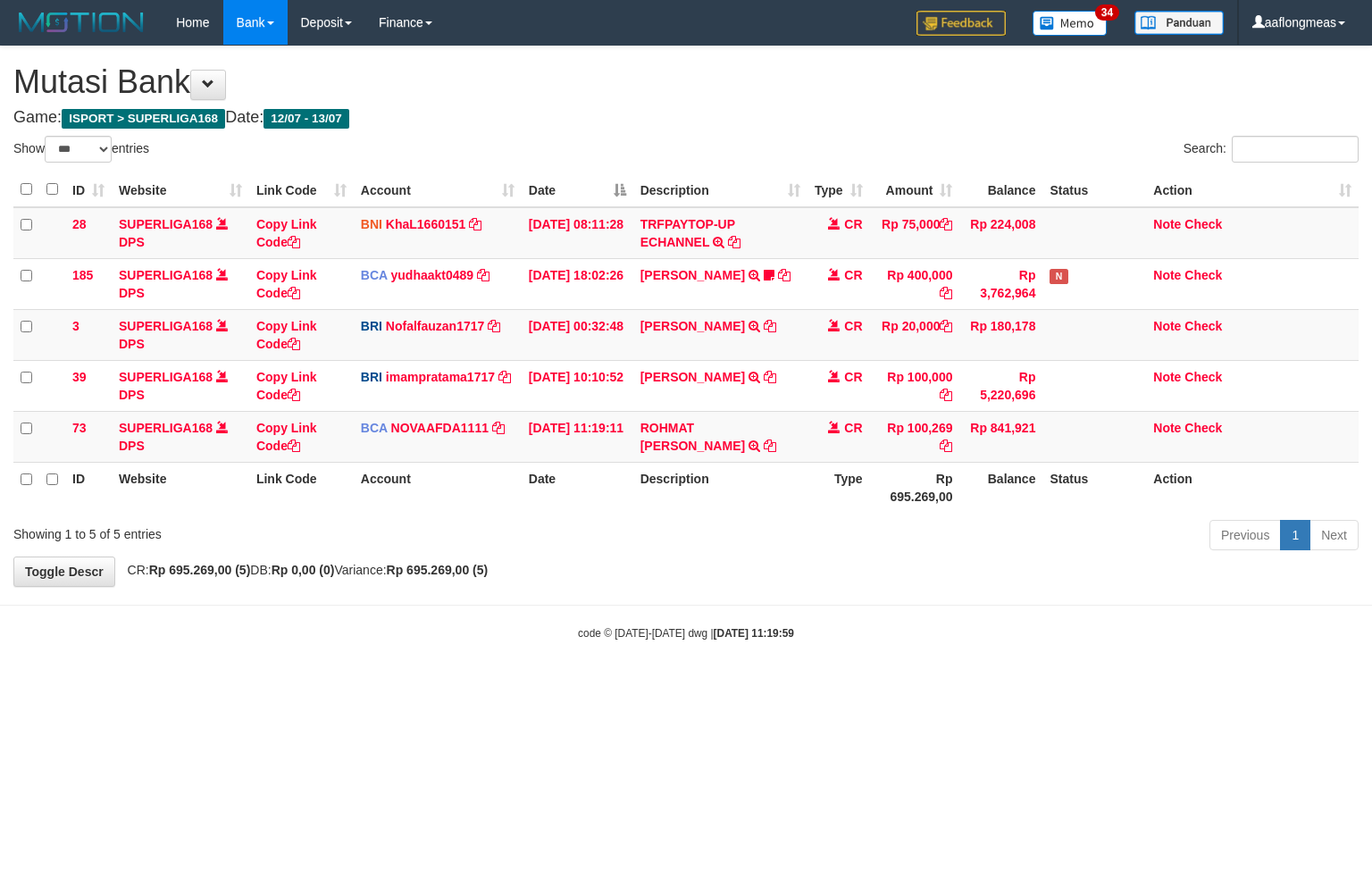 select on "***" 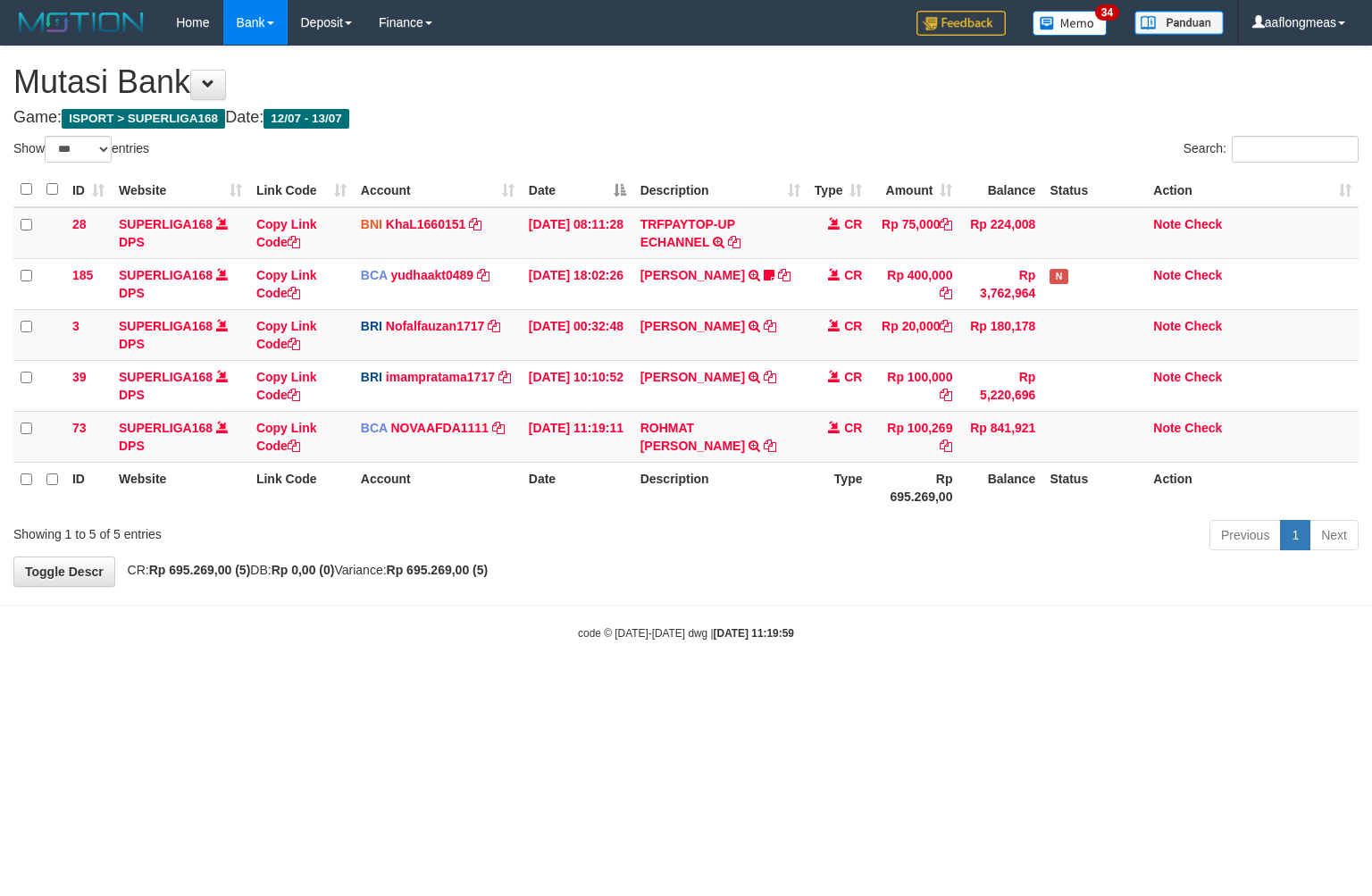 scroll, scrollTop: 0, scrollLeft: 0, axis: both 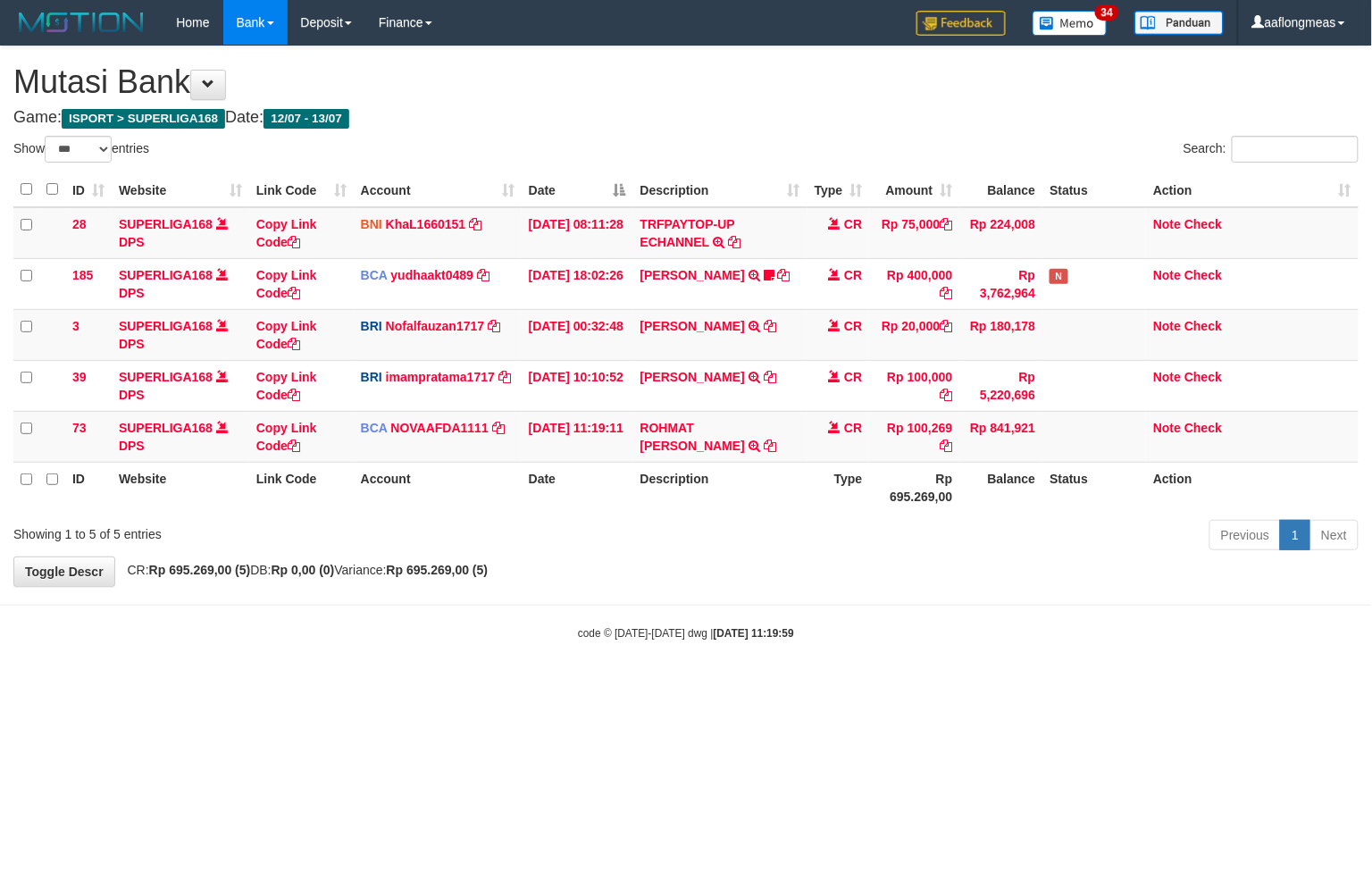 drag, startPoint x: 757, startPoint y: 590, endPoint x: 555, endPoint y: 636, distance: 207.17143 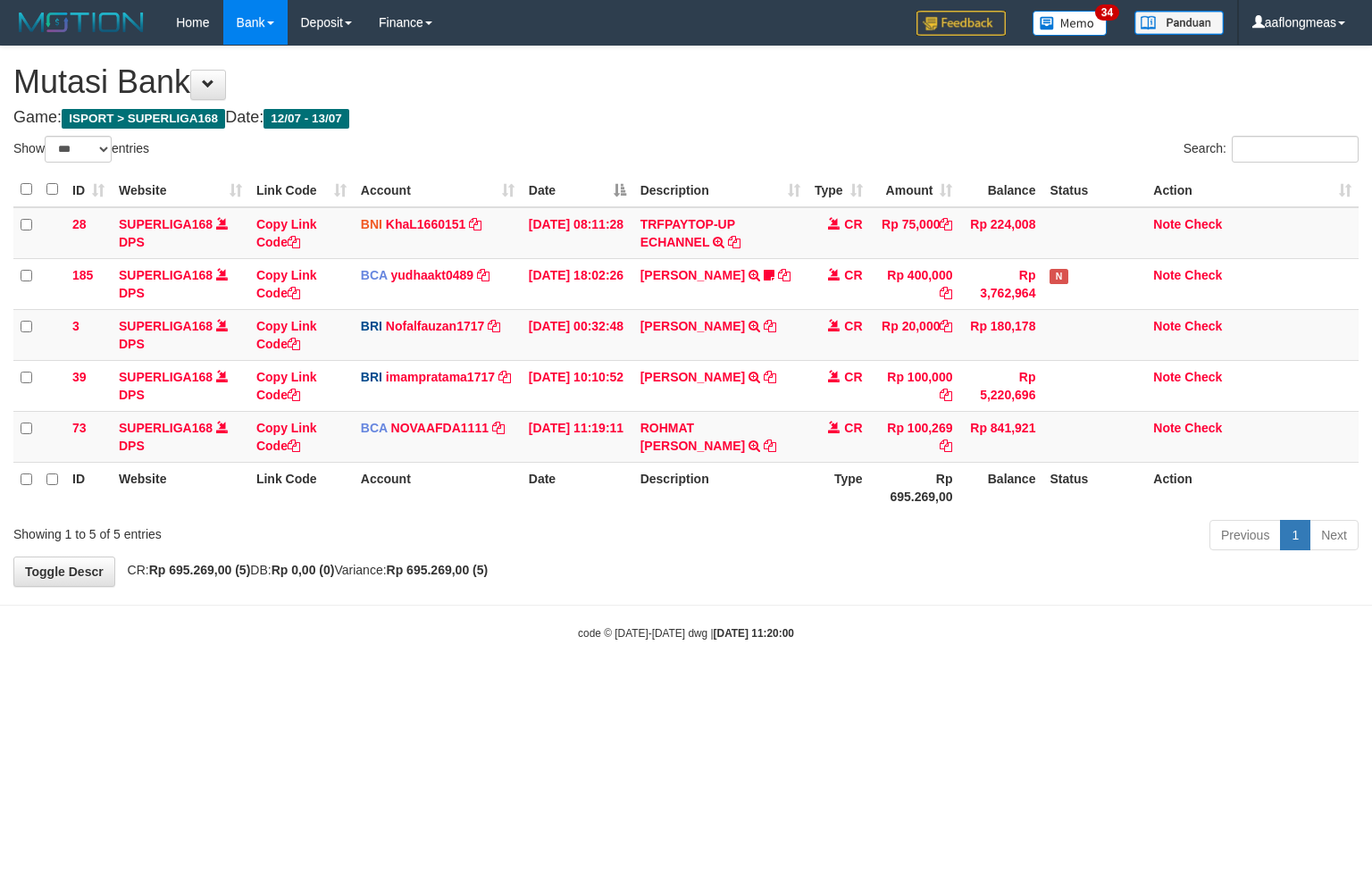 select on "***" 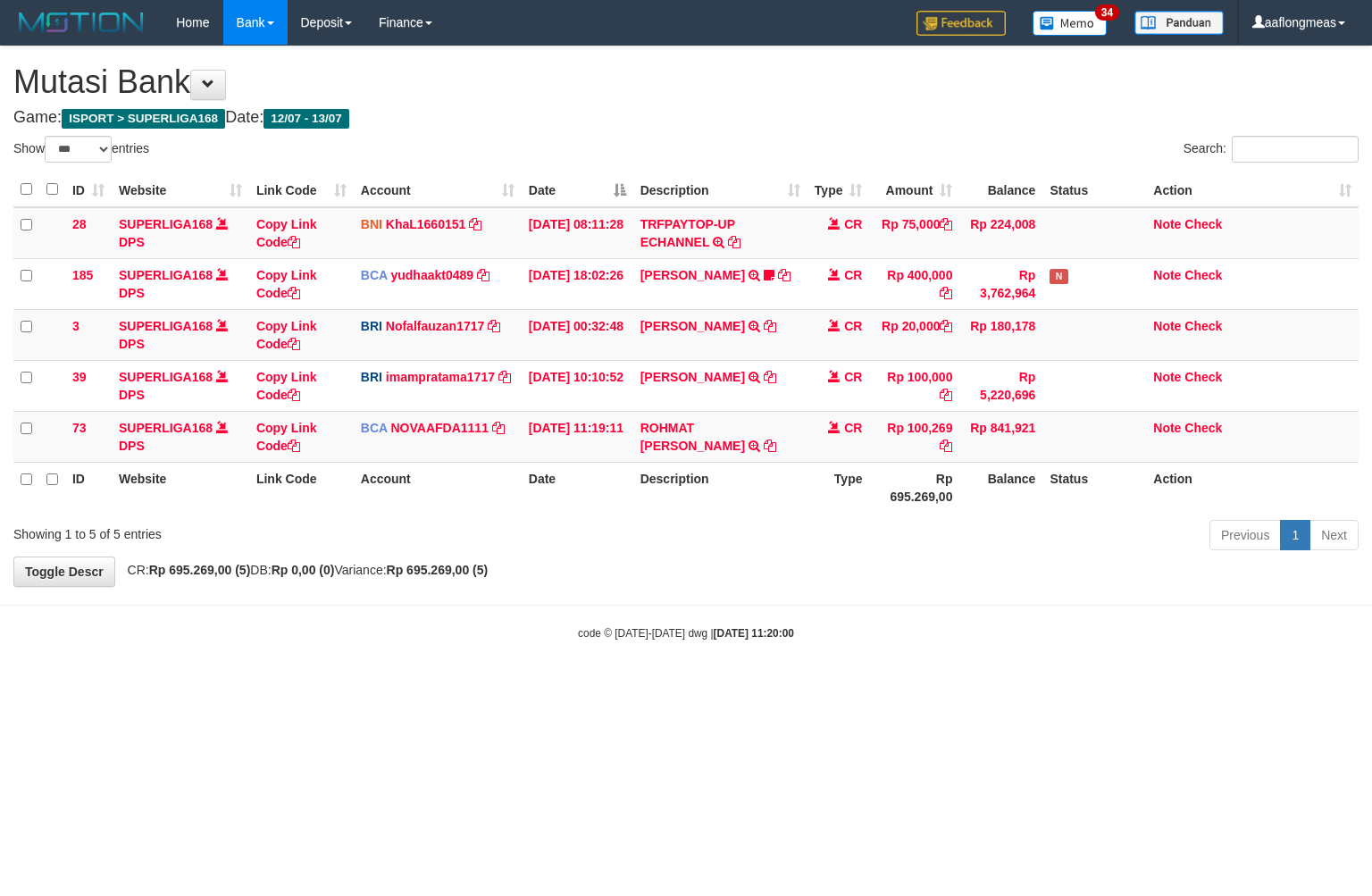 scroll, scrollTop: 0, scrollLeft: 0, axis: both 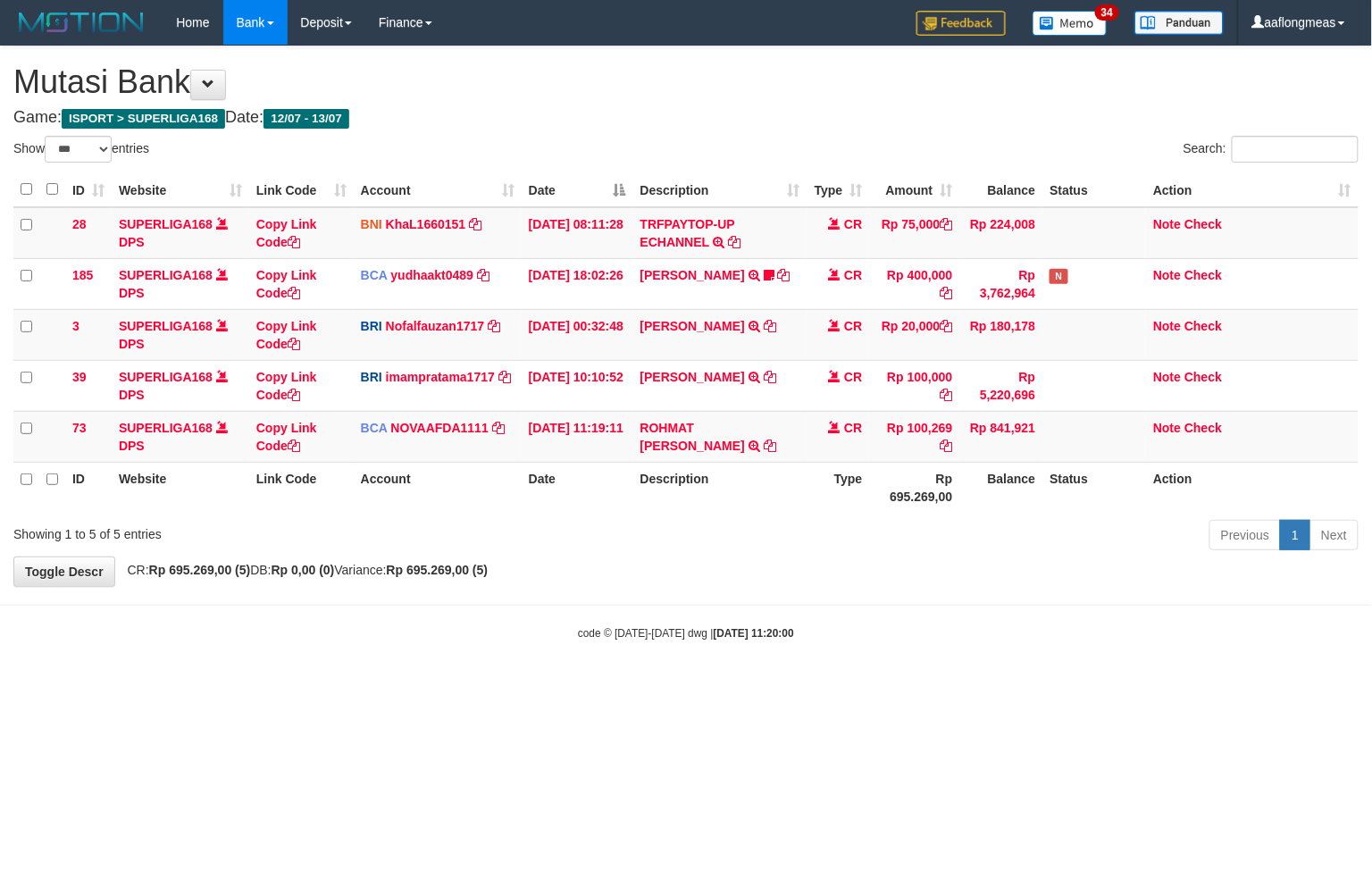 click on "Toggle navigation
Home
Bank
Account List
Load
By Website
Group
[ISPORT]													SUPERLIGA168
By Load Group (DPS)
34" at bounding box center (686, 343) 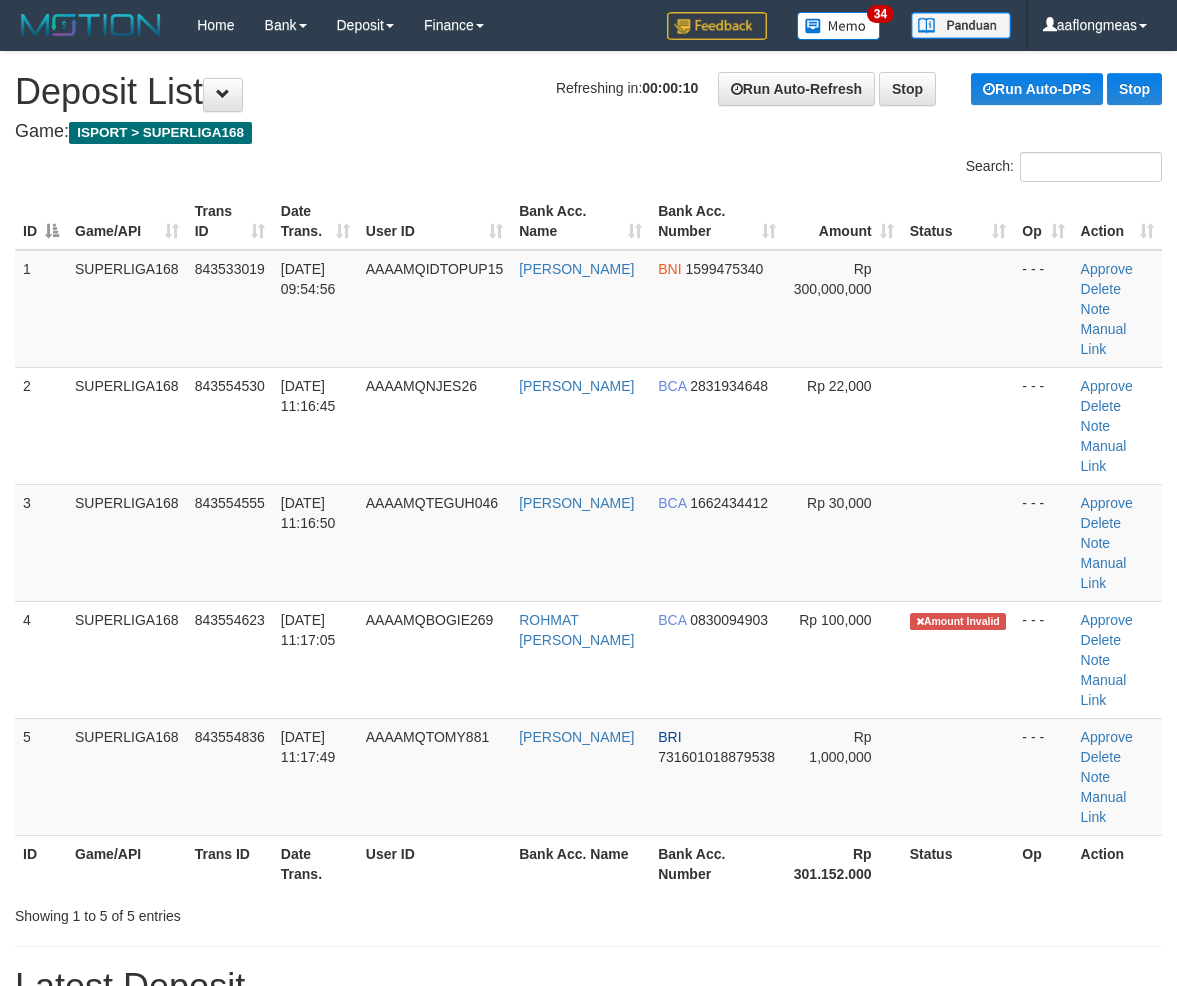 click at bounding box center [958, 542] 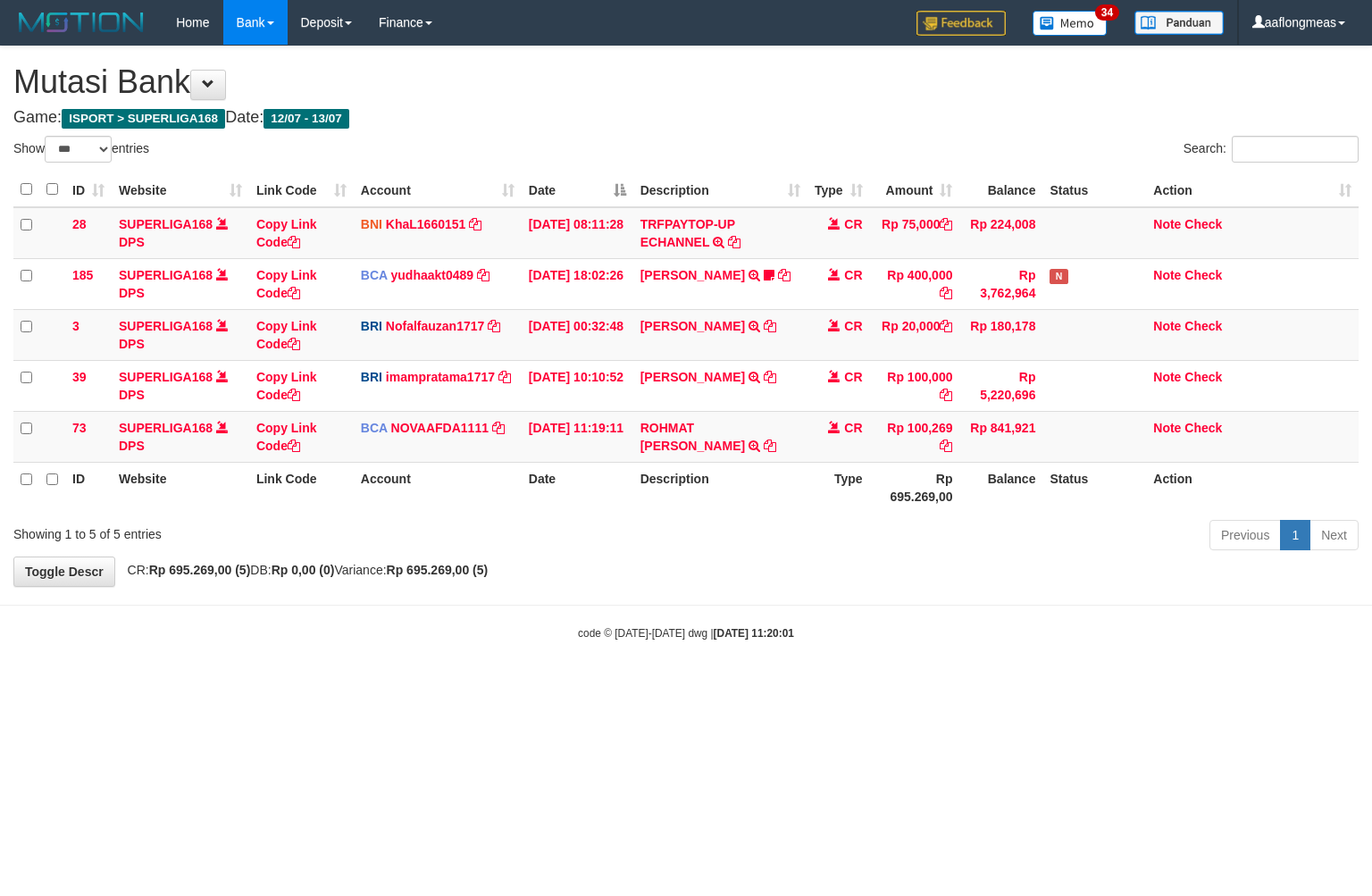 select on "***" 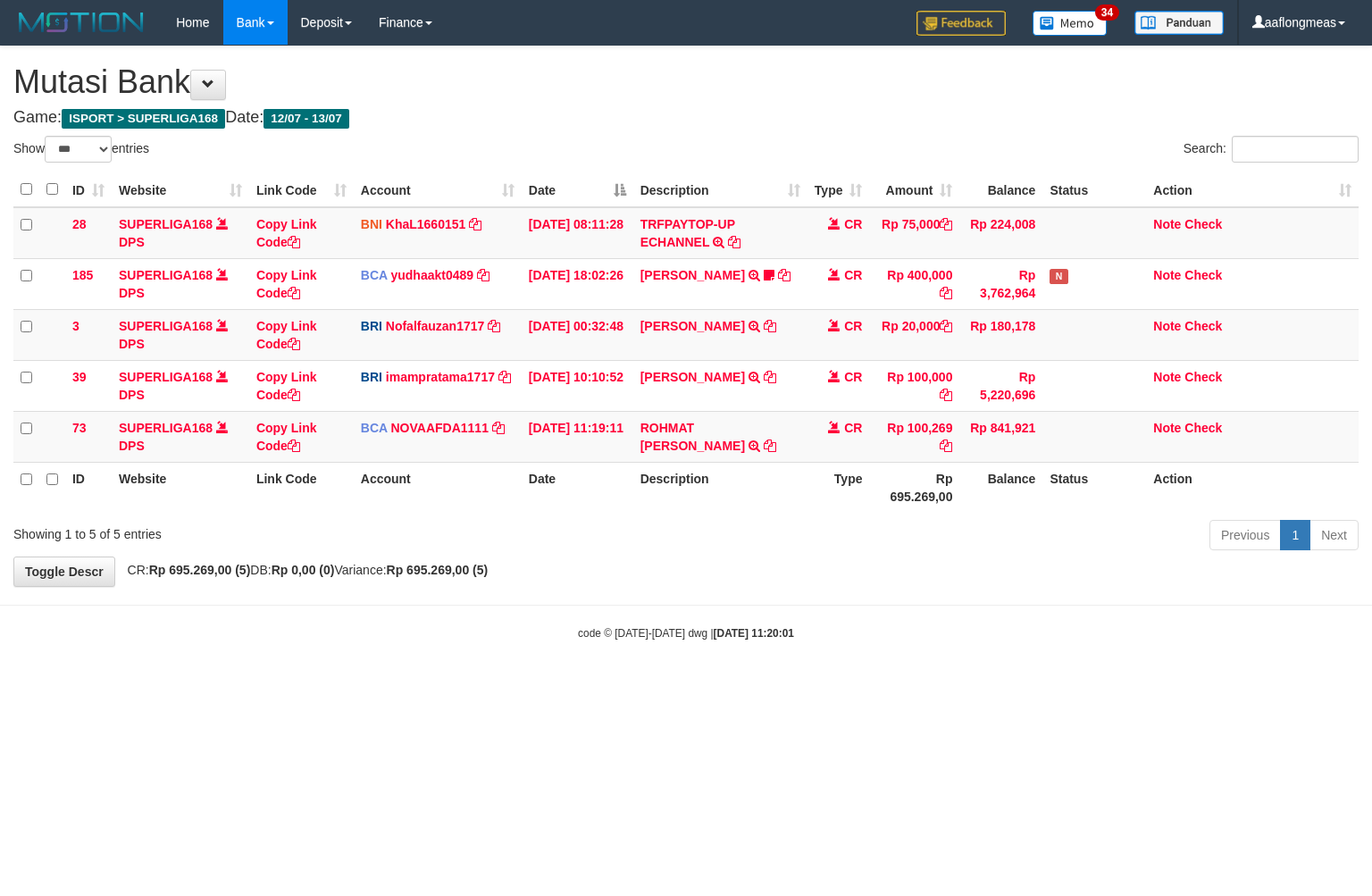 scroll, scrollTop: 0, scrollLeft: 0, axis: both 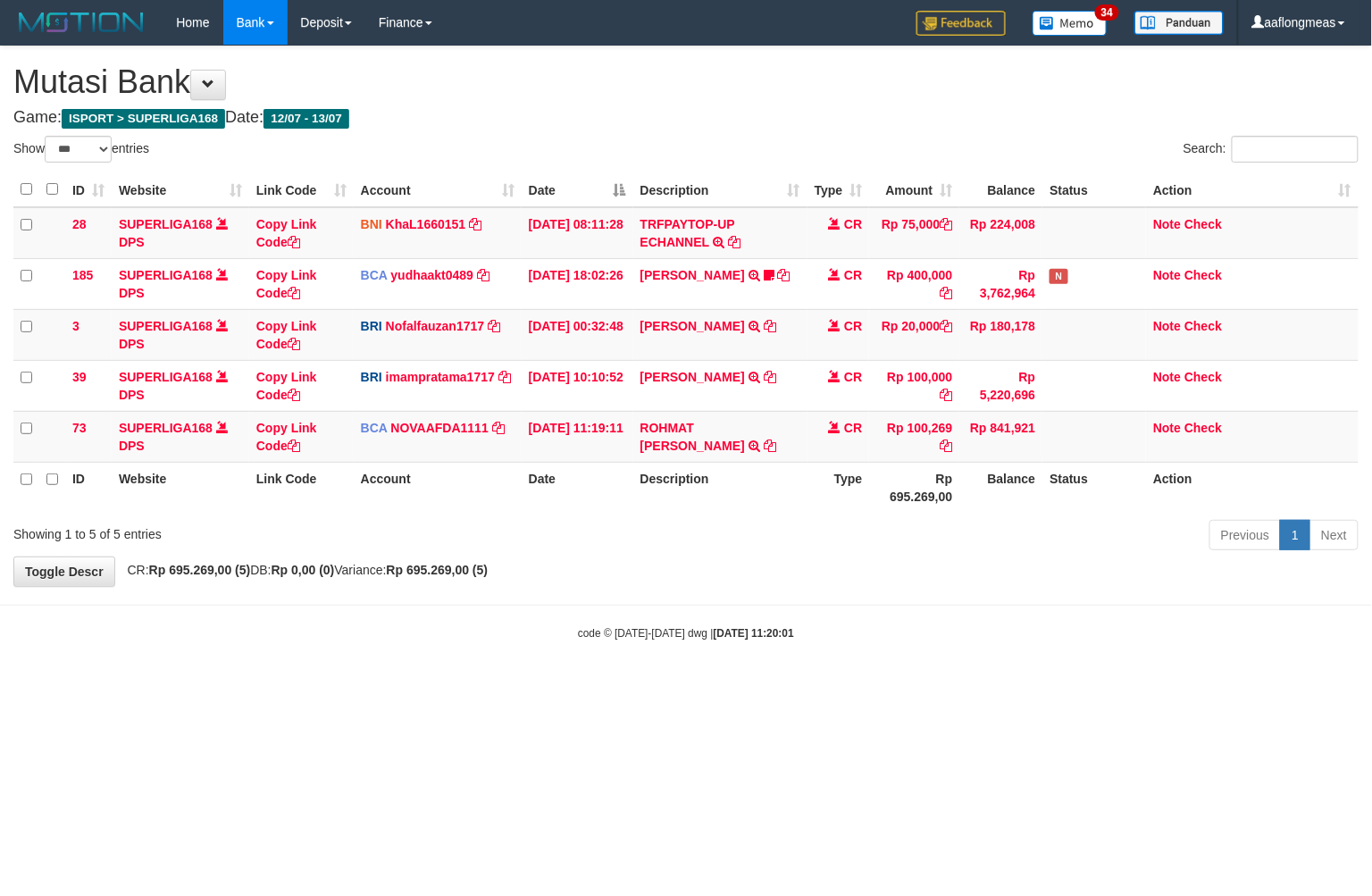 click on "**********" at bounding box center [686, 316] 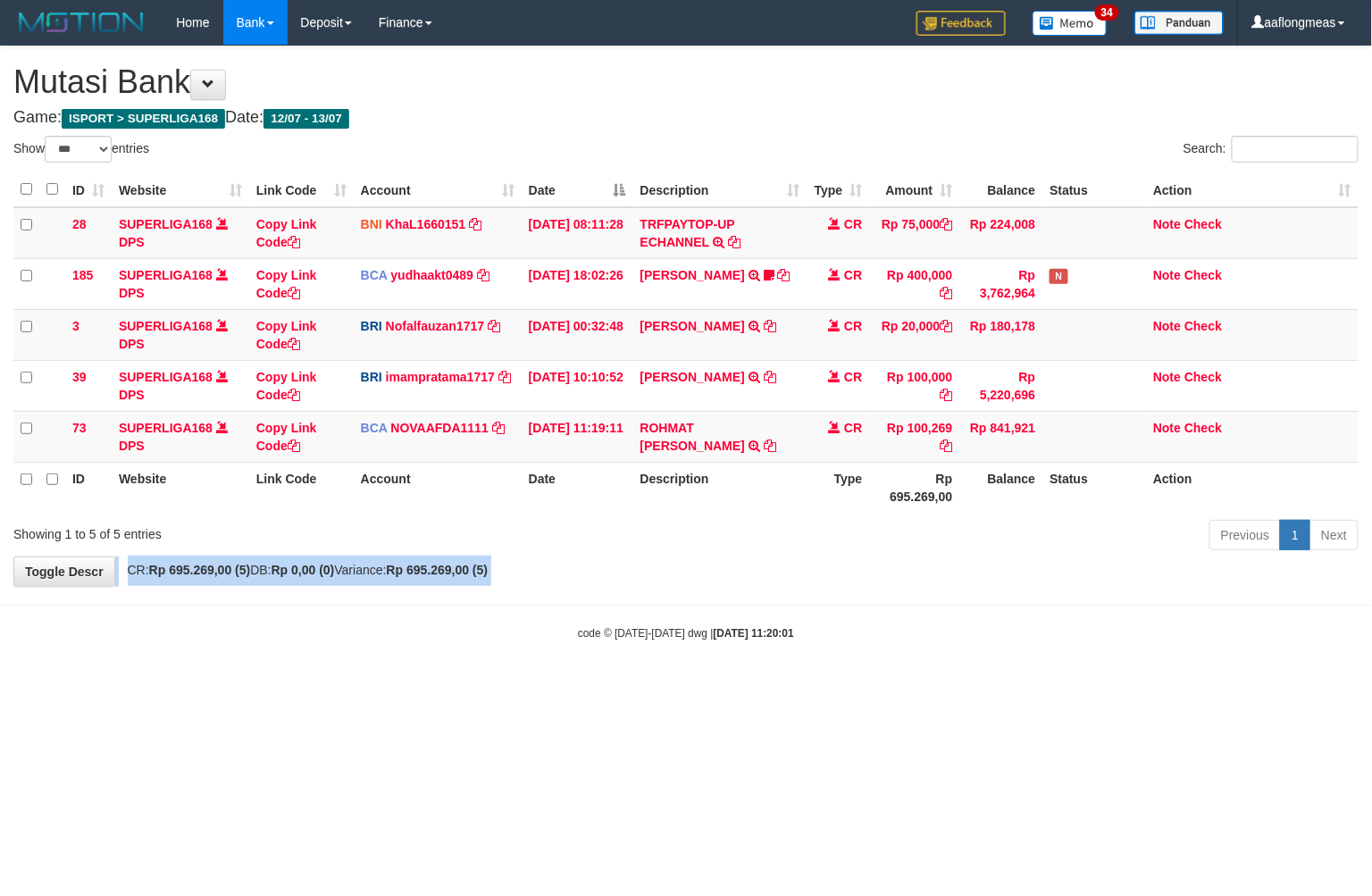 click on "**********" at bounding box center (686, 316) 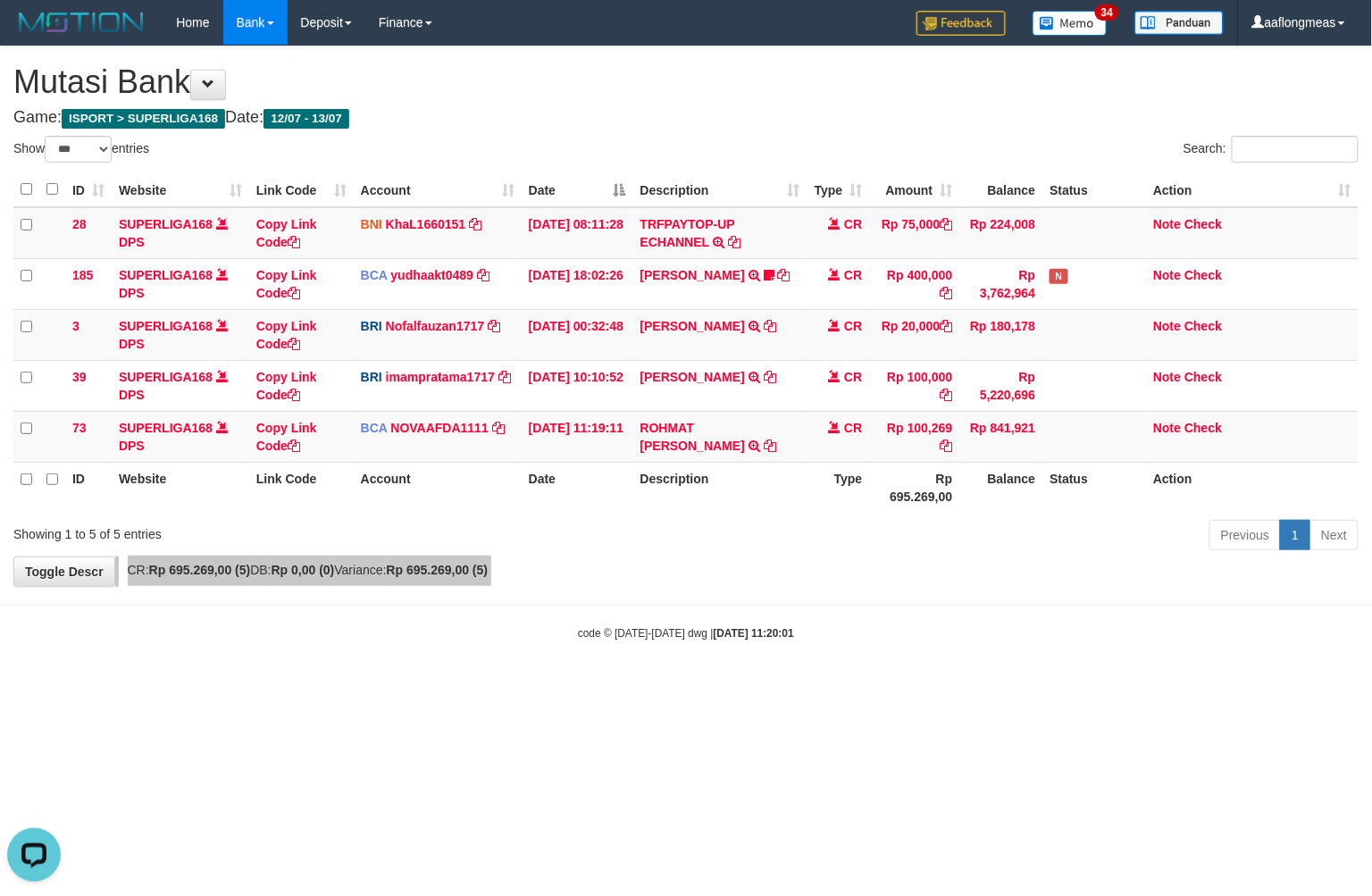 scroll, scrollTop: 0, scrollLeft: 0, axis: both 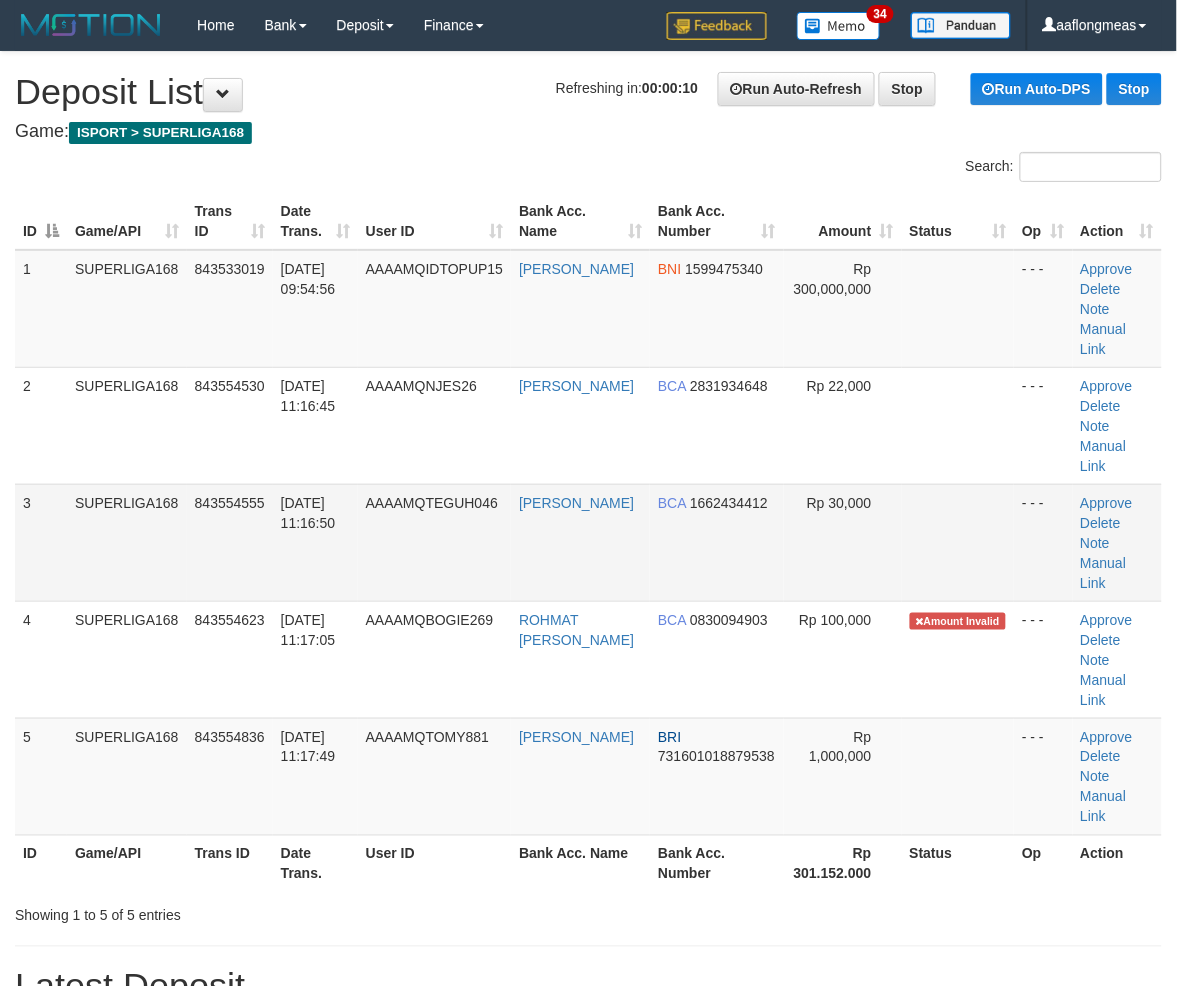 click at bounding box center [958, 542] 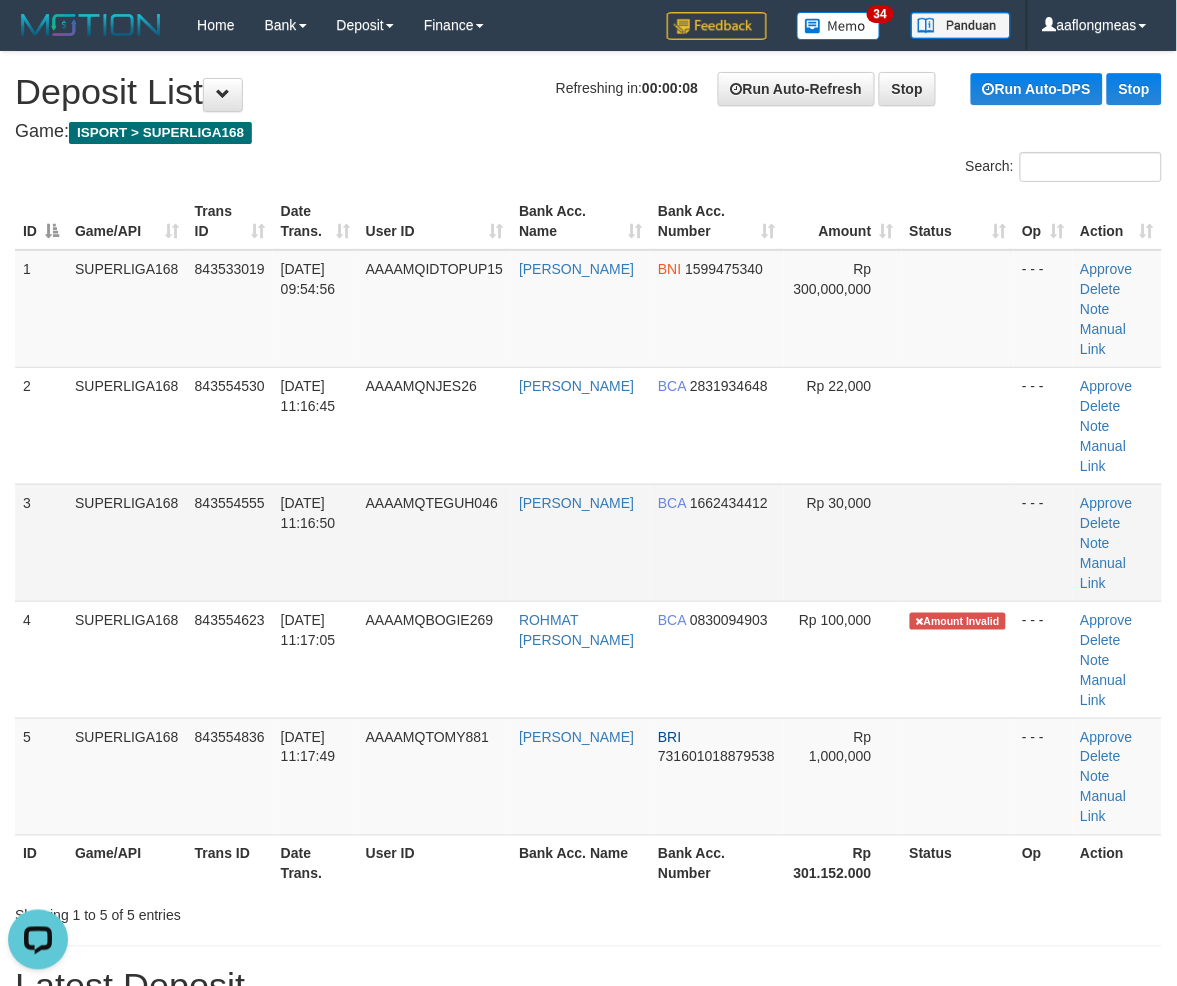 scroll, scrollTop: 0, scrollLeft: 0, axis: both 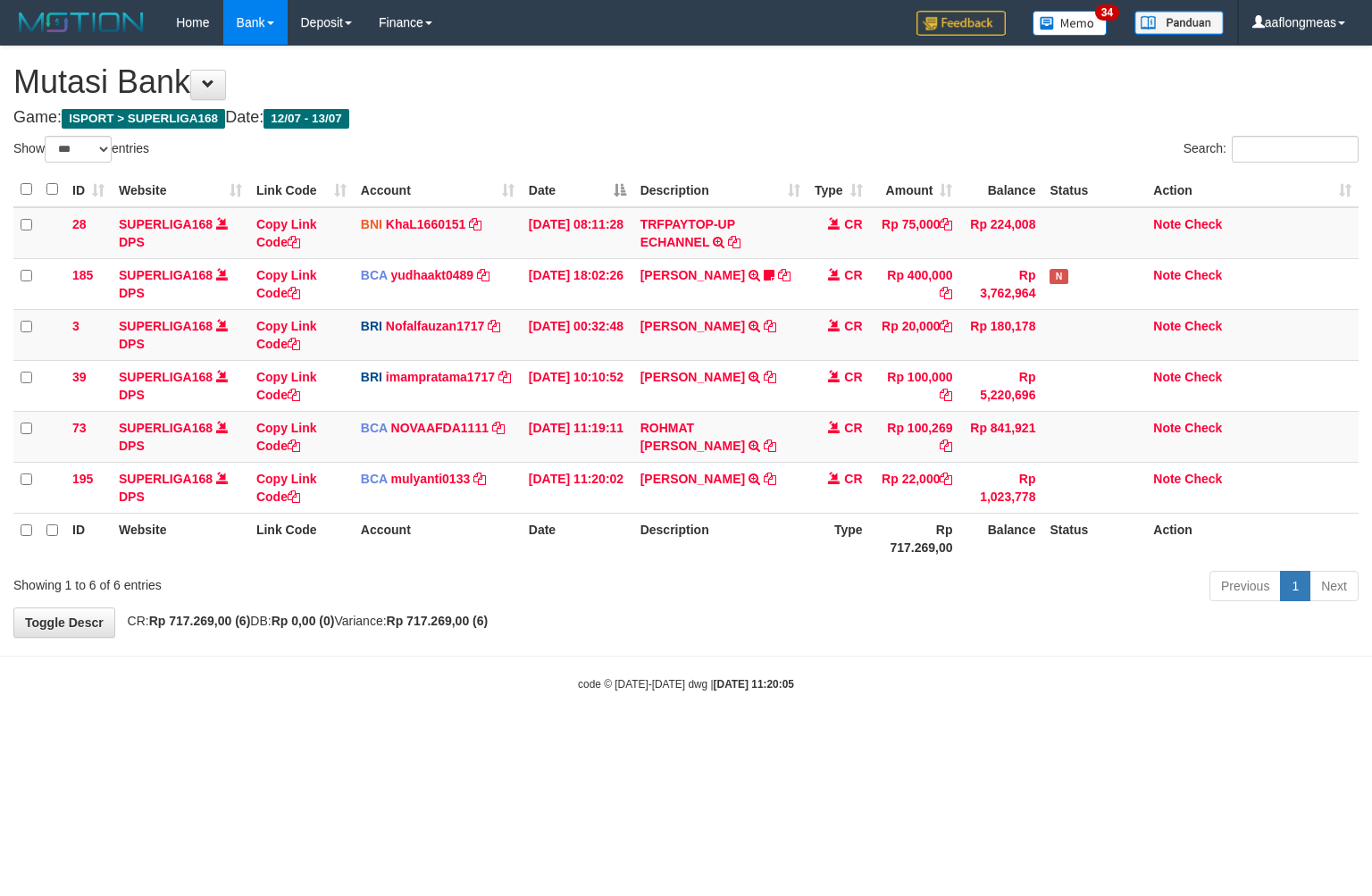 select on "***" 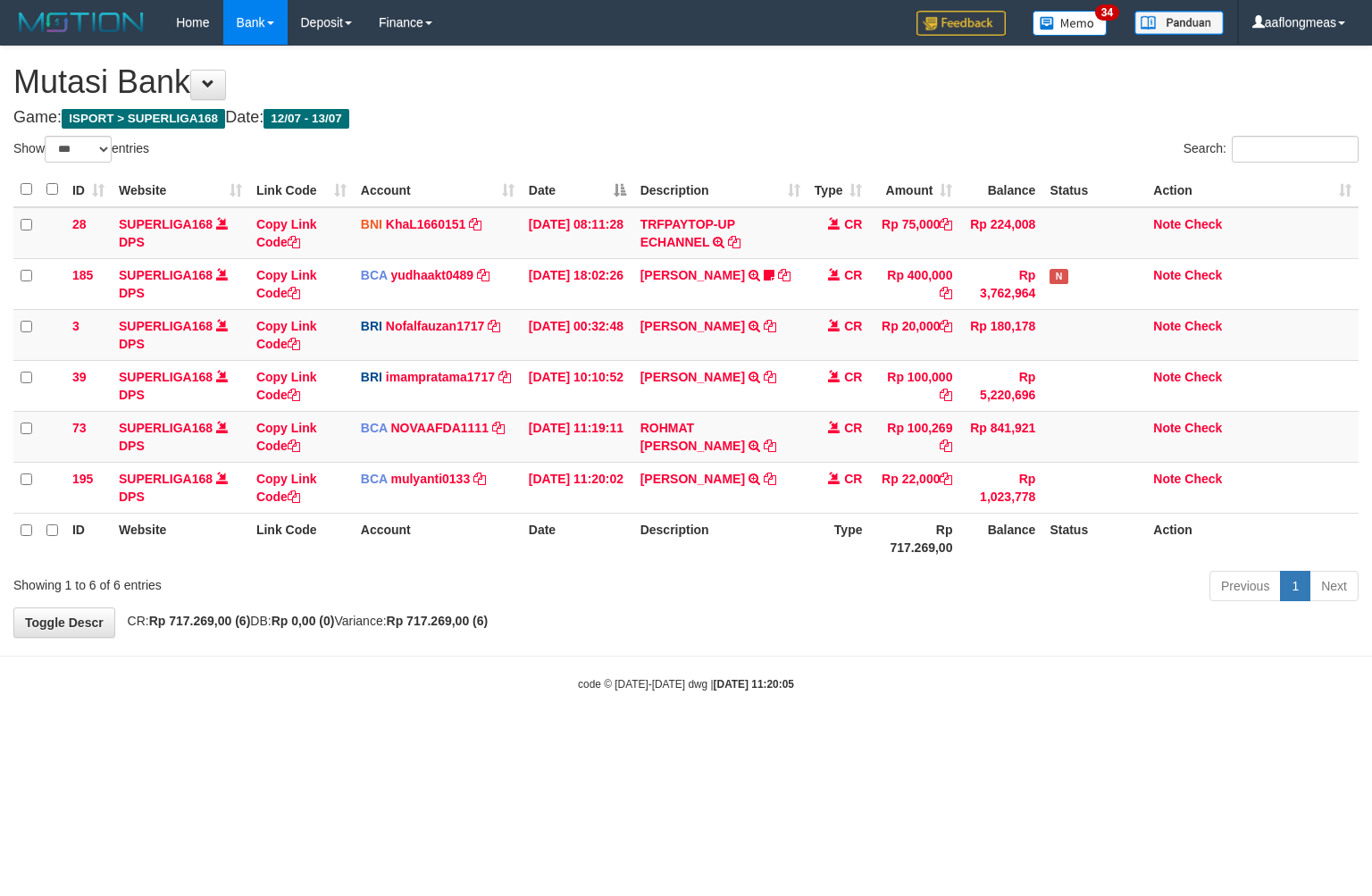scroll, scrollTop: 0, scrollLeft: 0, axis: both 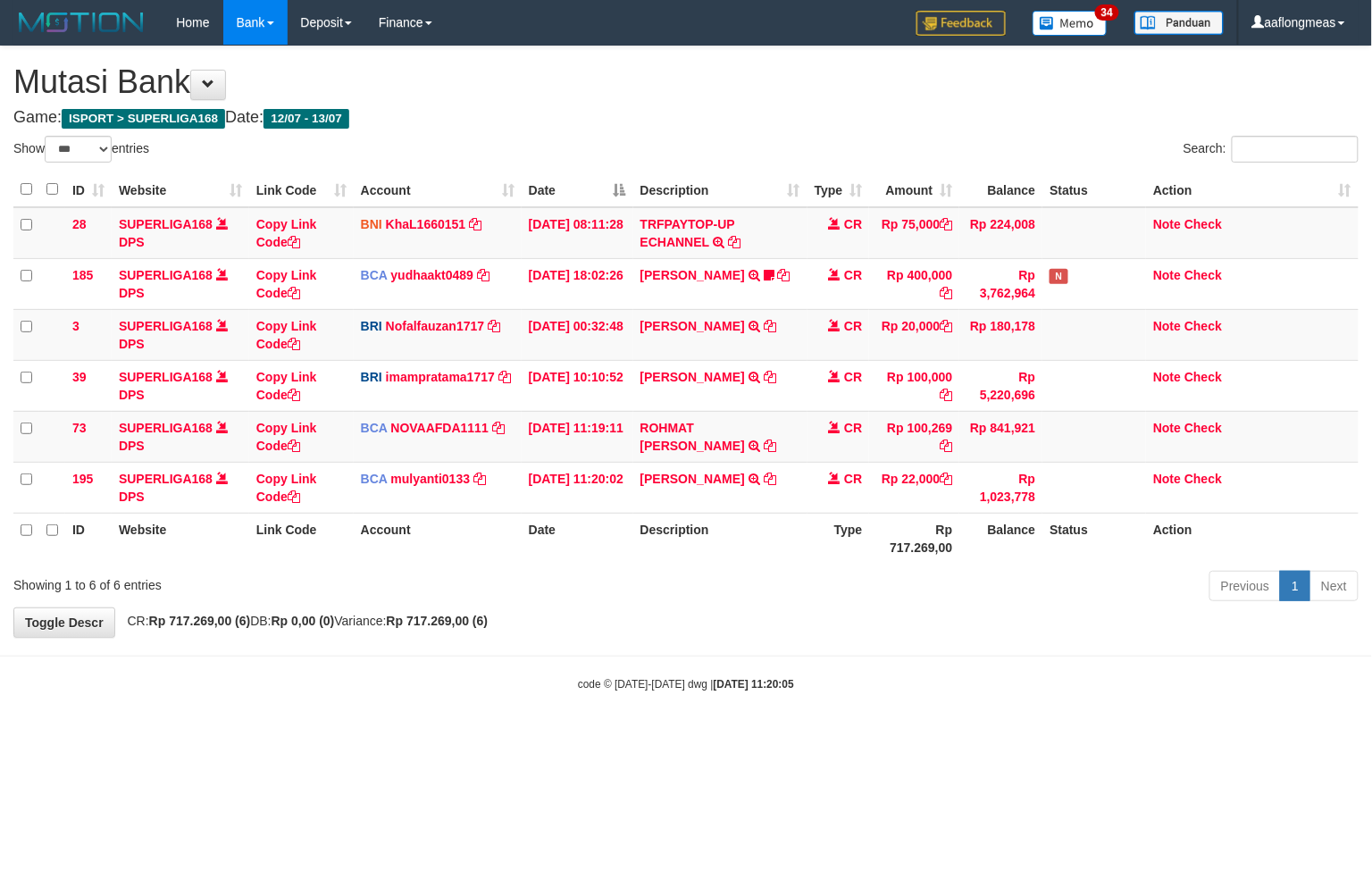 click on "Previous 1 Next" at bounding box center [972, 588] 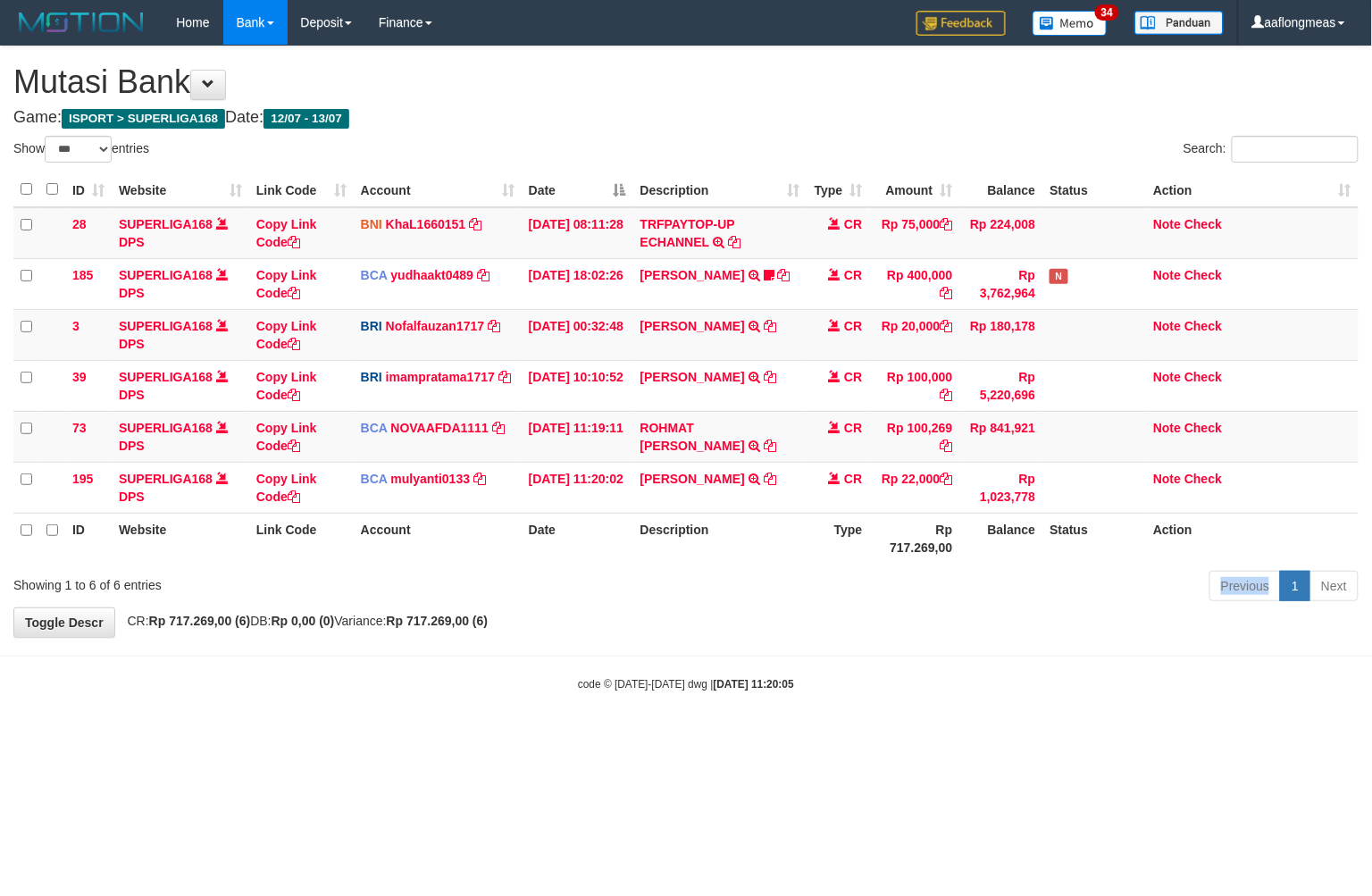 click on "Previous 1 Next" at bounding box center (972, 588) 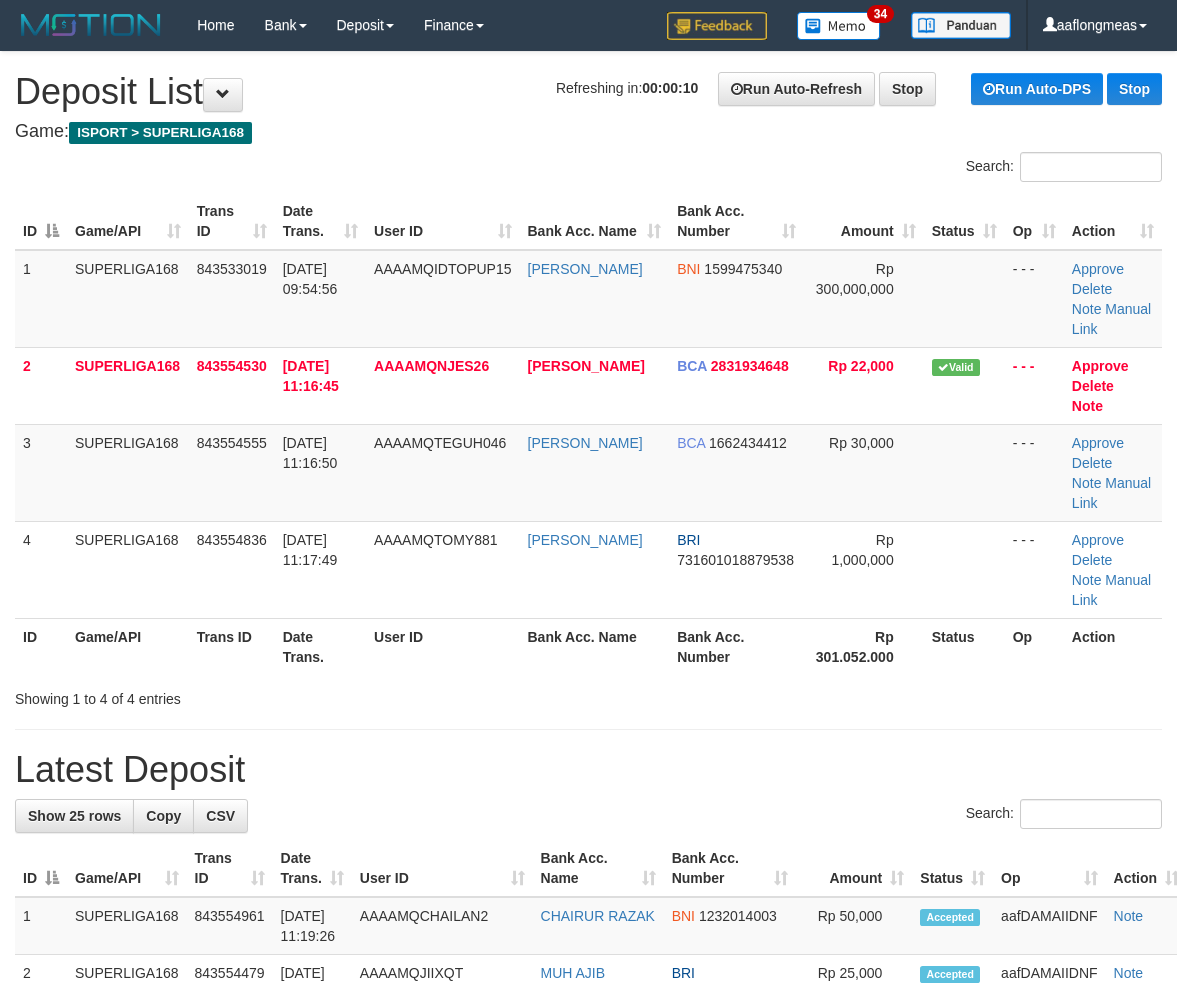 scroll, scrollTop: 0, scrollLeft: 0, axis: both 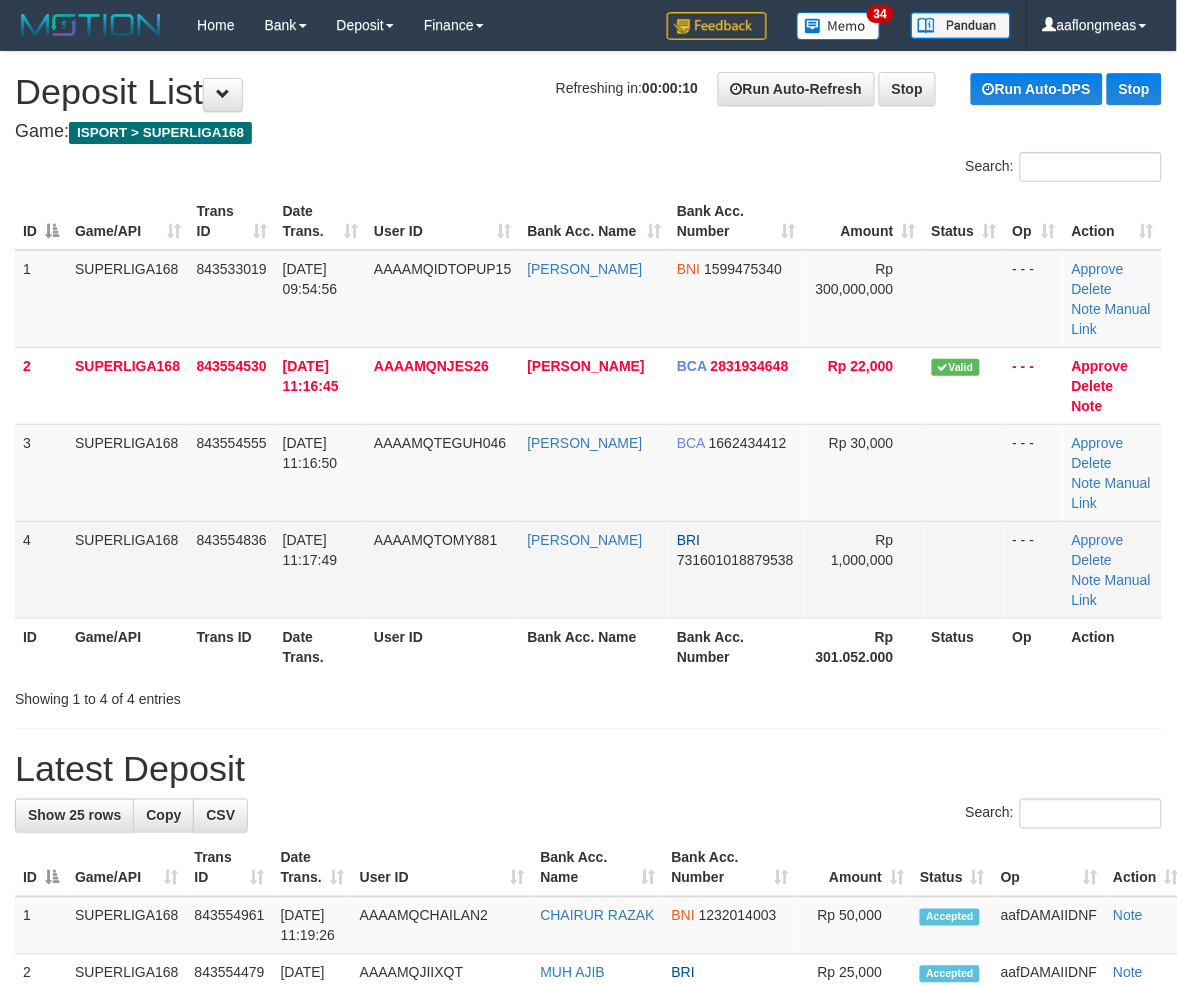 click on "Rp 1,000,000" at bounding box center (864, 569) 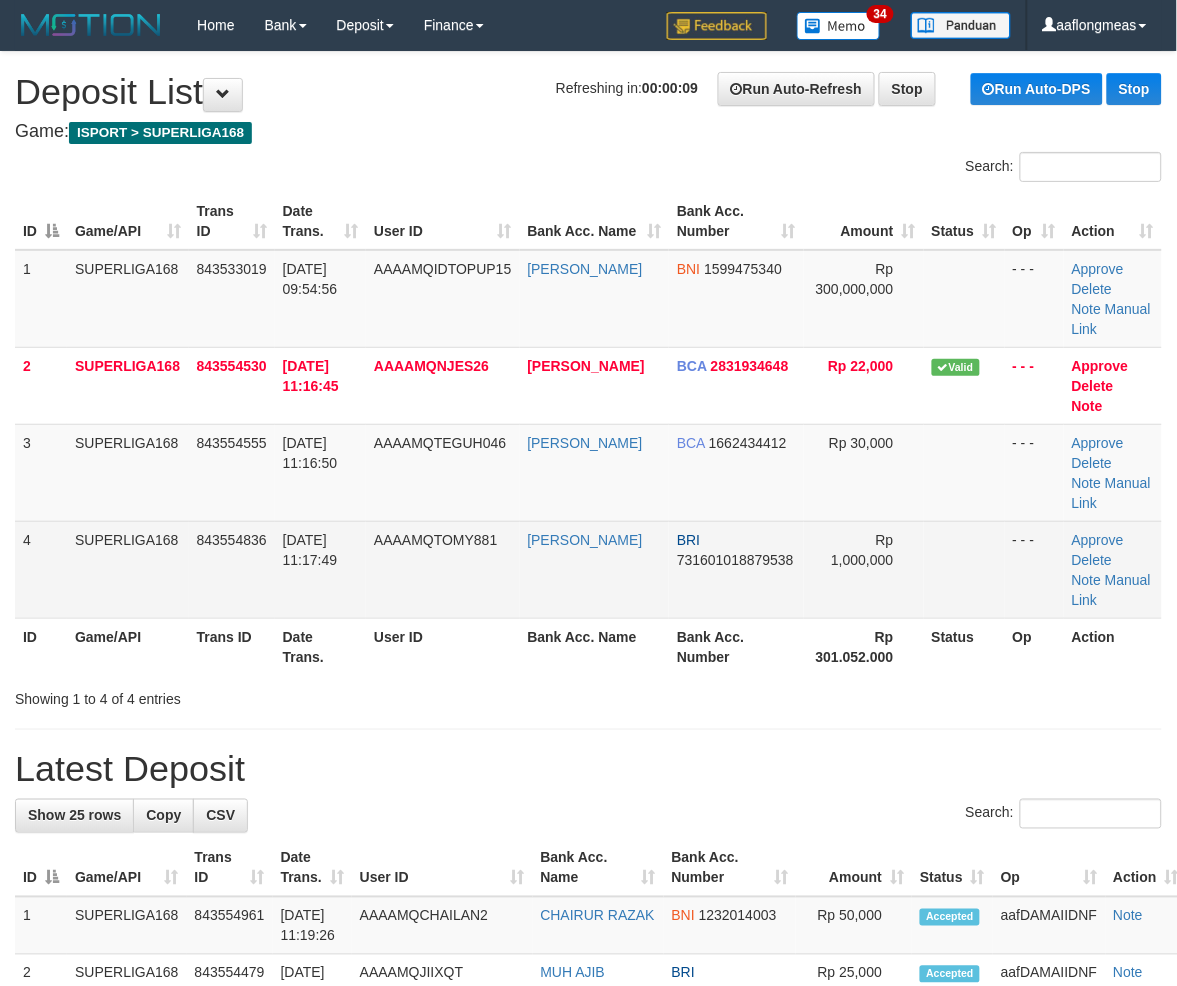 click on "Rp 1,000,000" at bounding box center (864, 569) 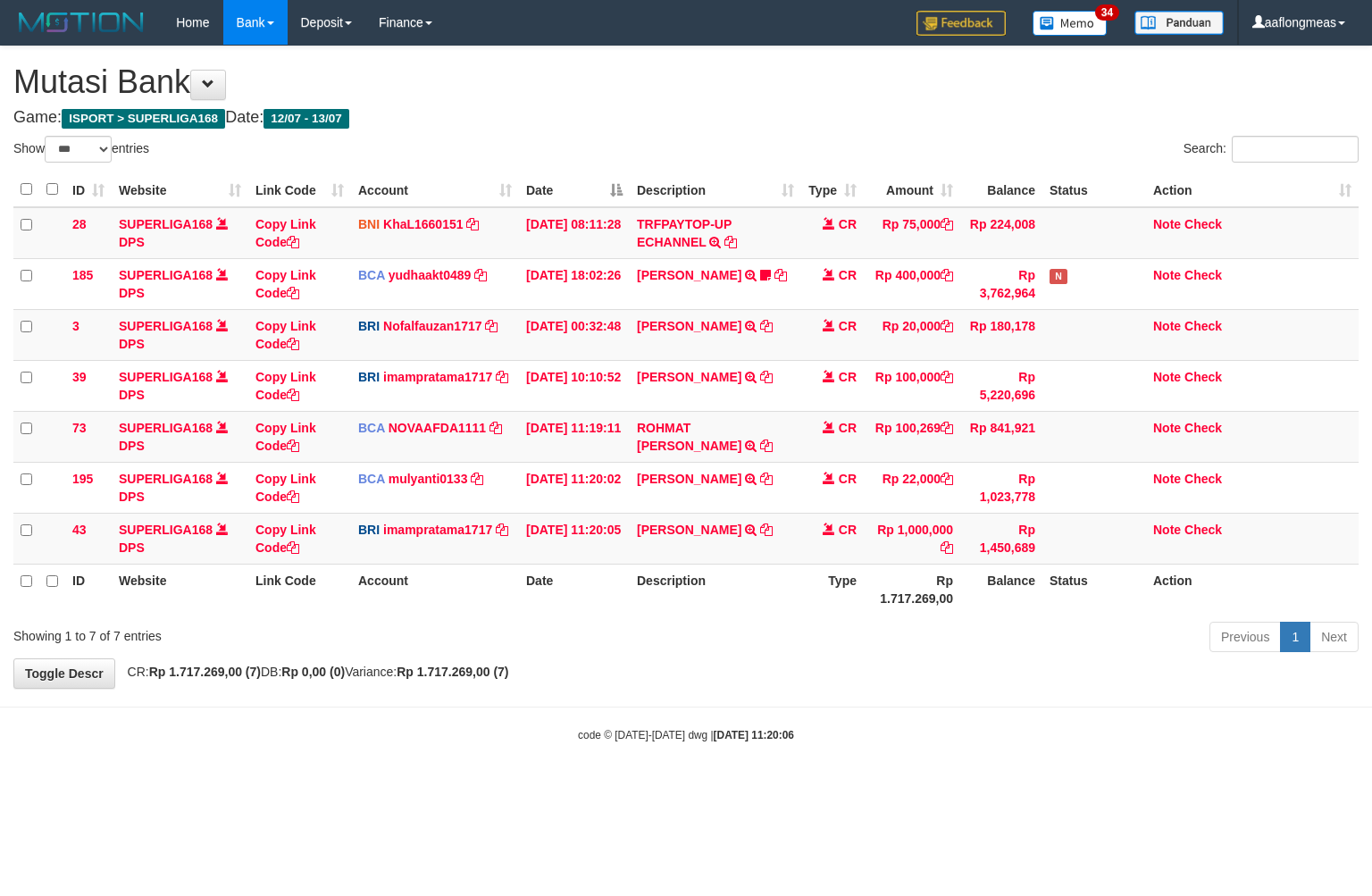 select on "***" 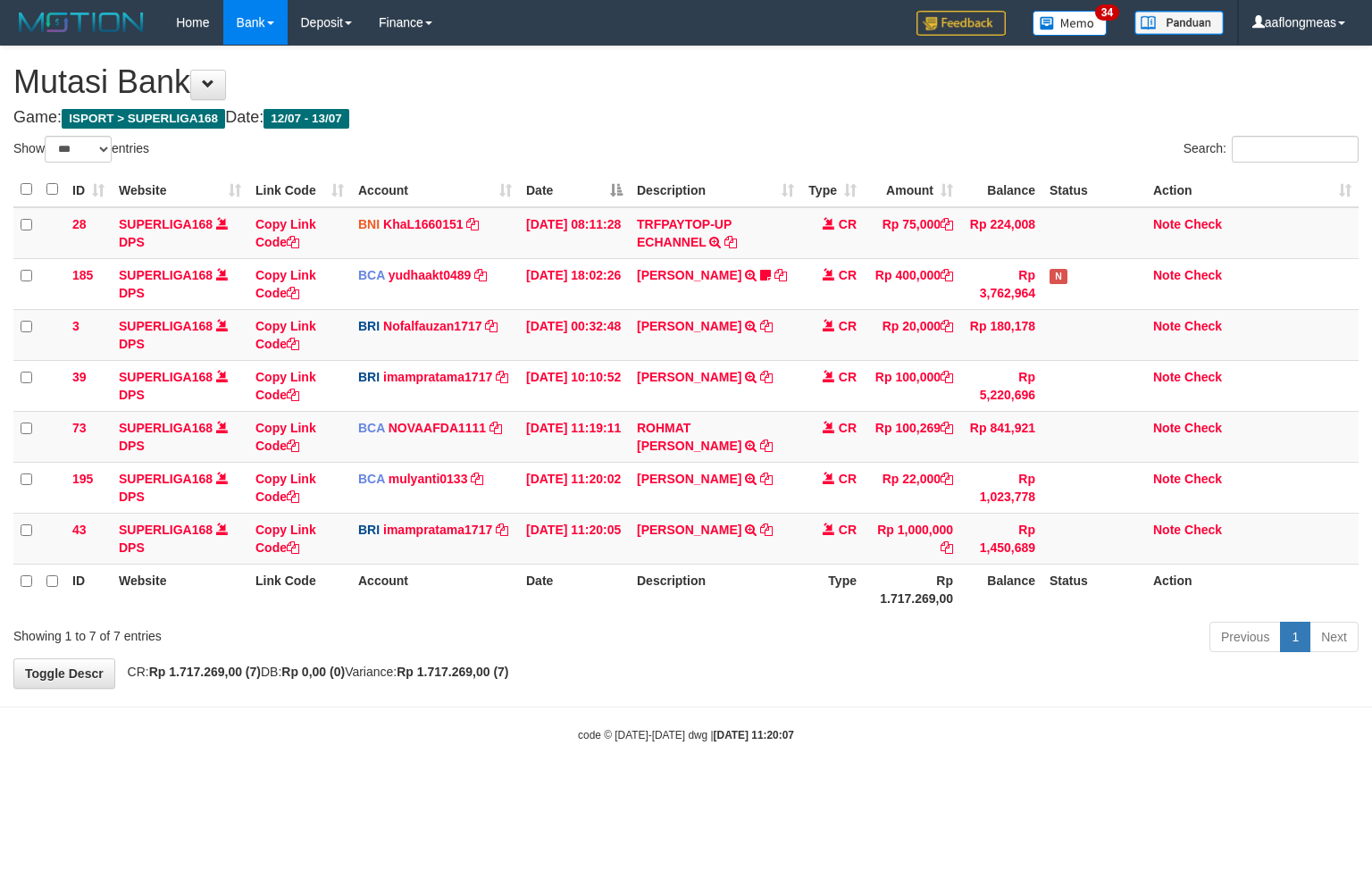 select on "***" 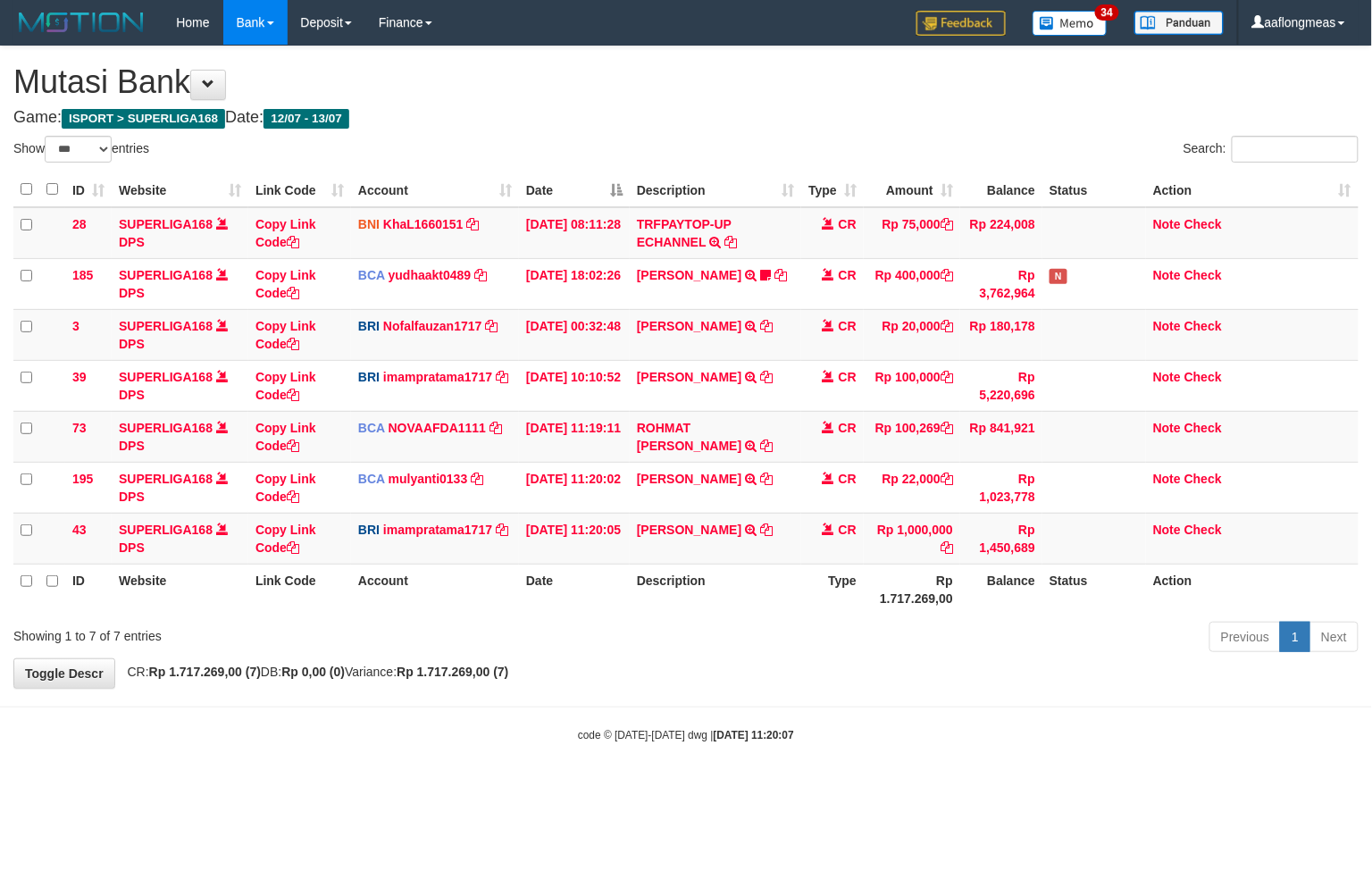 click on "Description" at bounding box center (715, 589) 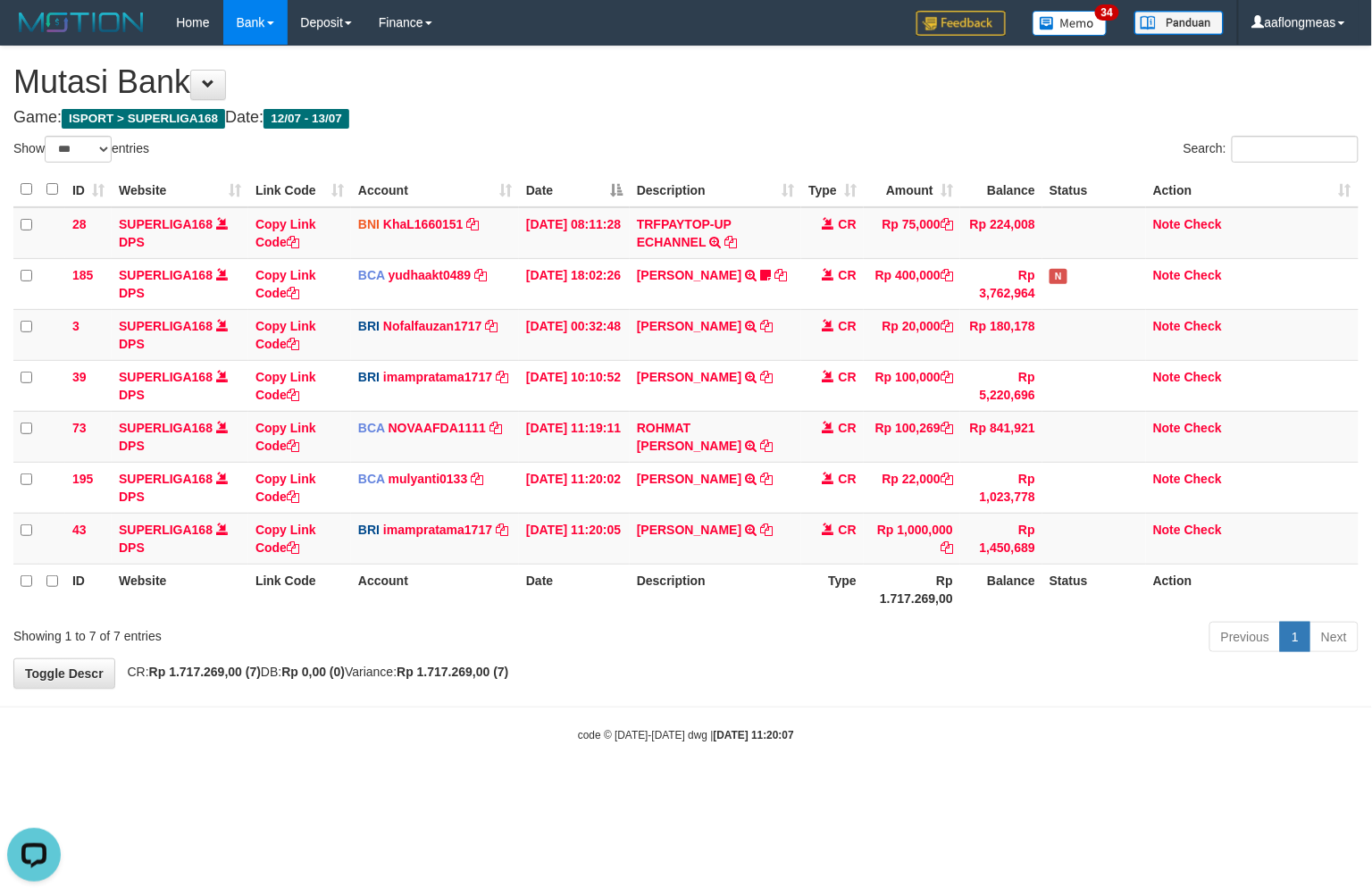 scroll, scrollTop: 0, scrollLeft: 0, axis: both 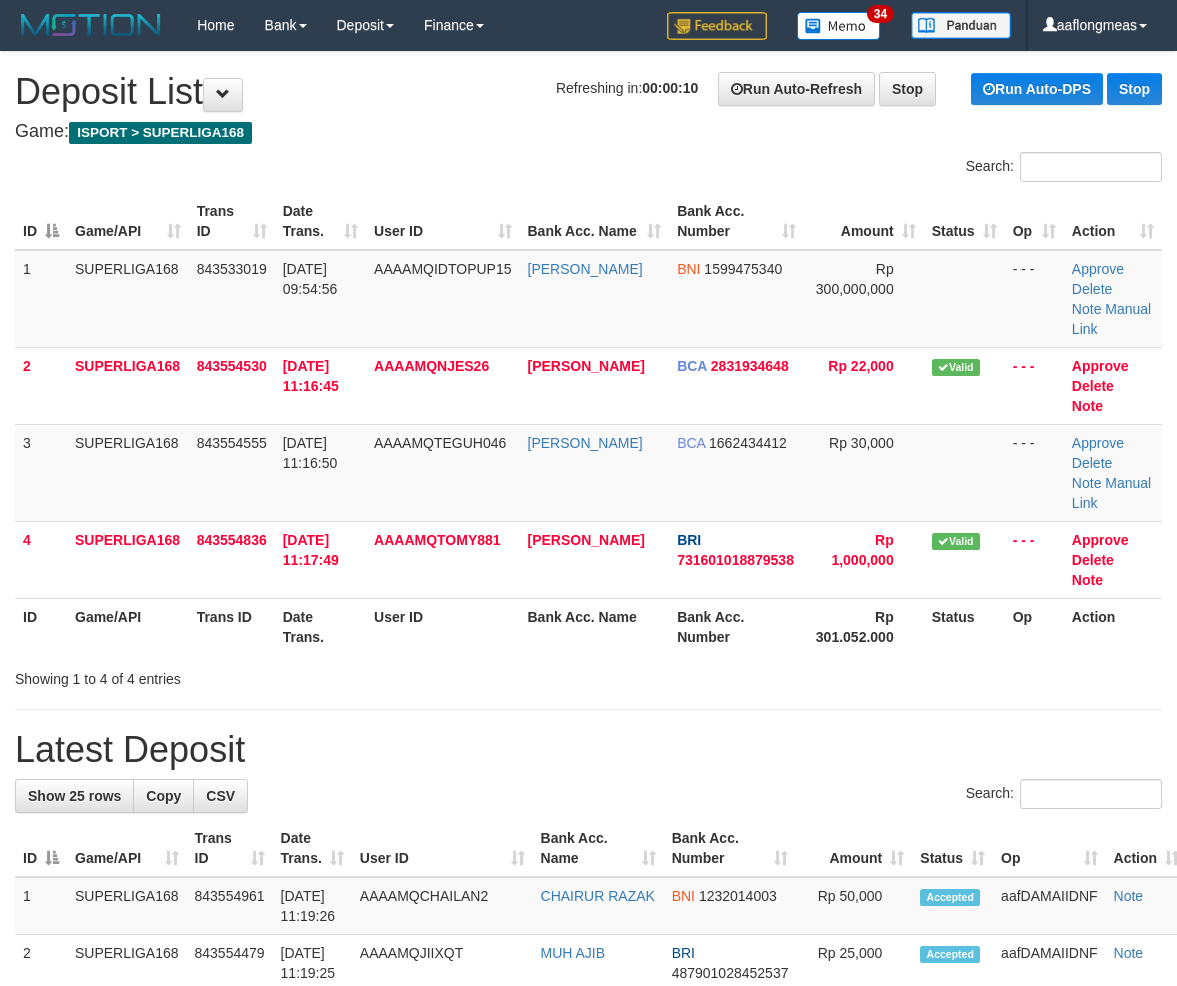click on "- - -" at bounding box center (1034, 559) 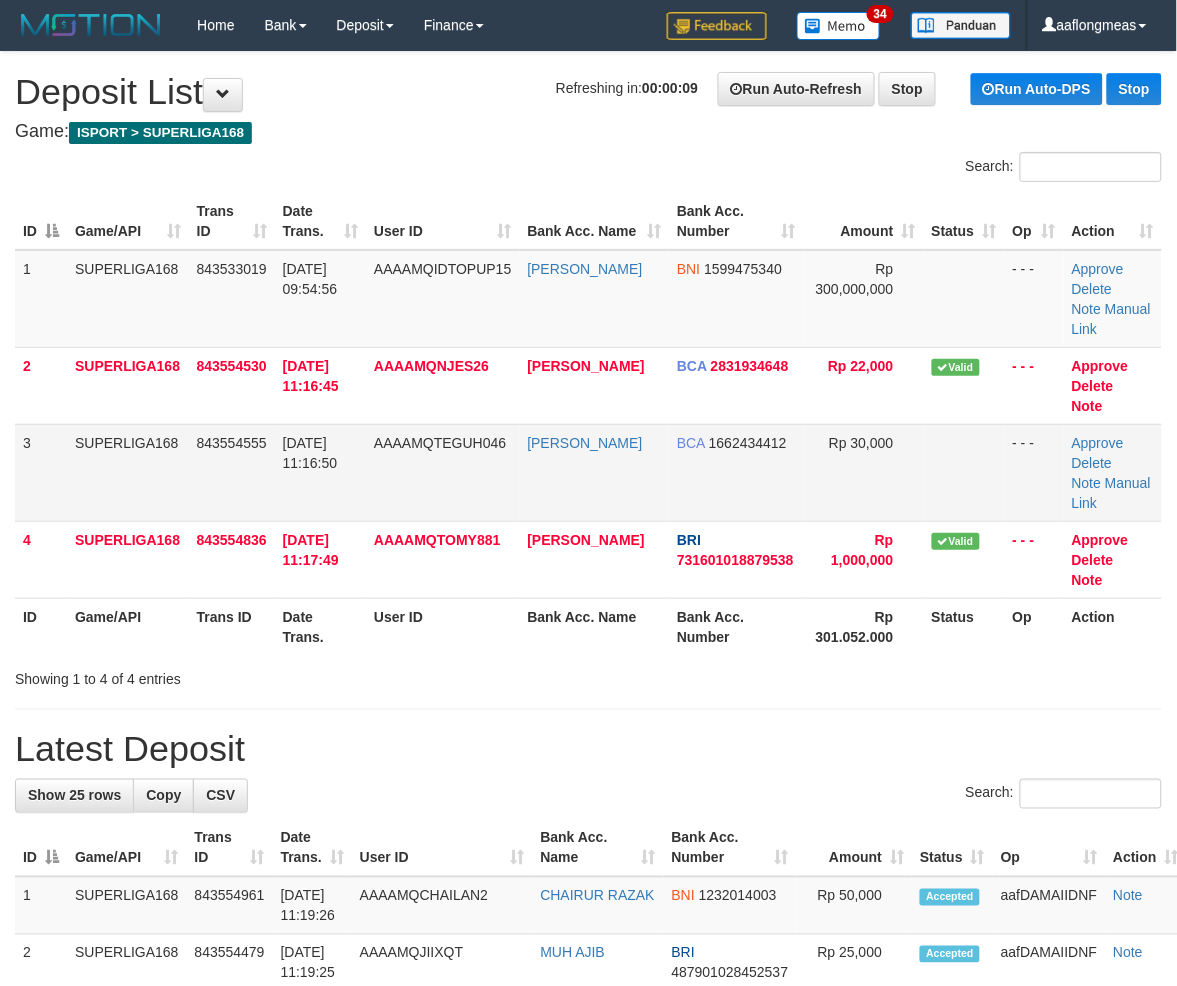 click at bounding box center (964, 472) 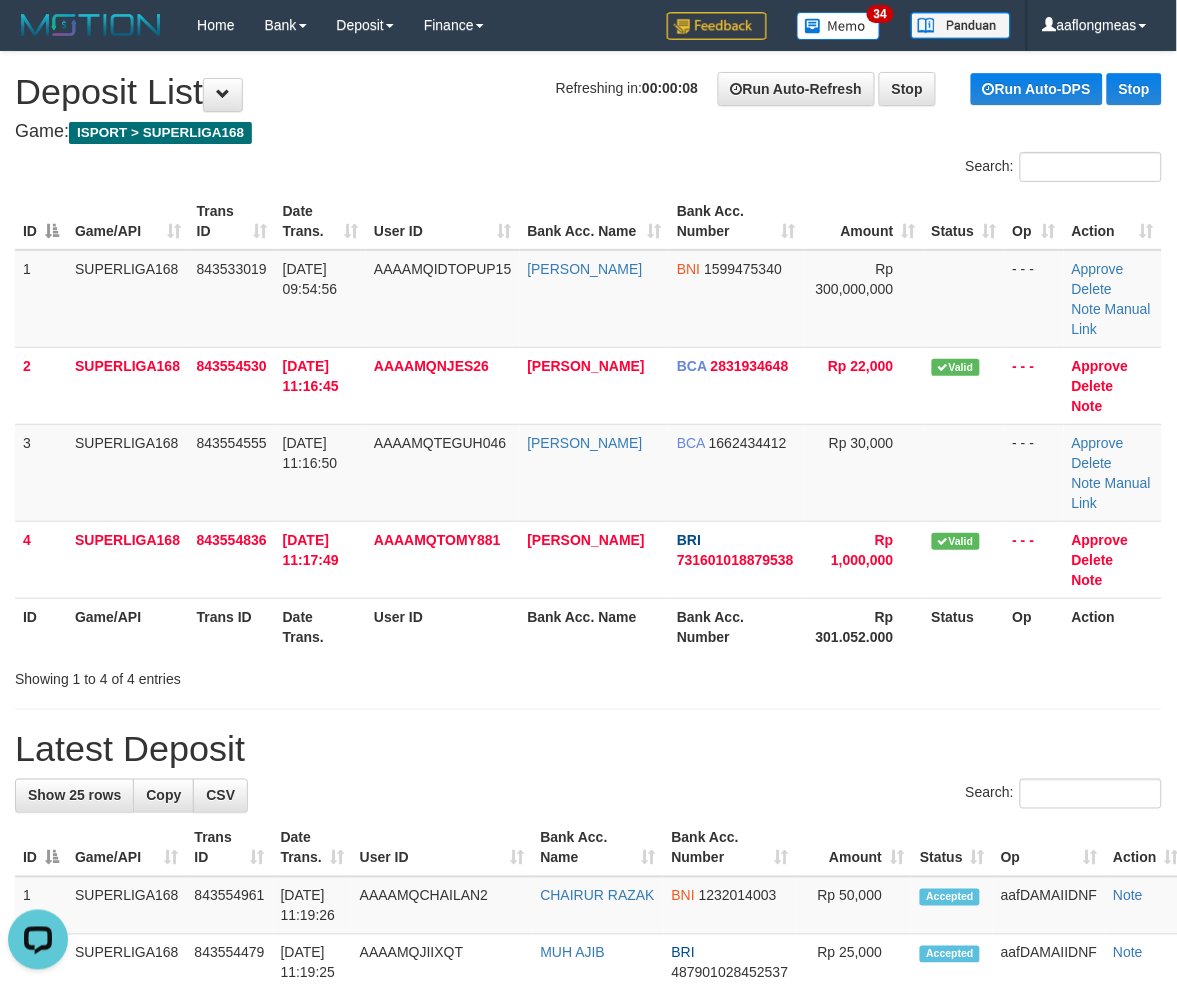 scroll, scrollTop: 0, scrollLeft: 0, axis: both 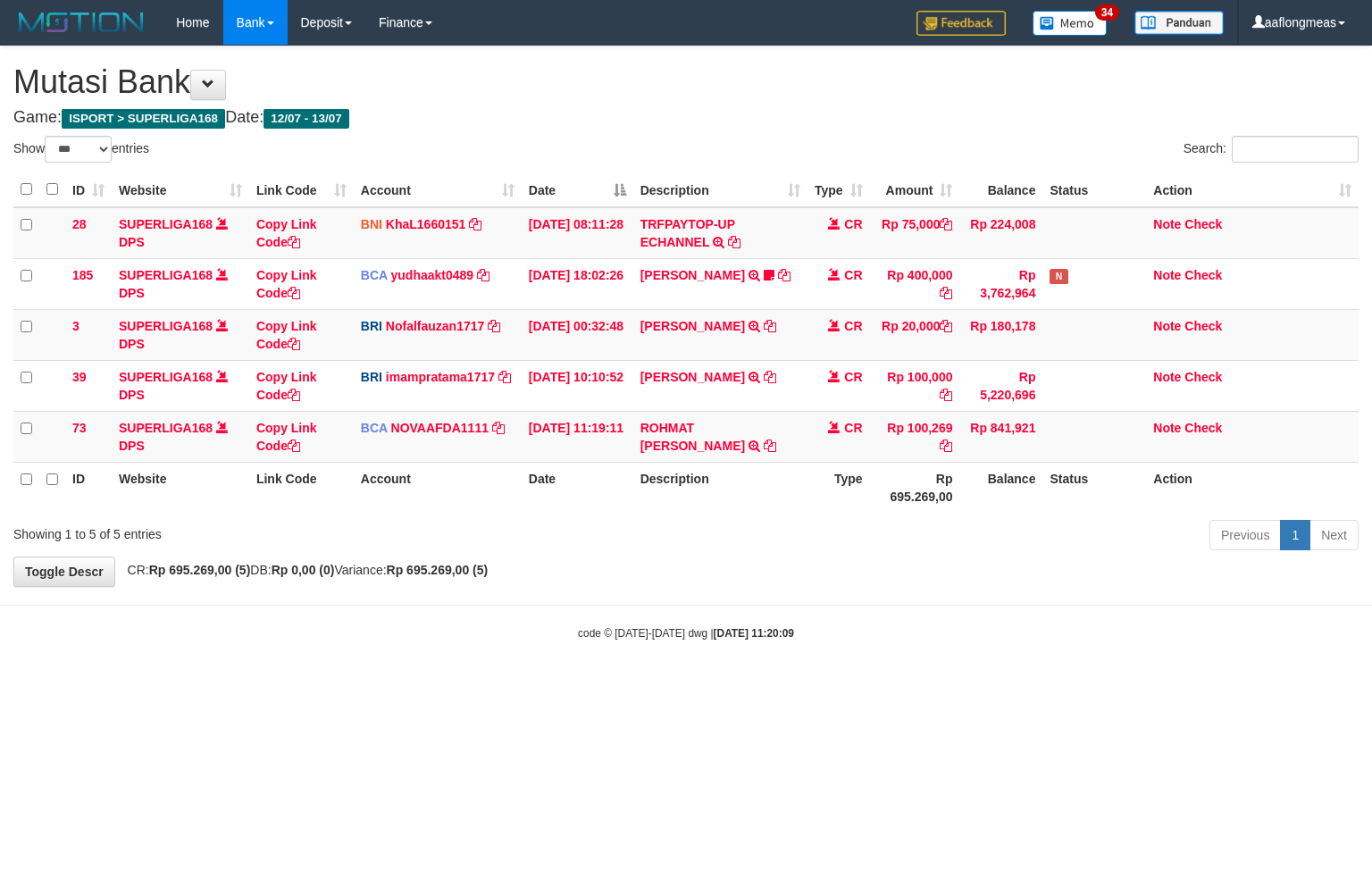 select on "***" 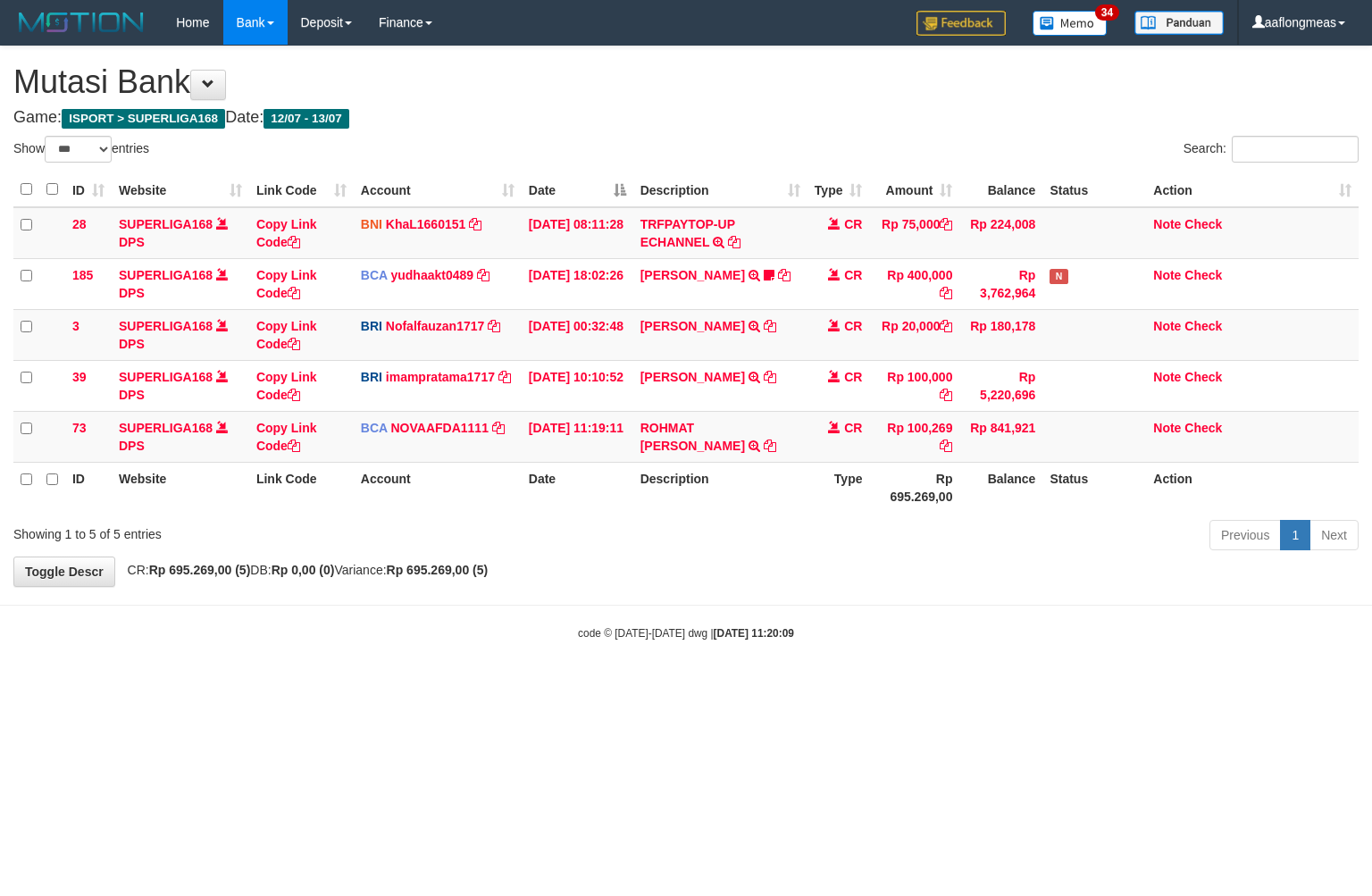 scroll, scrollTop: 0, scrollLeft: 0, axis: both 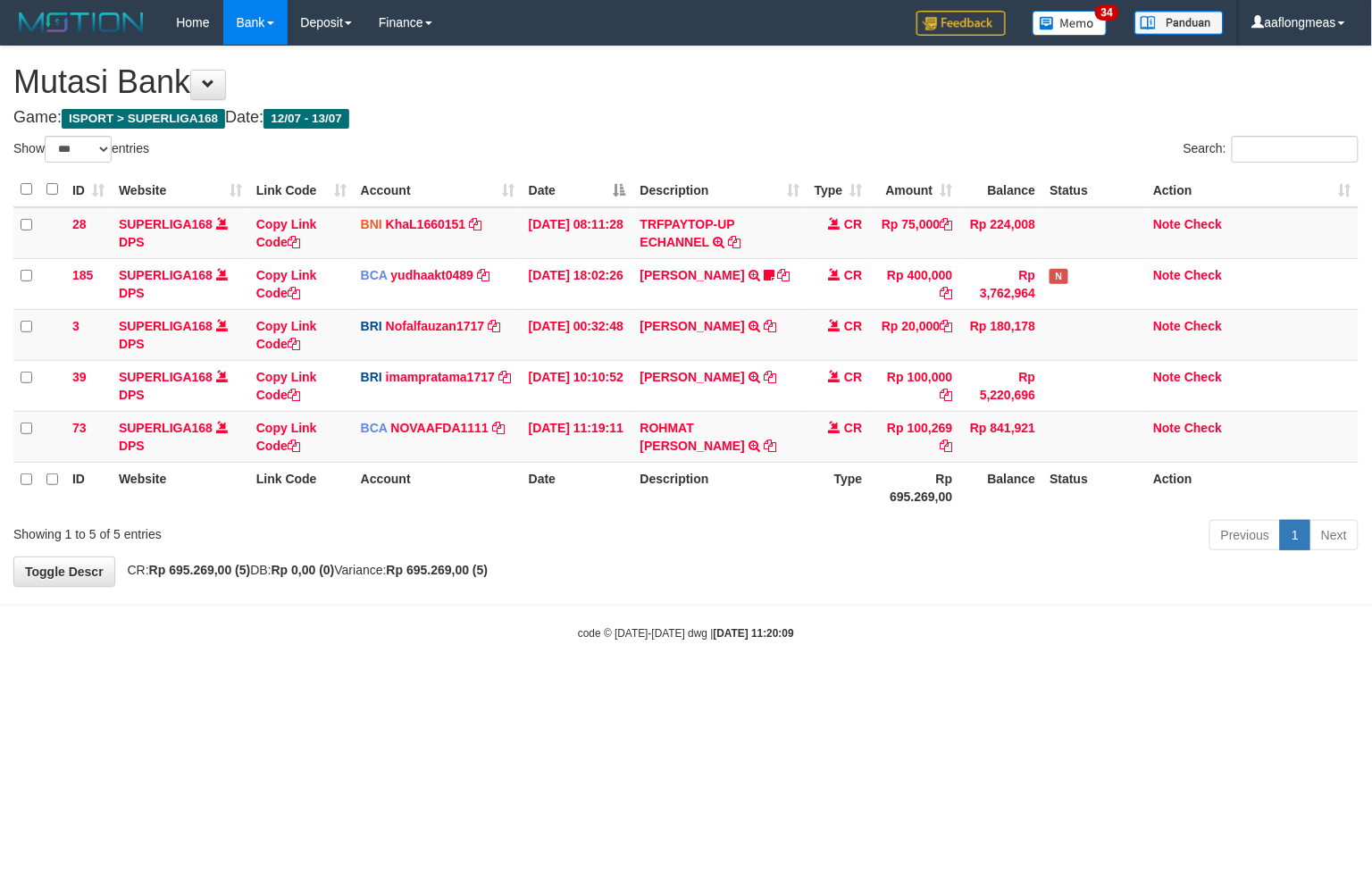 click on "Previous 1 Next" at bounding box center [972, 537] 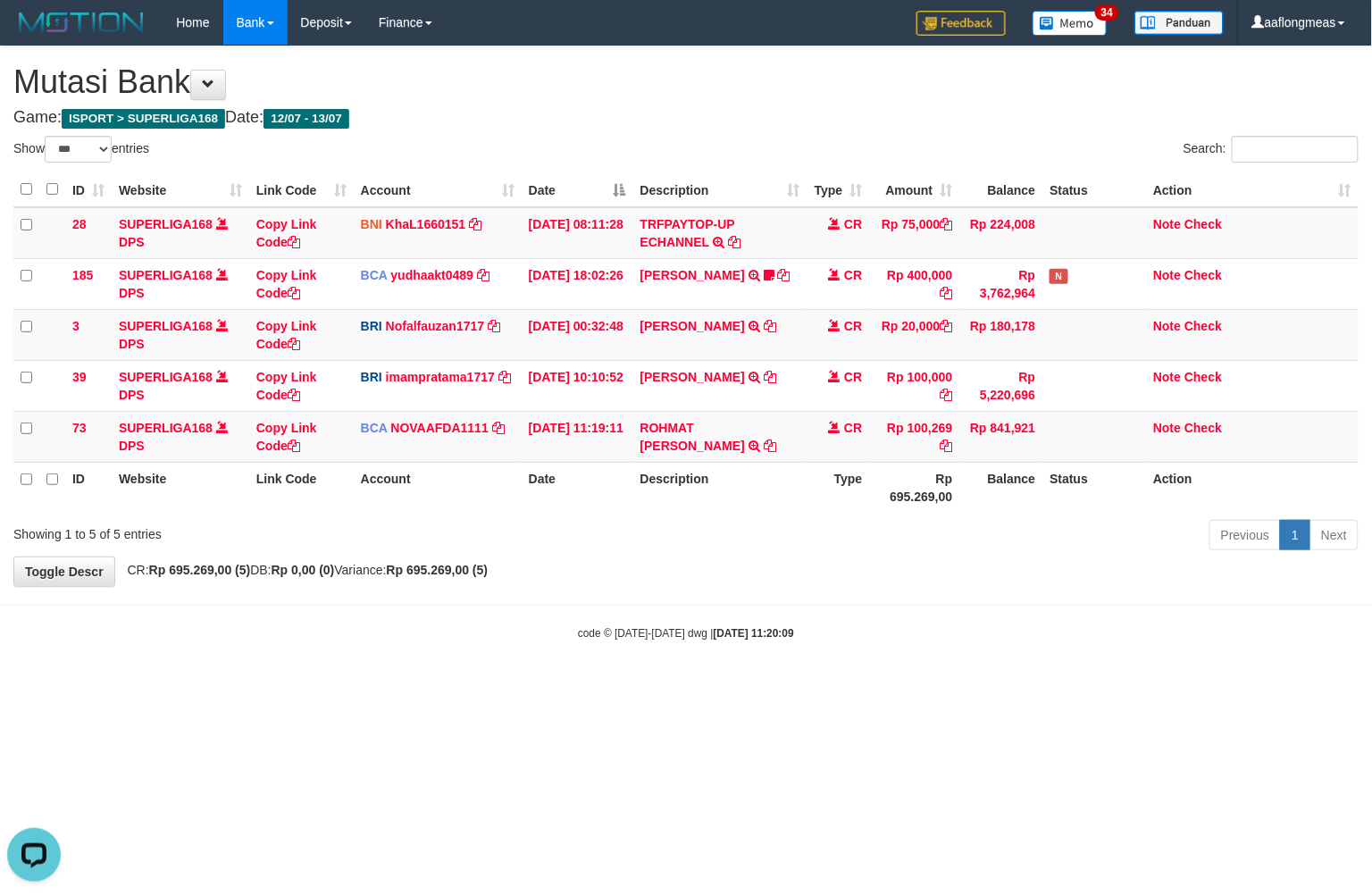 scroll, scrollTop: 0, scrollLeft: 0, axis: both 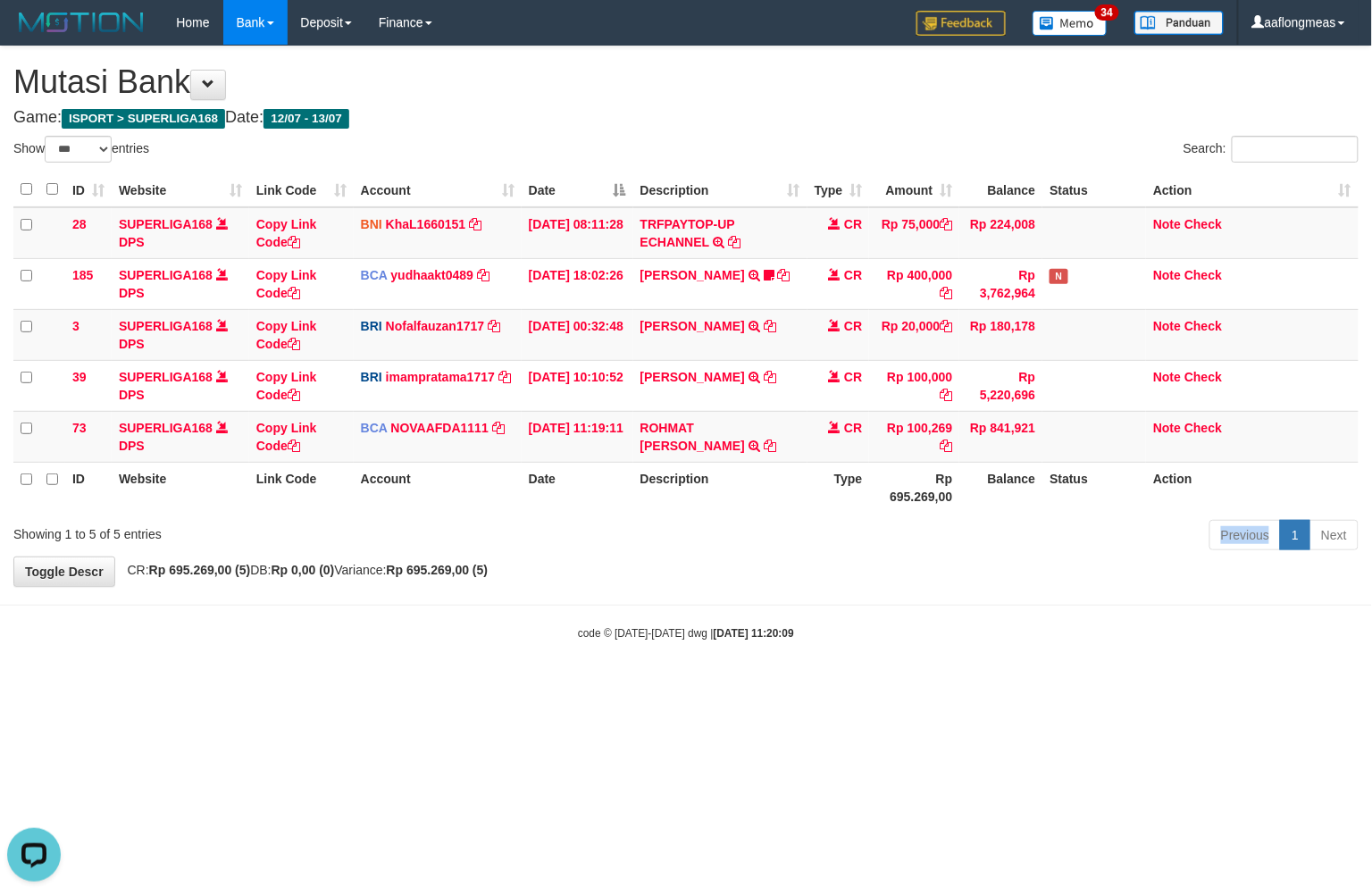 click on "Previous 1 Next" at bounding box center [972, 537] 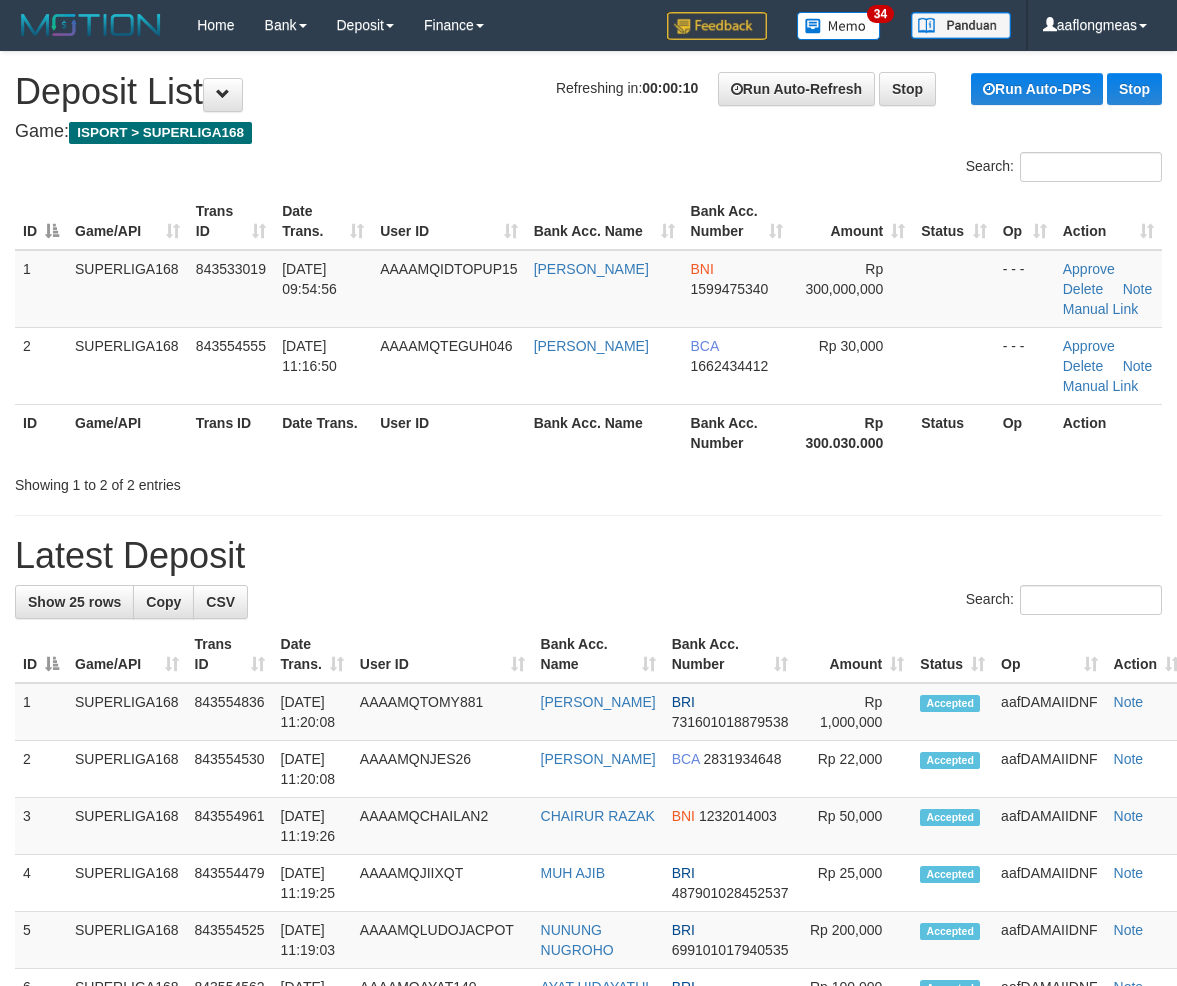 scroll, scrollTop: 0, scrollLeft: 0, axis: both 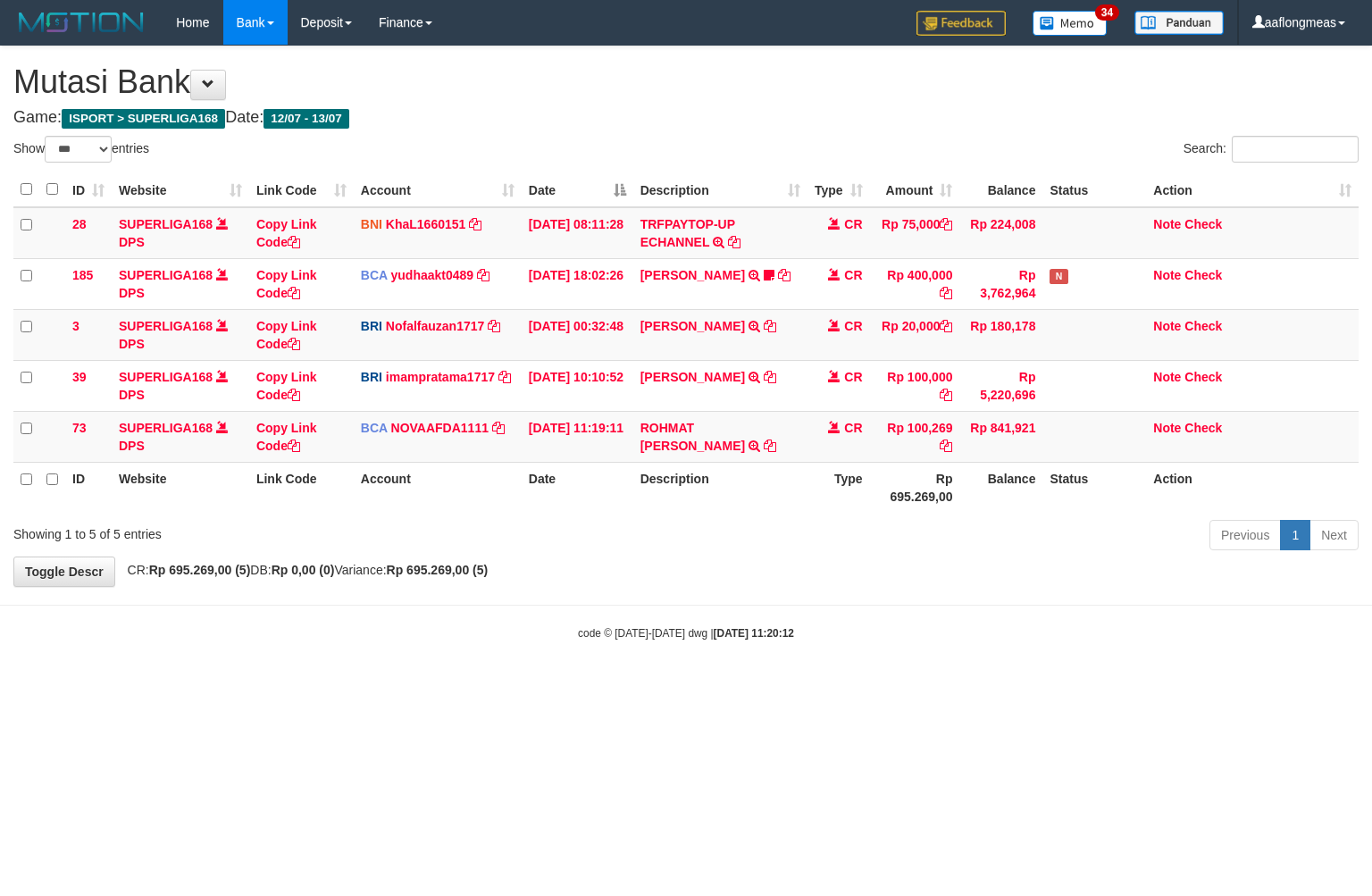 select on "***" 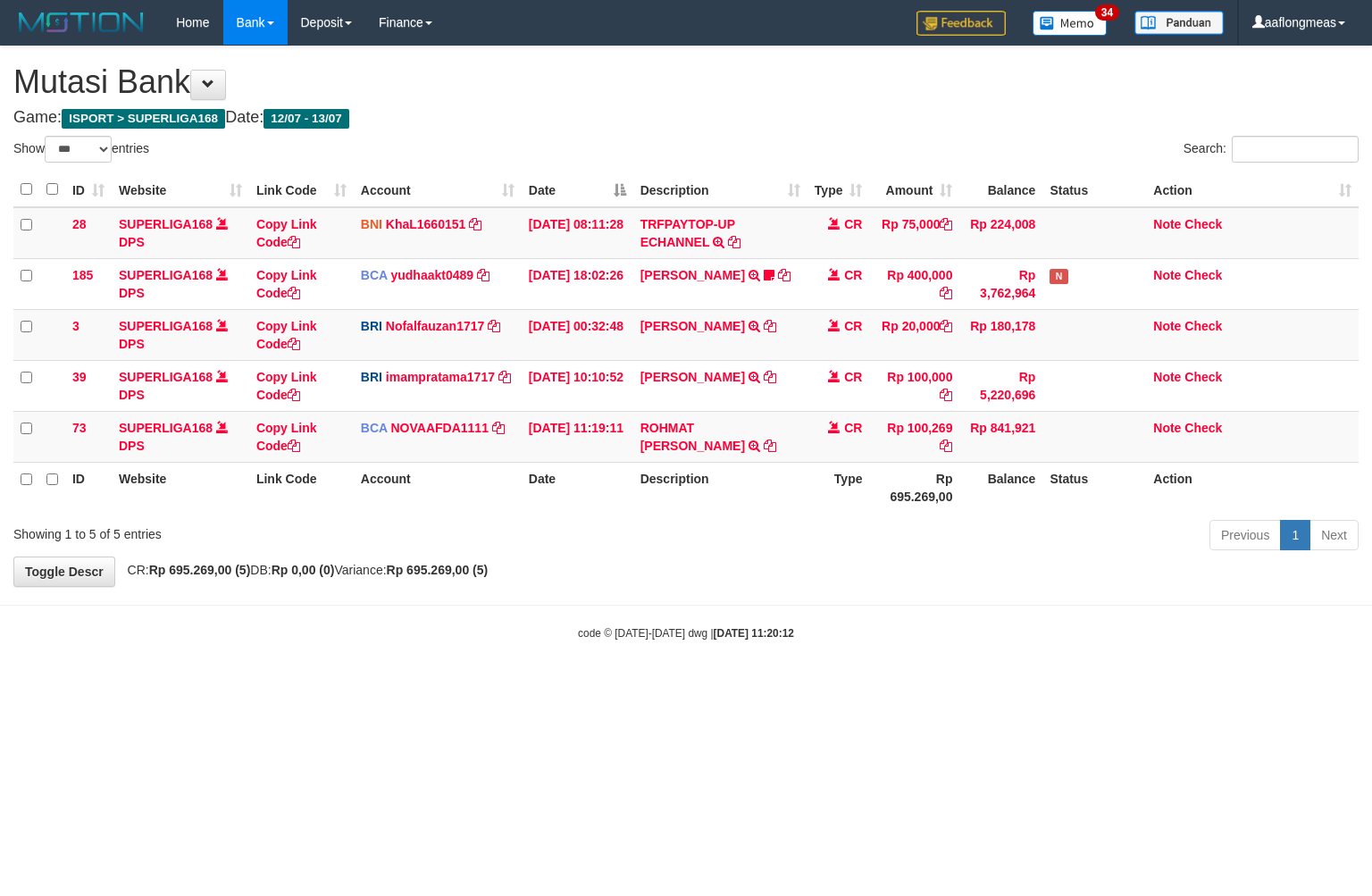 scroll, scrollTop: 0, scrollLeft: 0, axis: both 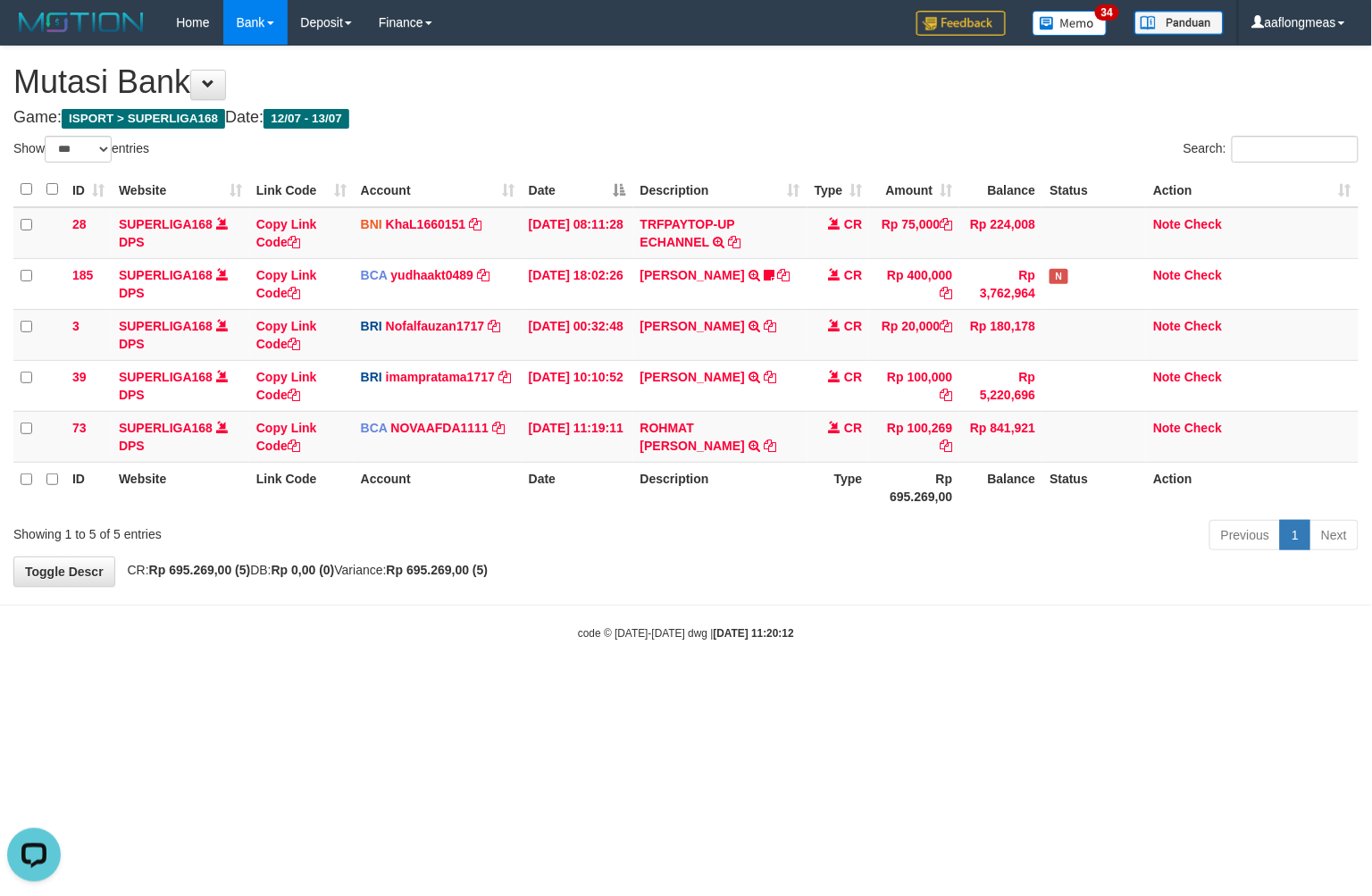 click on "Previous 1 Next" at bounding box center (972, 537) 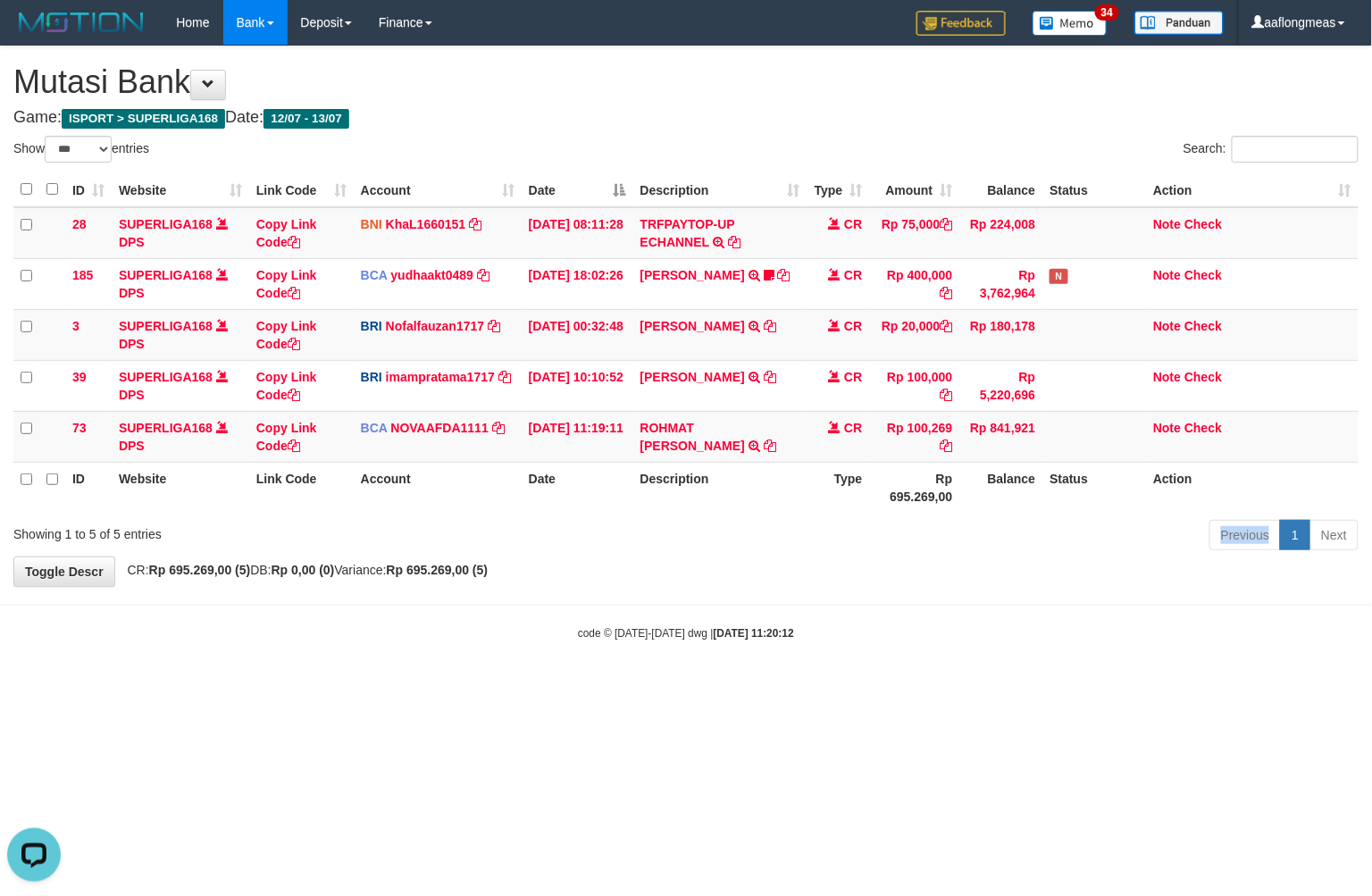 click on "Previous 1 Next" at bounding box center (972, 537) 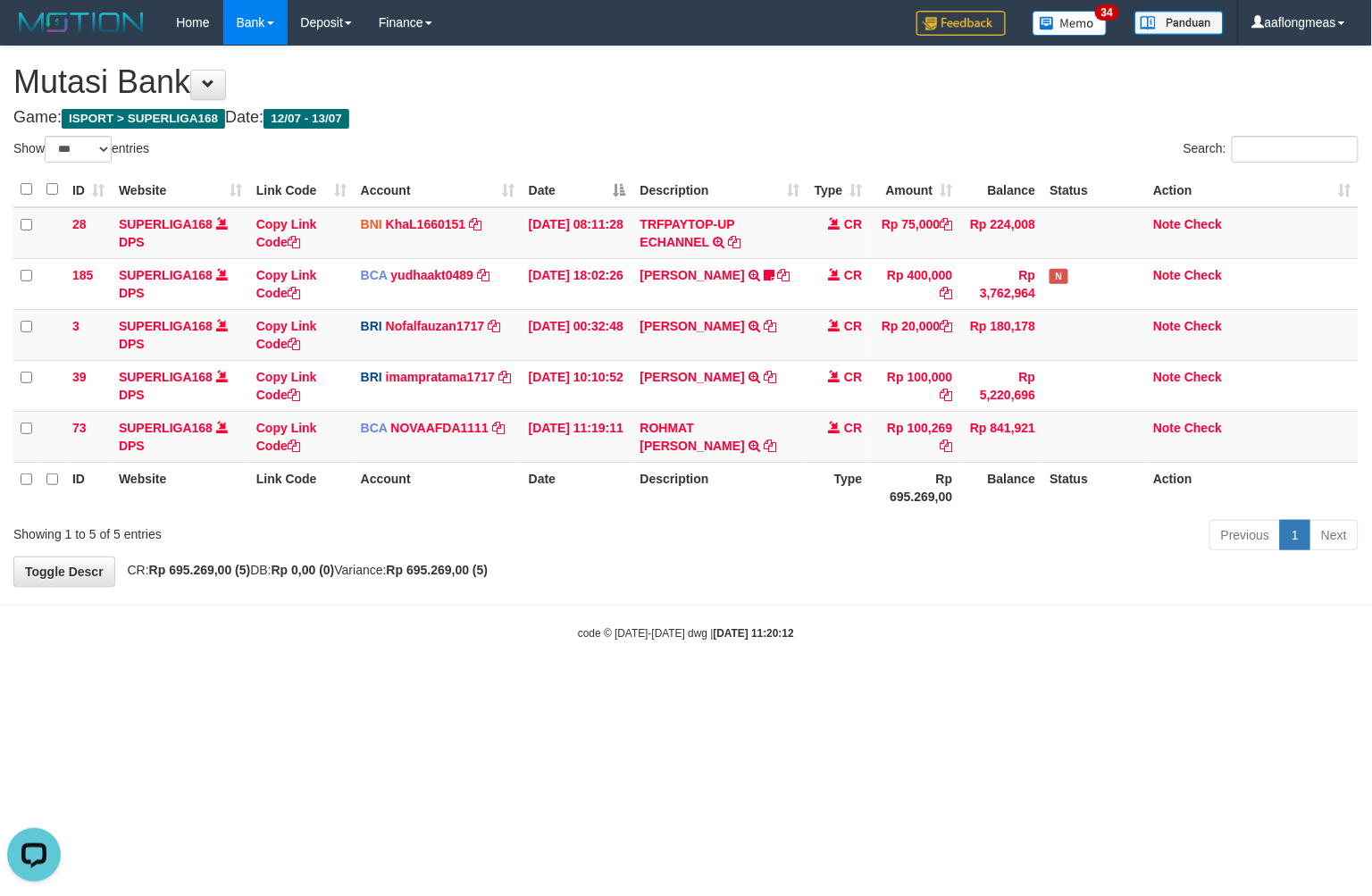 click on "Previous 1 Next" at bounding box center (972, 537) 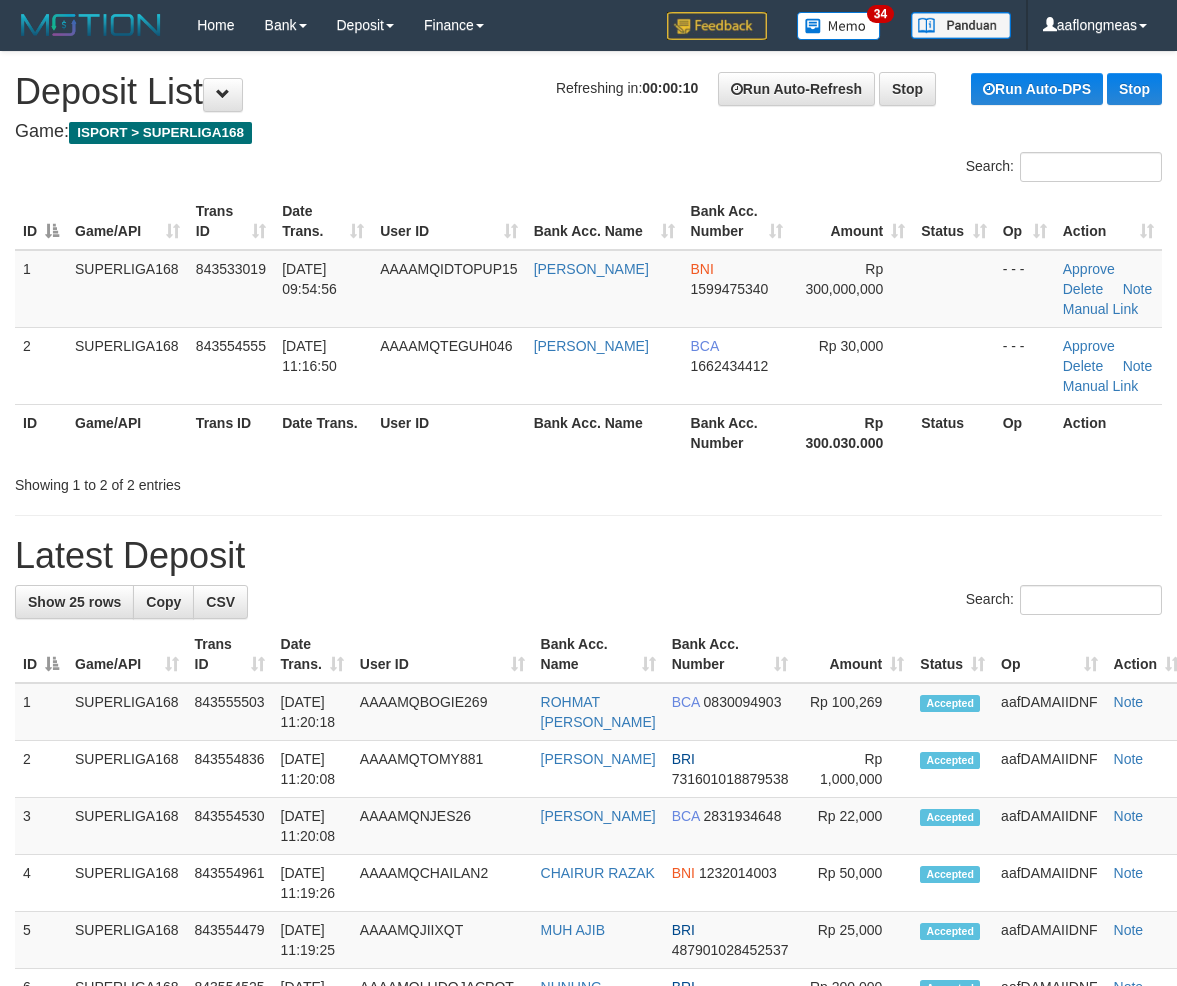 scroll, scrollTop: 0, scrollLeft: 0, axis: both 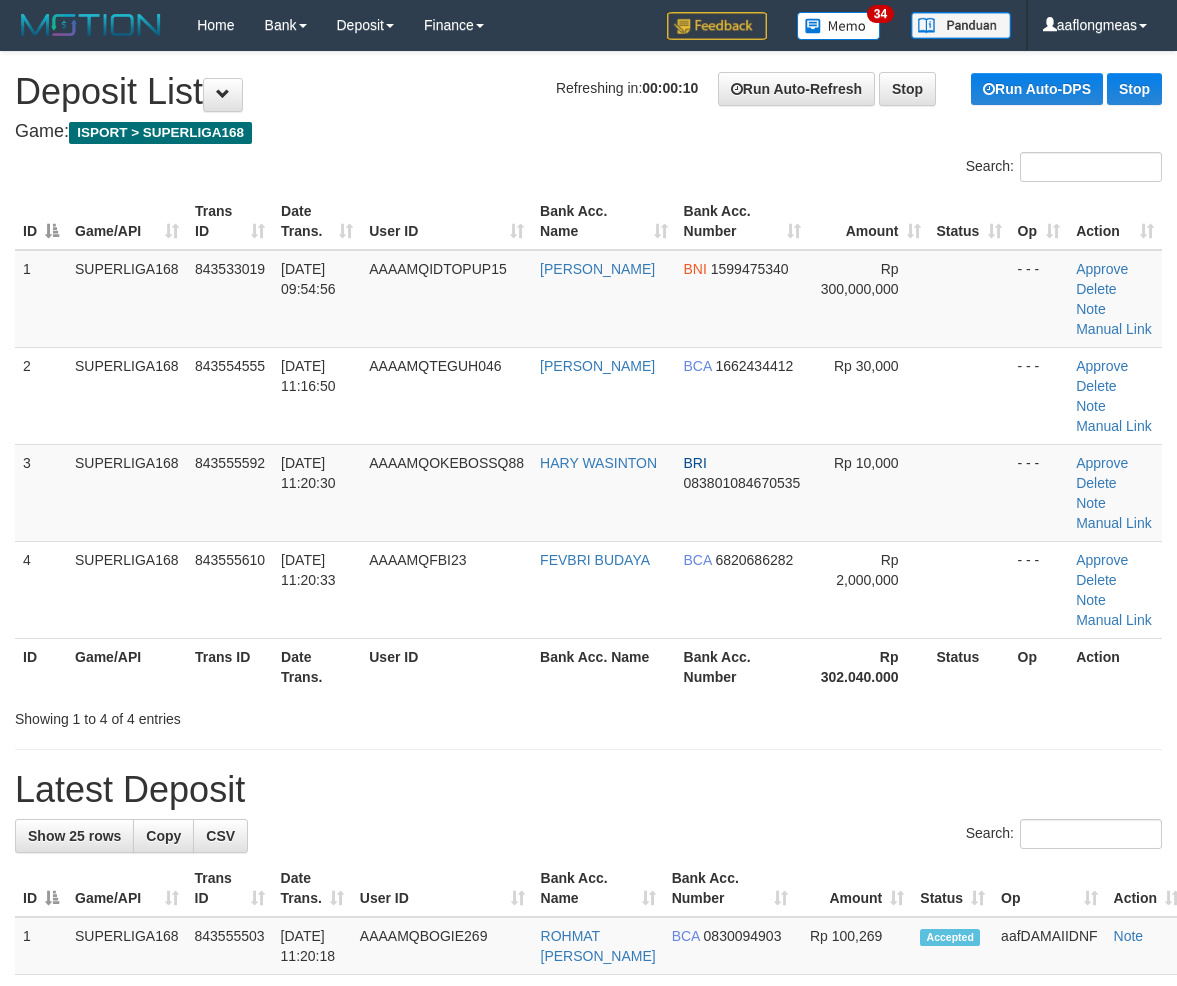 click on "BCA" at bounding box center (698, 560) 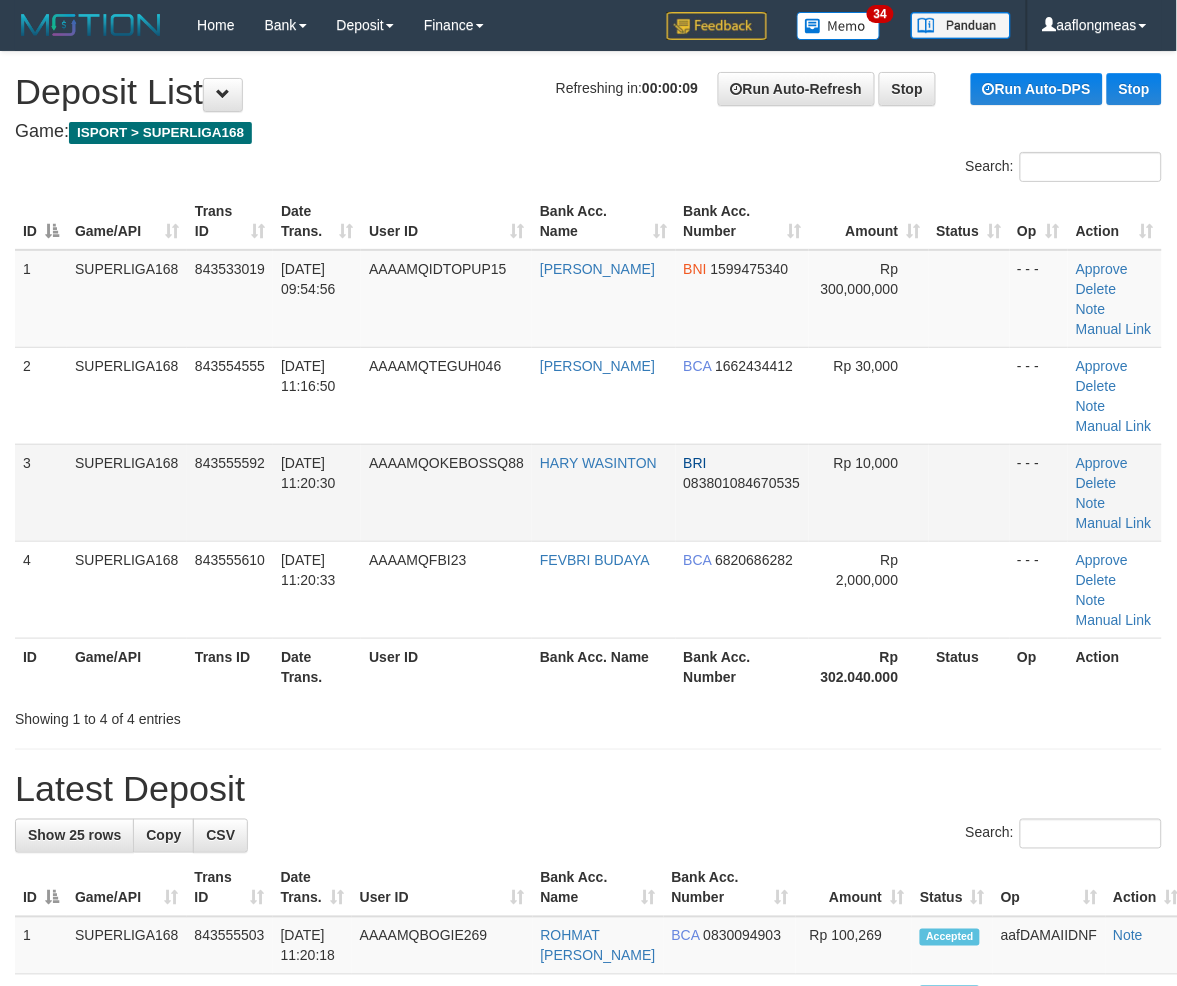 drag, startPoint x: 897, startPoint y: 477, endPoint x: 1116, endPoint y: 511, distance: 221.62355 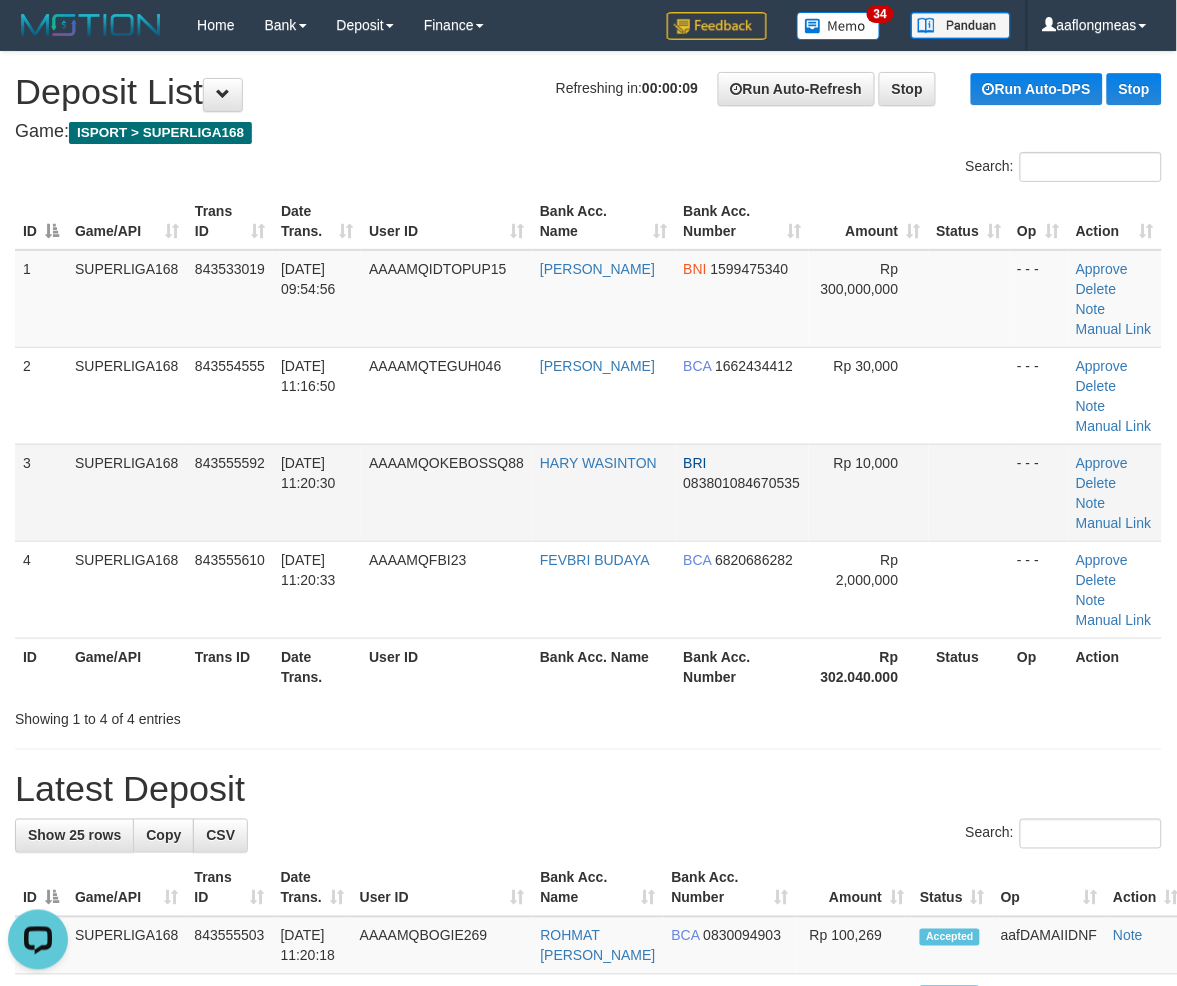 scroll, scrollTop: 0, scrollLeft: 0, axis: both 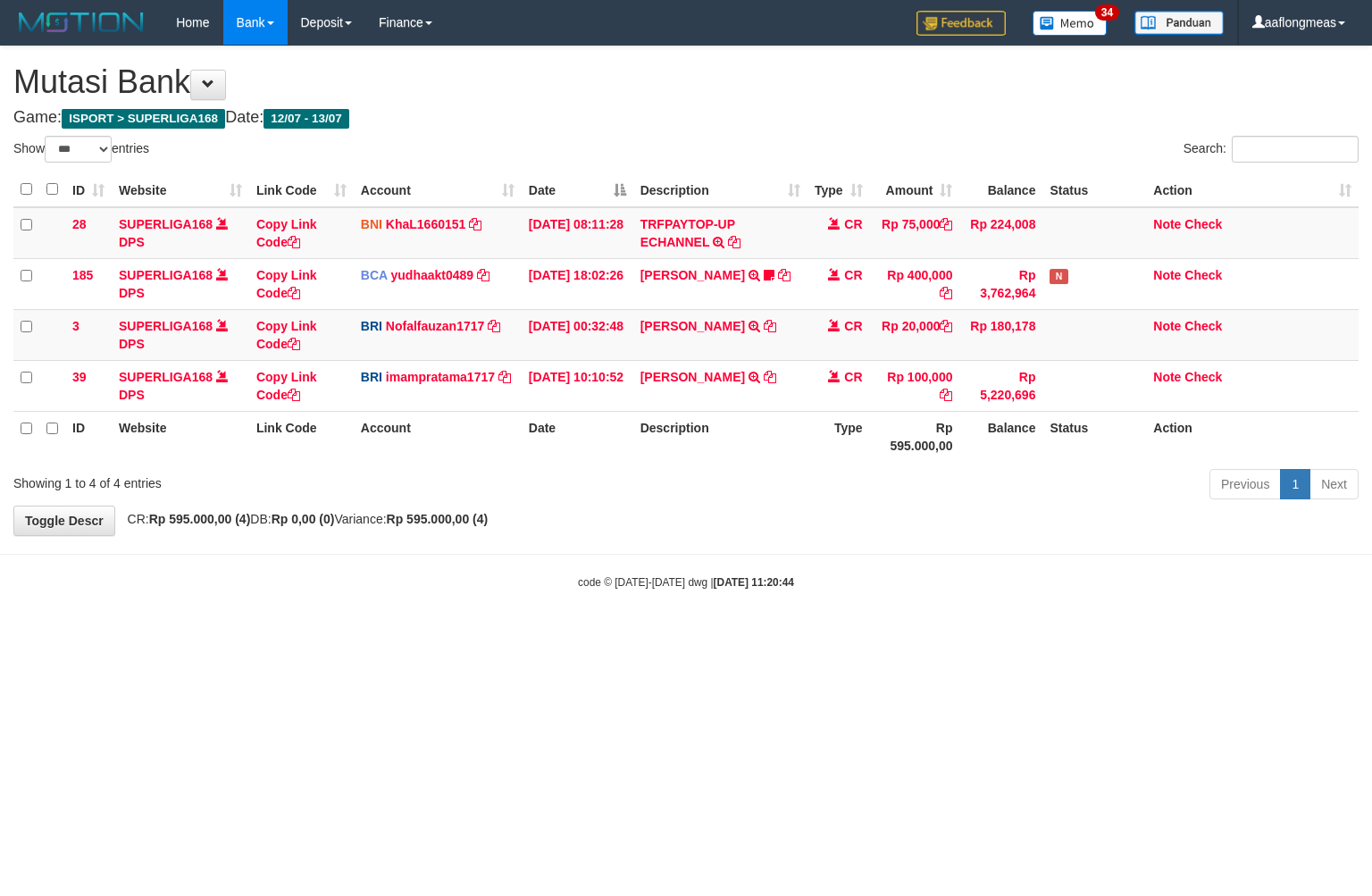 select on "***" 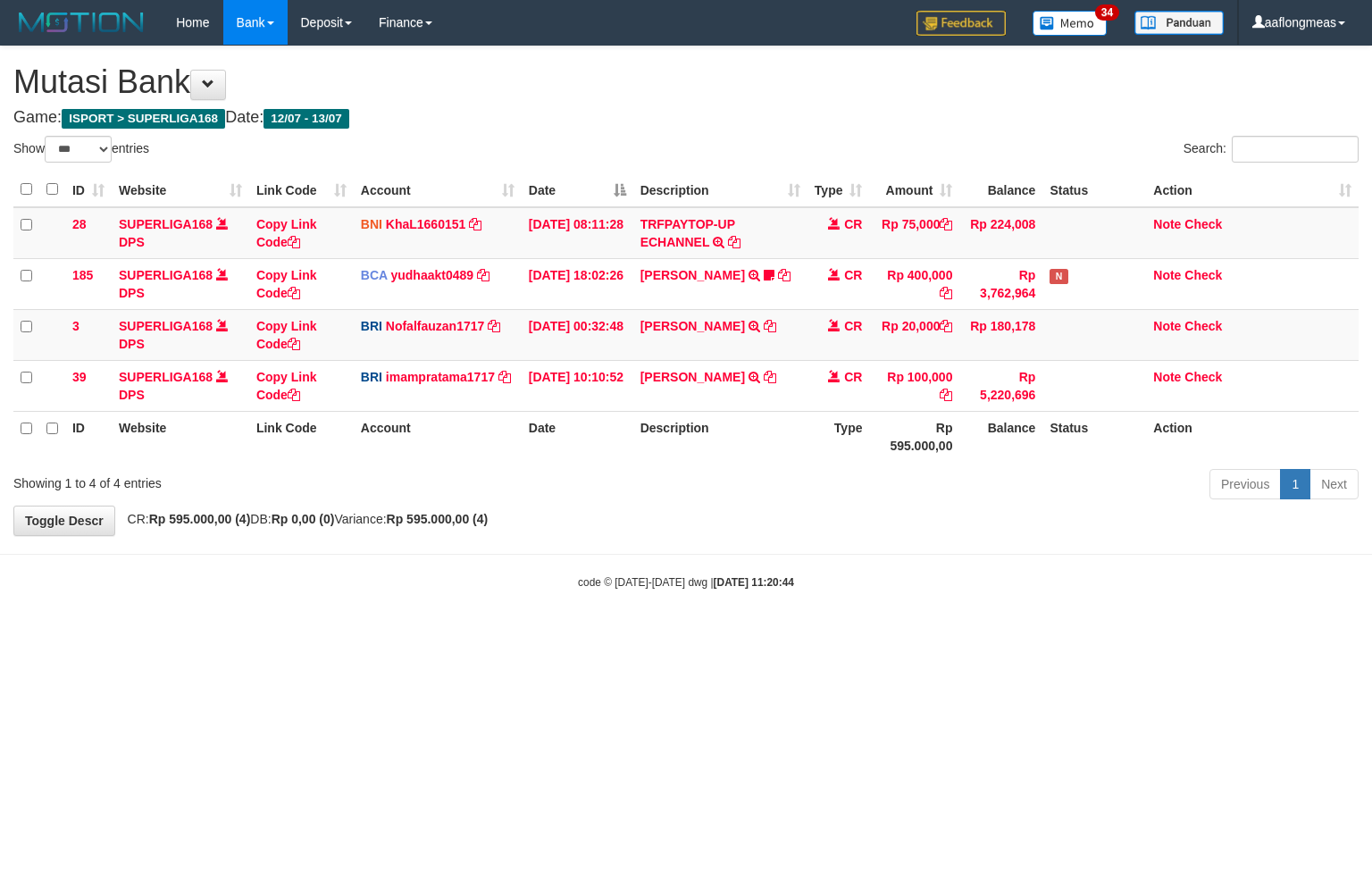 scroll, scrollTop: 0, scrollLeft: 0, axis: both 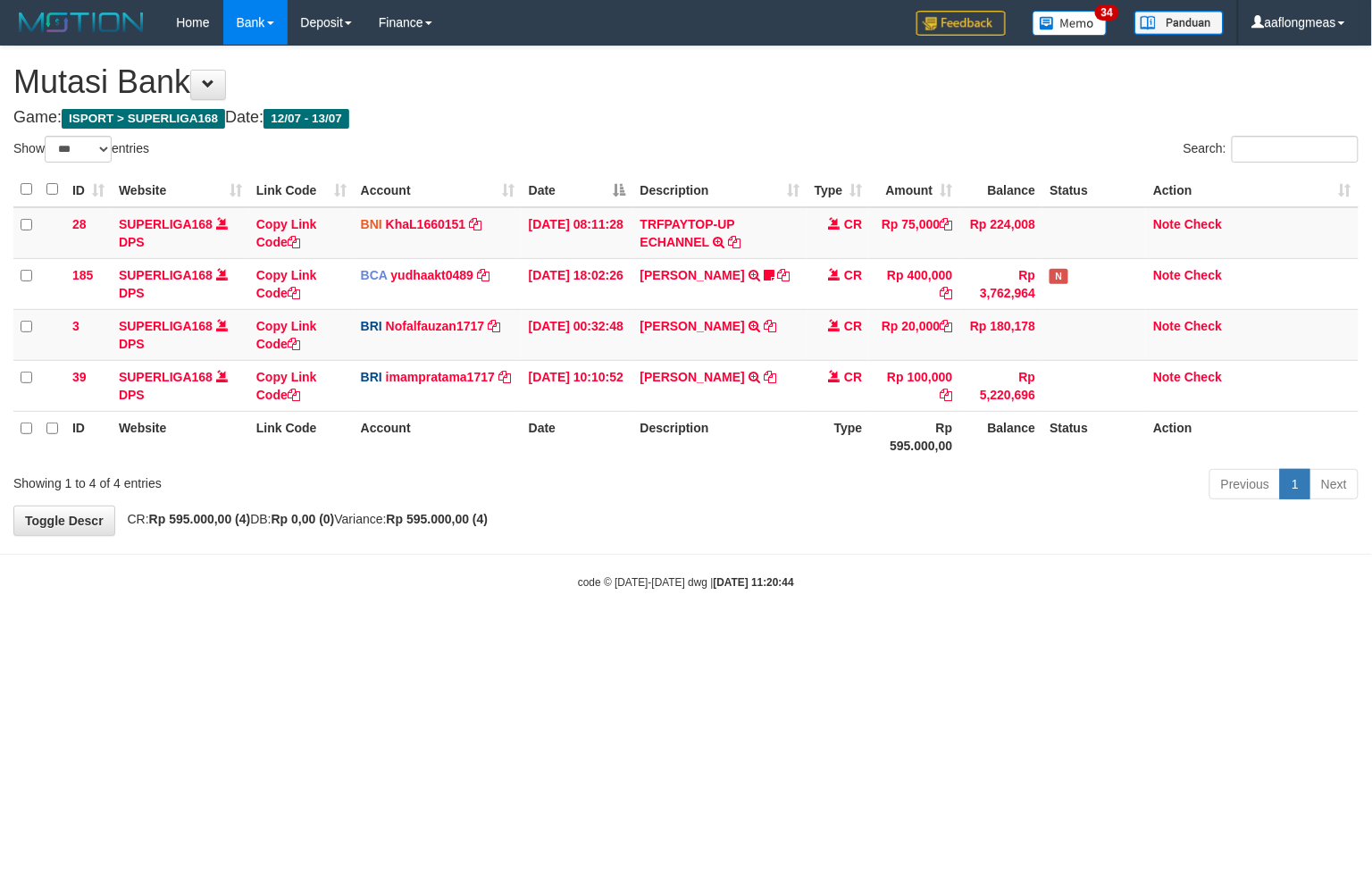 click on "Toggle navigation
Home
Bank
Account List
Load
By Website
Group
[ISPORT]													SUPERLIGA168
By Load Group (DPS)
34" at bounding box center [686, 317] 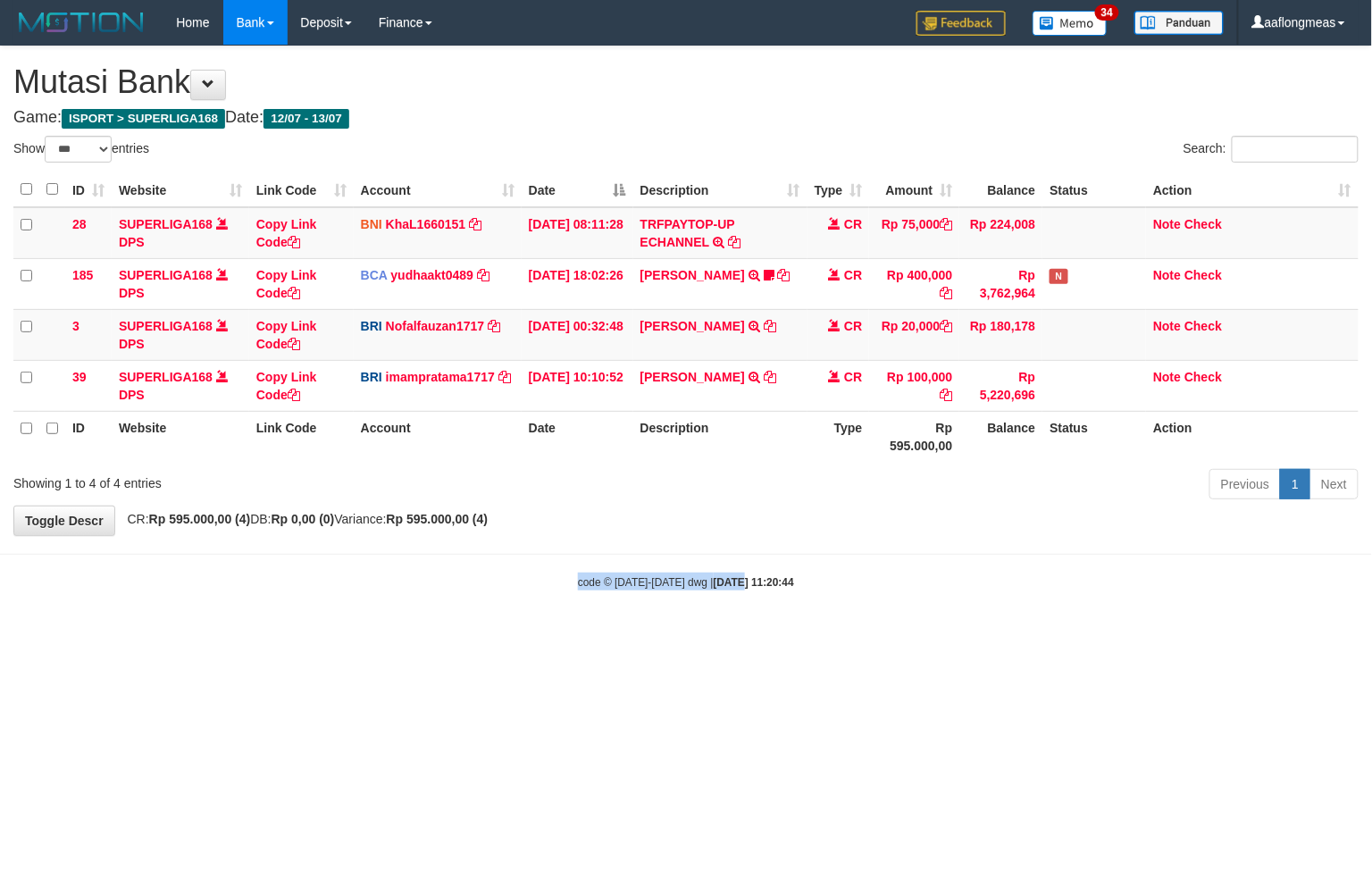 drag, startPoint x: 725, startPoint y: 564, endPoint x: 725, endPoint y: 546, distance: 18 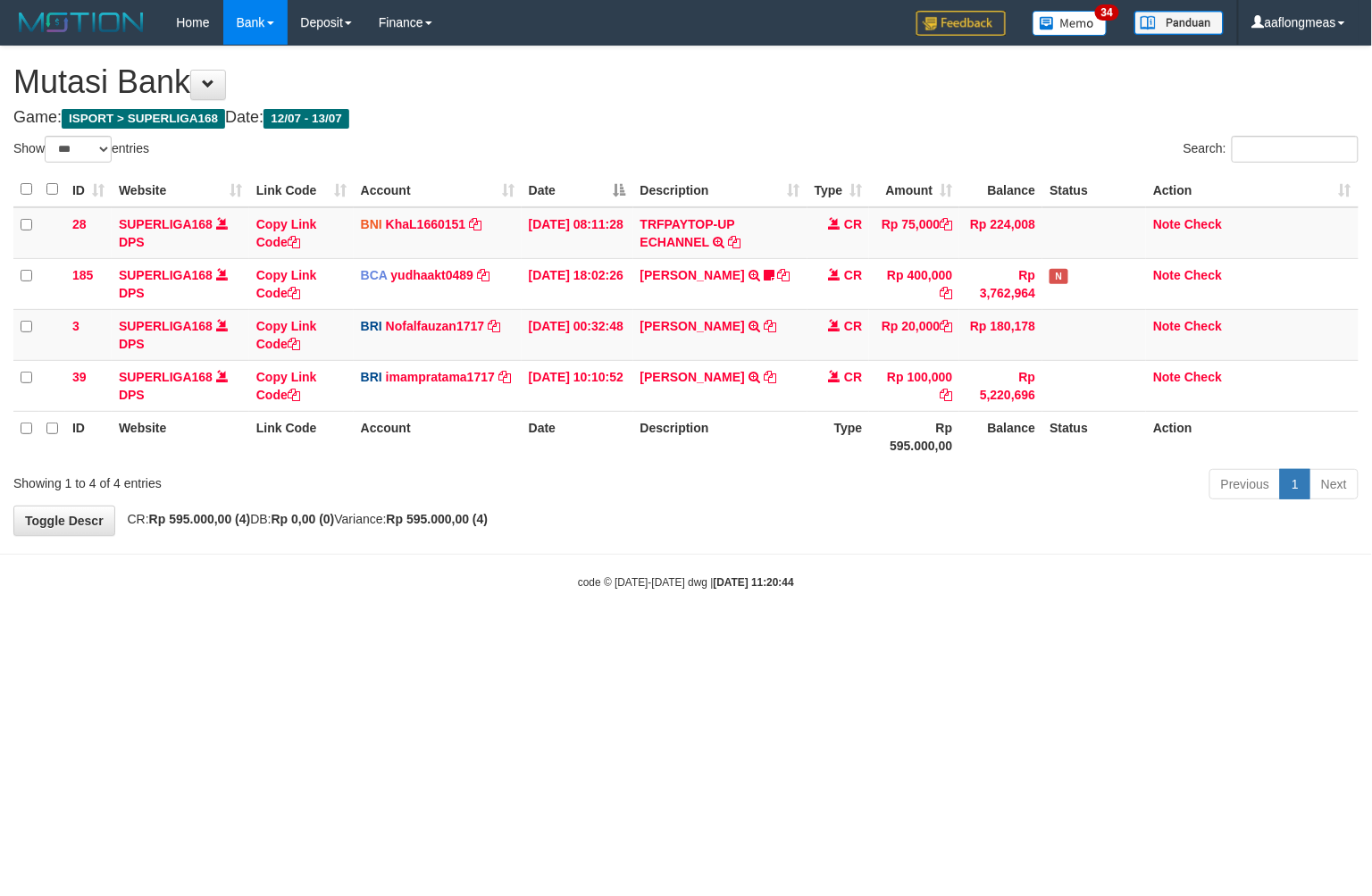 drag, startPoint x: 737, startPoint y: 530, endPoint x: 5, endPoint y: 582, distance: 733.84467 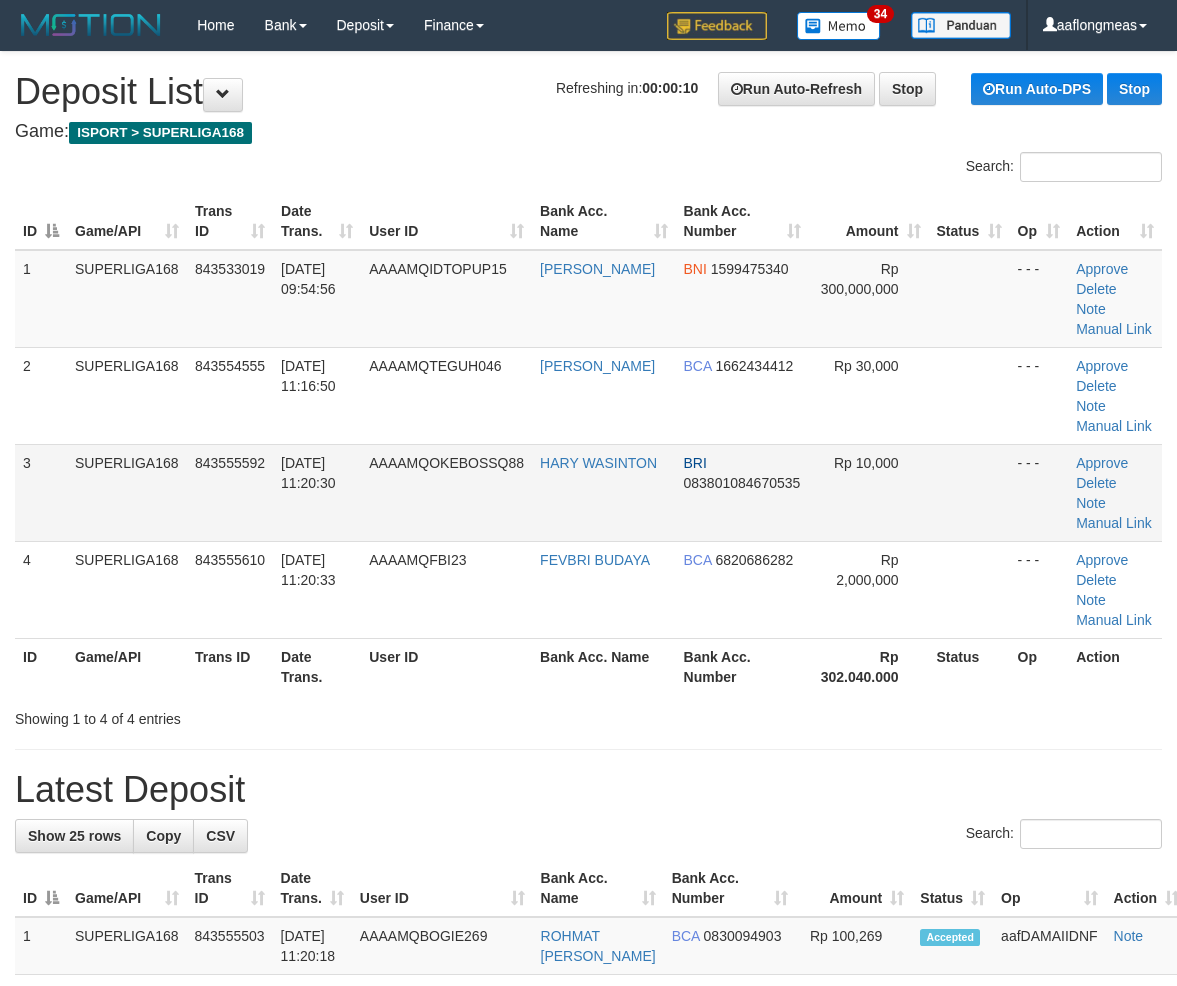 scroll, scrollTop: 0, scrollLeft: 0, axis: both 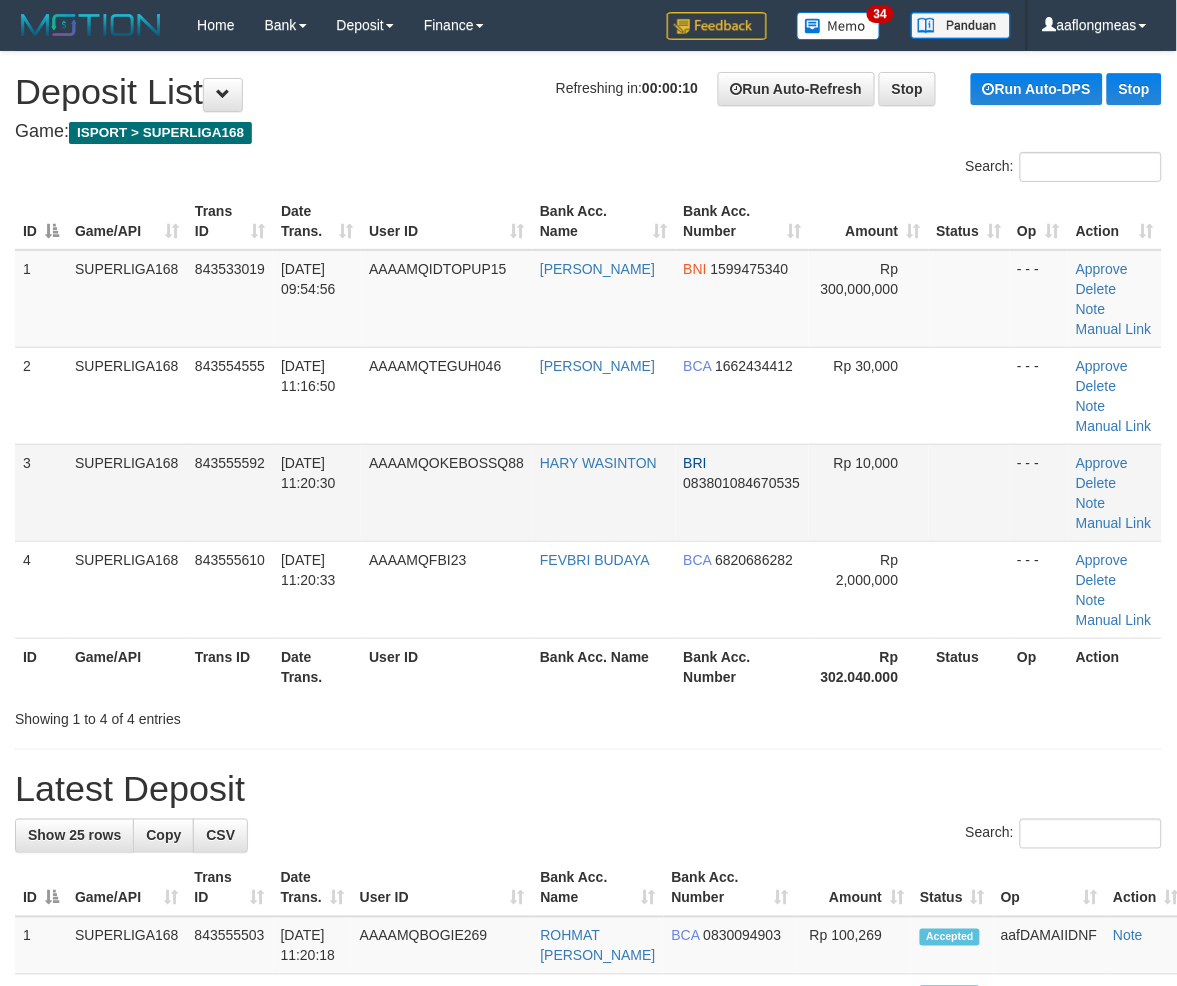 drag, startPoint x: 900, startPoint y: 488, endPoint x: 956, endPoint y: 494, distance: 56.32051 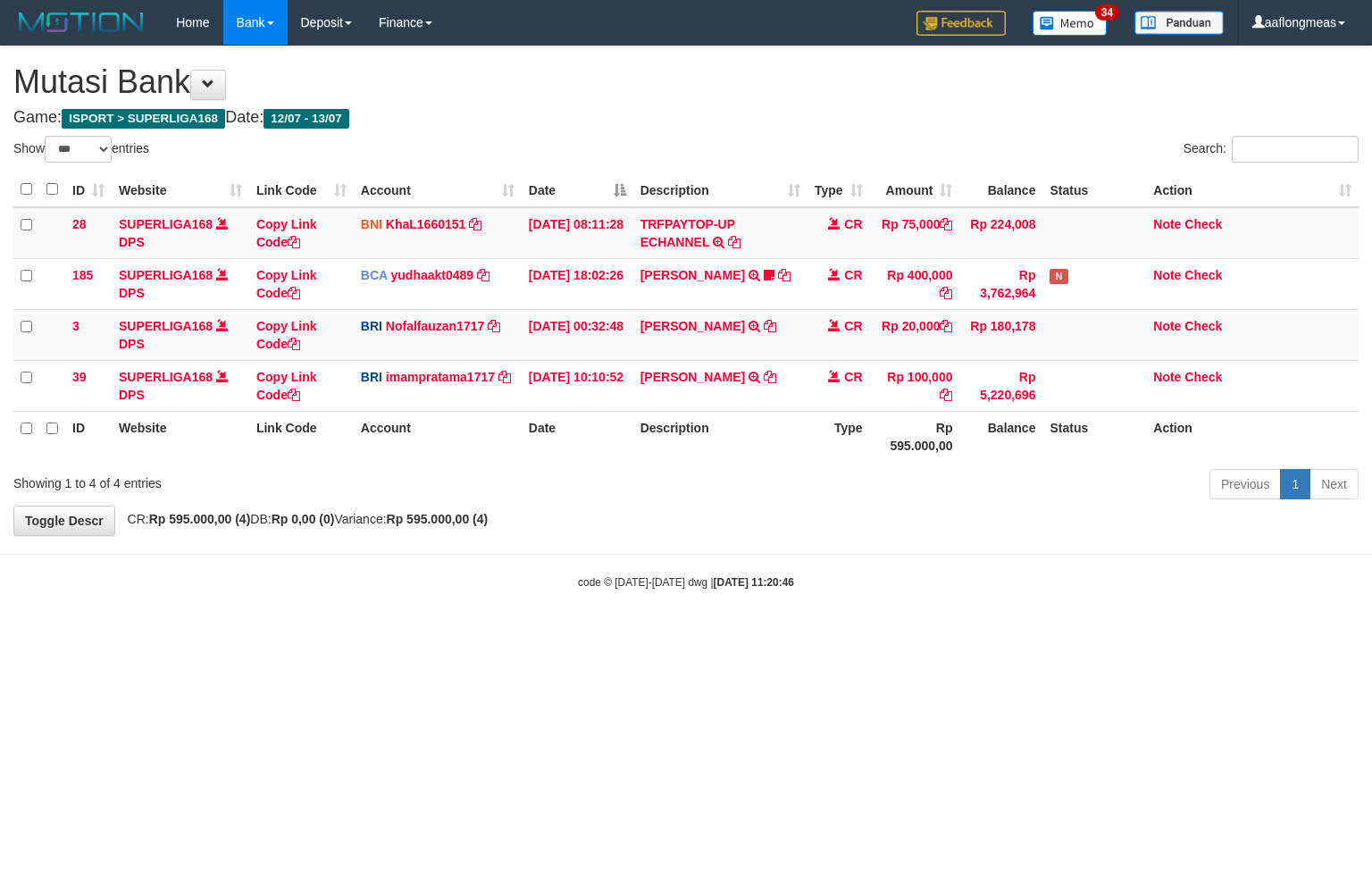 select on "***" 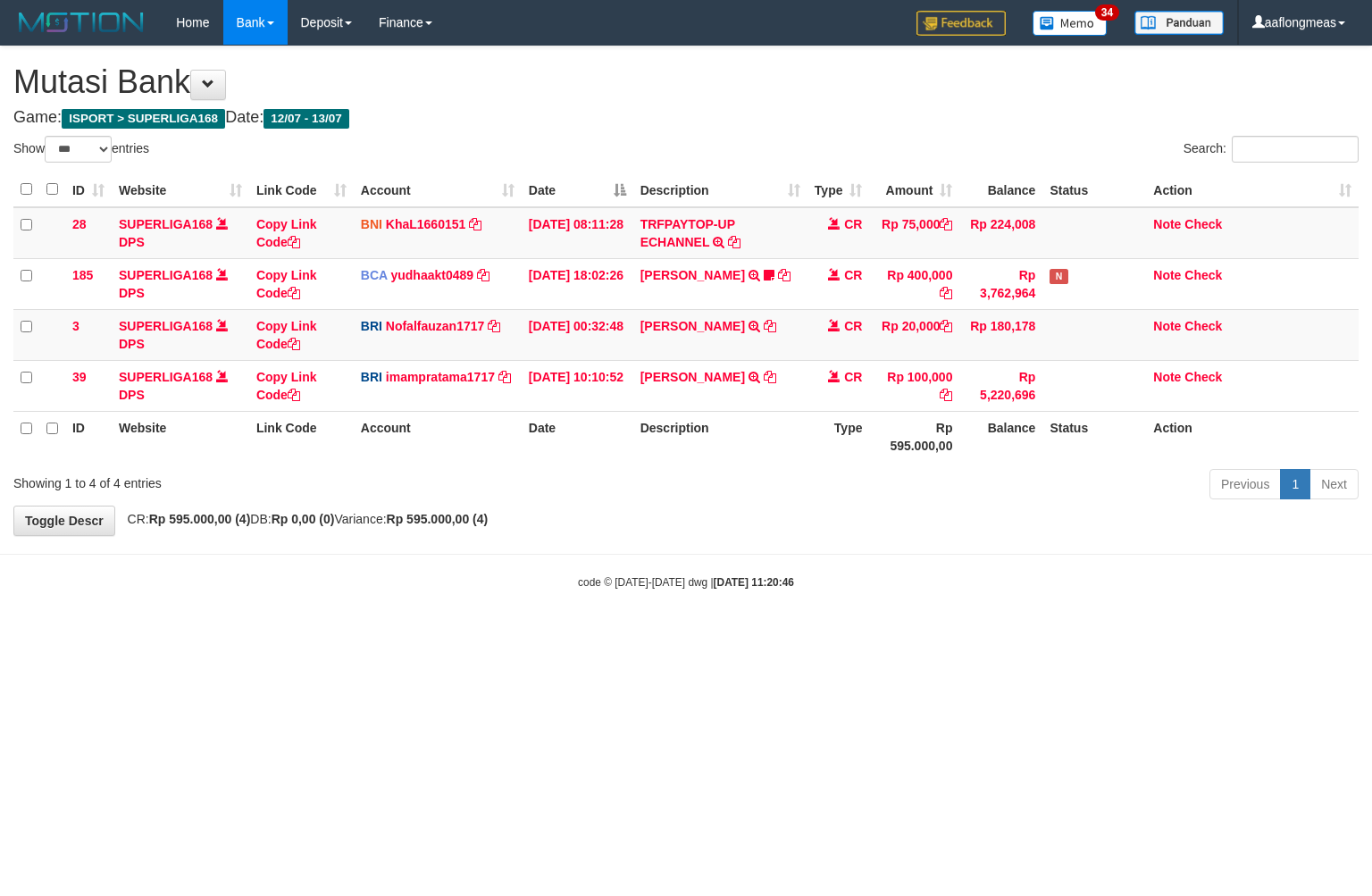 scroll, scrollTop: 0, scrollLeft: 0, axis: both 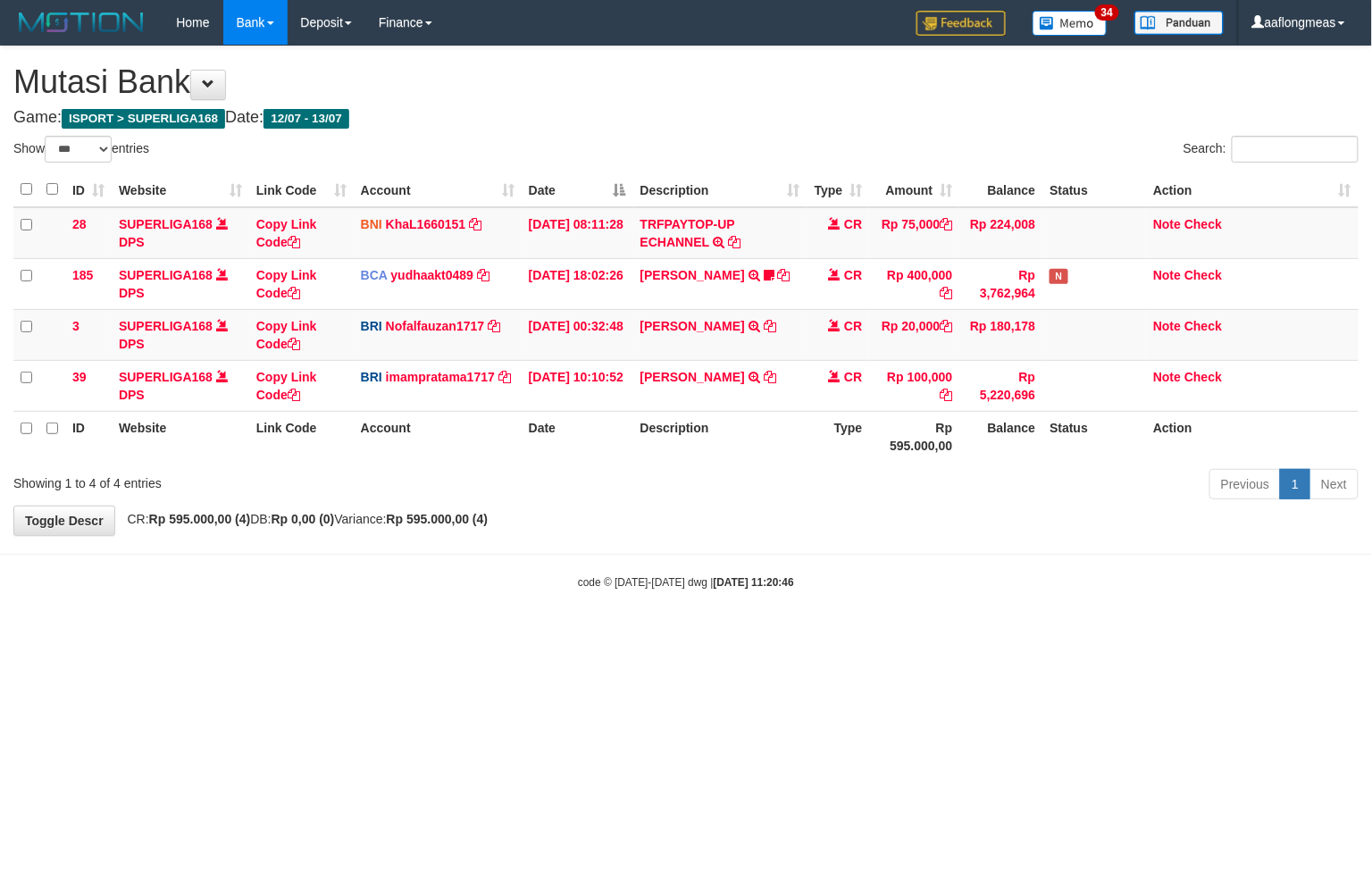 click on "Previous 1 Next" at bounding box center [972, 486] 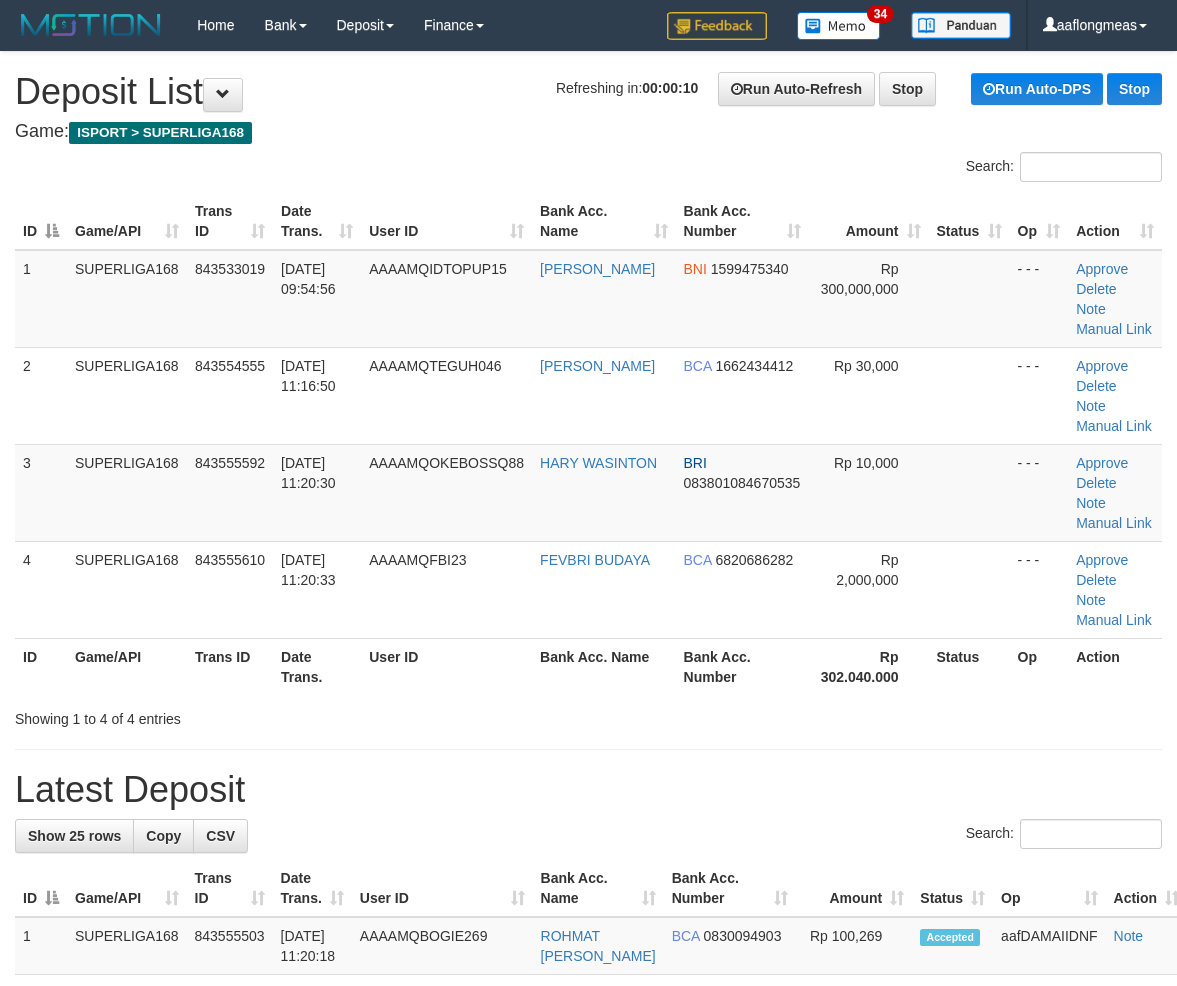 scroll, scrollTop: 0, scrollLeft: 0, axis: both 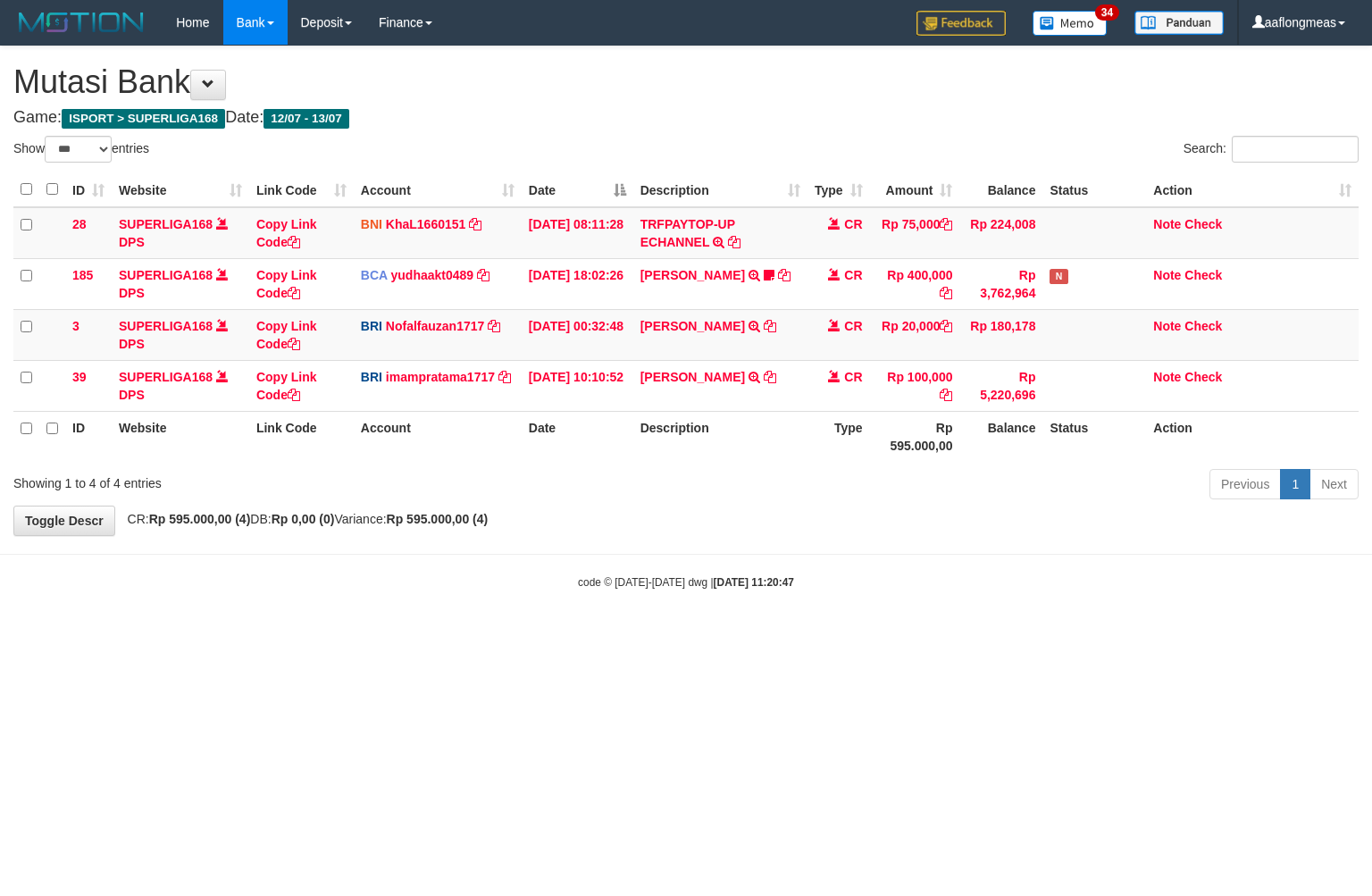 select on "***" 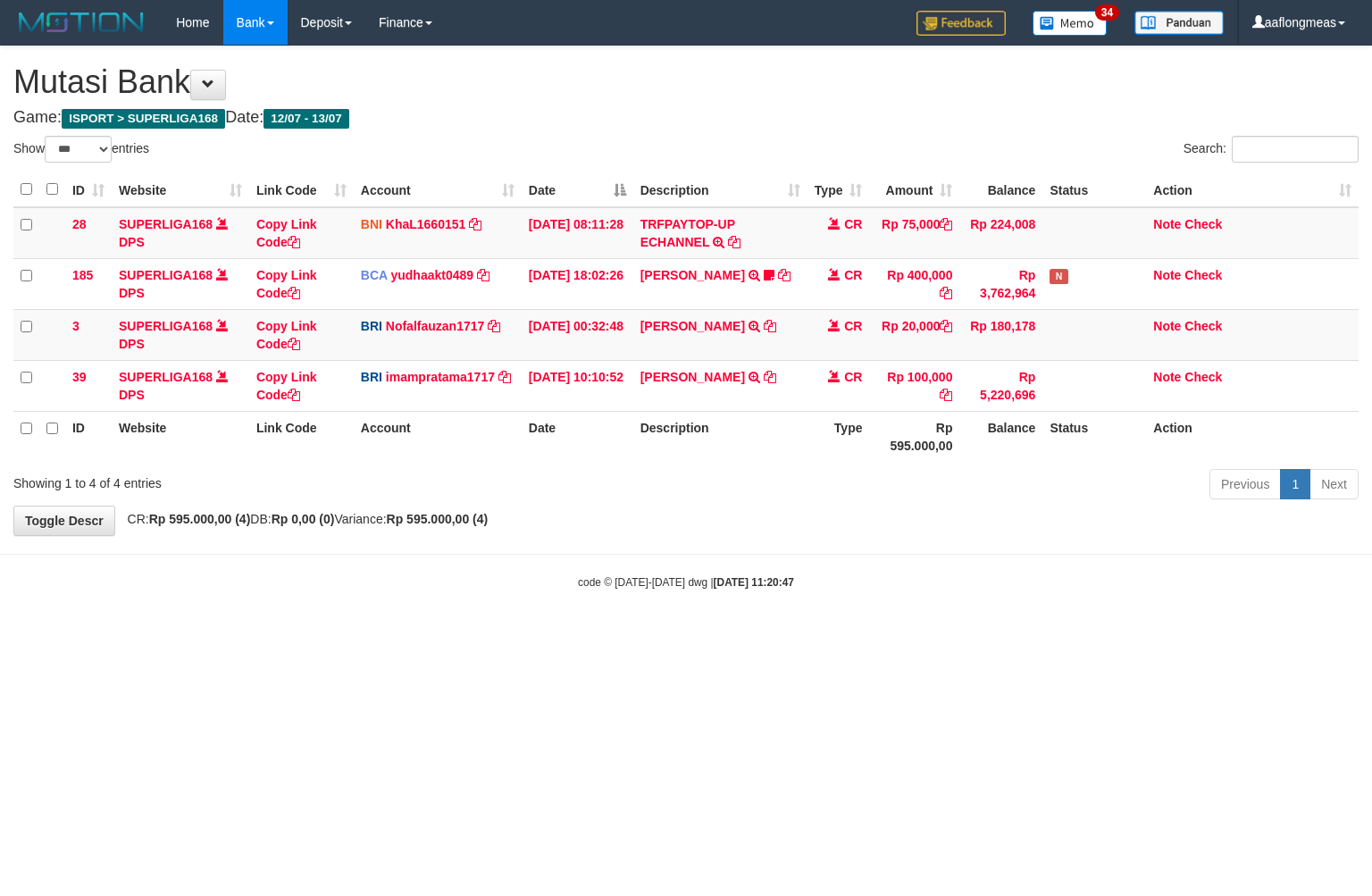 scroll, scrollTop: 0, scrollLeft: 0, axis: both 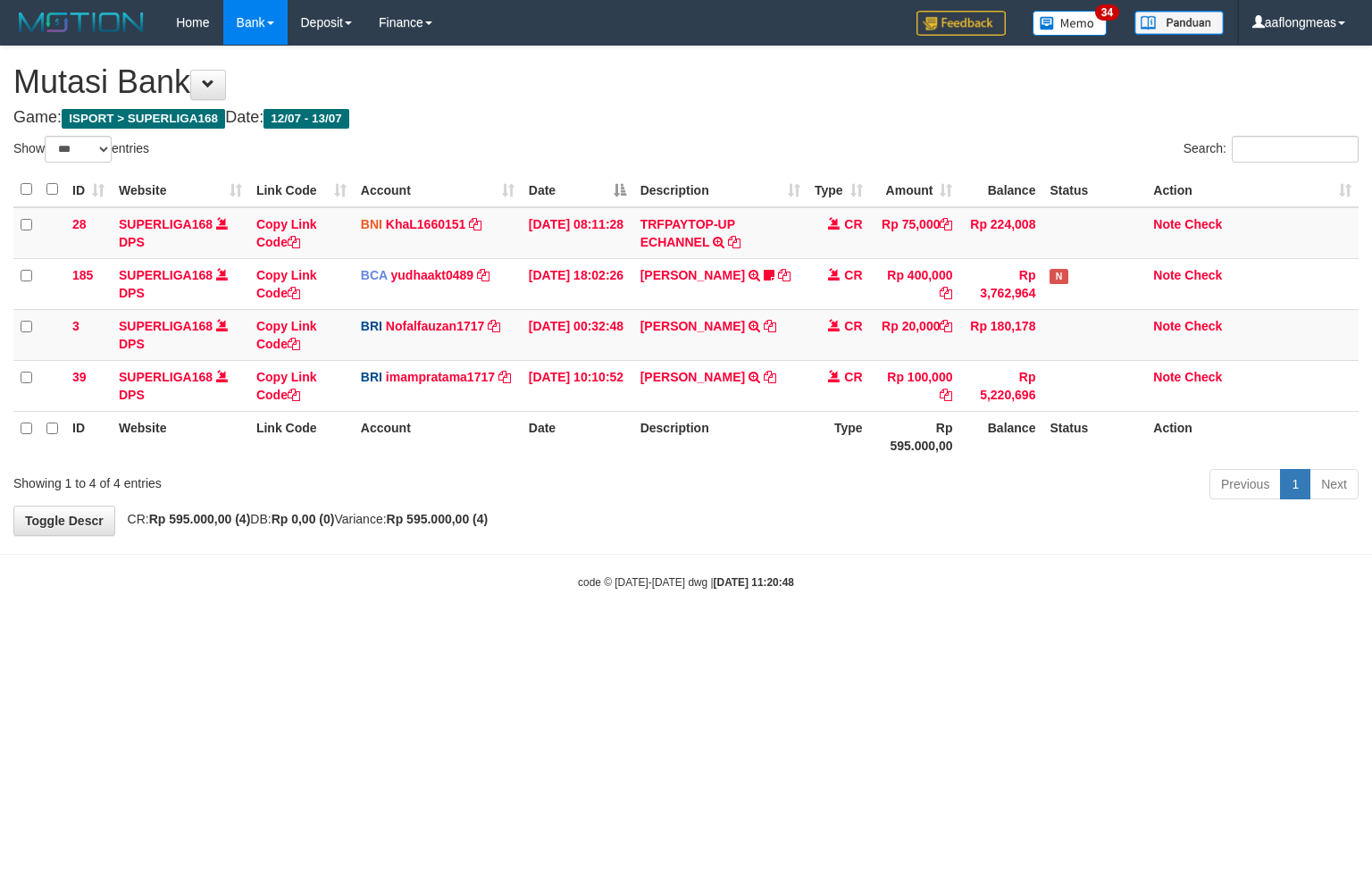 select on "***" 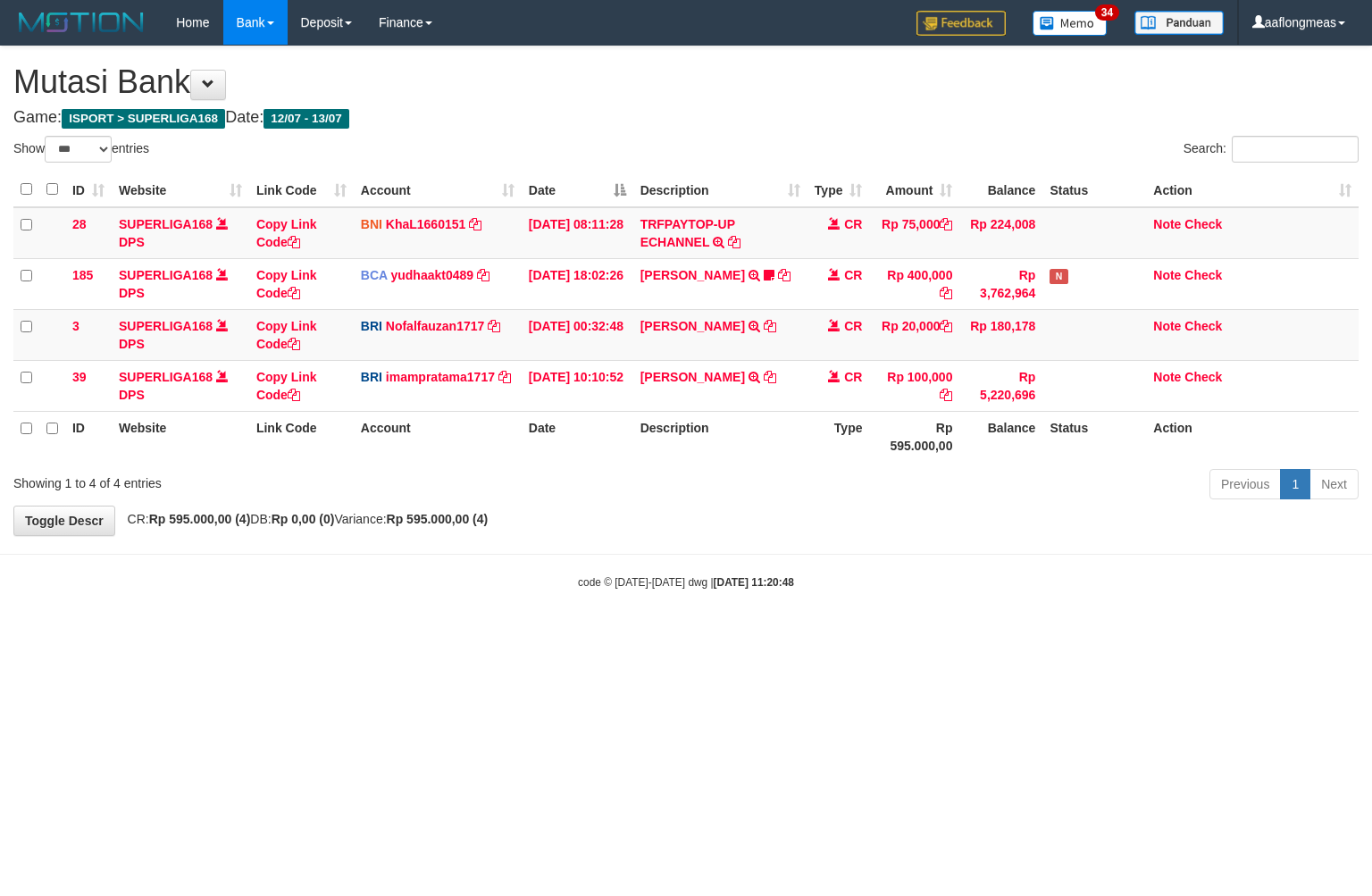 scroll, scrollTop: 0, scrollLeft: 0, axis: both 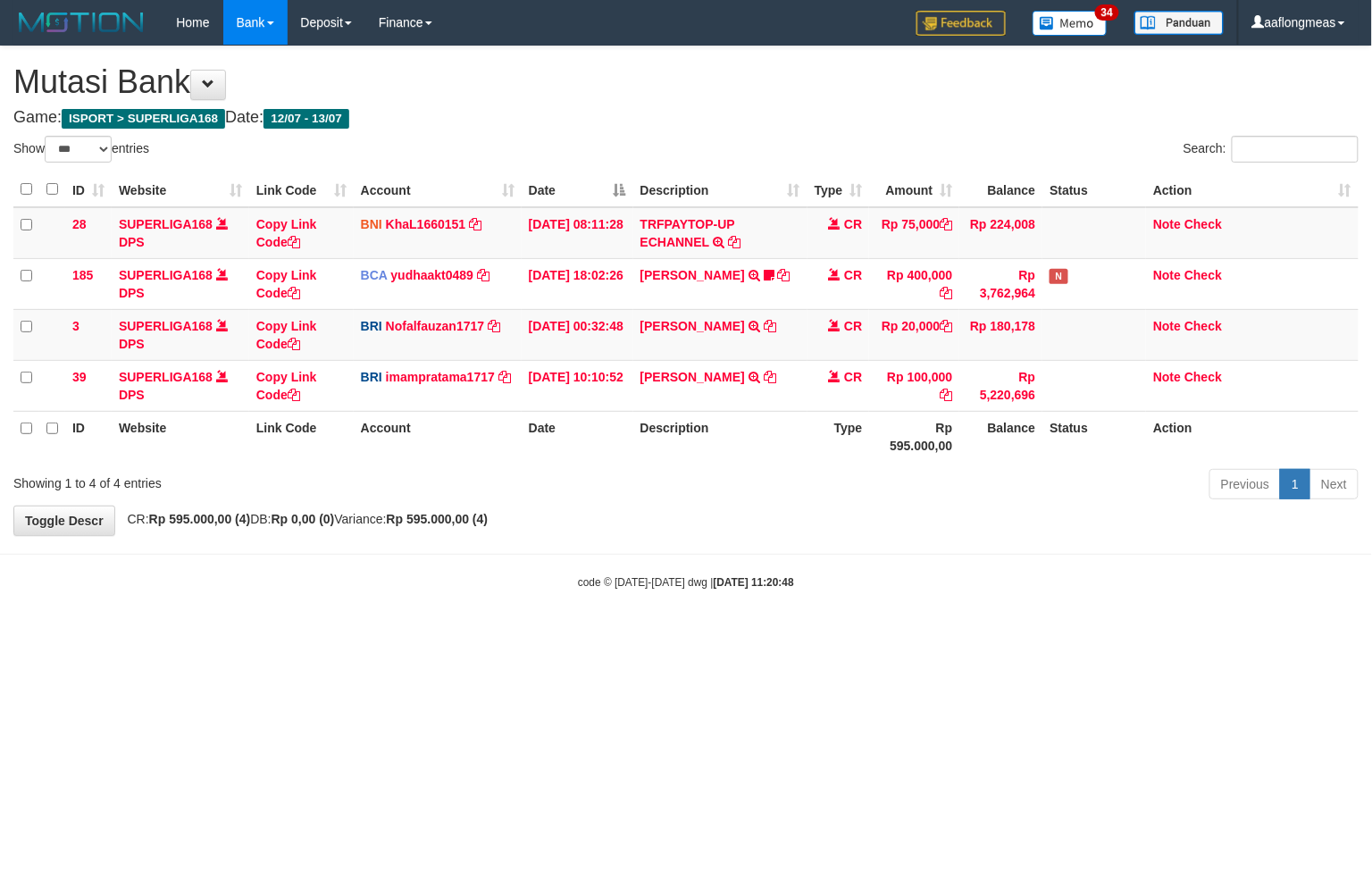 click on "**********" at bounding box center [686, 290] 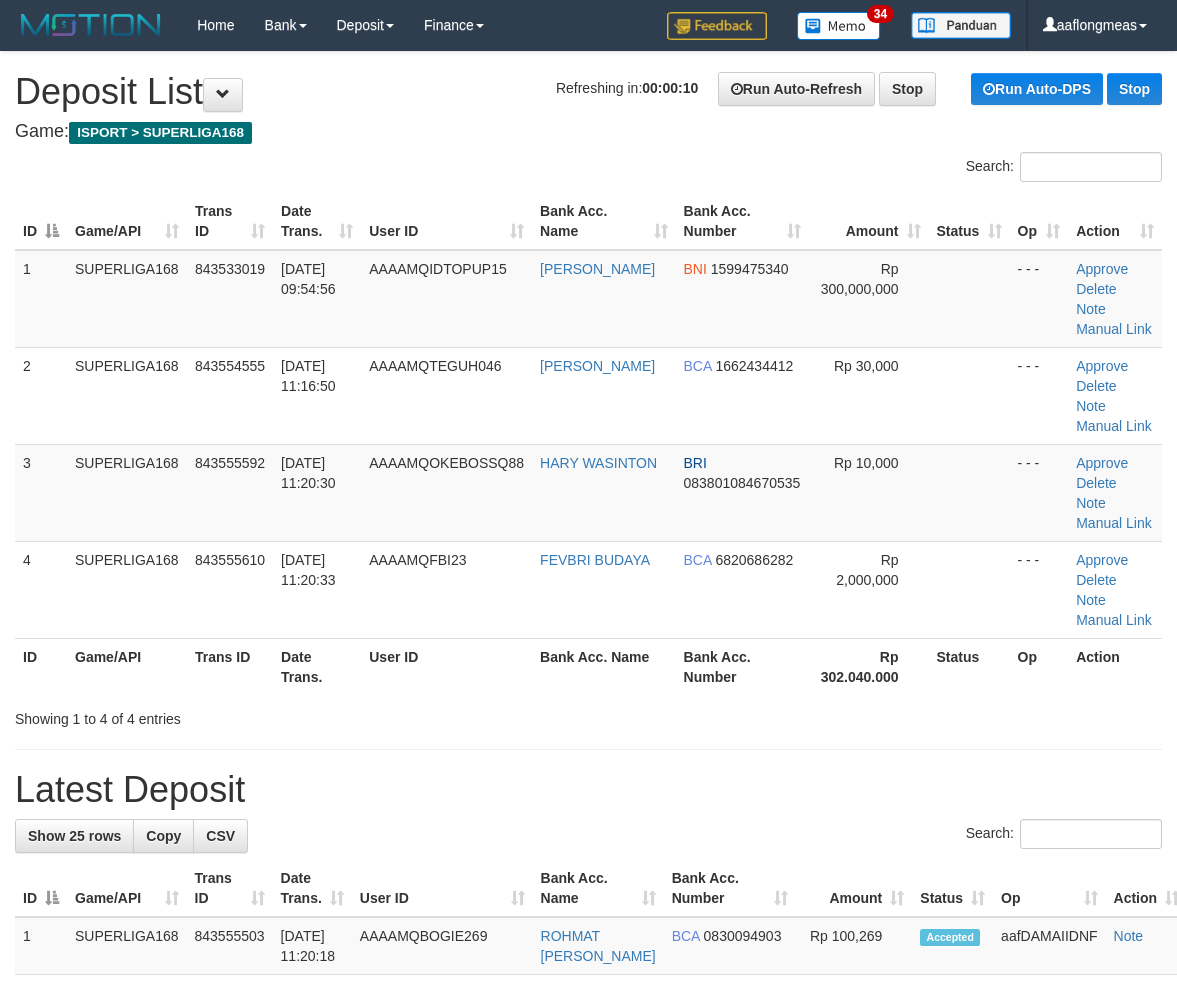 scroll, scrollTop: 0, scrollLeft: 0, axis: both 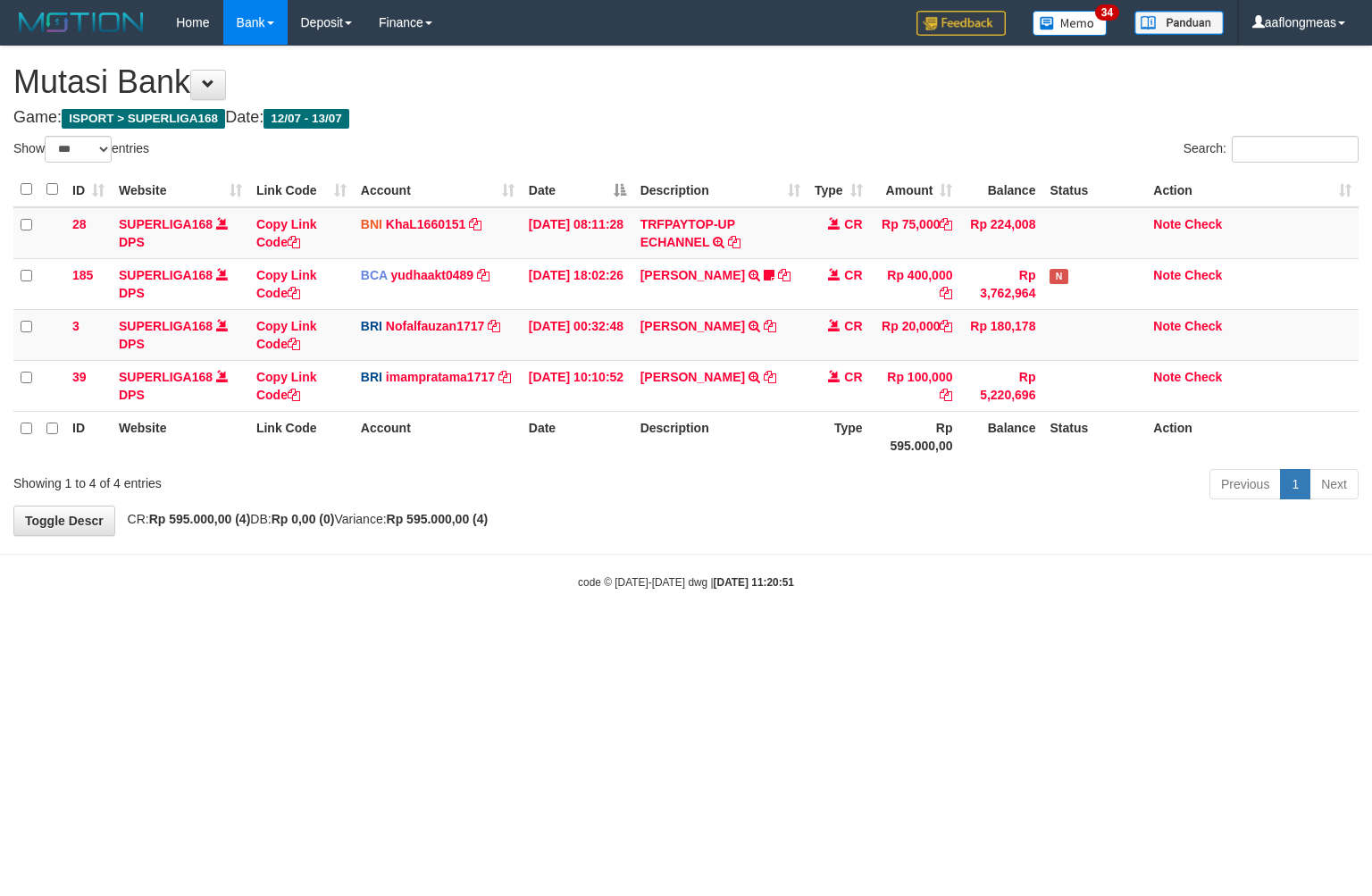 select on "***" 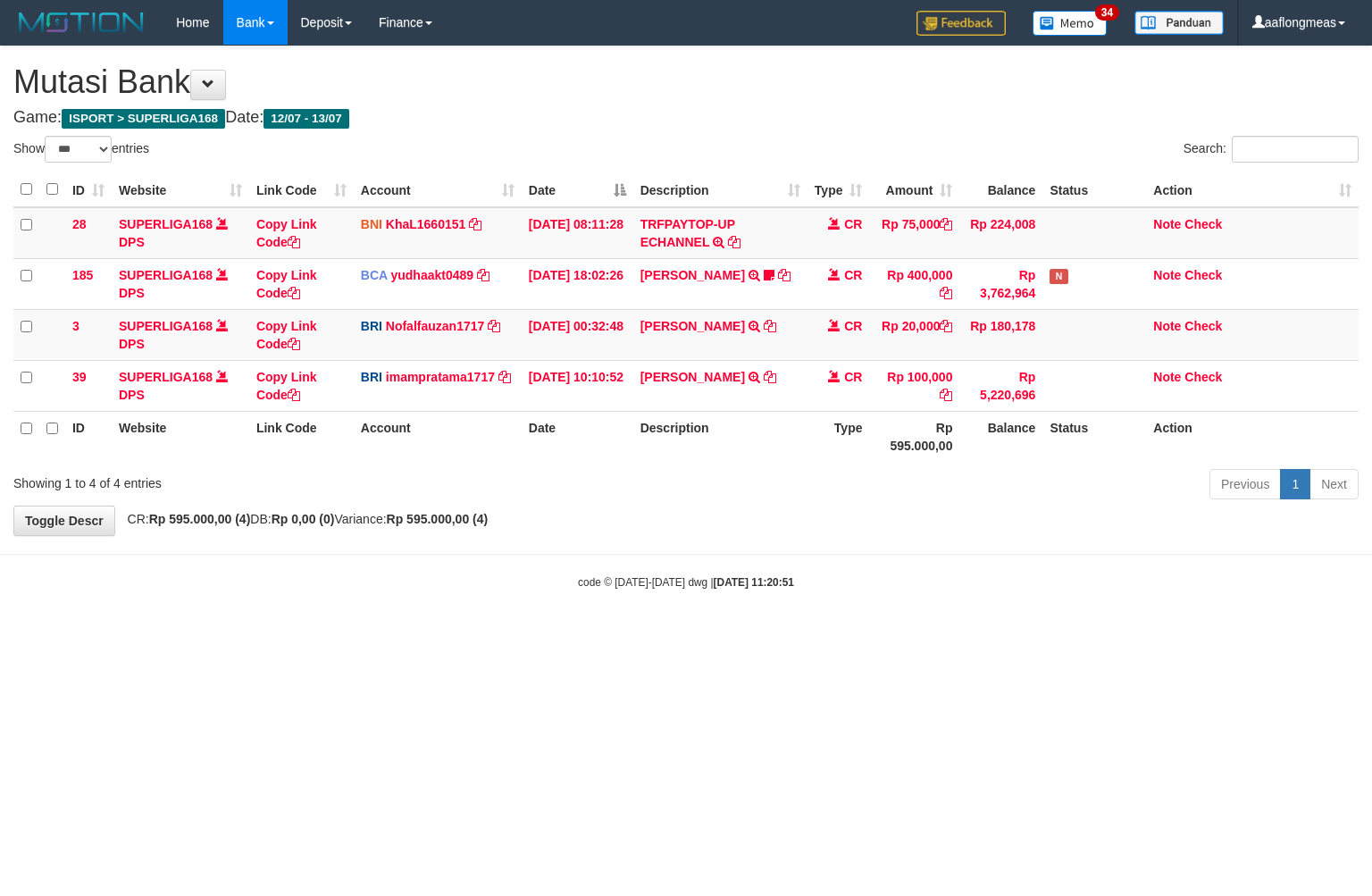 scroll, scrollTop: 0, scrollLeft: 0, axis: both 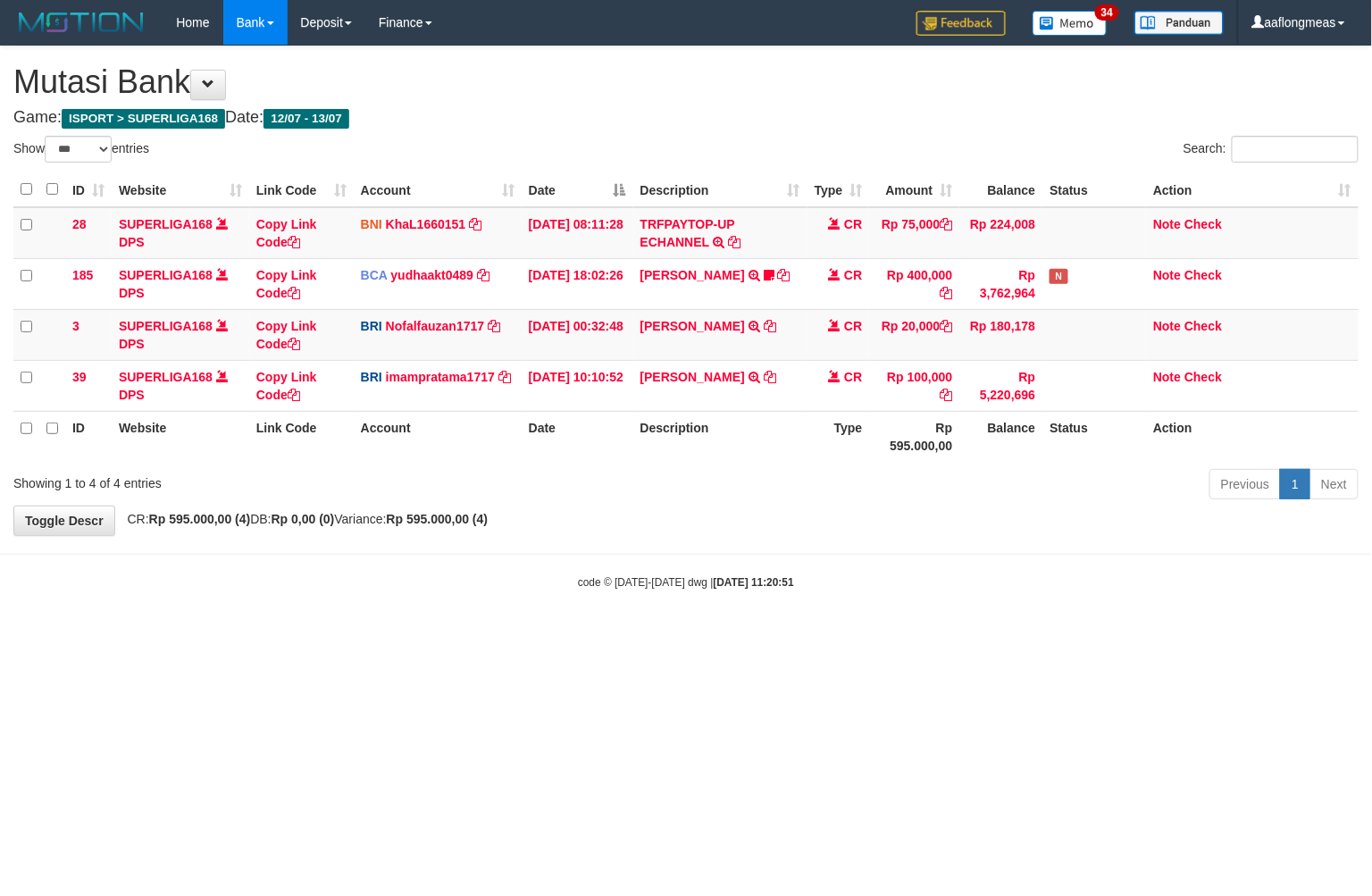 click on "**********" at bounding box center [686, 290] 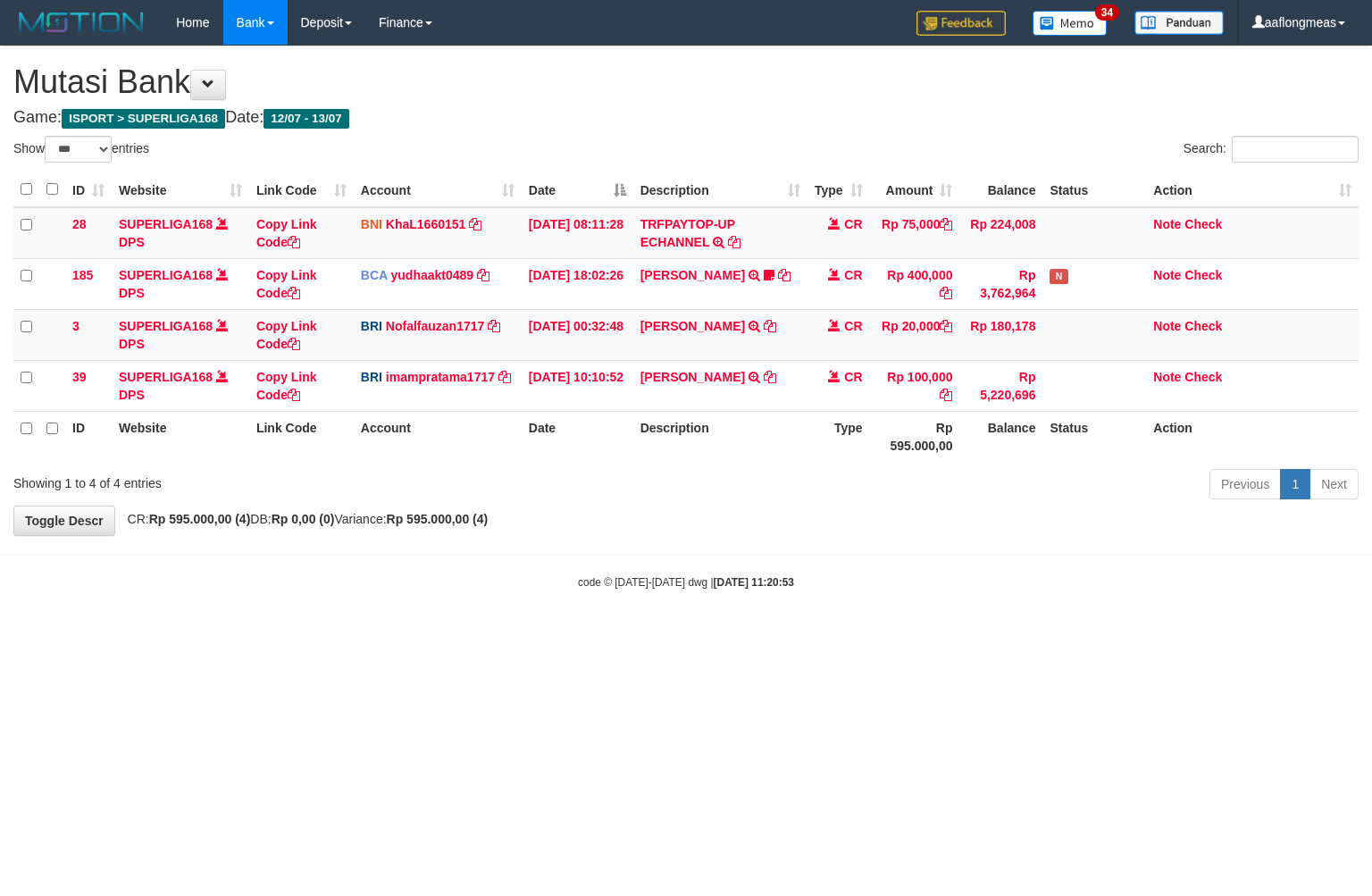 select on "***" 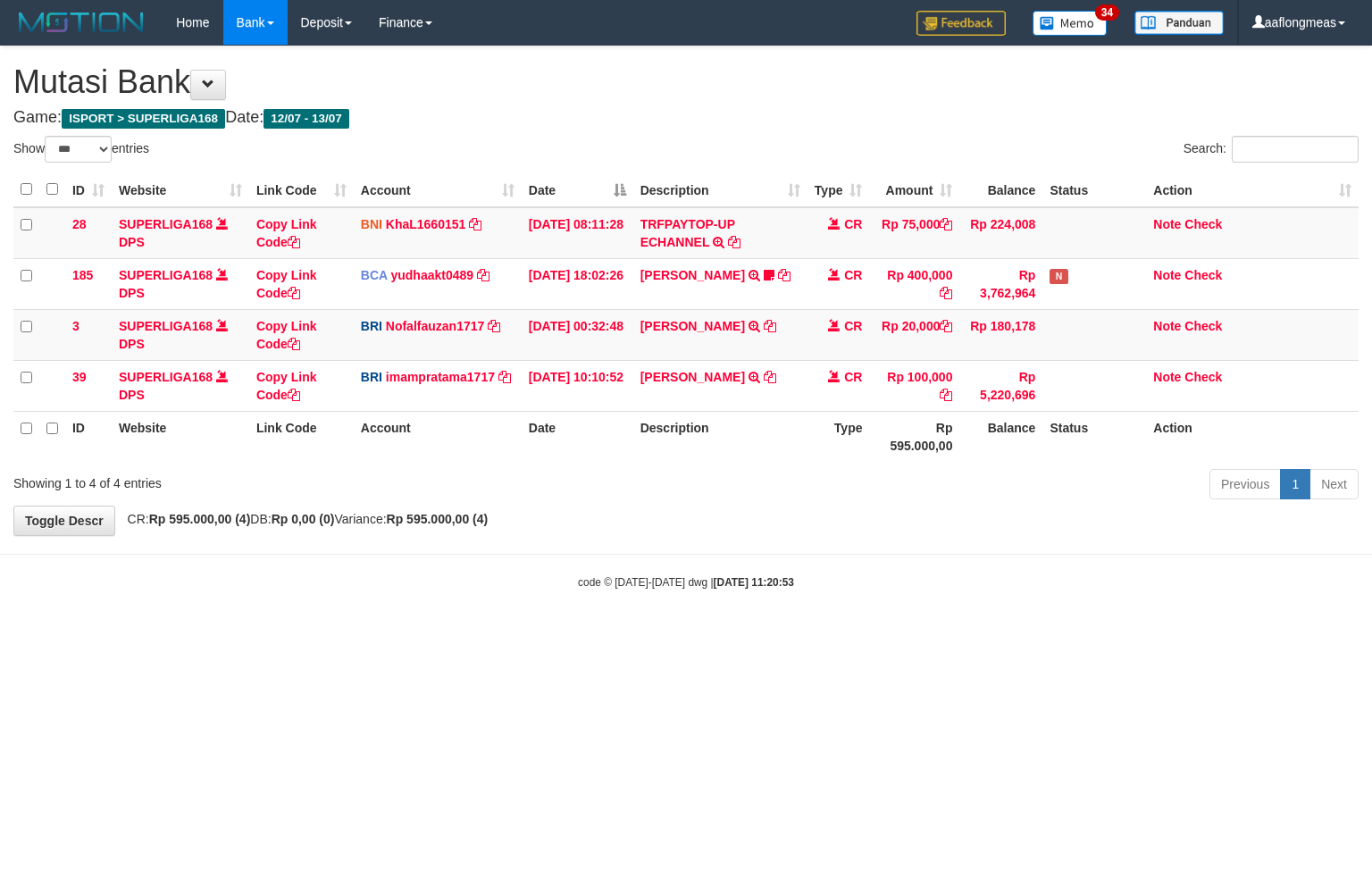 scroll, scrollTop: 0, scrollLeft: 0, axis: both 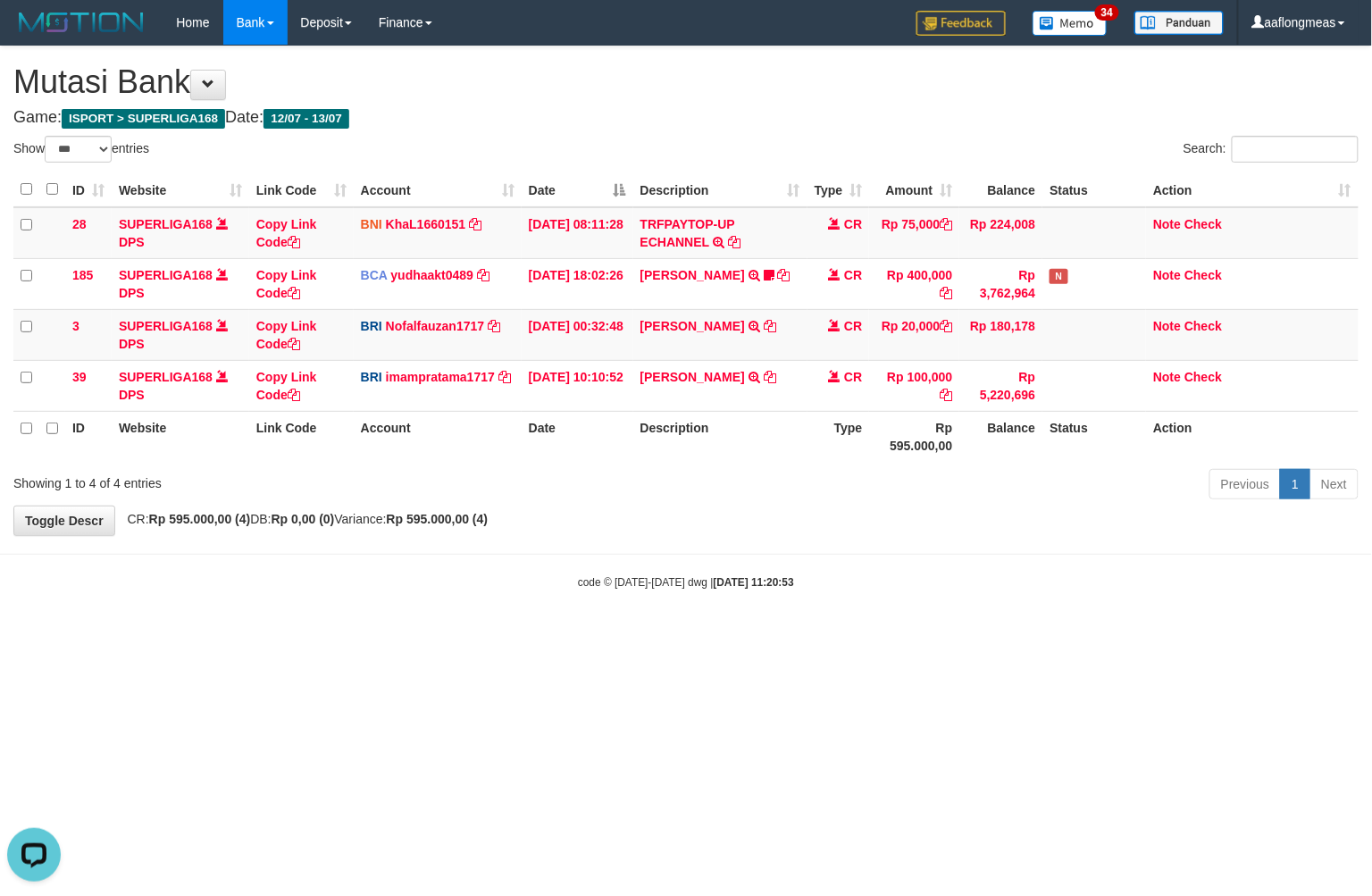 click on "Toggle navigation
Home
Bank
Account List
Load
By Website
Group
[ISPORT]													SUPERLIGA168
By Load Group (DPS)
34" at bounding box center [686, 317] 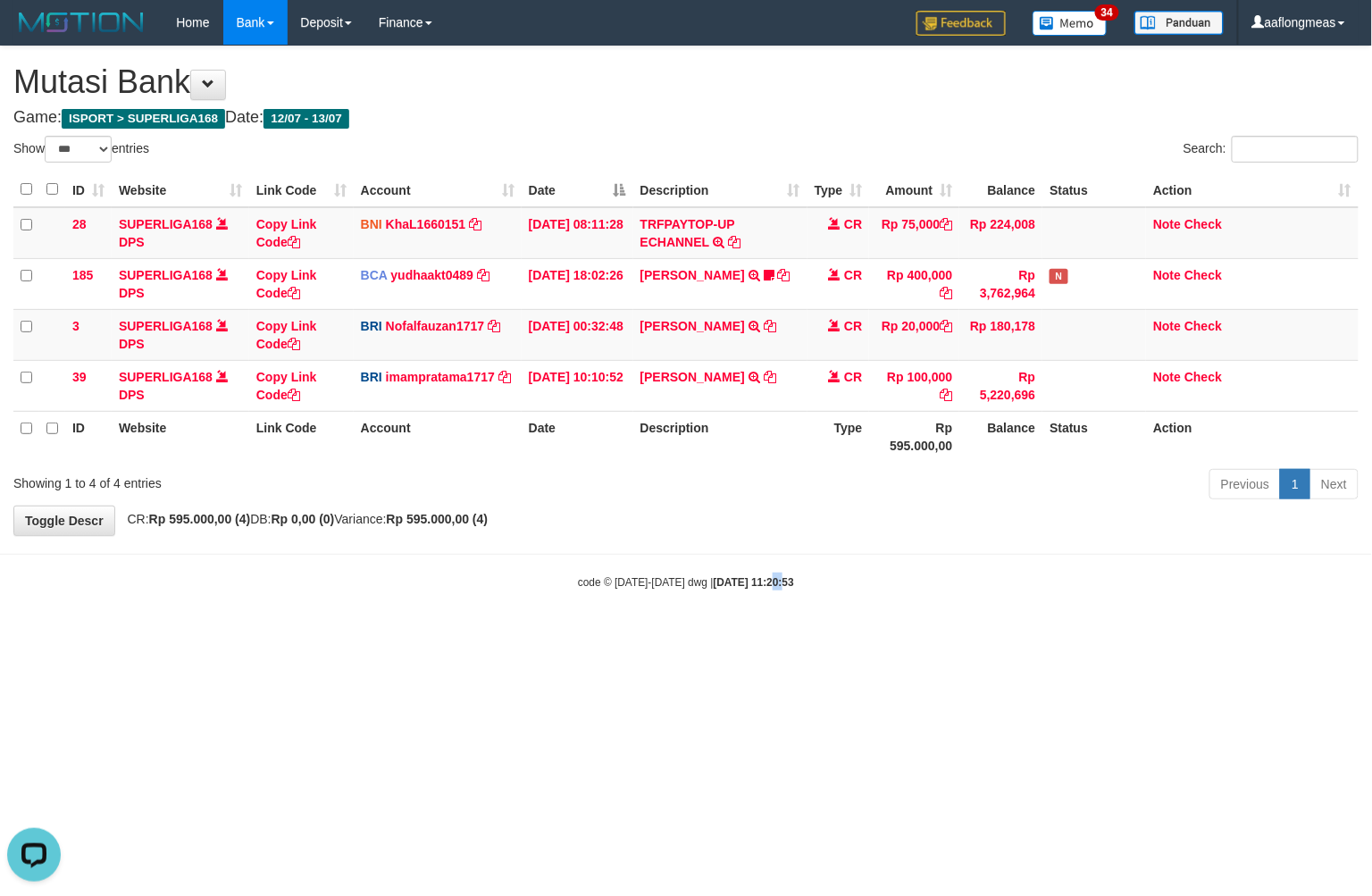 click on "Toggle navigation
Home
Bank
Account List
Load
By Website
Group
[ISPORT]													SUPERLIGA168
By Load Group (DPS)
34" at bounding box center (686, 317) 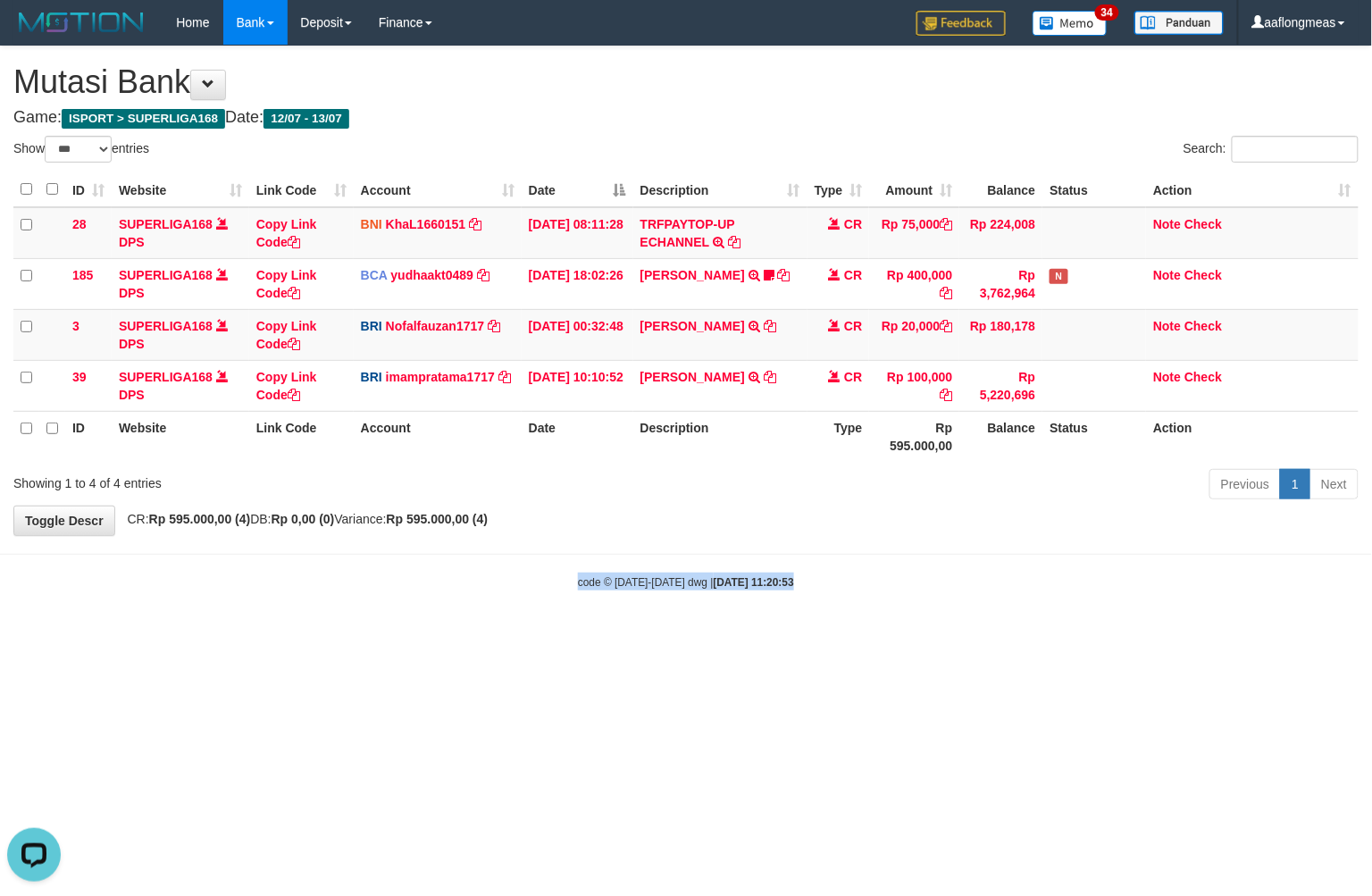 click on "Toggle navigation
Home
Bank
Account List
Load
By Website
Group
[ISPORT]													SUPERLIGA168
By Load Group (DPS)
34" at bounding box center (686, 317) 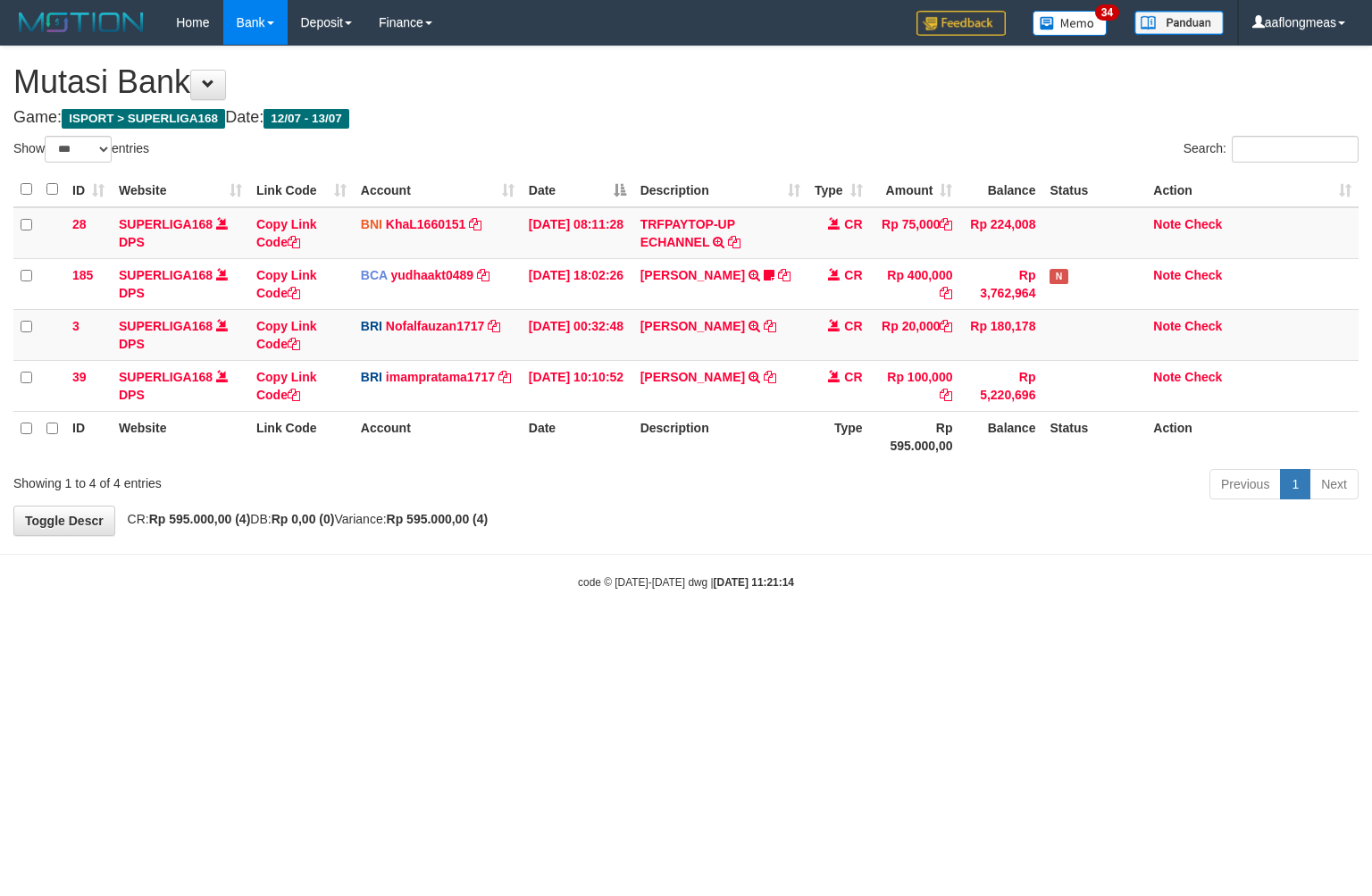select on "***" 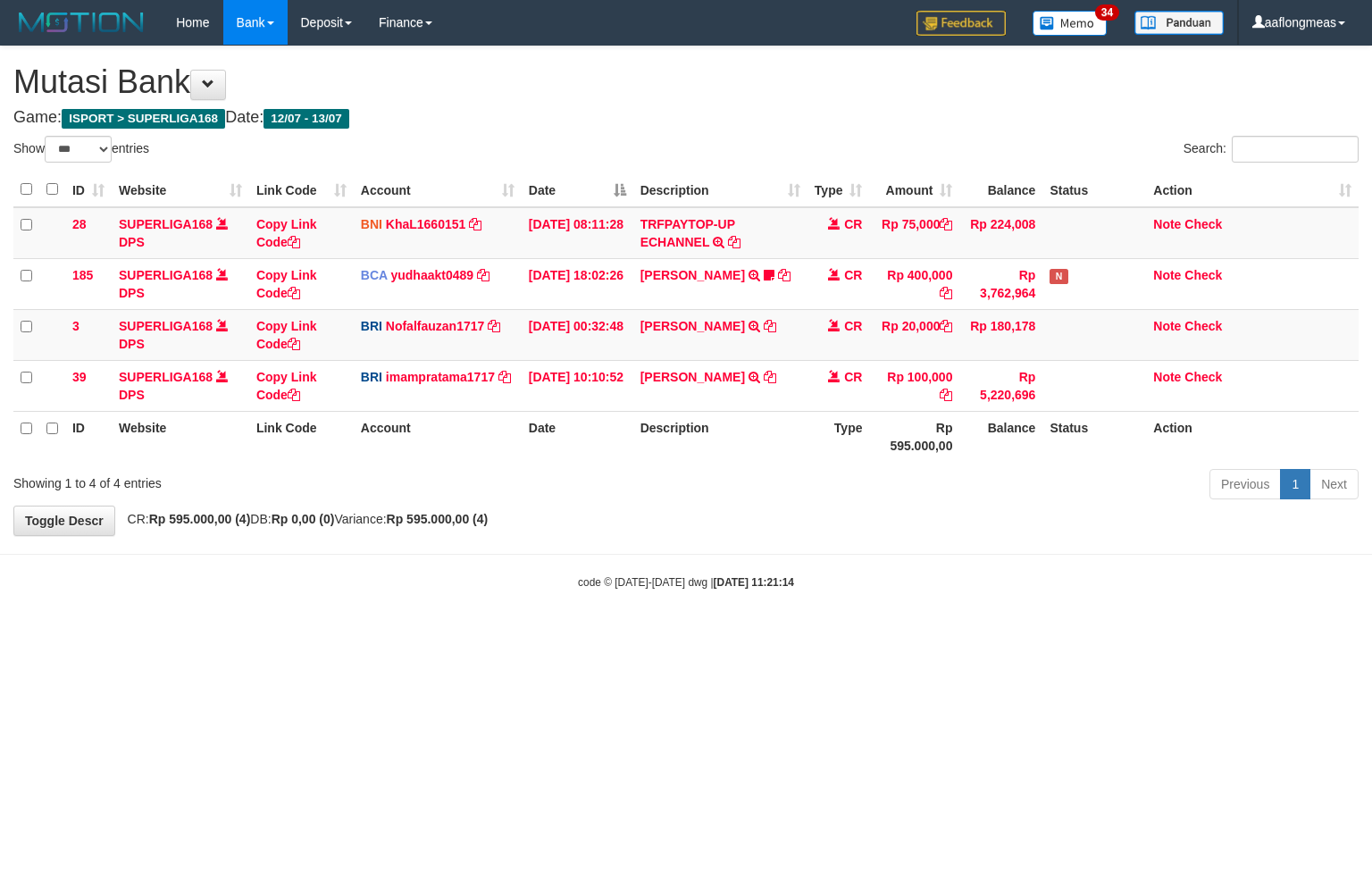 scroll, scrollTop: 0, scrollLeft: 0, axis: both 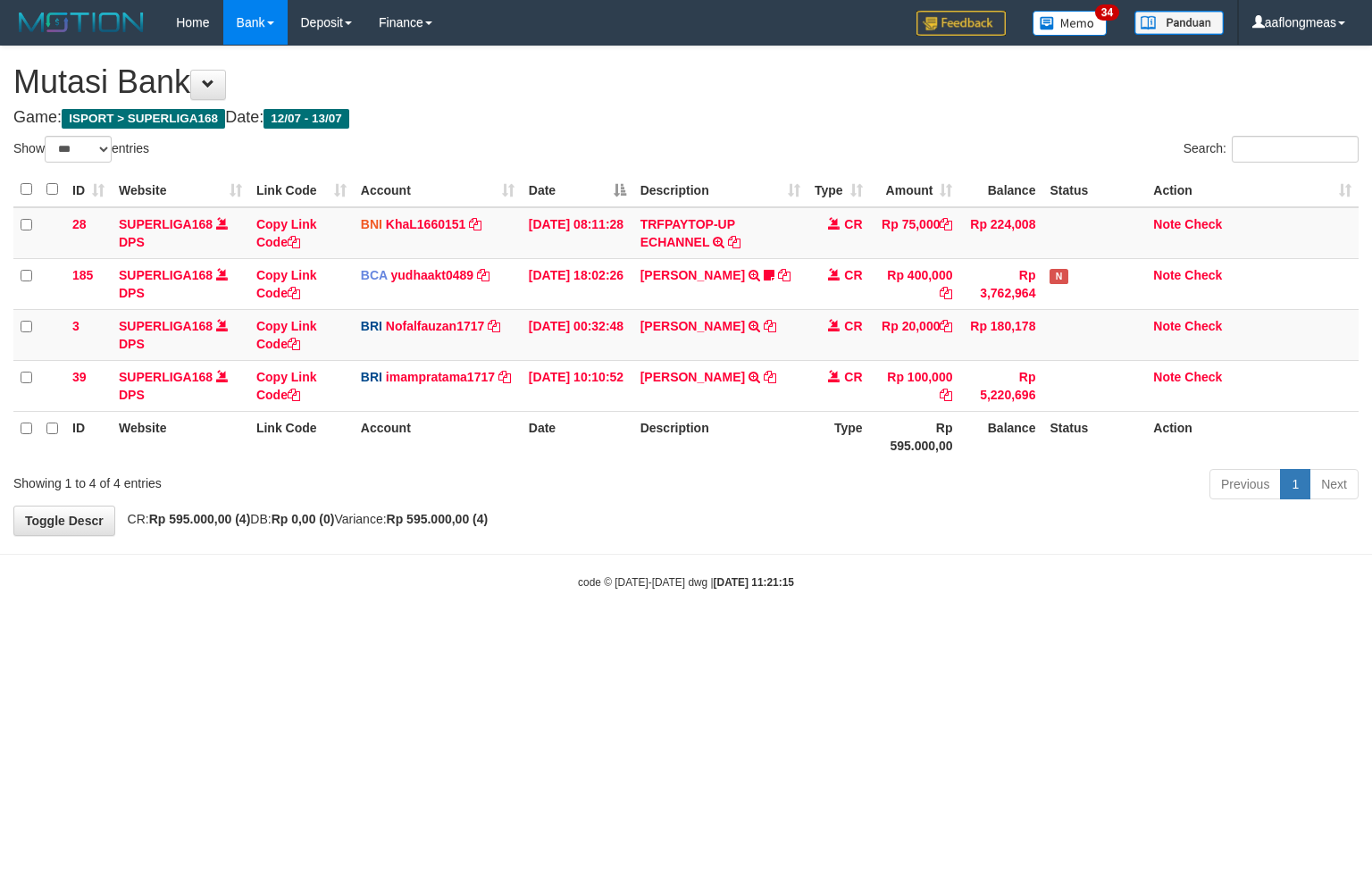 select on "***" 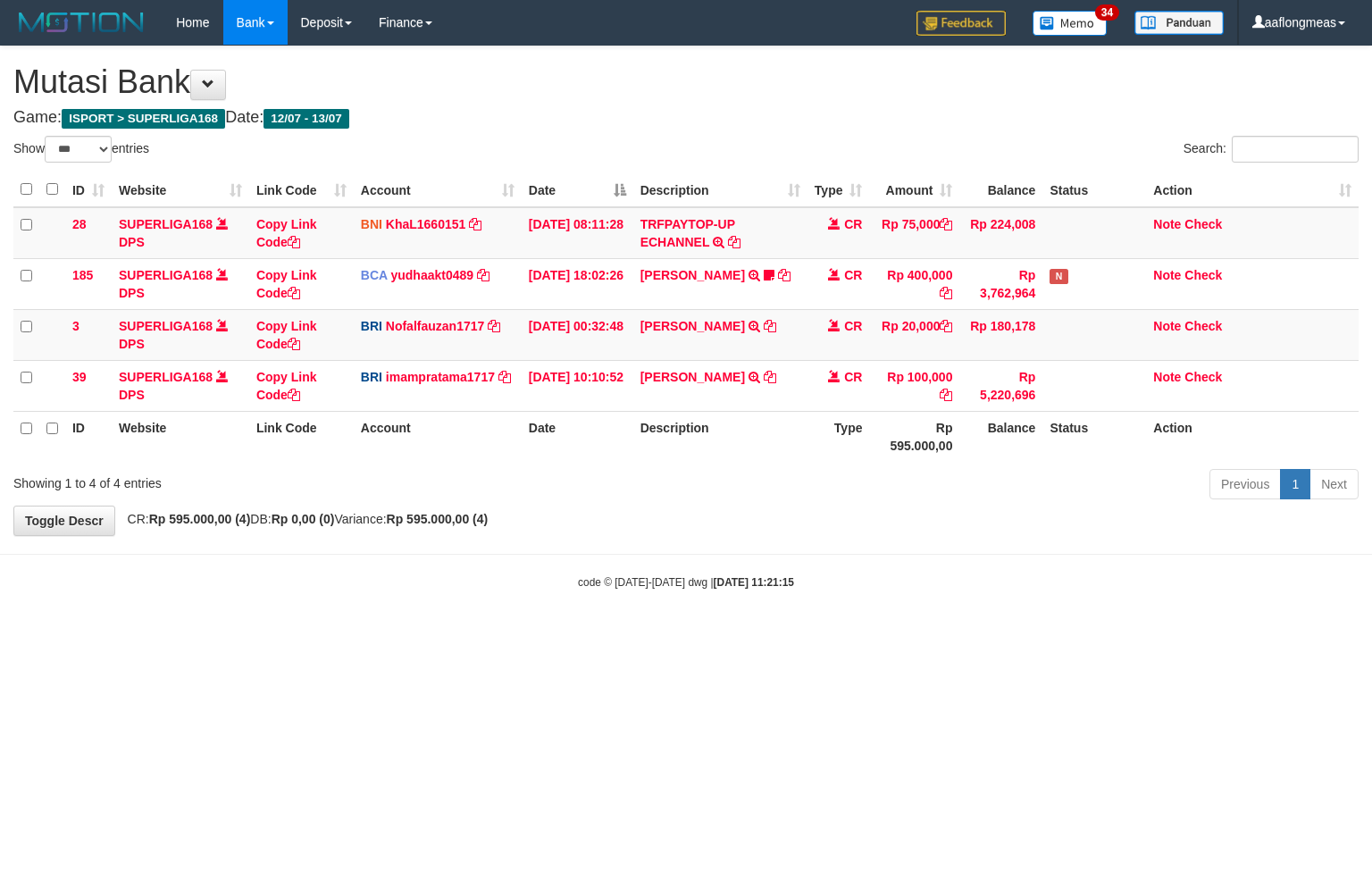 scroll, scrollTop: 0, scrollLeft: 0, axis: both 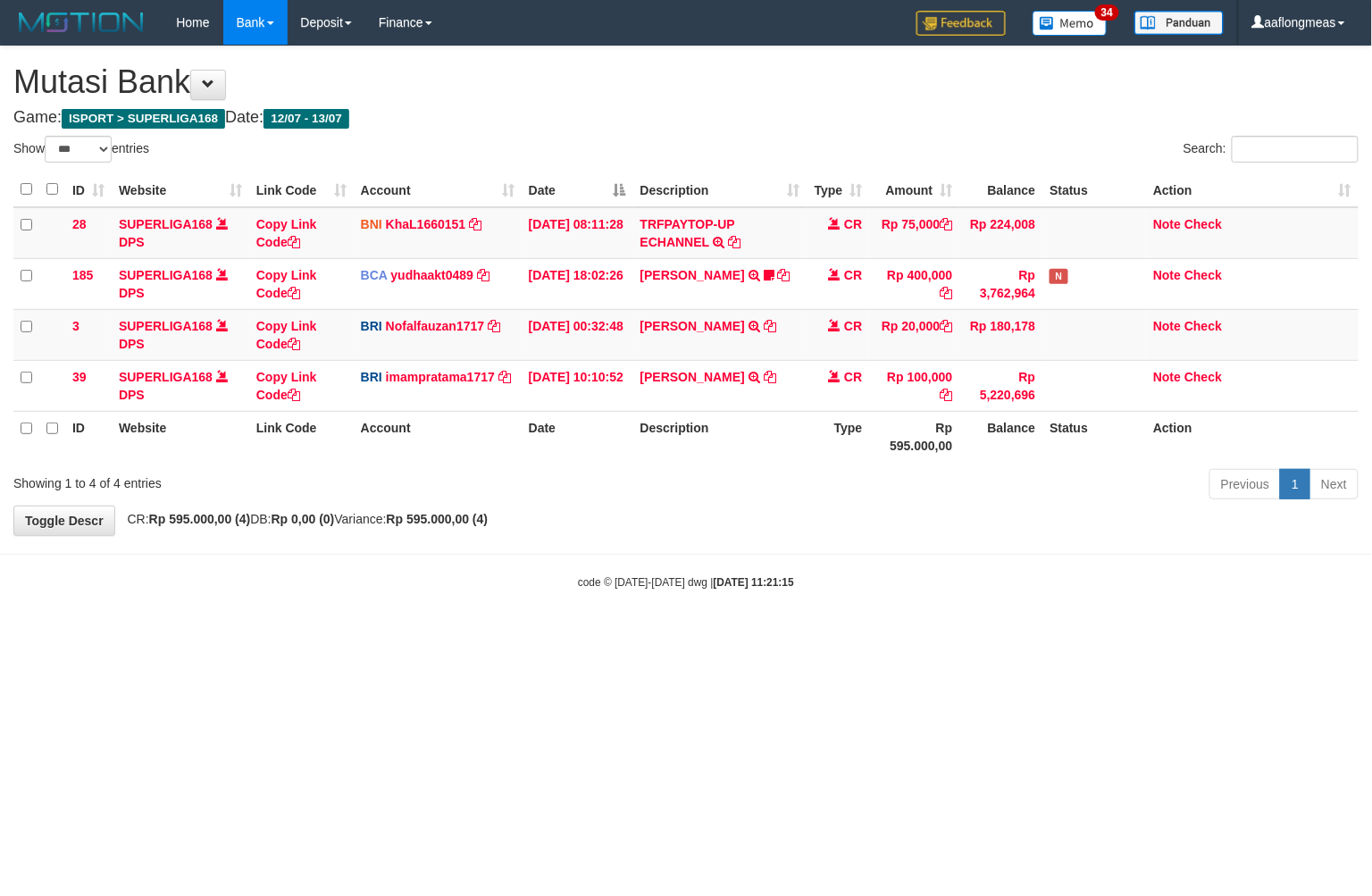 click on "Toggle navigation
Home
Bank
Account List
Load
By Website
Group
[ISPORT]													SUPERLIGA168
By Load Group (DPS)
34" at bounding box center [686, 317] 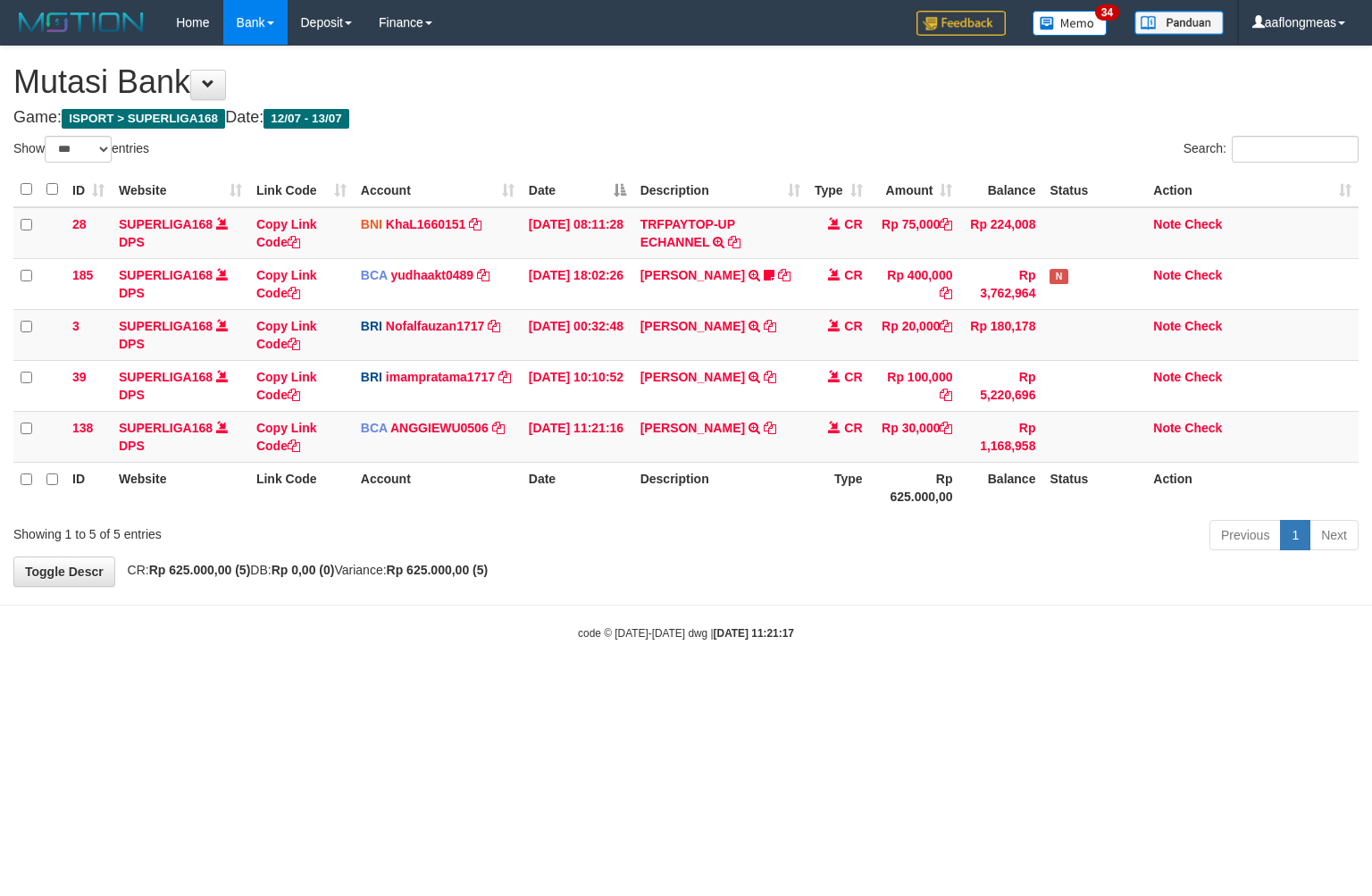 select on "***" 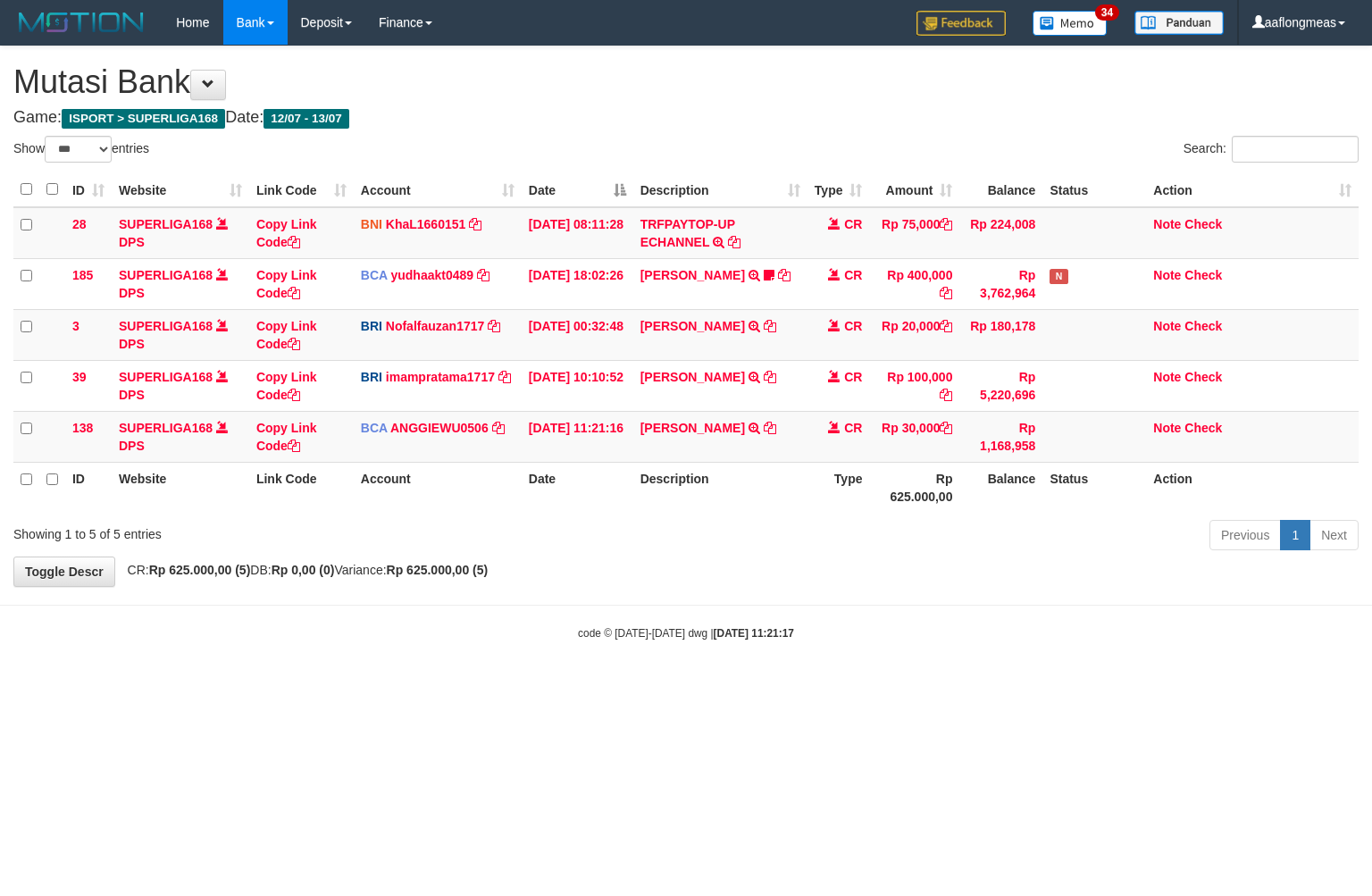 scroll, scrollTop: 0, scrollLeft: 0, axis: both 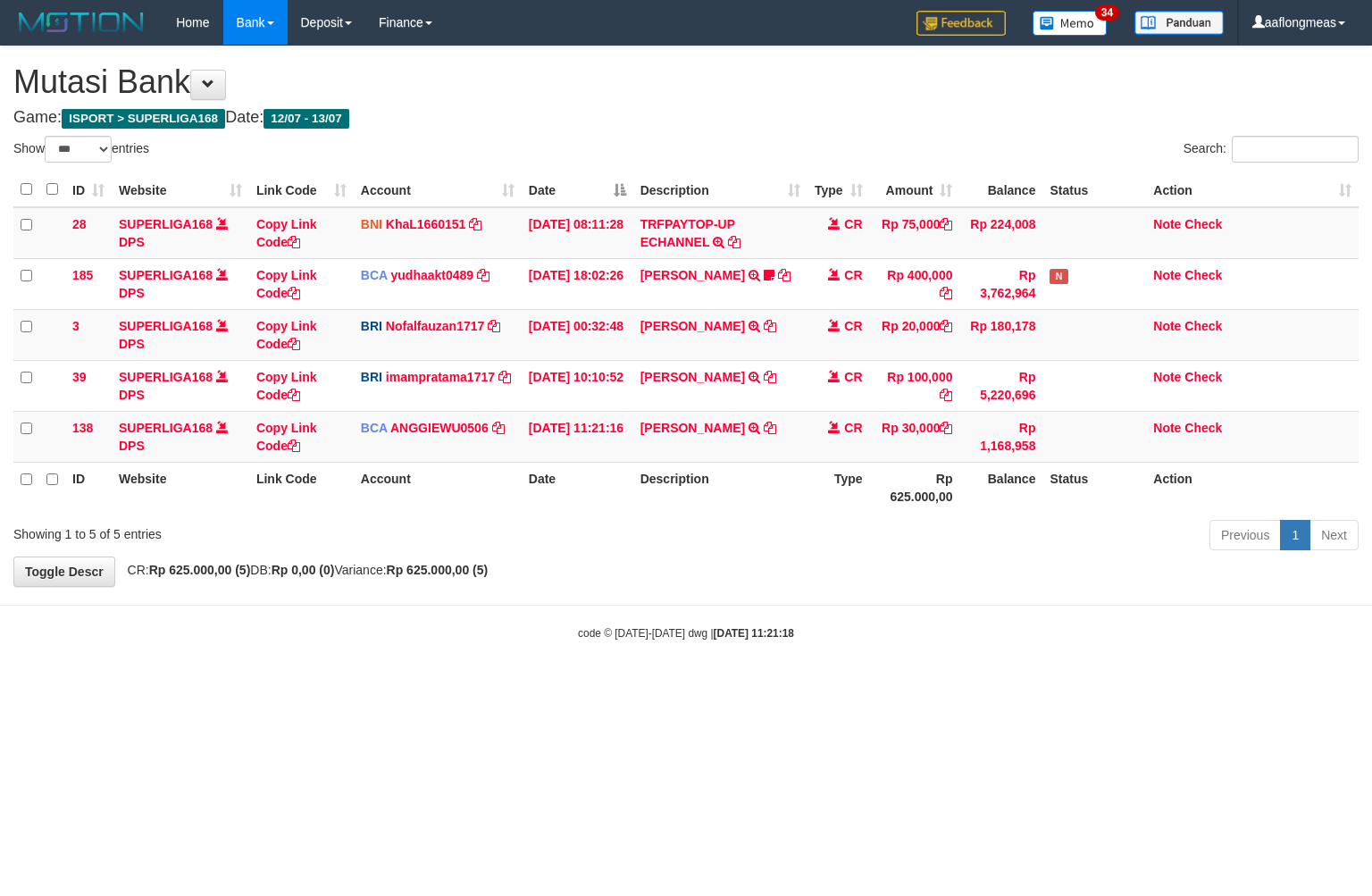 select on "***" 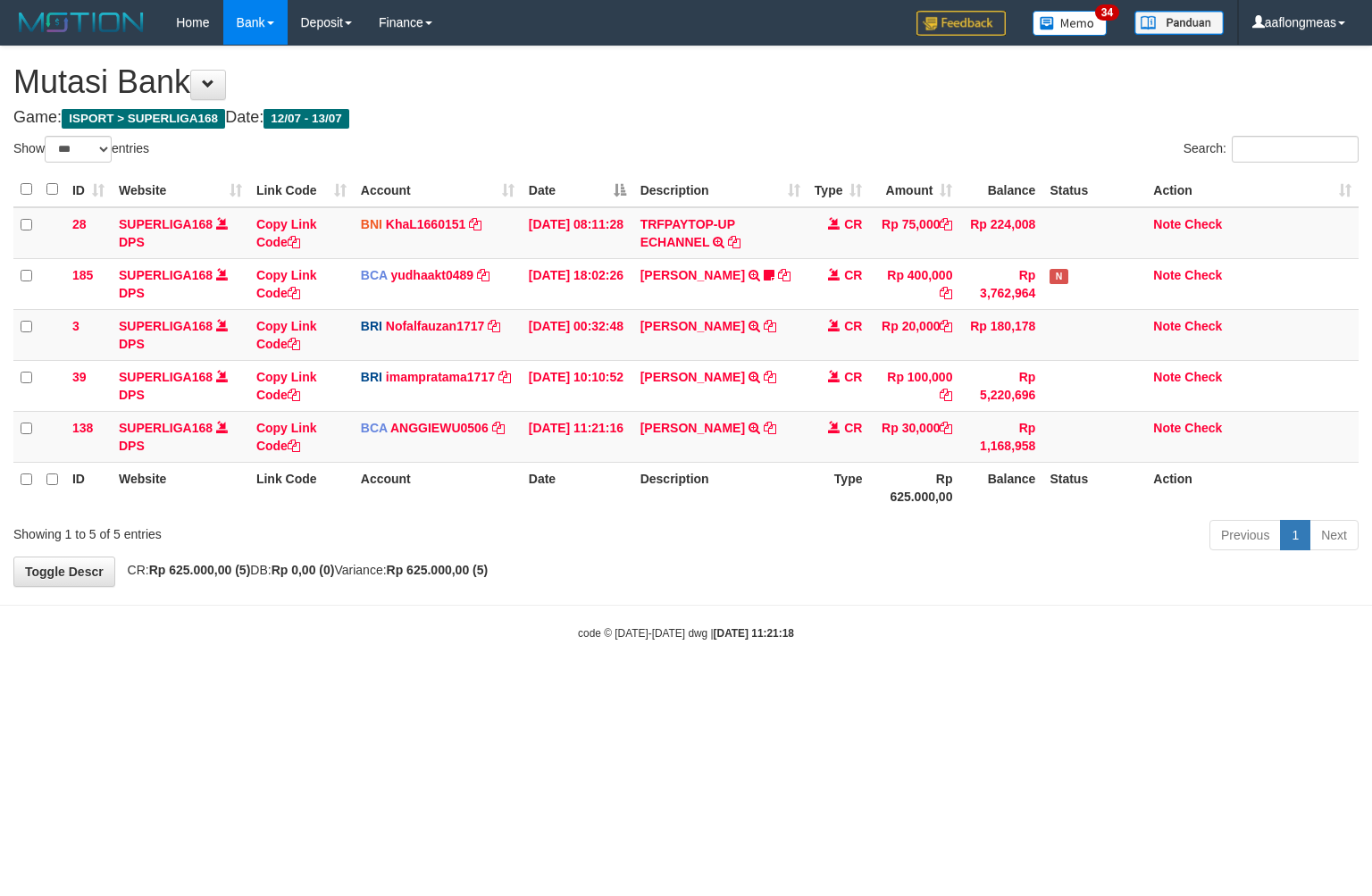 scroll, scrollTop: 0, scrollLeft: 0, axis: both 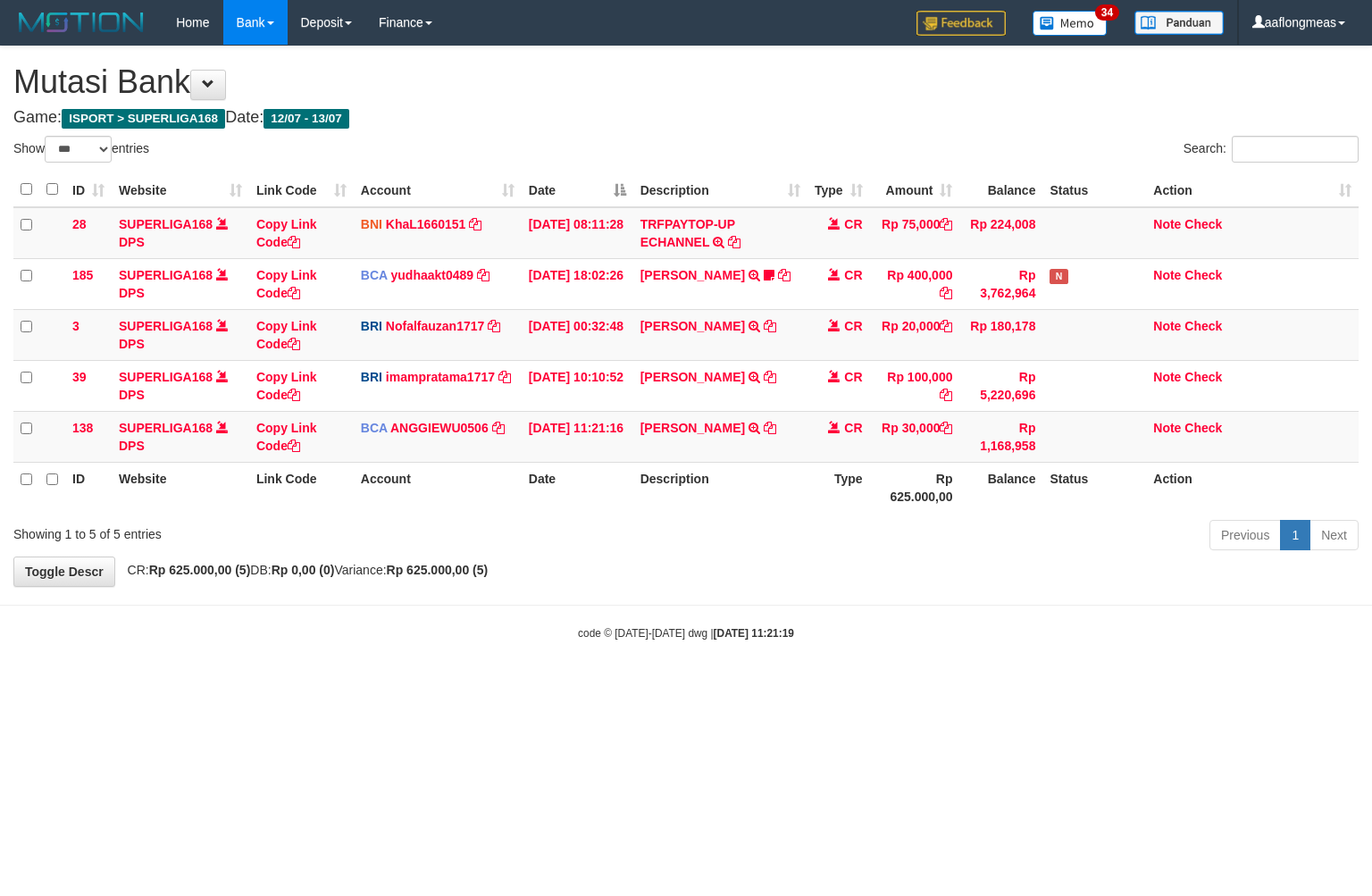 select on "***" 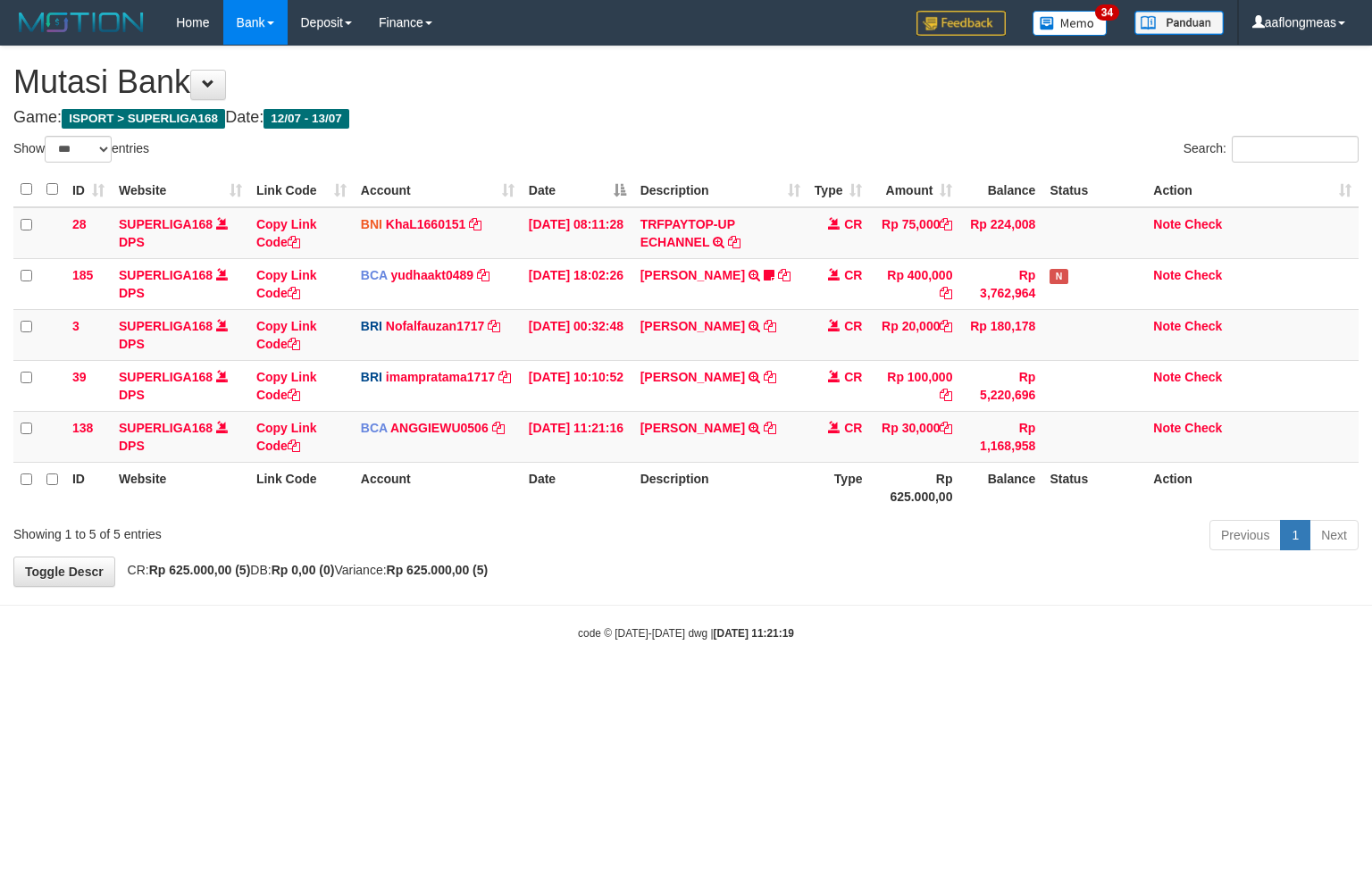 scroll, scrollTop: 0, scrollLeft: 0, axis: both 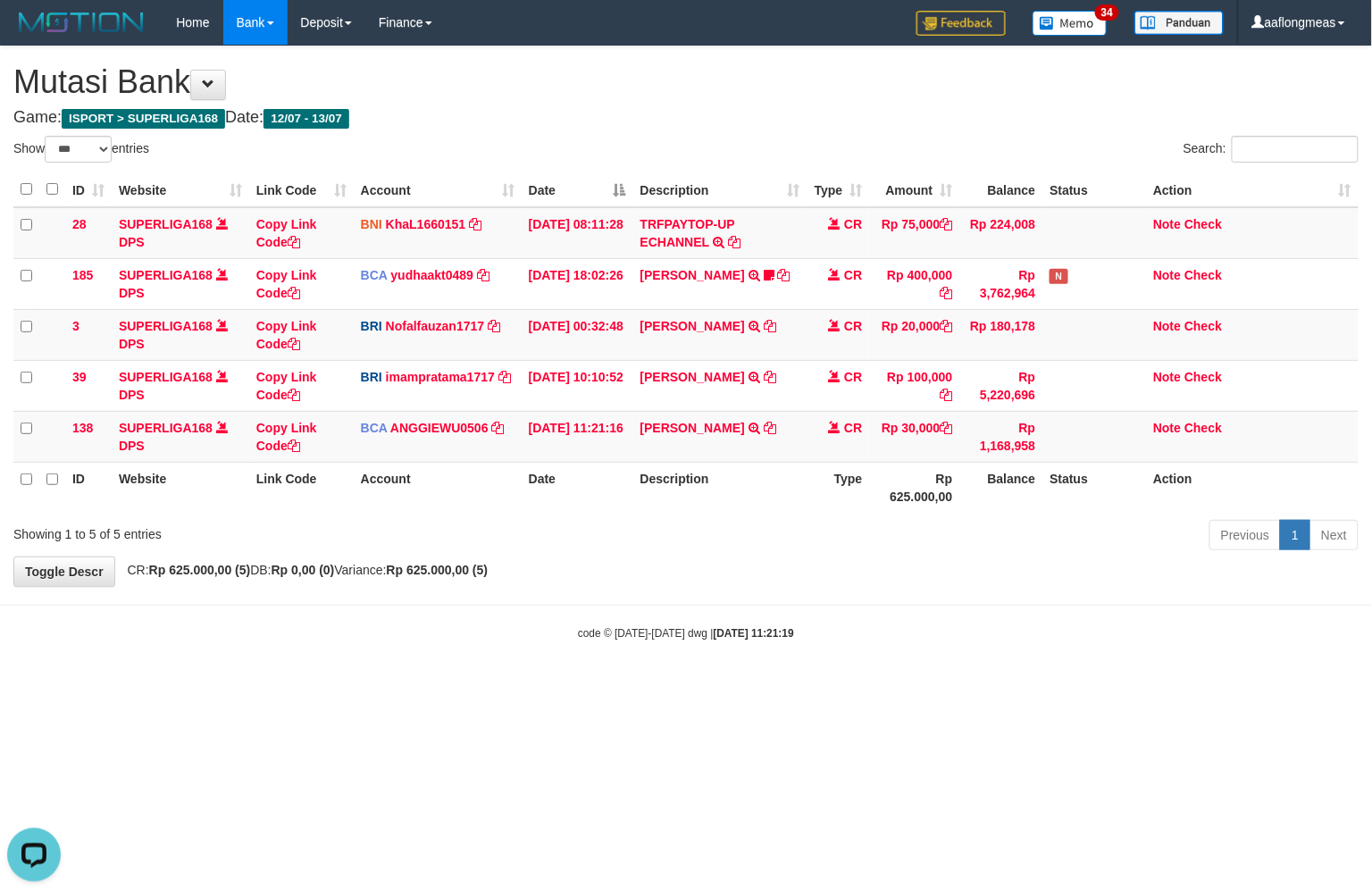 click on "**********" at bounding box center [686, 316] 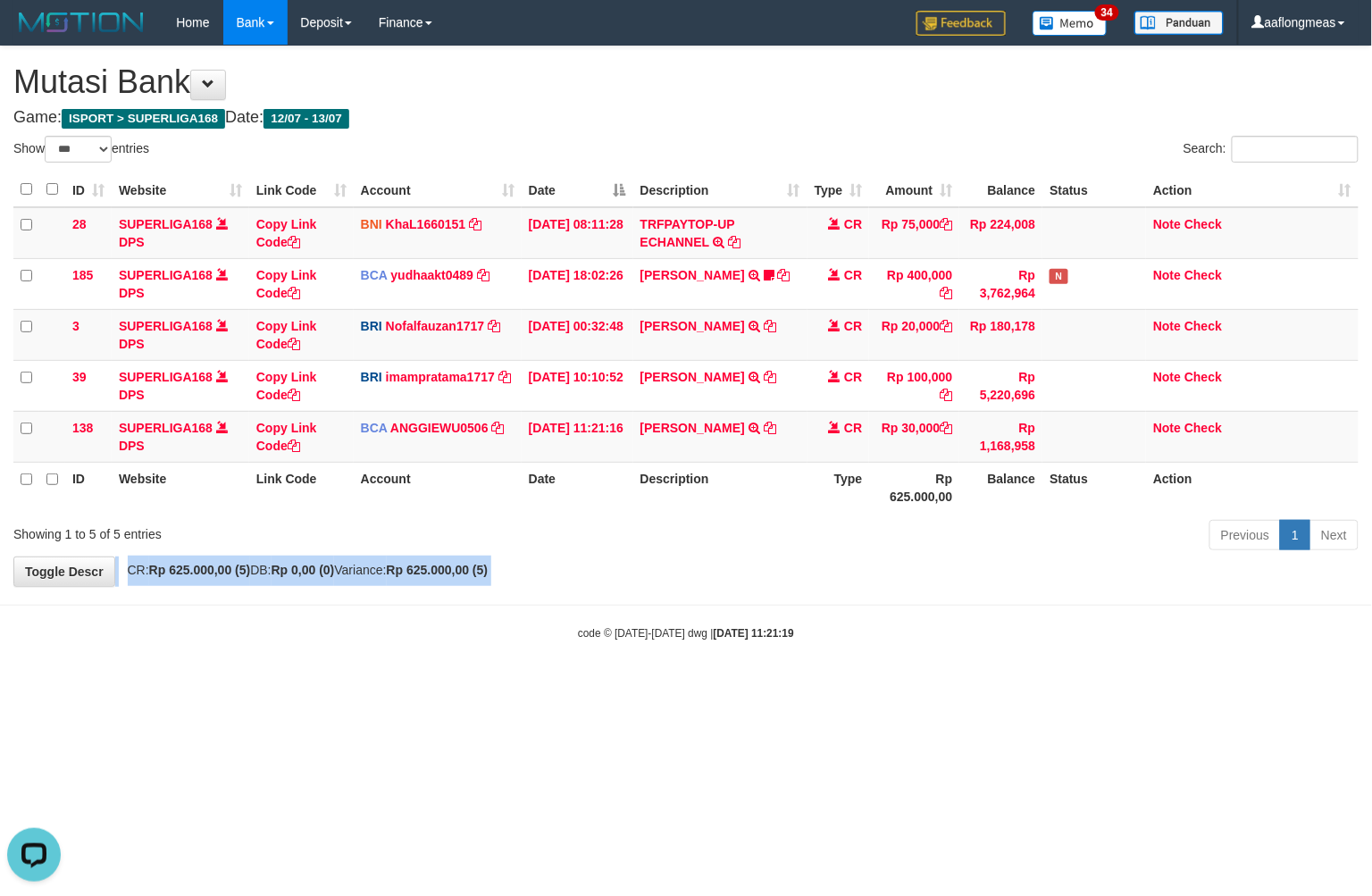 click on "**********" at bounding box center (686, 316) 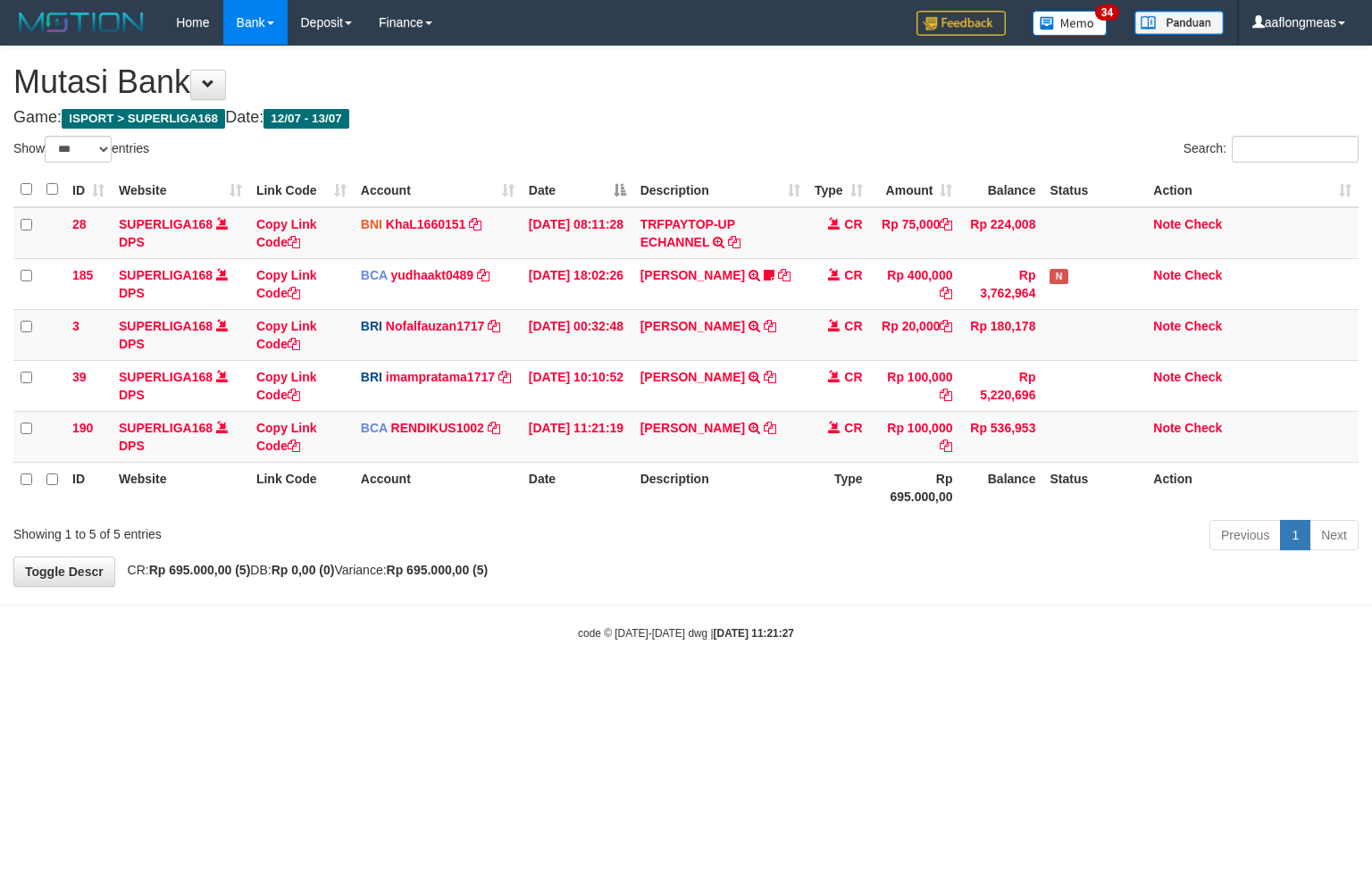 select on "***" 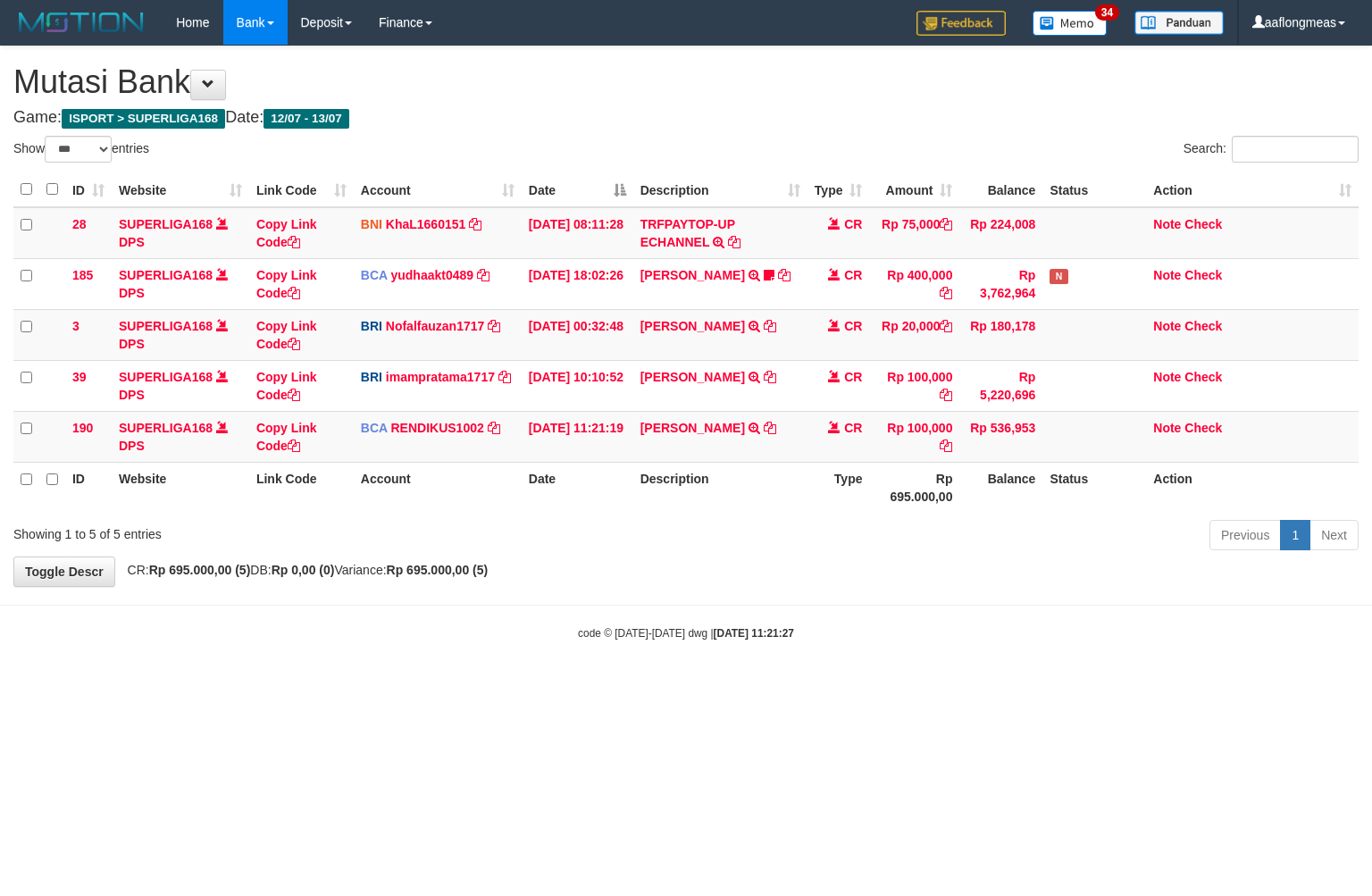 scroll, scrollTop: 0, scrollLeft: 0, axis: both 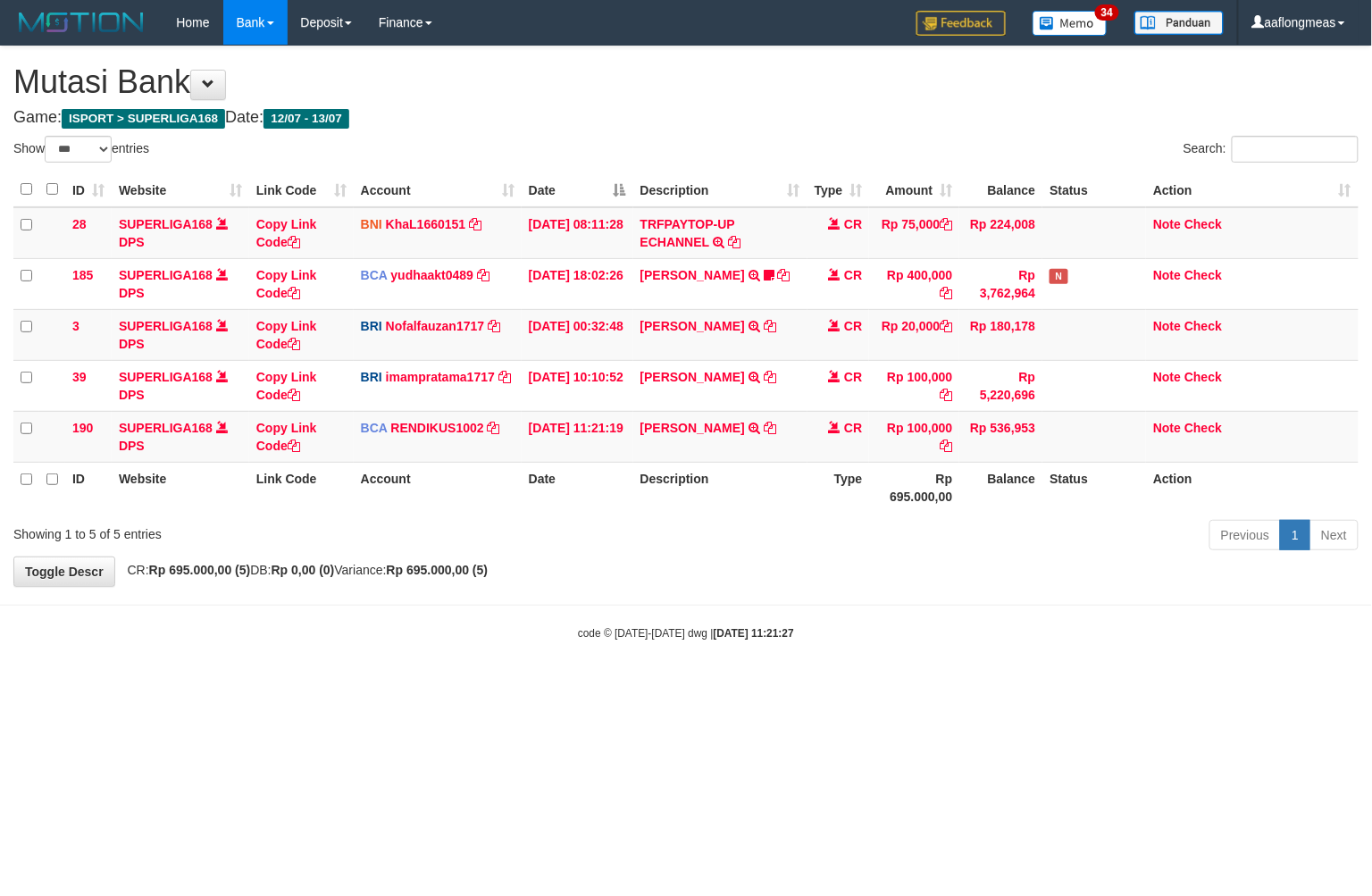 click on "**********" at bounding box center [686, 316] 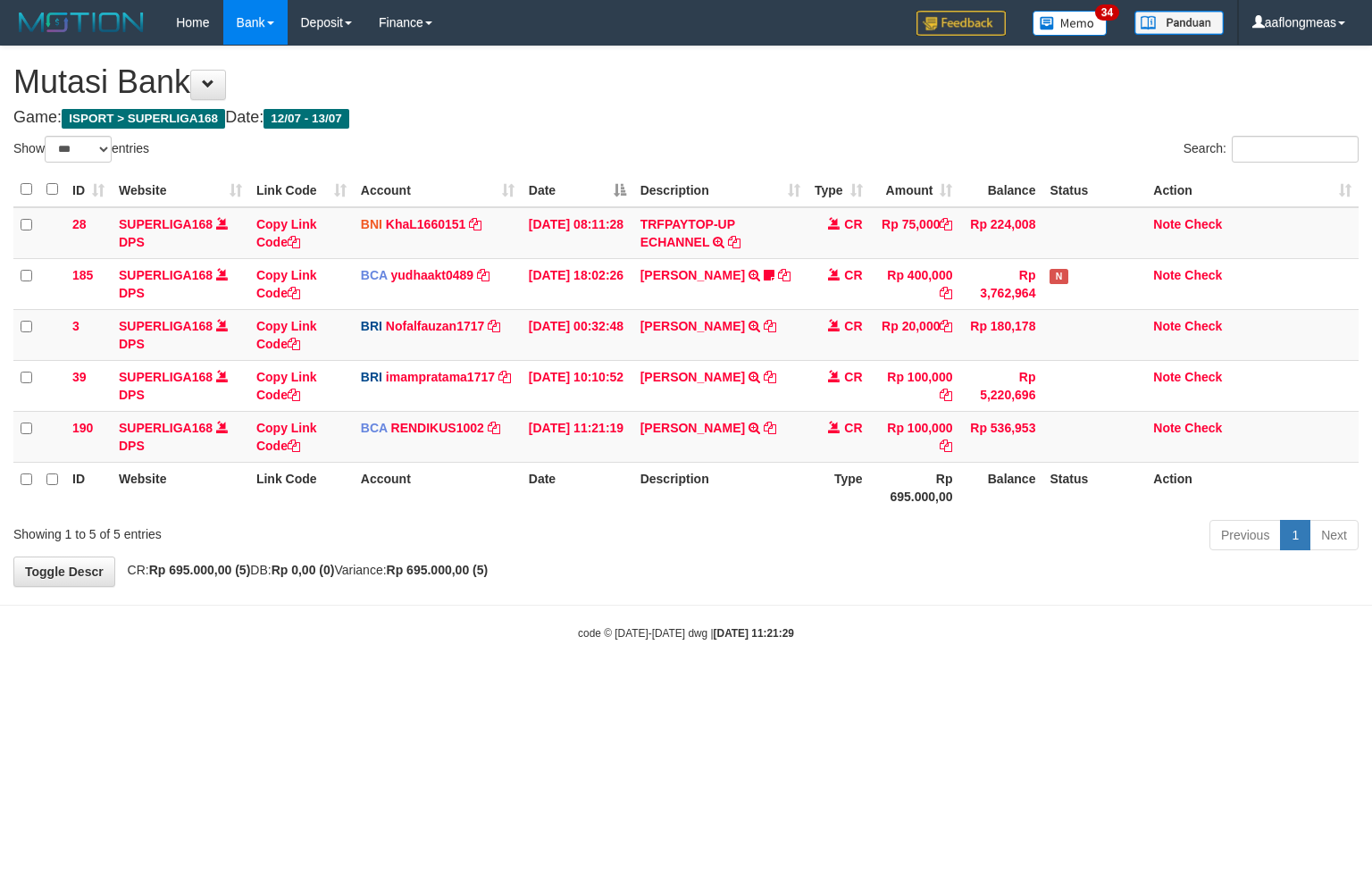 select on "***" 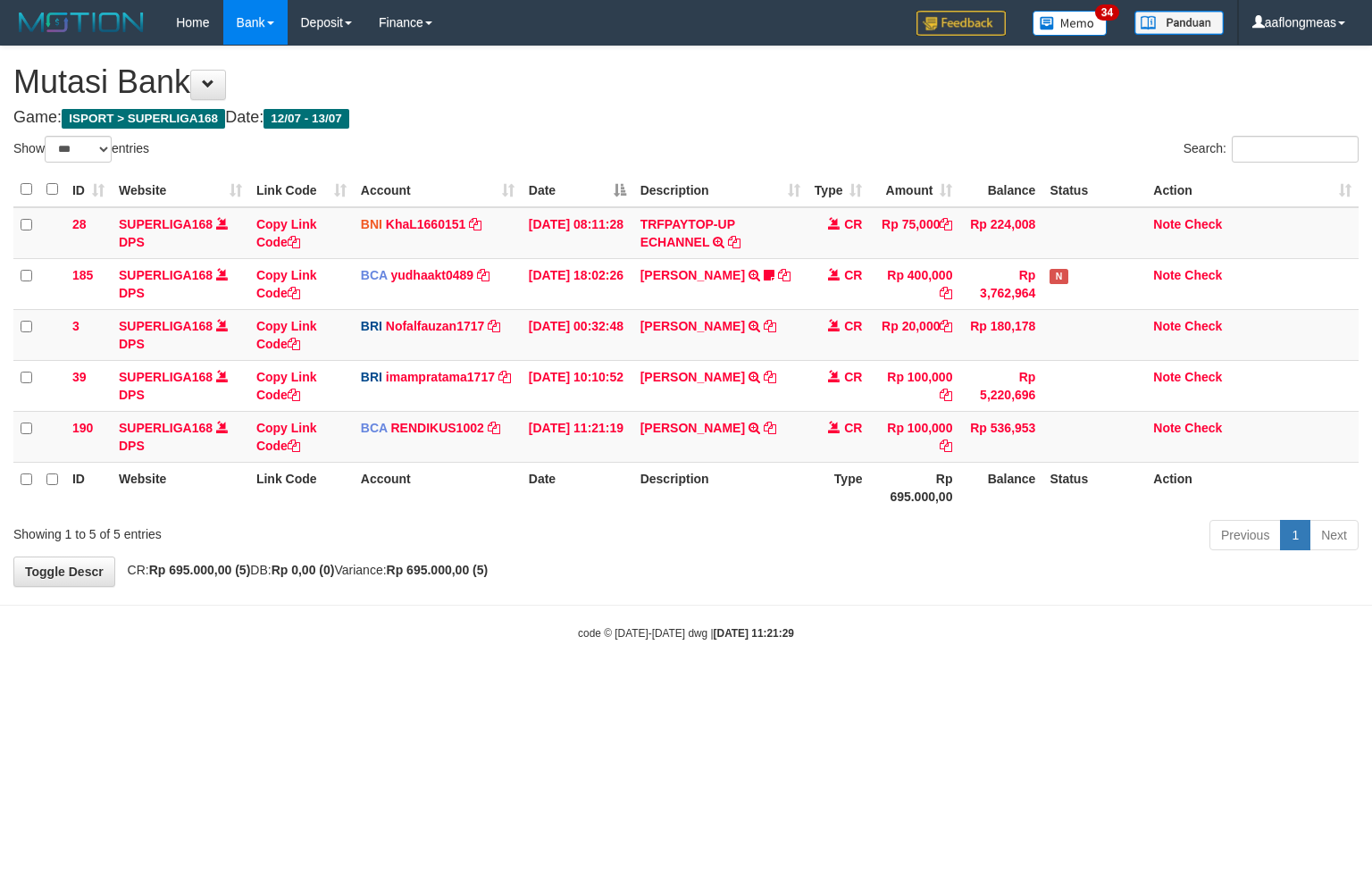 scroll, scrollTop: 0, scrollLeft: 0, axis: both 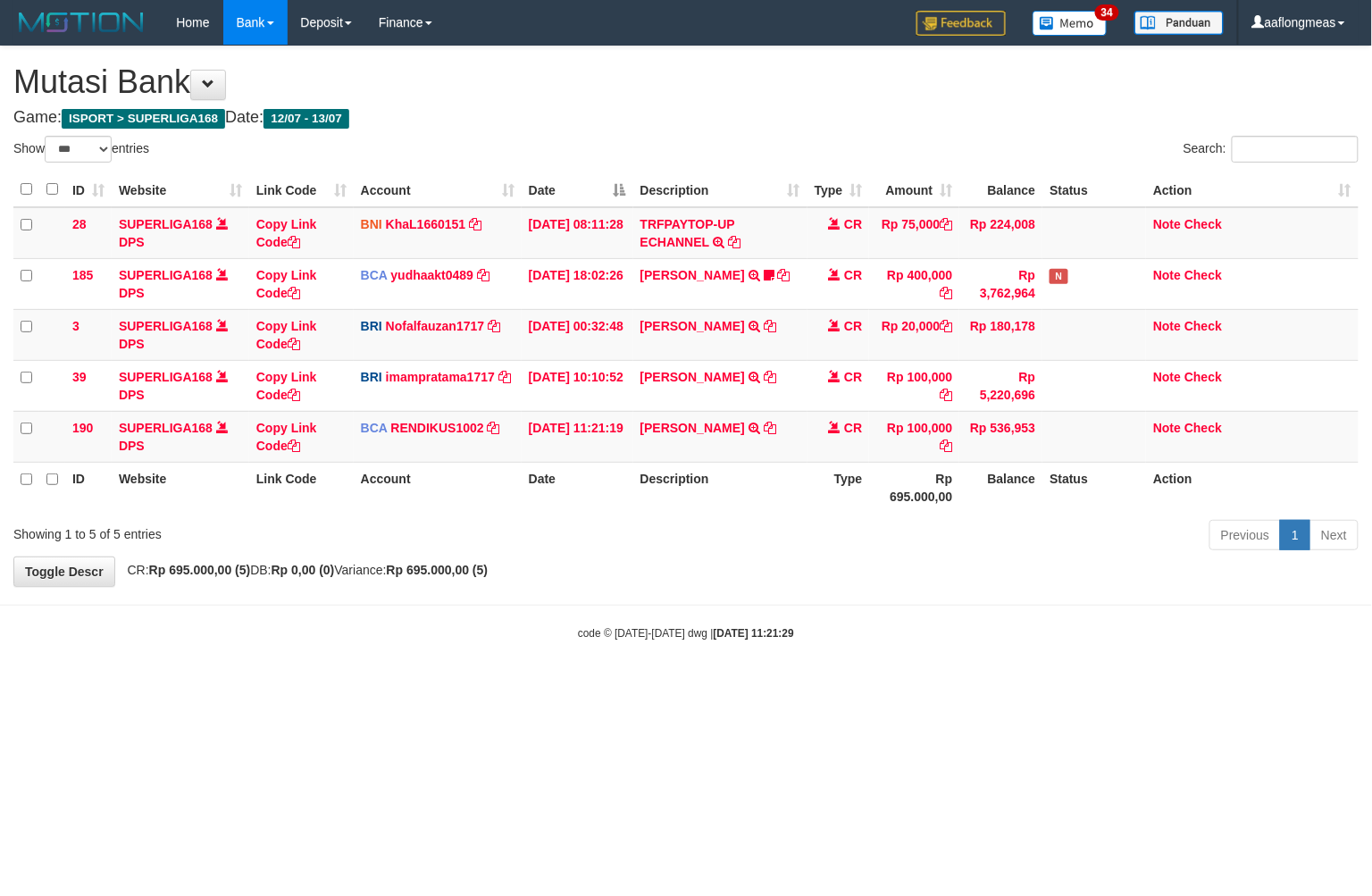 click on "**********" at bounding box center (686, 316) 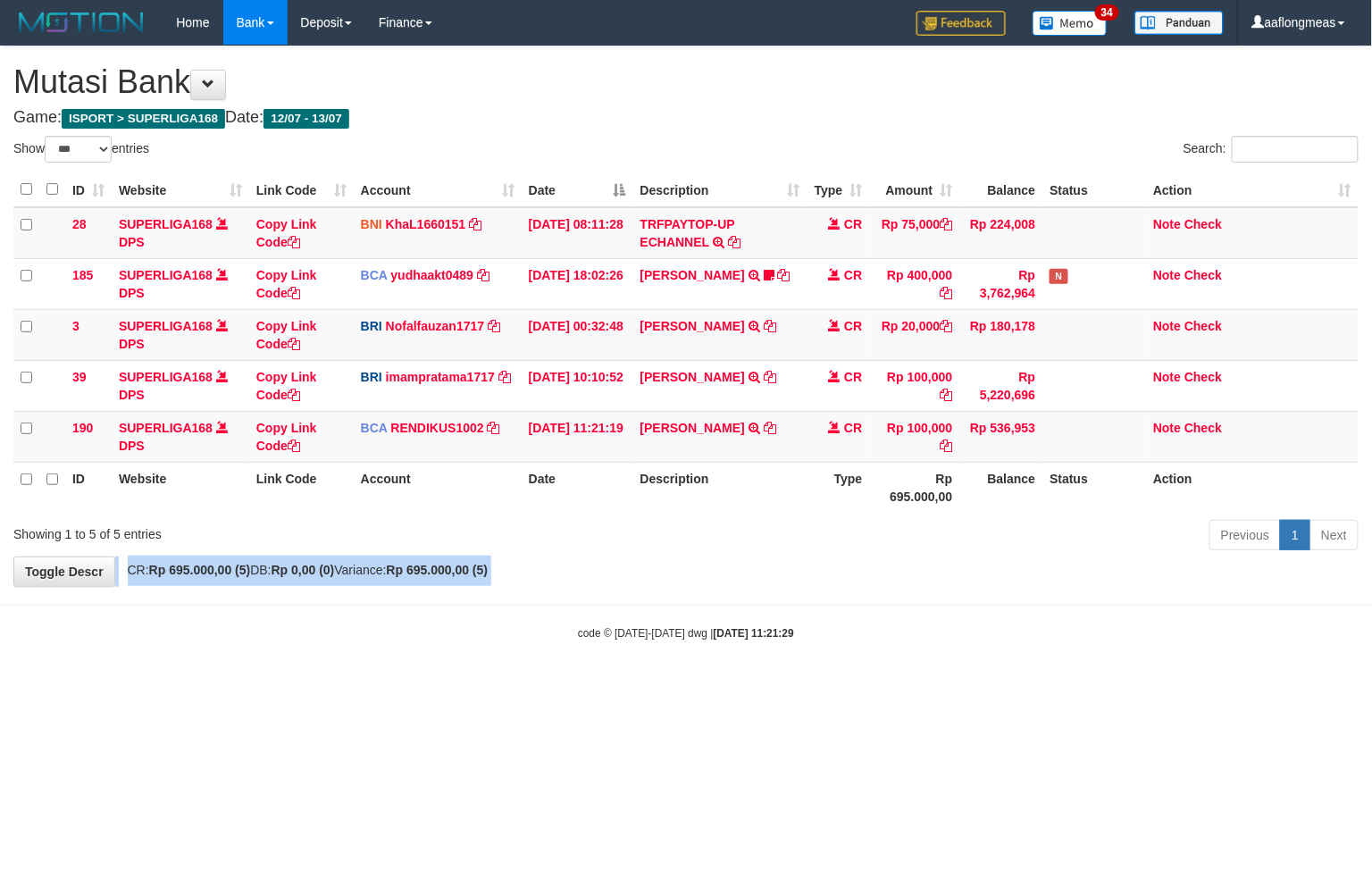 click on "**********" at bounding box center [686, 316] 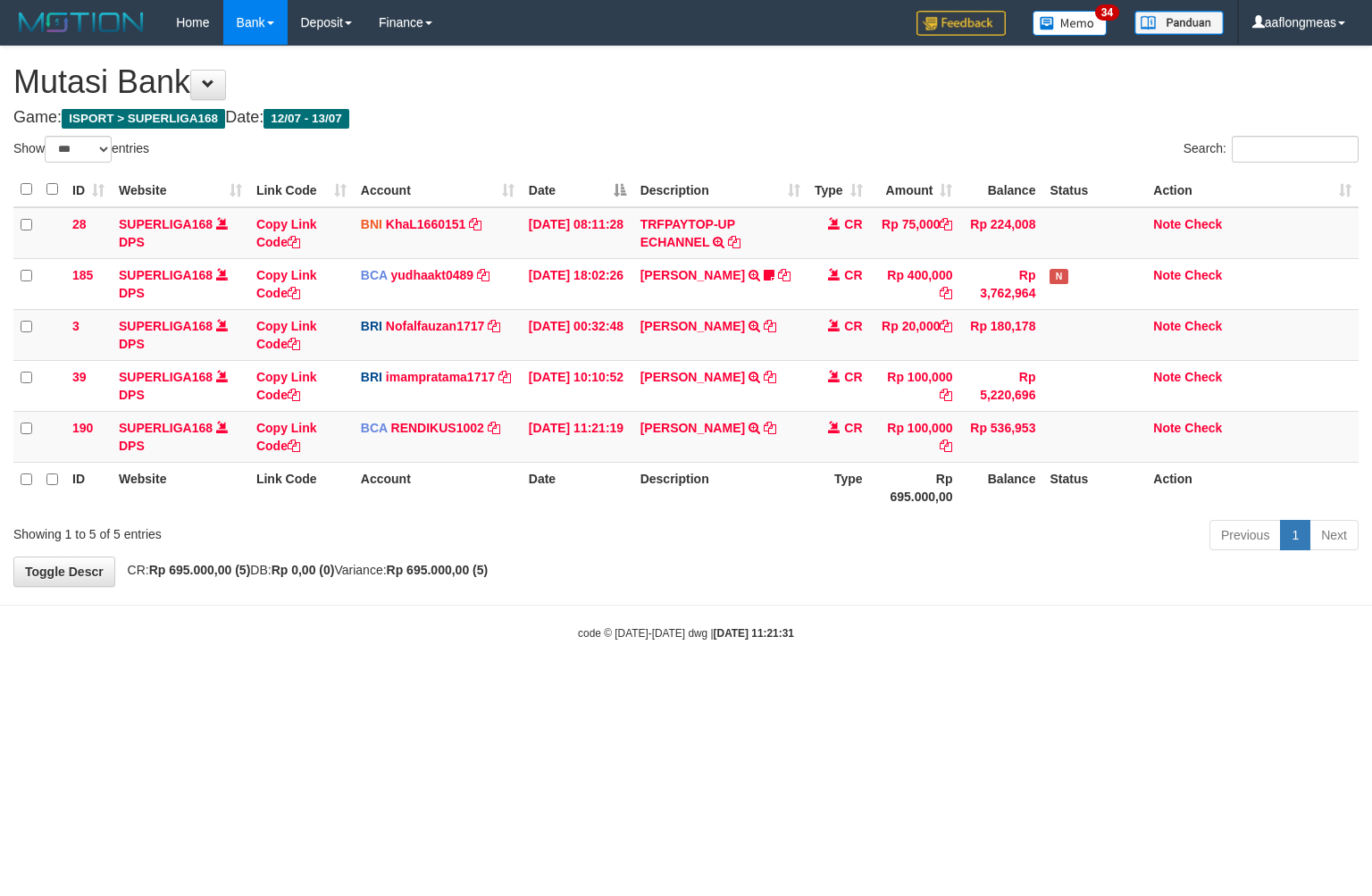 select on "***" 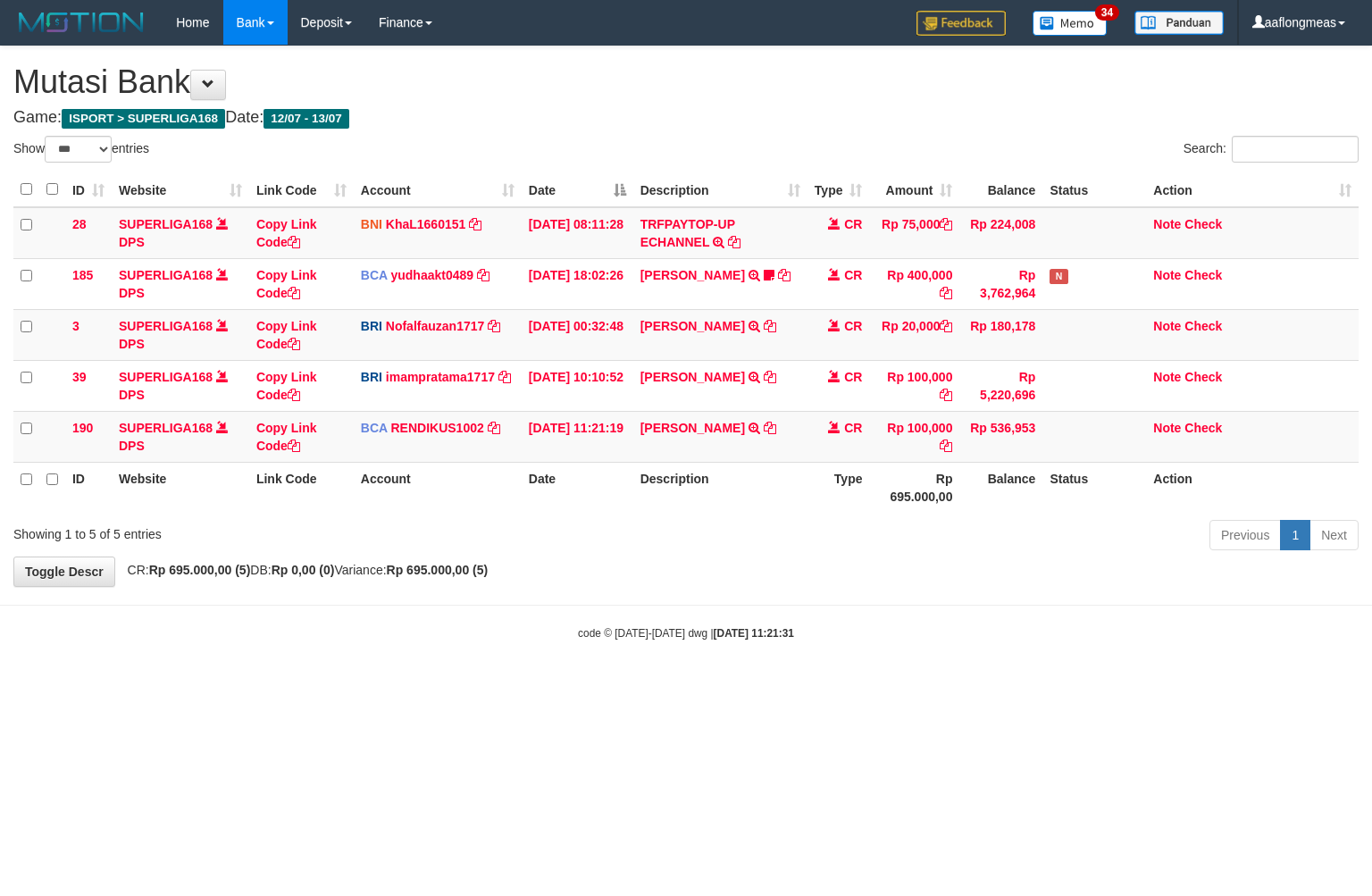 scroll, scrollTop: 0, scrollLeft: 0, axis: both 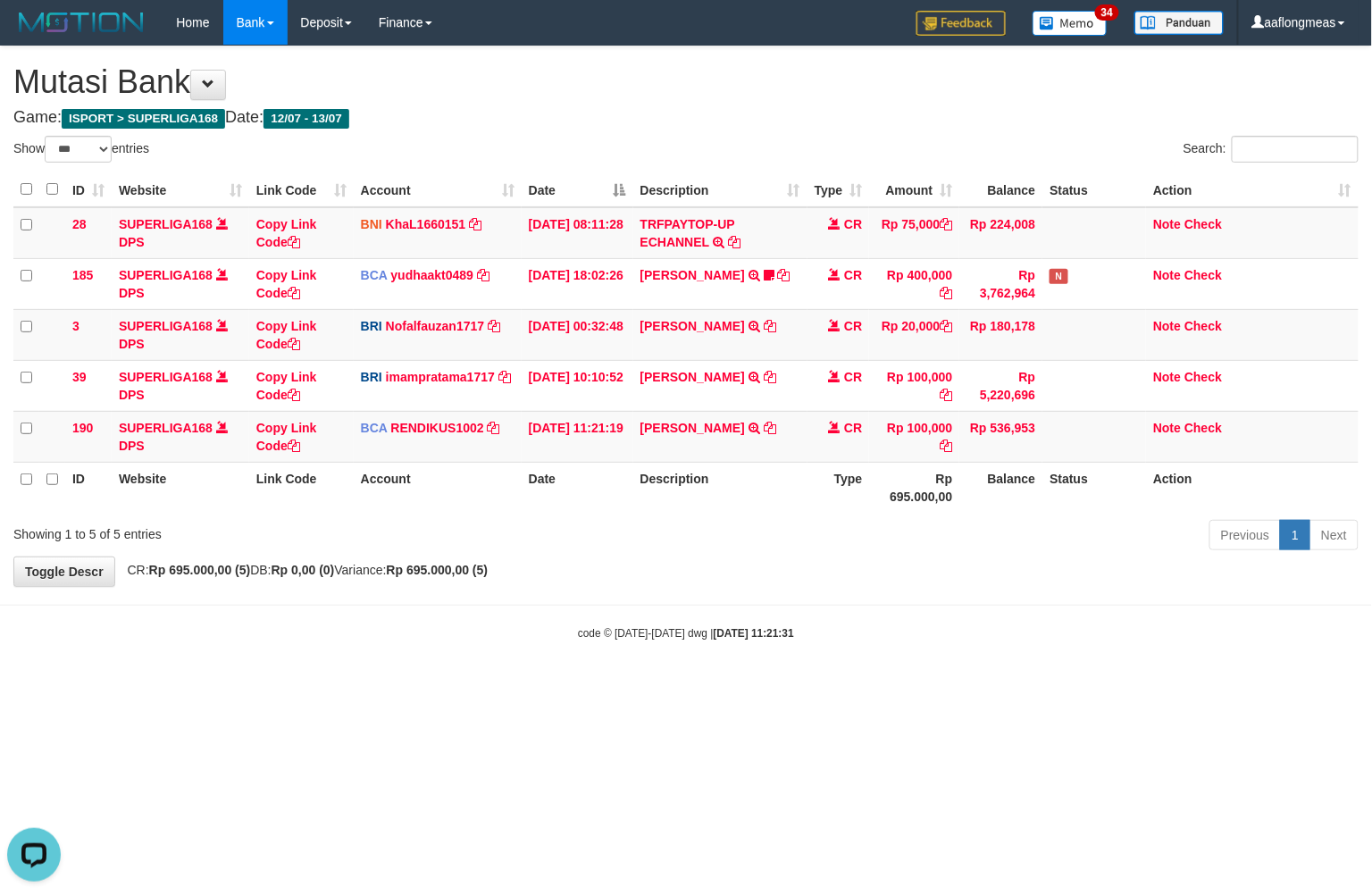 click on "**********" at bounding box center [686, 316] 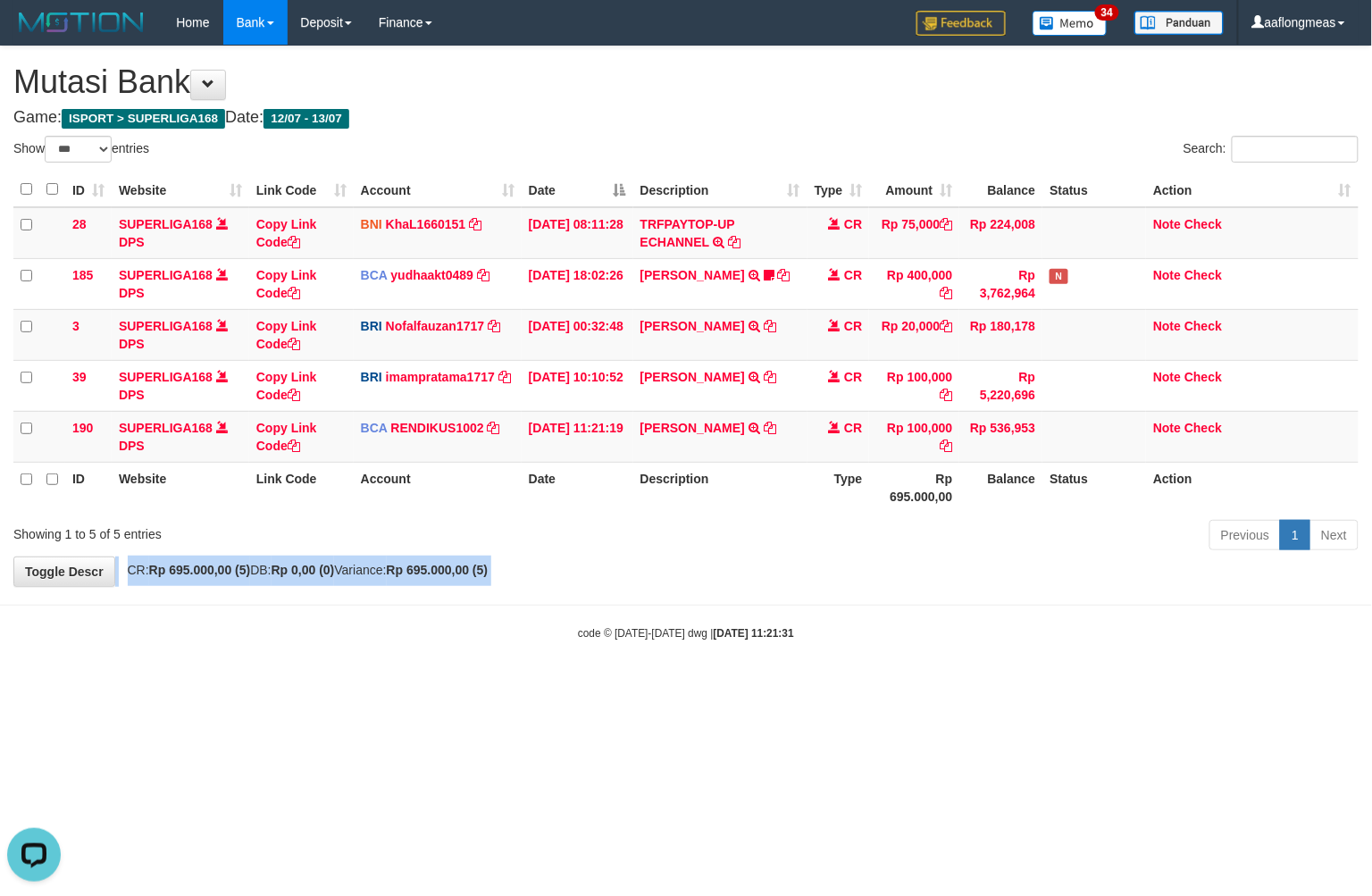 click on "**********" at bounding box center (686, 316) 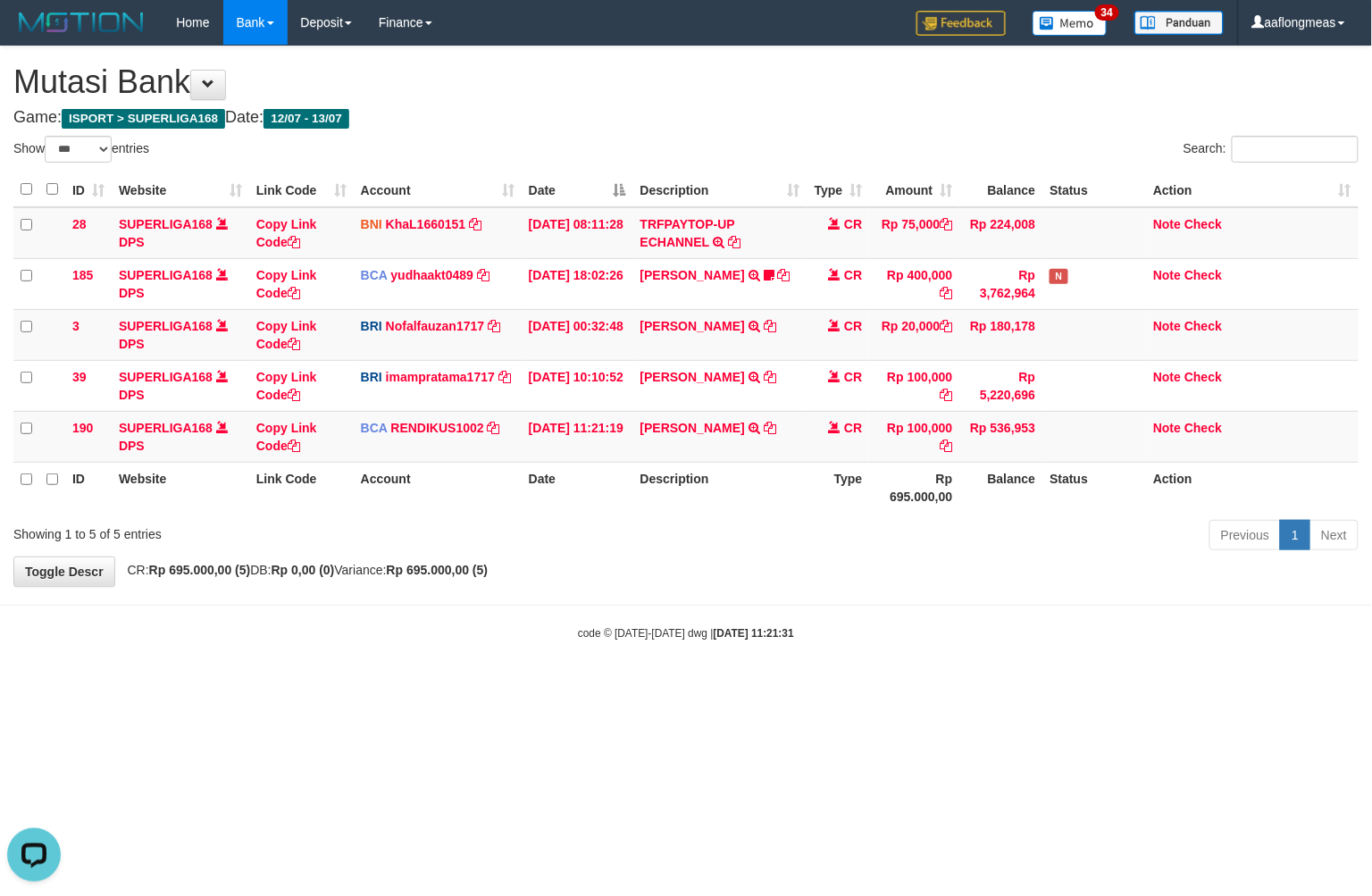 click on "Previous 1 Next" at bounding box center [972, 537] 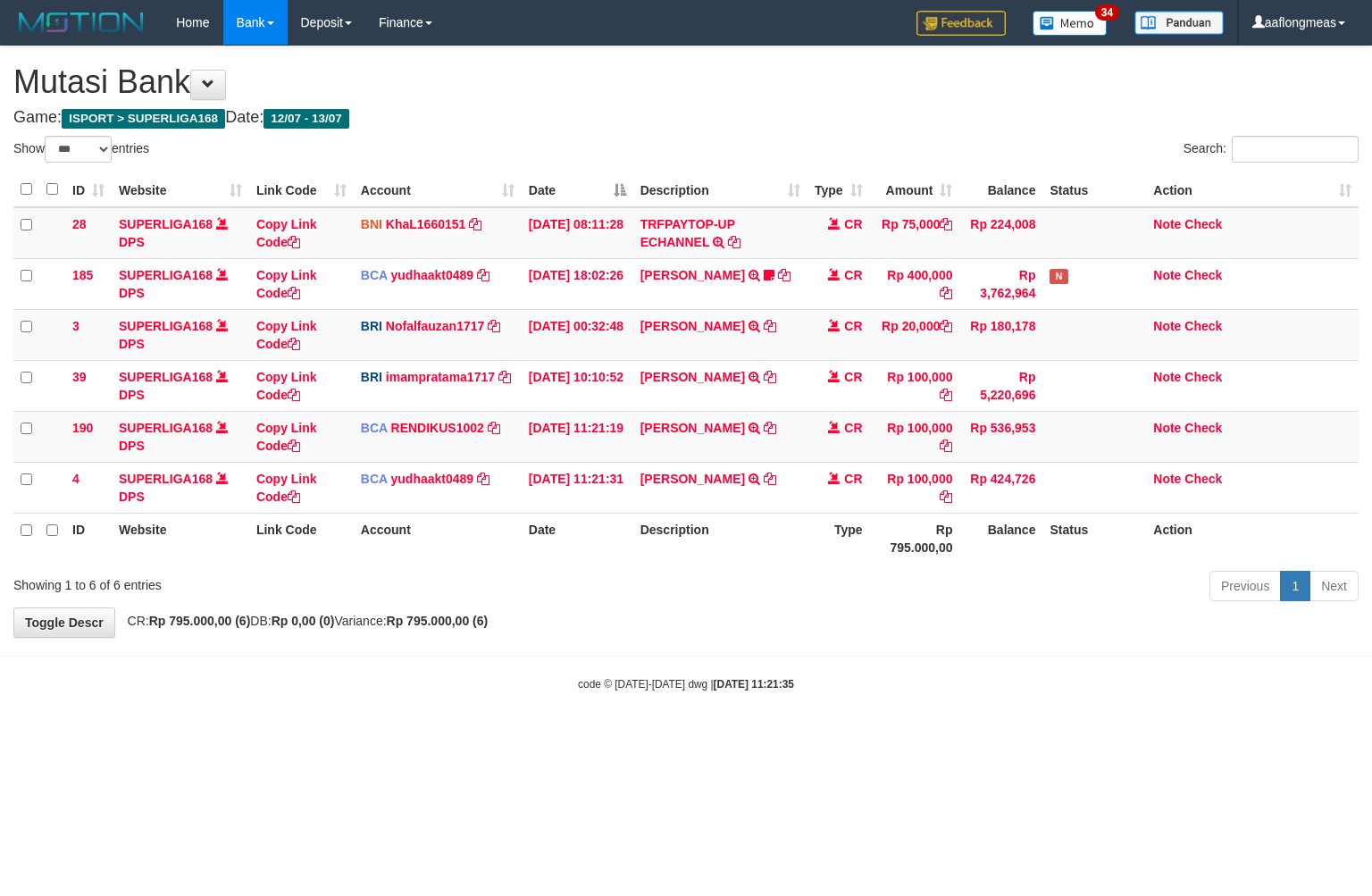 select on "***" 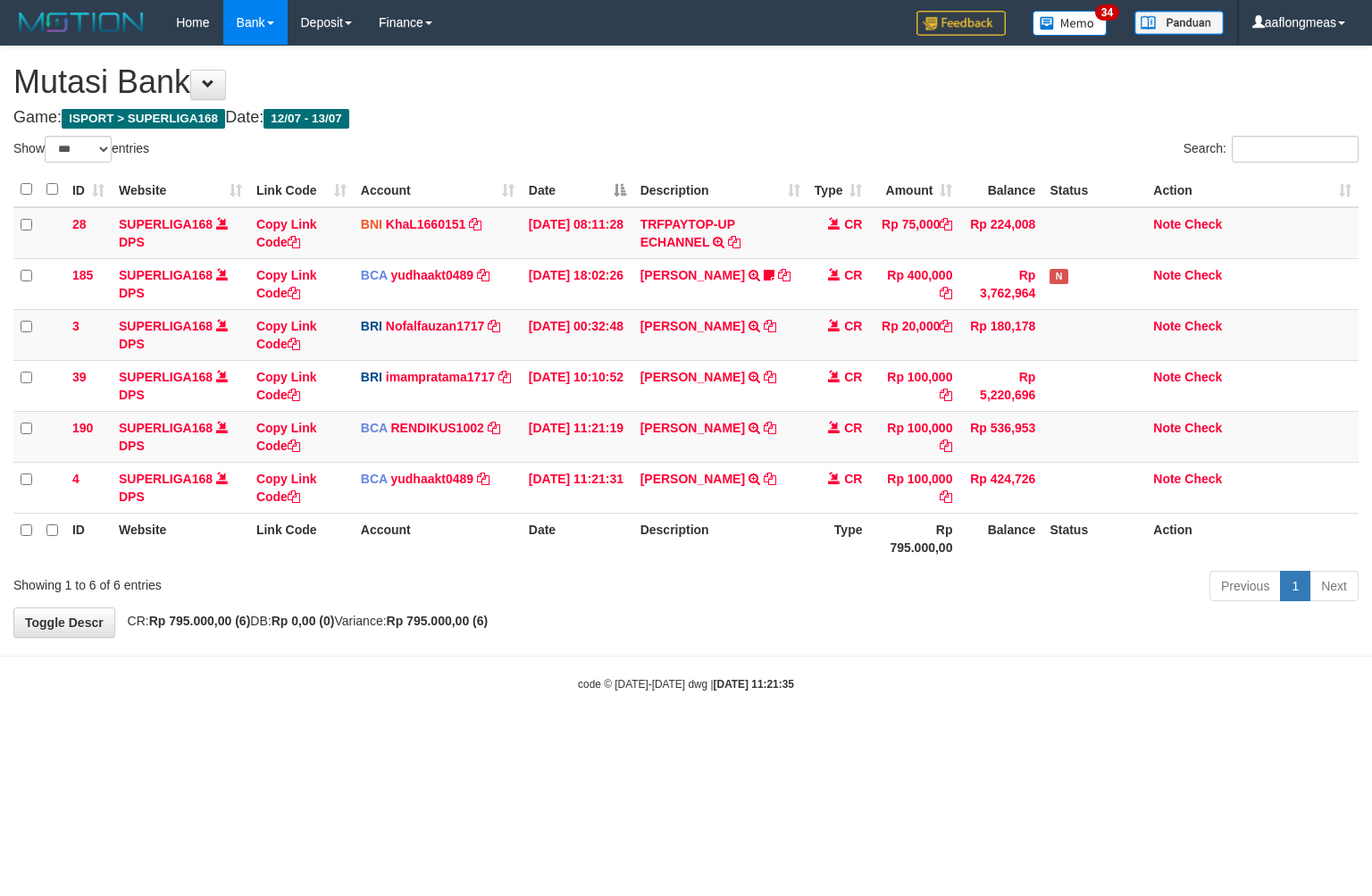 scroll, scrollTop: 0, scrollLeft: 0, axis: both 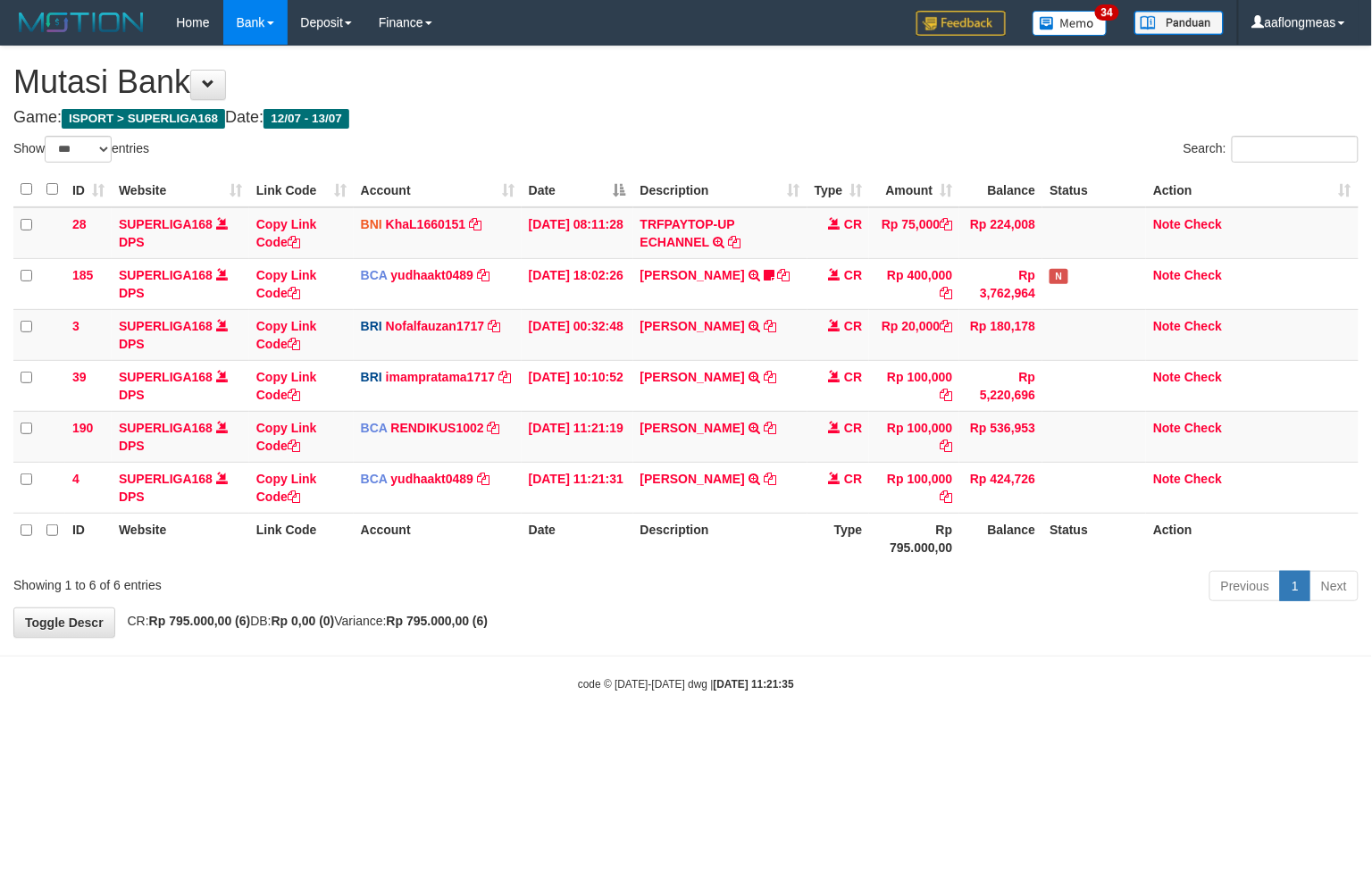 drag, startPoint x: 739, startPoint y: 618, endPoint x: 632, endPoint y: 622, distance: 107.07474 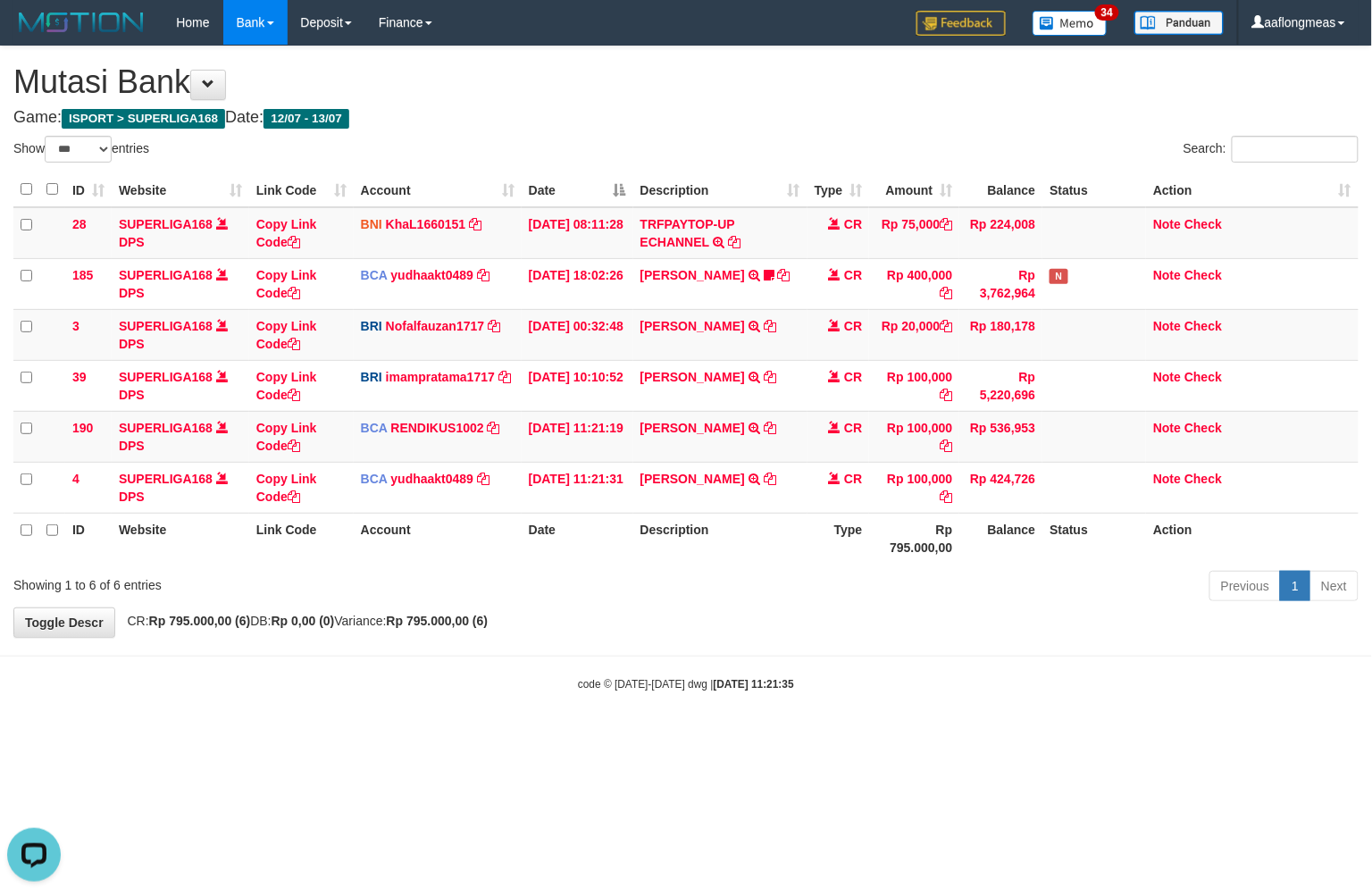 scroll, scrollTop: 0, scrollLeft: 0, axis: both 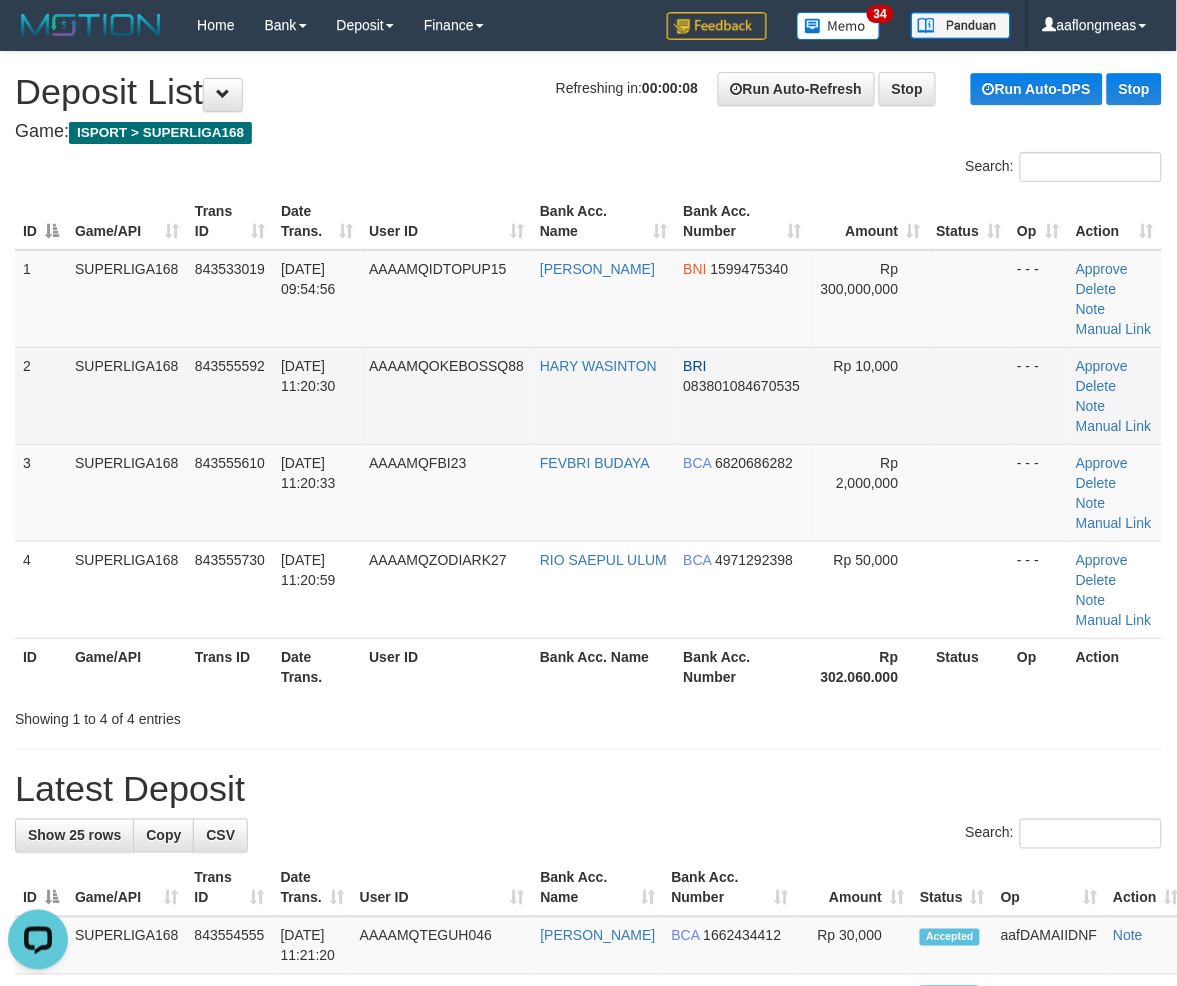 drag, startPoint x: 904, startPoint y: 421, endPoint x: 920, endPoint y: 426, distance: 16.763054 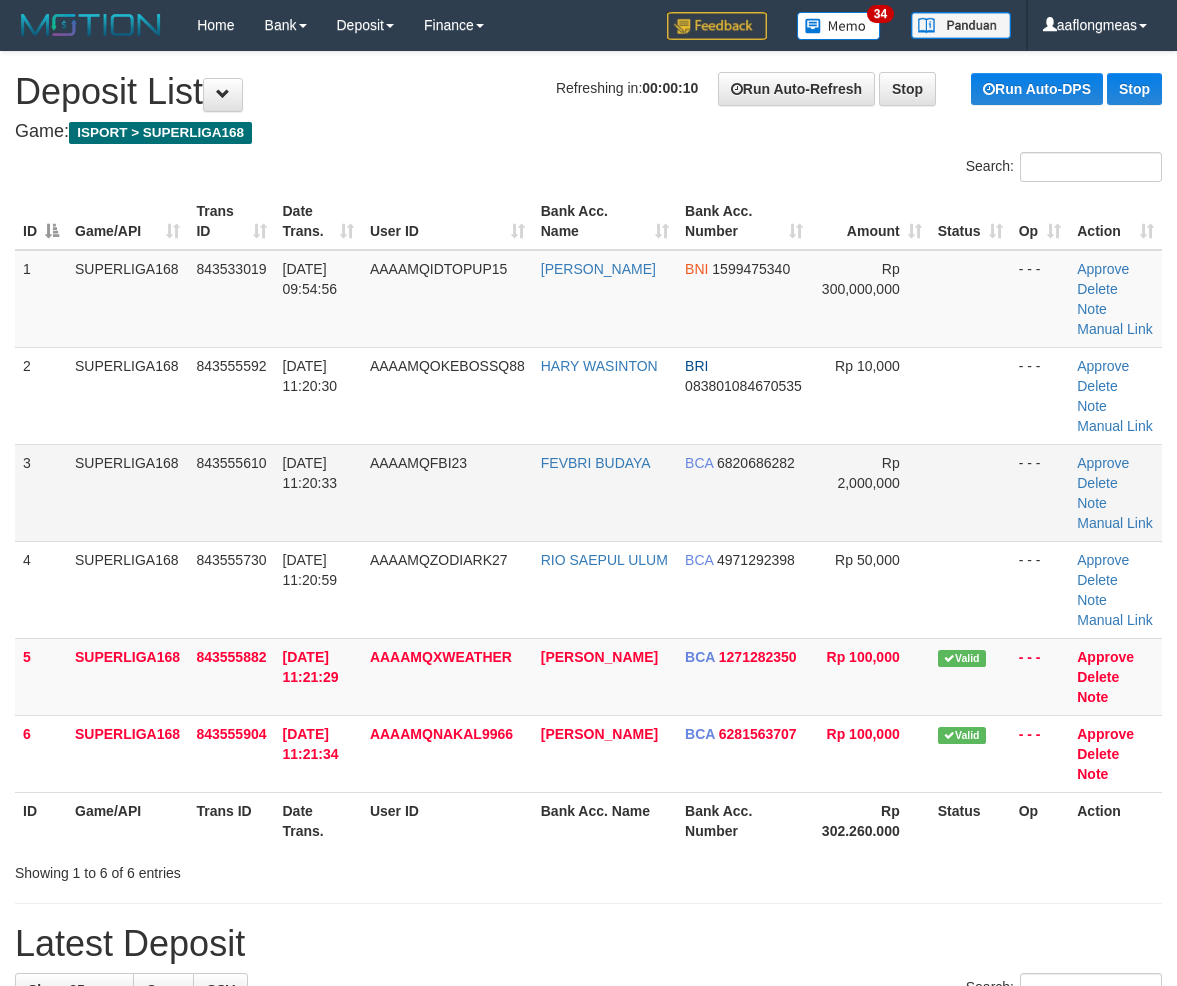 scroll, scrollTop: 0, scrollLeft: 0, axis: both 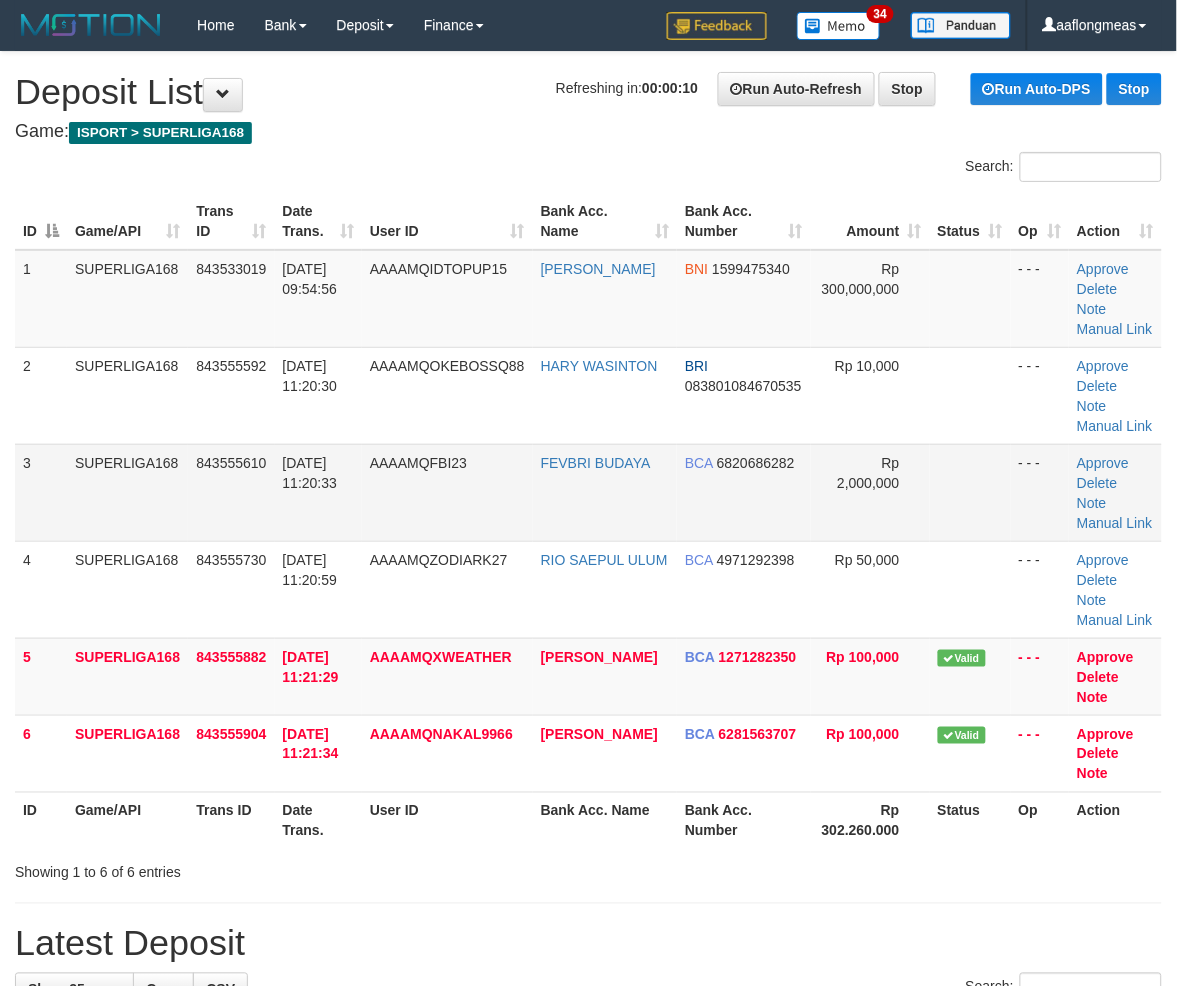 click at bounding box center [970, 492] 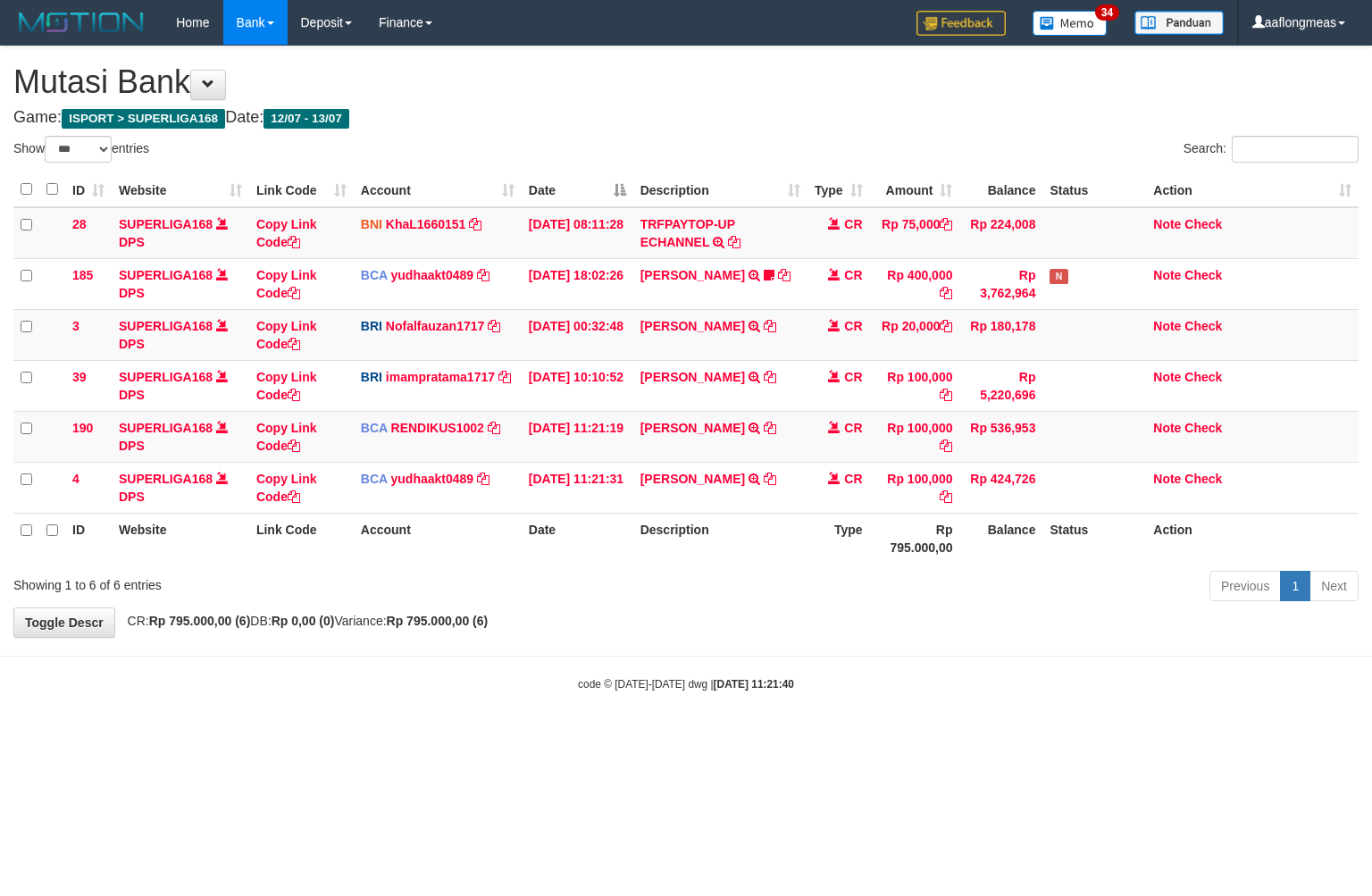 select on "***" 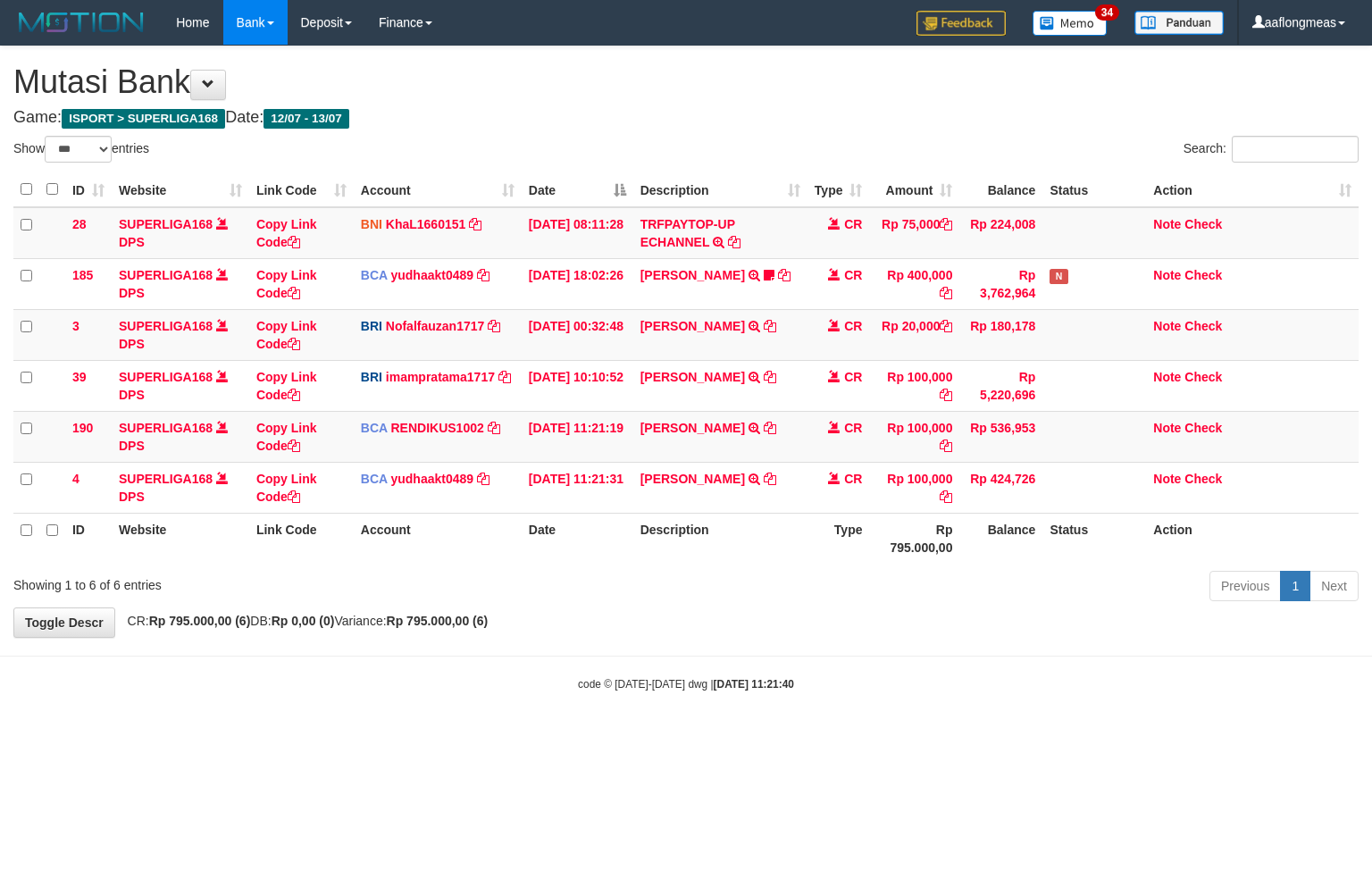 scroll, scrollTop: 0, scrollLeft: 0, axis: both 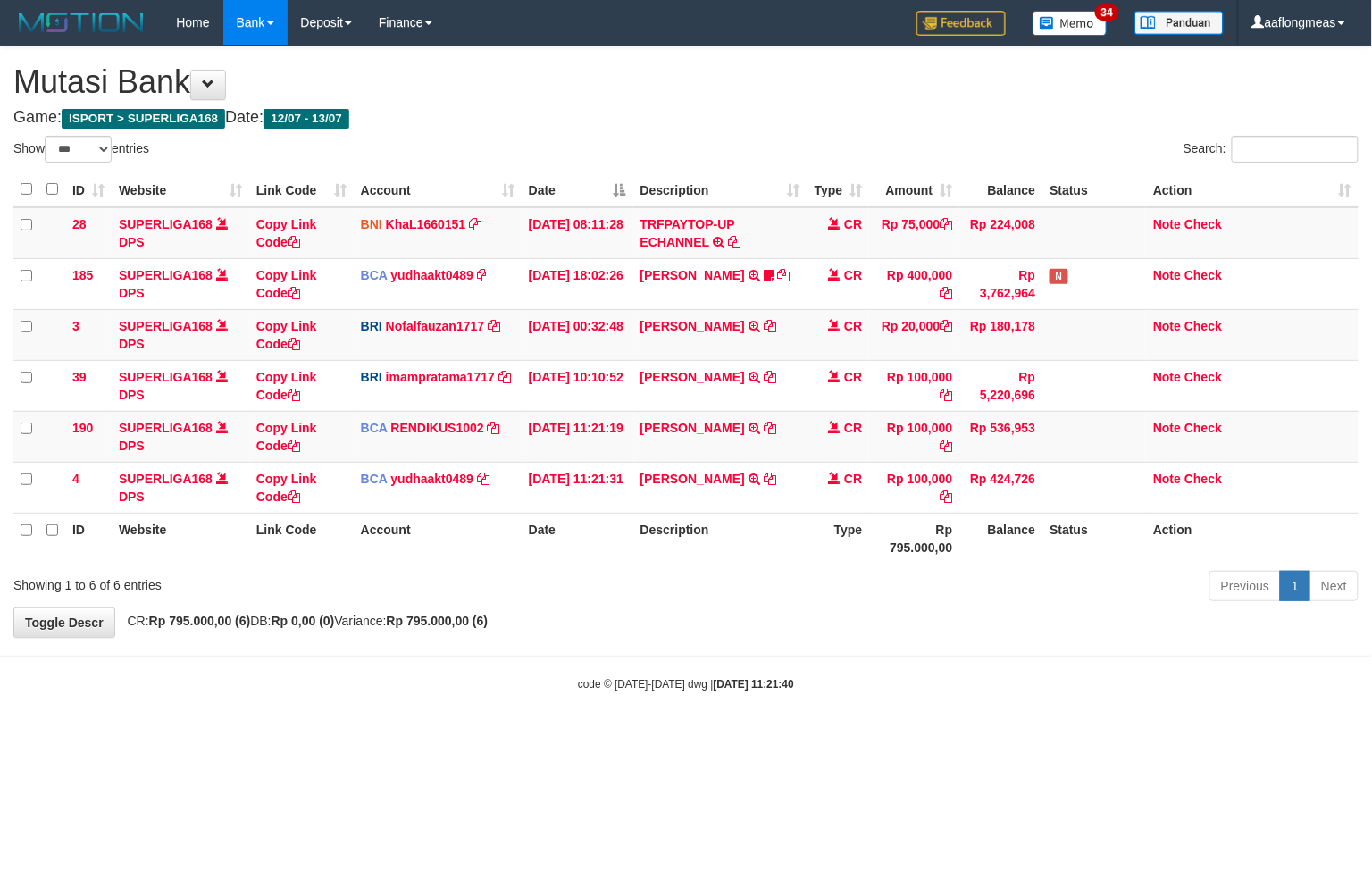 click on "**********" at bounding box center [686, 341] 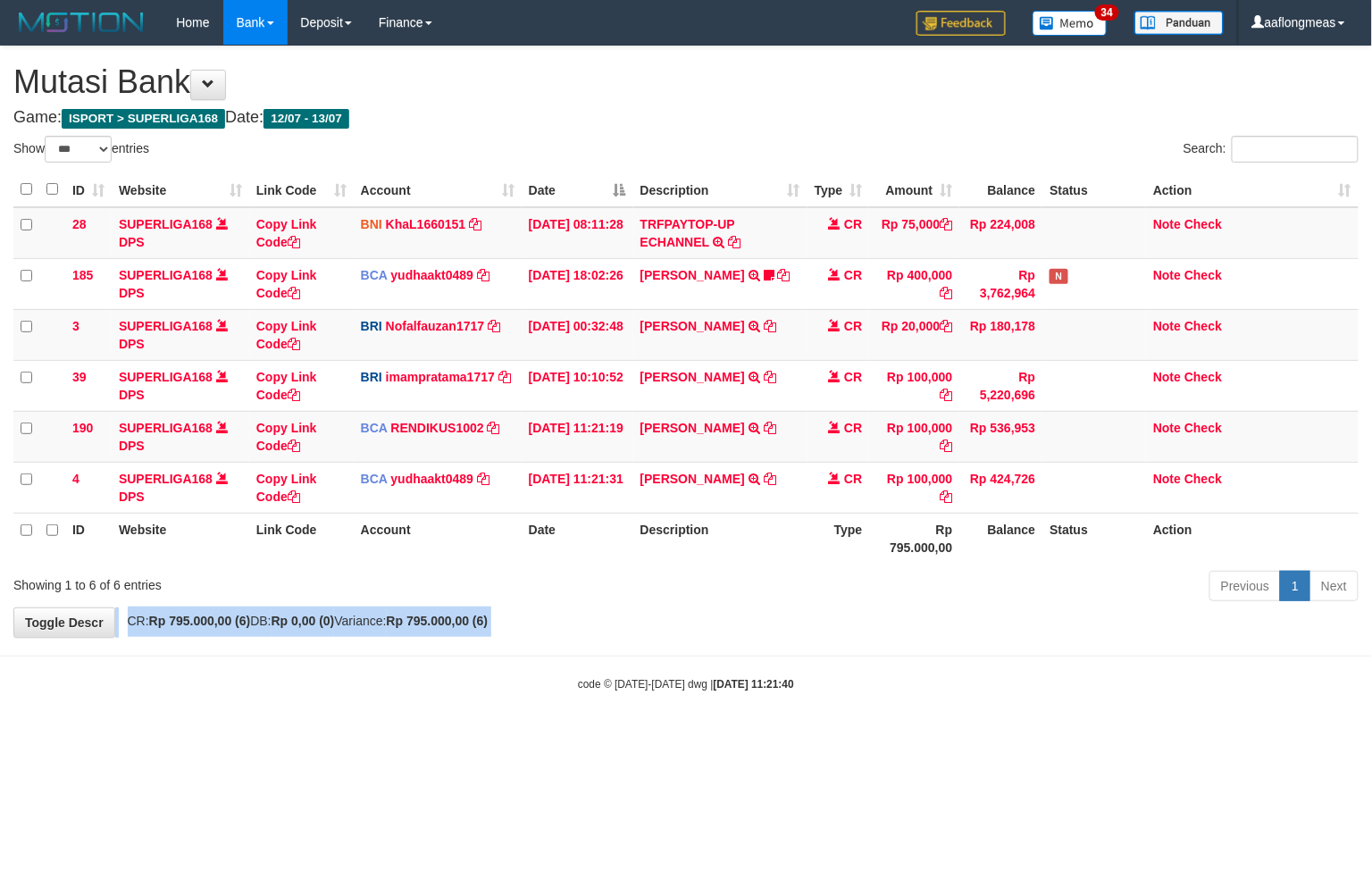 click on "**********" at bounding box center (686, 341) 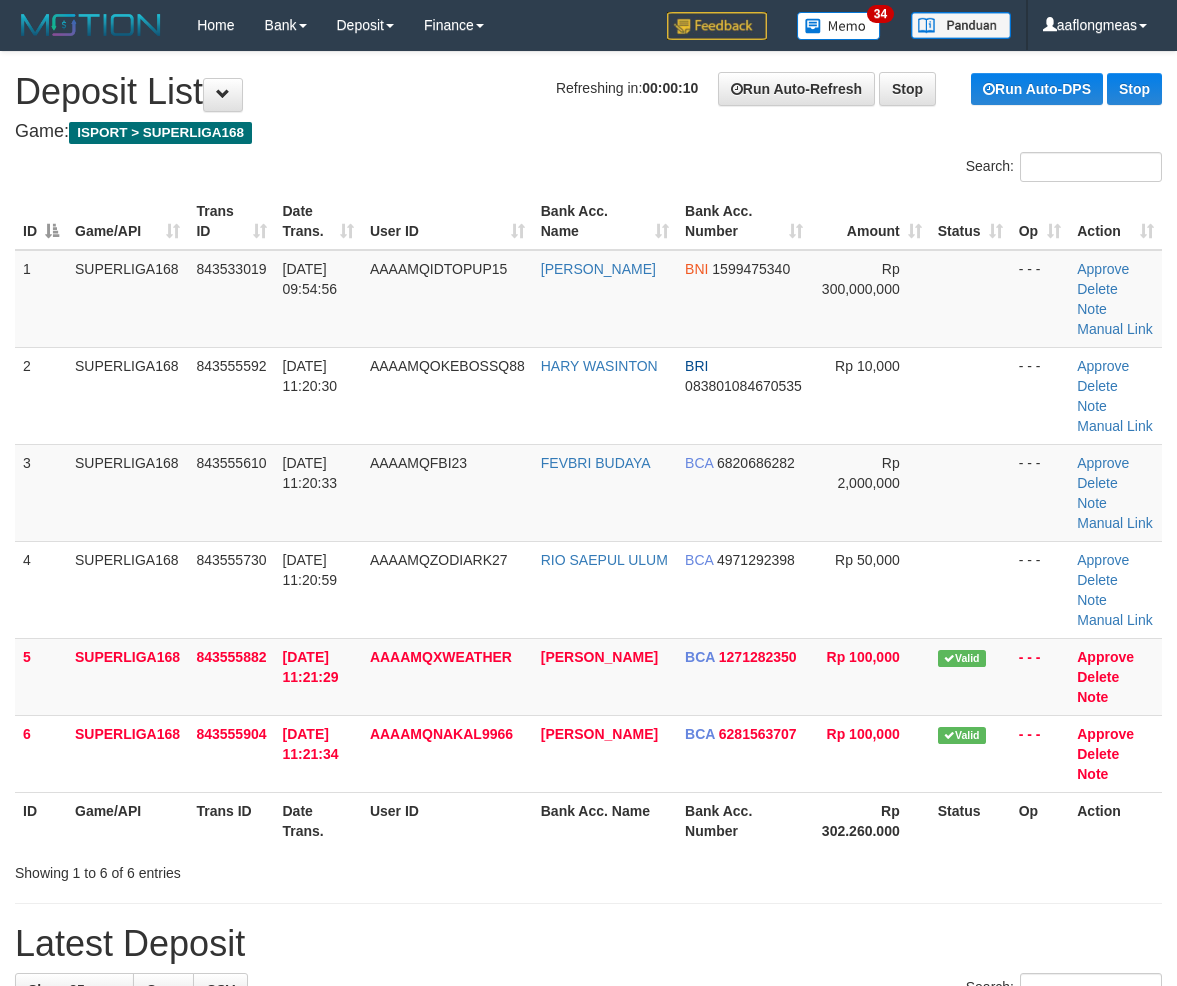 scroll, scrollTop: 0, scrollLeft: 0, axis: both 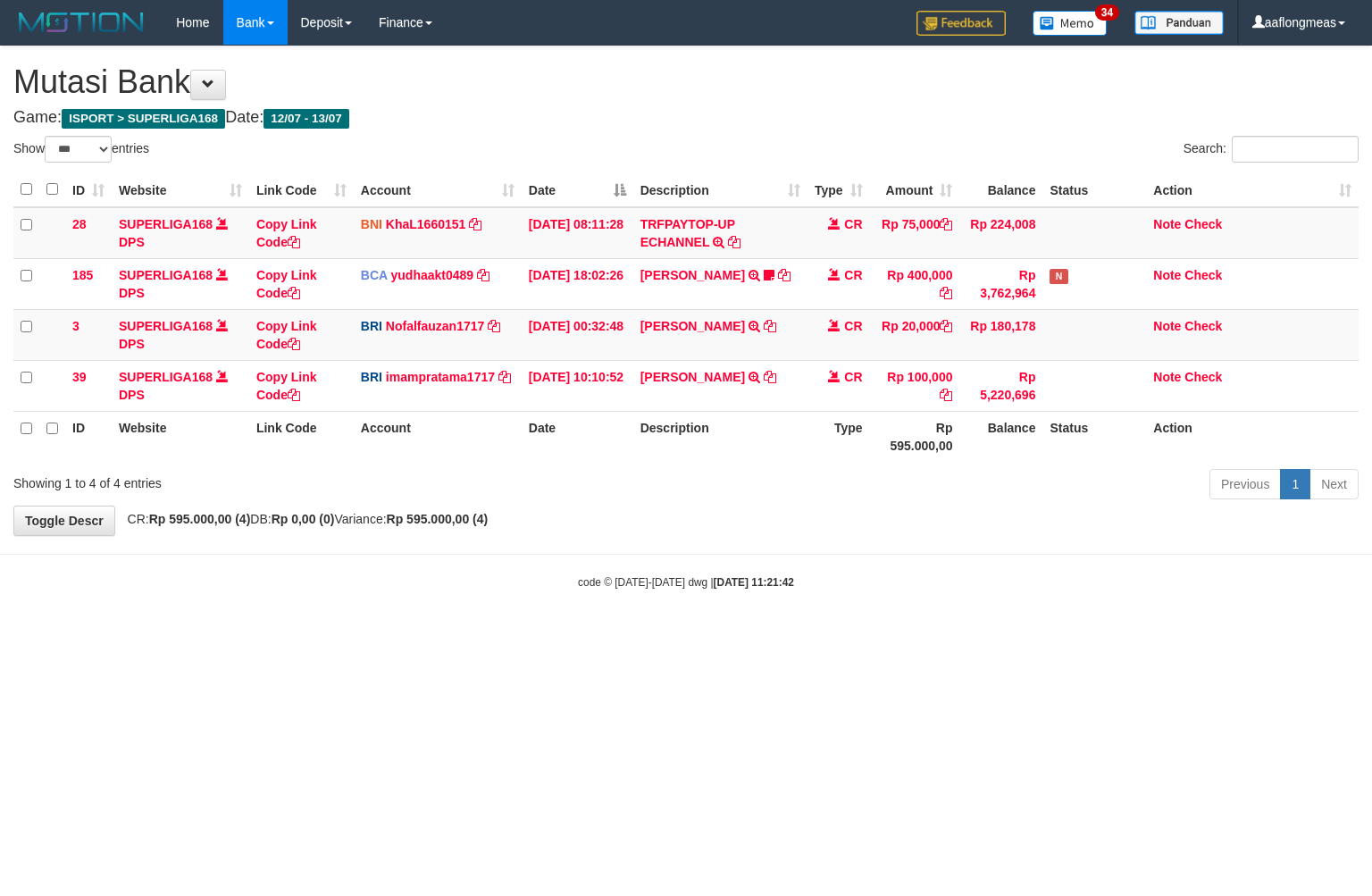 select on "***" 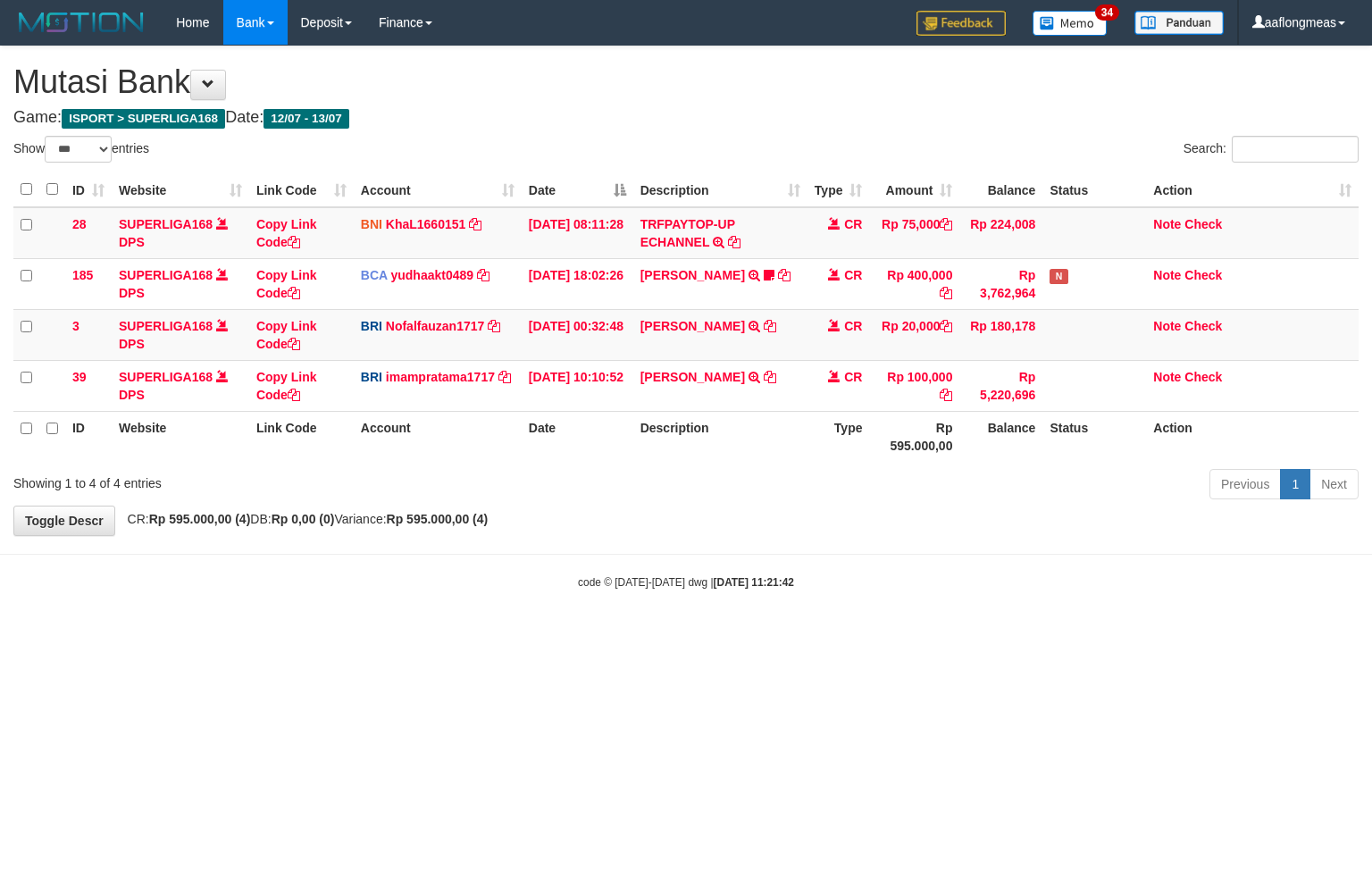 scroll, scrollTop: 0, scrollLeft: 0, axis: both 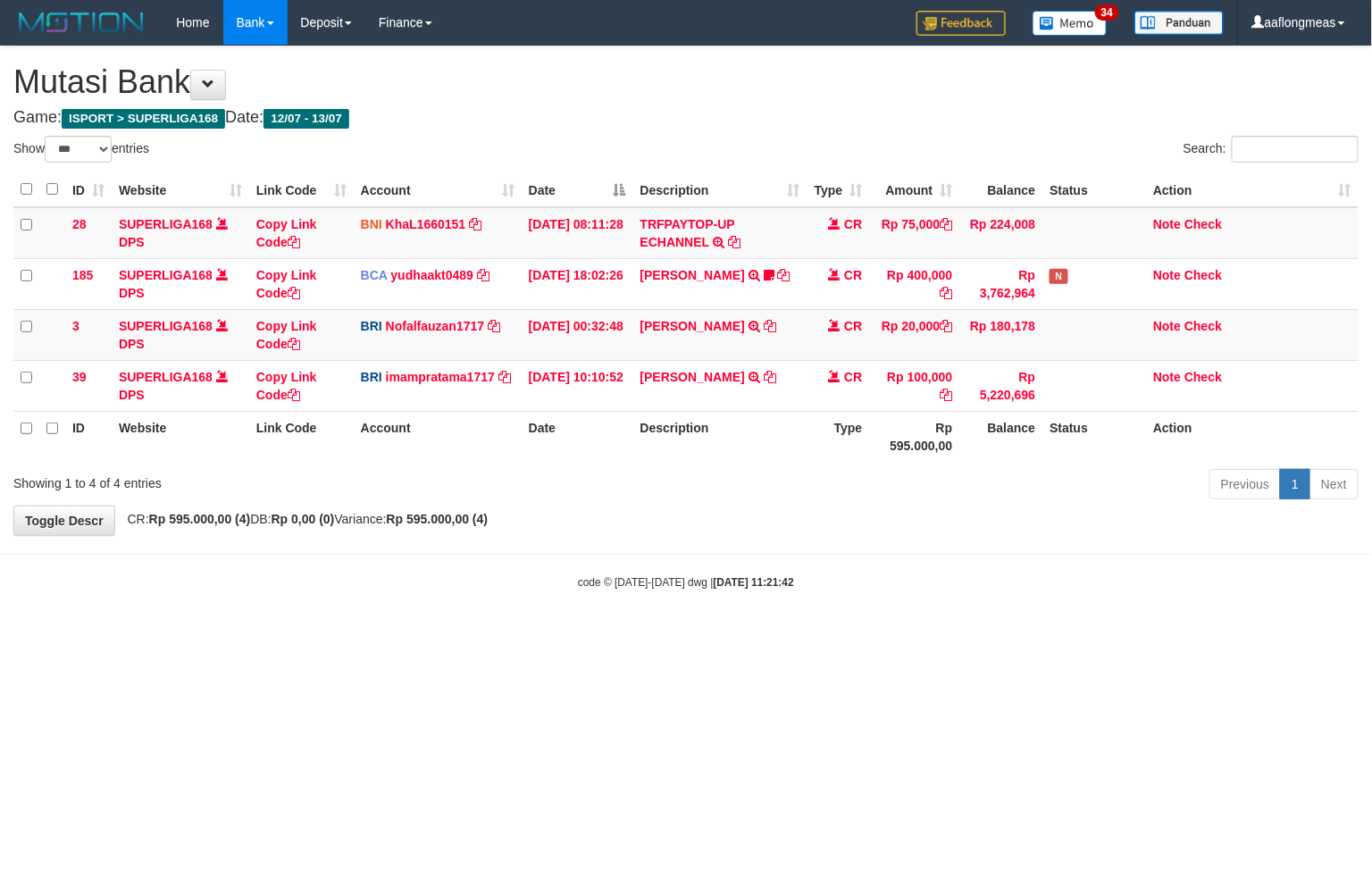 drag, startPoint x: 734, startPoint y: 549, endPoint x: 542, endPoint y: 582, distance: 194.8153 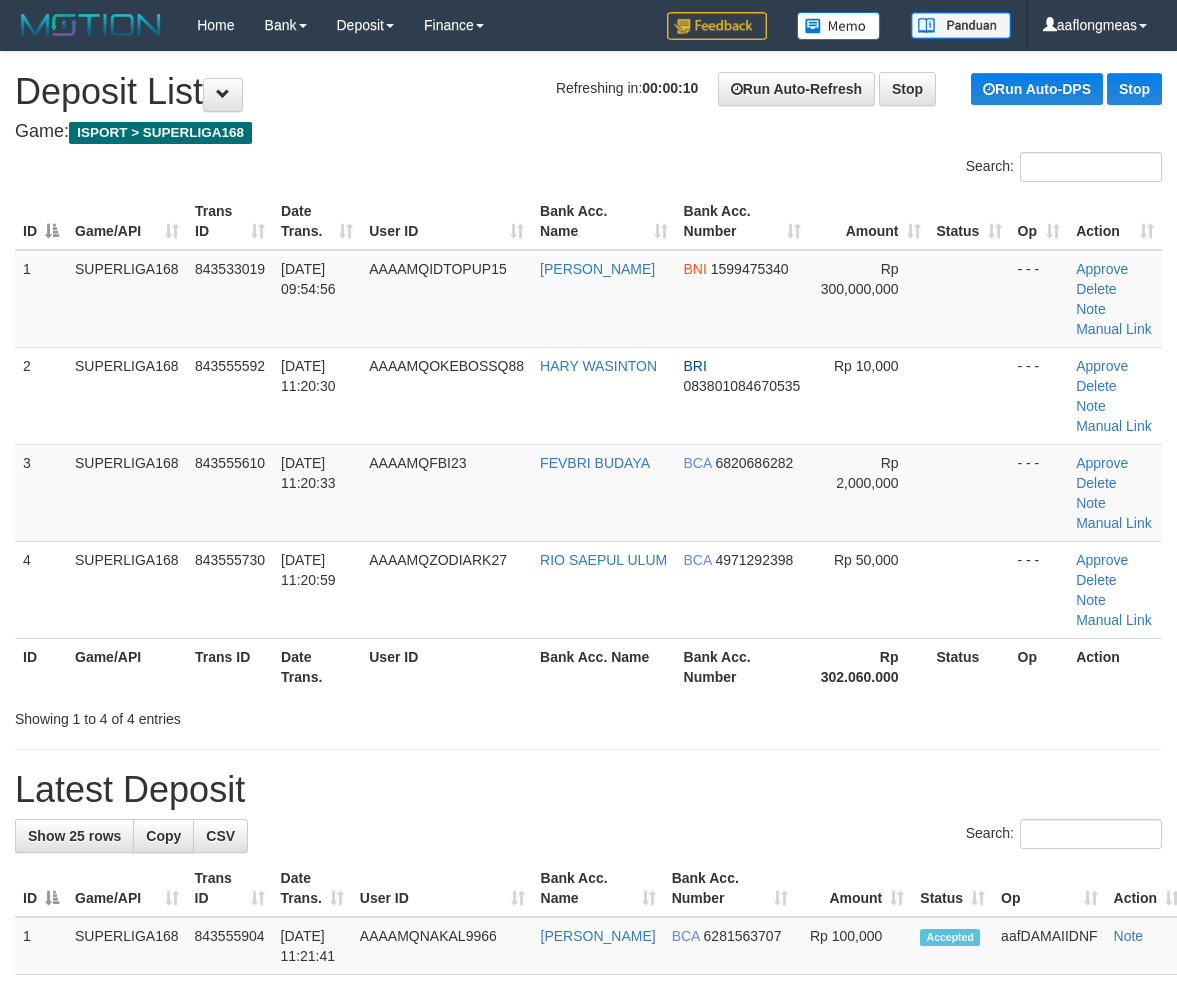 scroll, scrollTop: 0, scrollLeft: 0, axis: both 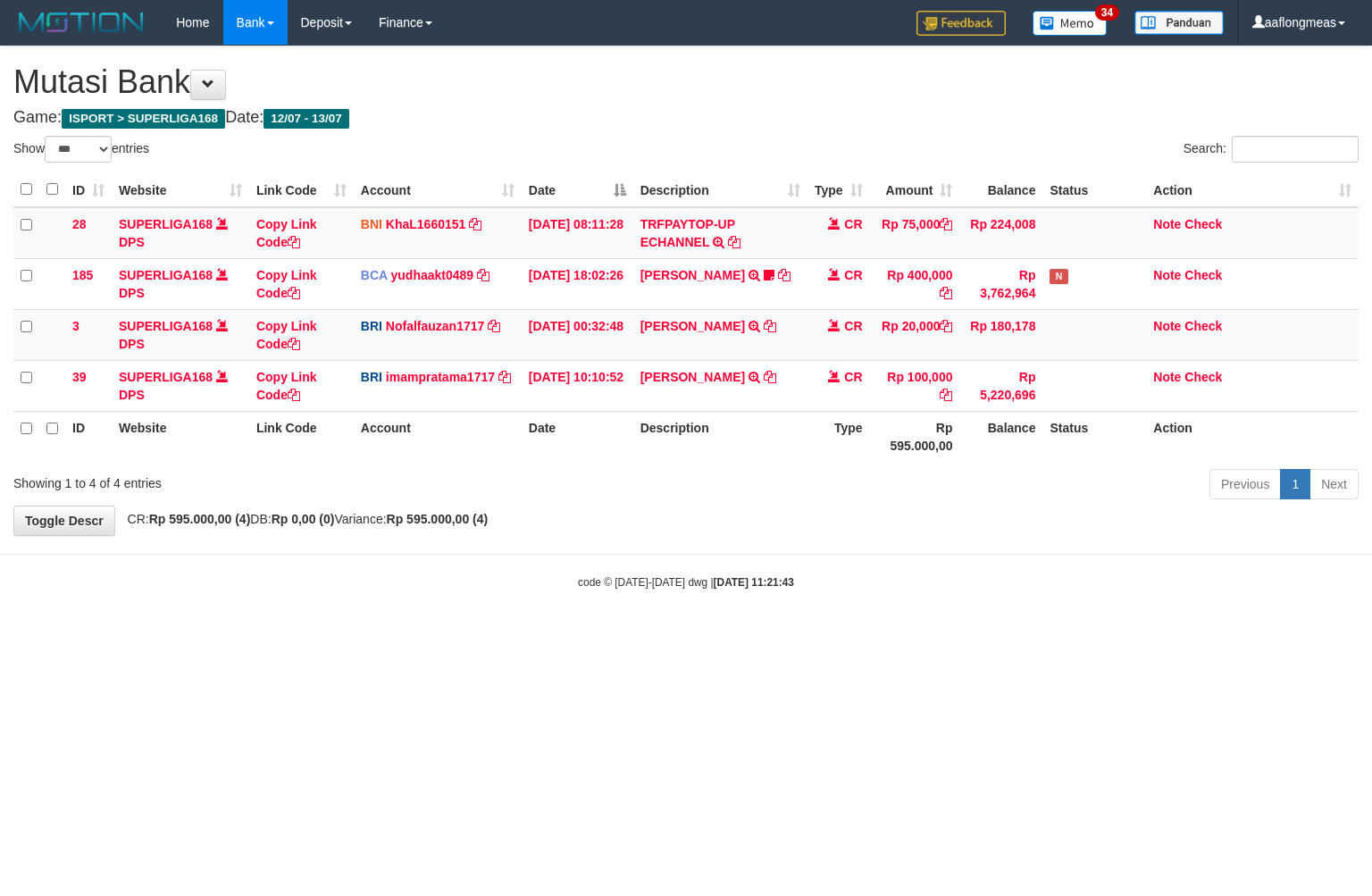 select on "***" 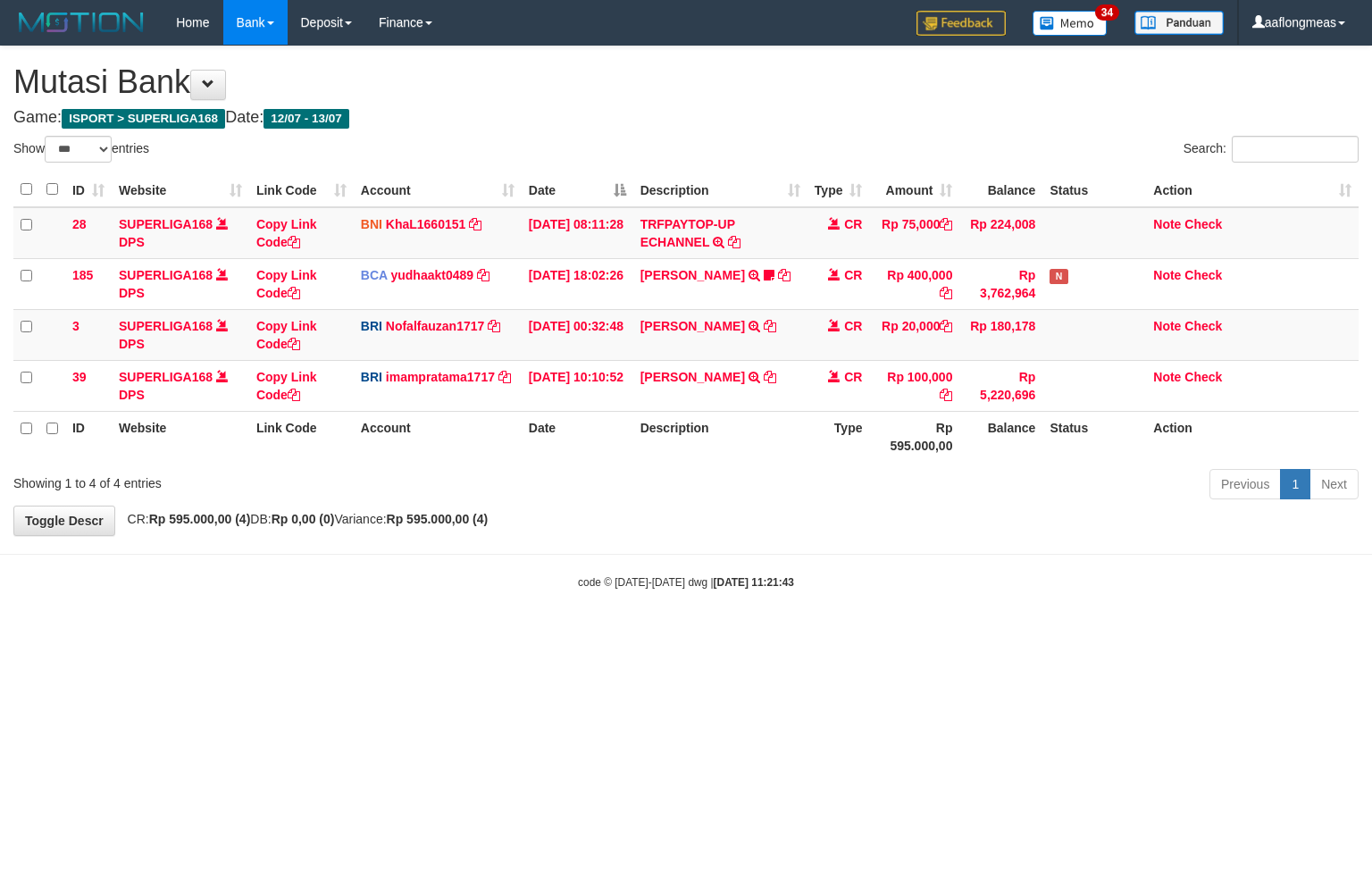 scroll, scrollTop: 0, scrollLeft: 0, axis: both 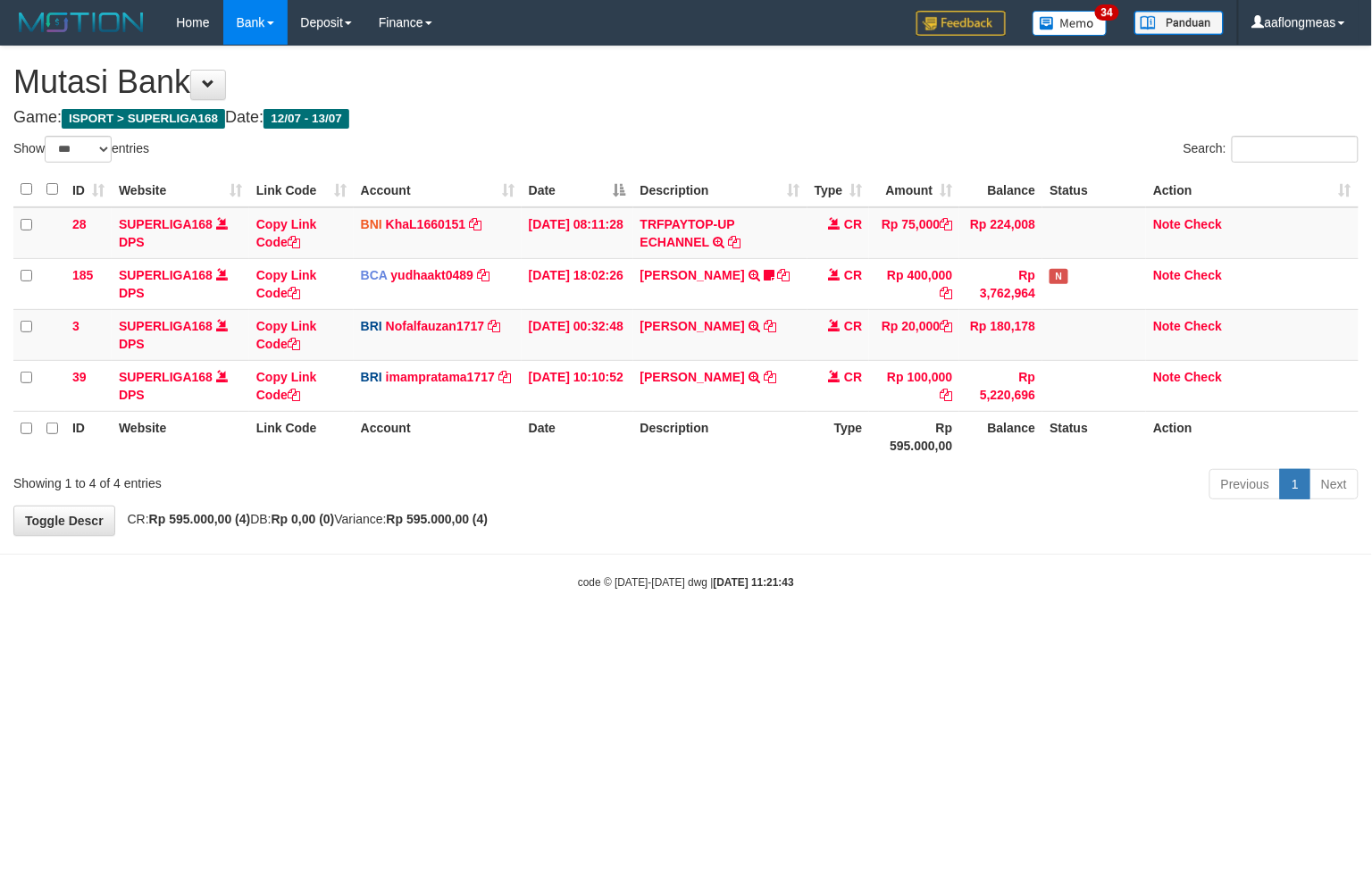click on "Toggle navigation
Home
Bank
Account List
Load
By Website
Group
[ISPORT]													SUPERLIGA168
By Load Group (DPS)
34" at bounding box center (686, 317) 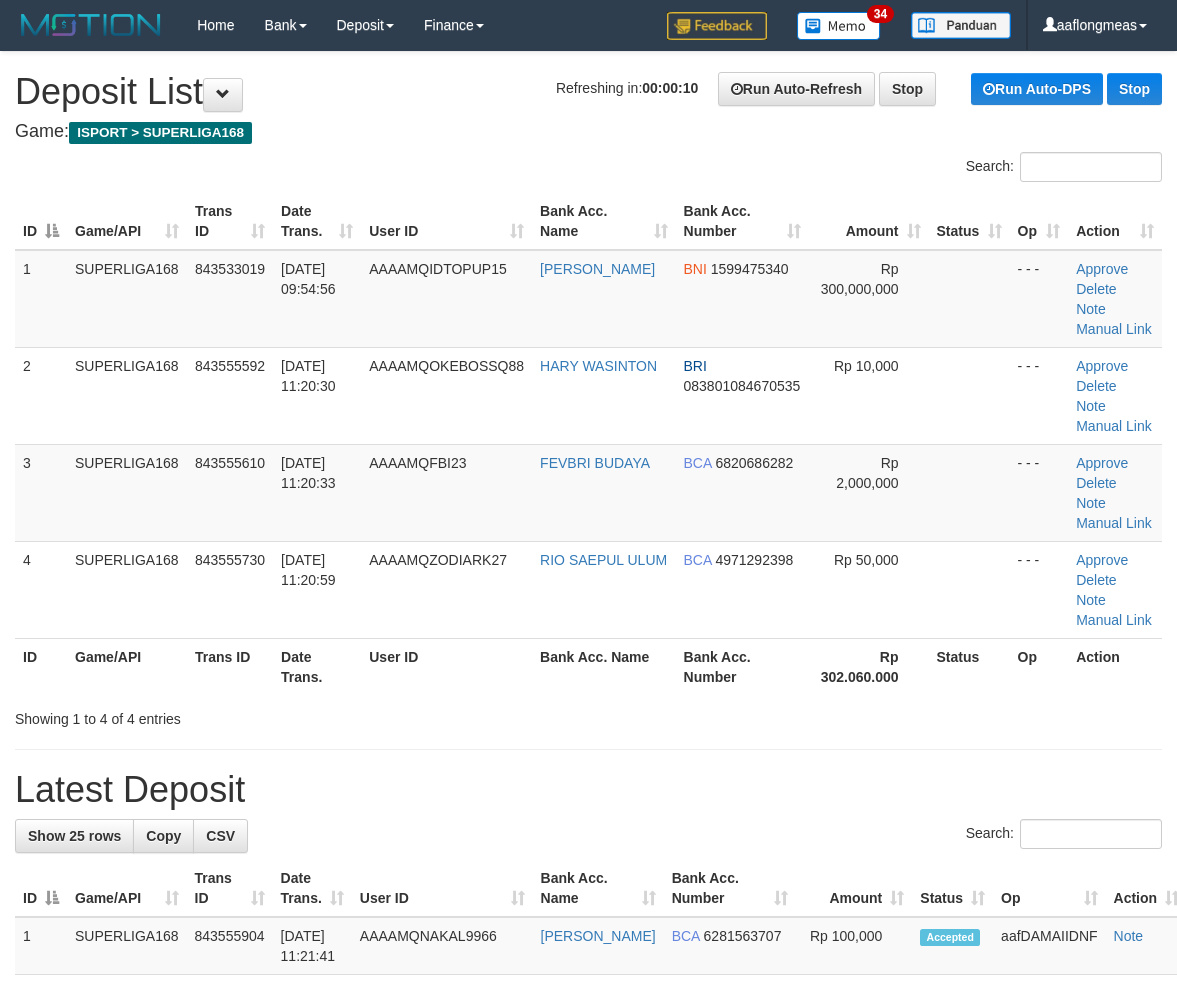 scroll, scrollTop: 0, scrollLeft: 0, axis: both 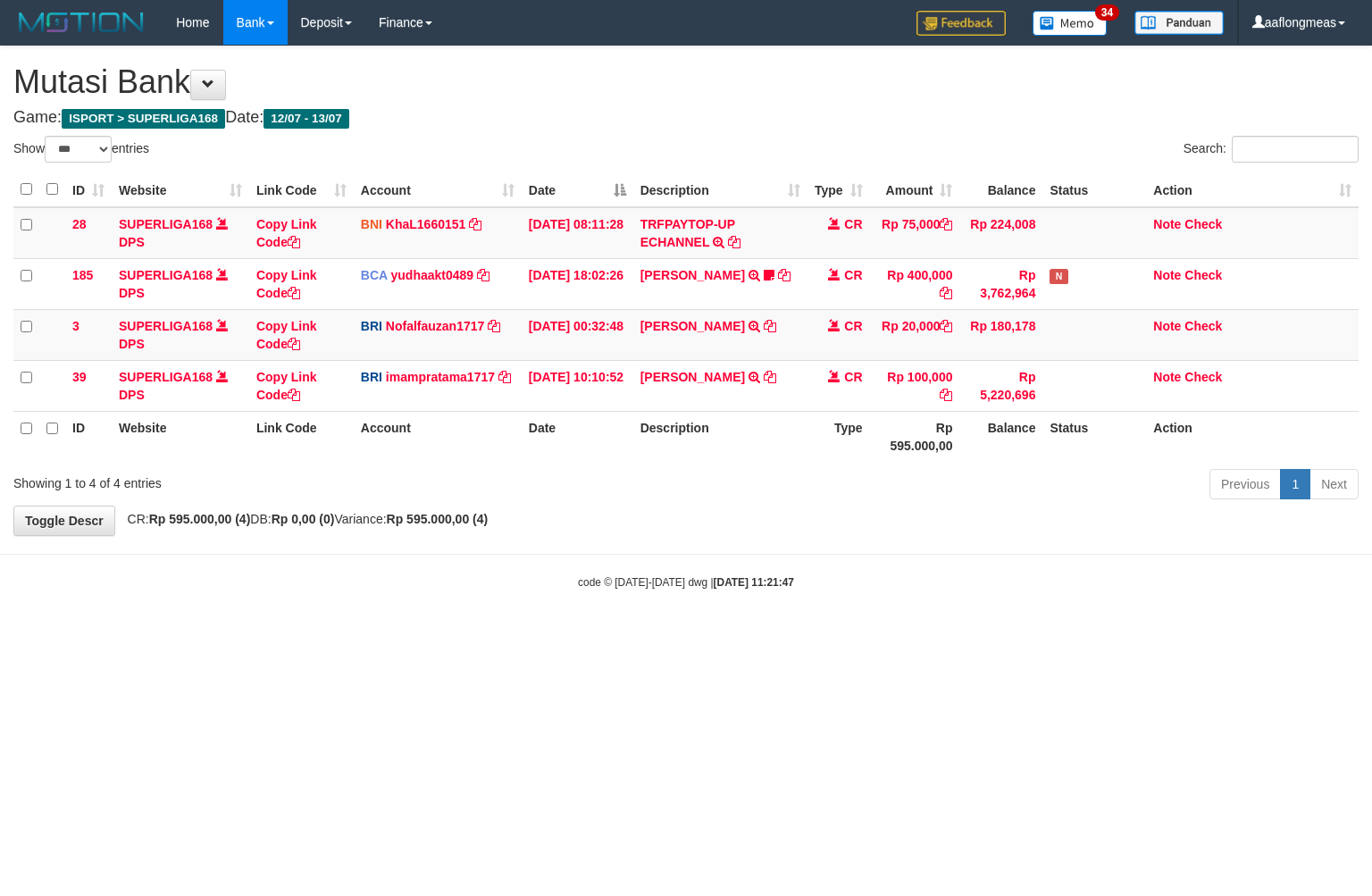 select on "***" 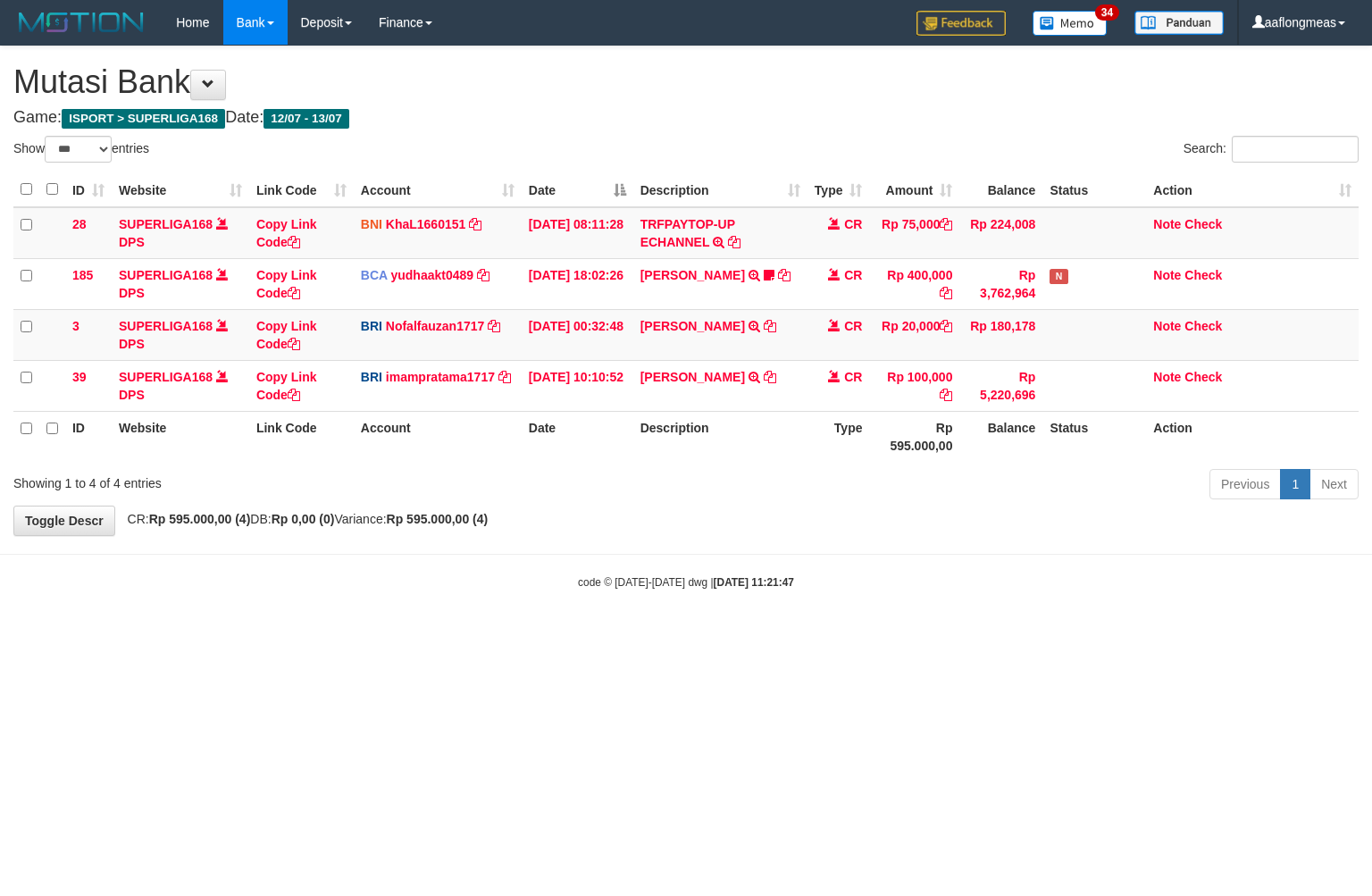 scroll, scrollTop: 0, scrollLeft: 0, axis: both 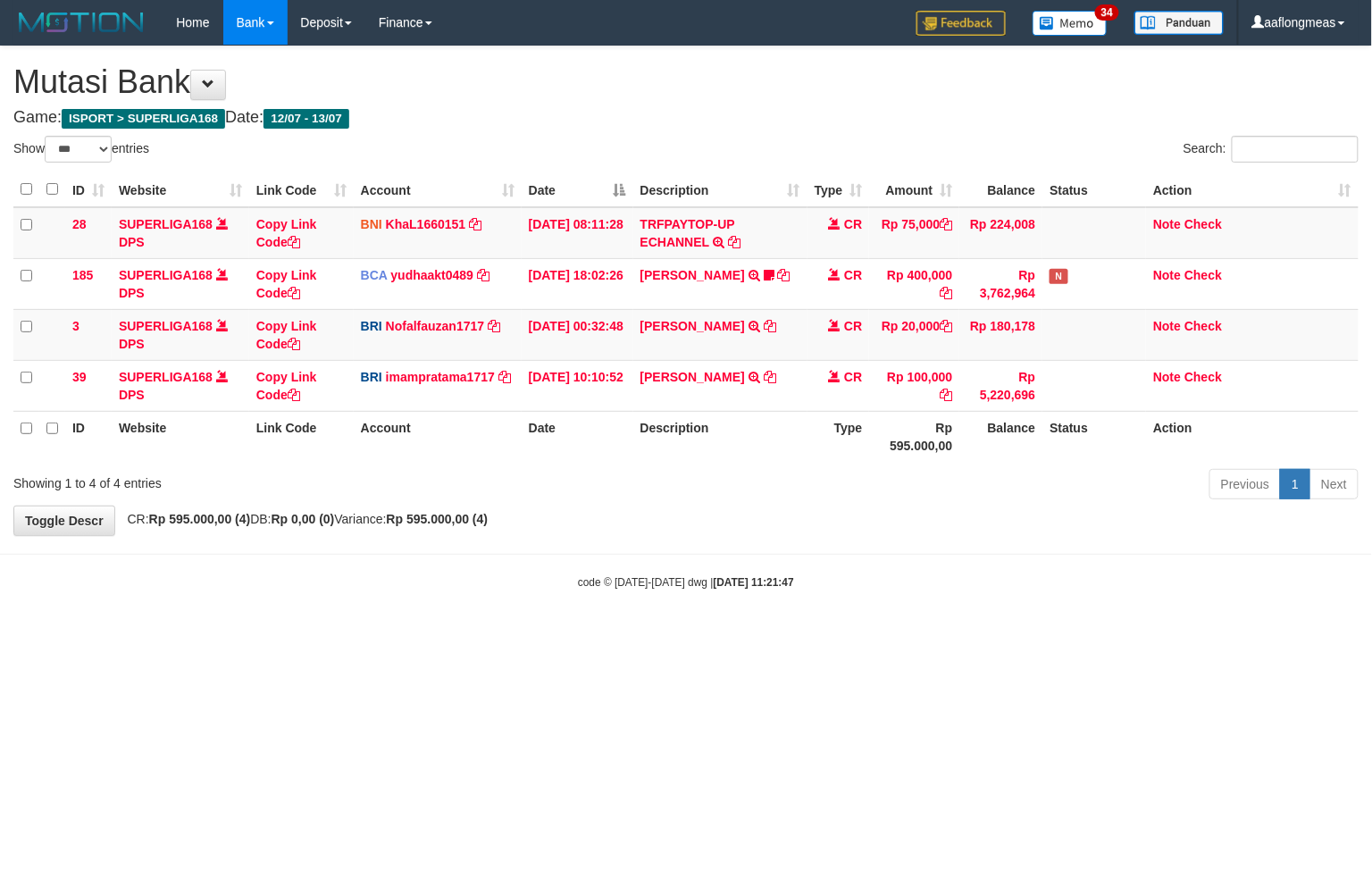 drag, startPoint x: 699, startPoint y: 510, endPoint x: 683, endPoint y: 523, distance: 20.615528 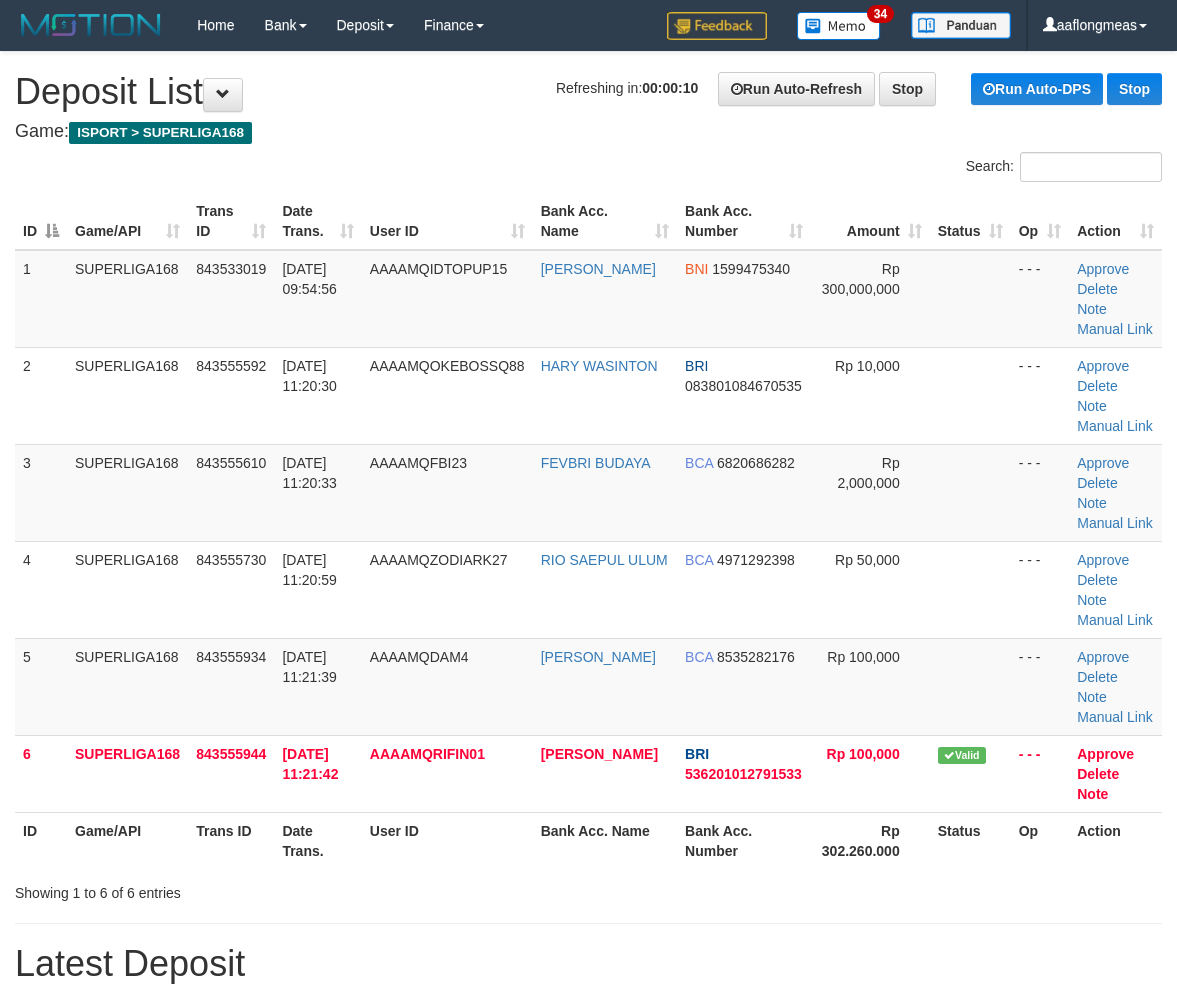click at bounding box center (970, 492) 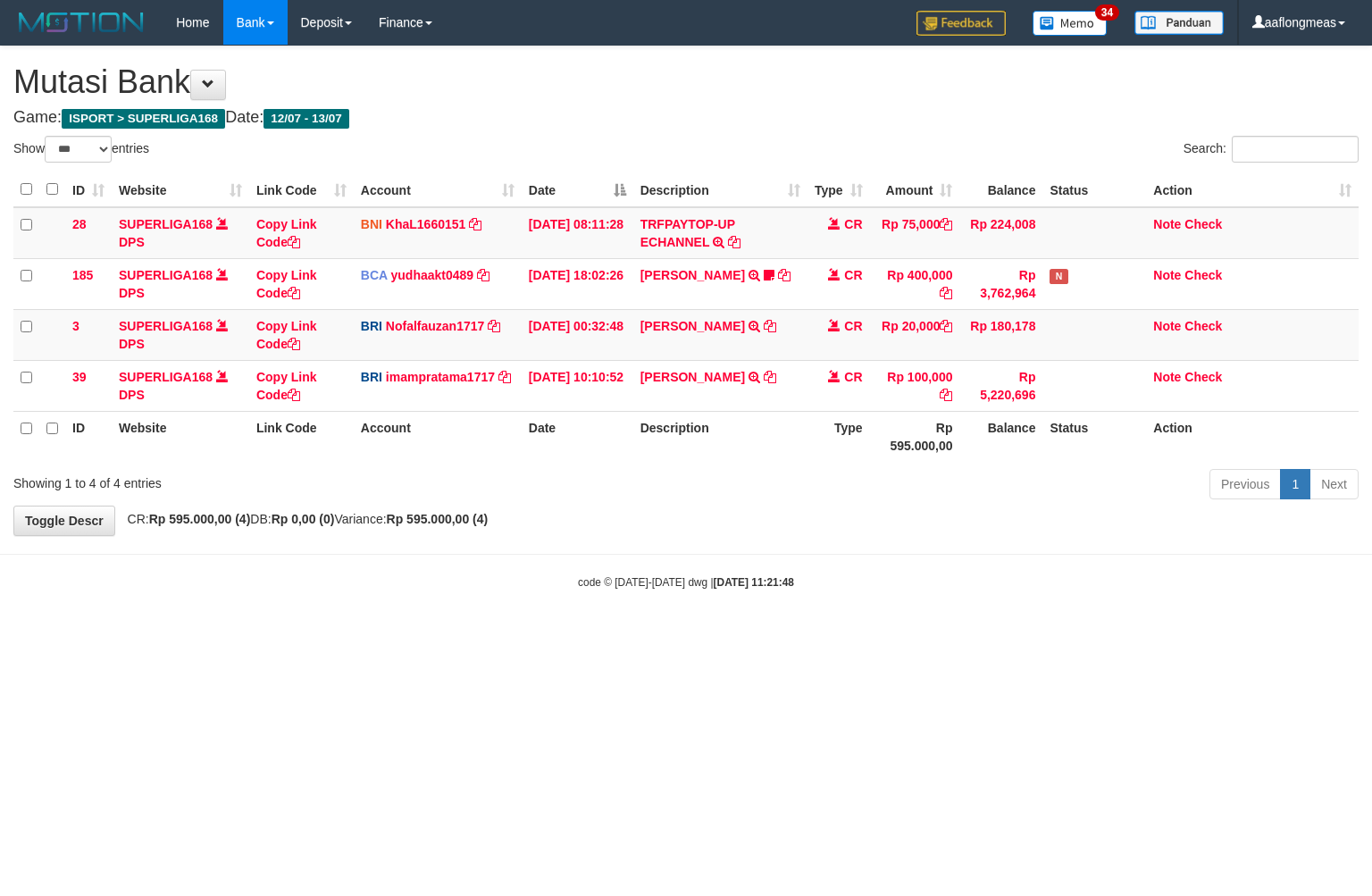 select on "***" 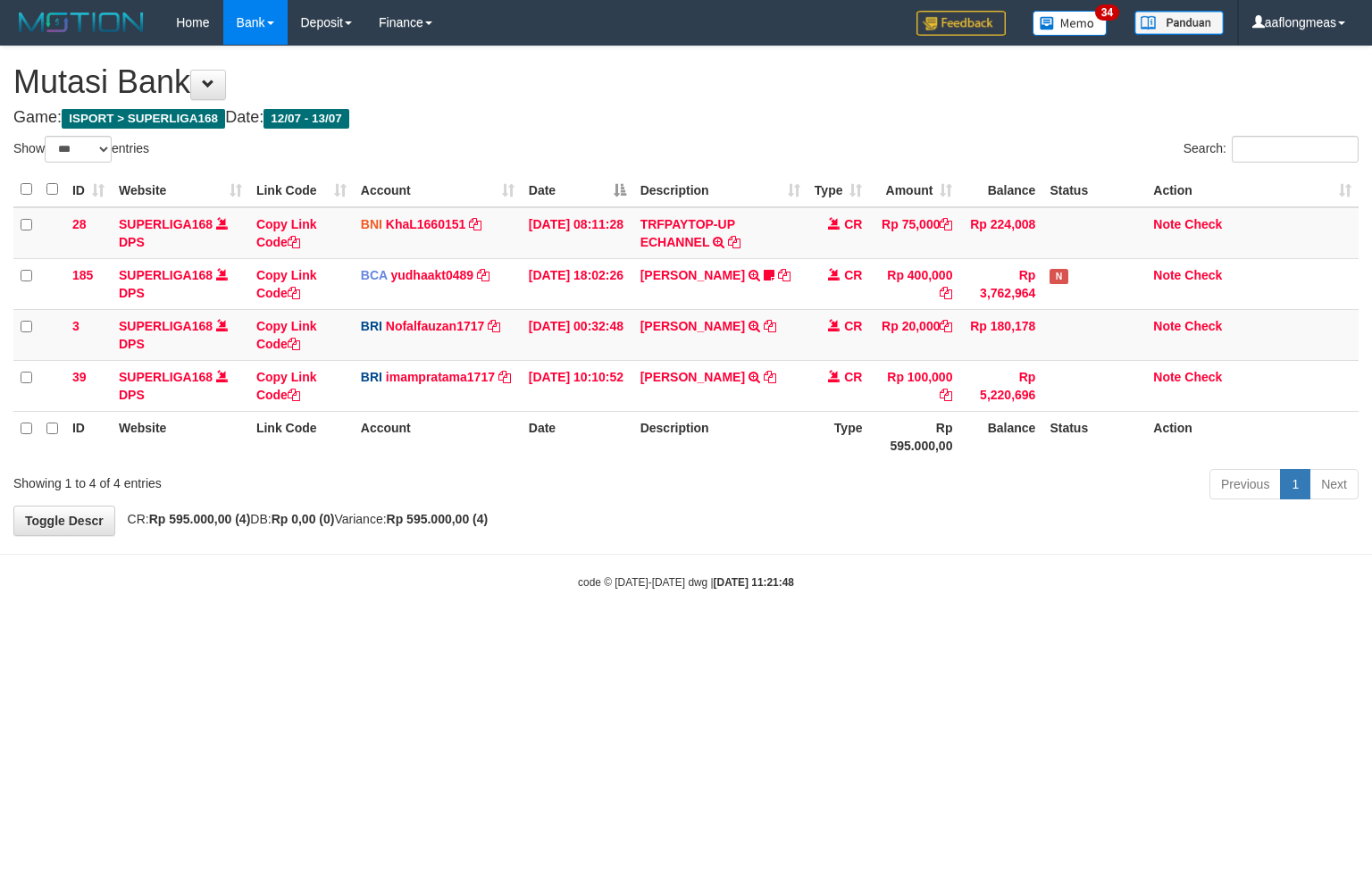 scroll, scrollTop: 0, scrollLeft: 0, axis: both 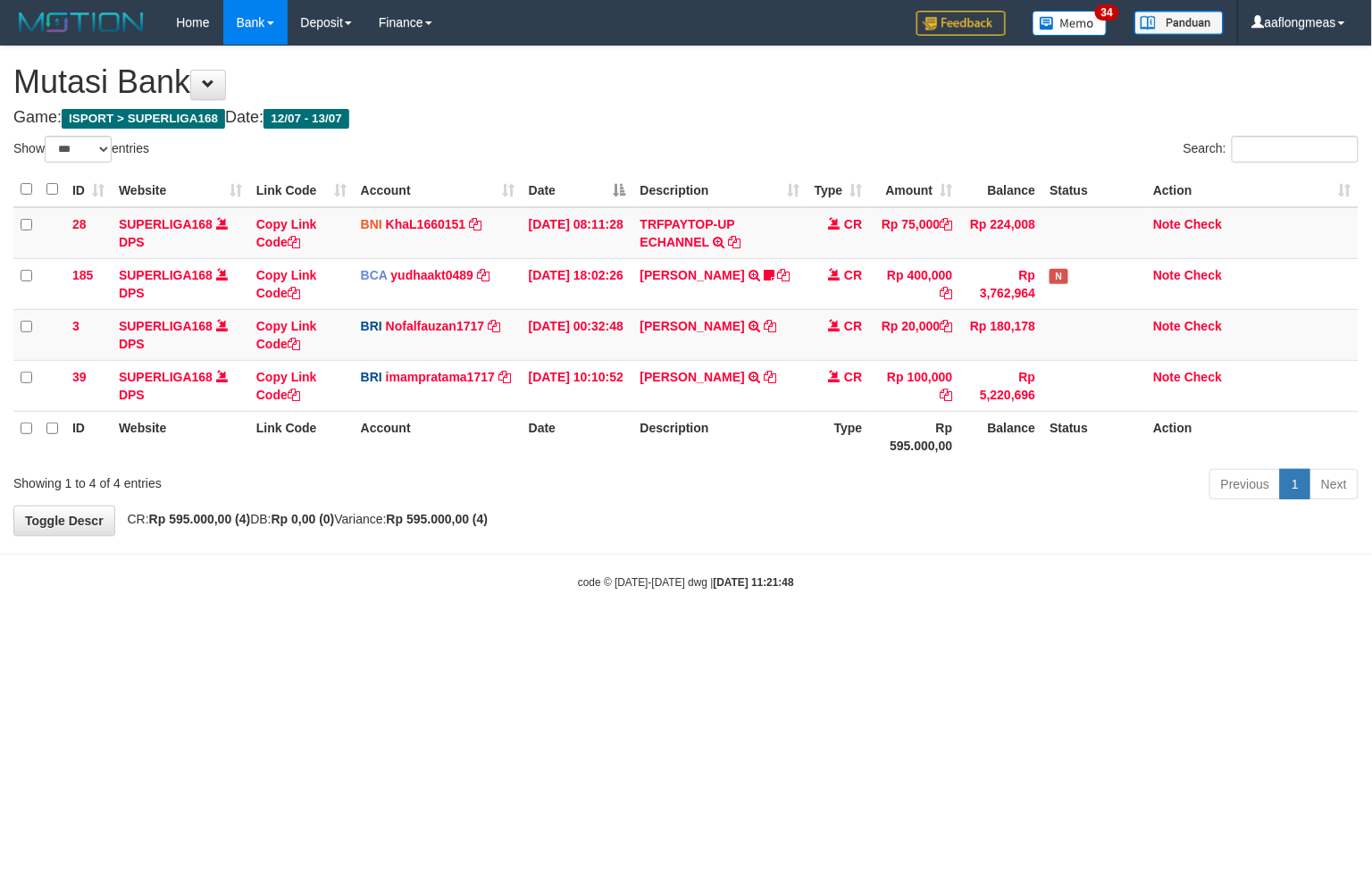 click on "**********" at bounding box center [686, 290] 